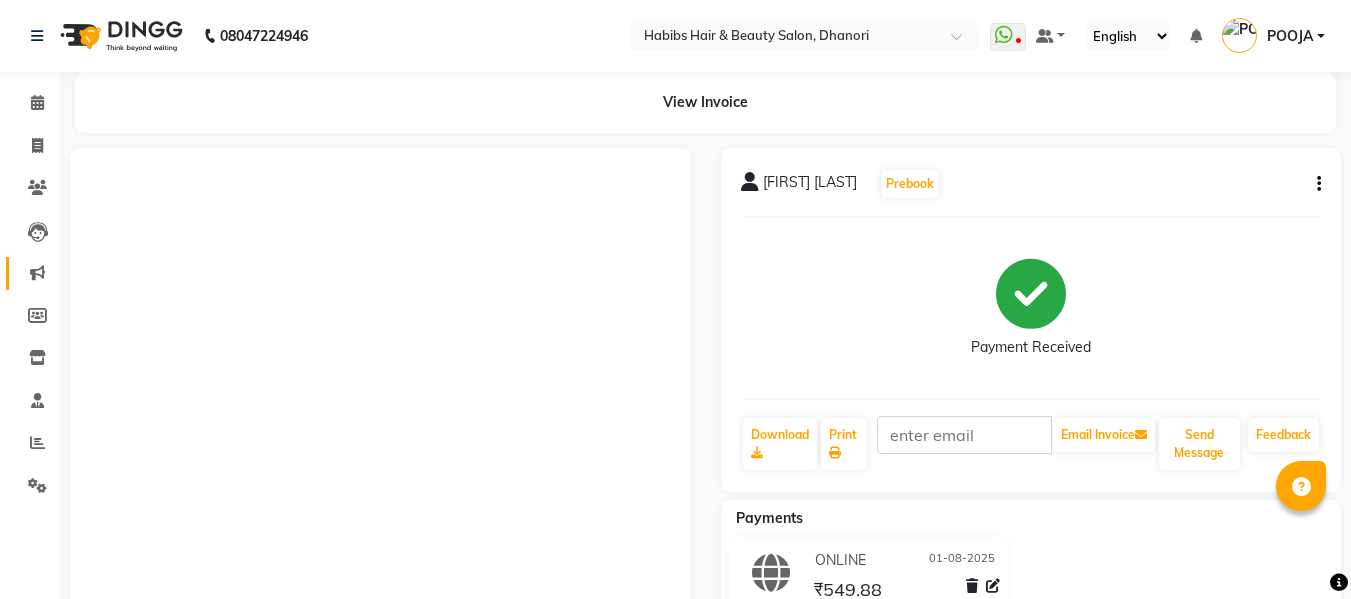 scroll, scrollTop: 0, scrollLeft: 0, axis: both 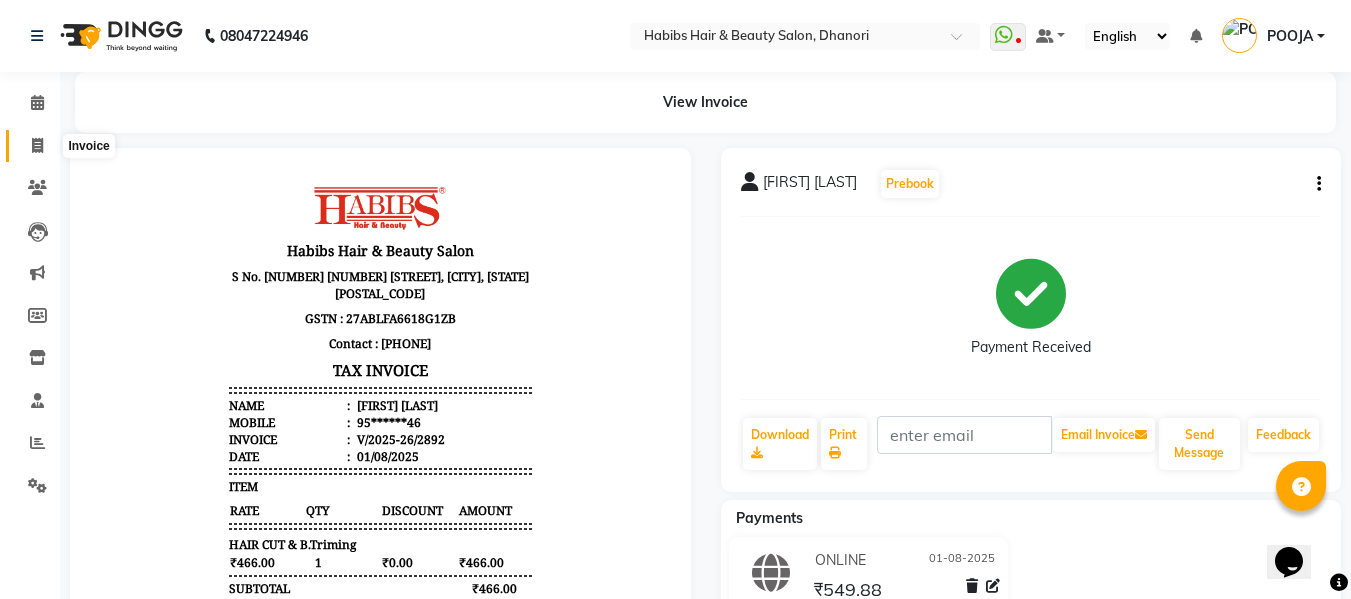 click 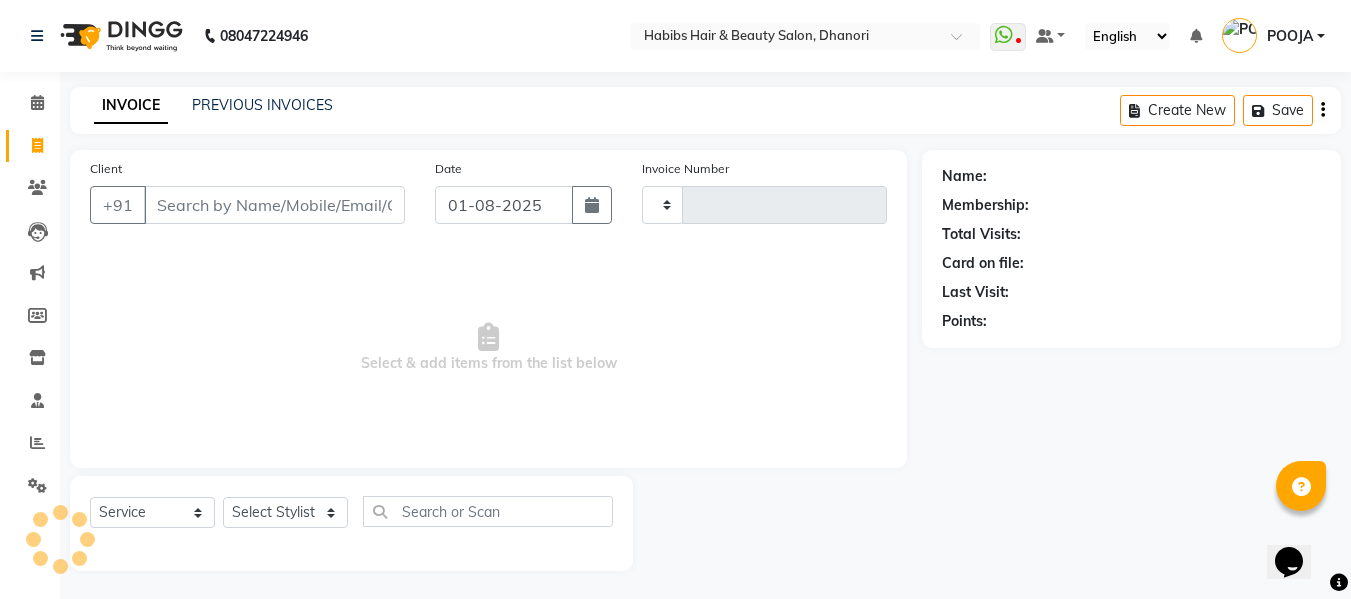 scroll, scrollTop: 2, scrollLeft: 0, axis: vertical 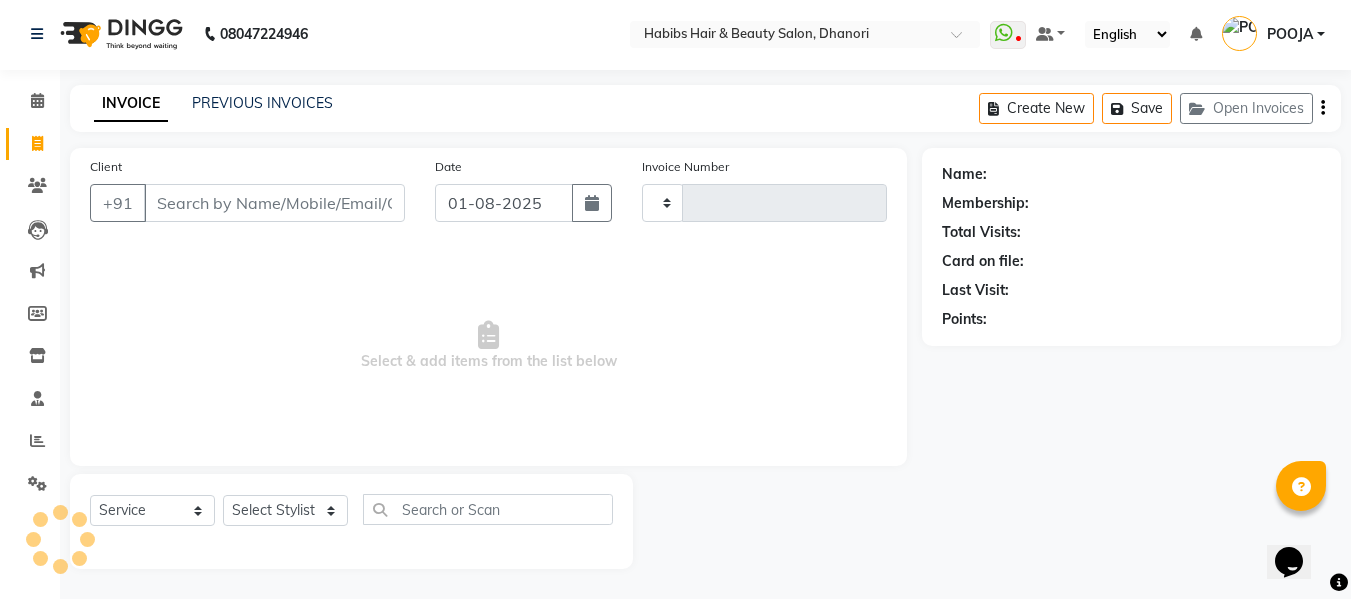 type on "2893" 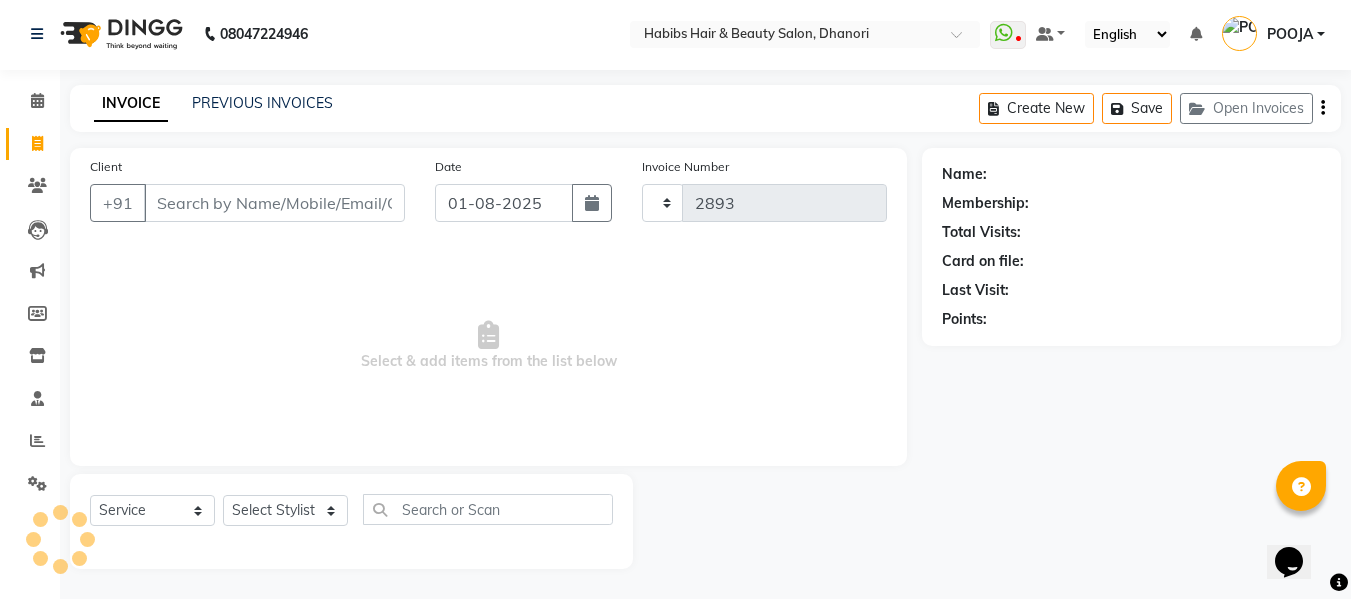 select on "4967" 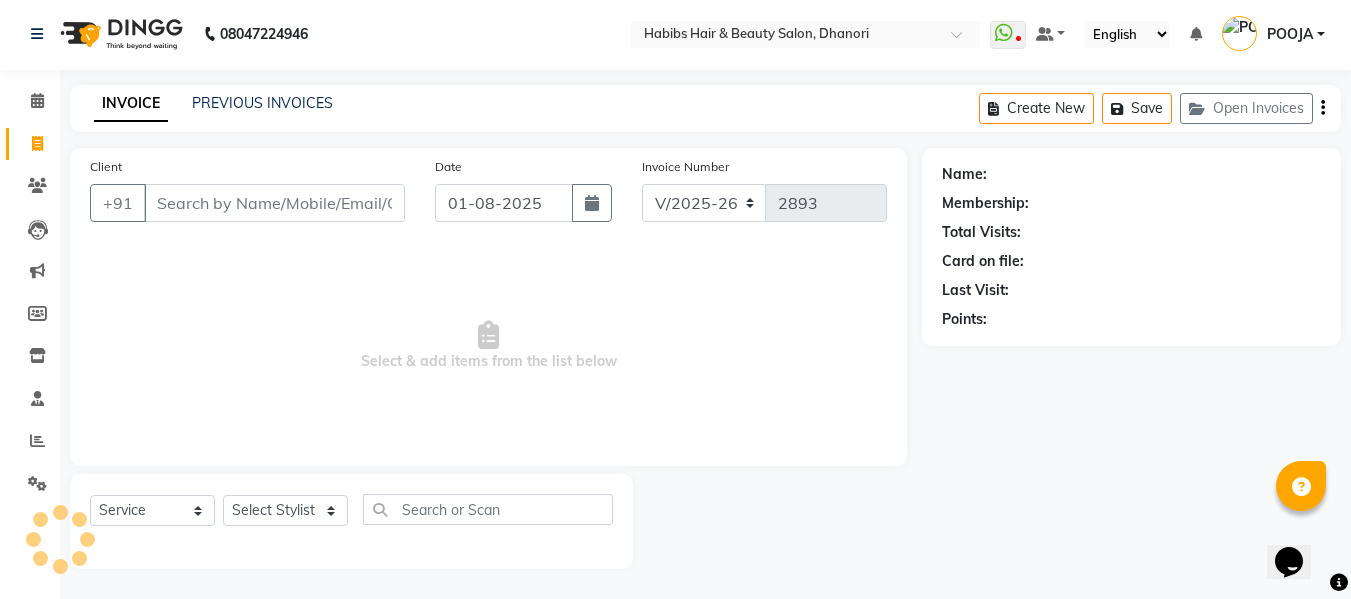 click on "Client" at bounding box center (274, 203) 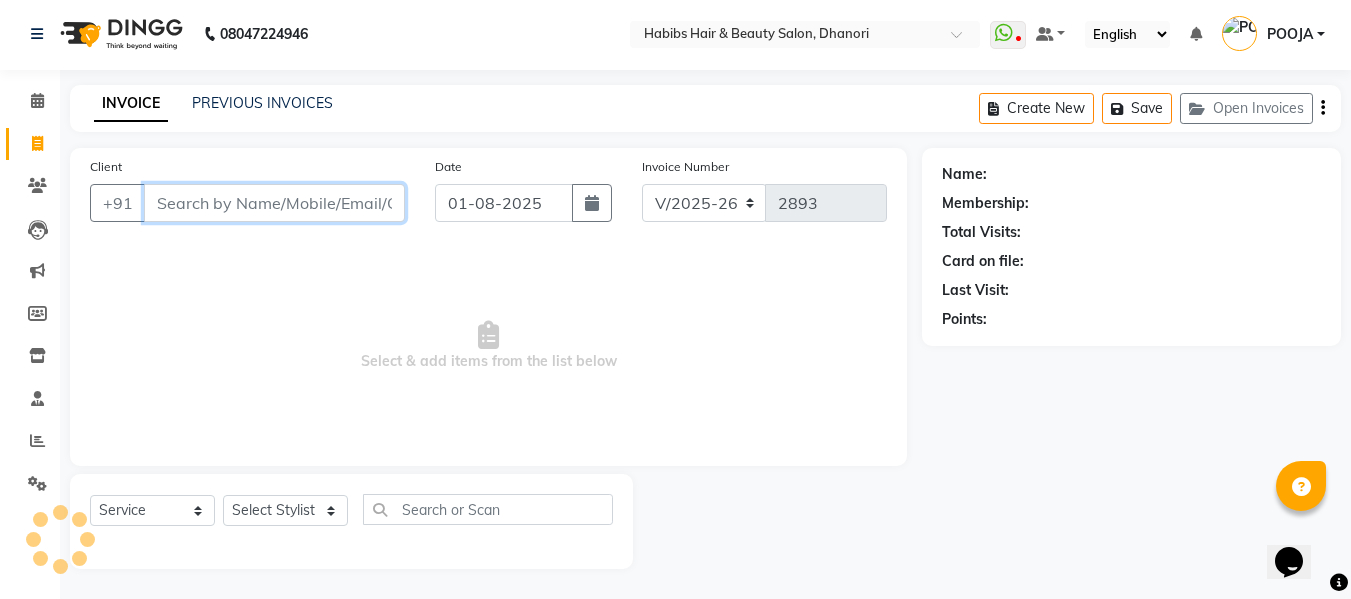 click on "Client" at bounding box center [274, 203] 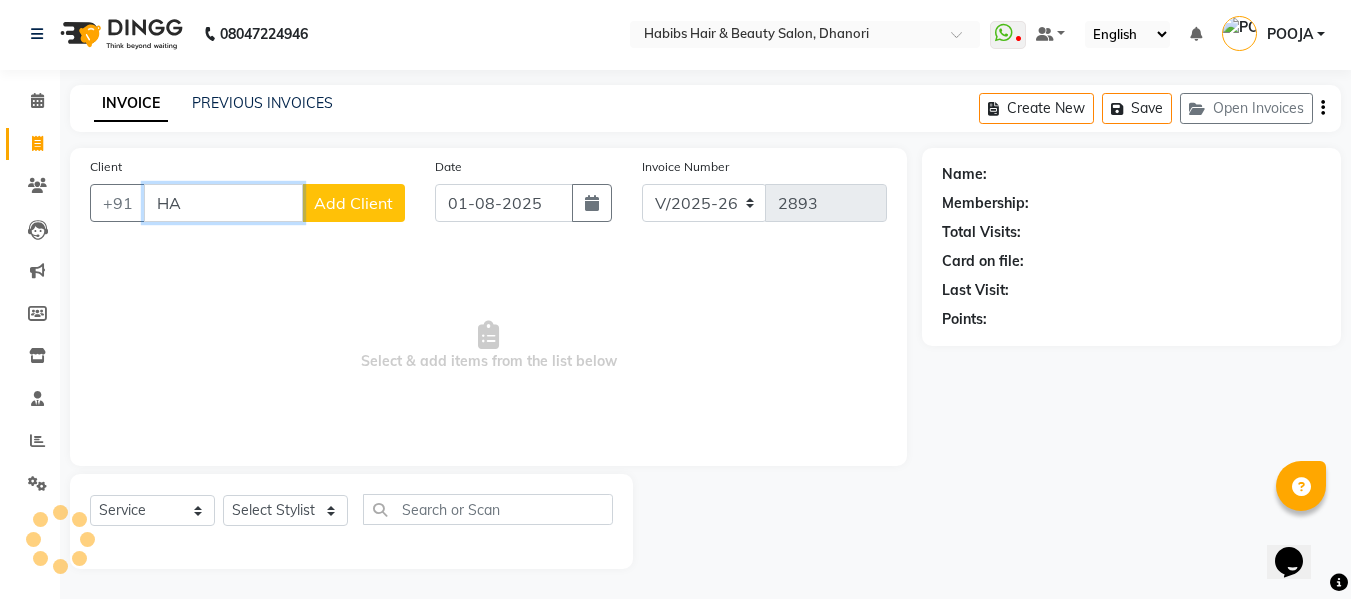 type on "H" 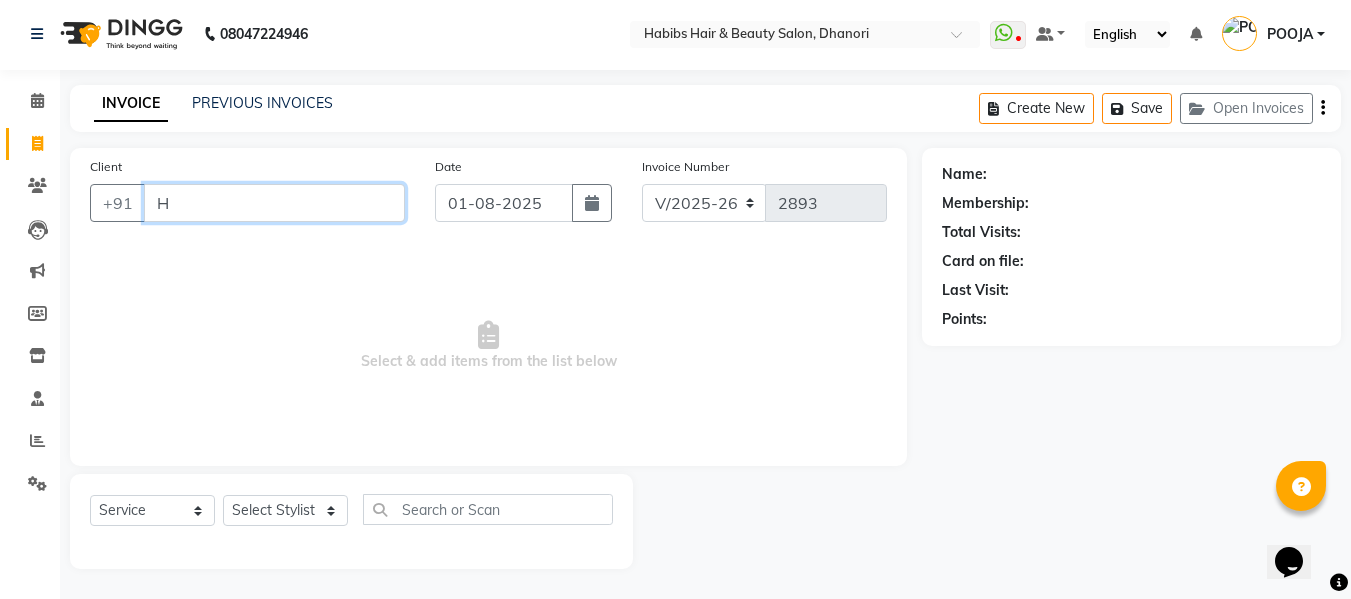 type 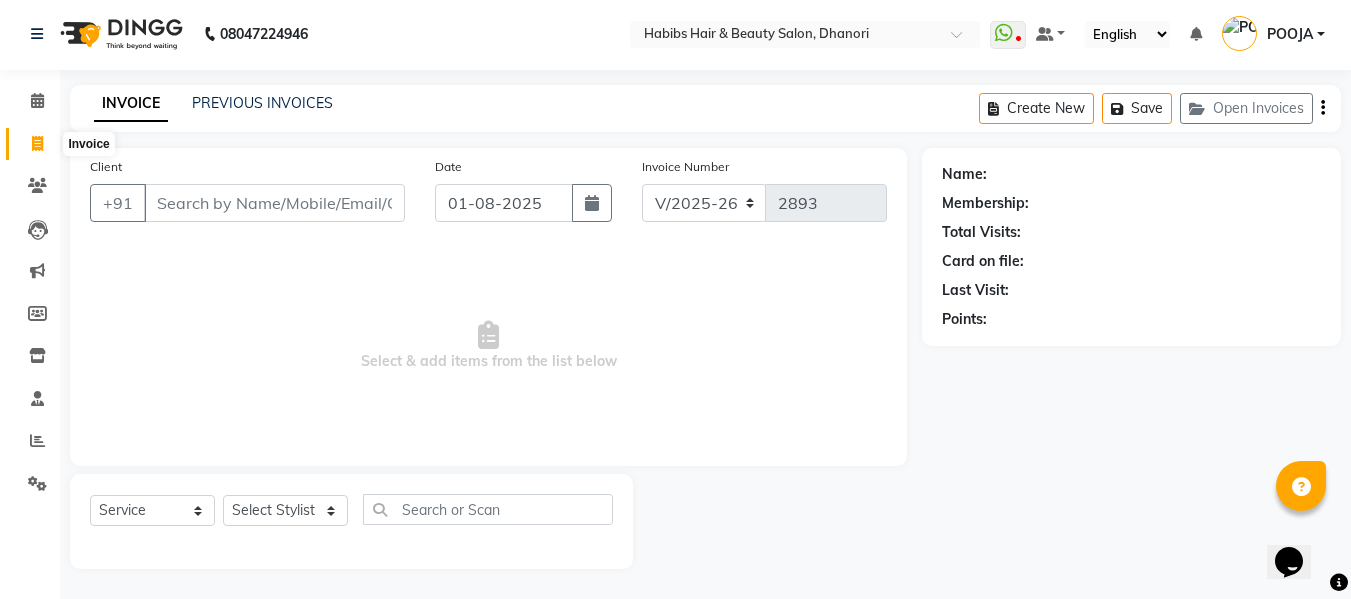 click 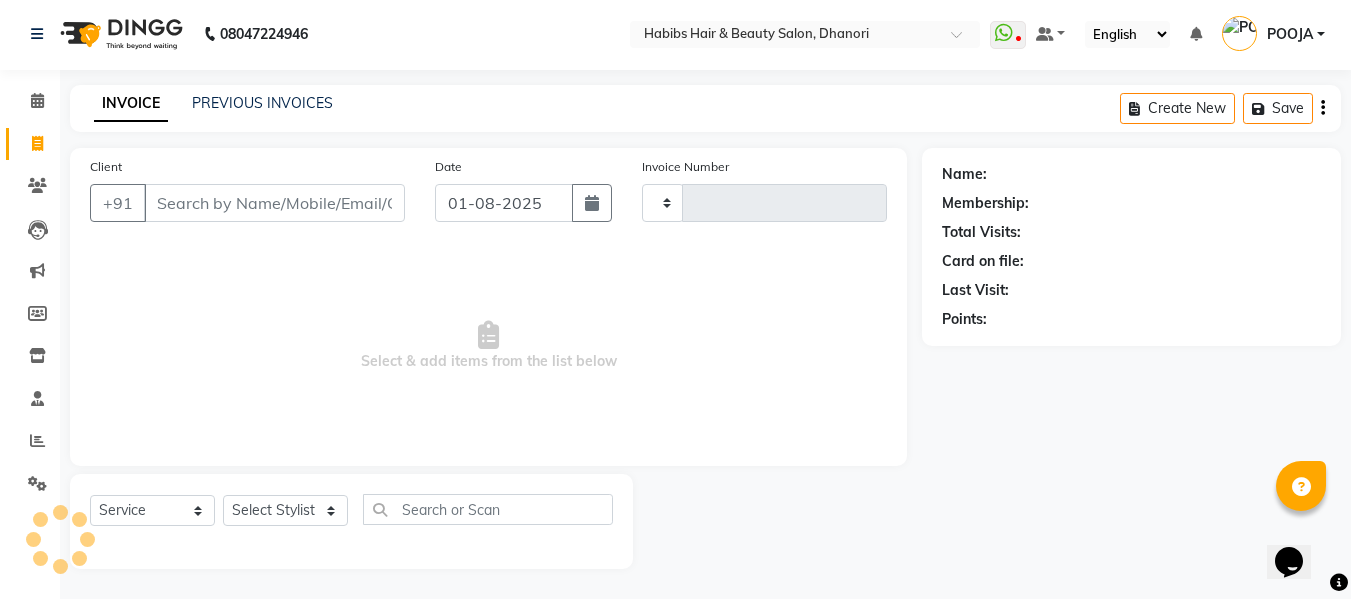 type on "2893" 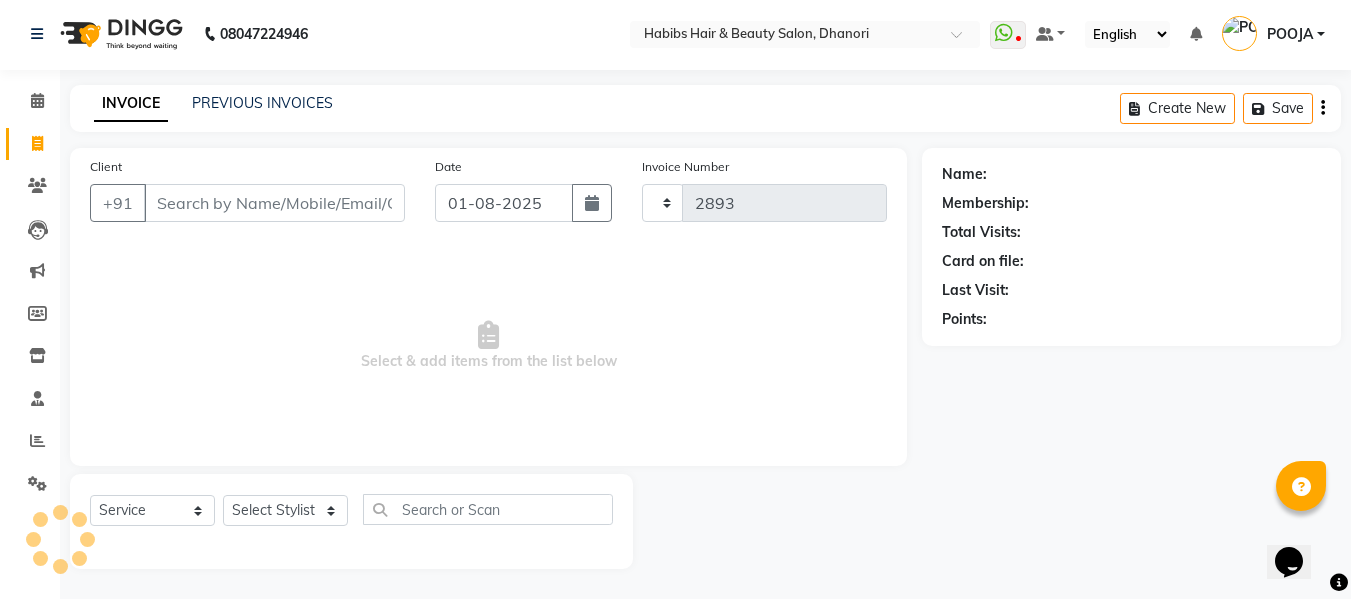 select on "4967" 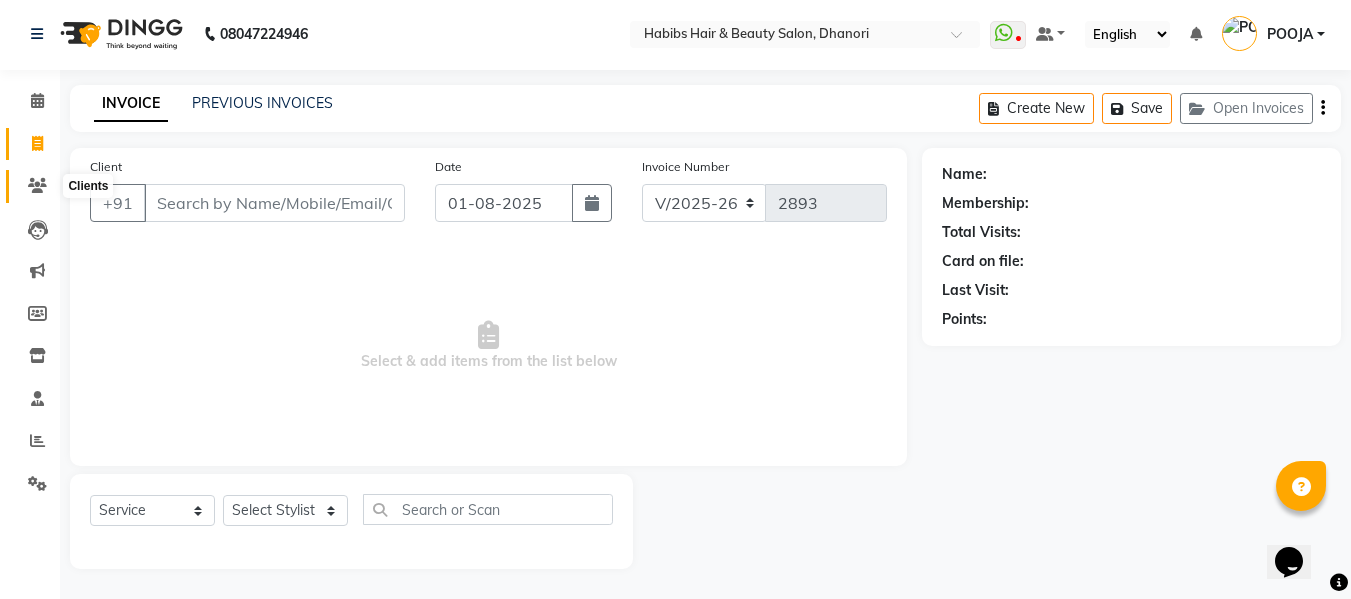 click 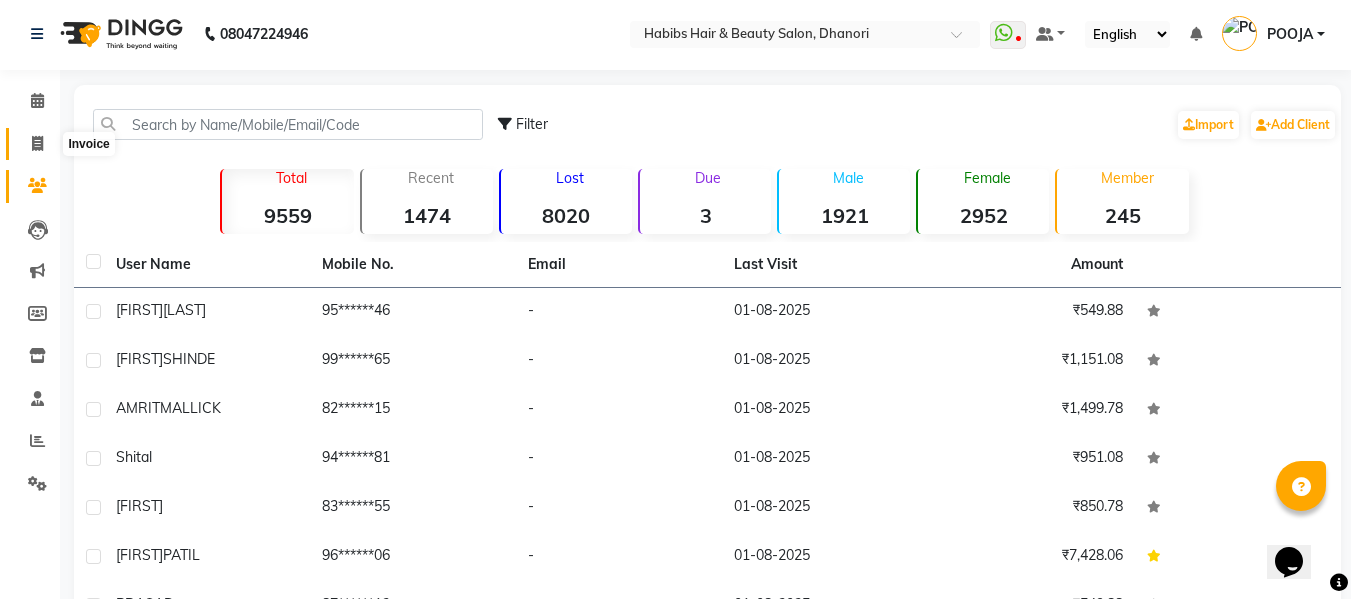 click 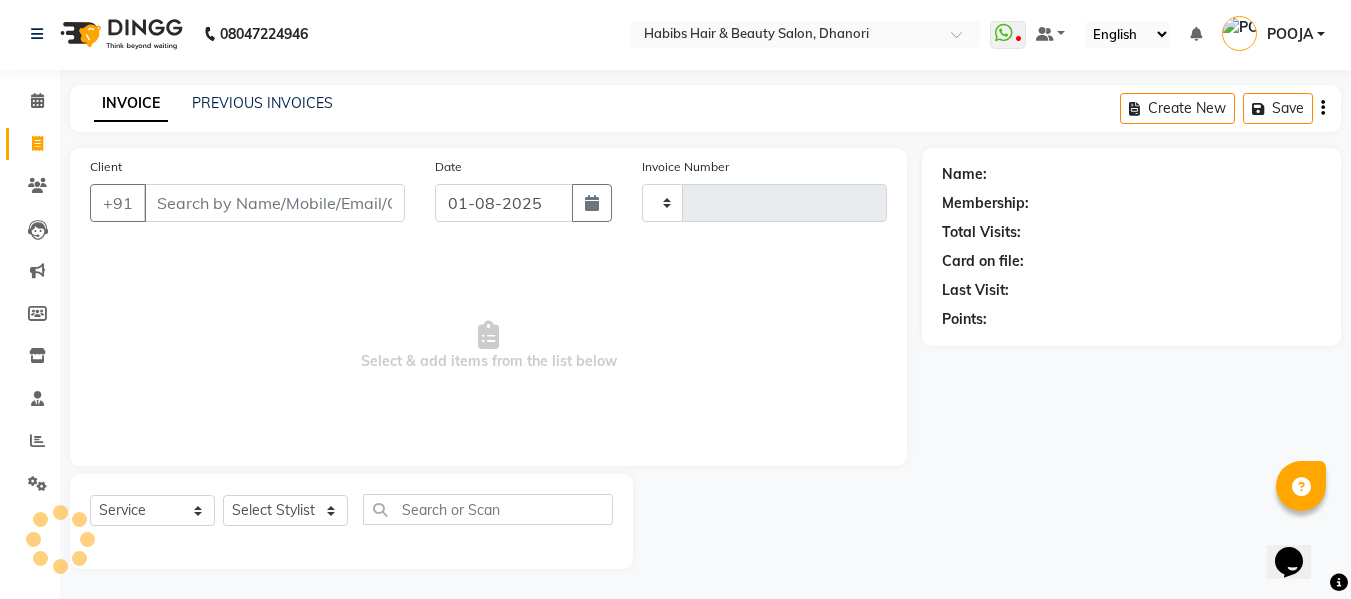 type on "2893" 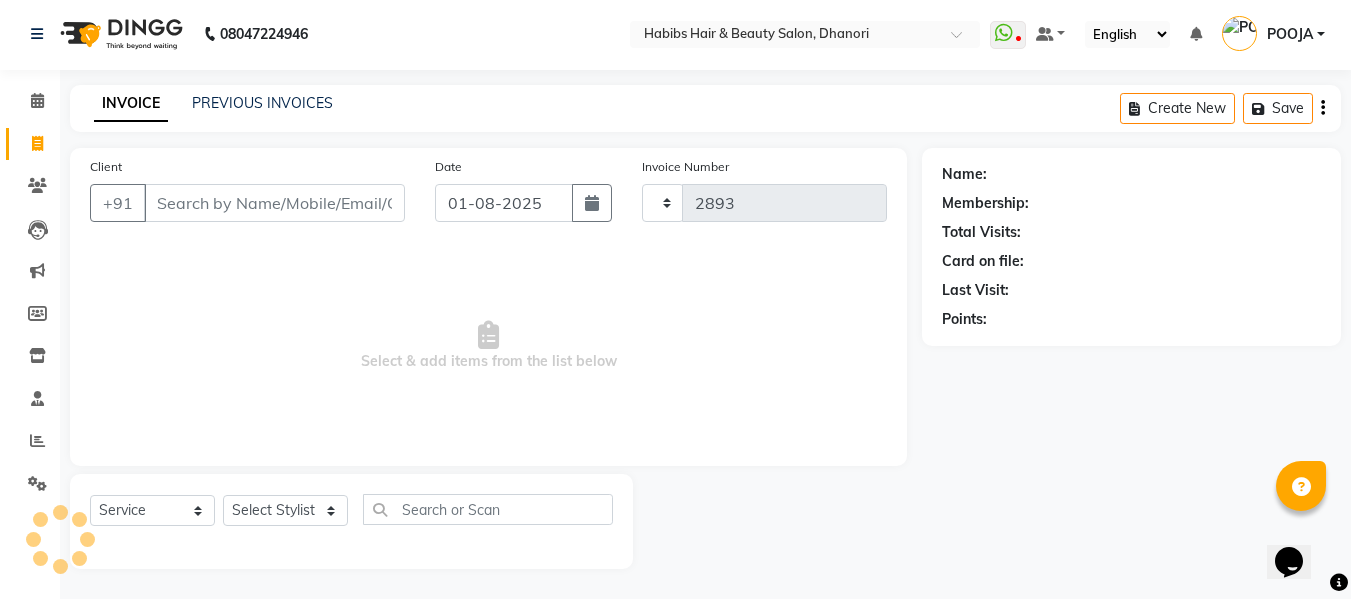 select on "4967" 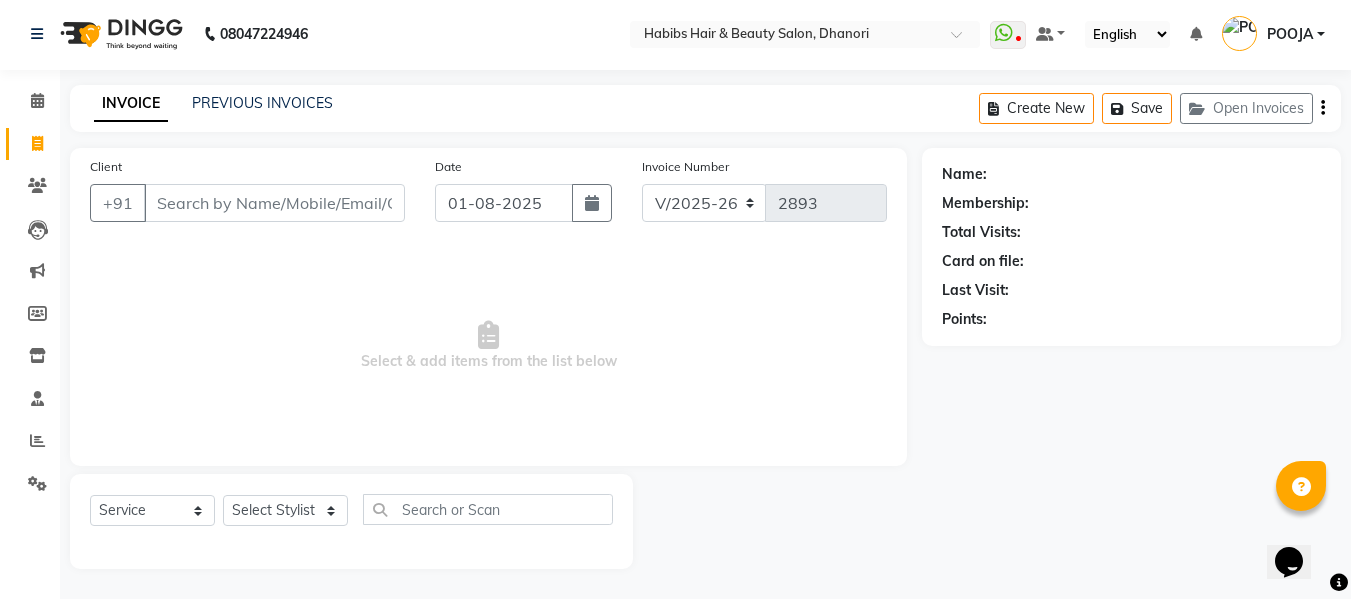 click on "Client" at bounding box center (274, 203) 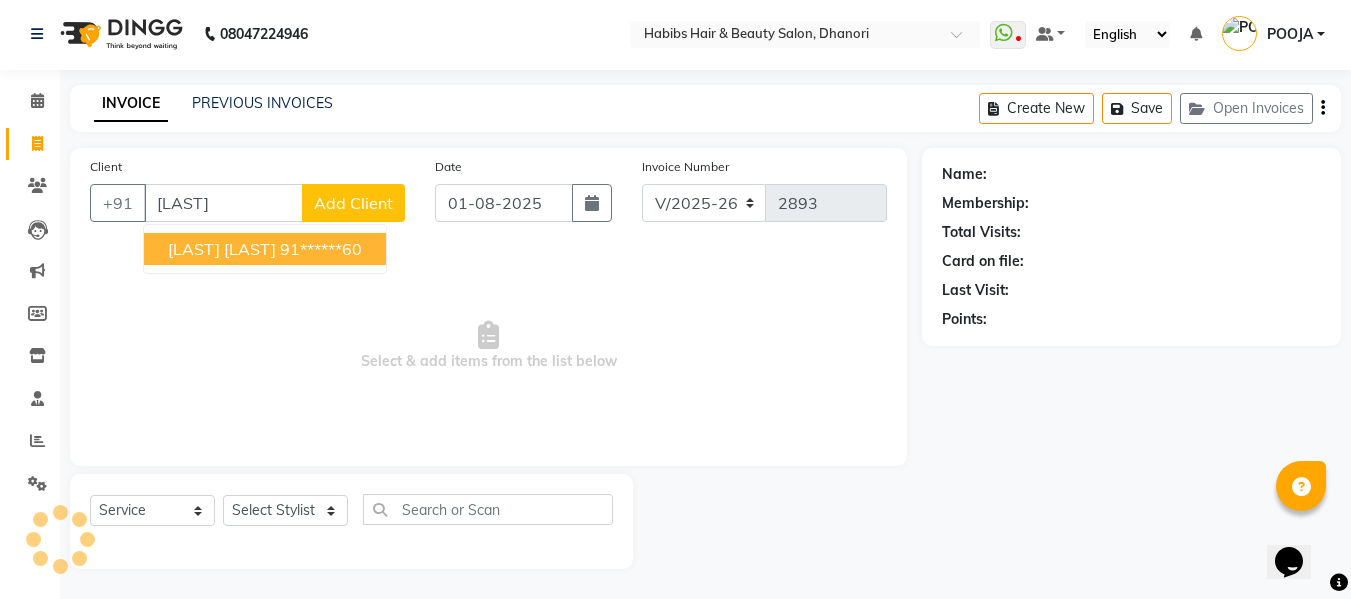 click on "[LAST] [LAST] [PHONE]" at bounding box center (265, 249) 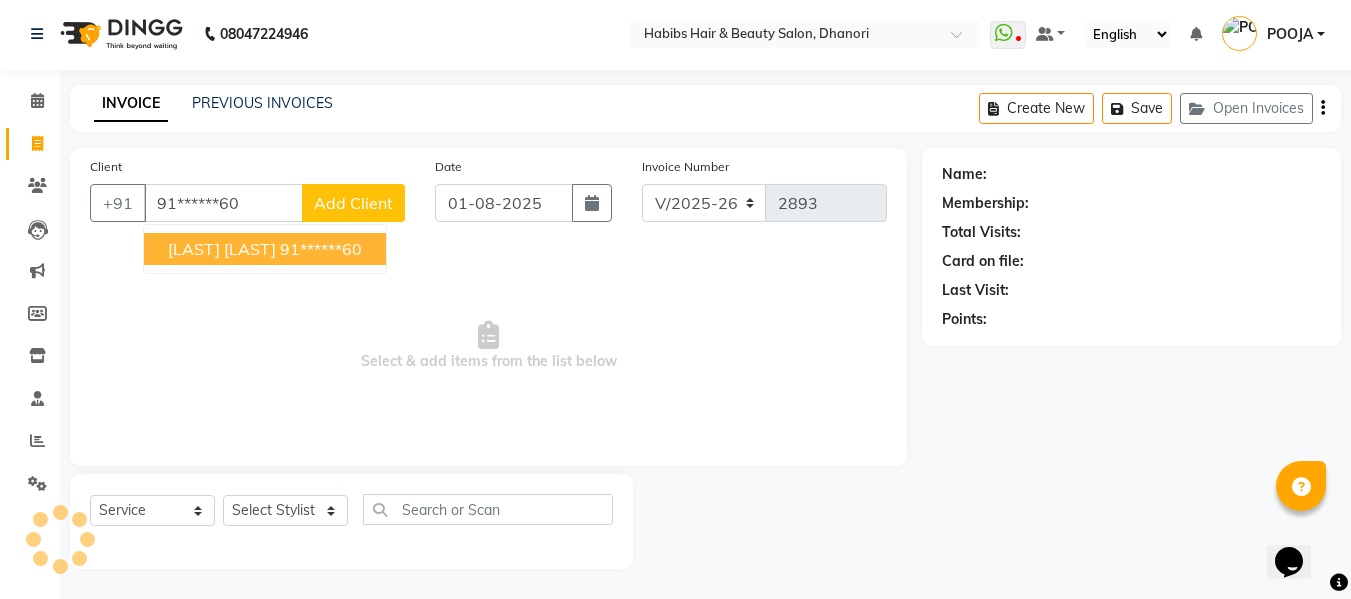 type on "91******60" 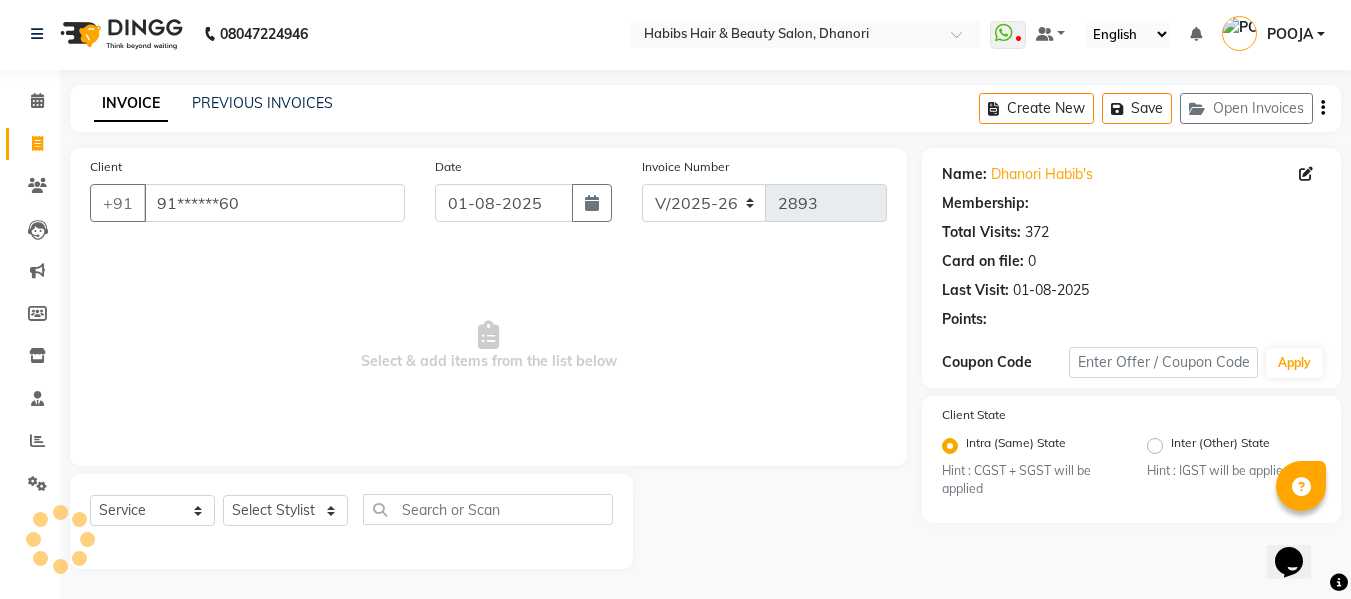 select on "1: Object" 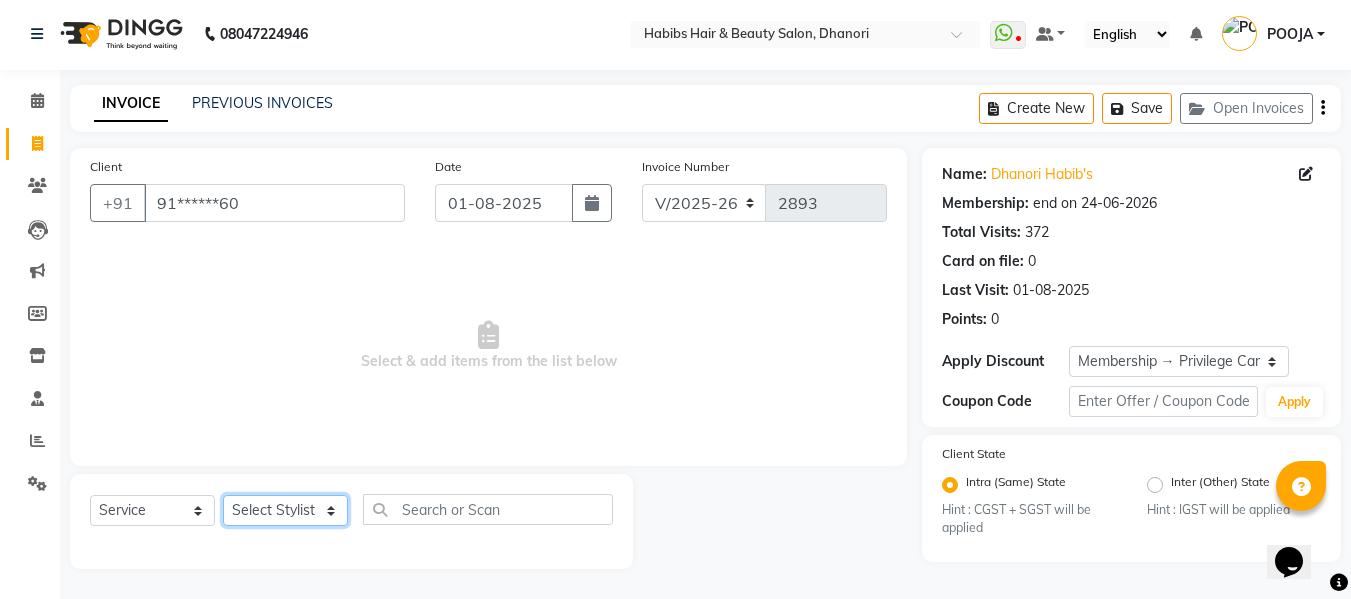 click on "Select Stylist Admin Alishan ARMAN DIVYA FAIZAN IRFAN MUZAMMIL POOJA POOJA J RAKESH SAHIL SHAKEEL SONAL" 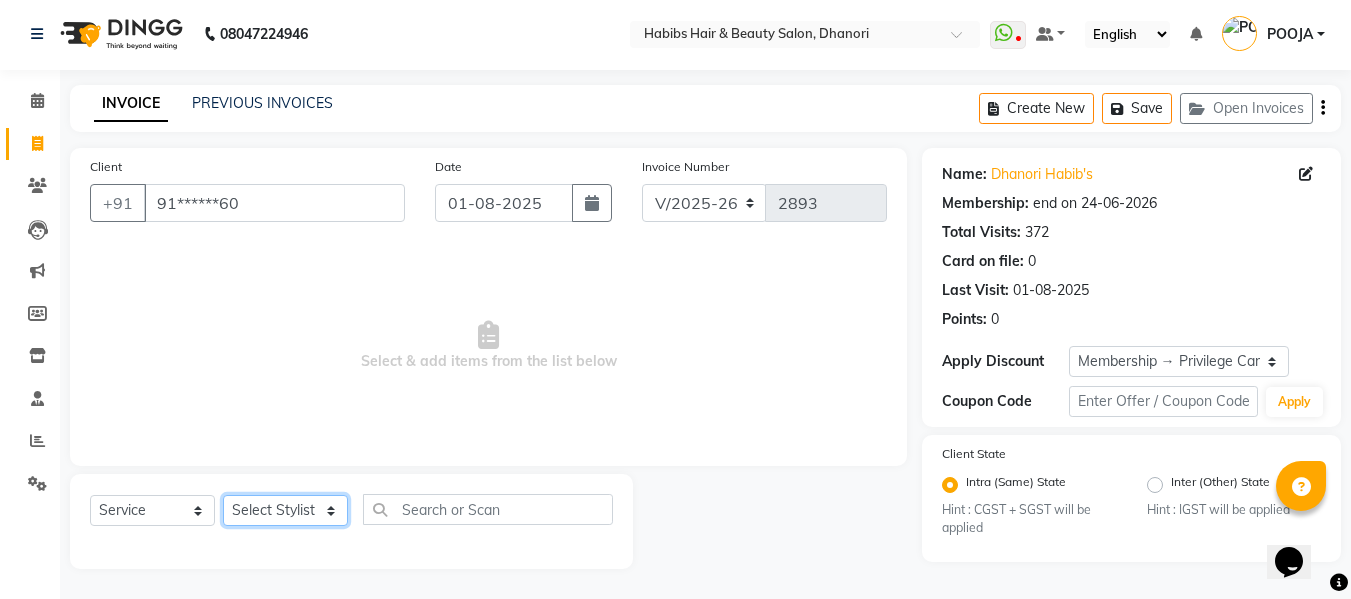 select on "41588" 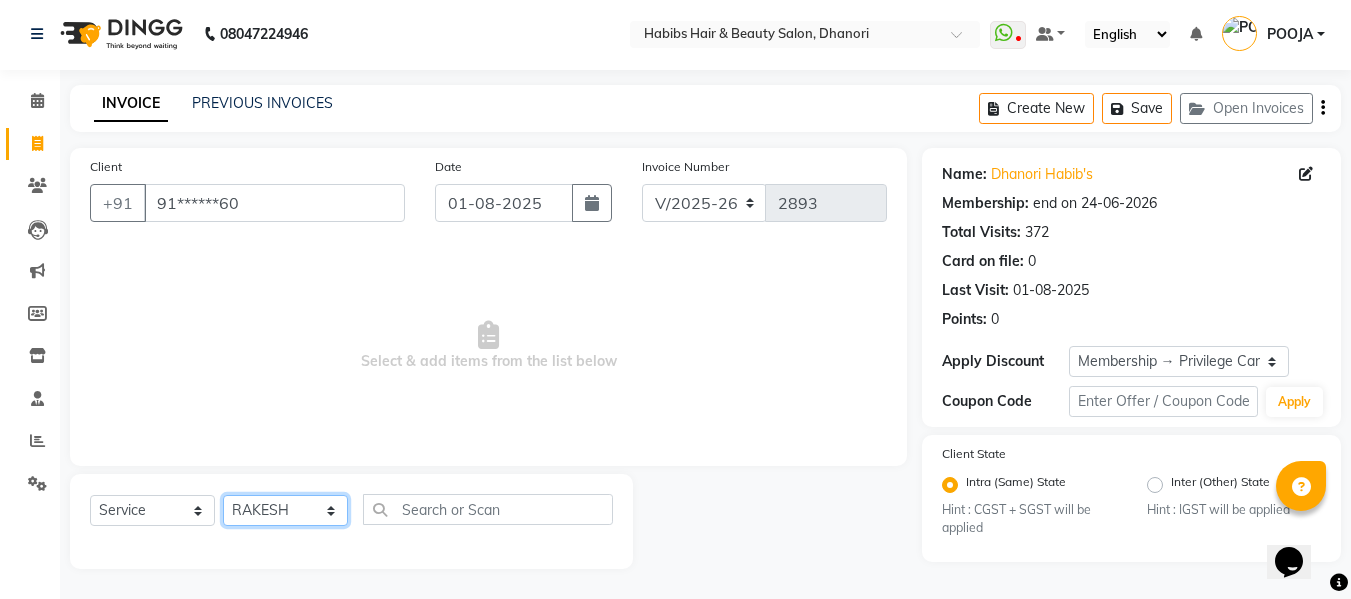 click on "Select Stylist Admin Alishan ARMAN DIVYA FAIZAN IRFAN MUZAMMIL POOJA POOJA J RAKESH SAHIL SHAKEEL SONAL" 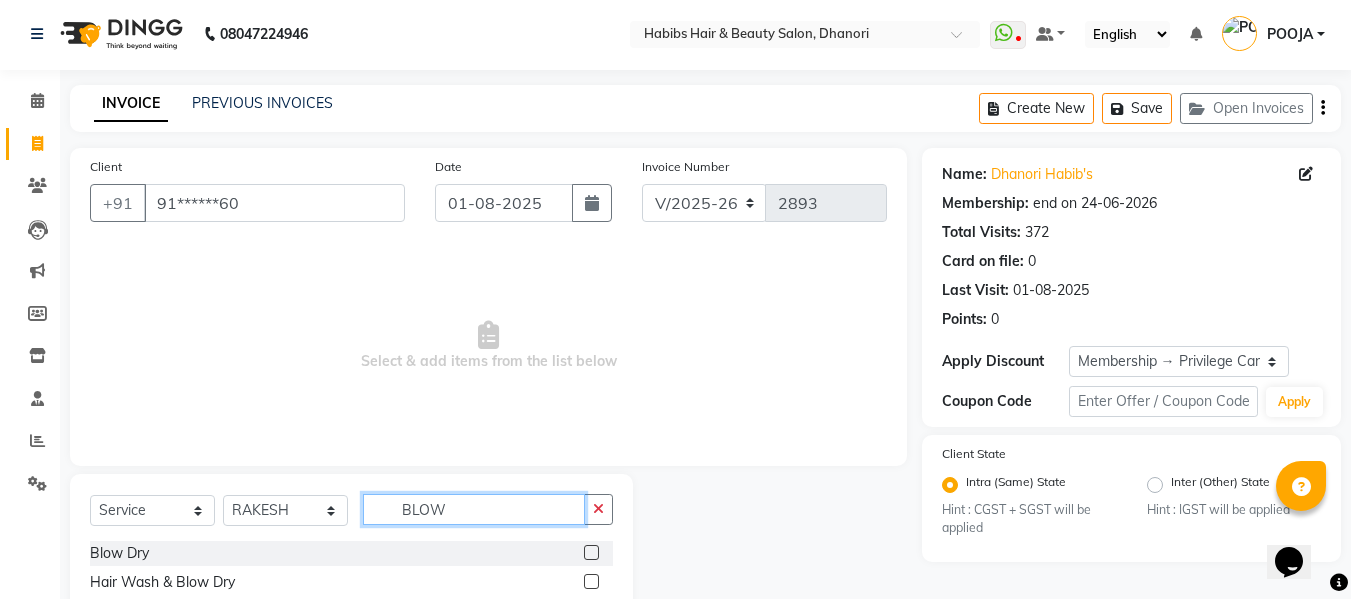 type on "BLOW" 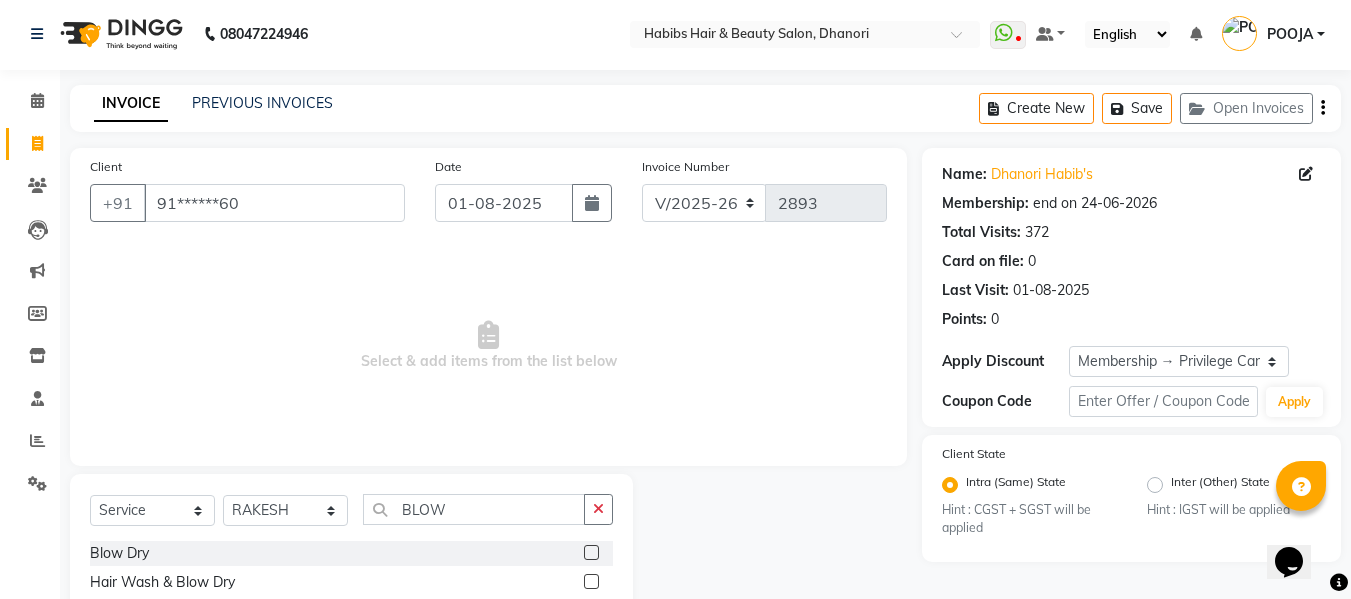 click on "Name: [LAST] [LAST] Membership: end on [DATE] Total Visits: 372 Card on file: 0 Last Visit: 01-08-2025 Points: 0 Apply Discount Select Membership → Privilege Card 800 Membership → Privilege Card 800 Membership → Privilege Card 800 Membership → Privilege Card 800 Coupon Code Apply Client State Intra (Same) State Hint : CGST + SGST will be applied Inter (Other) State Hint : IGST will be applied" 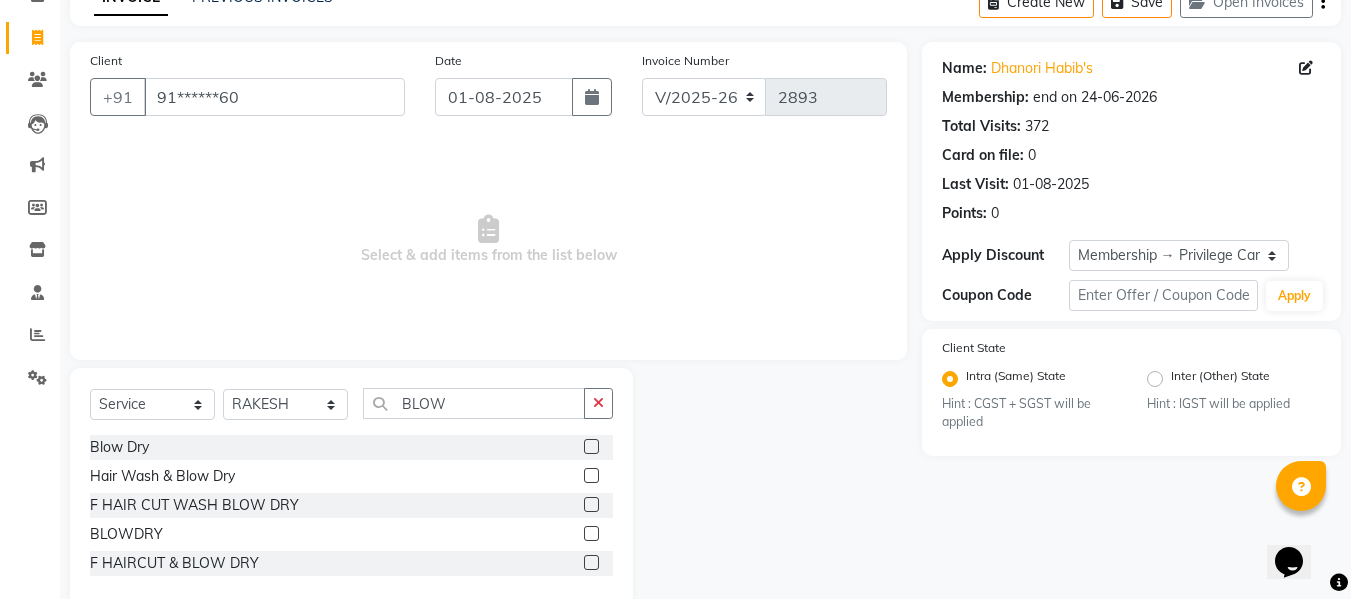 scroll, scrollTop: 147, scrollLeft: 0, axis: vertical 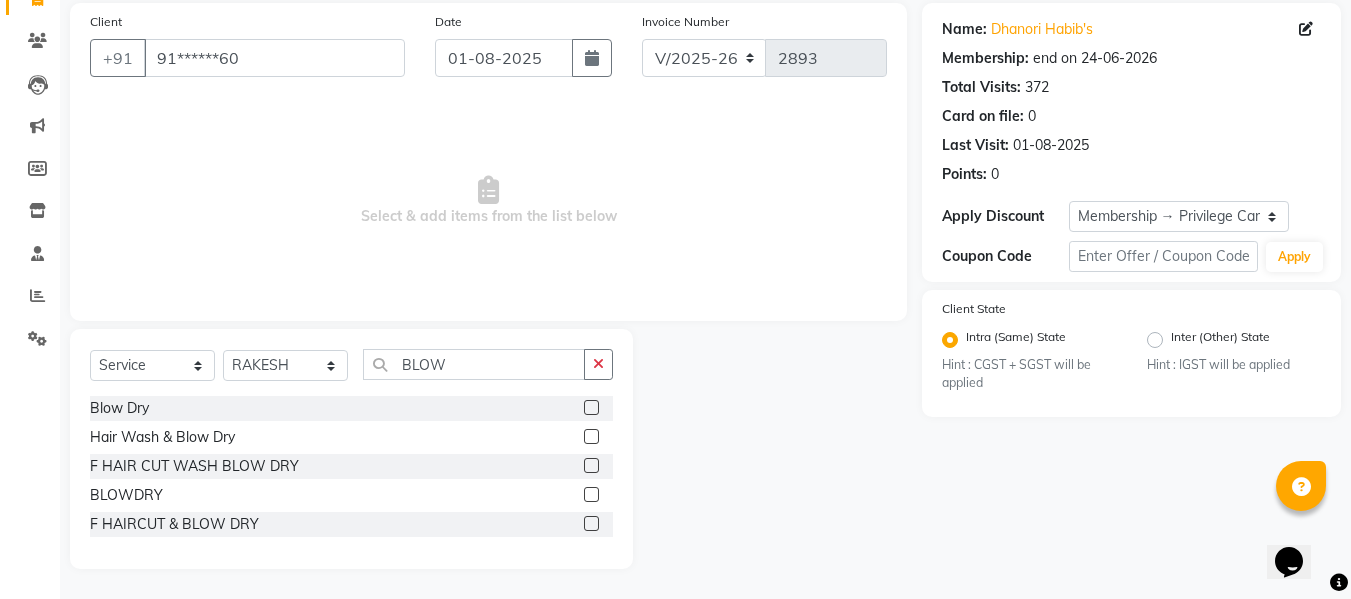 click 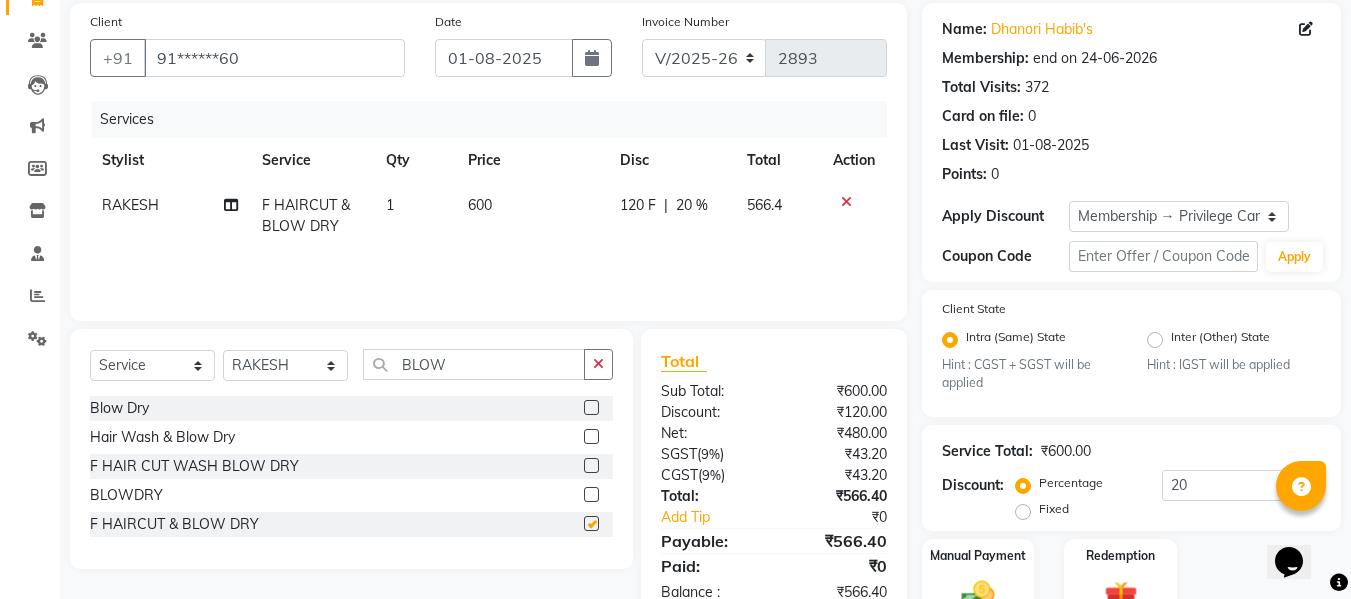 checkbox on "false" 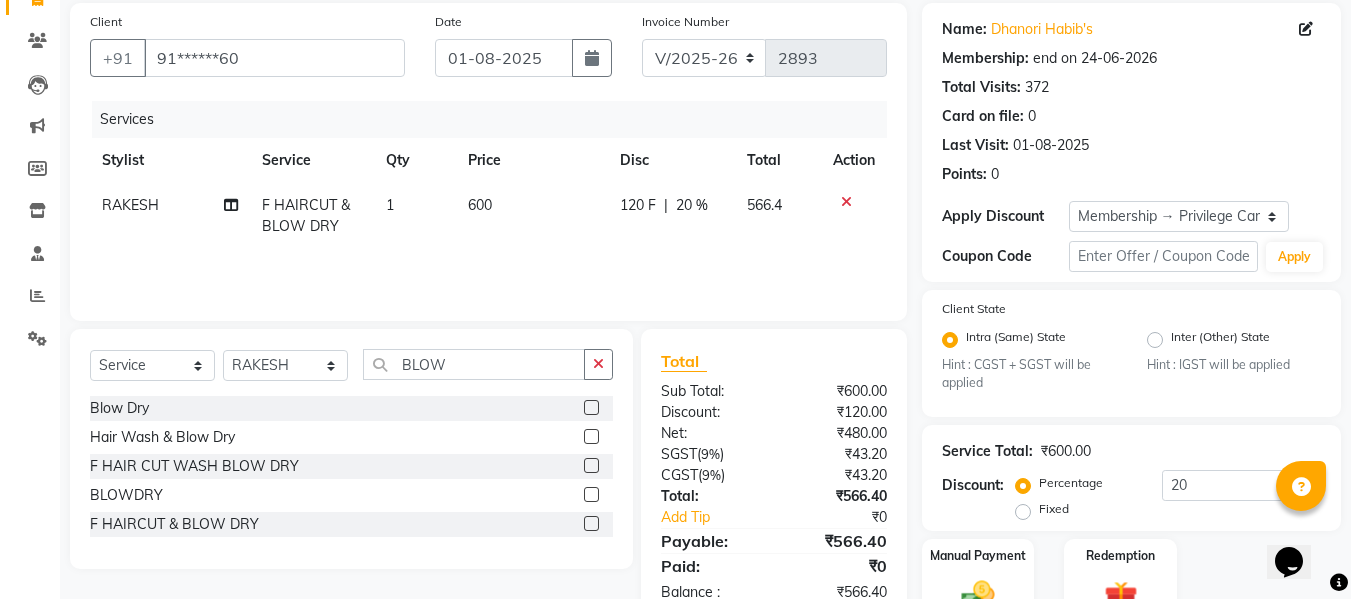click on "600" 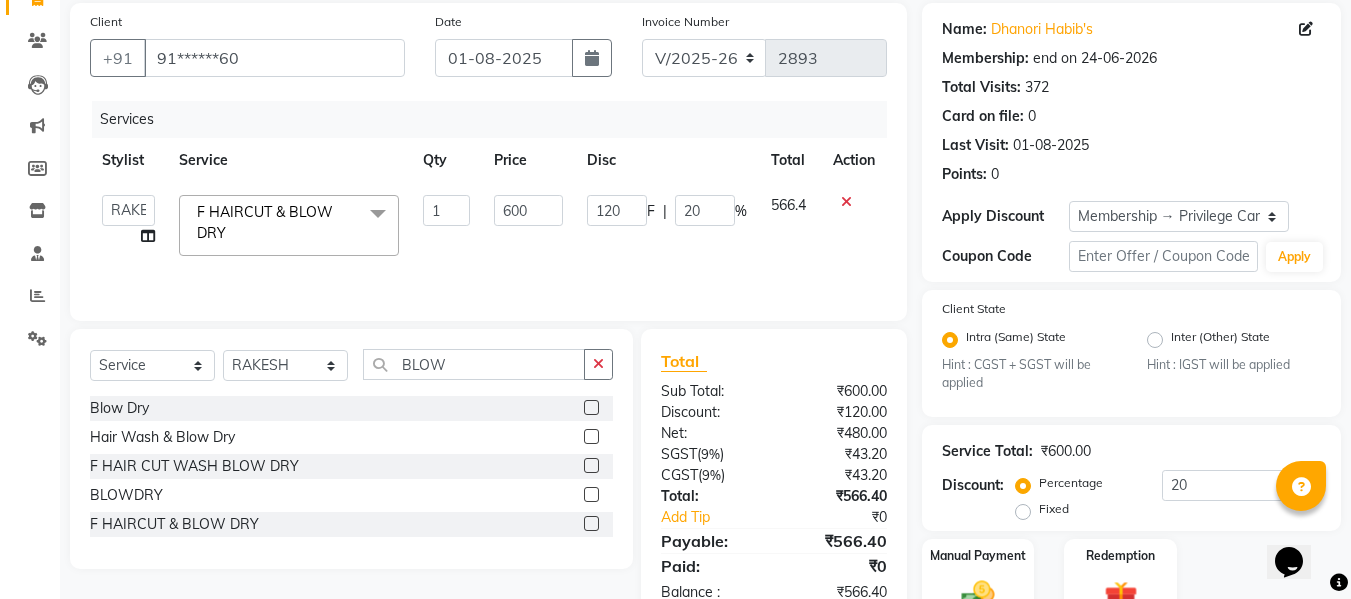 click on "600" 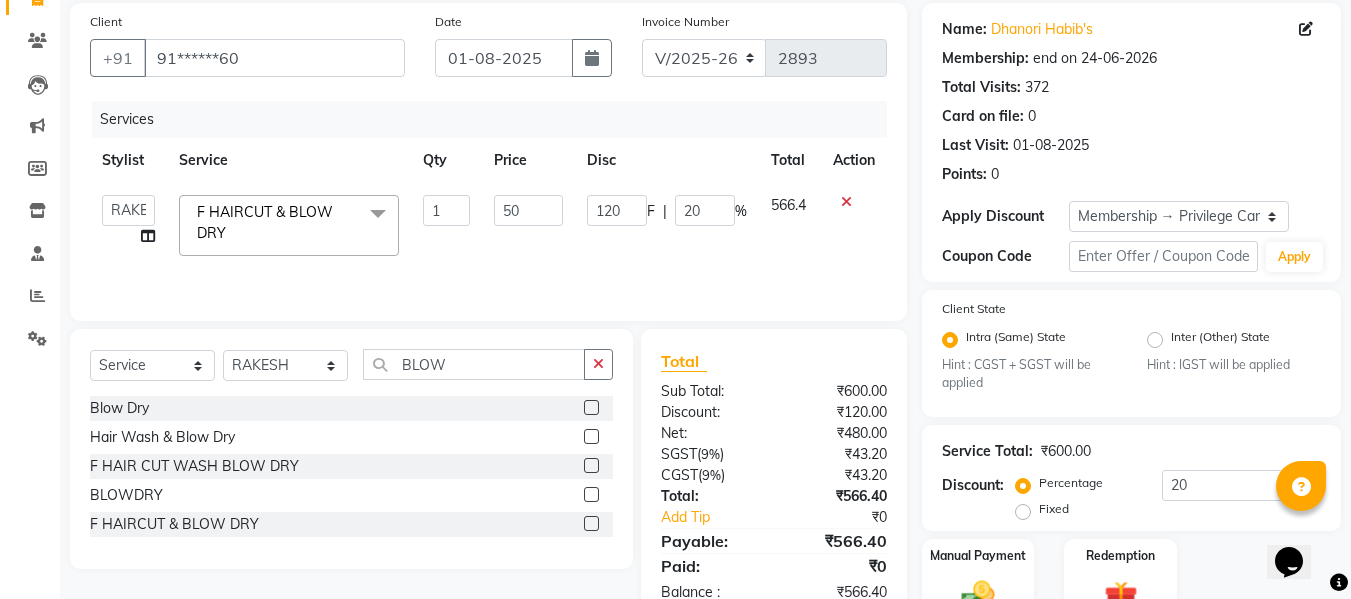 type on "509" 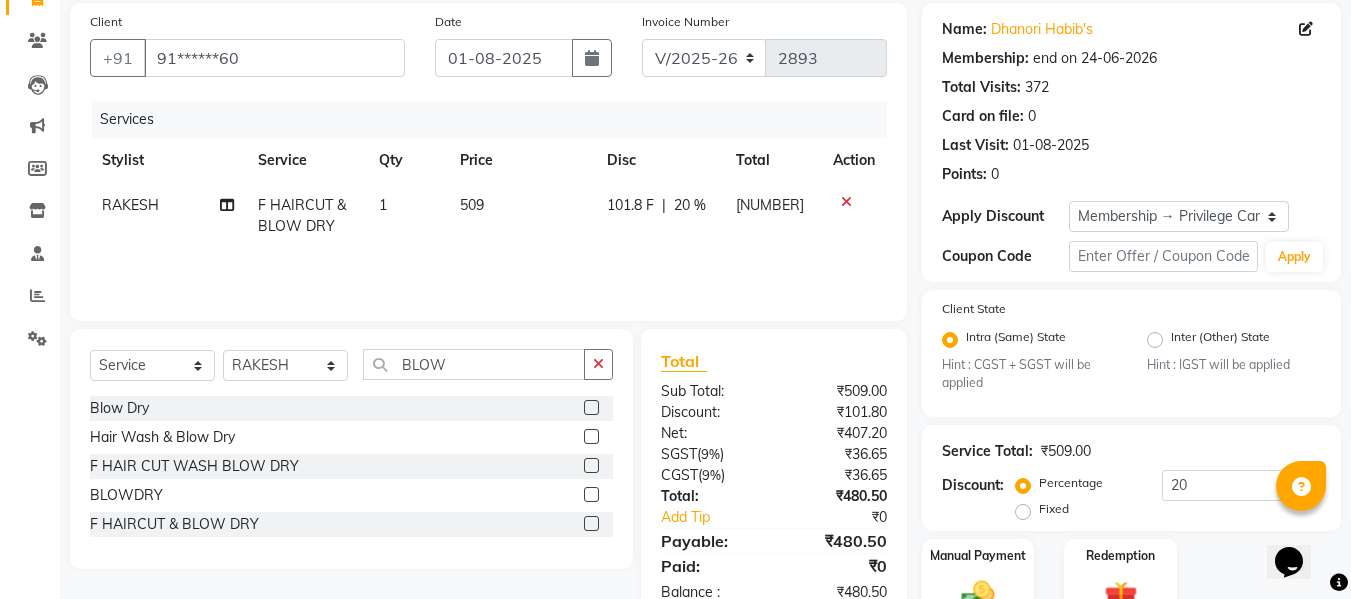 drag, startPoint x: 697, startPoint y: 201, endPoint x: 695, endPoint y: 228, distance: 27.073973 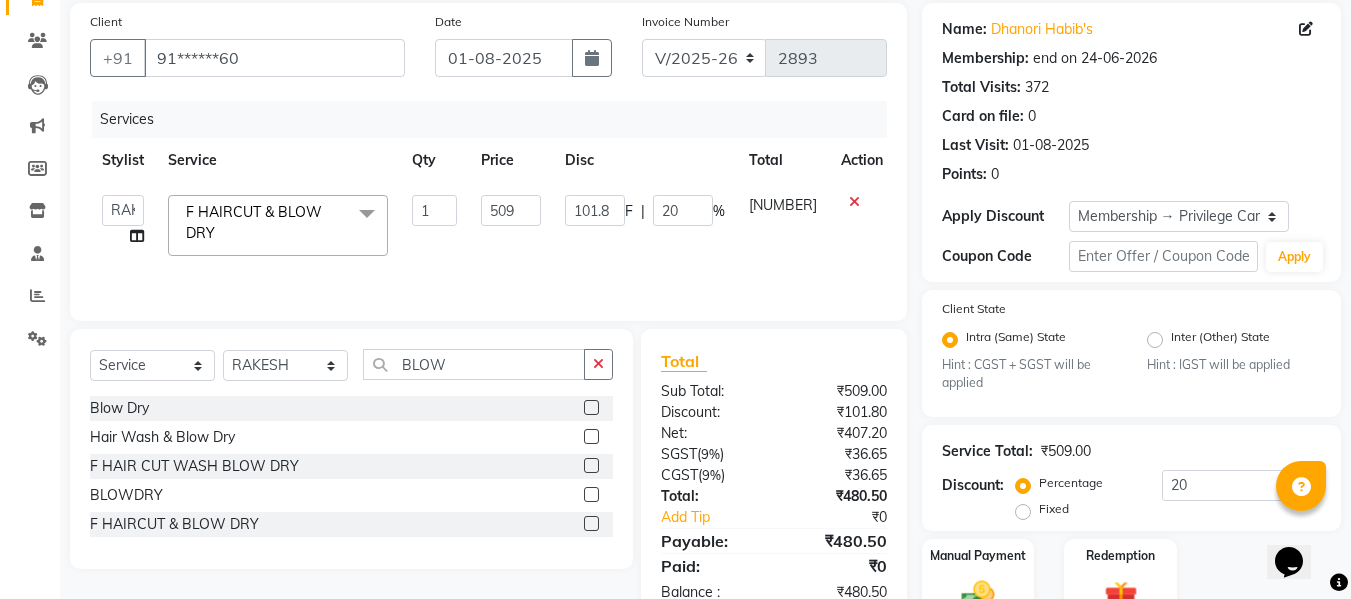click on "[NUMBER] F | 20 %" 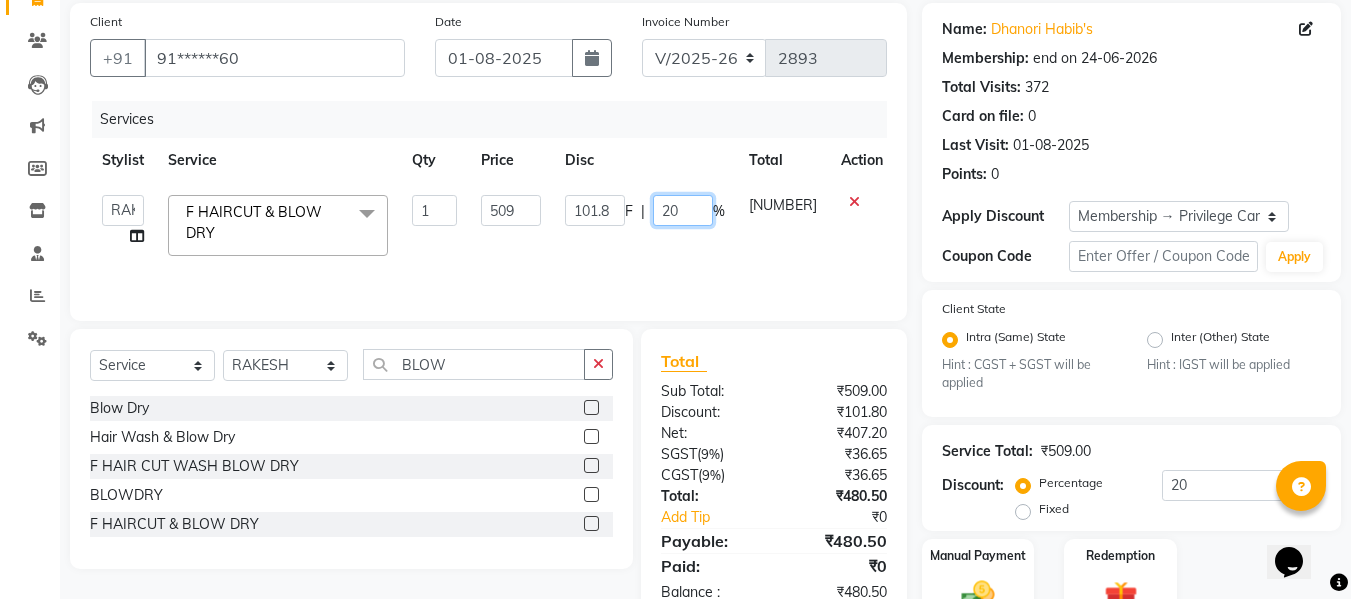 click on "[NUMBER] F | 20 %" 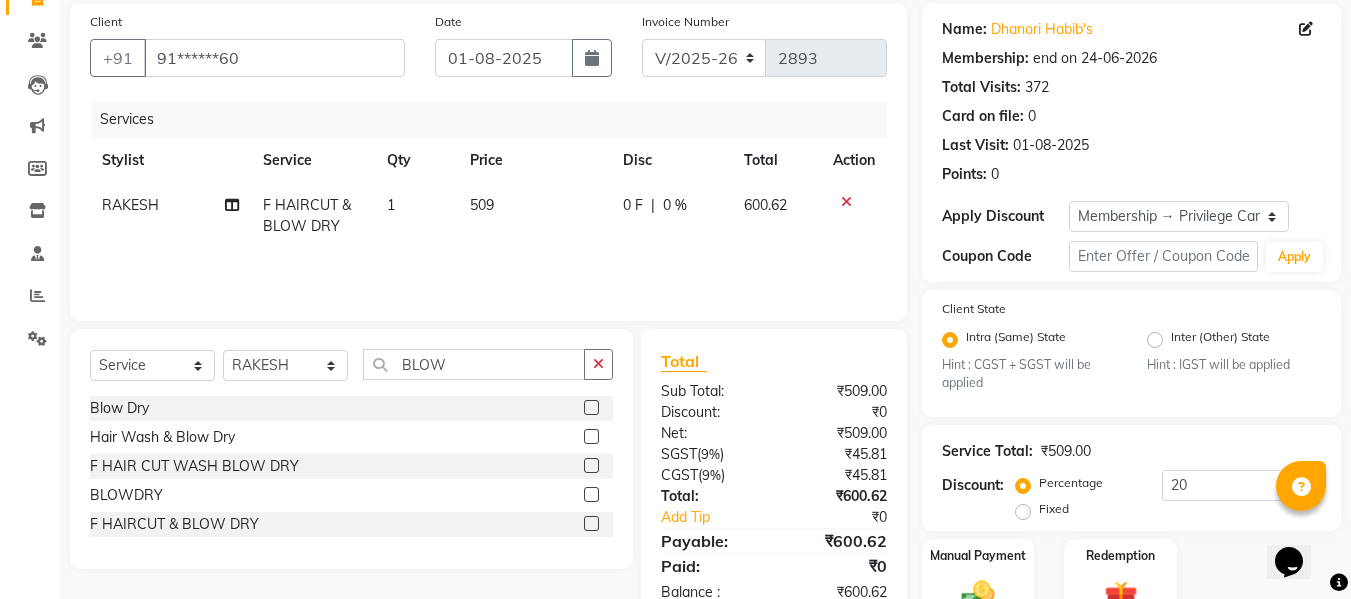 click on "Services Stylist Service Qty Price Disc Total Action RAKESH F HAIRCUT & BLOW DRY 1 509 0 F | 0 % 600.62" 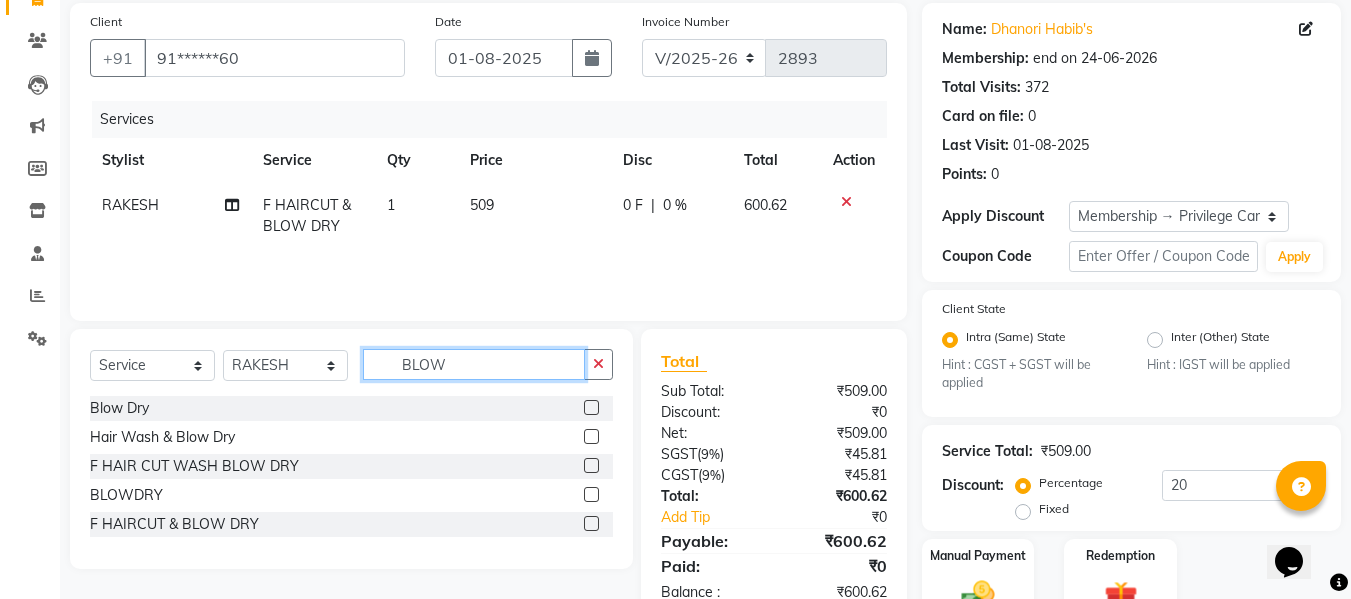 click on "BLOW" 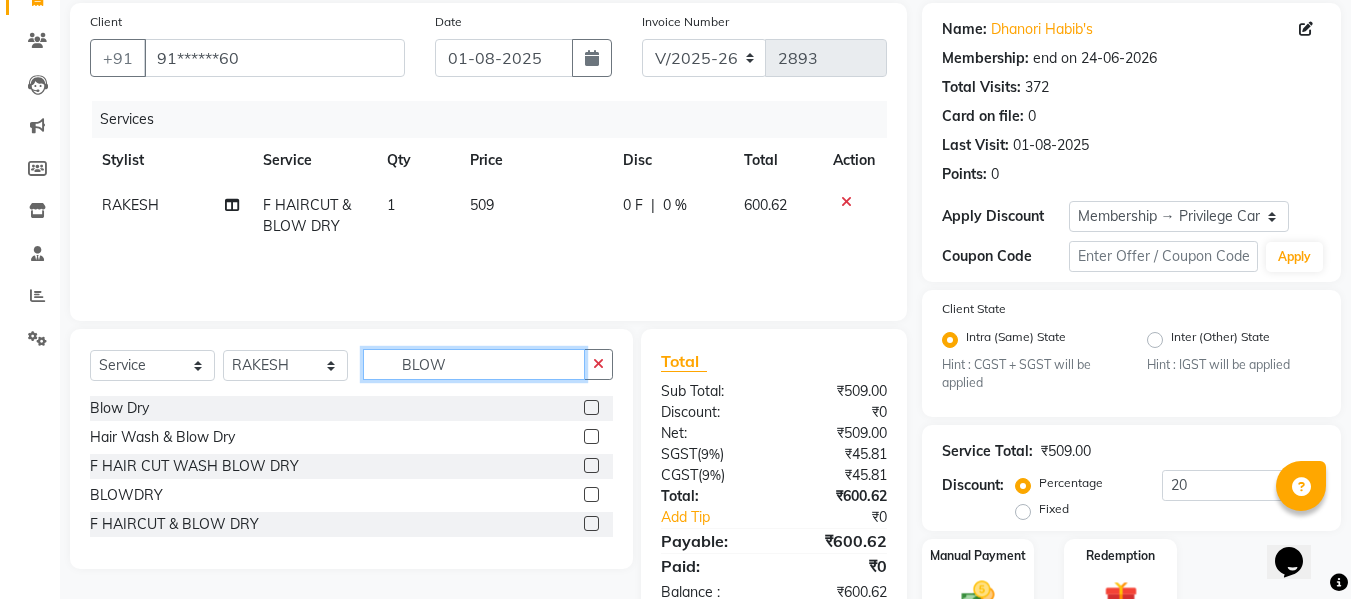 click on "BLOW" 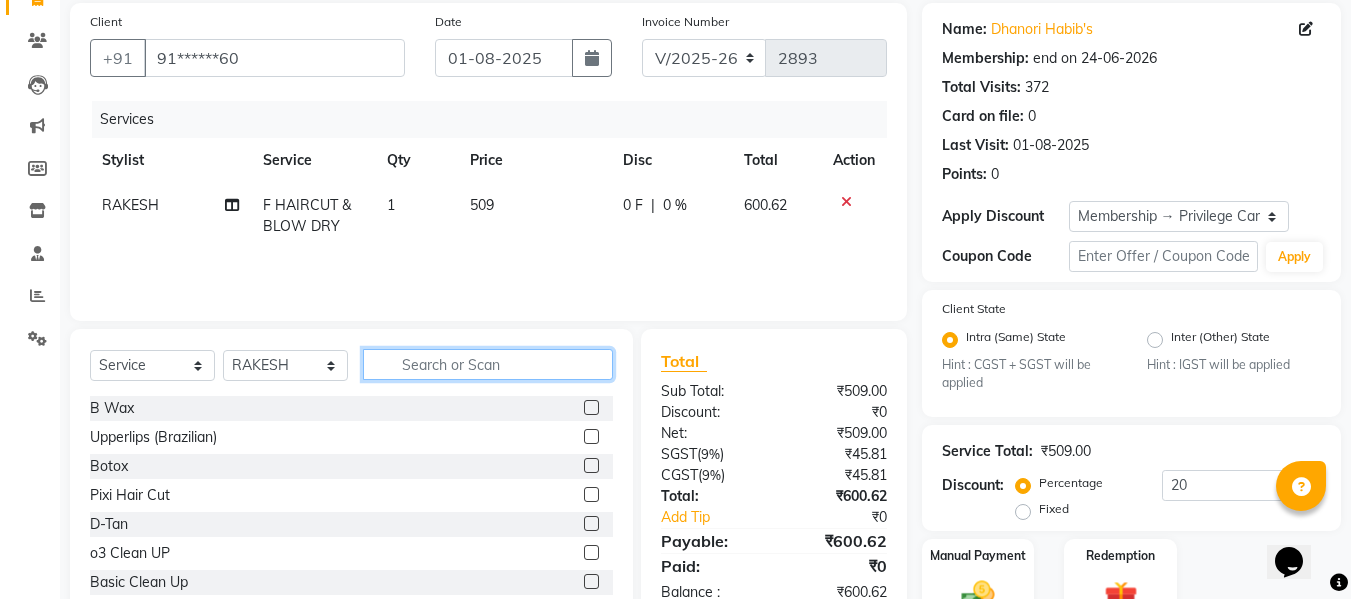 type 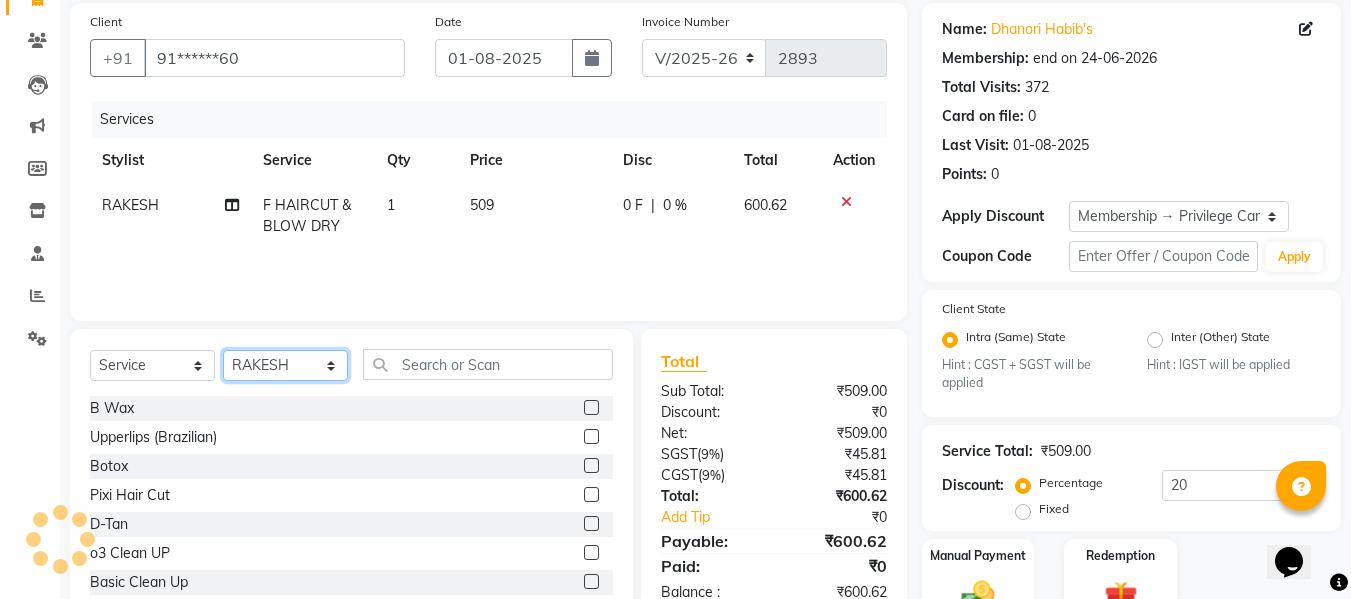 click on "Select Stylist Admin Alishan ARMAN DIVYA FAIZAN IRFAN MUZAMMIL POOJA POOJA J RAKESH SAHIL SHAKEEL SONAL" 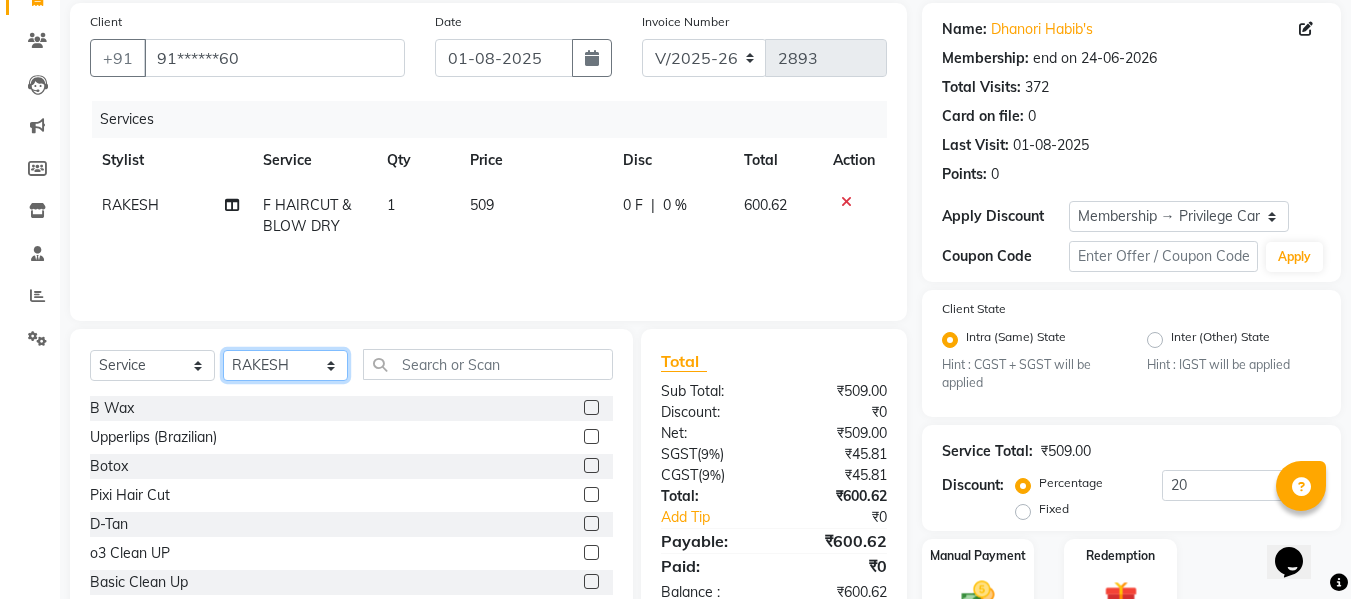 select on "35846" 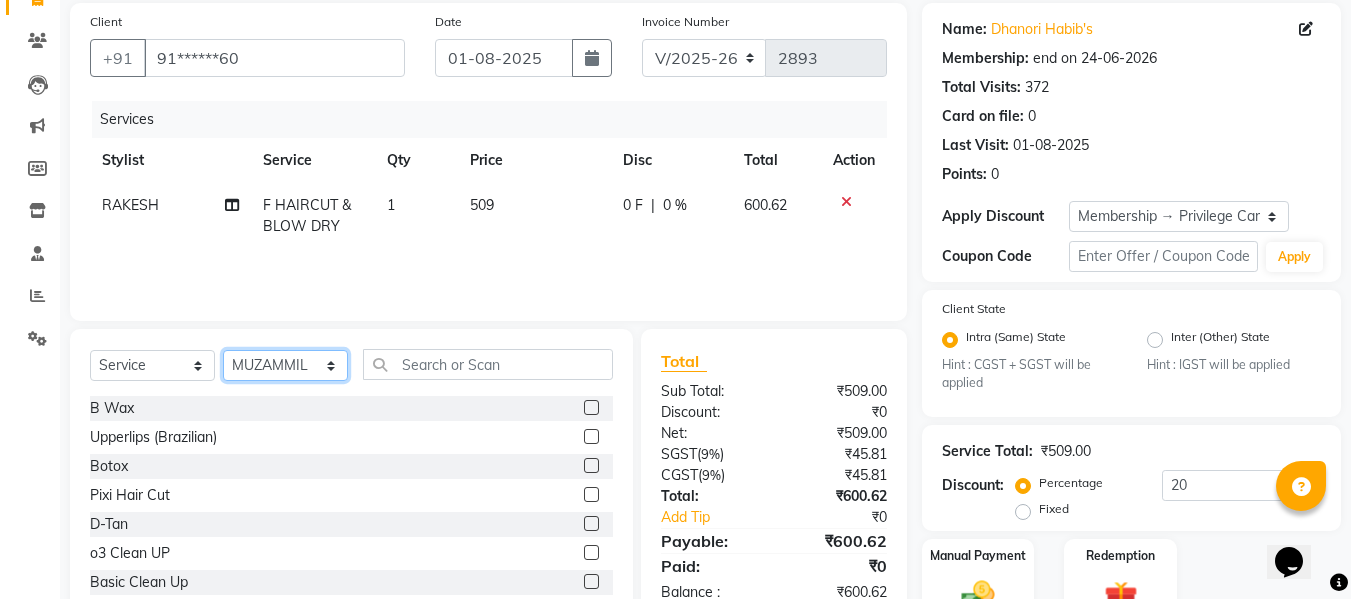 click on "Select Stylist Admin Alishan ARMAN DIVYA FAIZAN IRFAN MUZAMMIL POOJA POOJA J RAKESH SAHIL SHAKEEL SONAL" 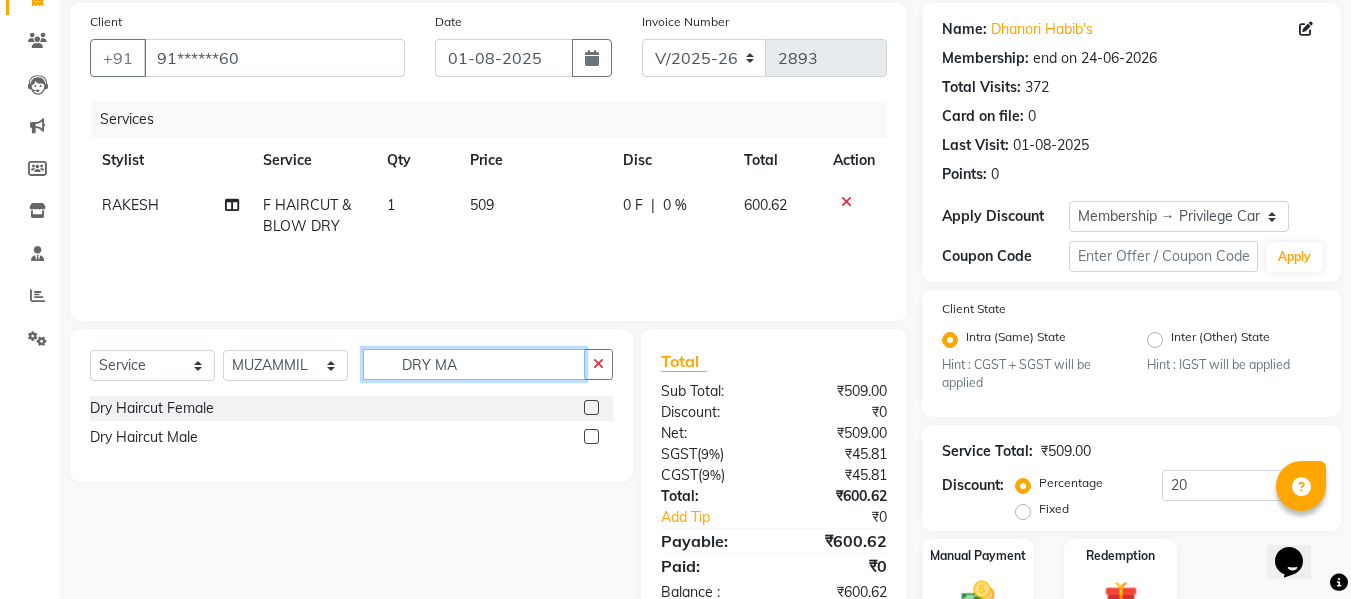 type on "DRY MA" 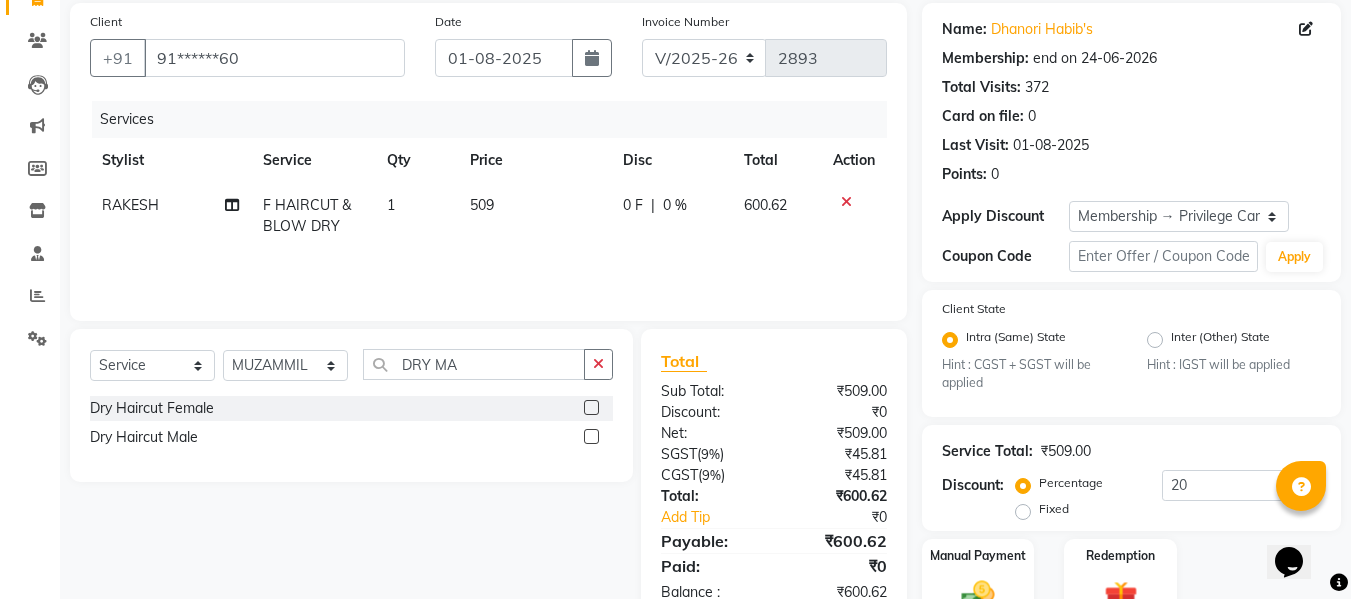click 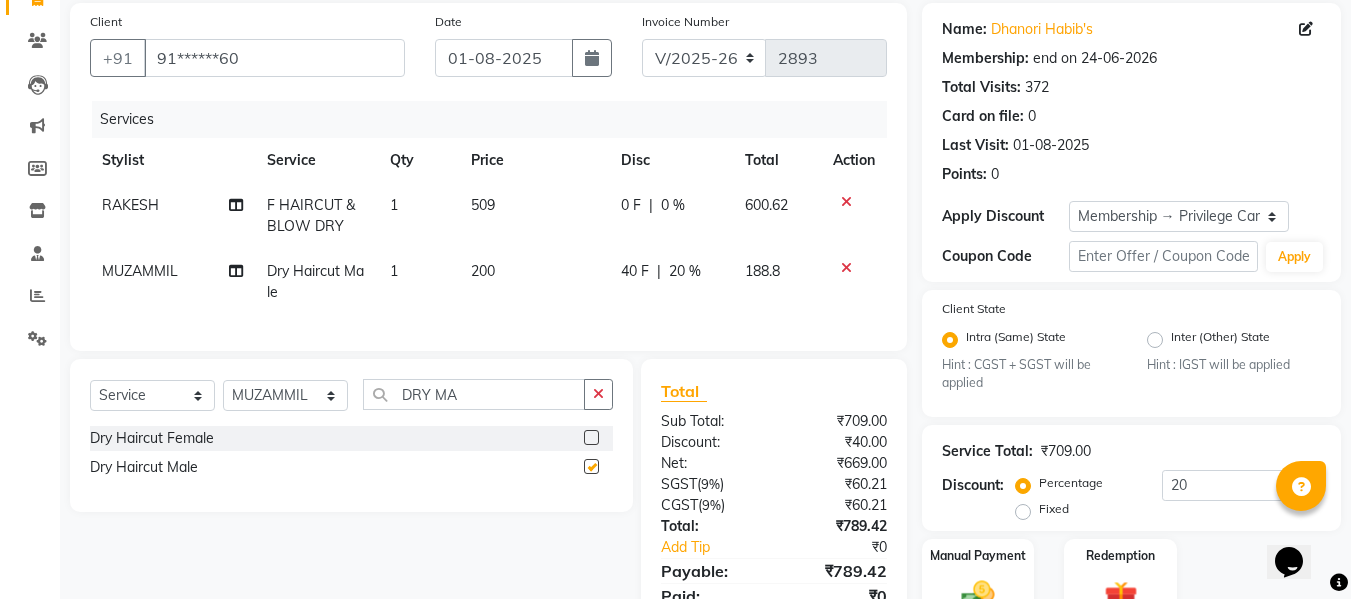 checkbox on "false" 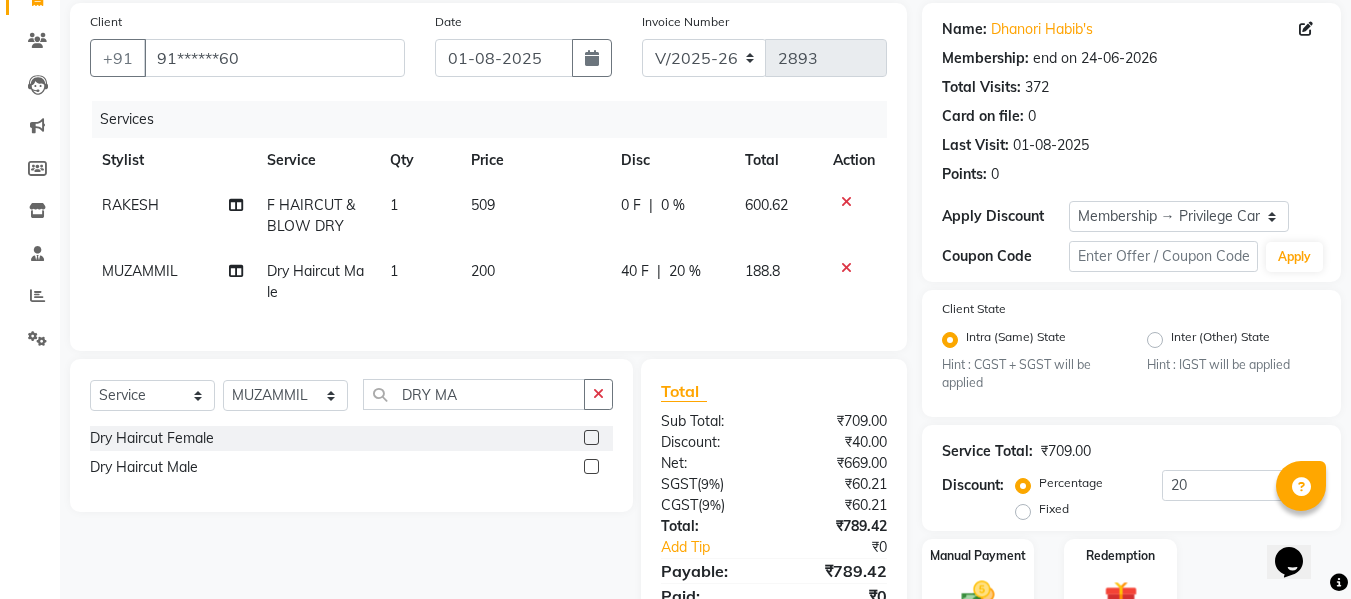 click on "200" 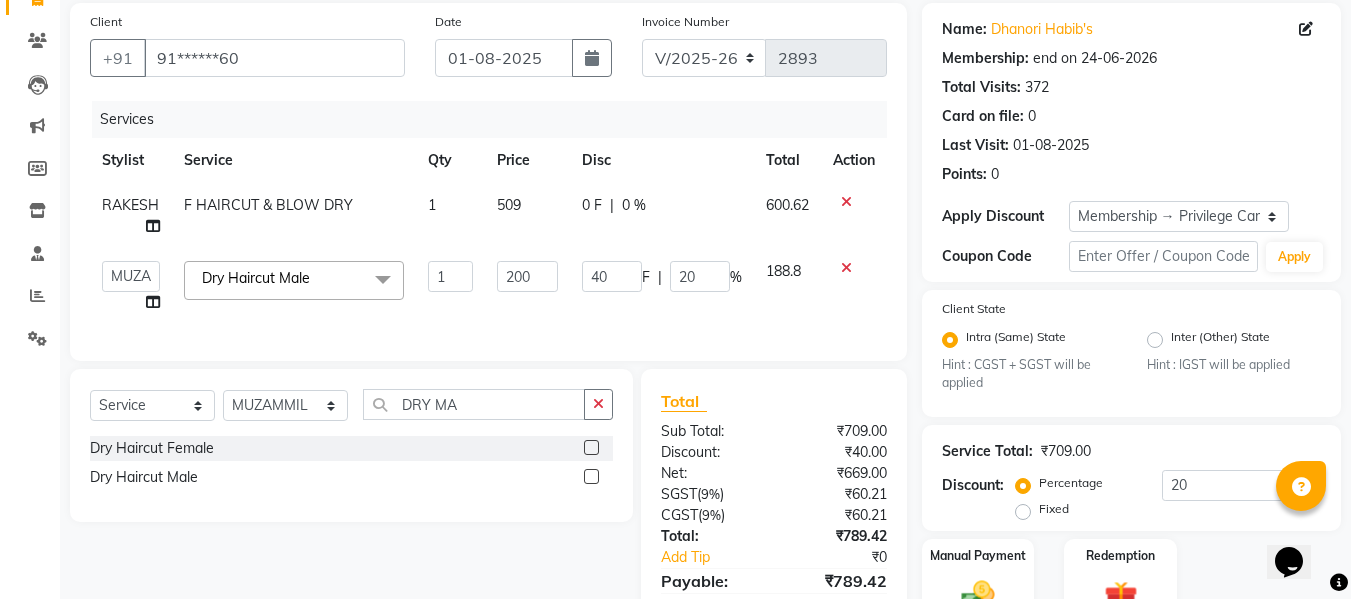 click on "200" 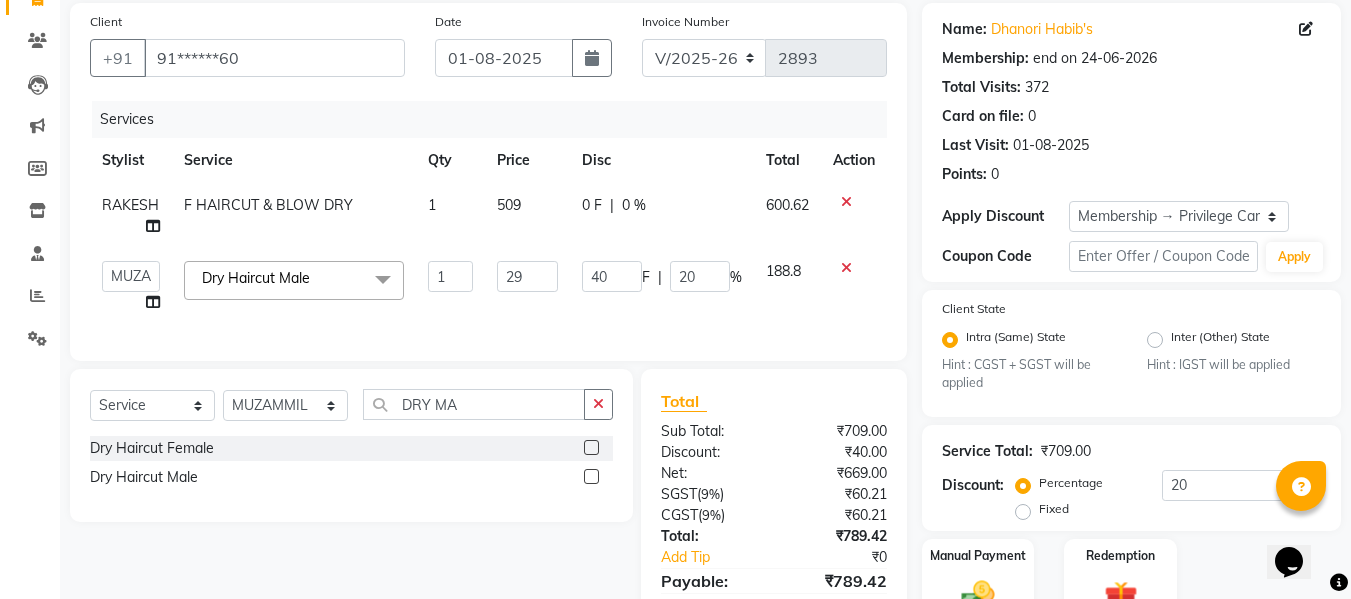 type on "297" 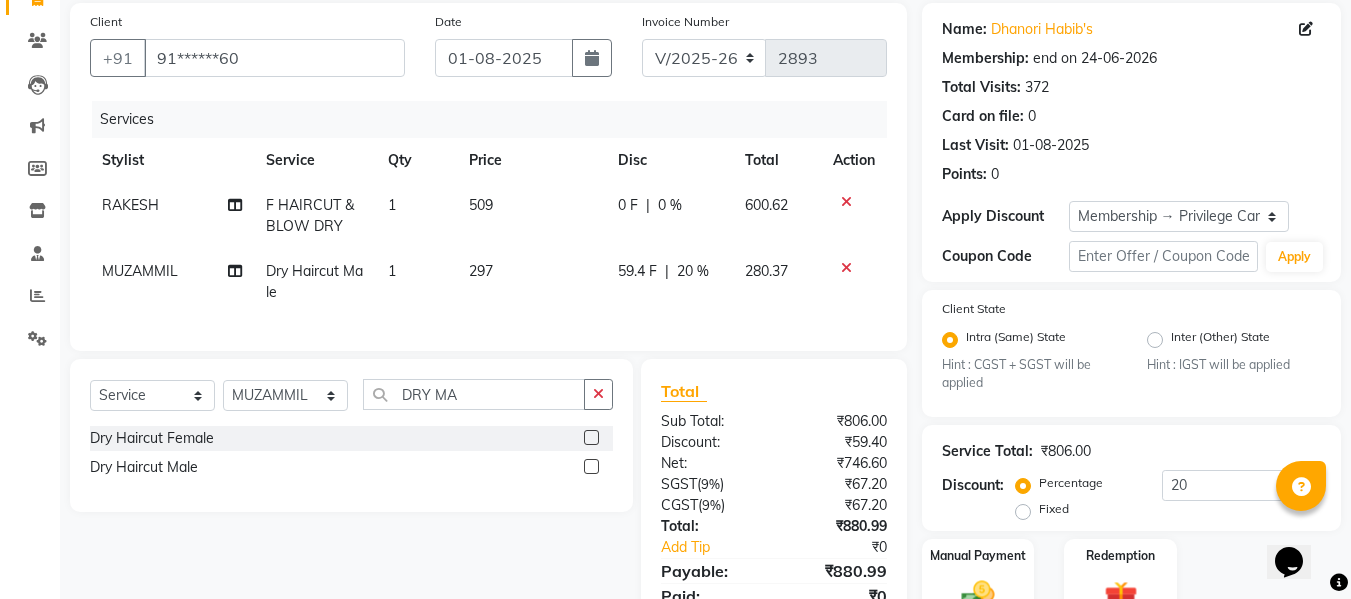 click on "59.4 F | 20 %" 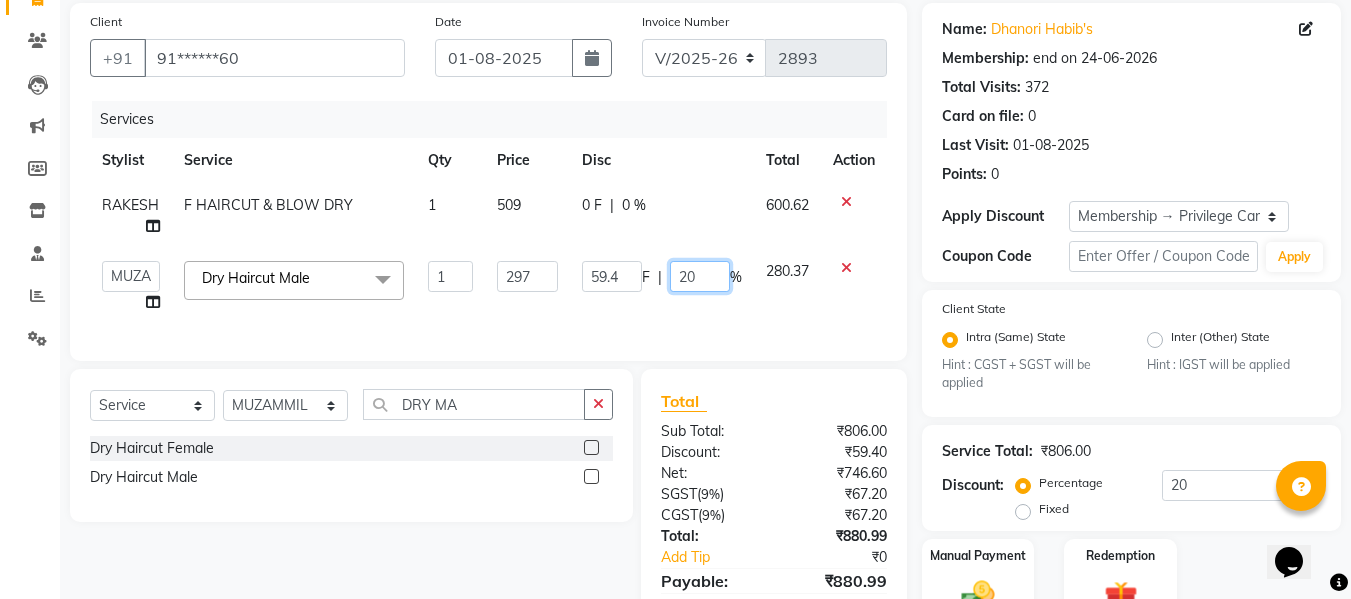 click on "20" 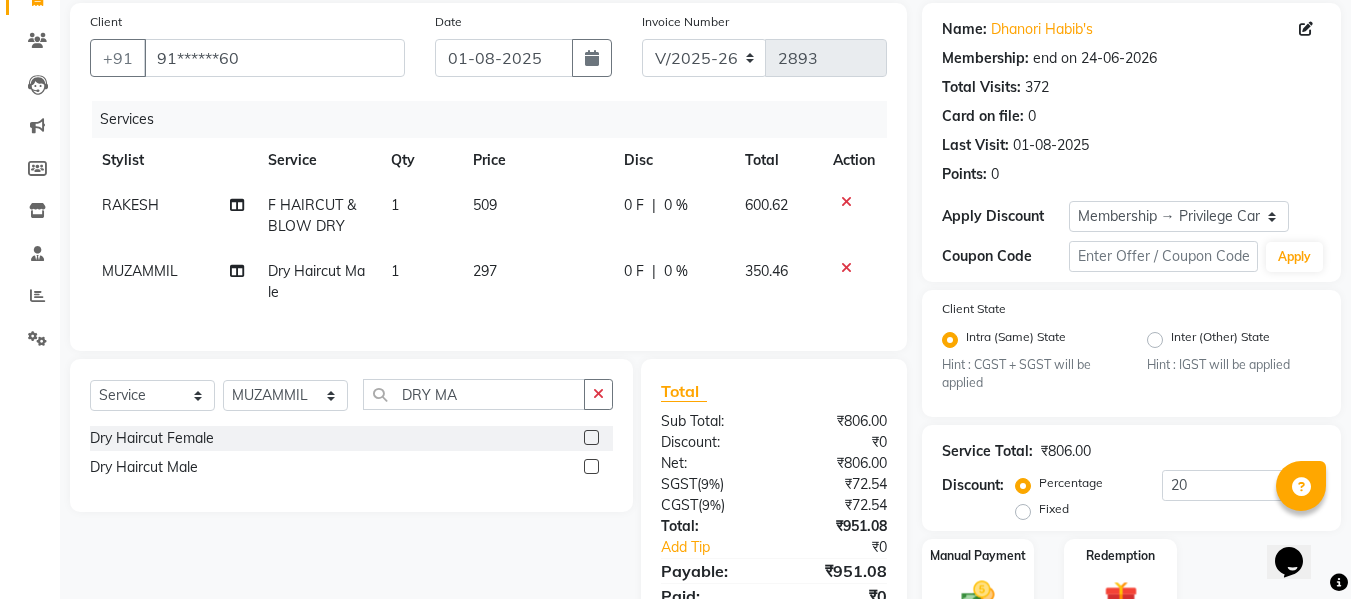 click on "0 F | 0 %" 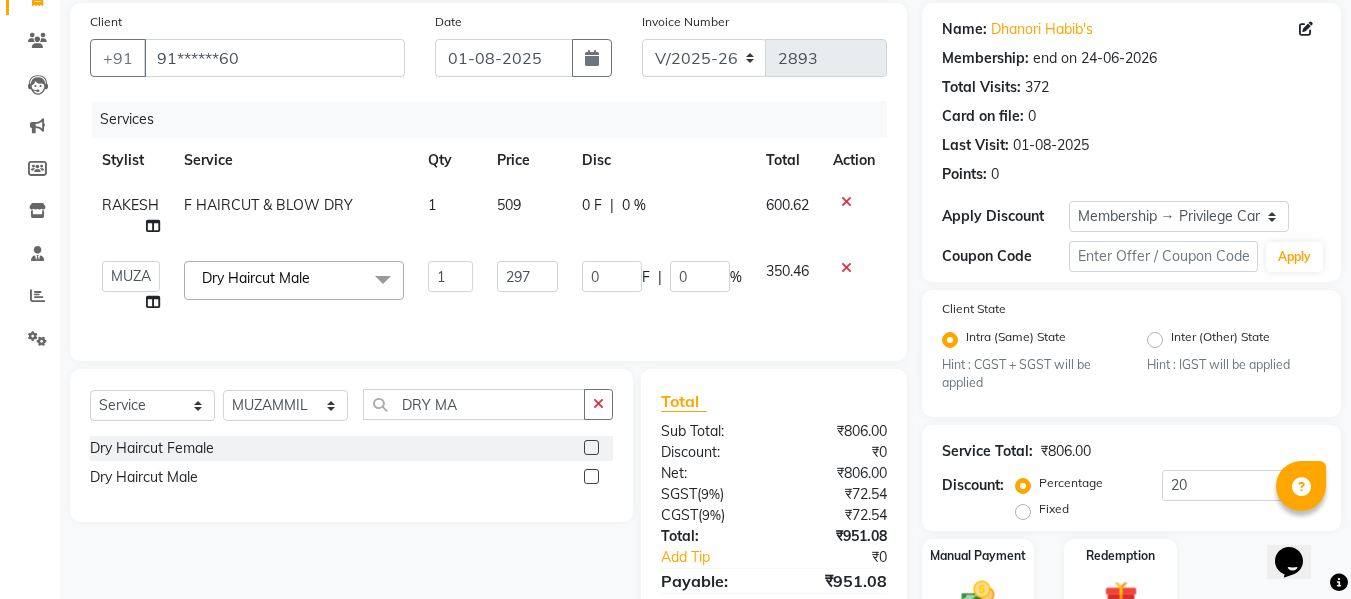 scroll, scrollTop: 256, scrollLeft: 0, axis: vertical 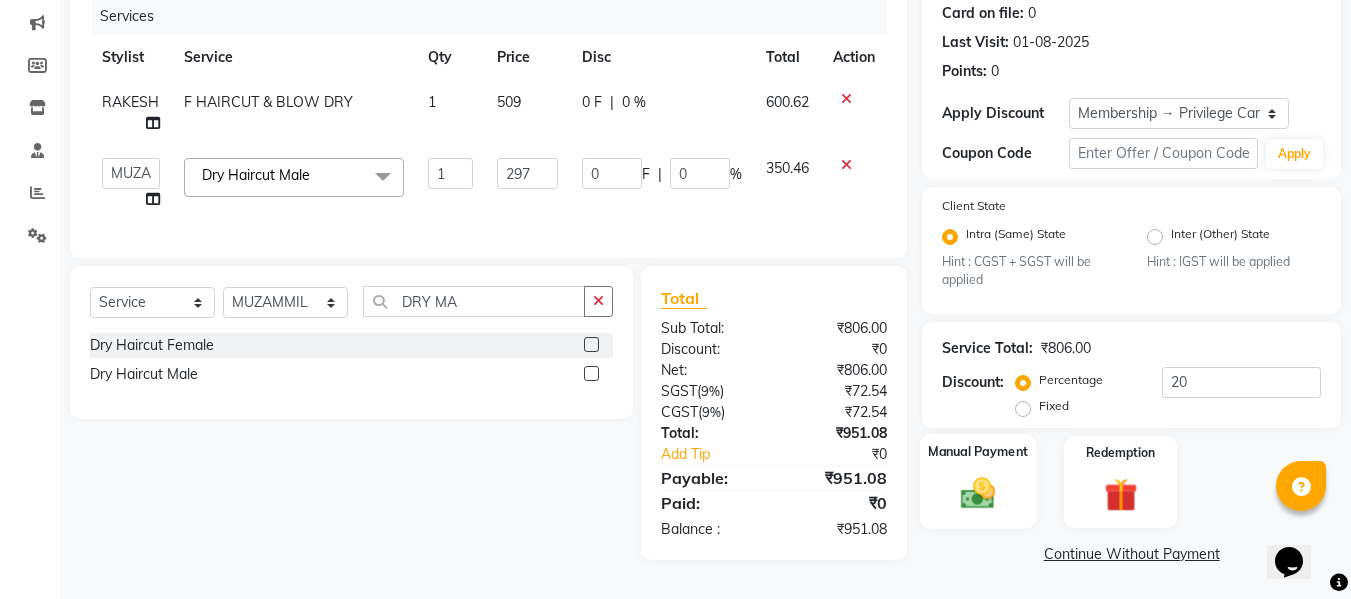 click on "Manual Payment" 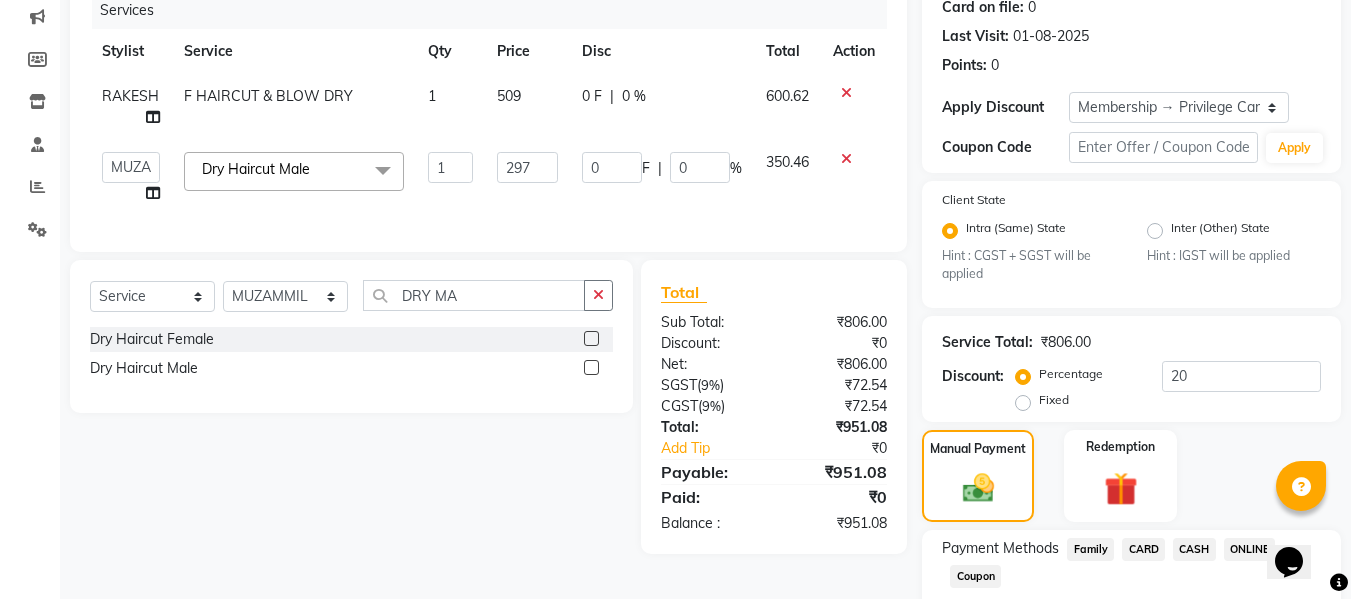 scroll, scrollTop: 378, scrollLeft: 0, axis: vertical 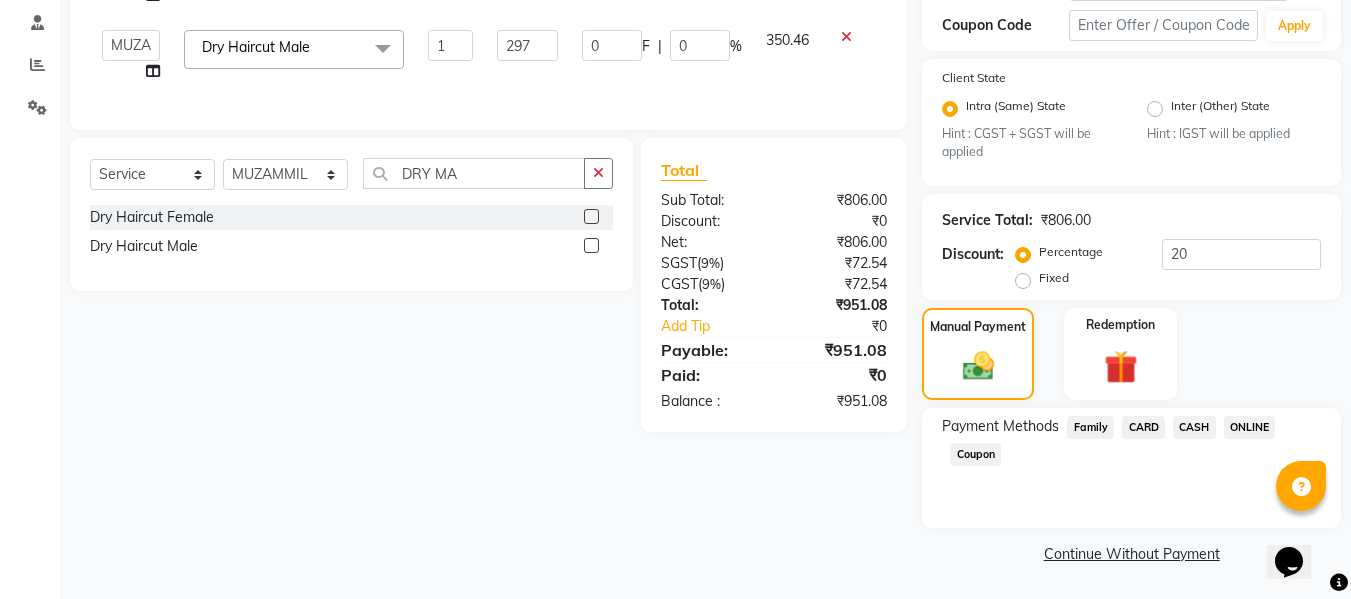 click 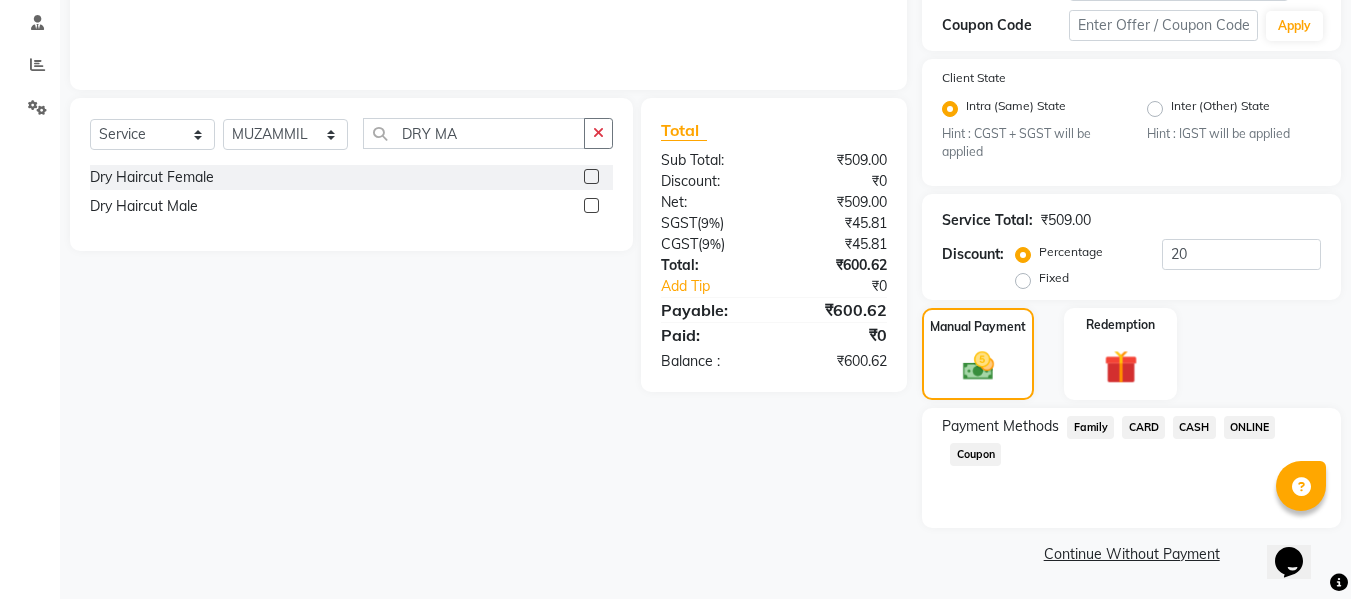 click on "CASH" 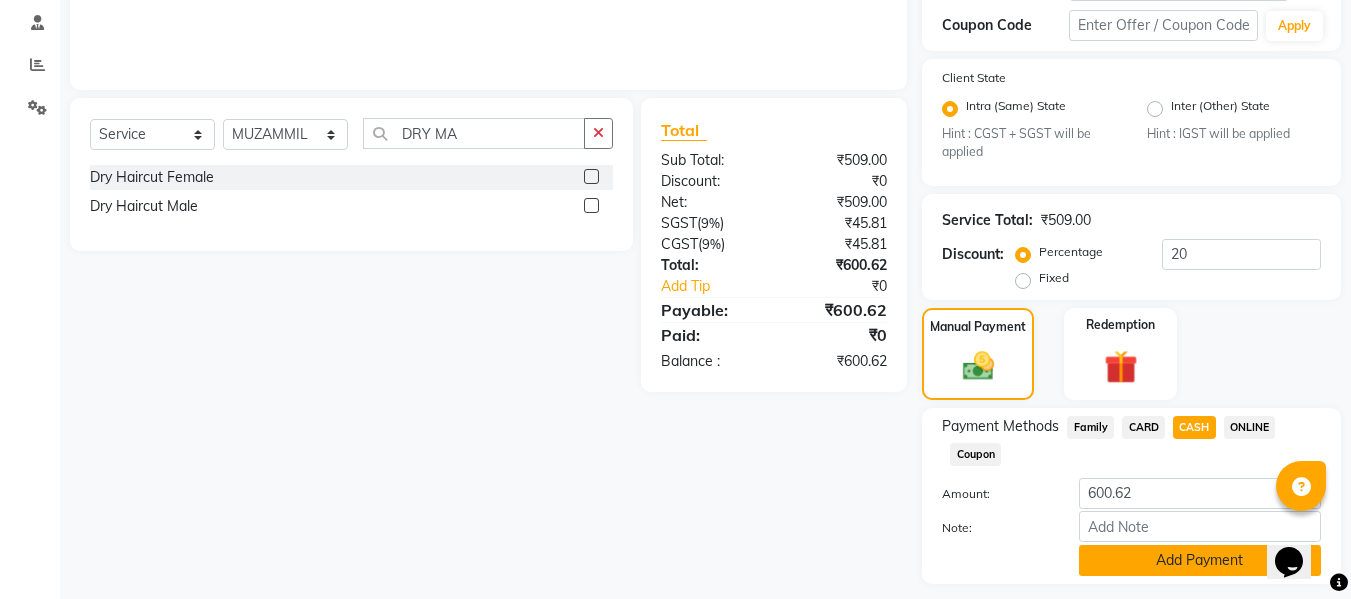 click on "Add Payment" 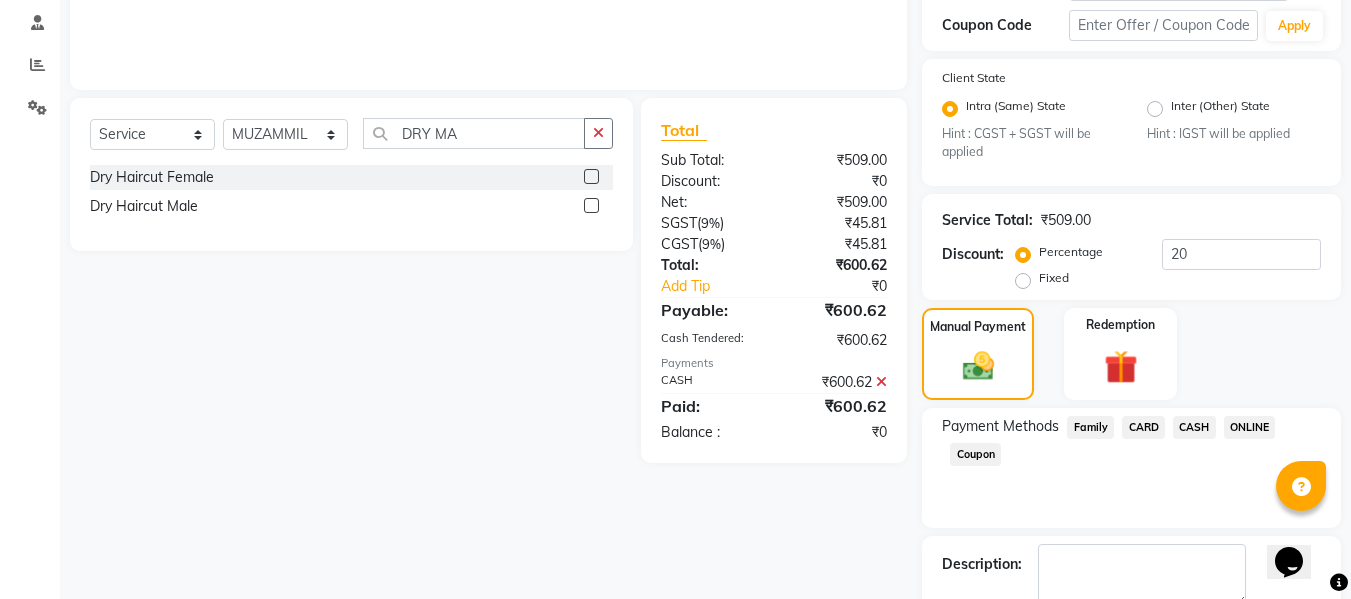 click 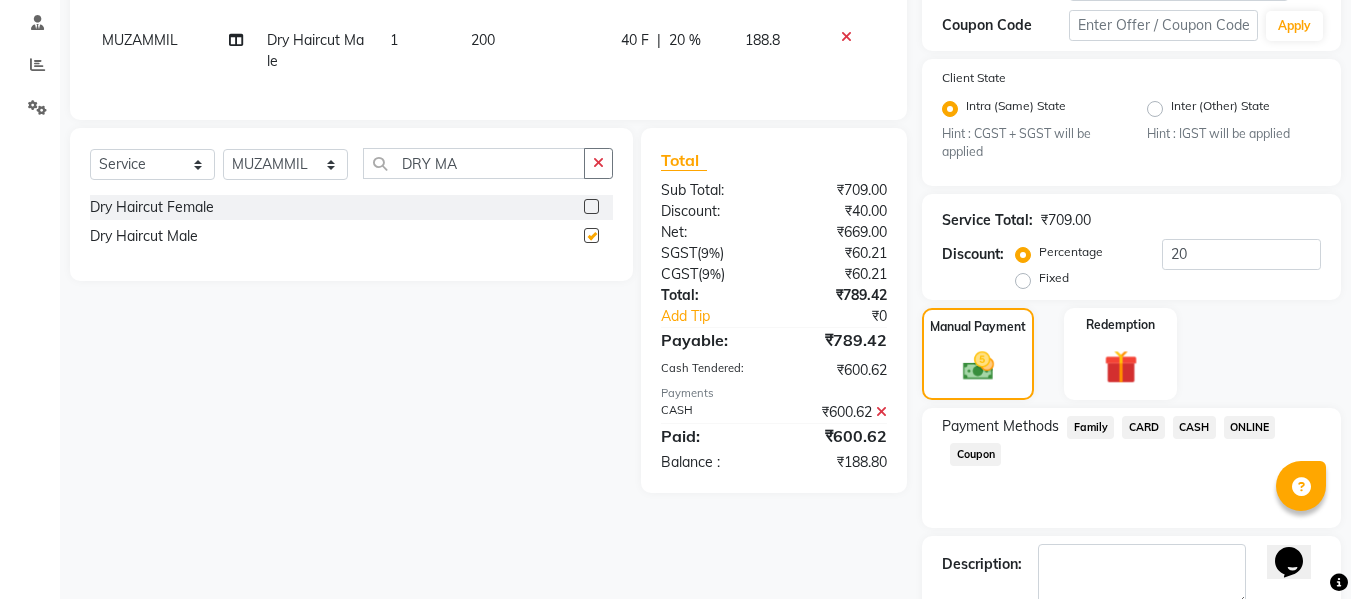 checkbox on "false" 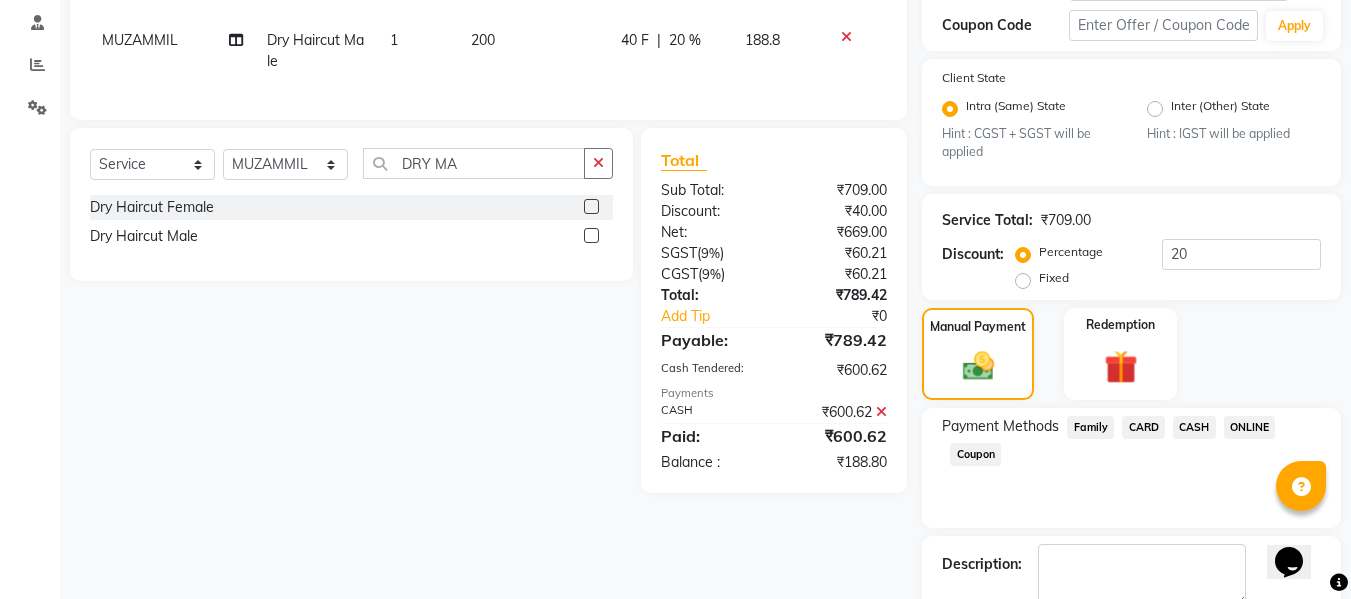 click on "200" 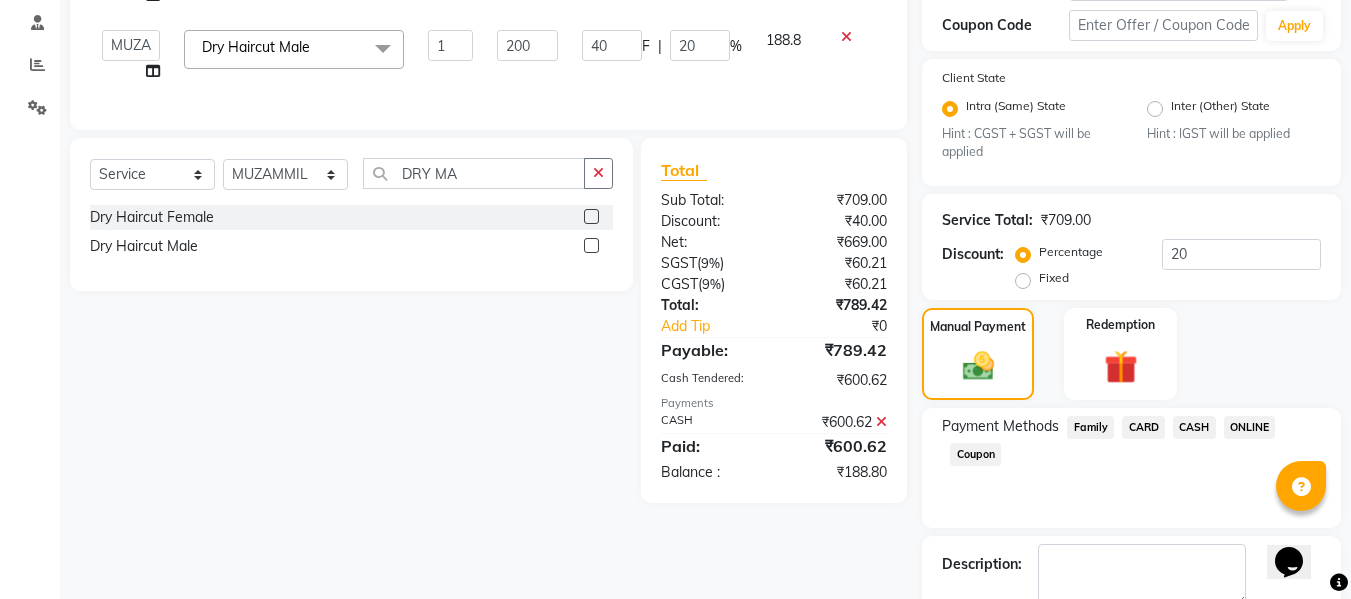 click on "200" 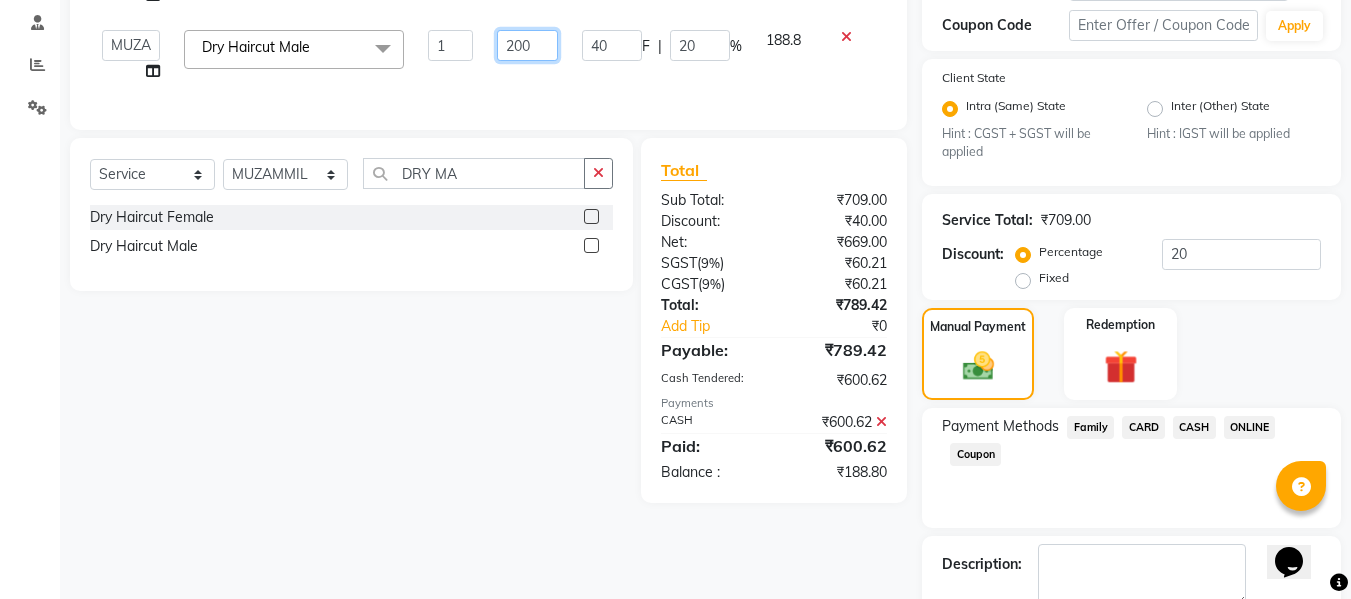 click on "200" 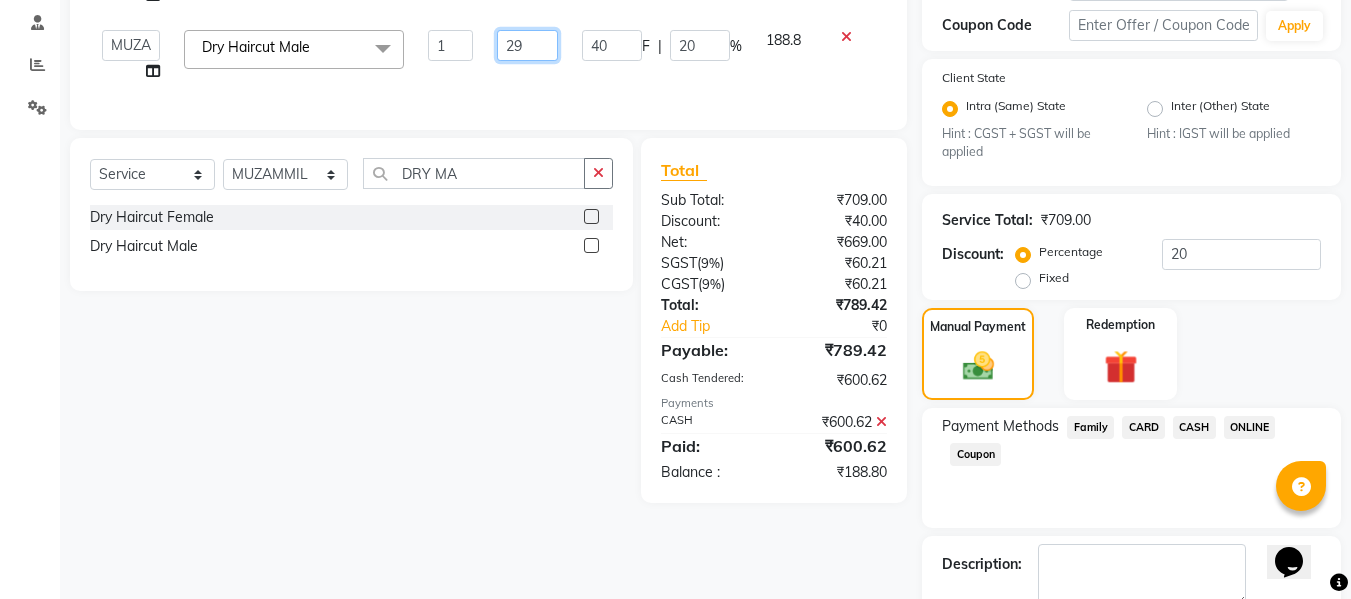 type on "297" 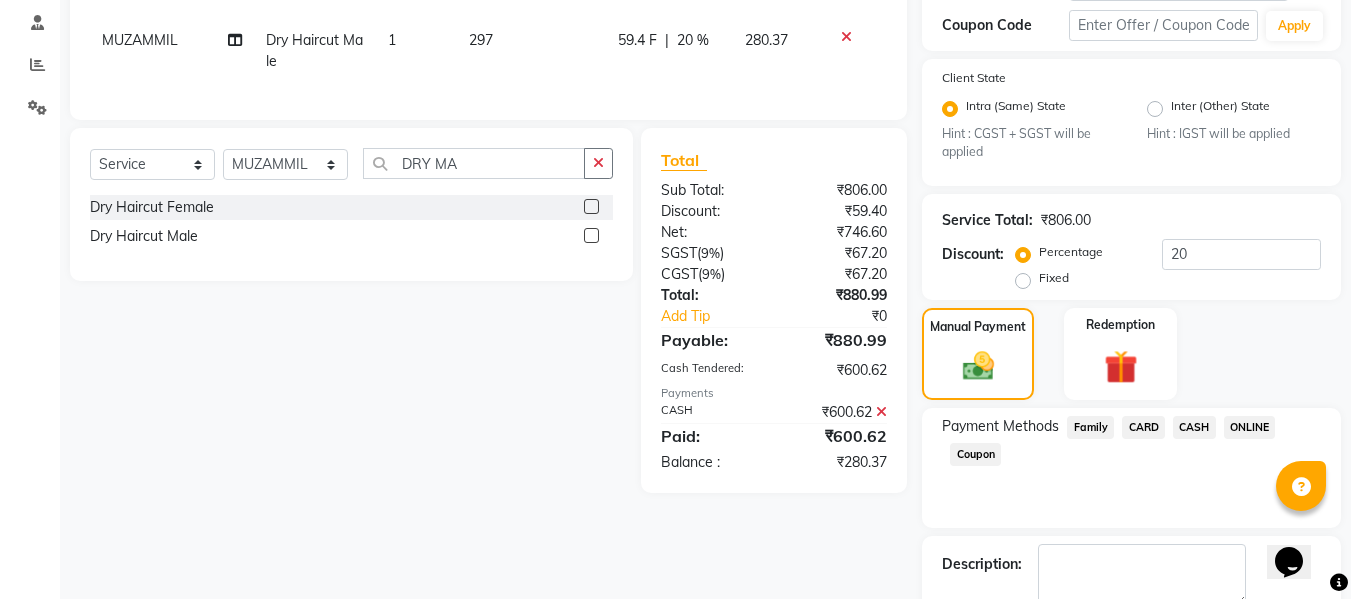 click on "297" 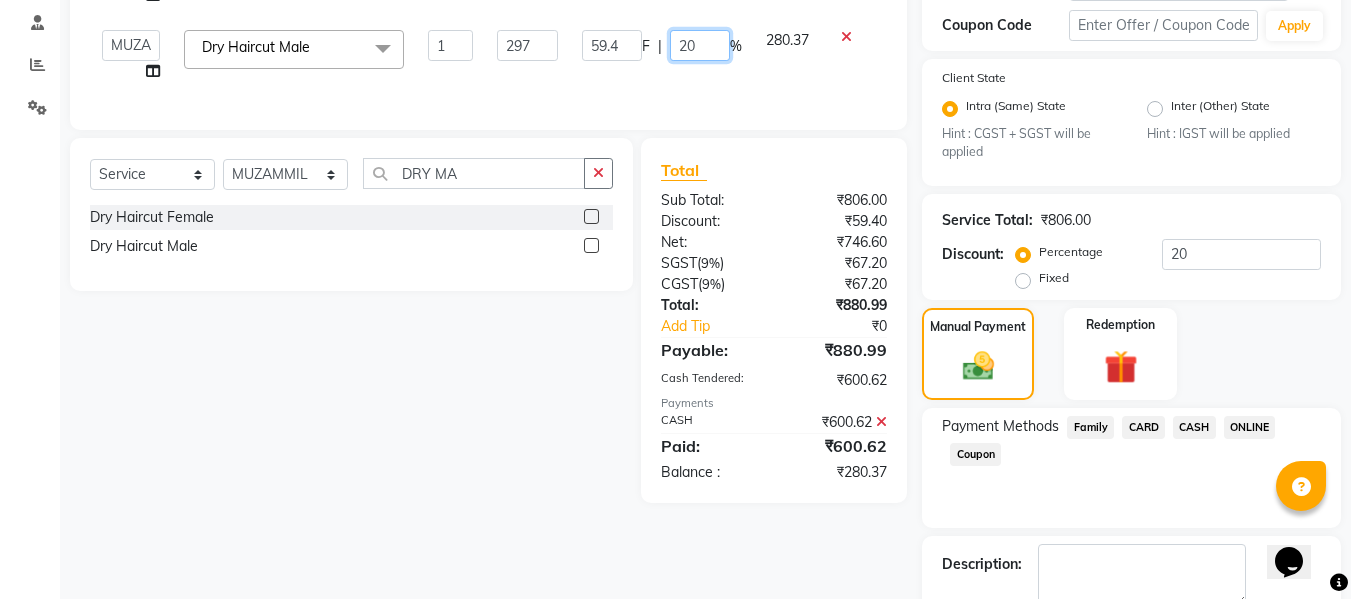 click on "20" 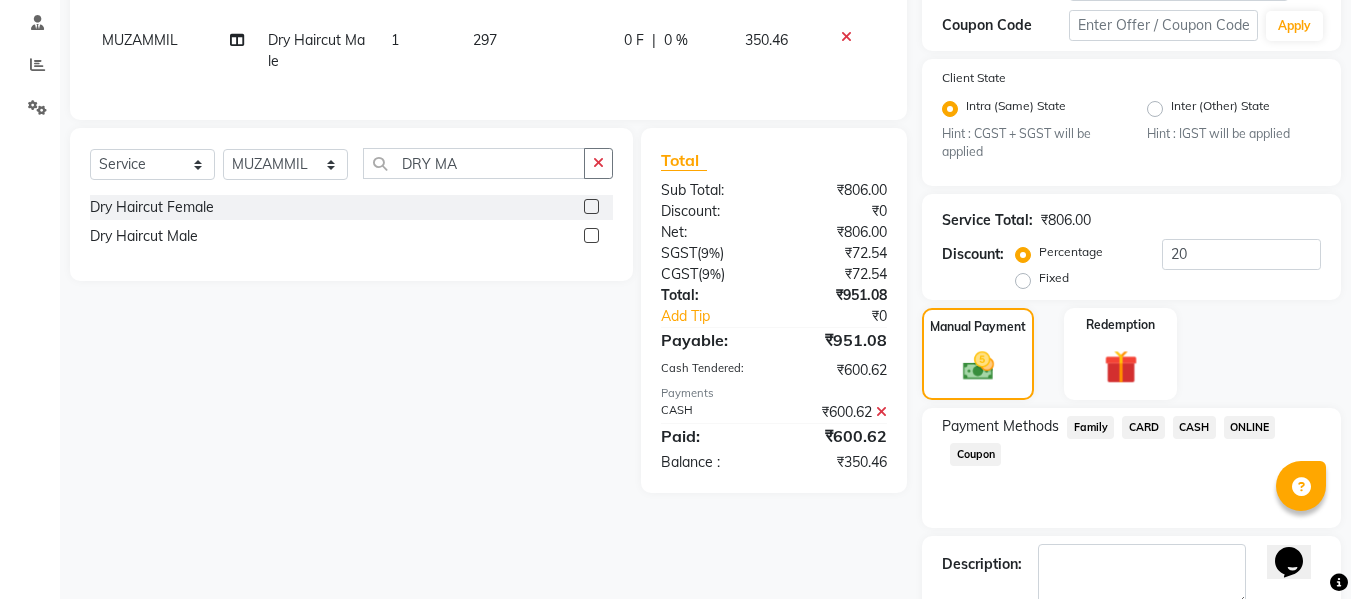 click on "Services Stylist Service Qty Price Disc Total Action RAKESH F HAIRCUT & BLOW DRY 1 509 0 F | 0 % 600.62 MUZAMMIL Dry Haircut Male 1 297 0 F | 0 % 350.46" 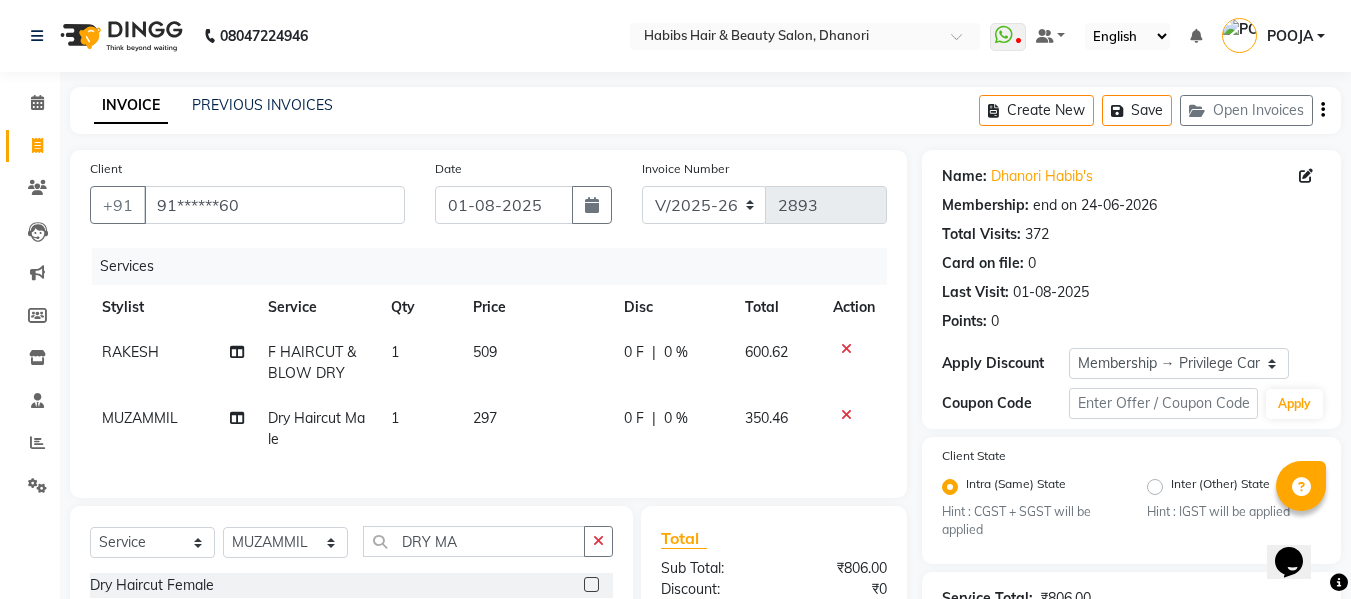 scroll, scrollTop: 491, scrollLeft: 0, axis: vertical 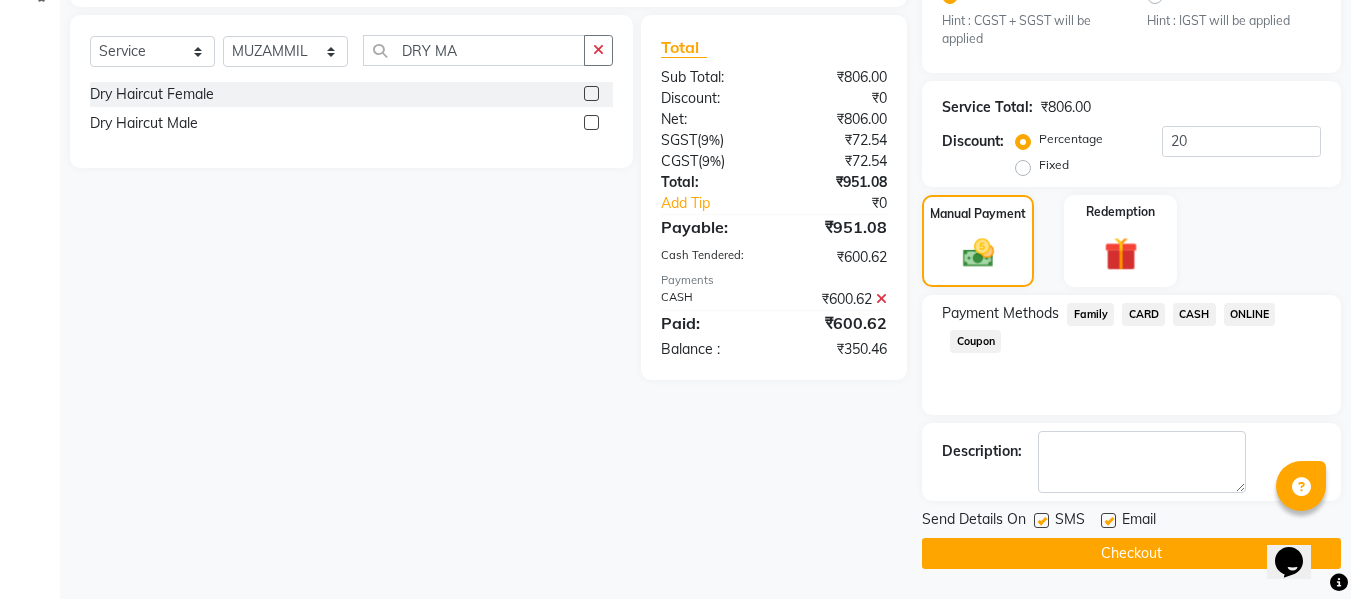 click on "ONLINE" 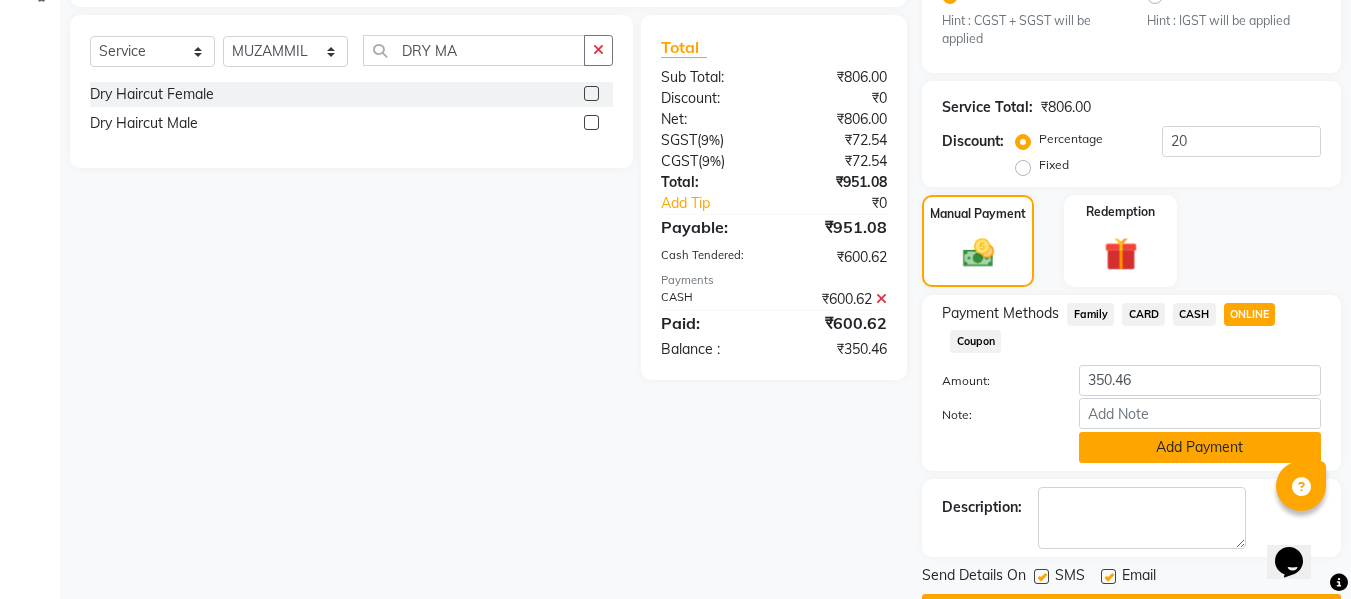 click on "Add Payment" 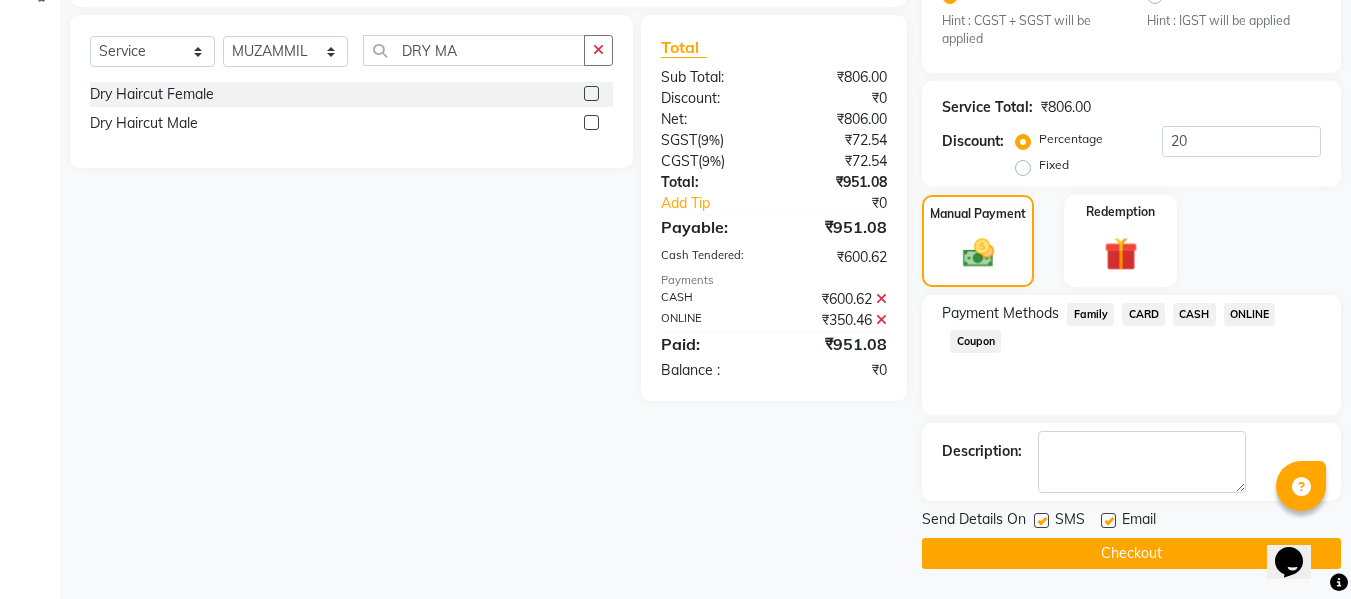 click on "Checkout" 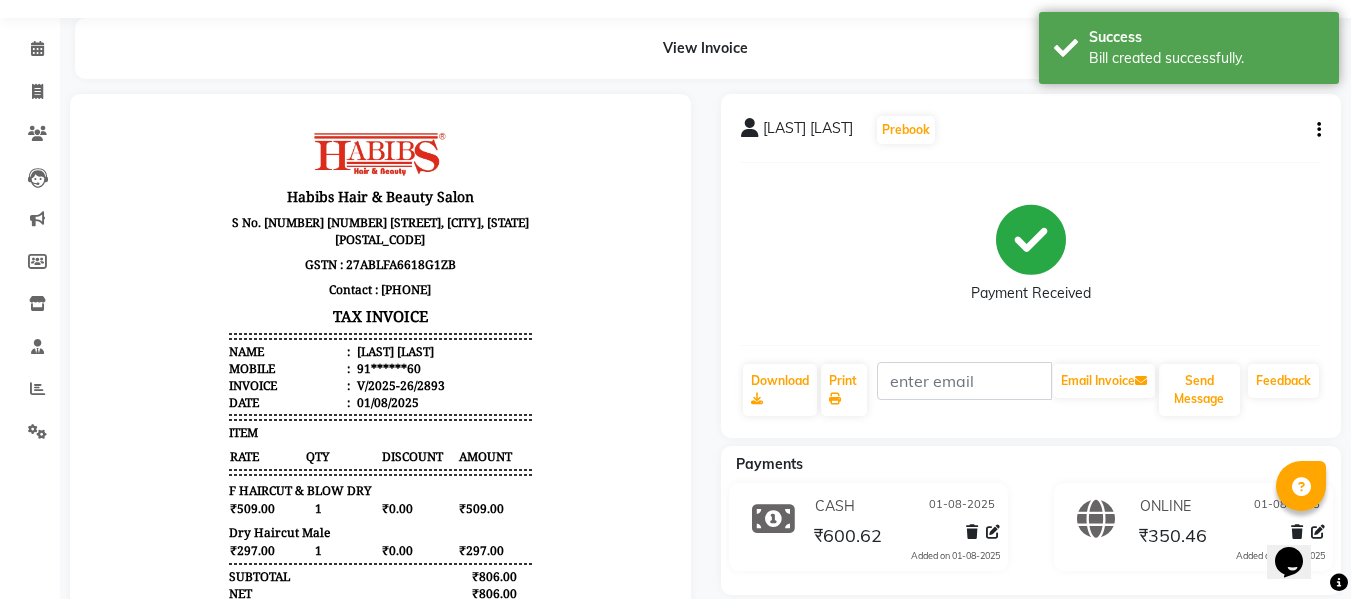 scroll, scrollTop: 0, scrollLeft: 0, axis: both 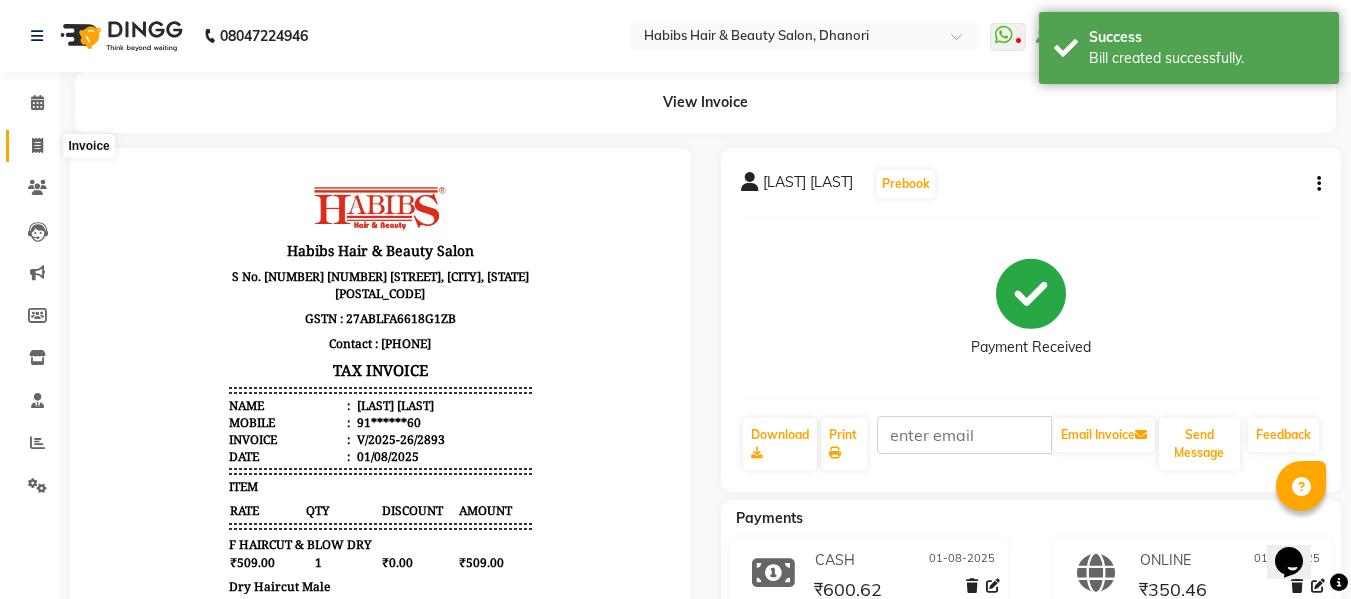click 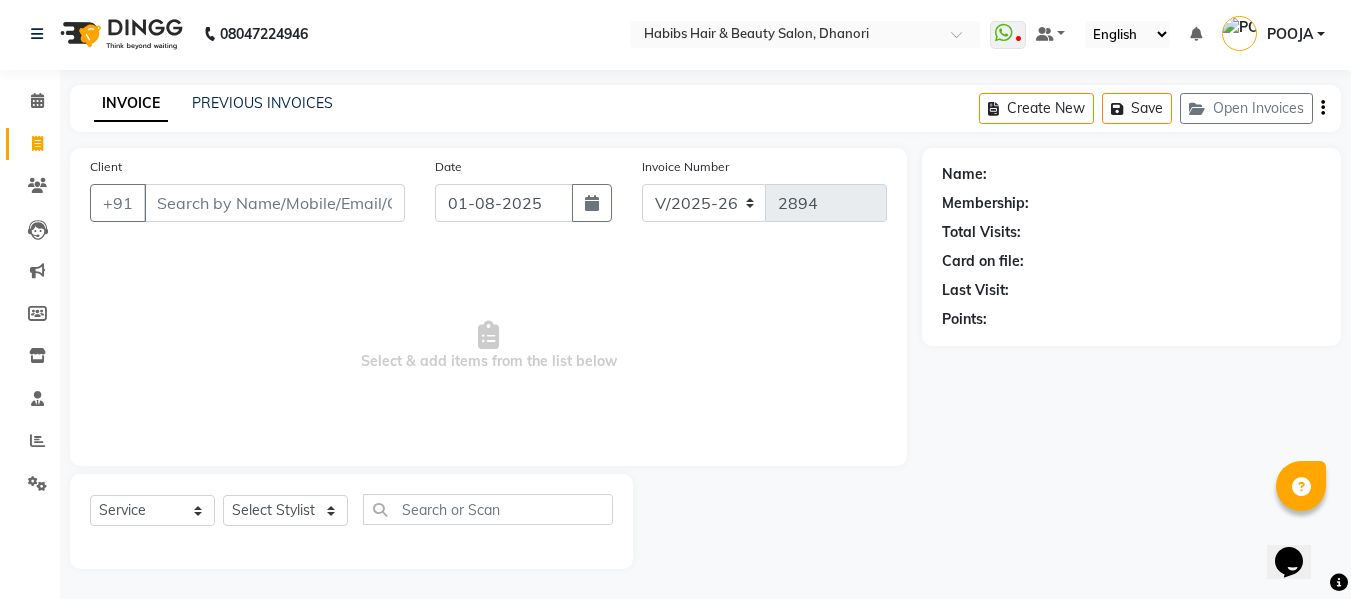 click on "Client" at bounding box center [274, 203] 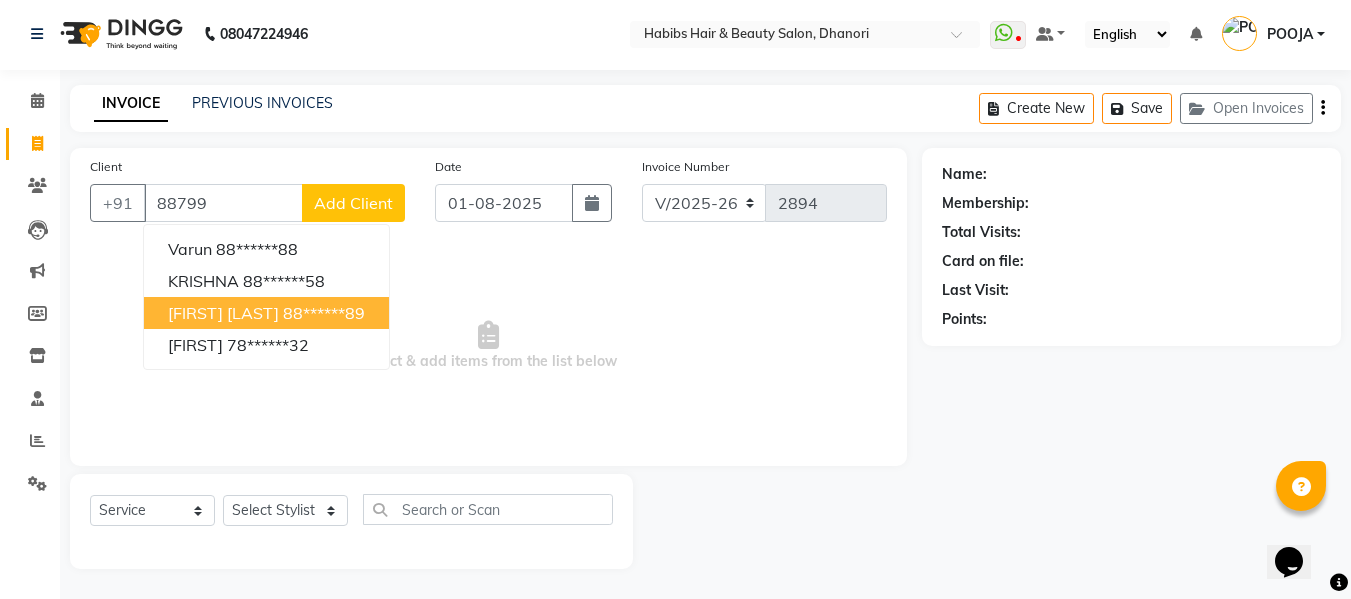 click on "[FIRST] [LAST]" at bounding box center [223, 313] 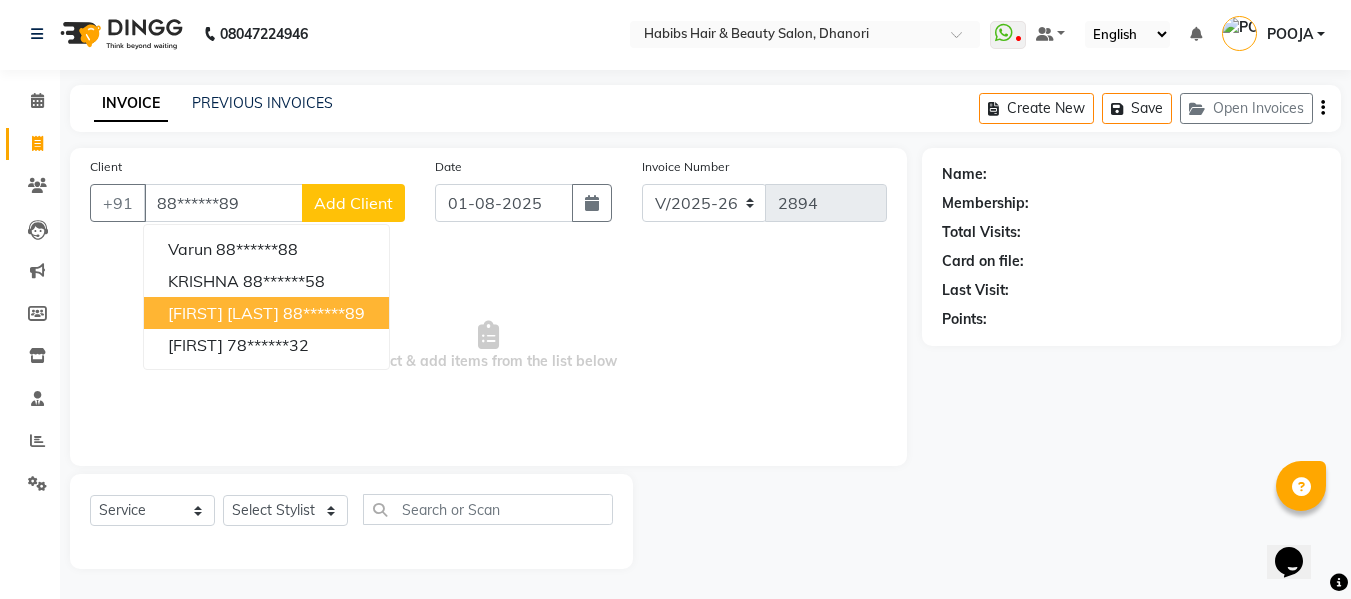 type on "88******89" 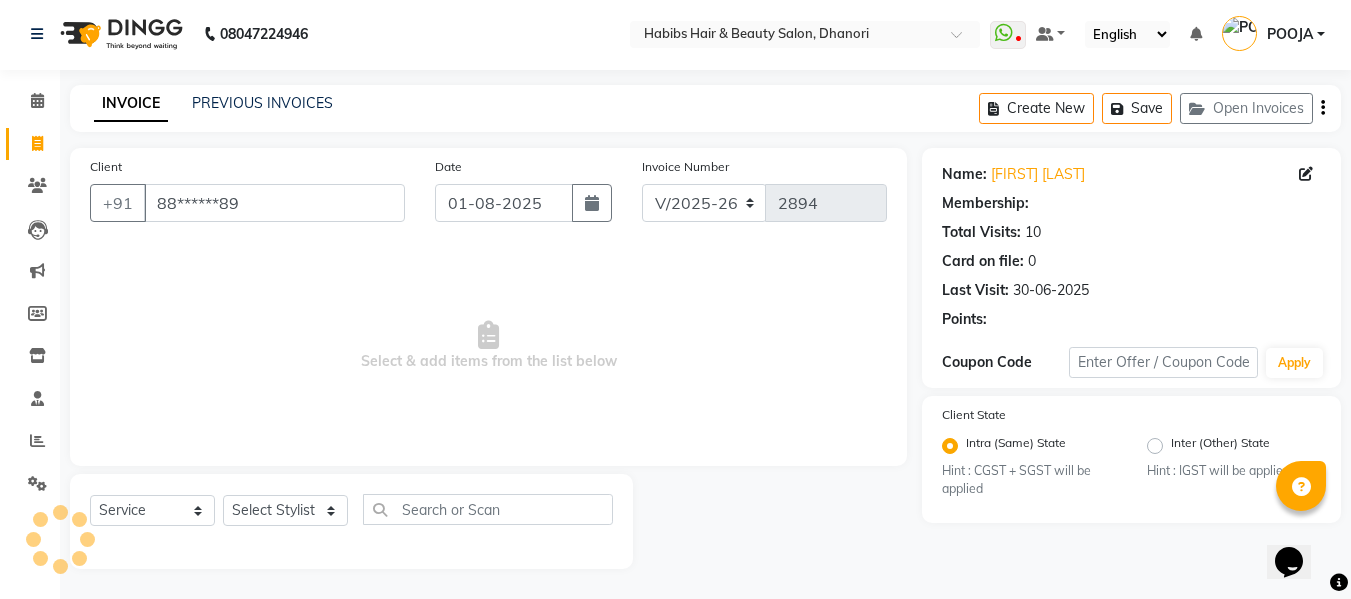 select on "1: Object" 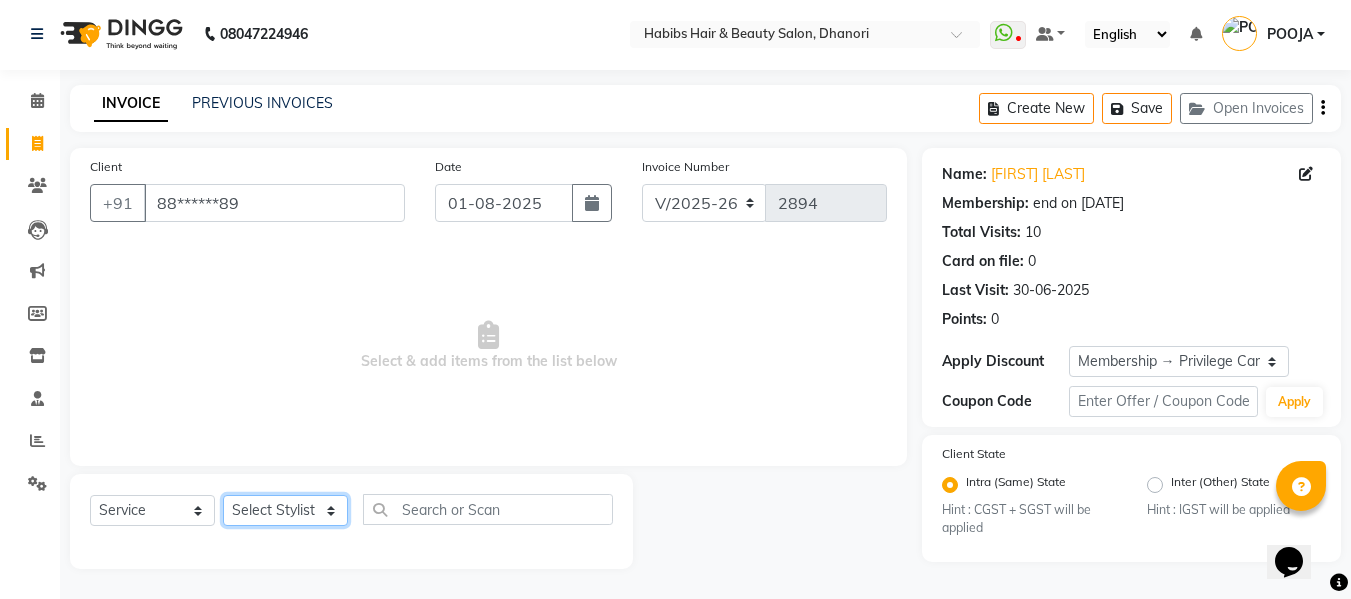click on "Select Stylist Admin Alishan ARMAN DIVYA FAIZAN IRFAN MUZAMMIL POOJA POOJA J RAKESH SAHIL SHAKEEL SONAL" 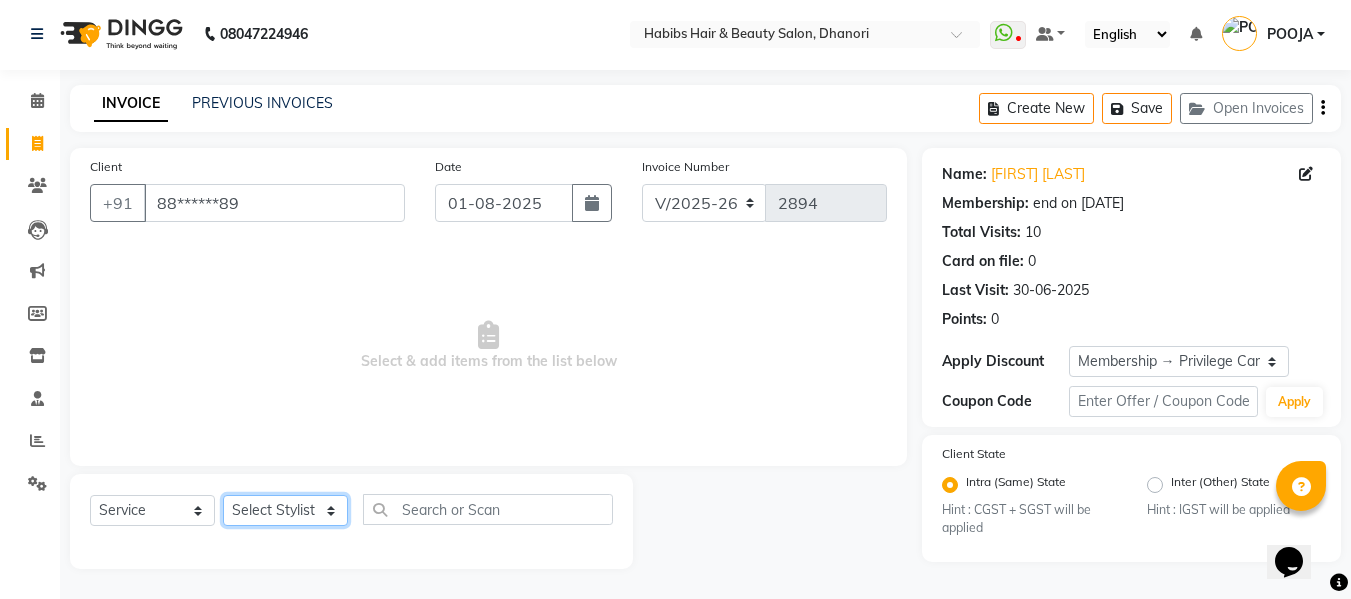 select on "70341" 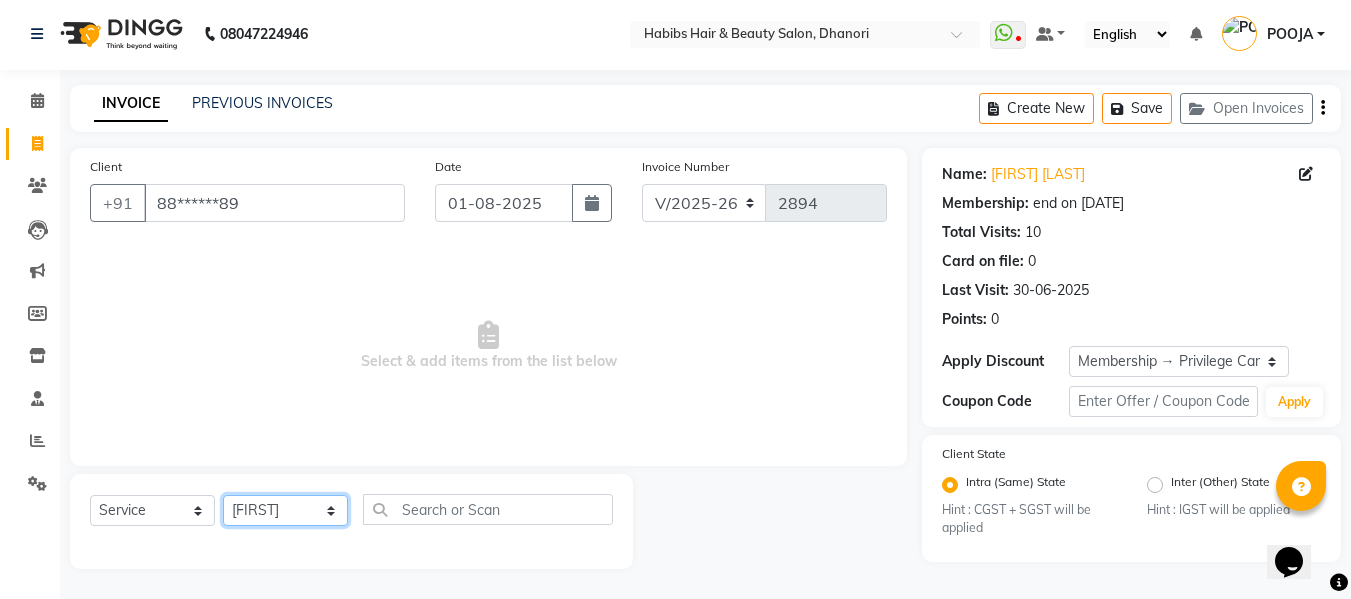 click on "Select Stylist Admin Alishan ARMAN DIVYA FAIZAN IRFAN MUZAMMIL POOJA POOJA J RAKESH SAHIL SHAKEEL SONAL" 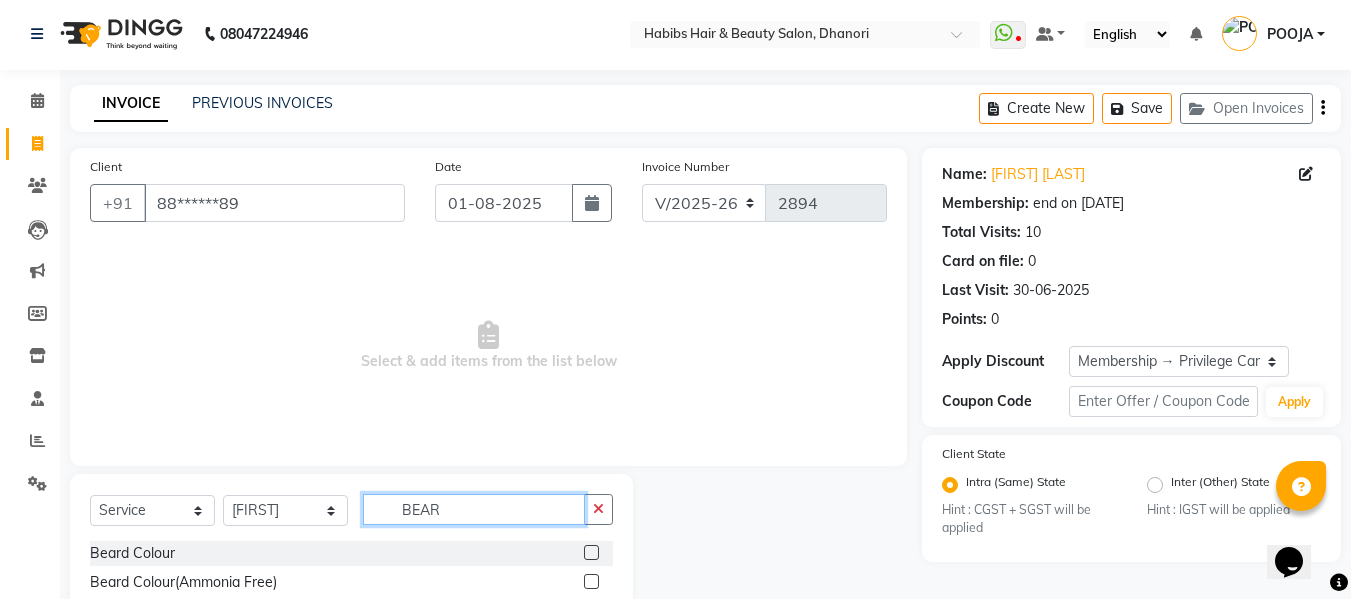 type on "BEAR" 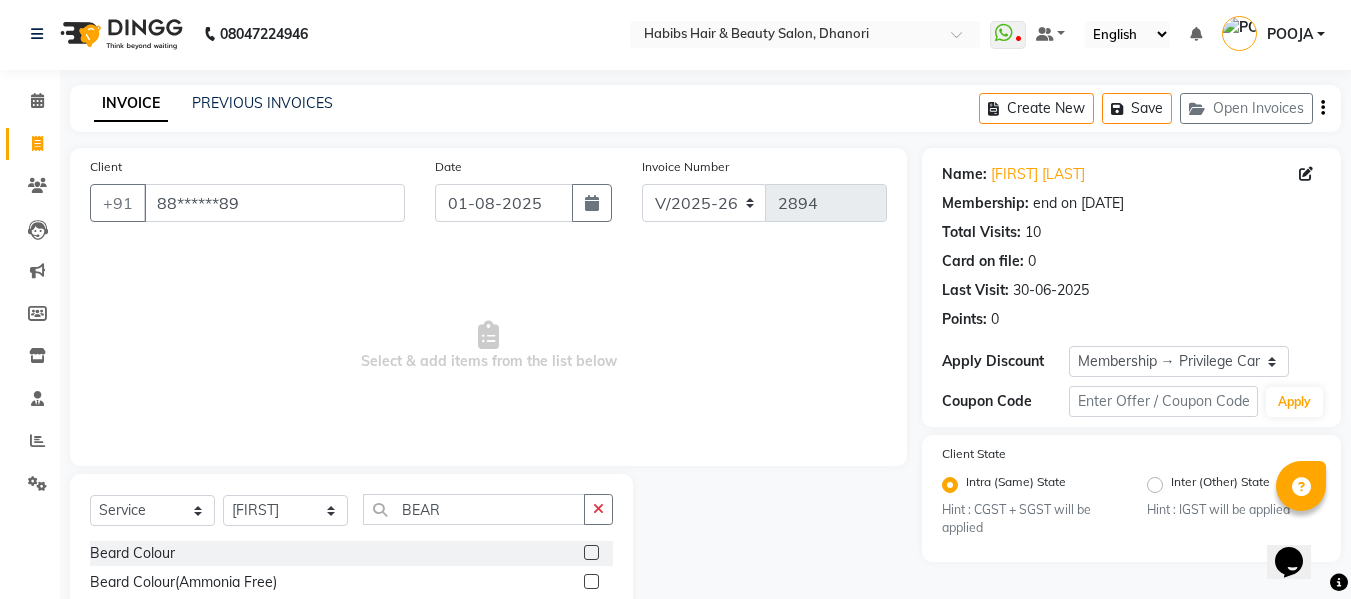 click on "Name: [FIRST] [LAST] Membership: end on [DATE] Total Visits: 10 Card on file: 0 Last Visit: 30-06-2025 Points: 0 Apply Discount Select Membership → Privilege Card 800 Coupon Code Apply Client State Intra (Same) State Hint : CGST + SGST will be applied Inter (Other) State Hint : IGST will be applied" 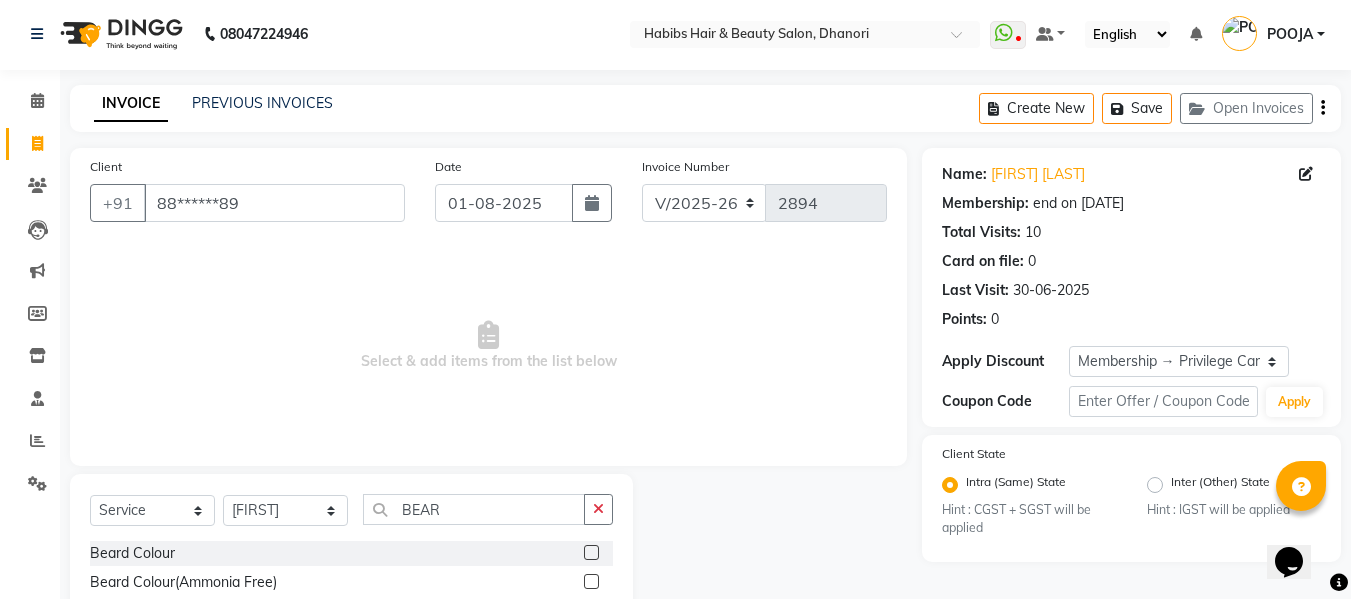 scroll, scrollTop: 147, scrollLeft: 0, axis: vertical 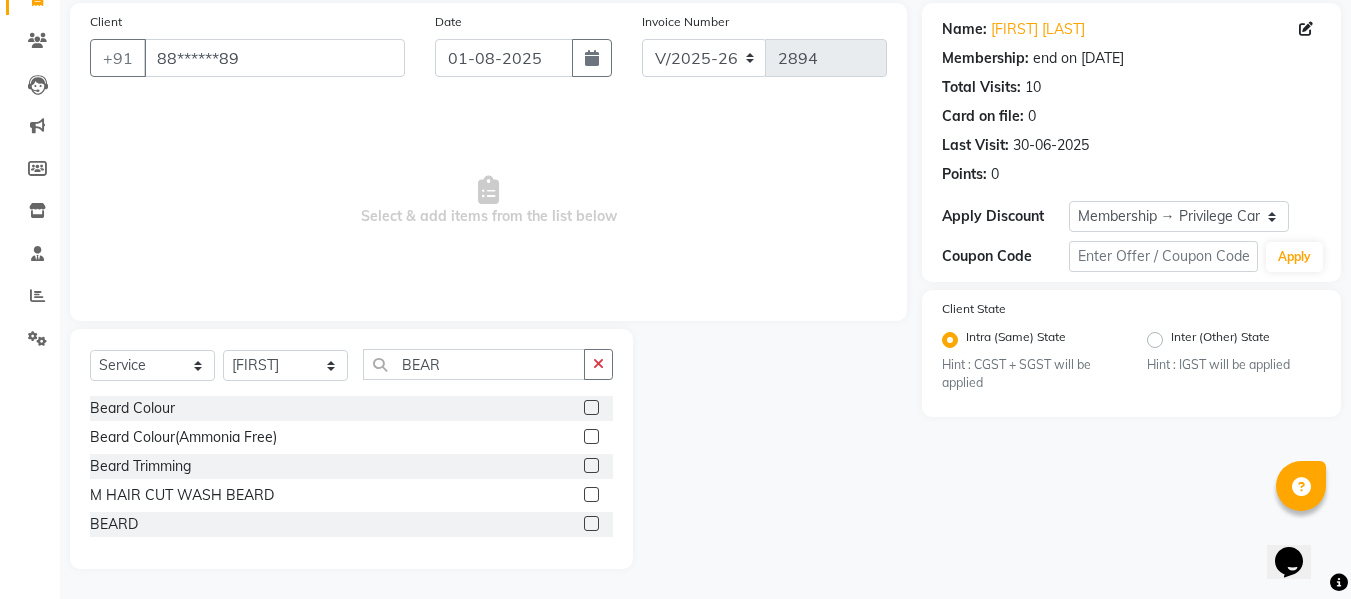 click 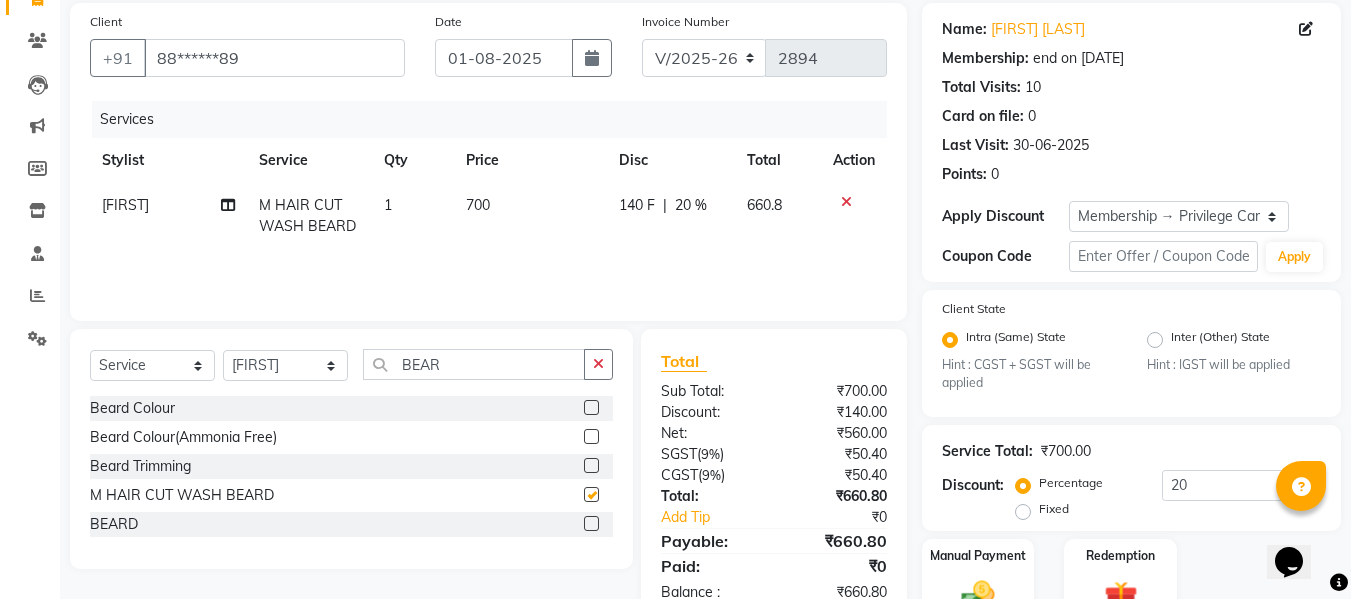 checkbox on "false" 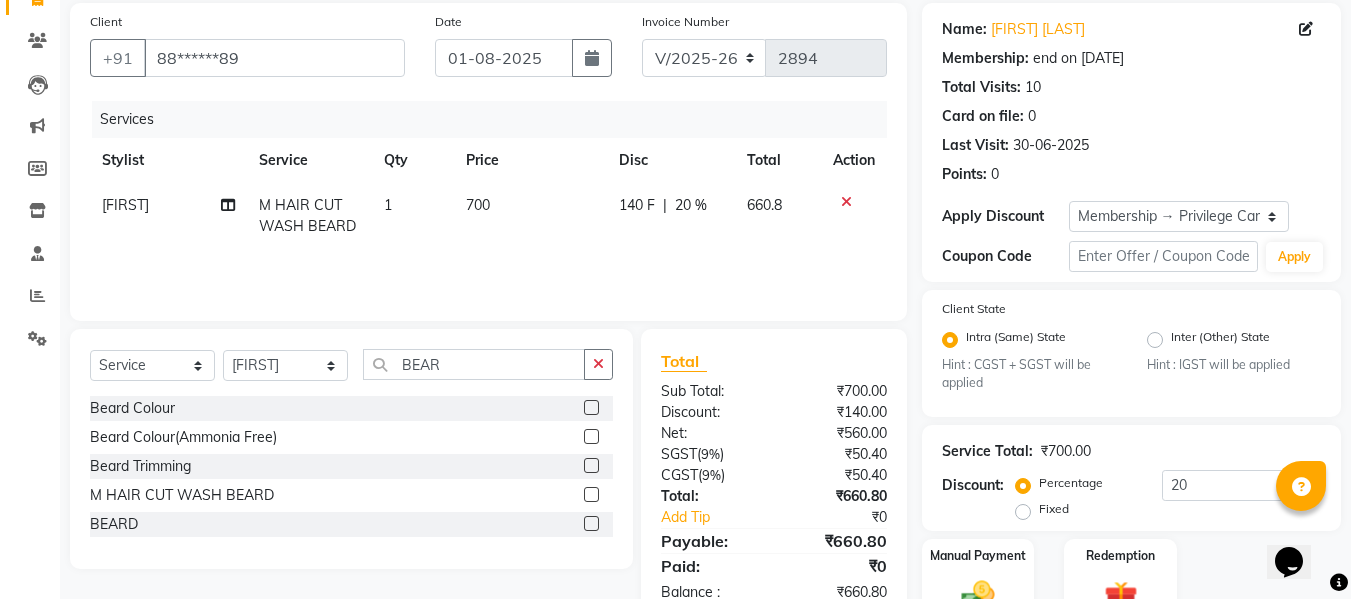 click on "700" 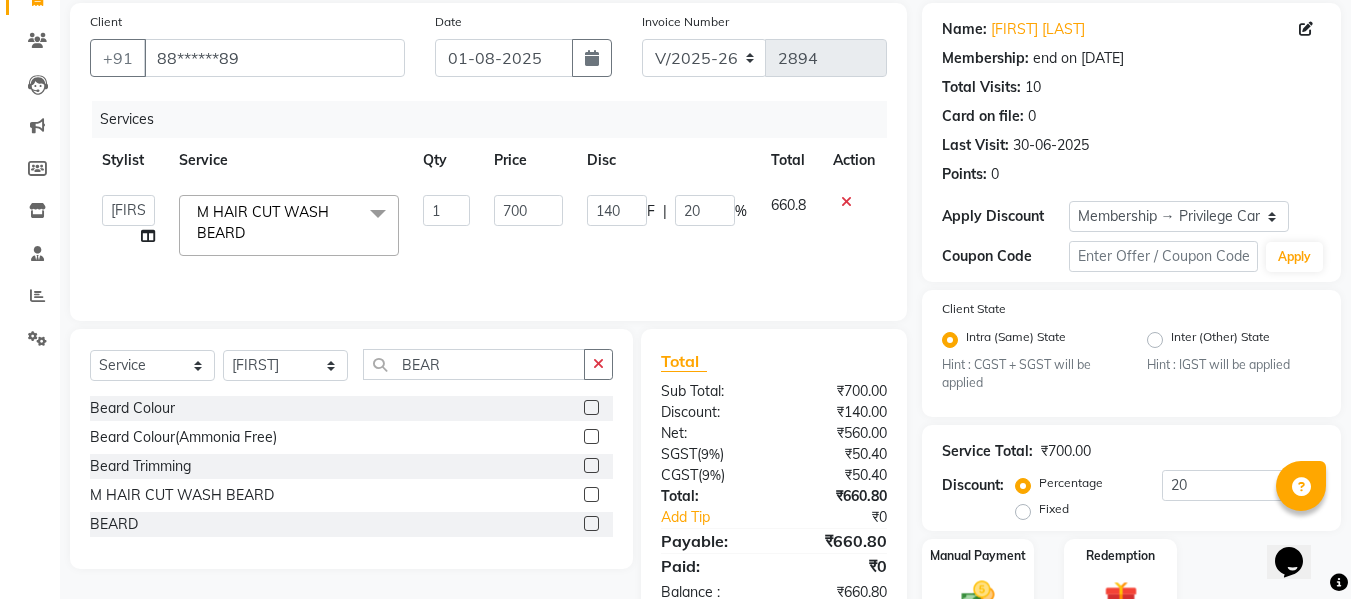 click on "700" 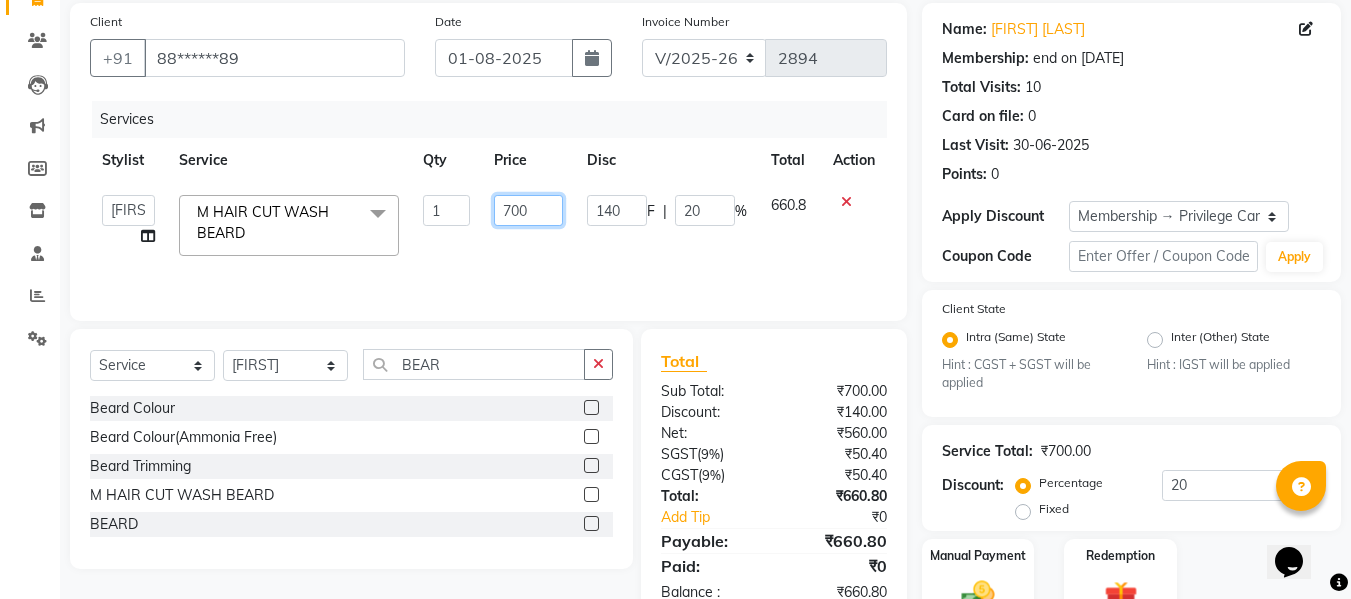 click on "700" 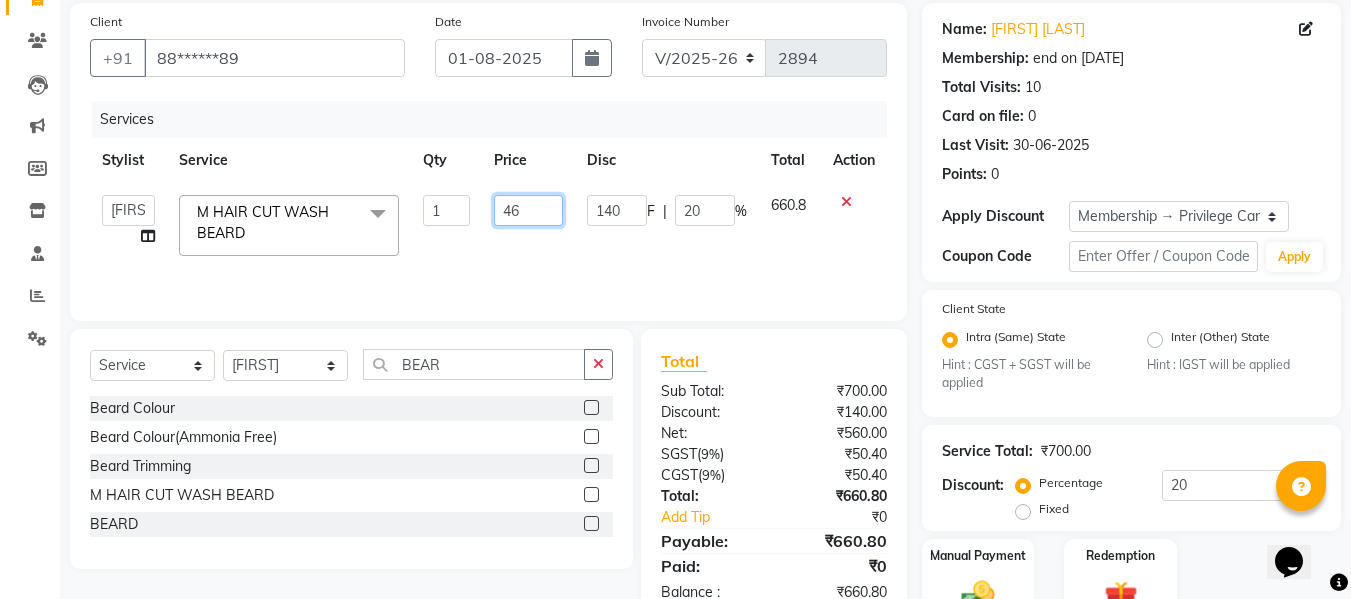 type on "466" 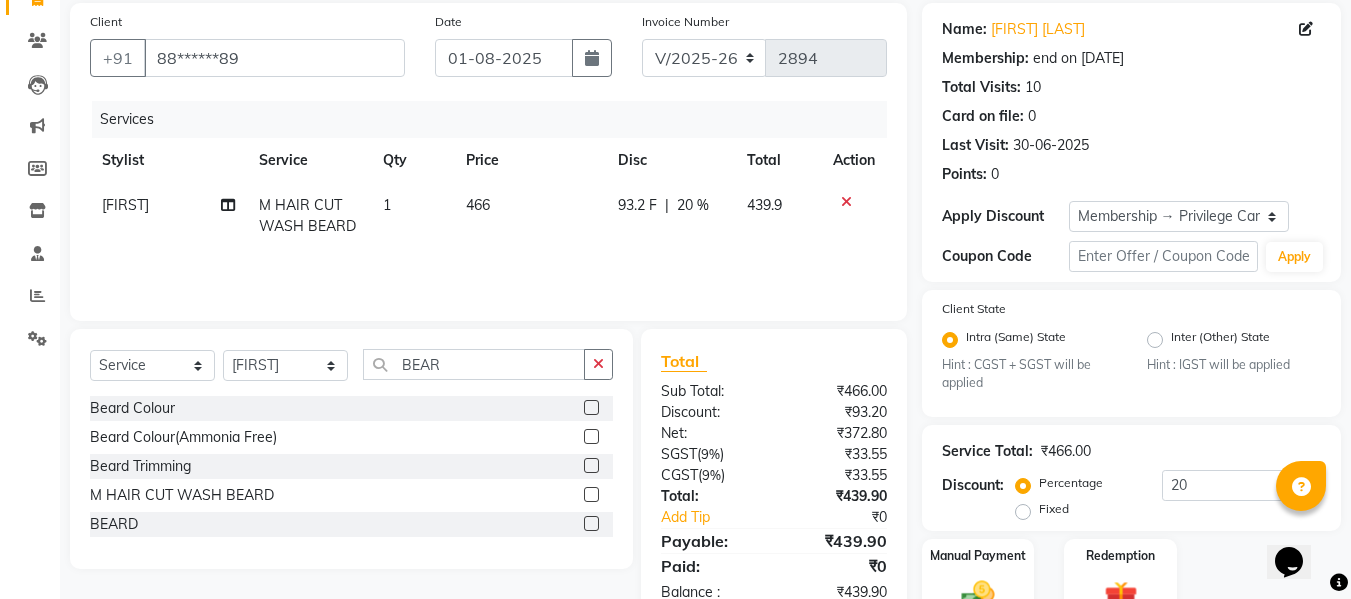 drag, startPoint x: 476, startPoint y: 255, endPoint x: 685, endPoint y: 212, distance: 213.3776 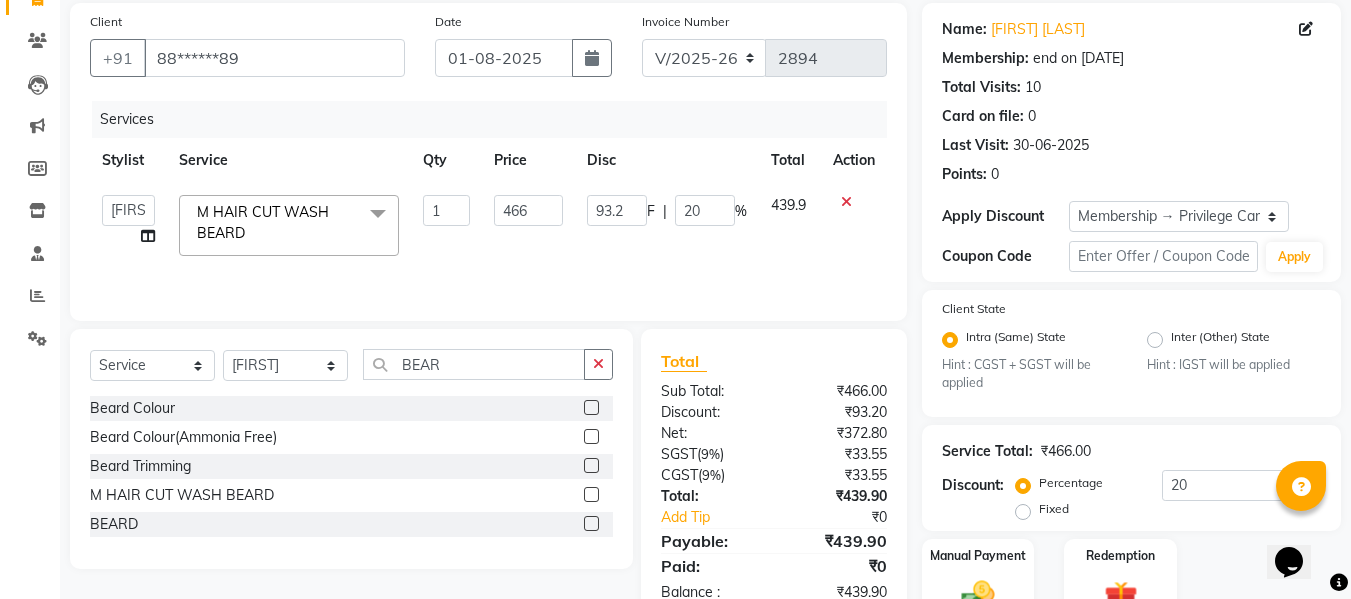 click on "20" 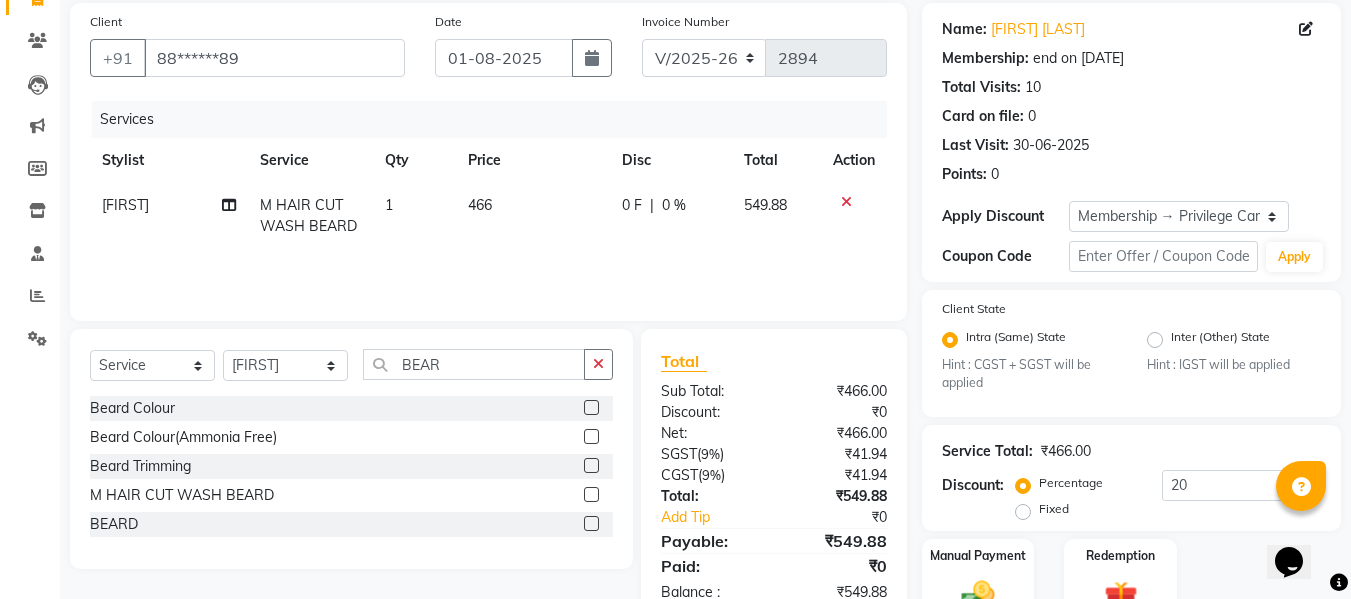 click on "0 F | 0 %" 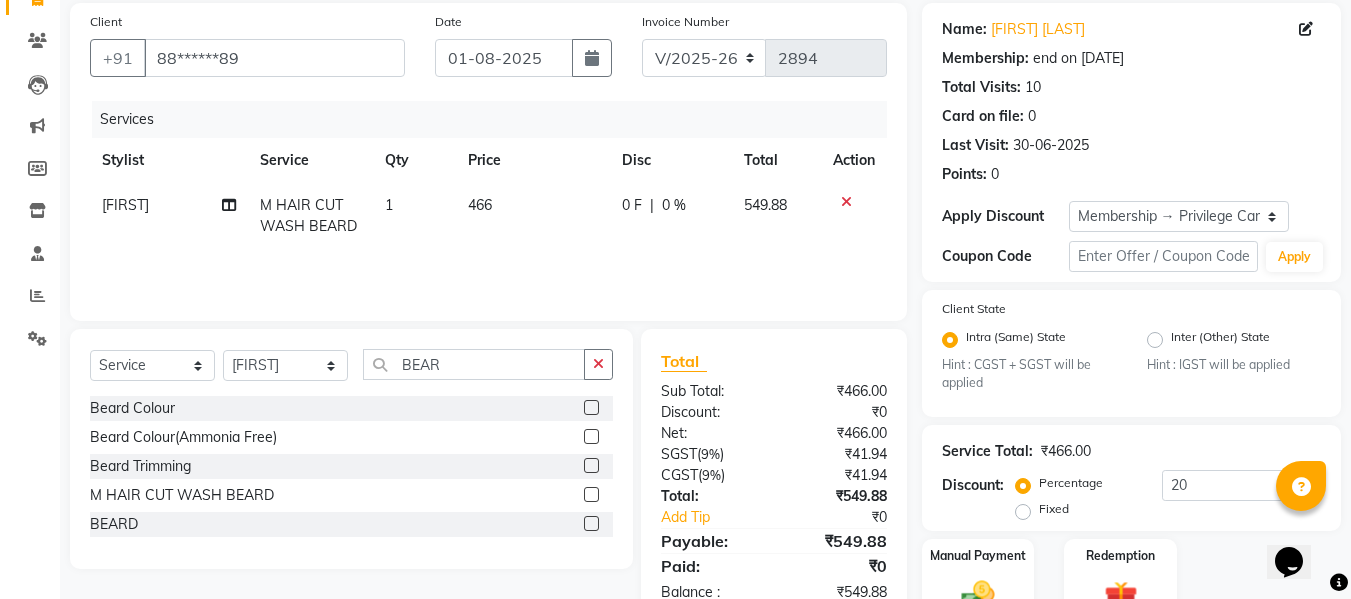select on "70341" 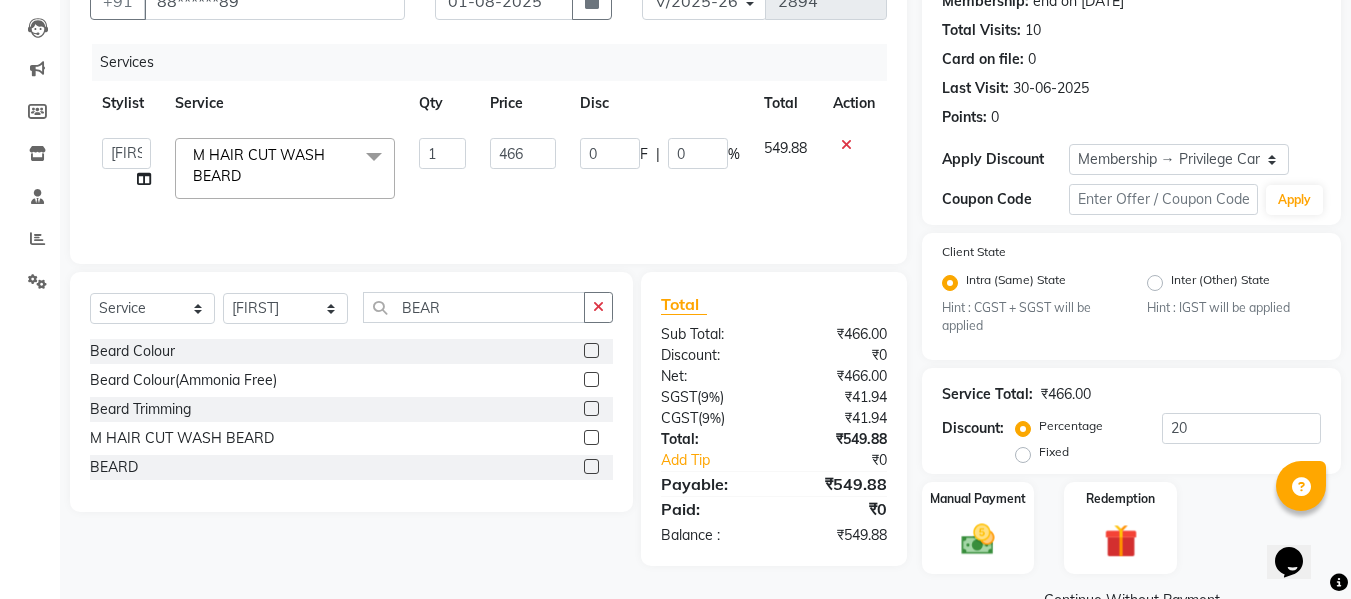 scroll, scrollTop: 250, scrollLeft: 0, axis: vertical 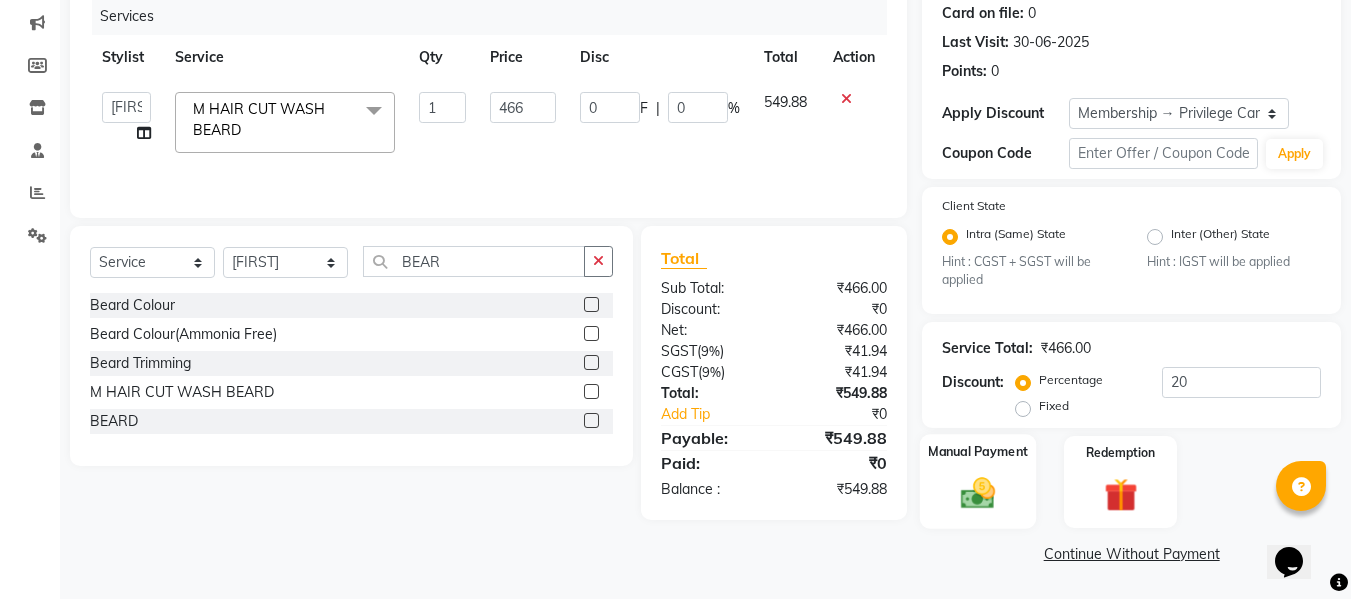 click 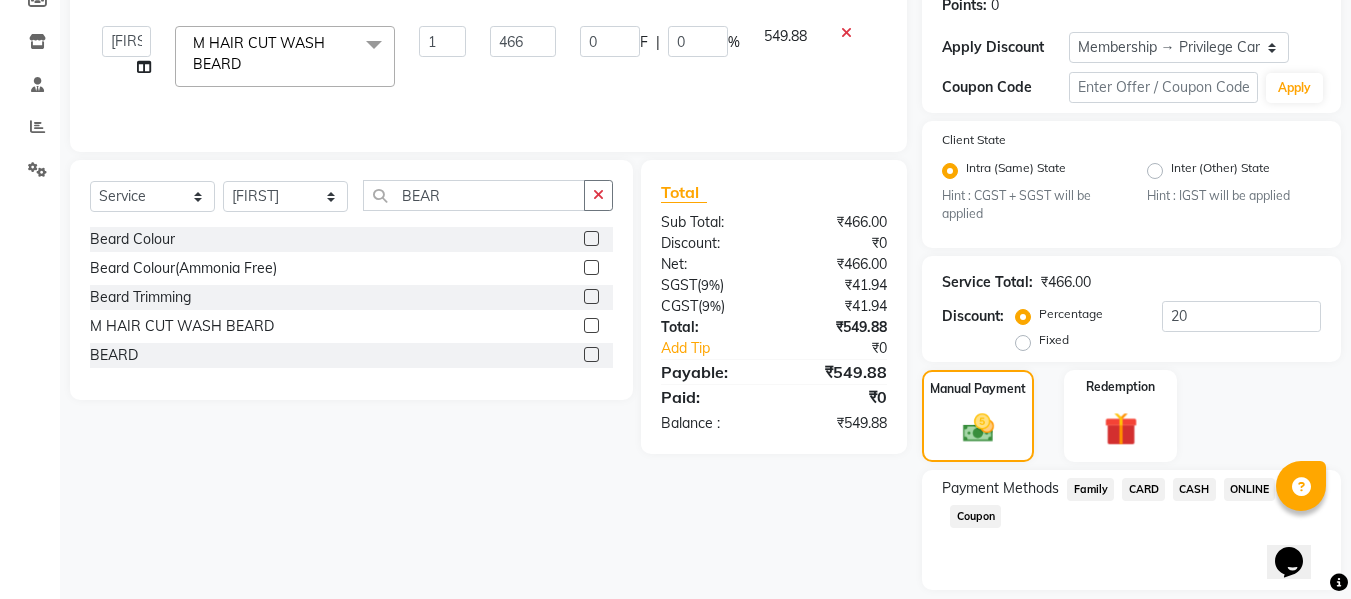 scroll, scrollTop: 378, scrollLeft: 0, axis: vertical 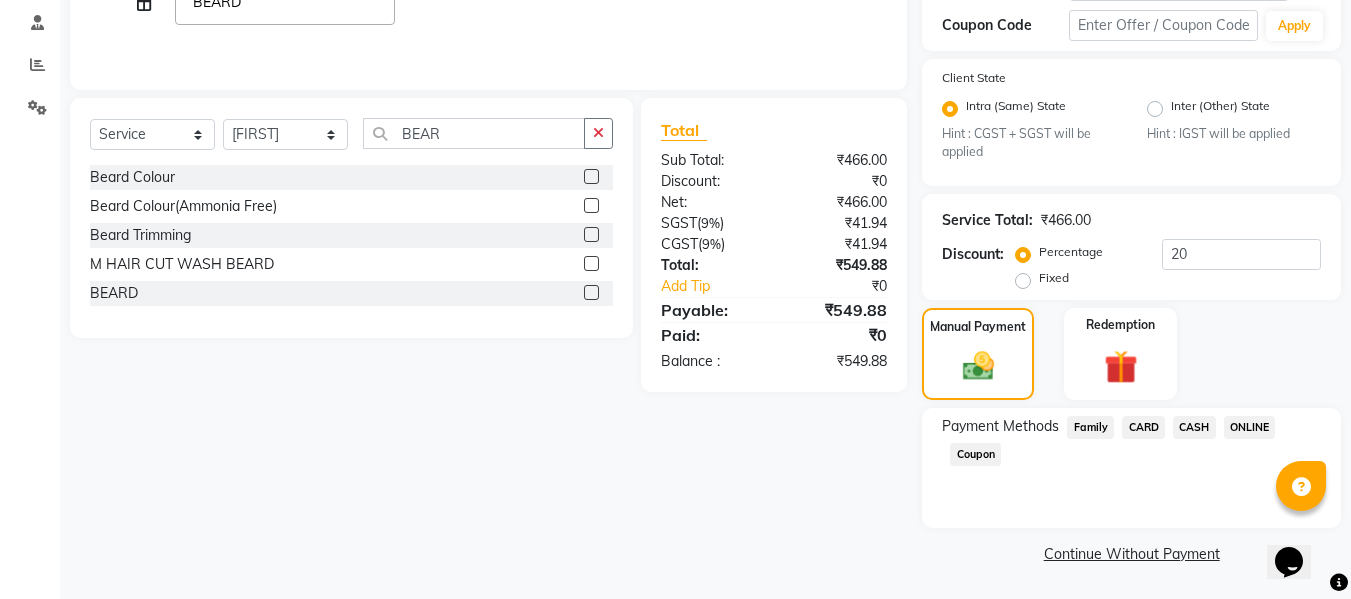 click on "Payment Methods  Family   CARD   CASH   ONLINE   Coupon" 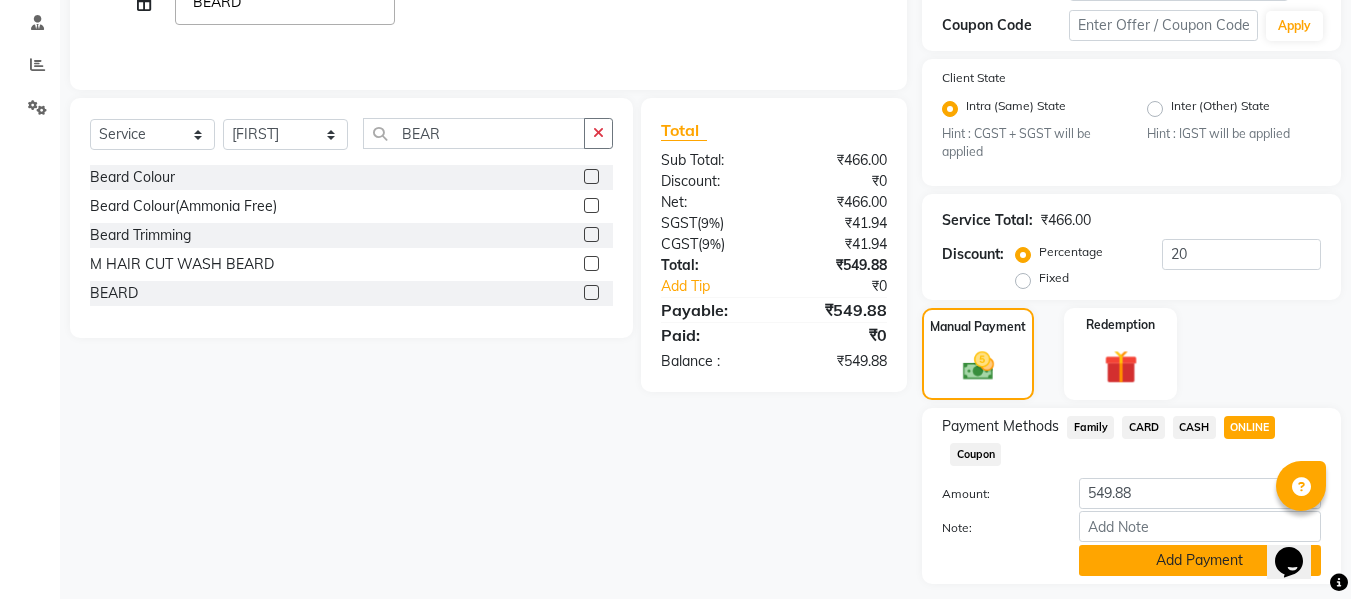 click on "Add Payment" 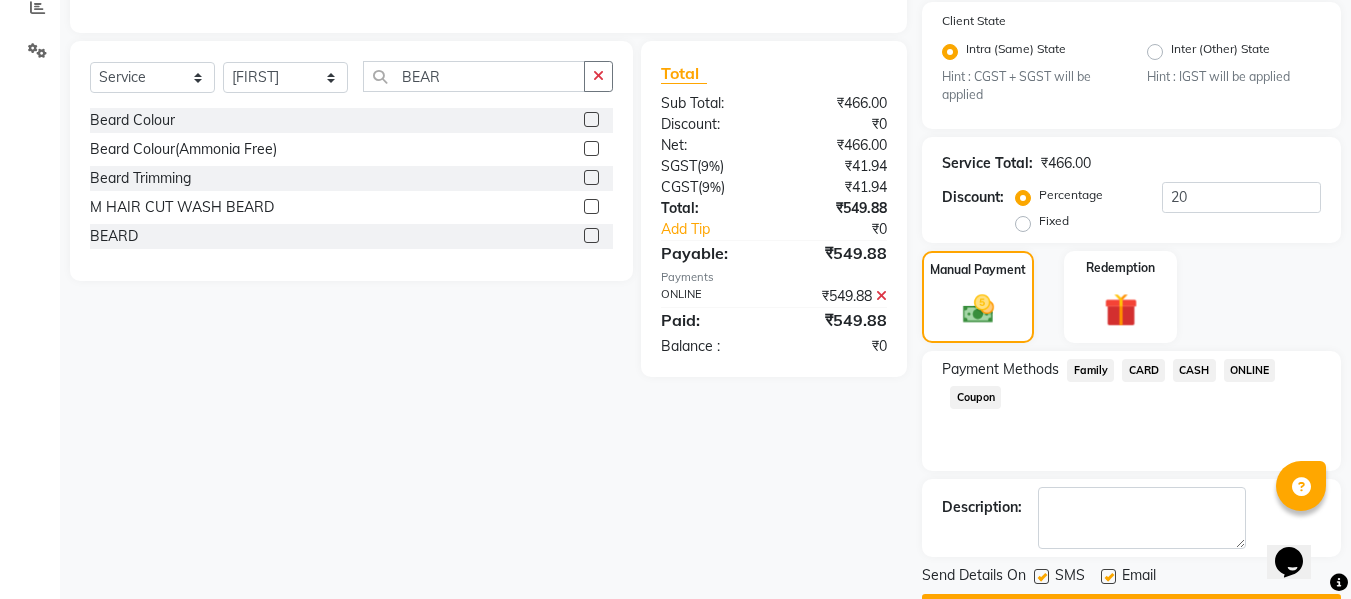scroll, scrollTop: 491, scrollLeft: 0, axis: vertical 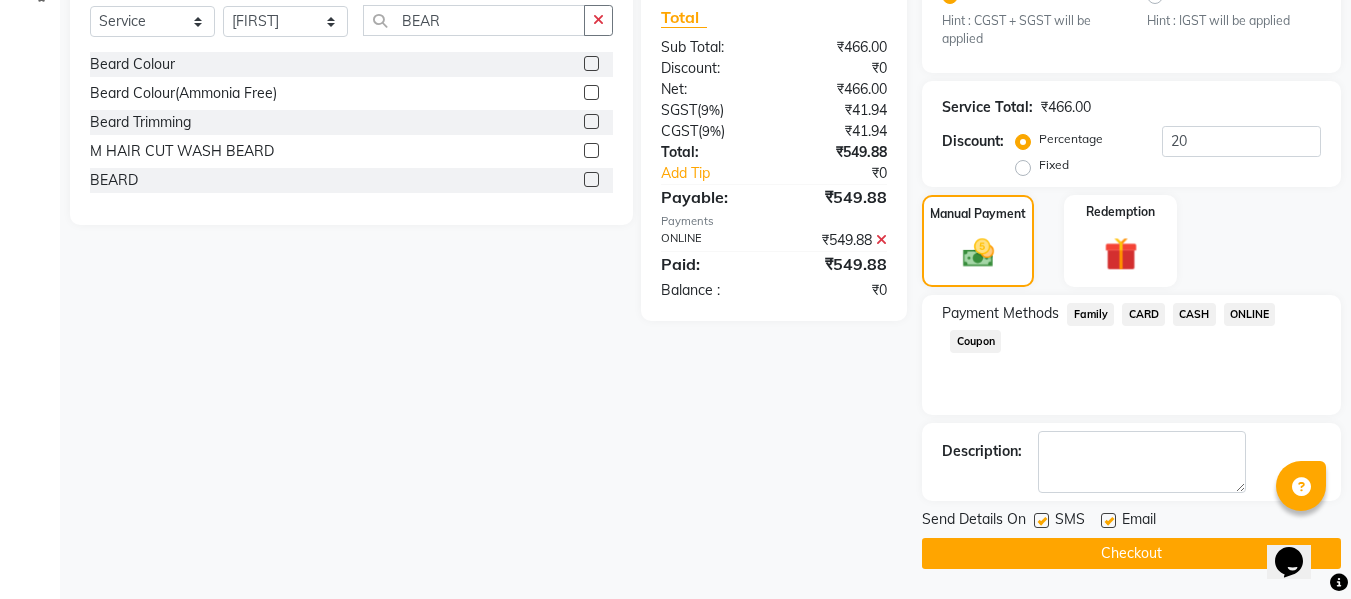click on "Checkout" 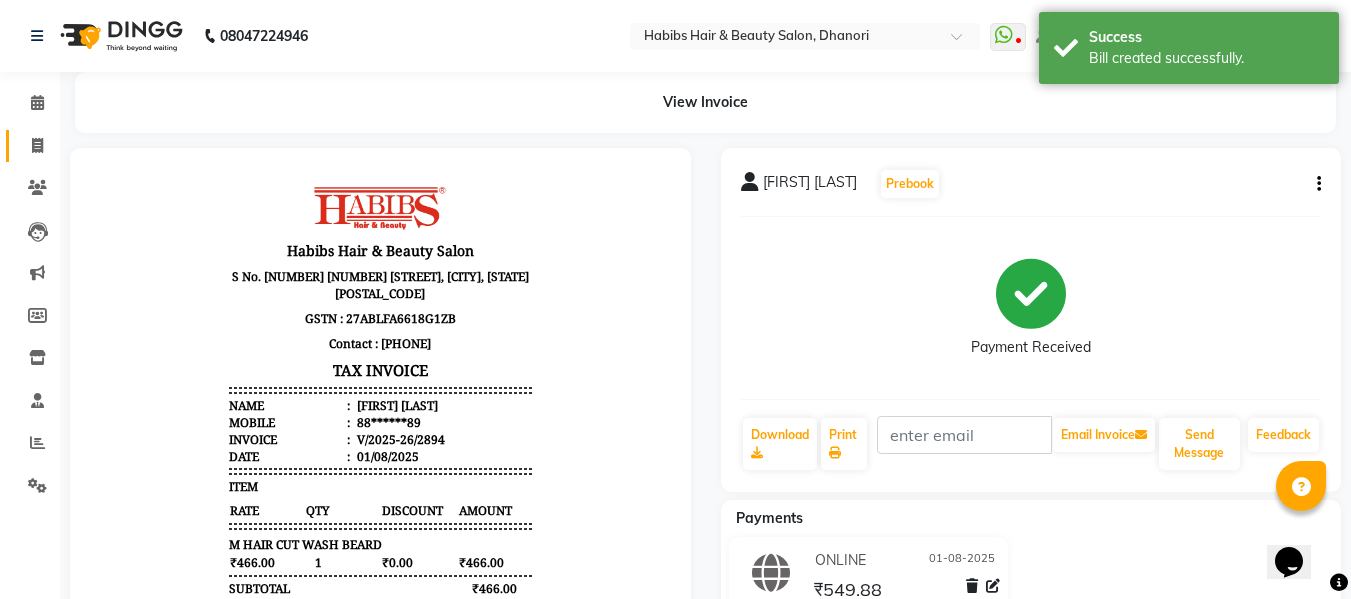 scroll, scrollTop: 0, scrollLeft: 0, axis: both 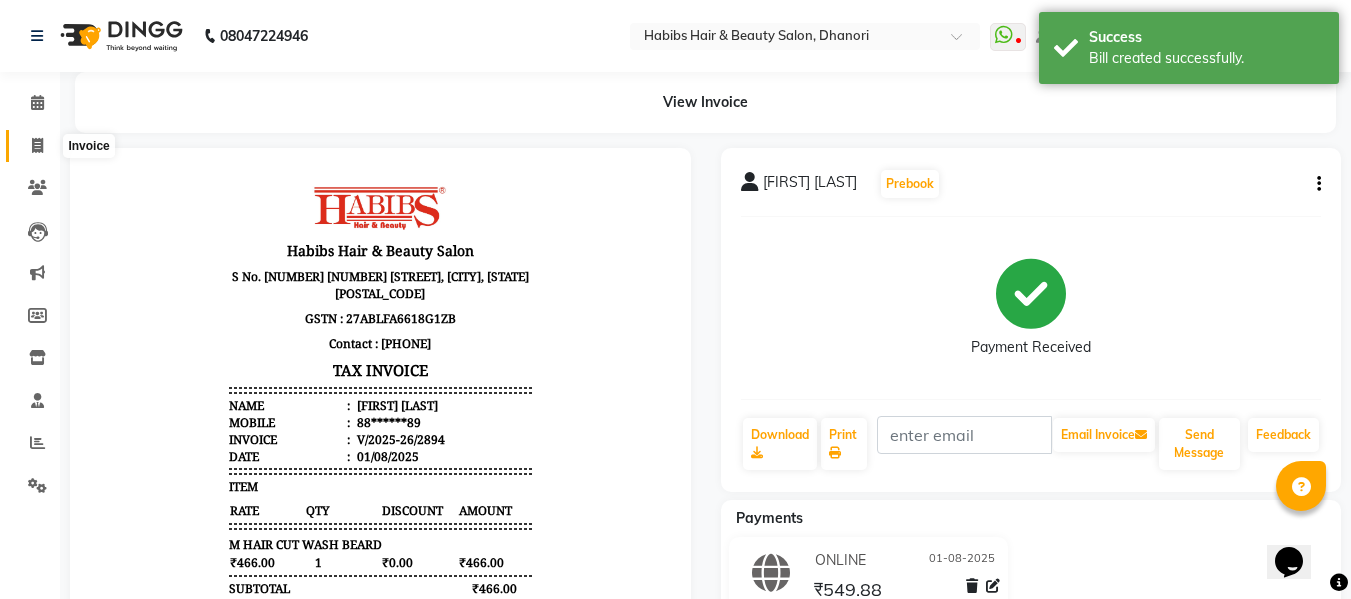 click 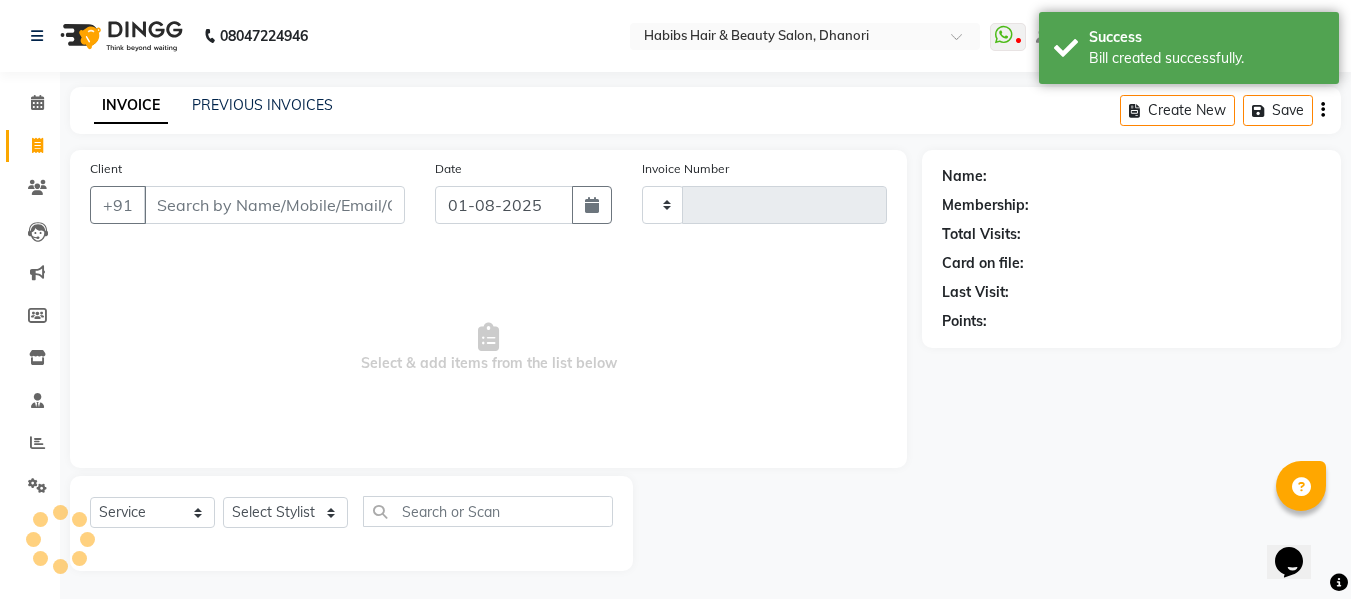 scroll, scrollTop: 2, scrollLeft: 0, axis: vertical 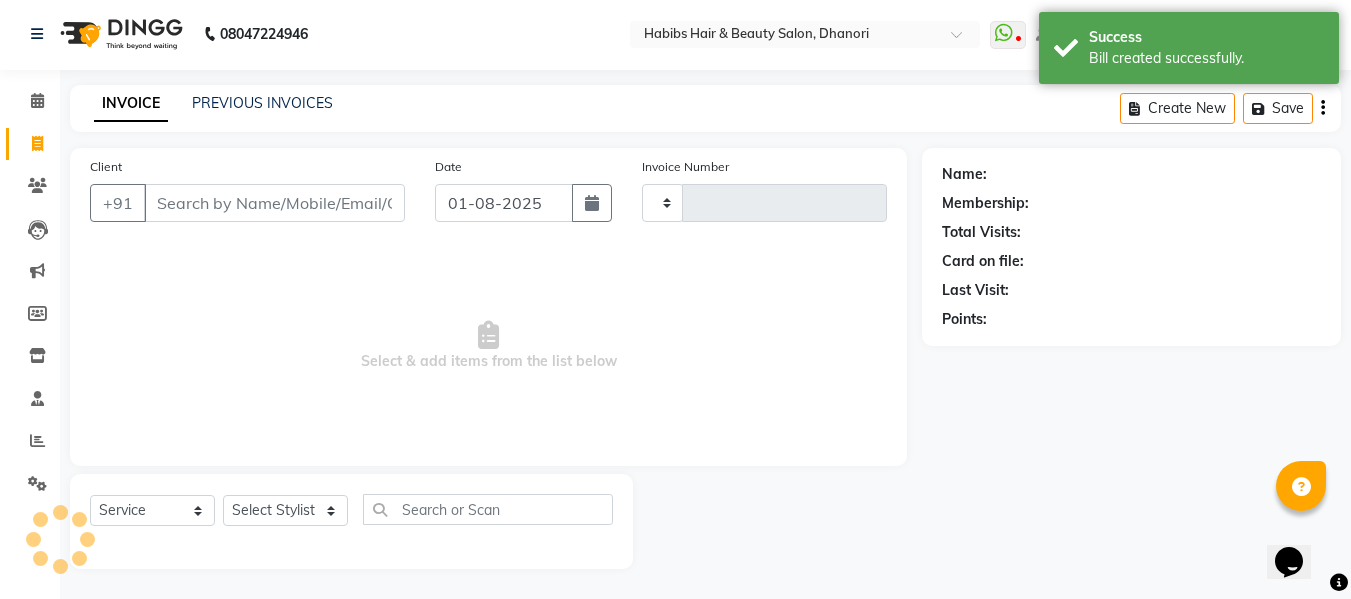 type on "2895" 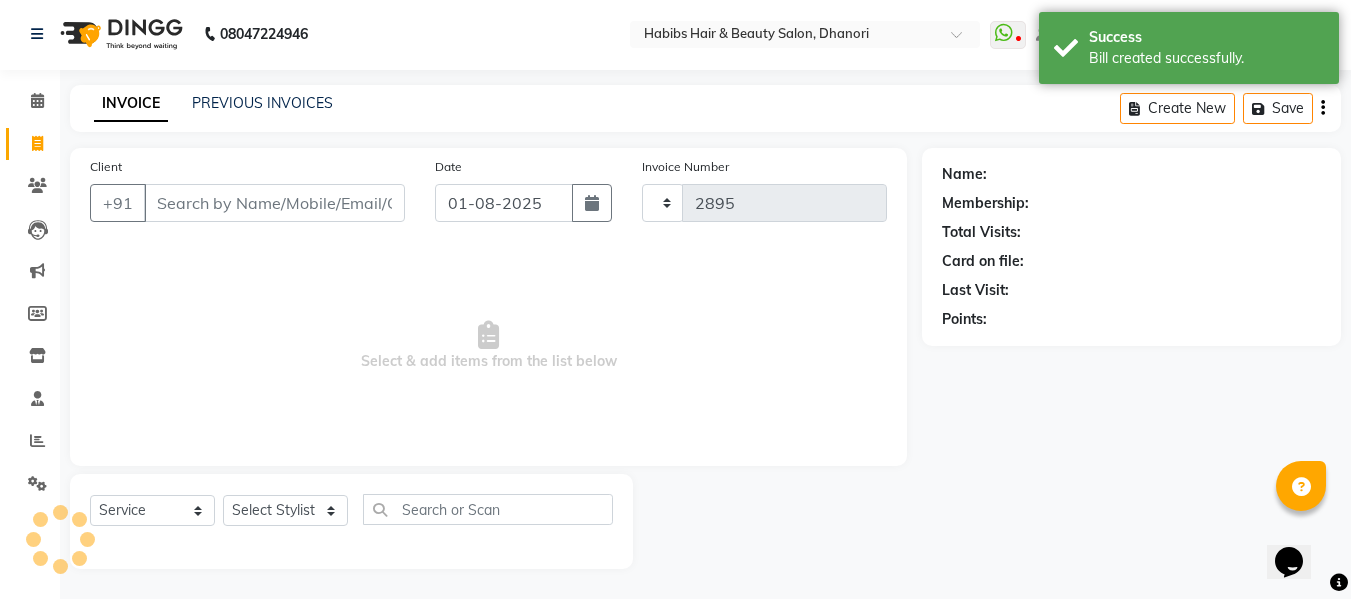 select on "4967" 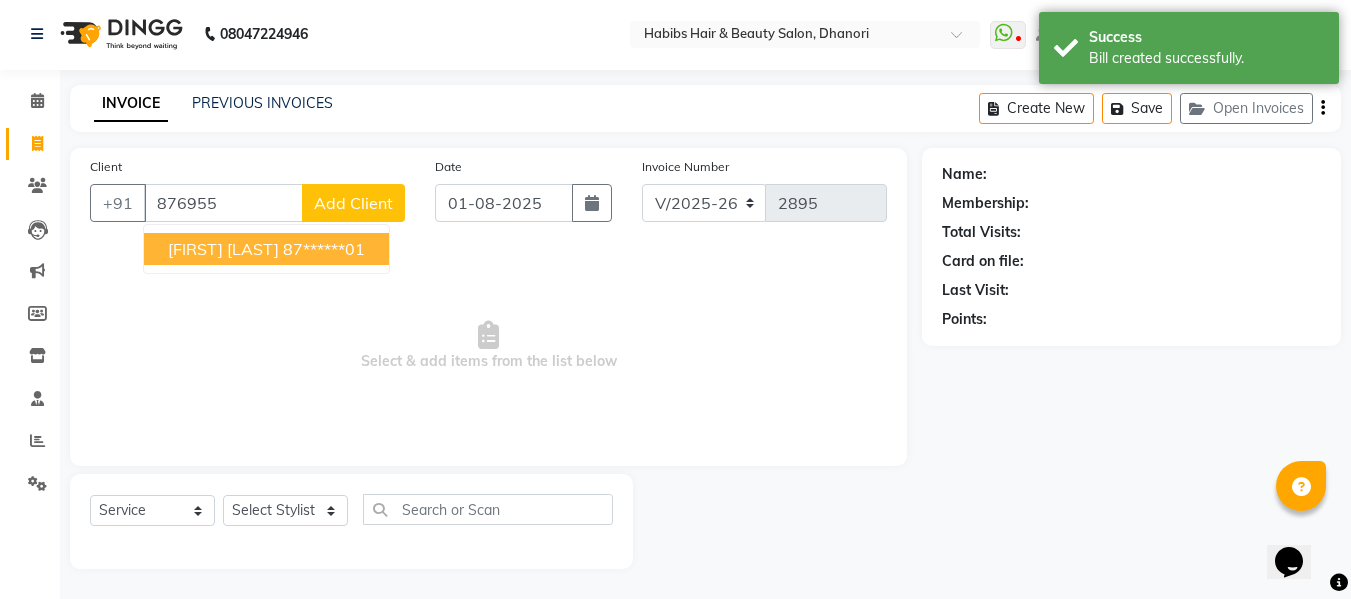 click on "[FIRST] [LAST]" at bounding box center [223, 249] 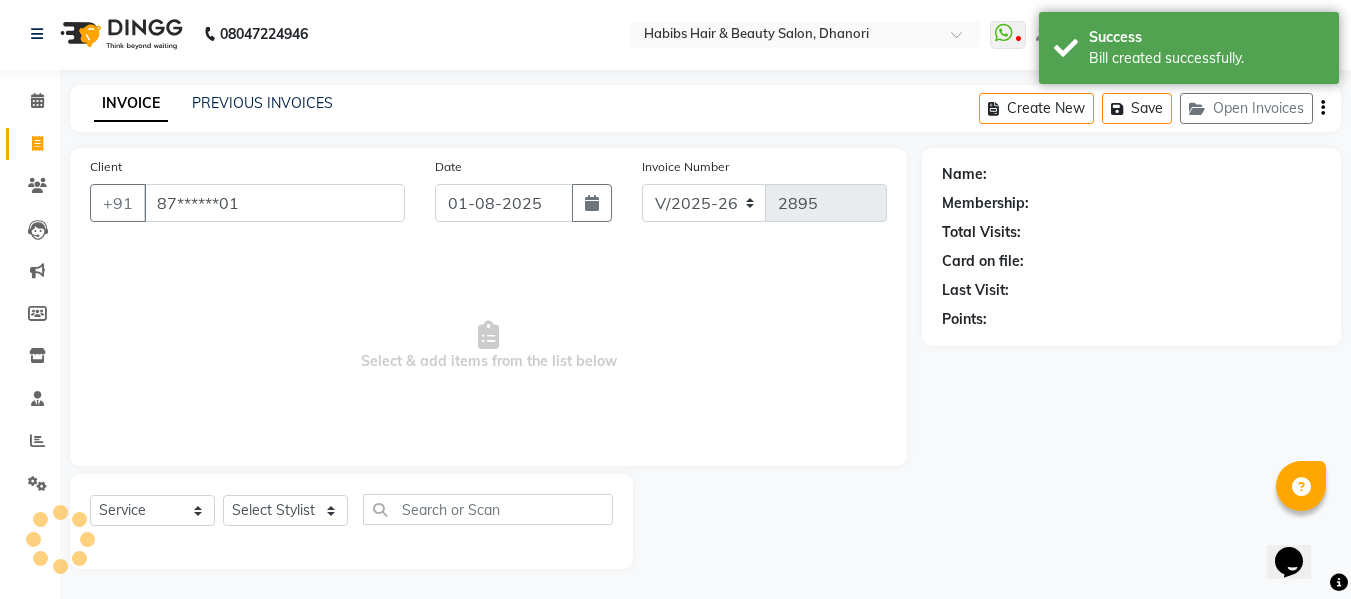 type on "87******01" 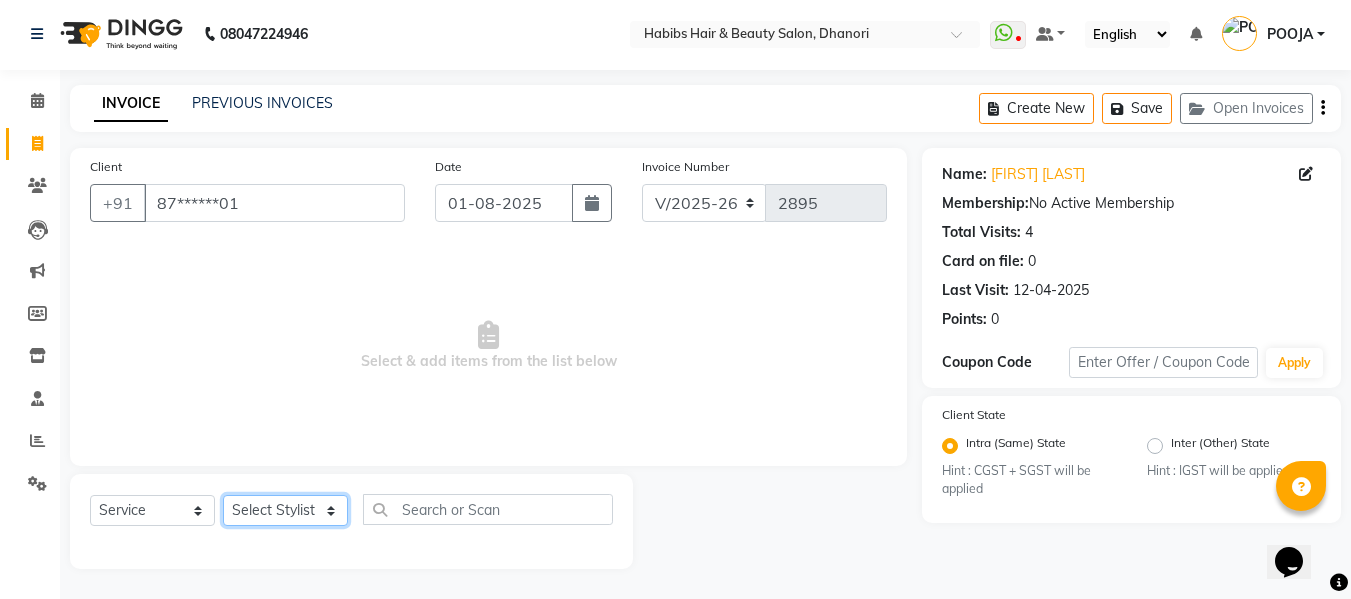 click on "Select Stylist Admin Alishan ARMAN DIVYA FAIZAN IRFAN MUZAMMIL POOJA POOJA J RAKESH SAHIL SHAKEEL SONAL" 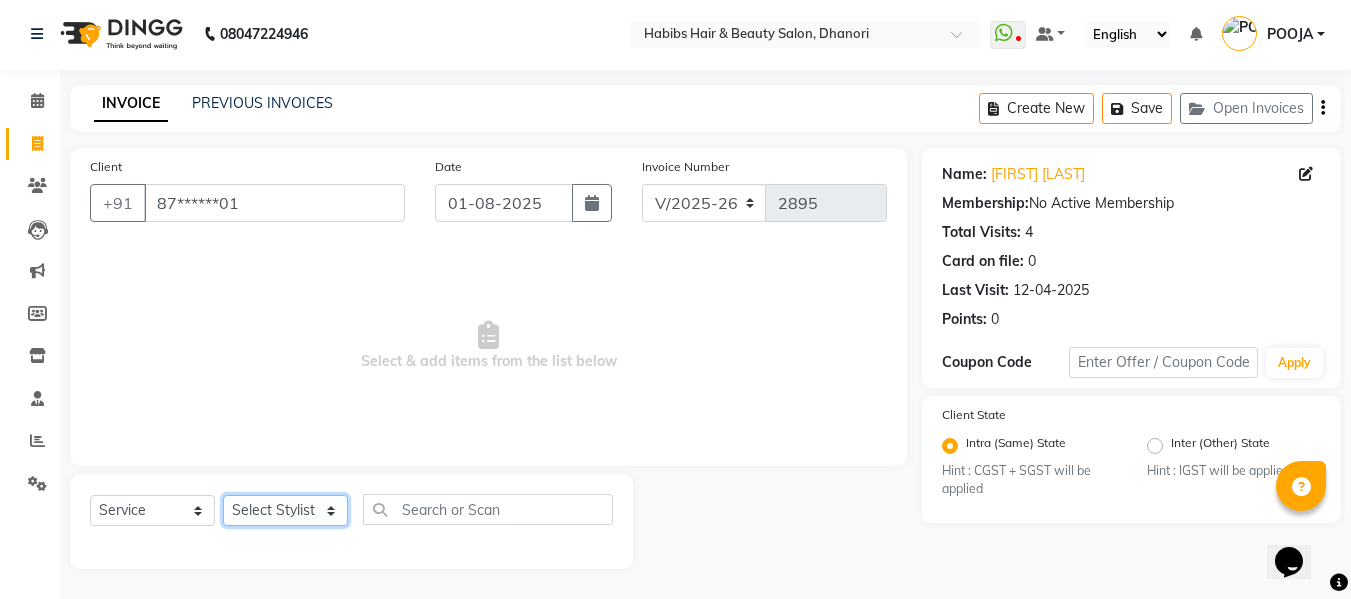 select on "35846" 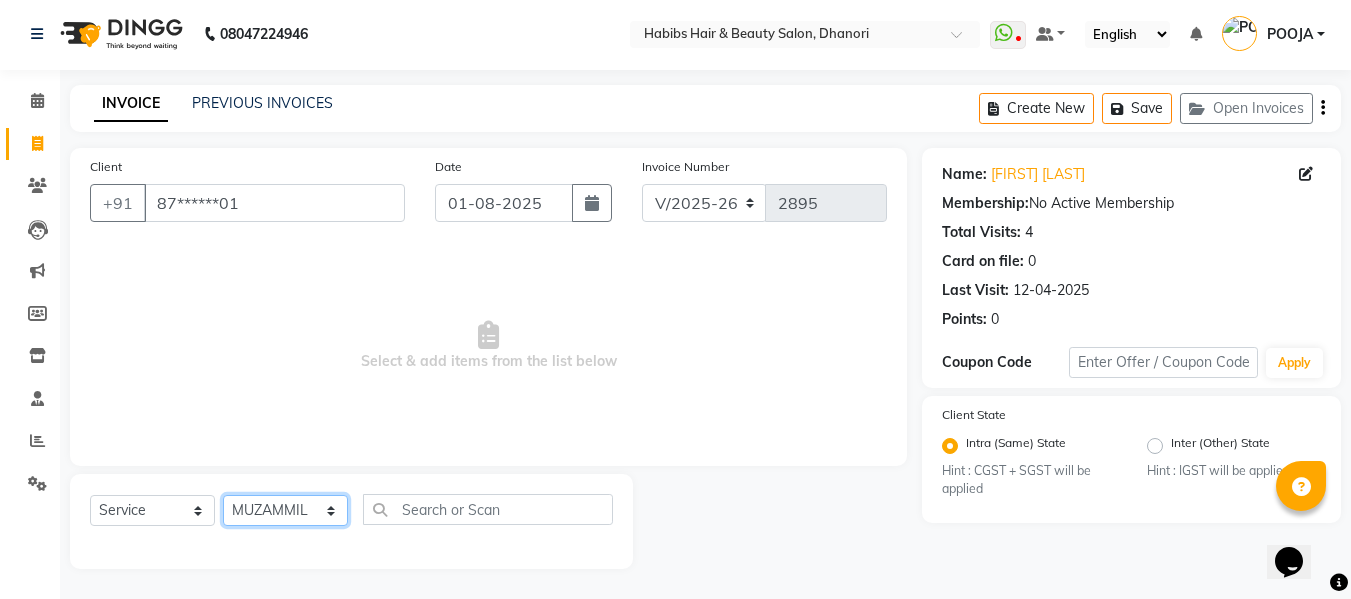 click on "Select Stylist Admin Alishan ARMAN DIVYA FAIZAN IRFAN MUZAMMIL POOJA POOJA J RAKESH SAHIL SHAKEEL SONAL" 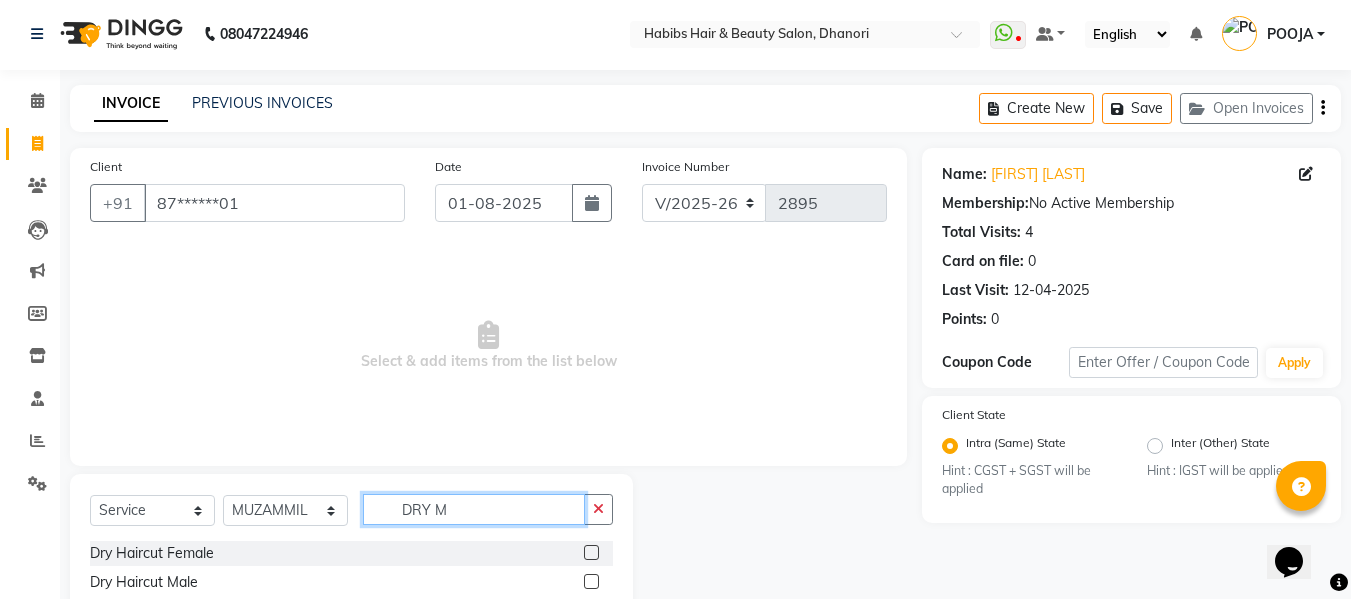 type on "DRY M" 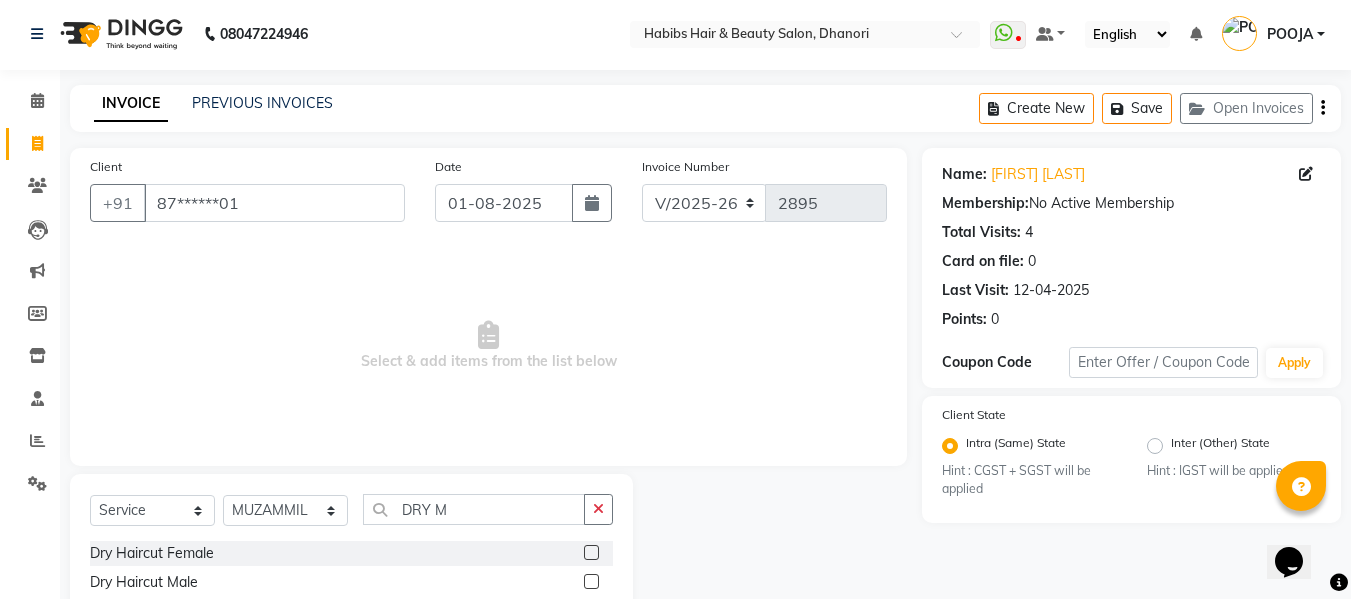 click 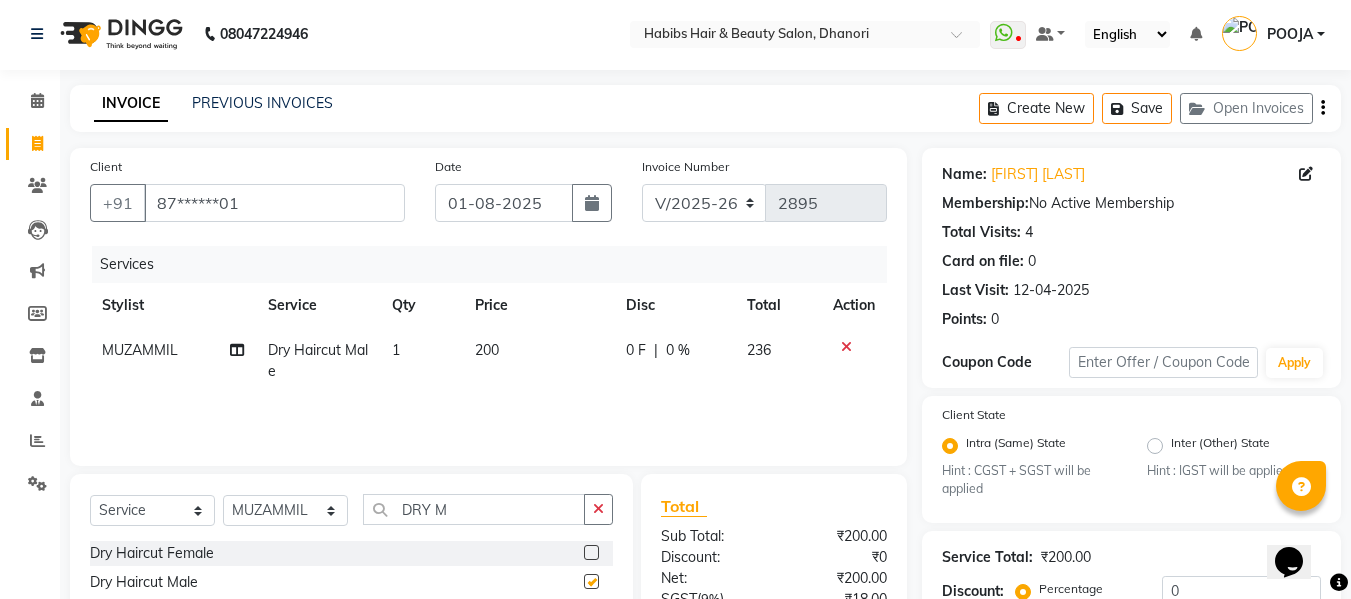 checkbox on "false" 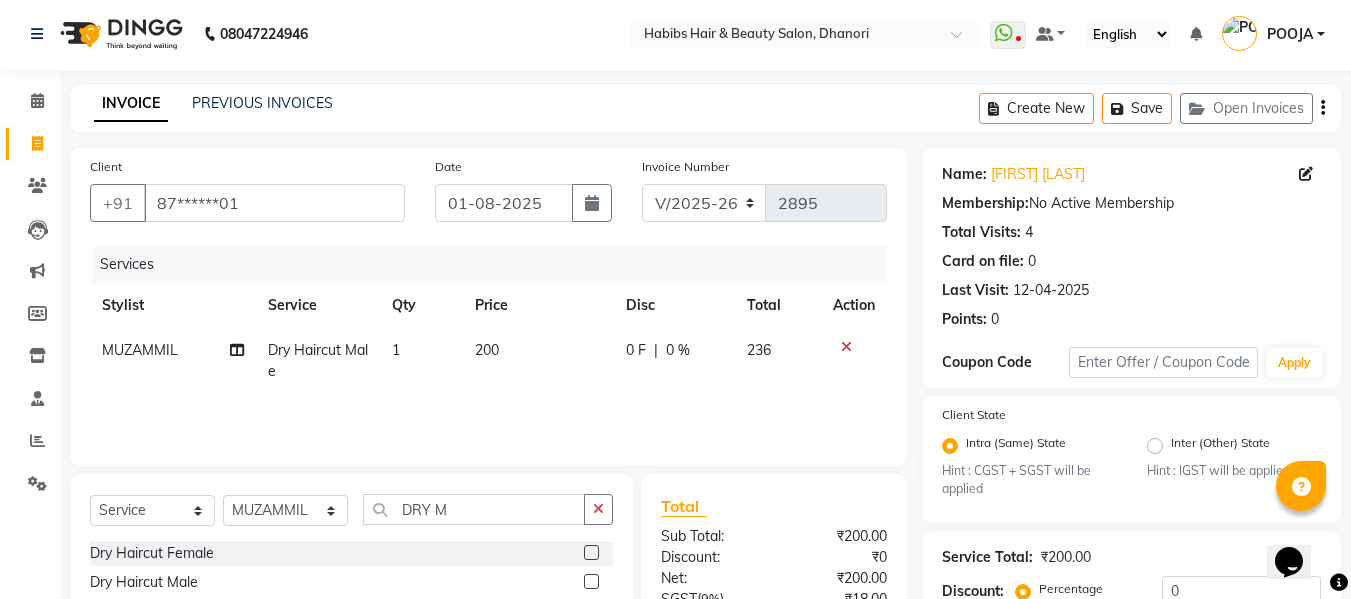 click on "200" 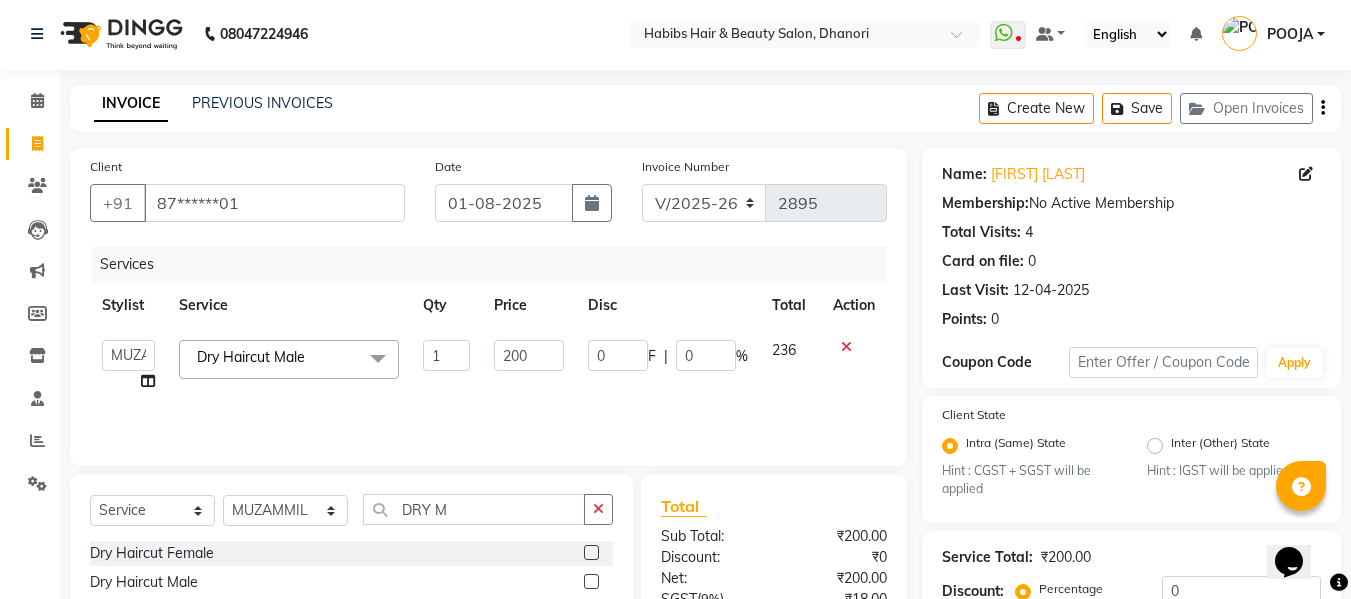 click on "200" 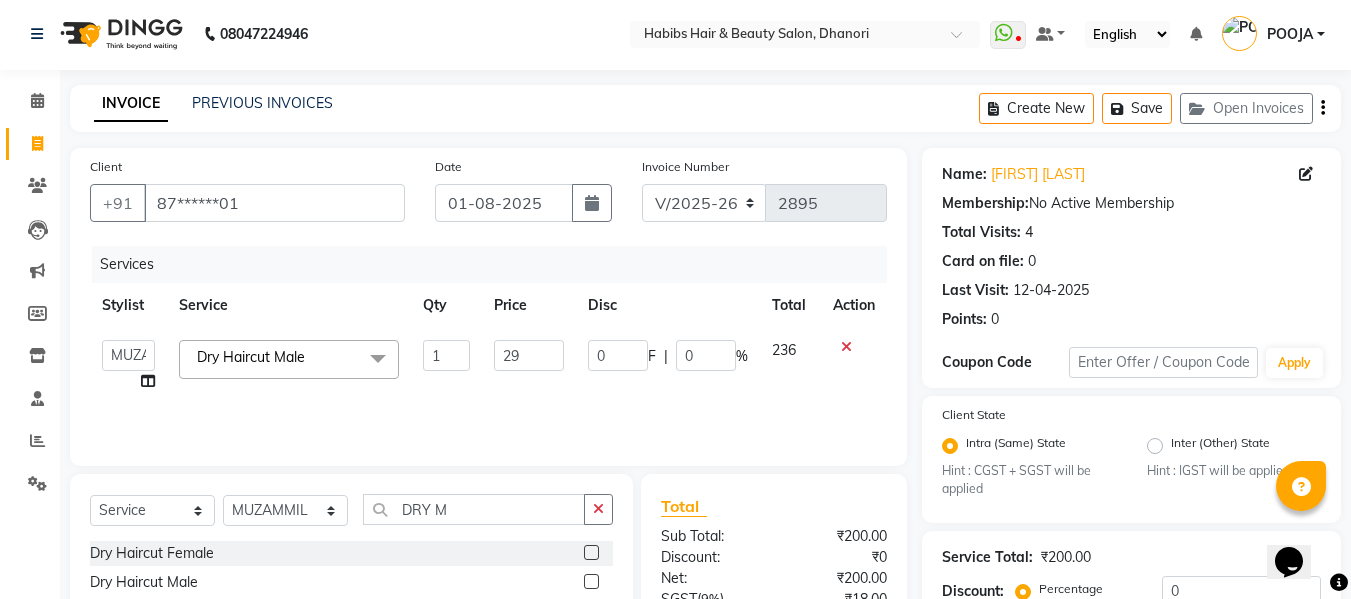 type on "297" 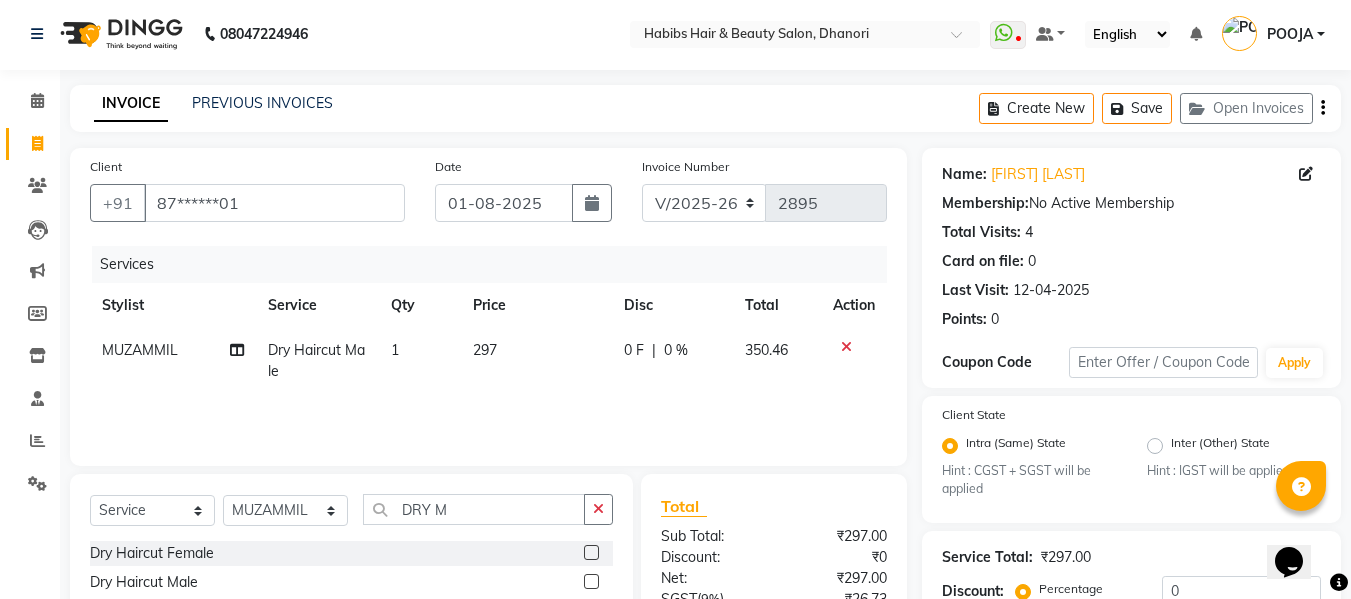 click on "297" 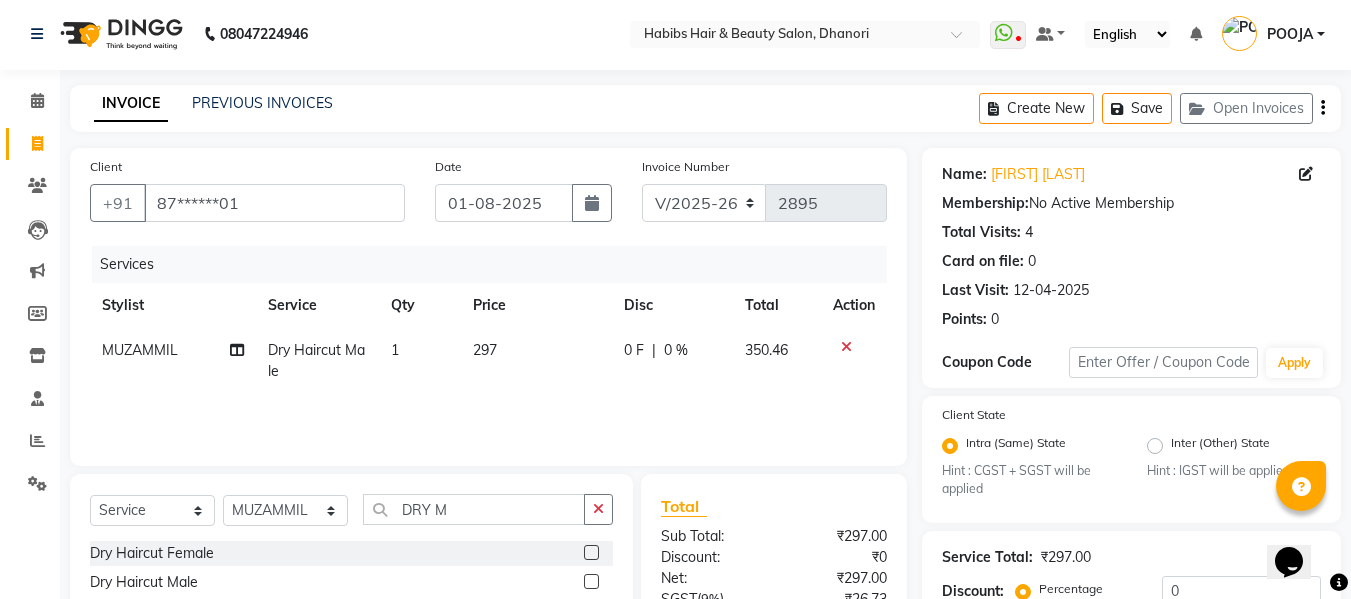 select on "35846" 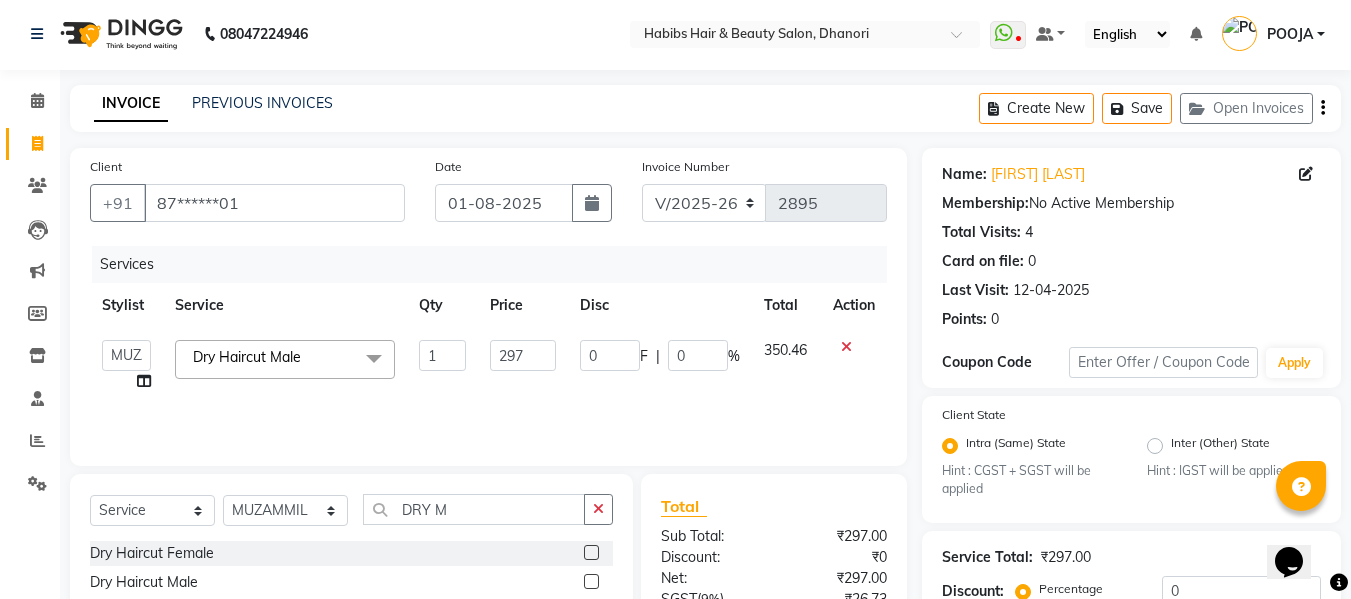 scroll, scrollTop: 211, scrollLeft: 0, axis: vertical 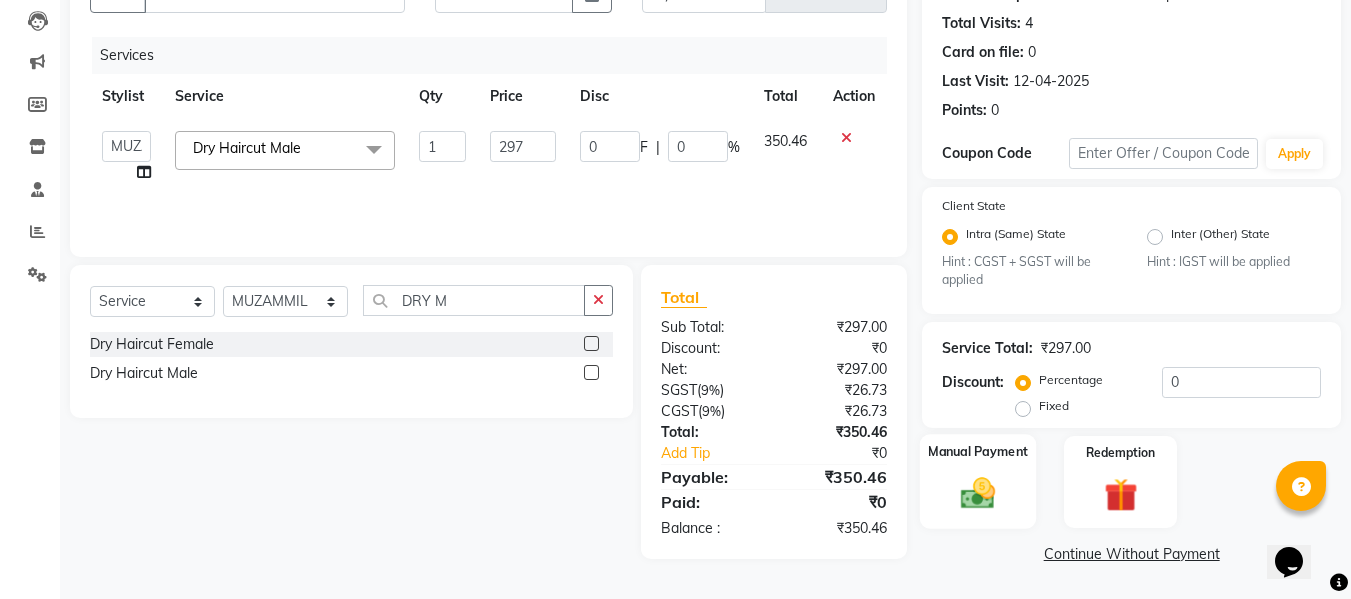 click on "Manual Payment" 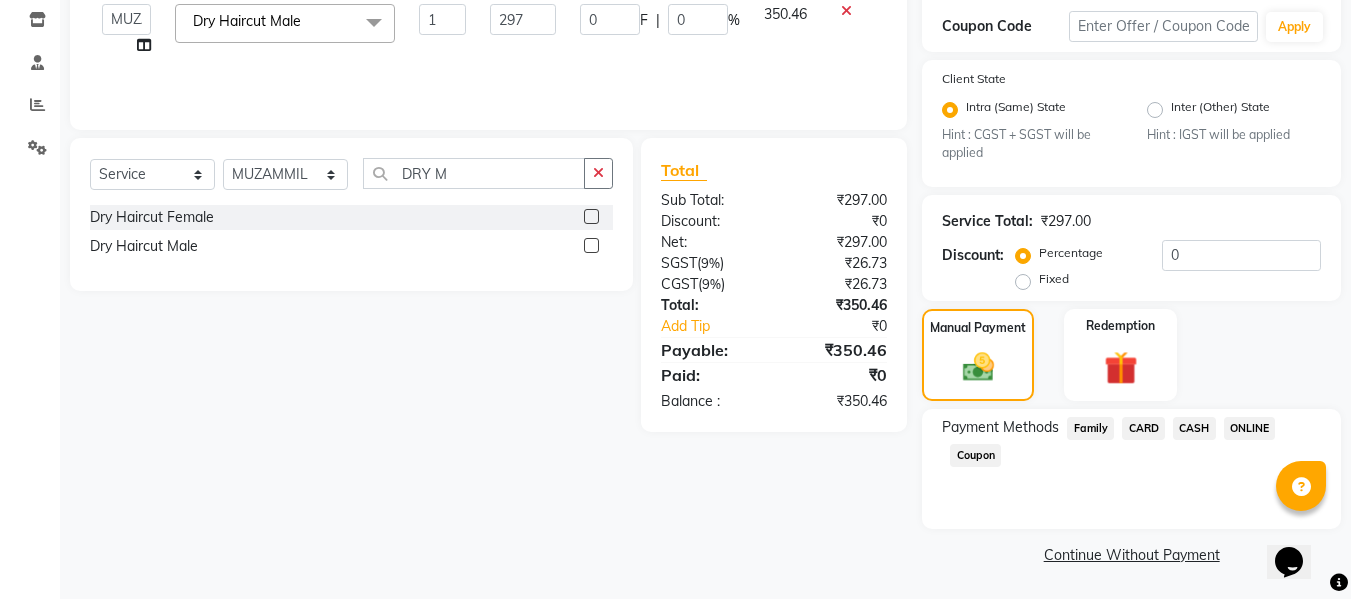 scroll, scrollTop: 339, scrollLeft: 0, axis: vertical 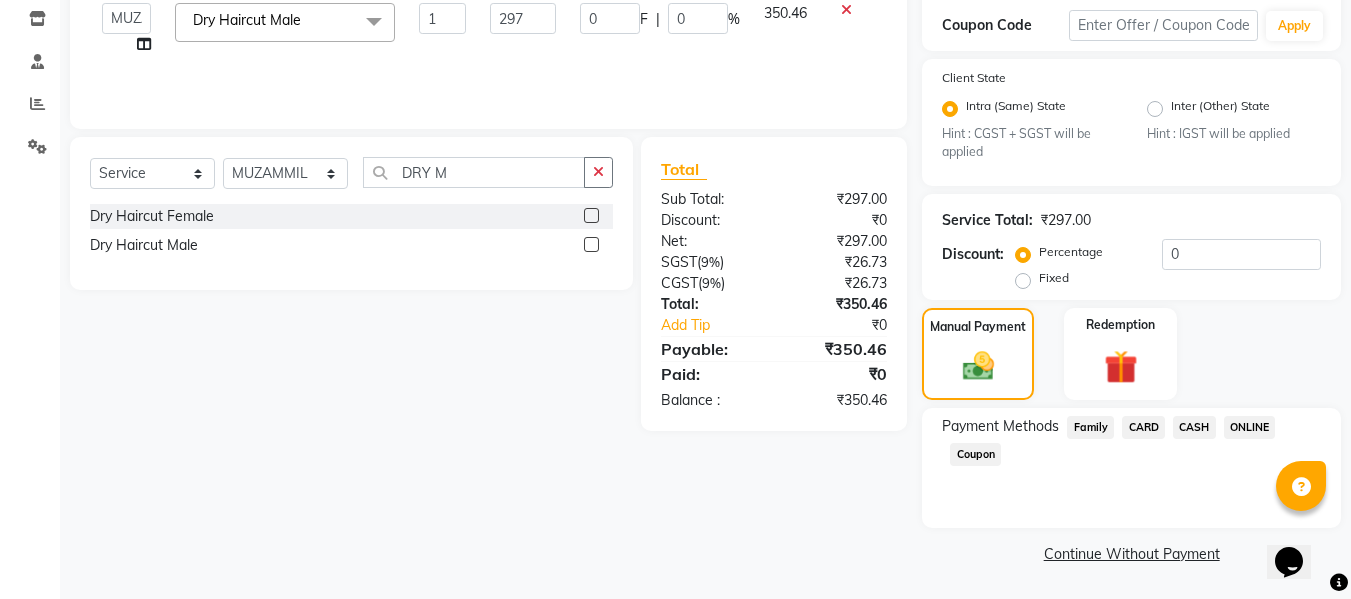 click on "ONLINE" 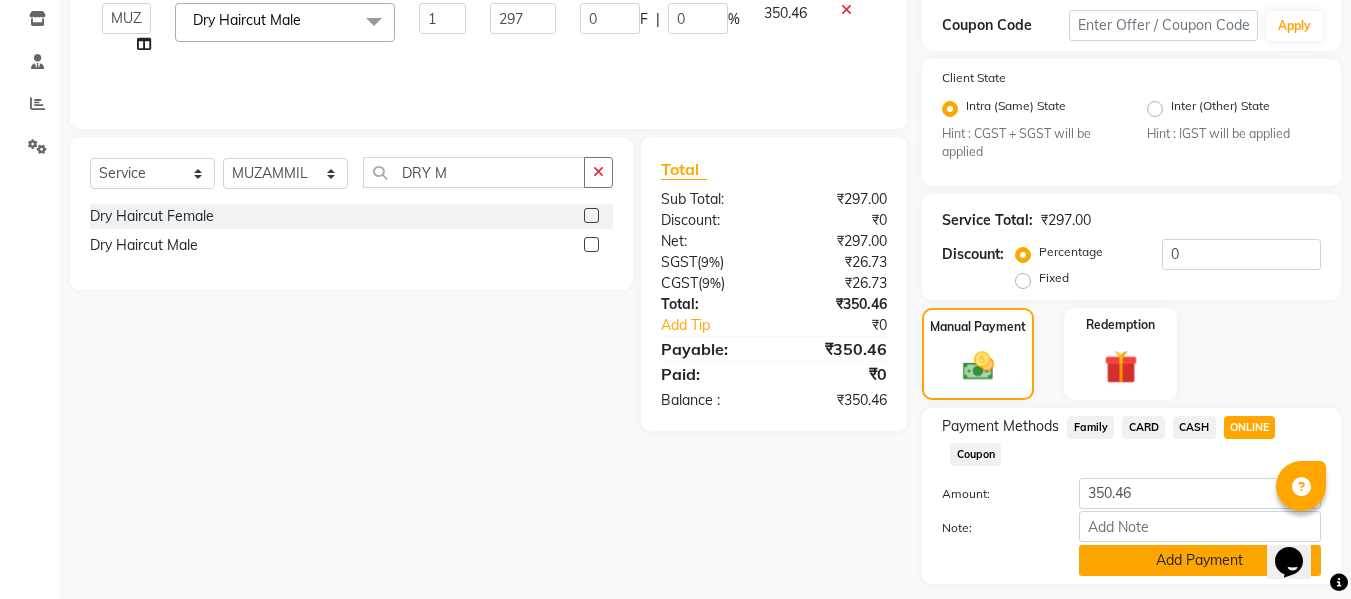 click on "Add Payment" 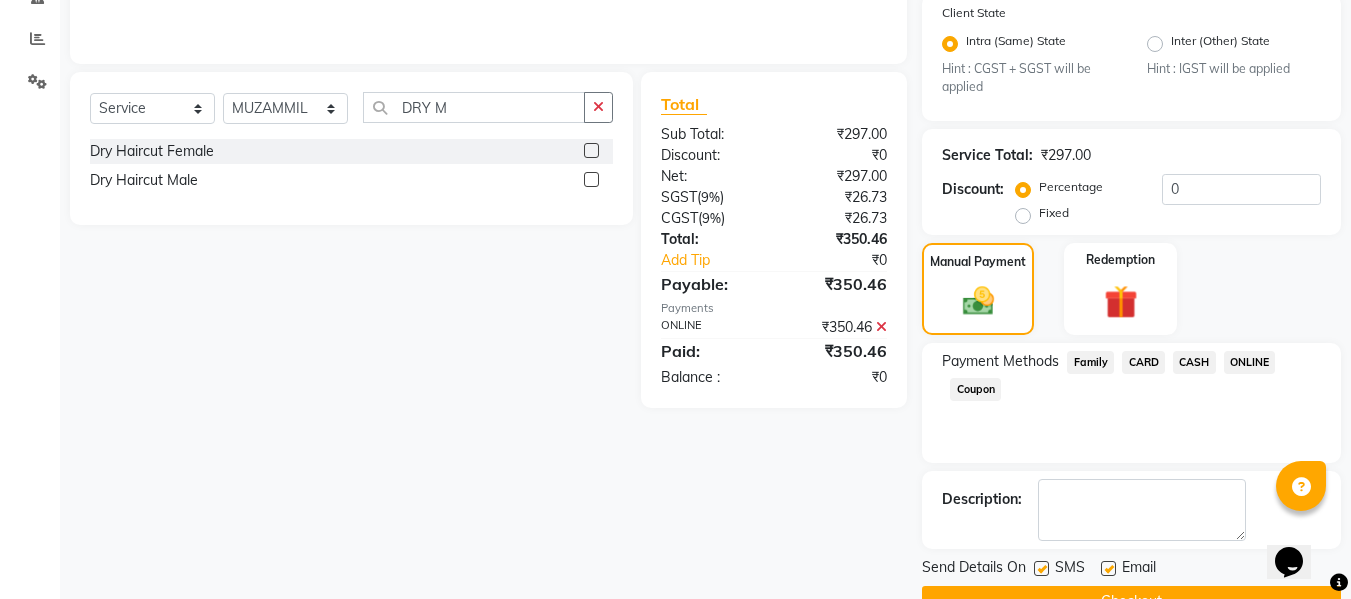scroll, scrollTop: 452, scrollLeft: 0, axis: vertical 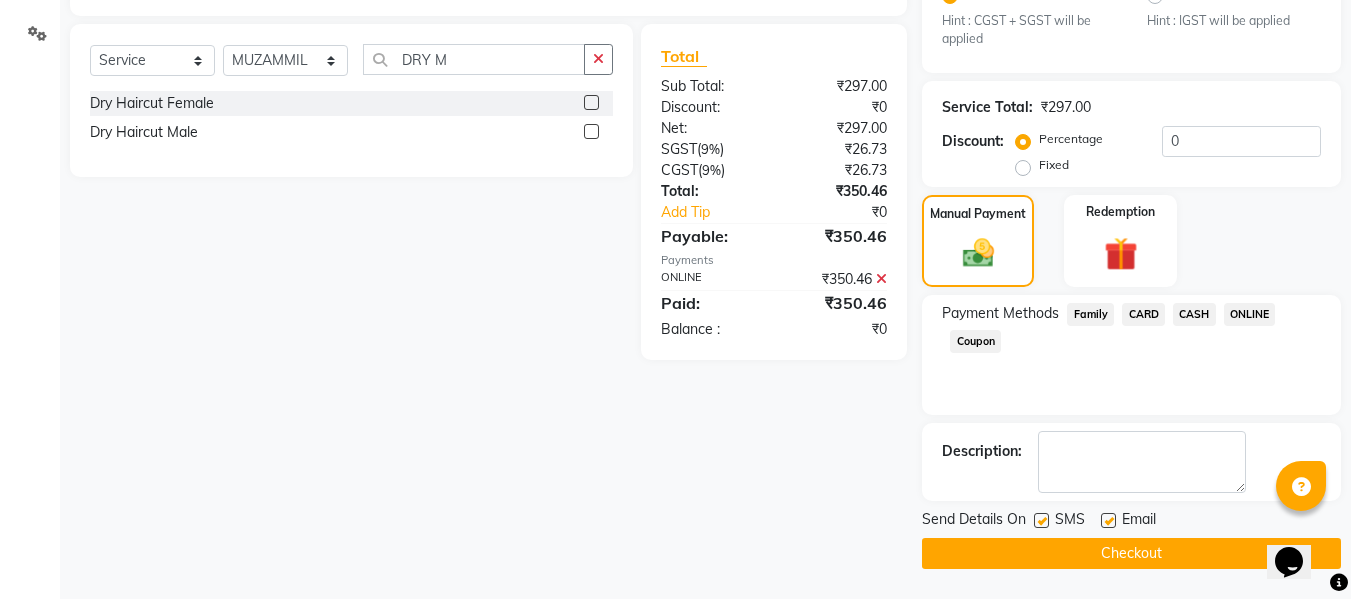 click on "Checkout" 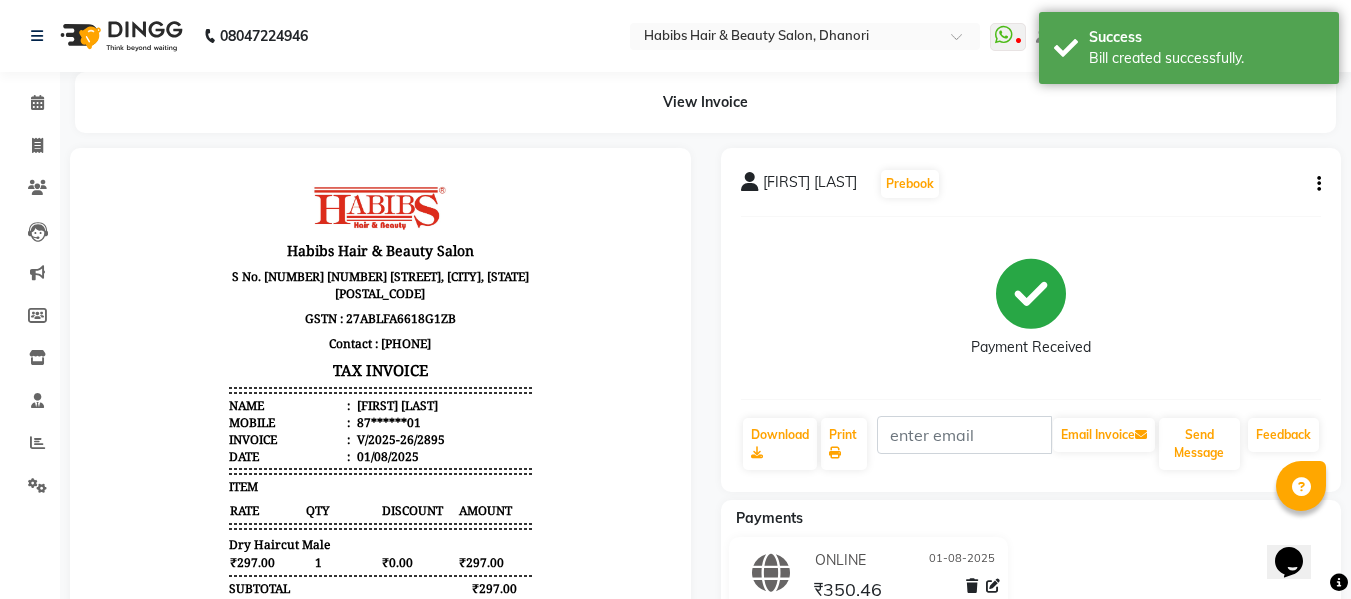 scroll, scrollTop: 0, scrollLeft: 0, axis: both 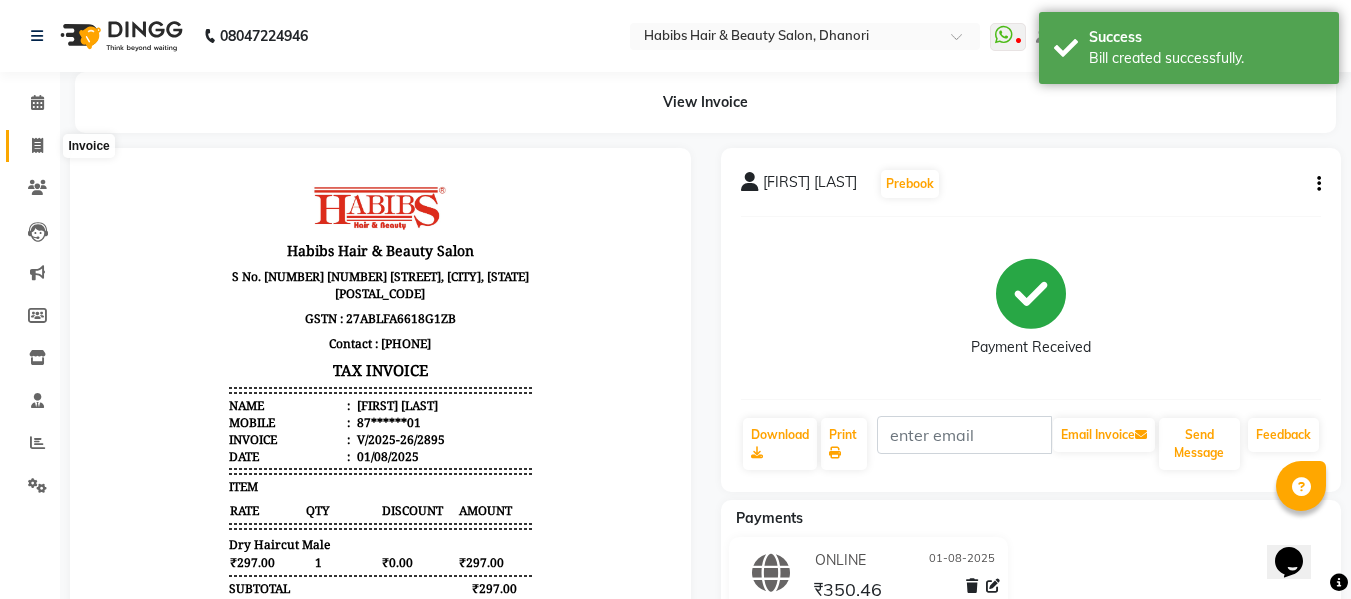 click 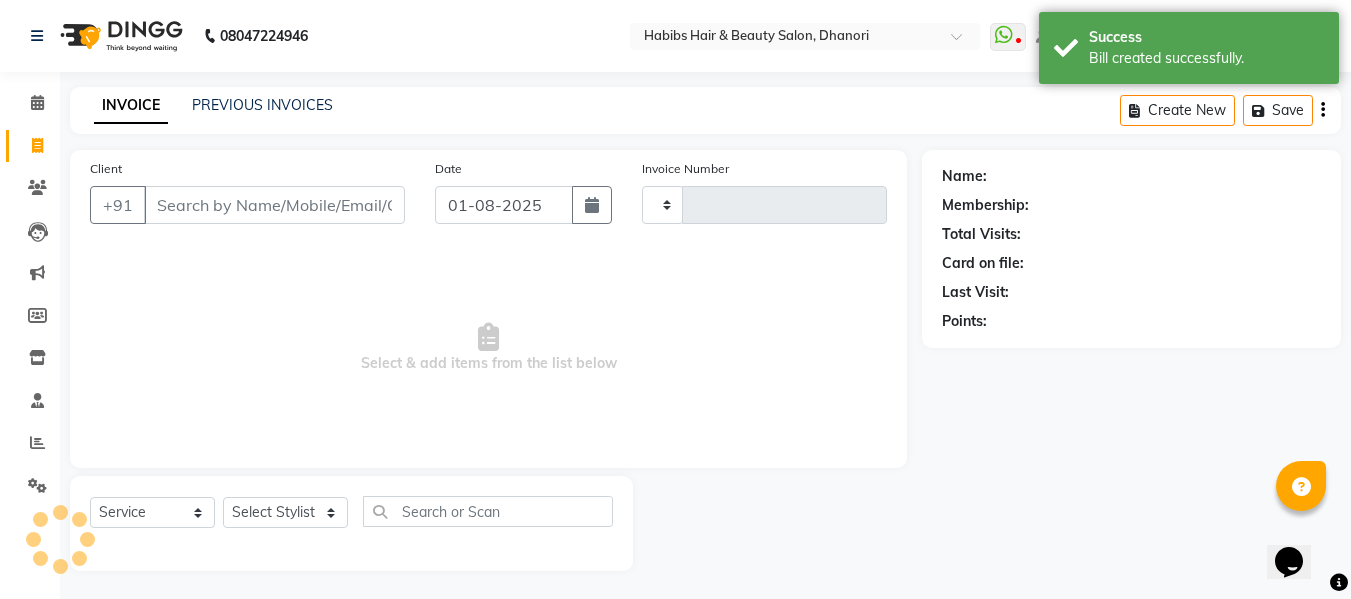 type on "2896" 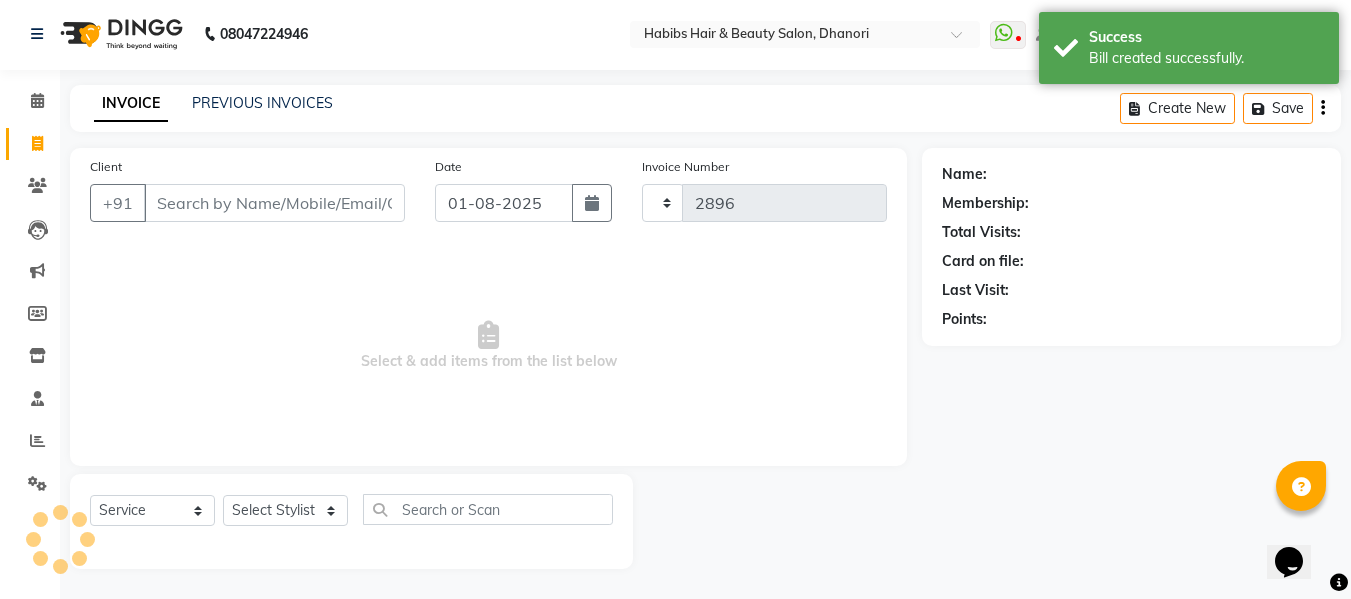 select on "4967" 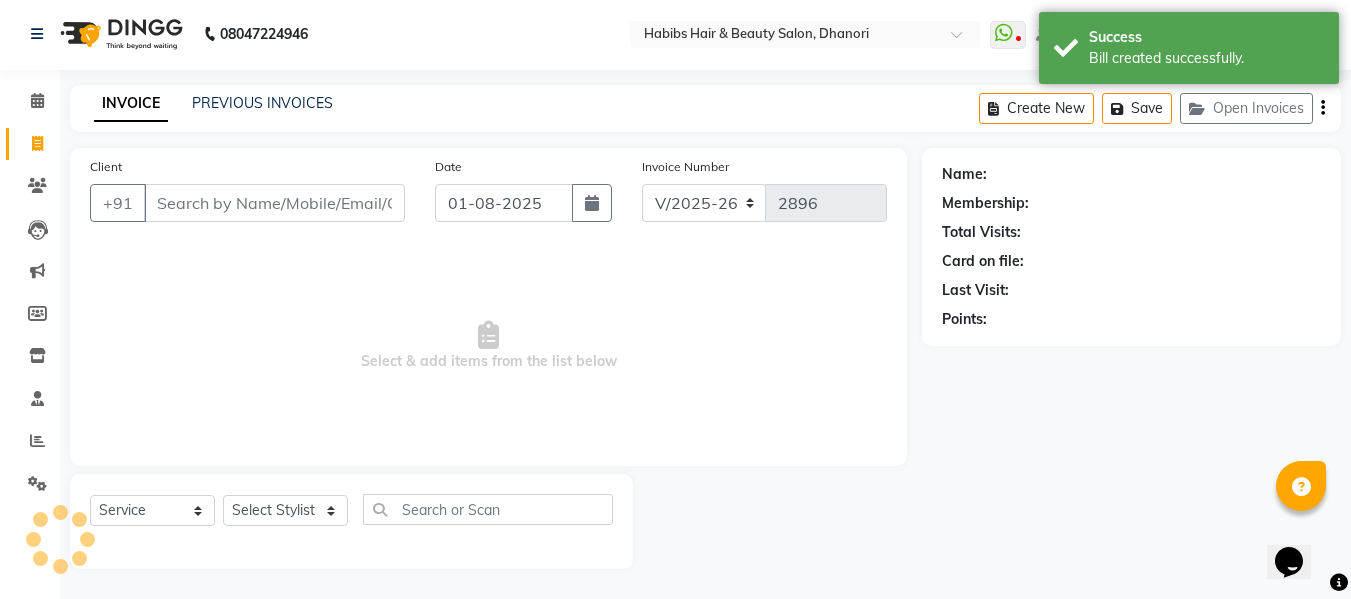 click on "Client" at bounding box center [274, 203] 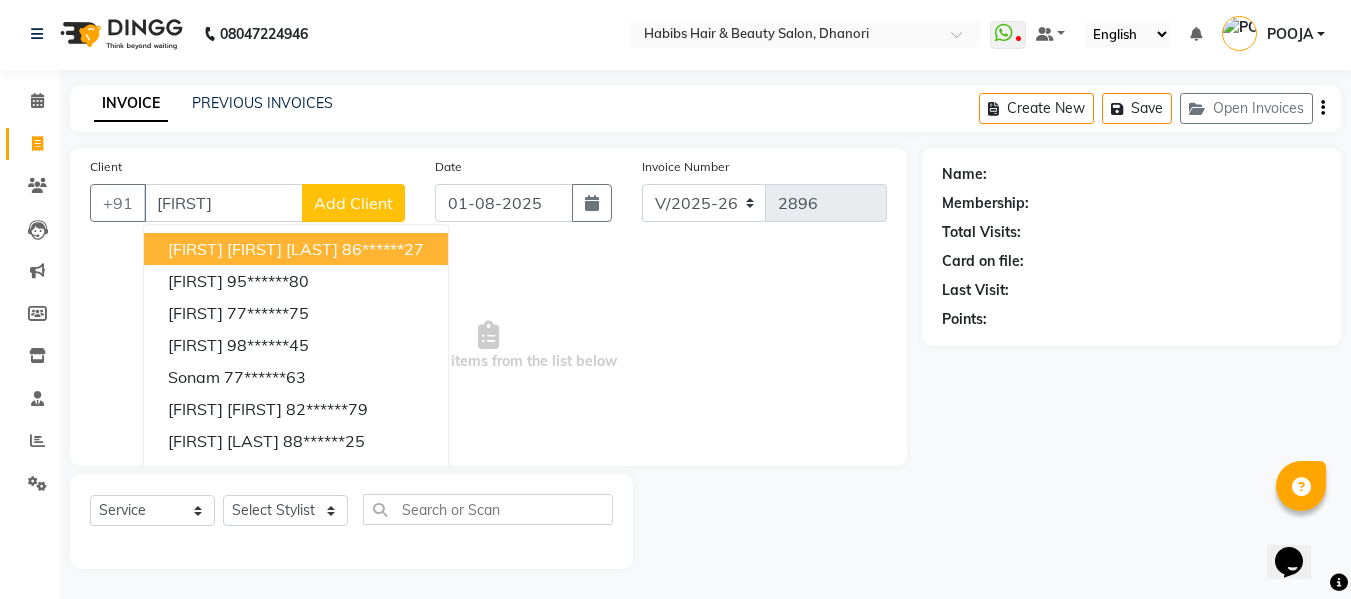 click on "[FIRST] [FIRST] [LAST]" at bounding box center (253, 249) 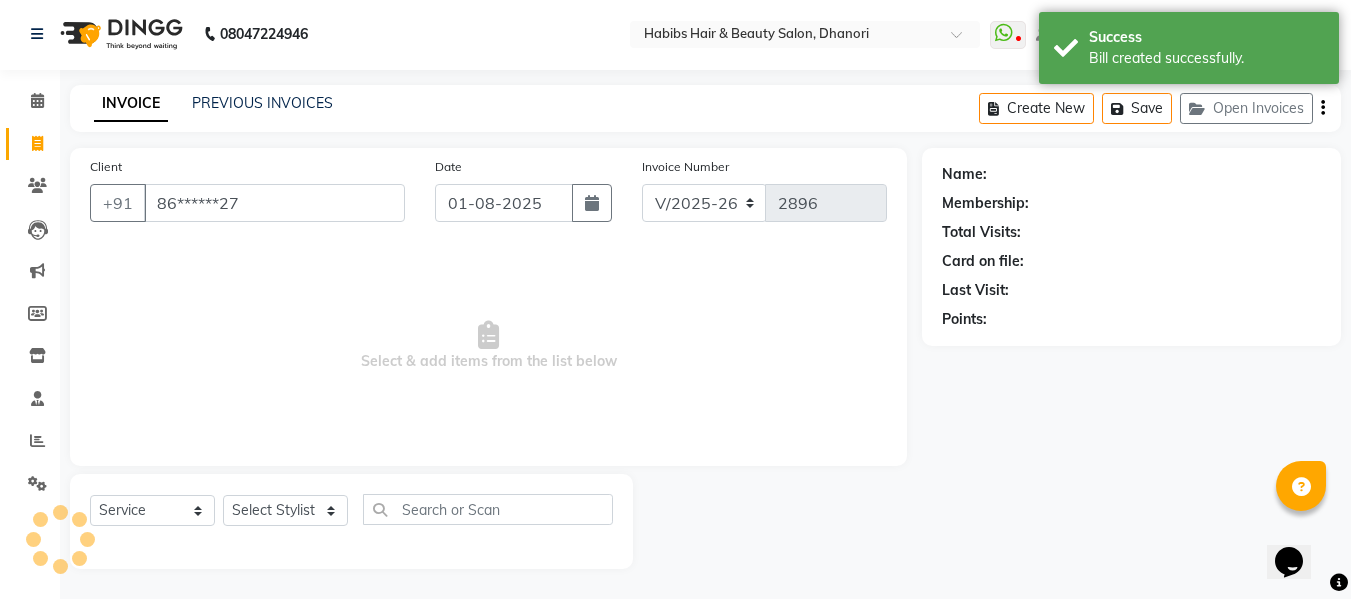type on "86******27" 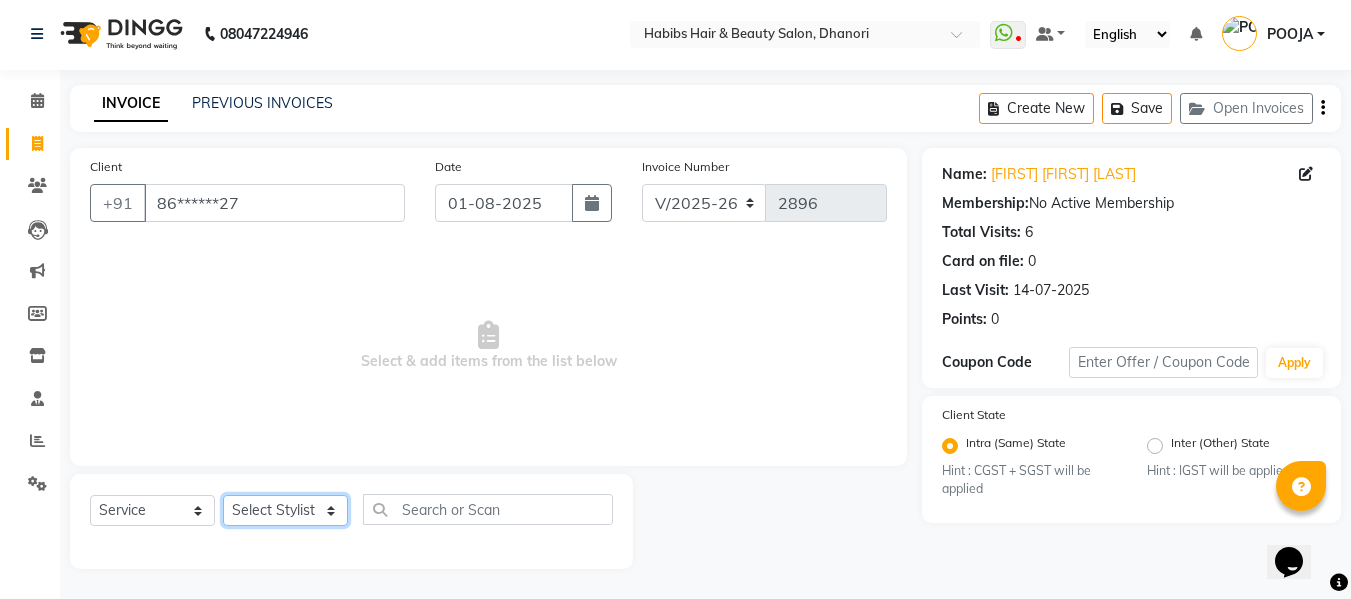 click on "Select Stylist Admin Alishan ARMAN DIVYA FAIZAN IRFAN MUZAMMIL POOJA POOJA J RAKESH SAHIL SHAKEEL SONAL" 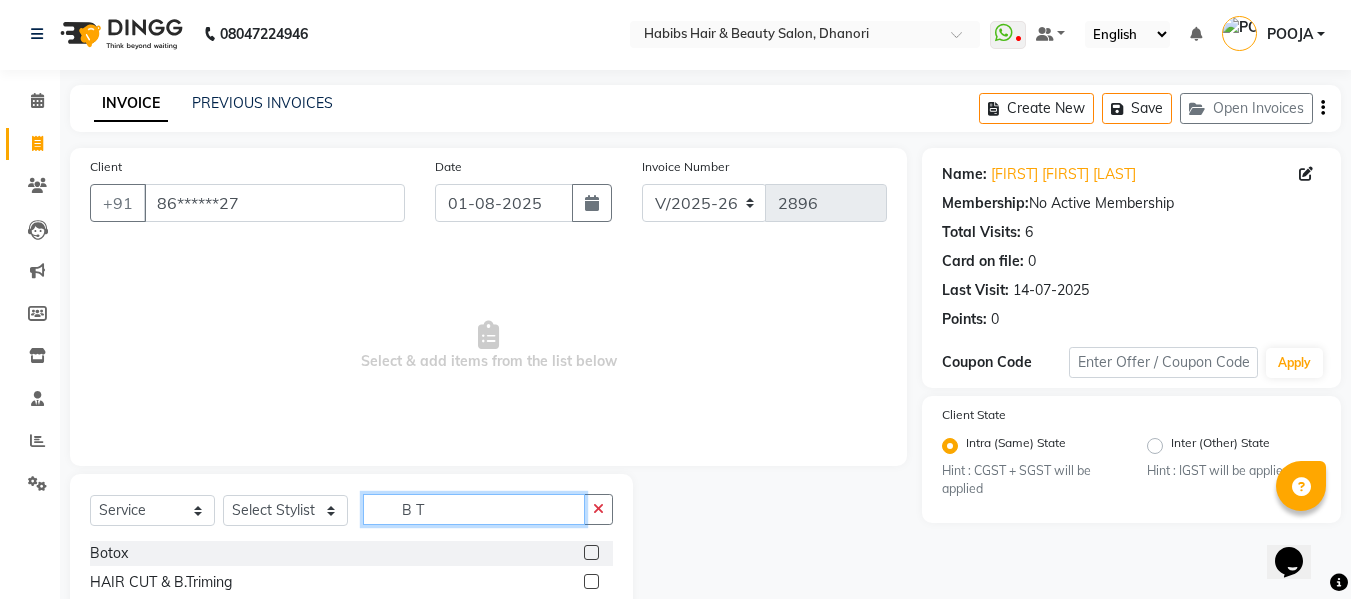 type on "B T" 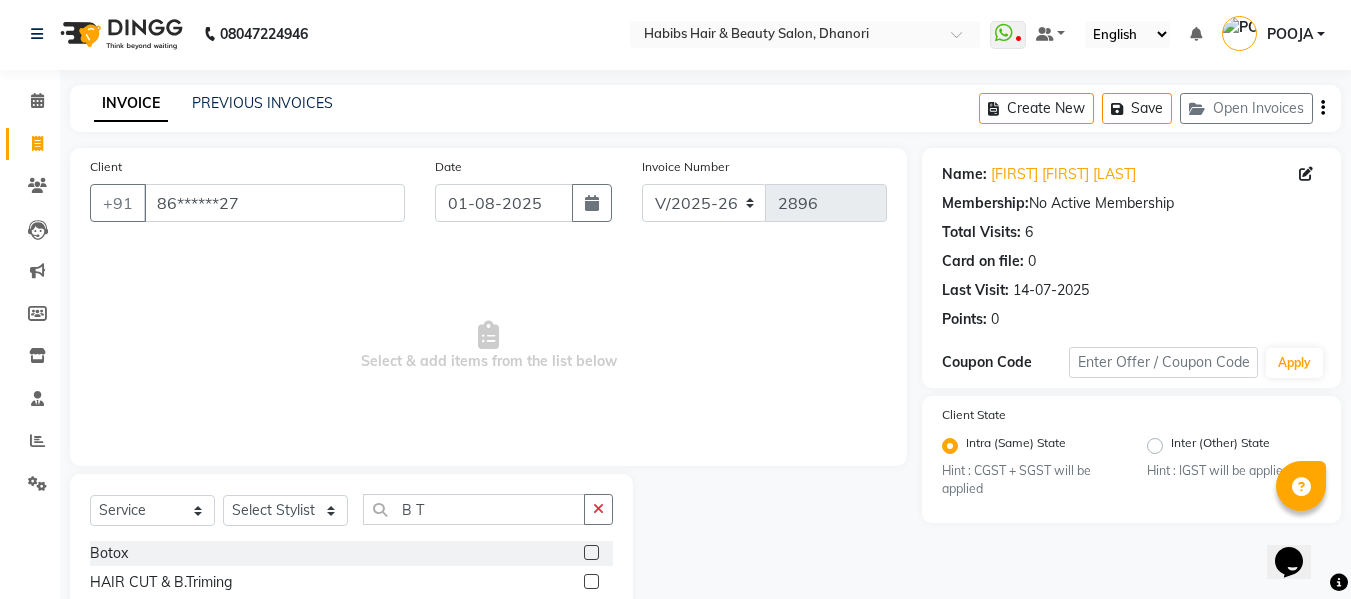 click 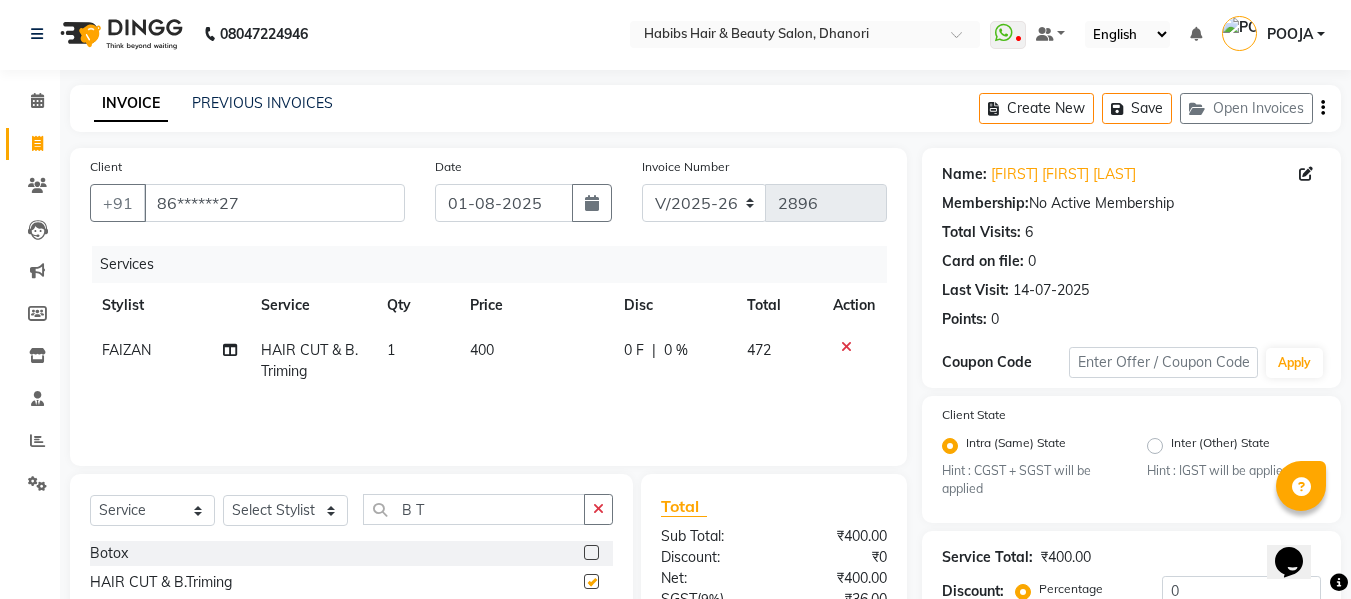 checkbox on "false" 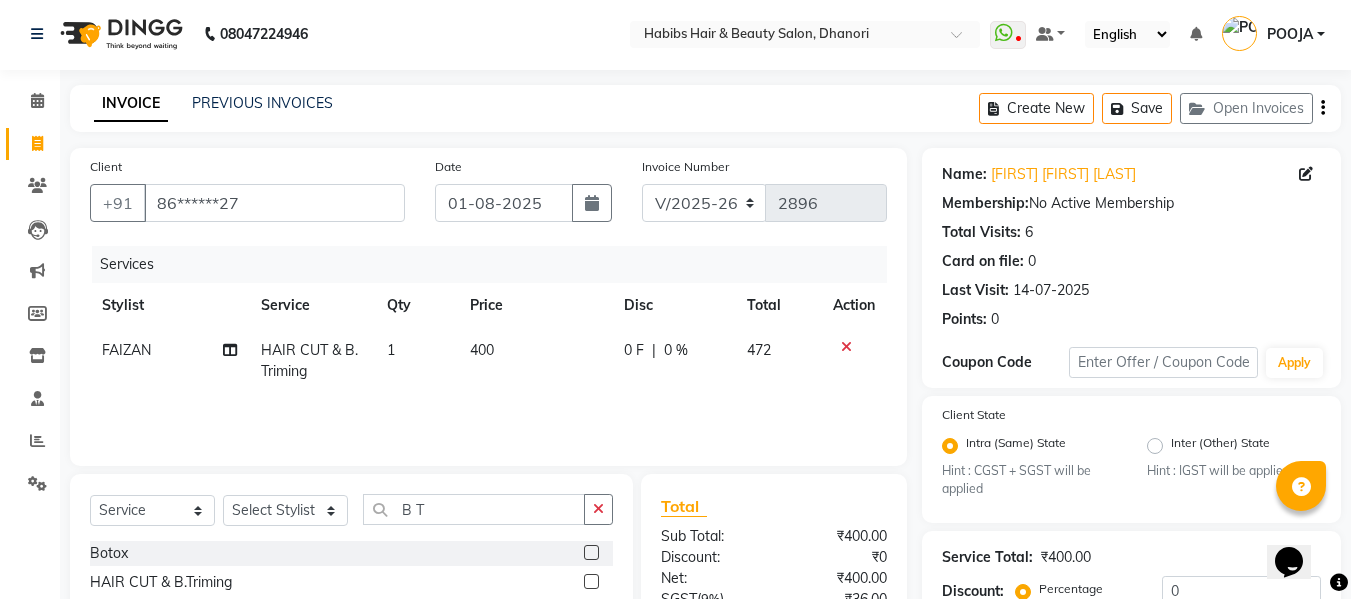 click on "400" 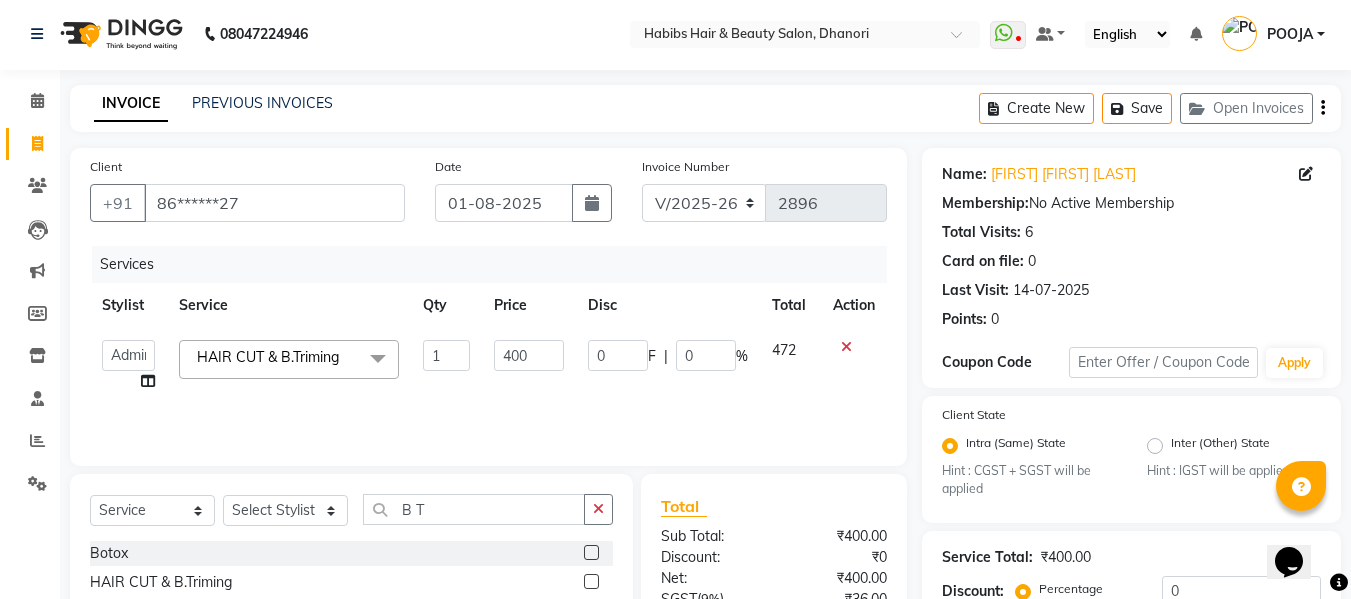 click on "400" 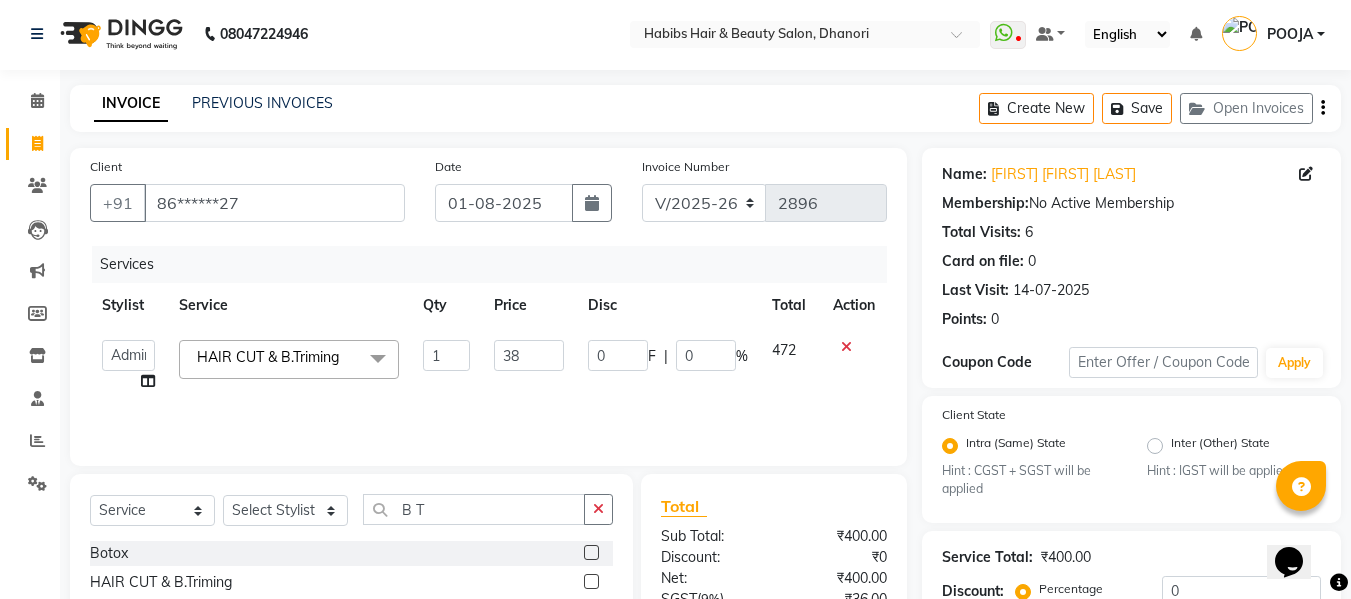 type on "382" 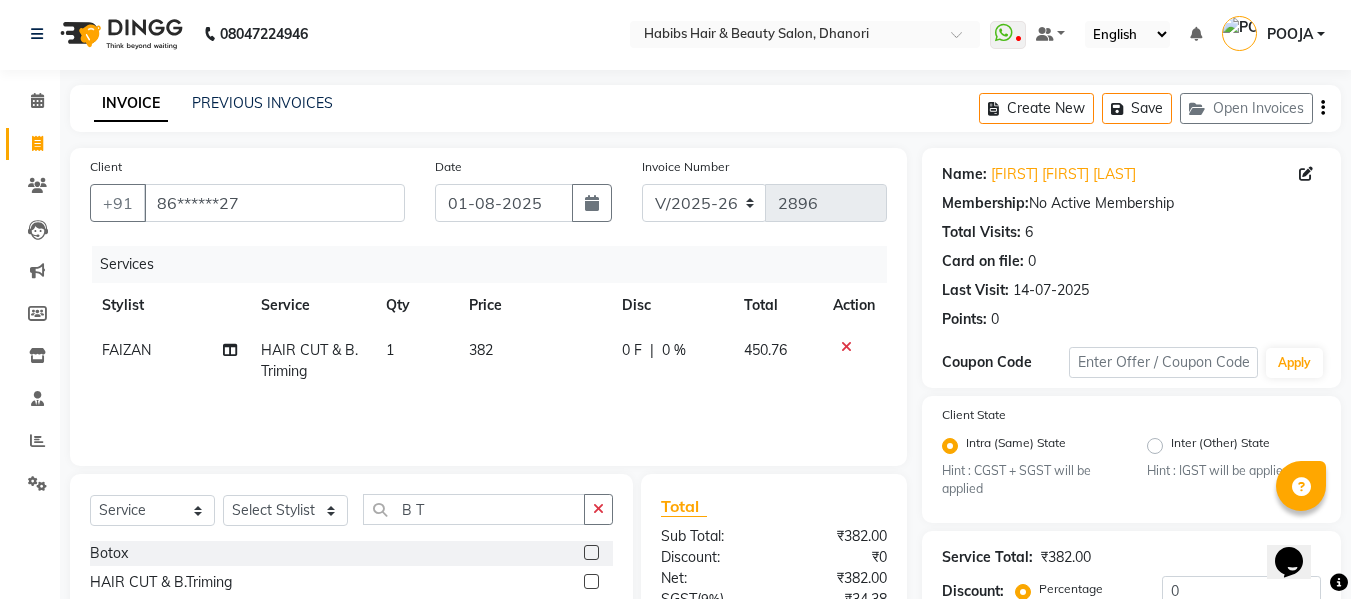 click on "Services Stylist Service Qty Price Disc Total Action FAIZAN HAIR CUT & B.Triming 1 382 0 F | 0 % 450.76" 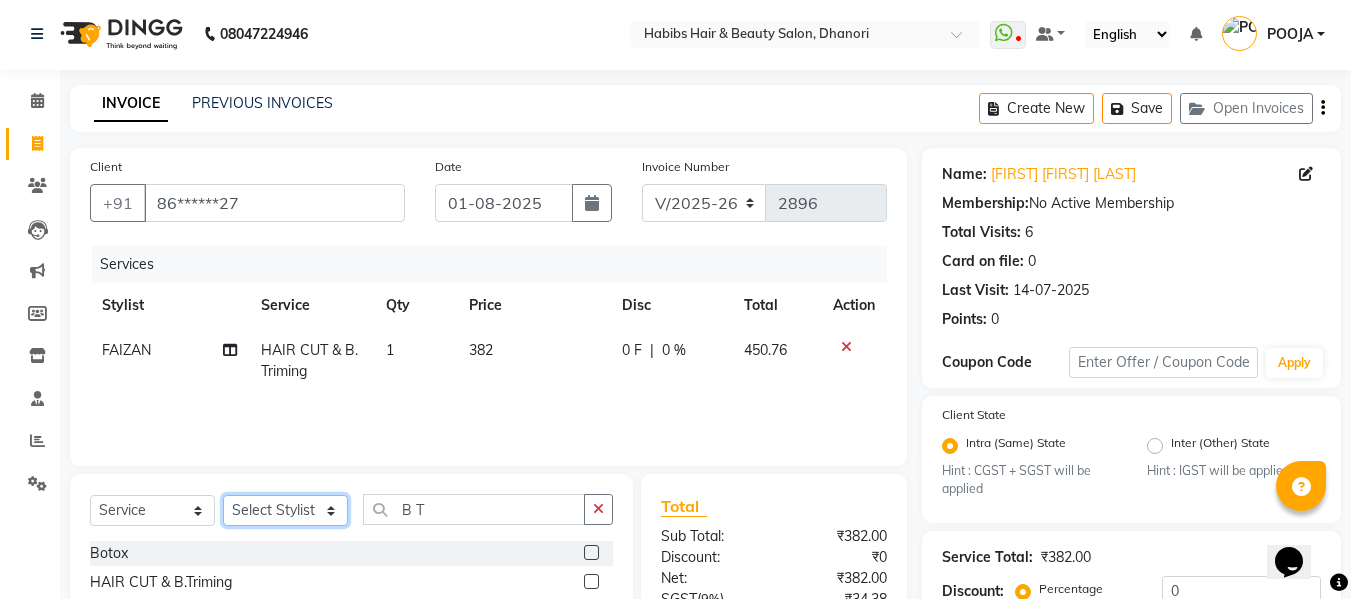 click on "Select Stylist Admin Alishan ARMAN DIVYA FAIZAN IRFAN MUZAMMIL POOJA POOJA J RAKESH SAHIL SHAKEEL SONAL" 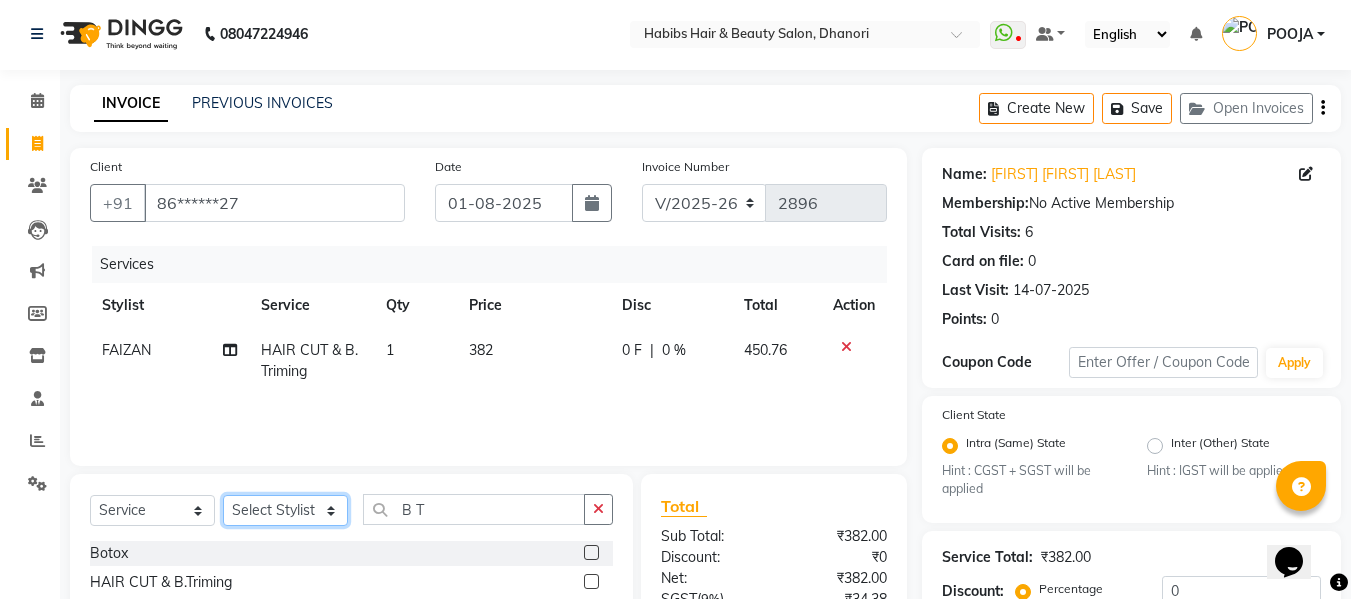 select on "39984" 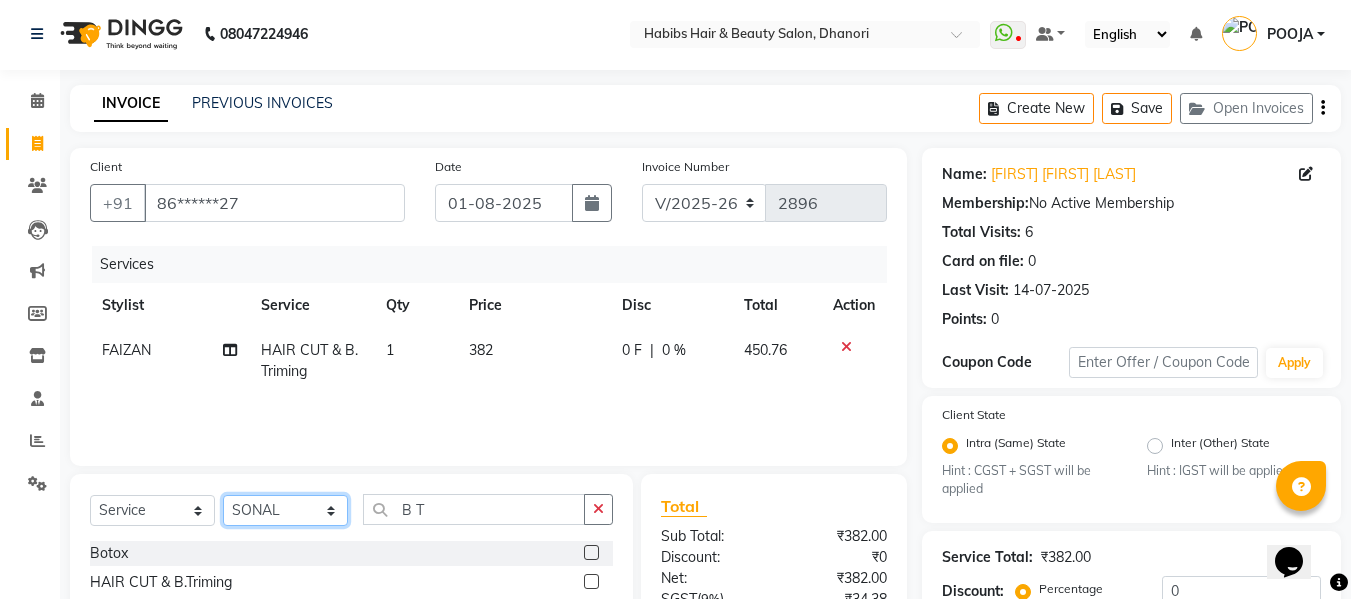 click on "Select Stylist Admin Alishan ARMAN DIVYA FAIZAN IRFAN MUZAMMIL POOJA POOJA J RAKESH SAHIL SHAKEEL SONAL" 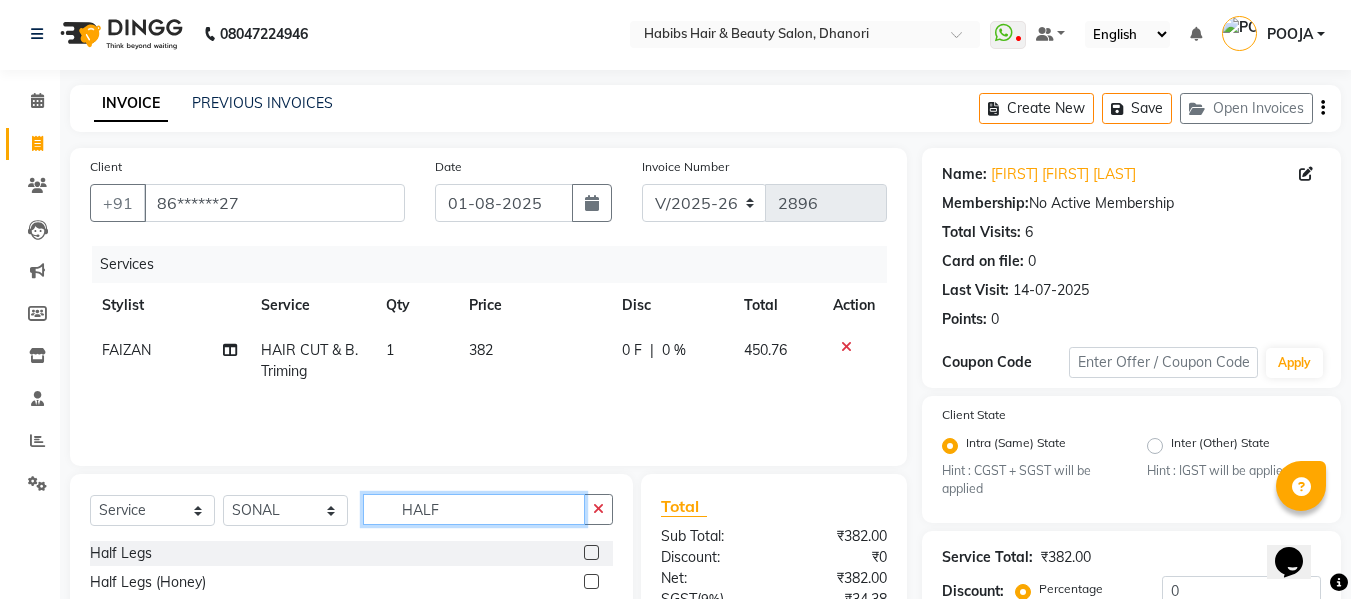 type on "HALF" 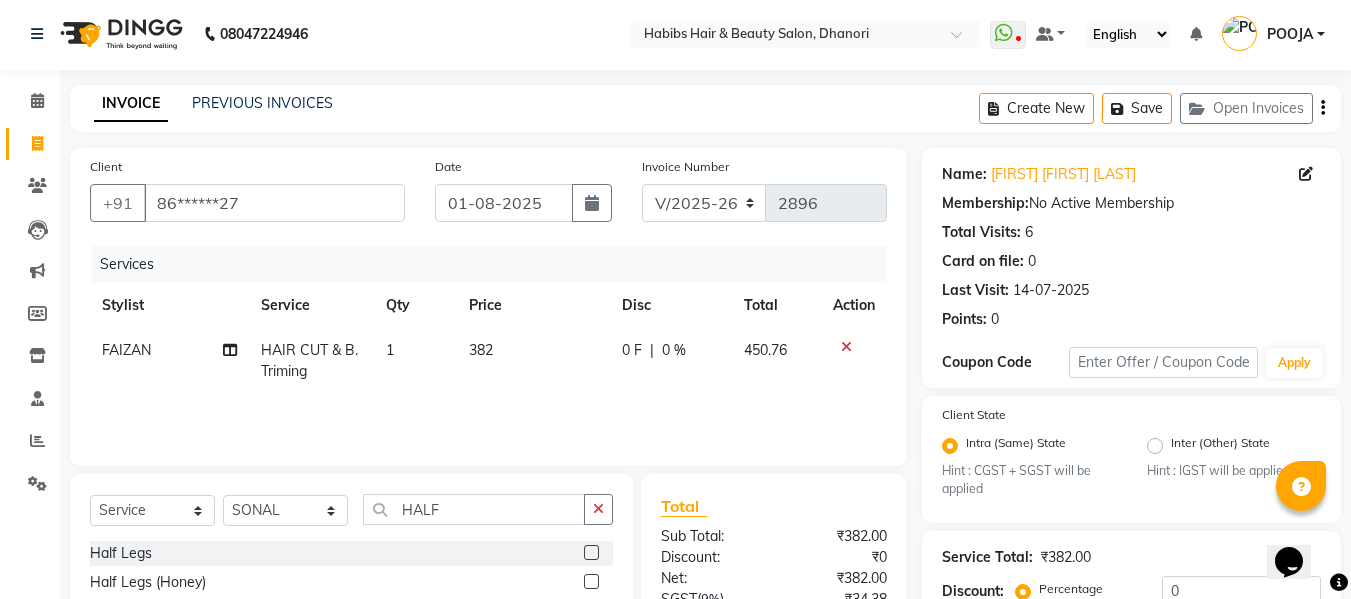click 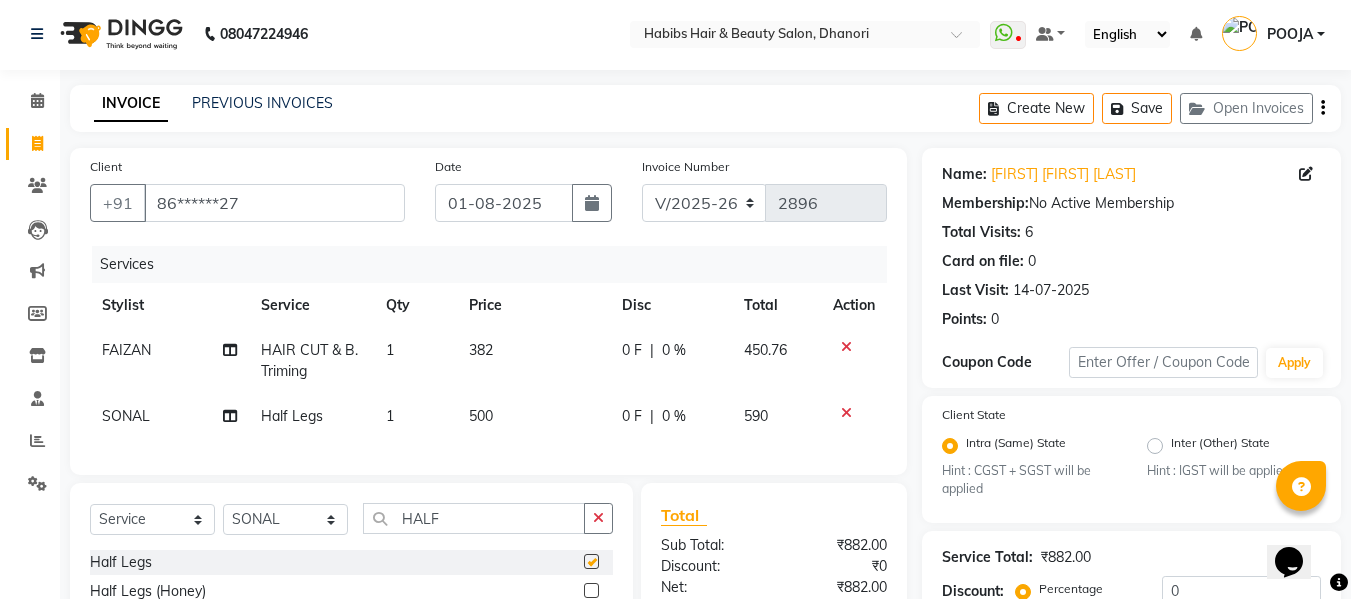 checkbox on "false" 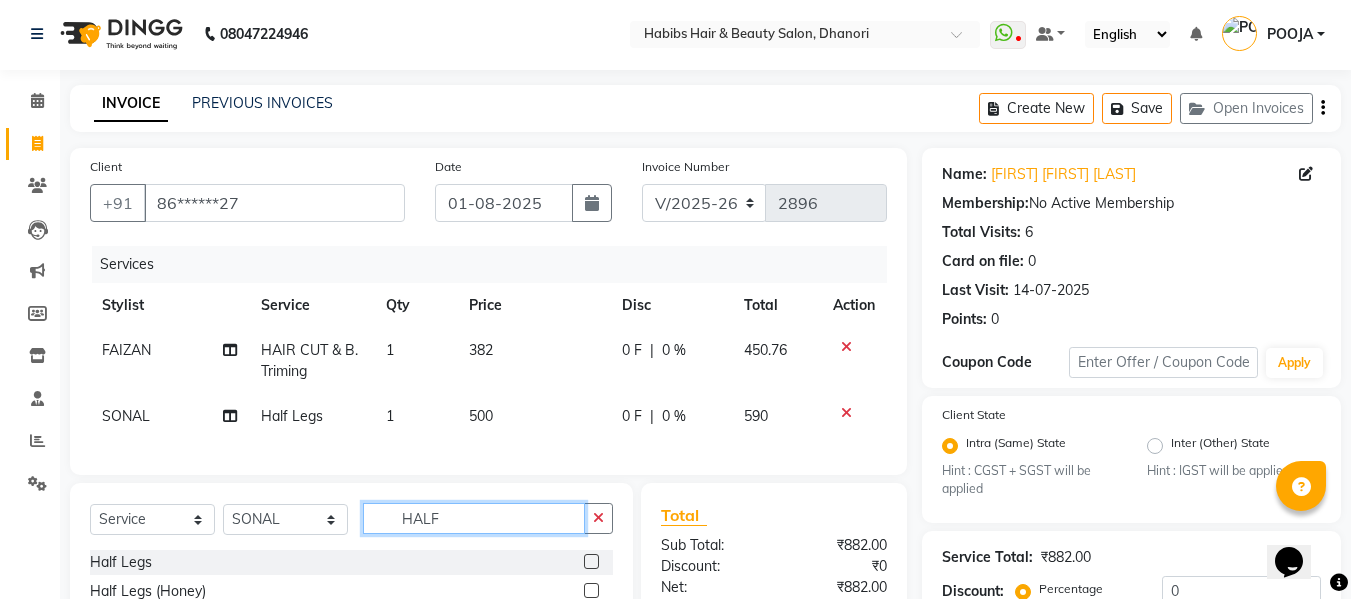 click on "HALF" 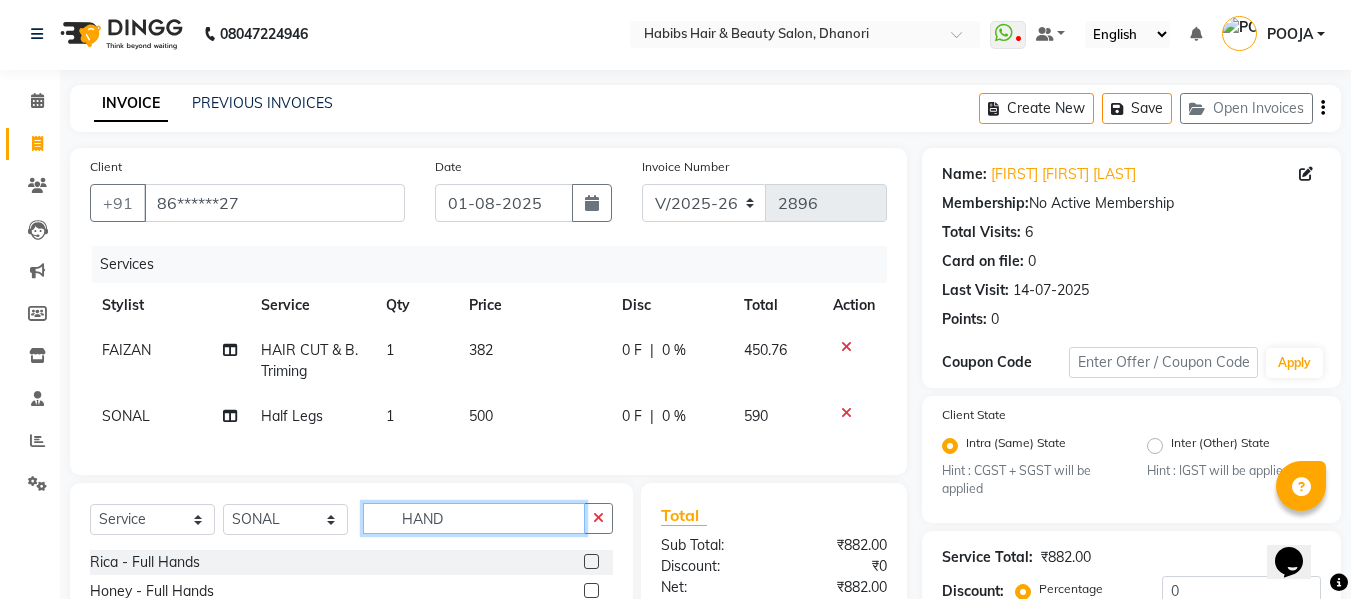 type on "HAND" 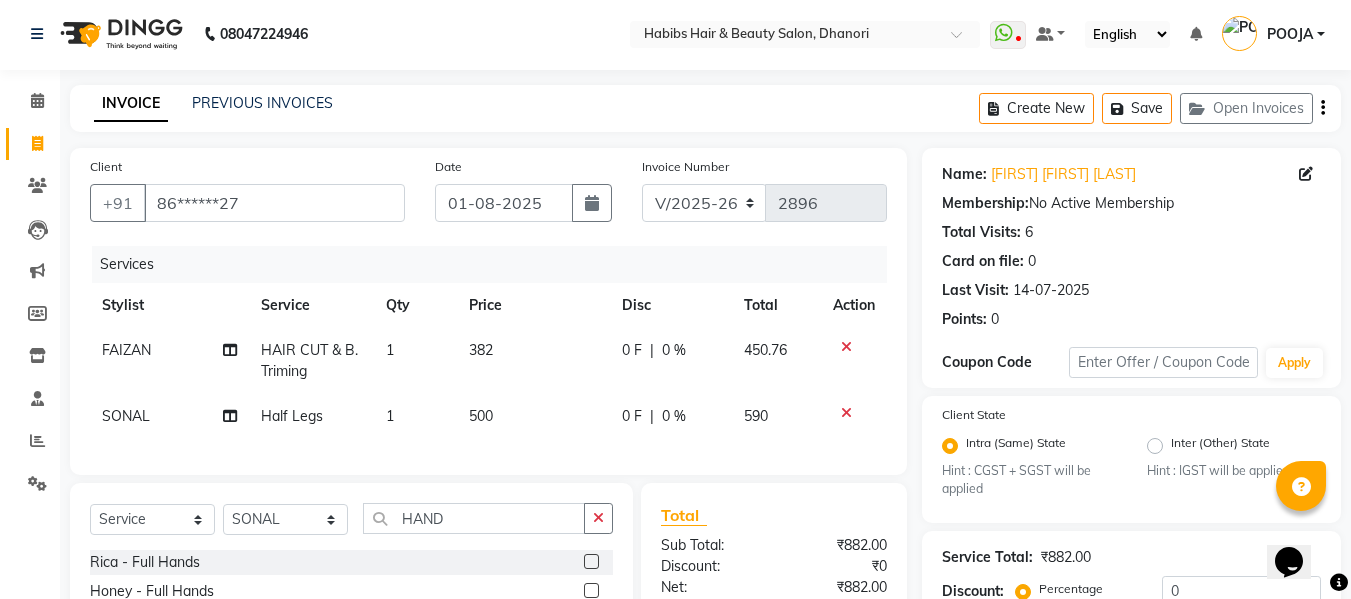 click 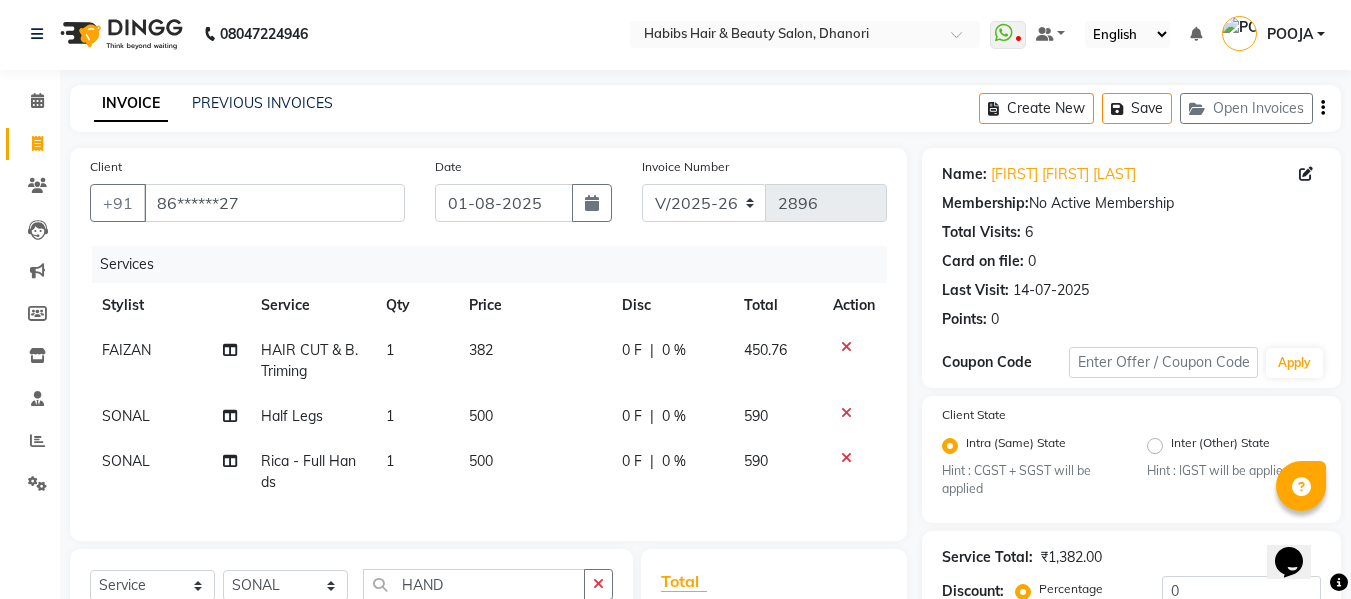 checkbox on "false" 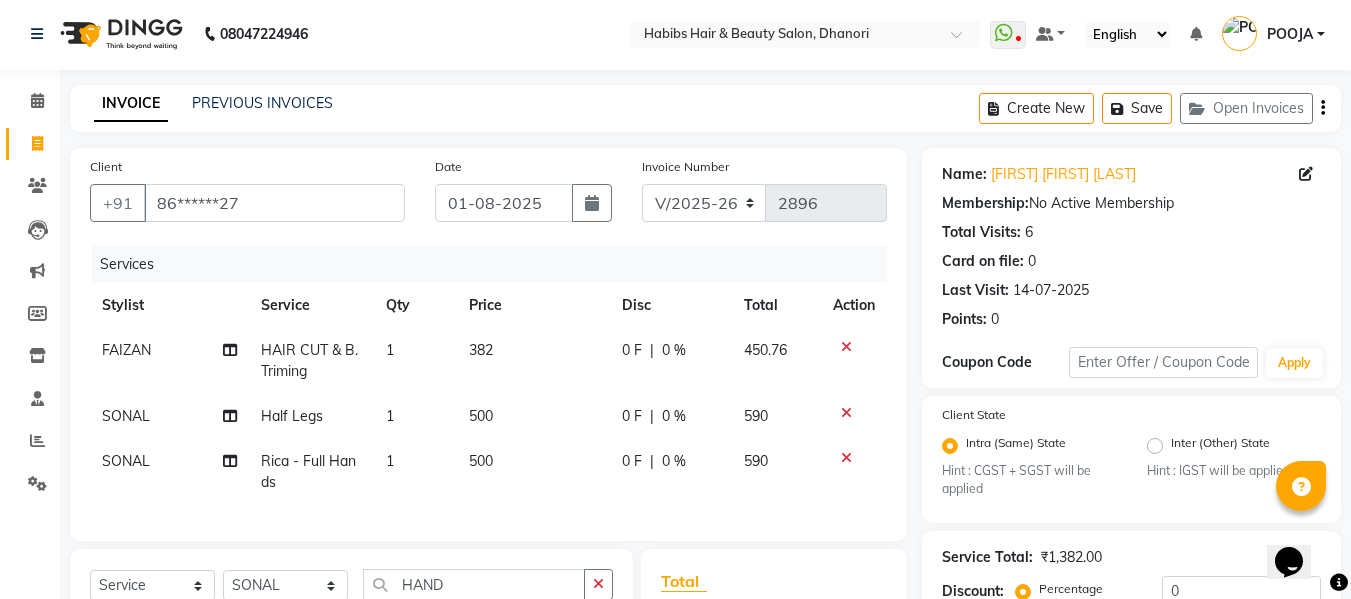 scroll, scrollTop: 291, scrollLeft: 0, axis: vertical 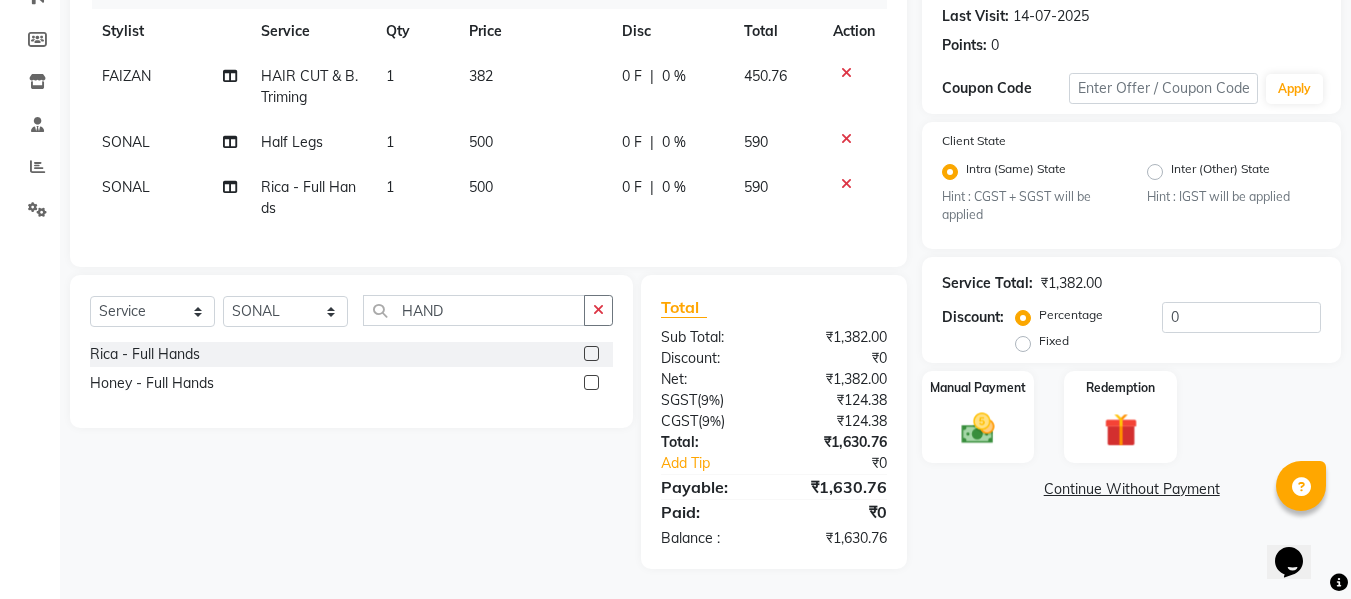 drag, startPoint x: 473, startPoint y: 331, endPoint x: 456, endPoint y: 304, distance: 31.906113 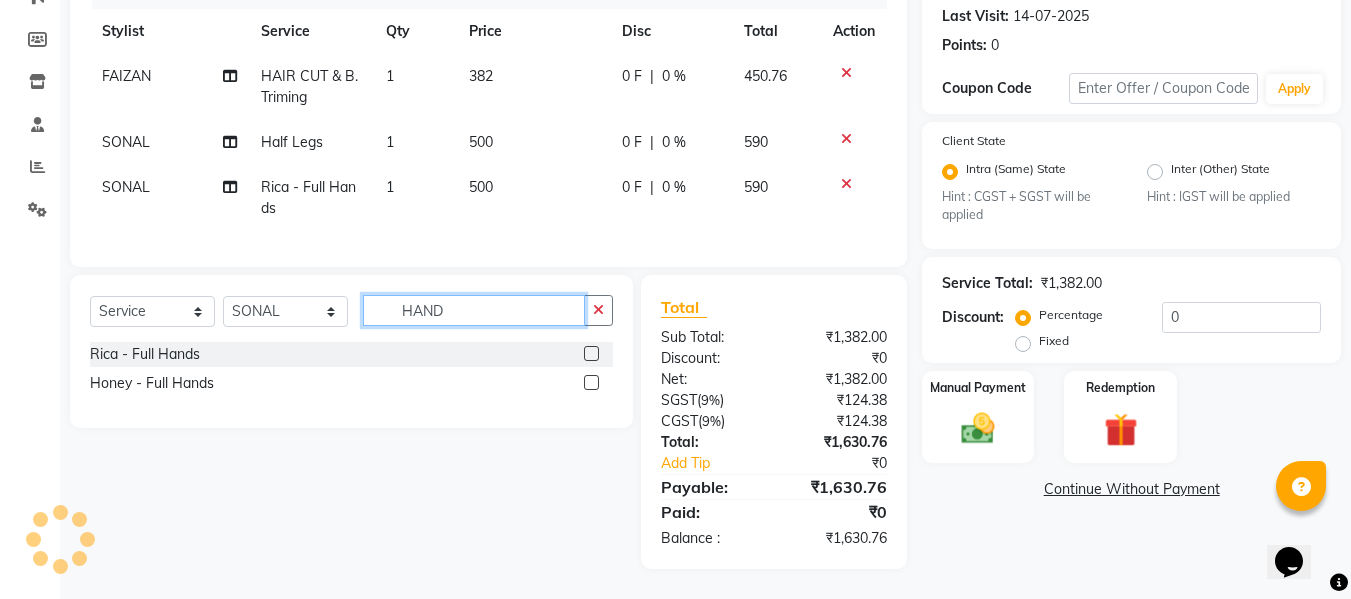 click on "HAND" 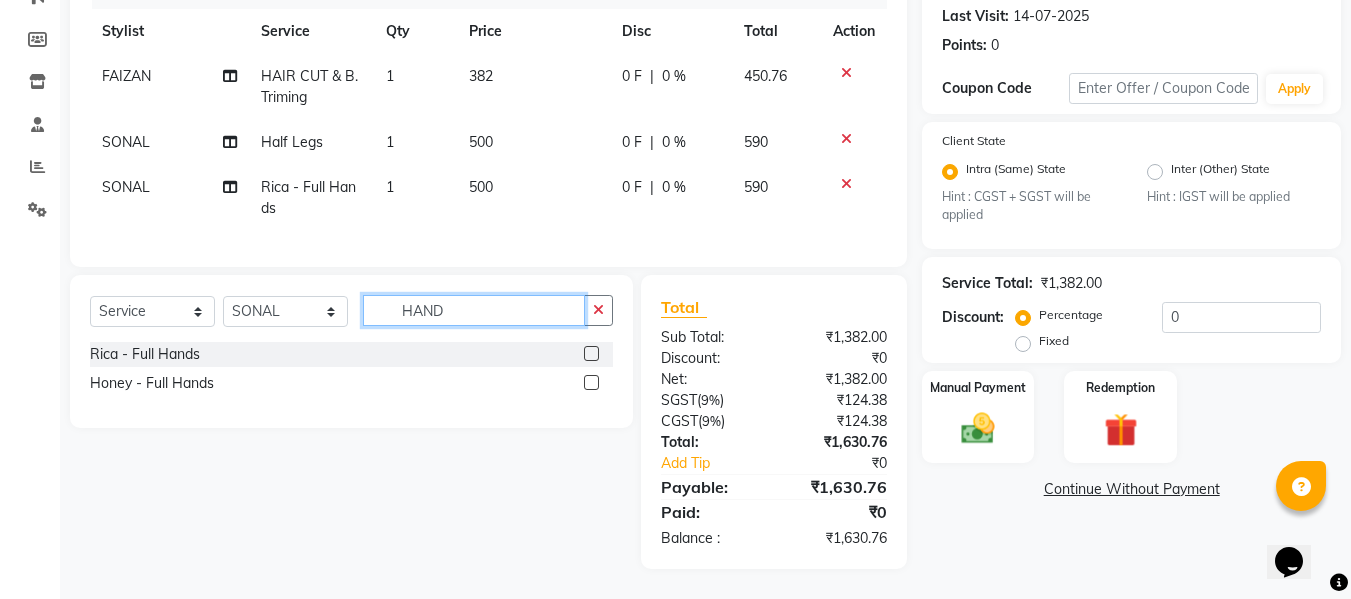 click on "HAND" 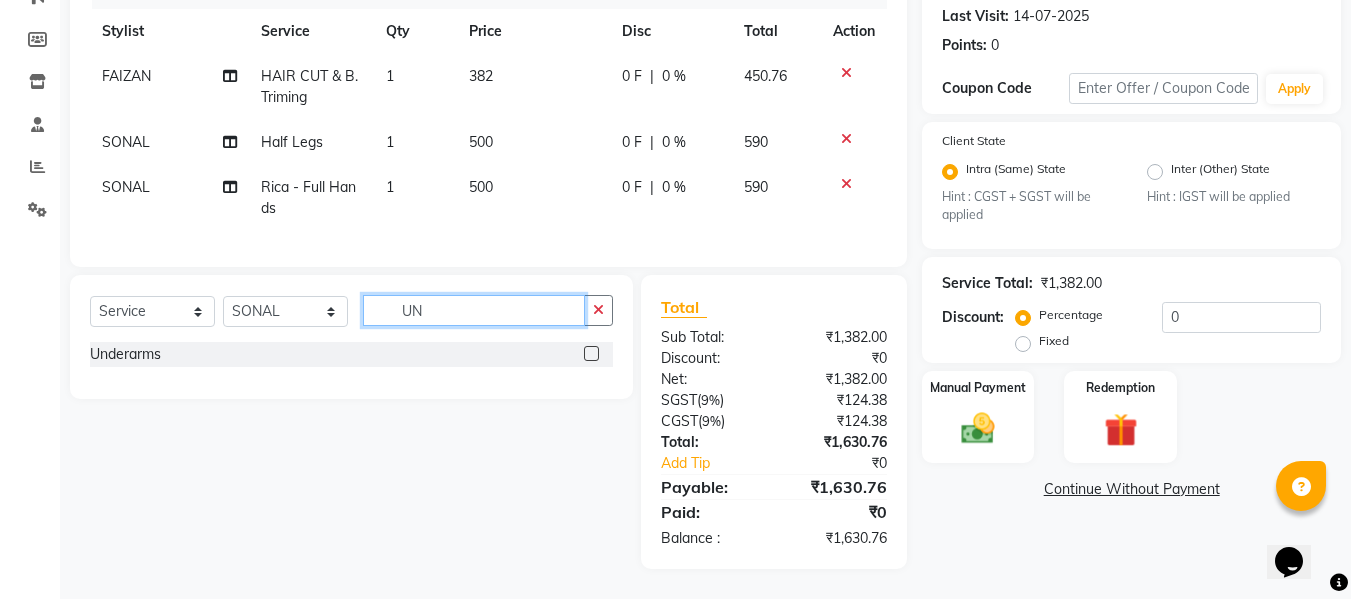 type on "UN" 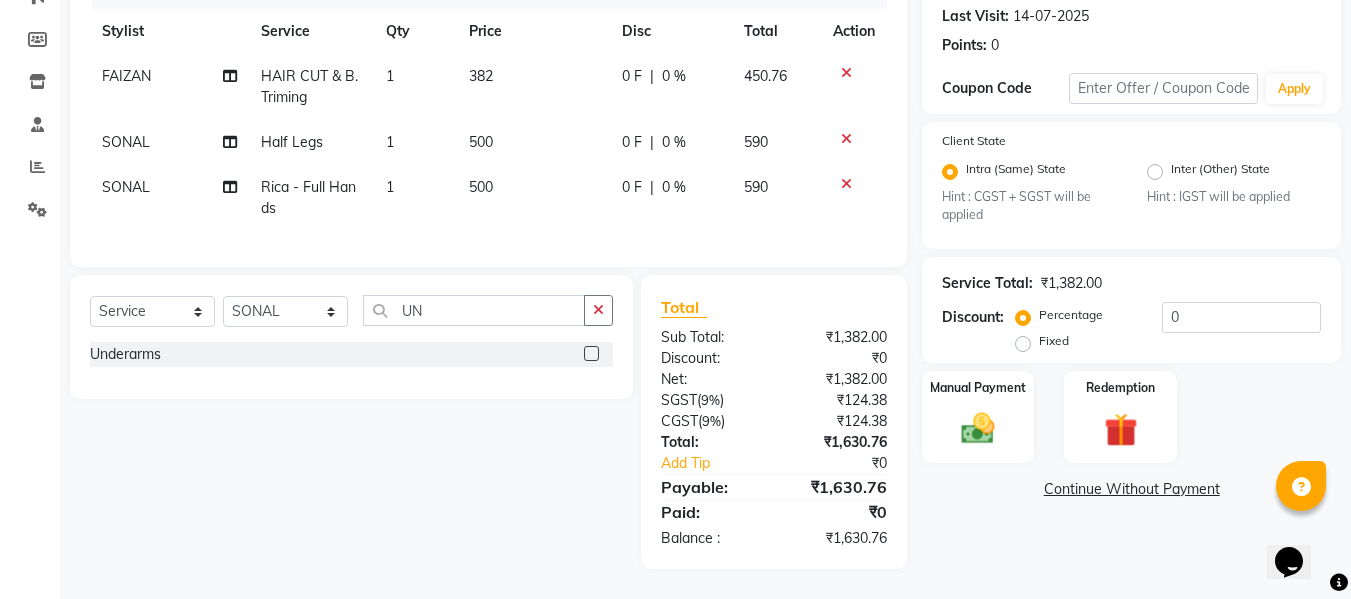 click 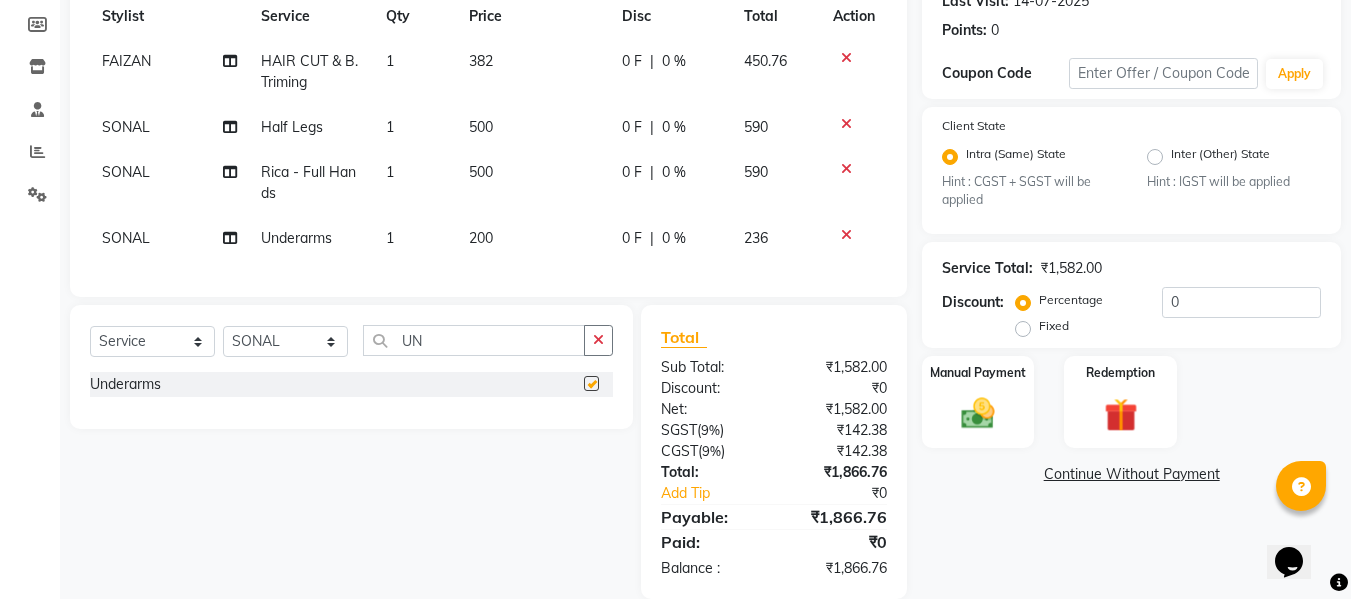 checkbox on "false" 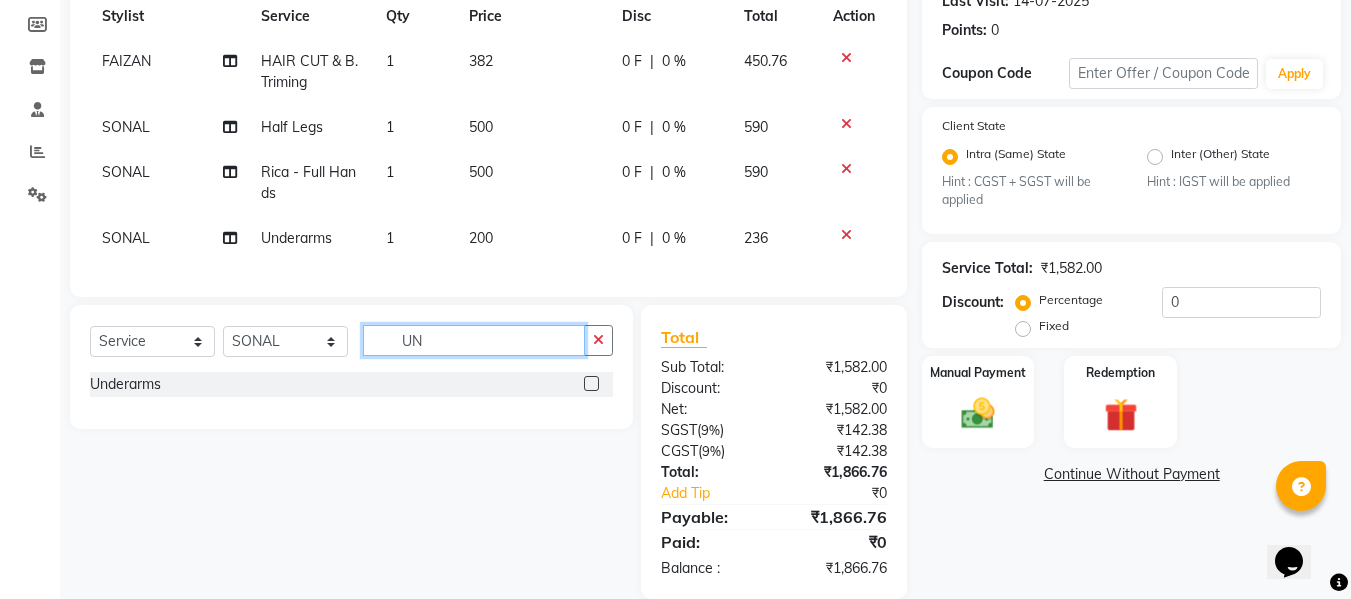 click on "UN" 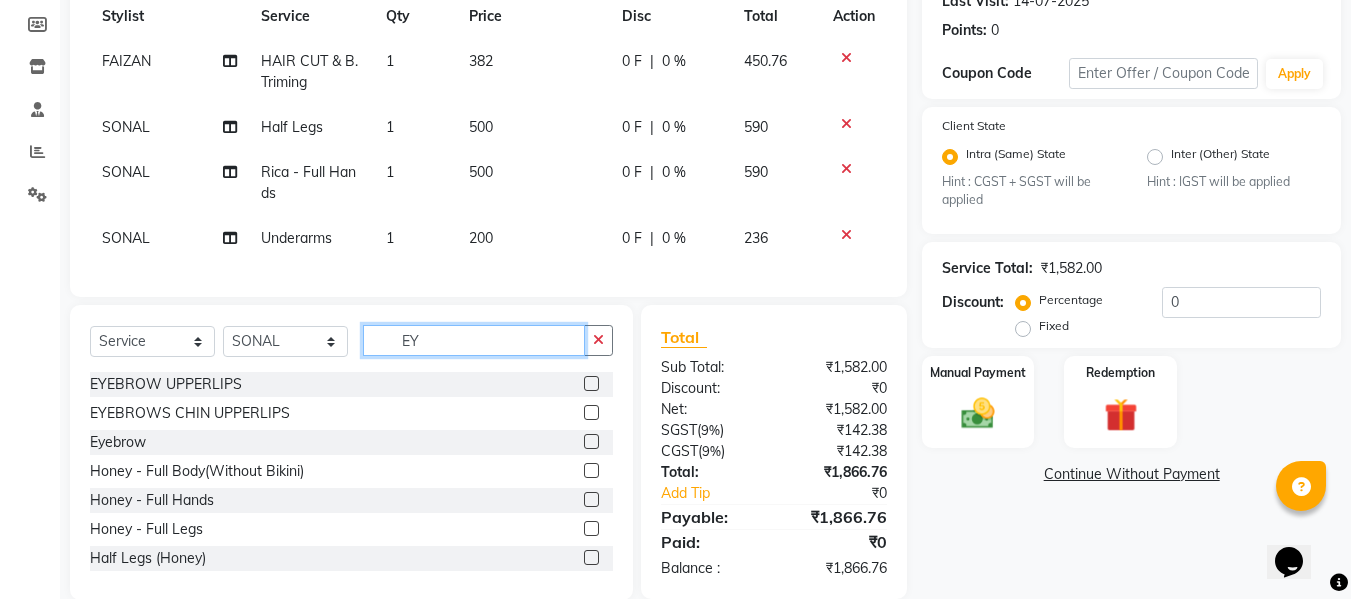 click on "EY" 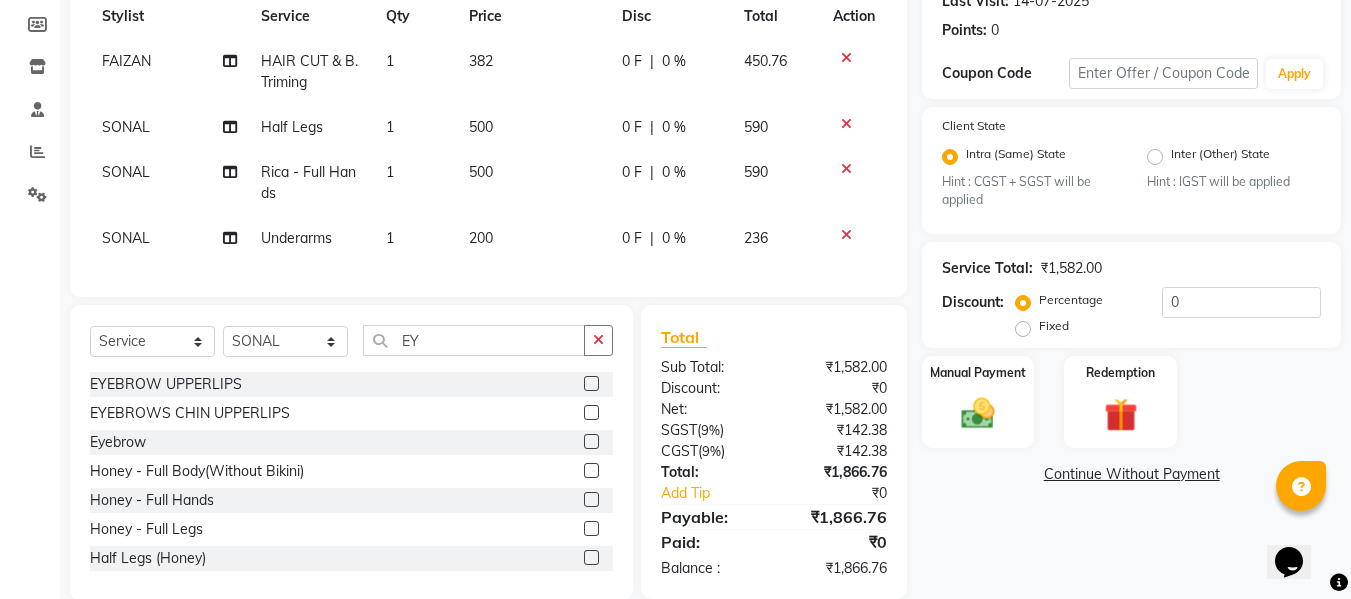 click 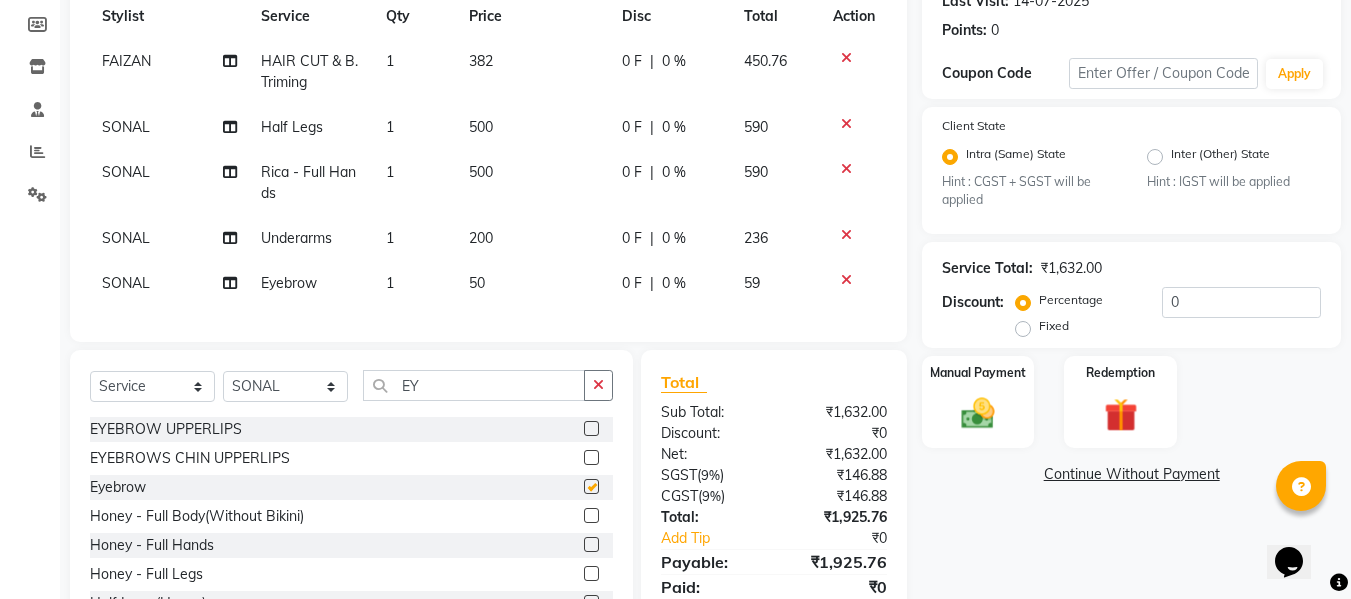 checkbox on "false" 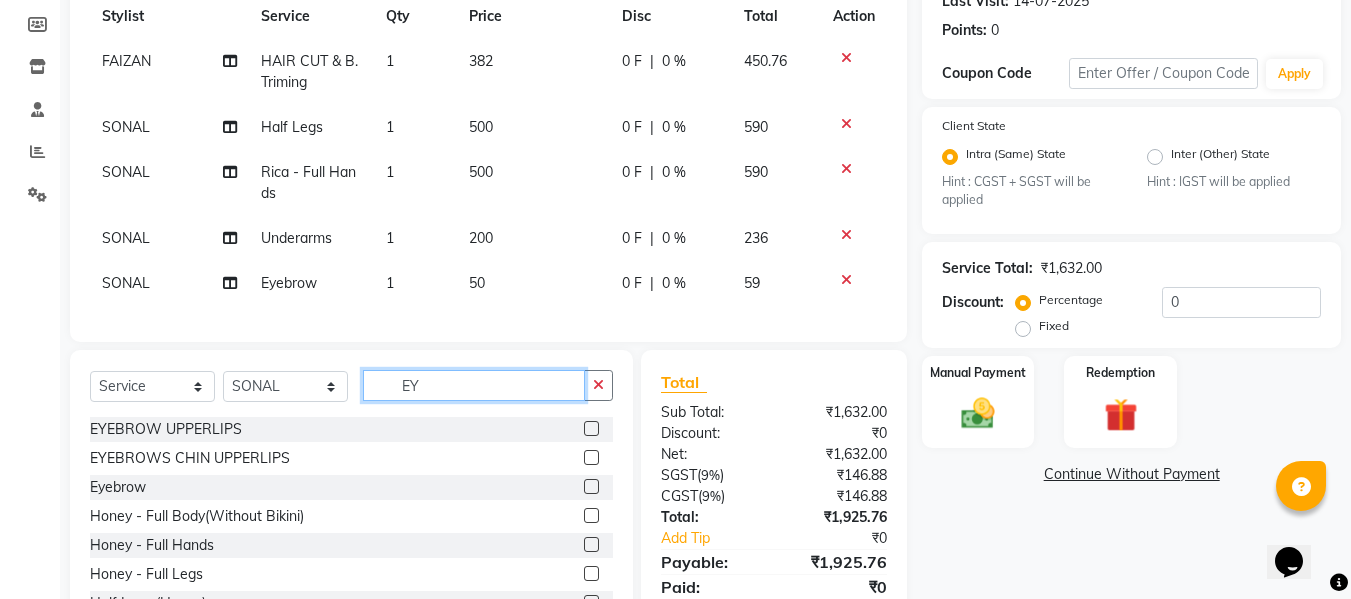 click on "EY" 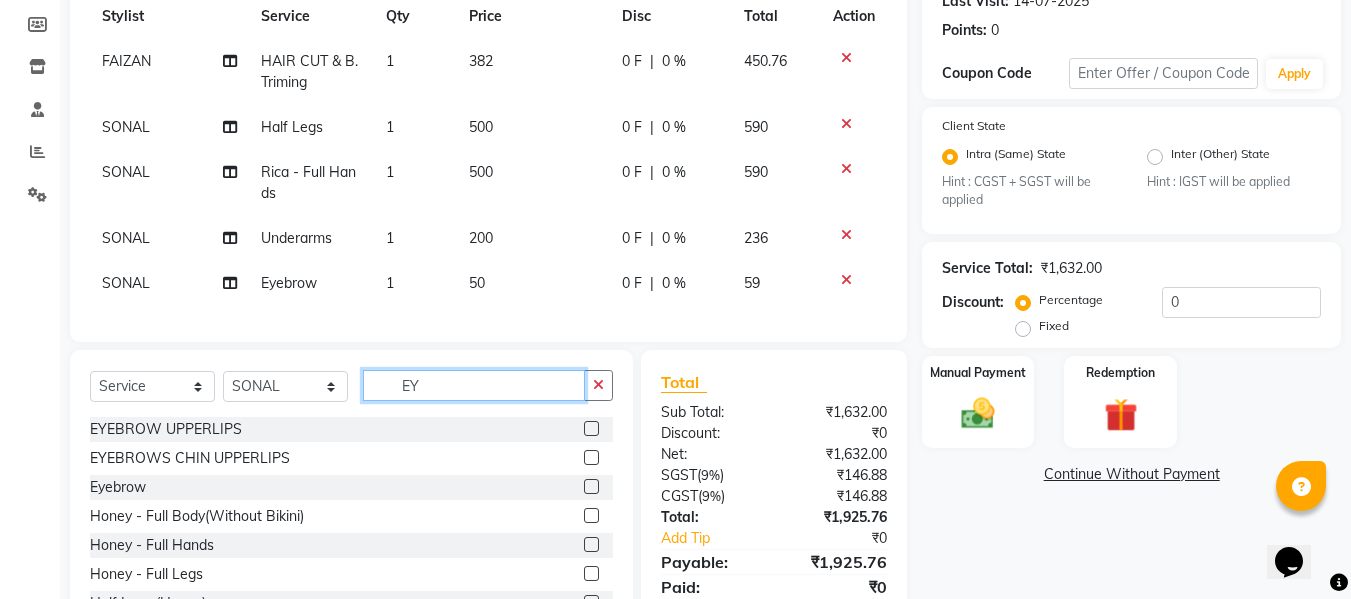 click on "EY" 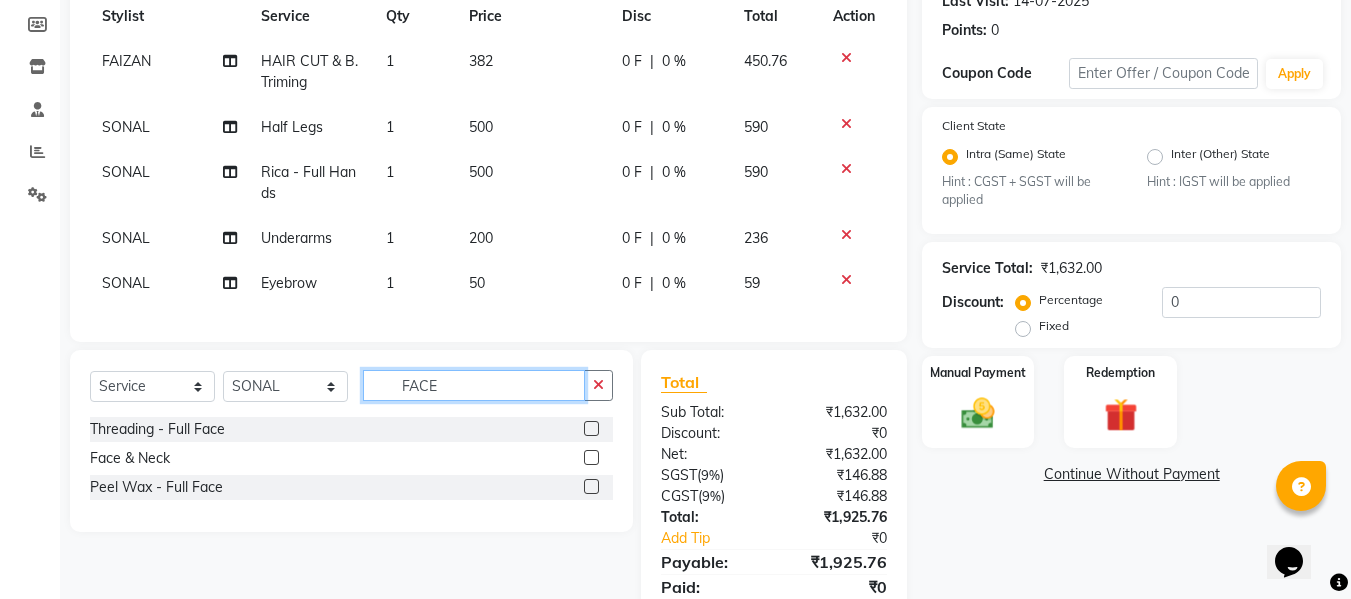 type on "FACE" 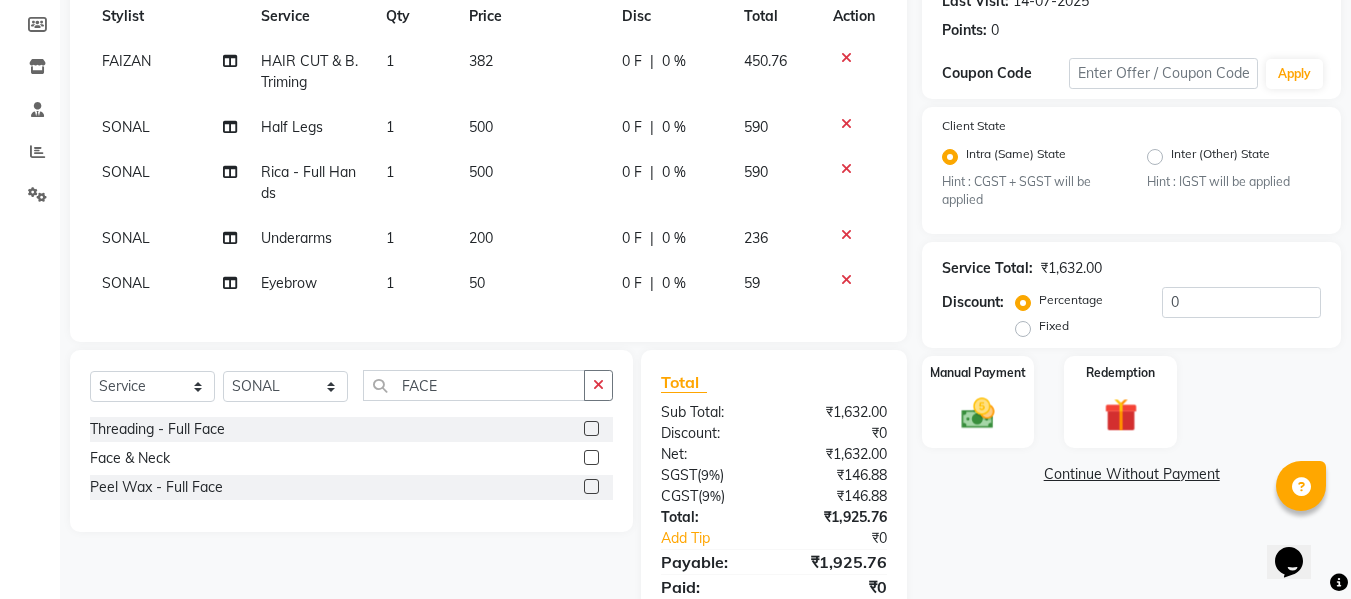 click 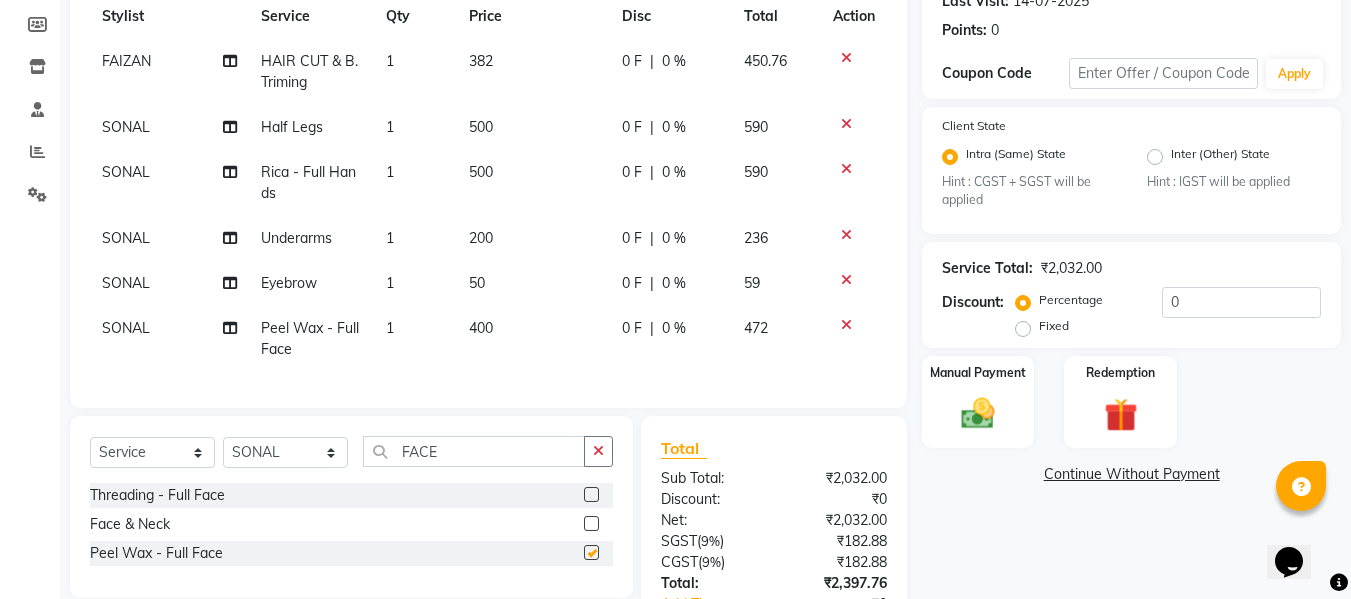 checkbox on "false" 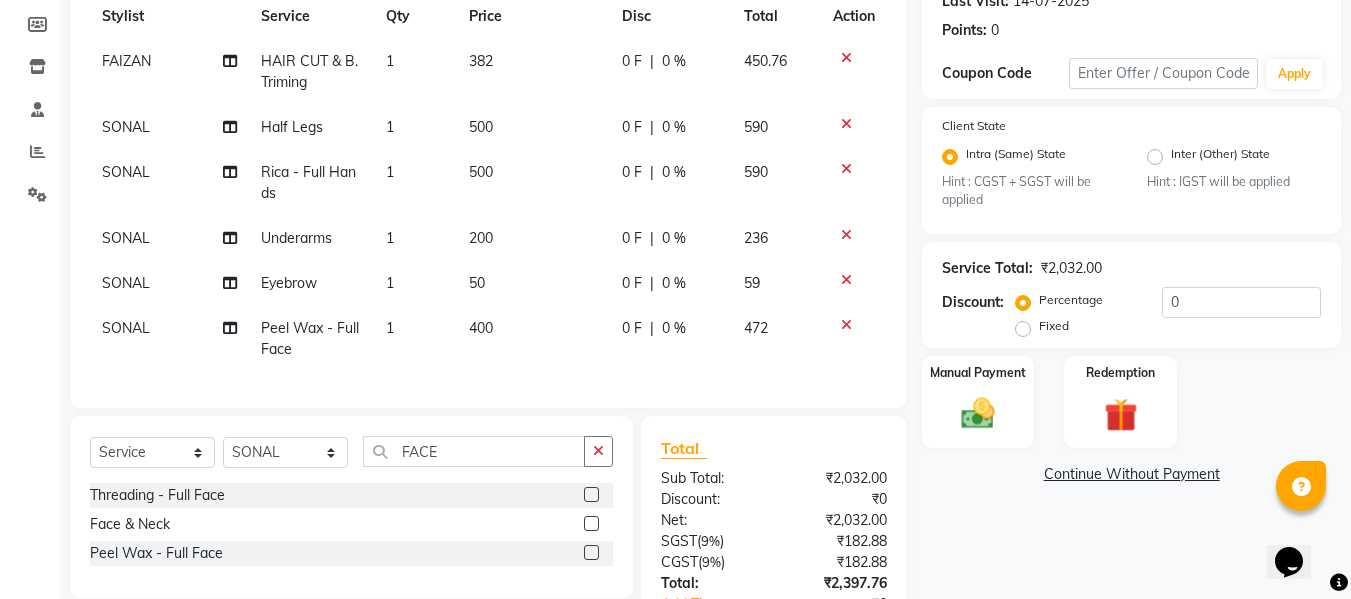 click on "500" 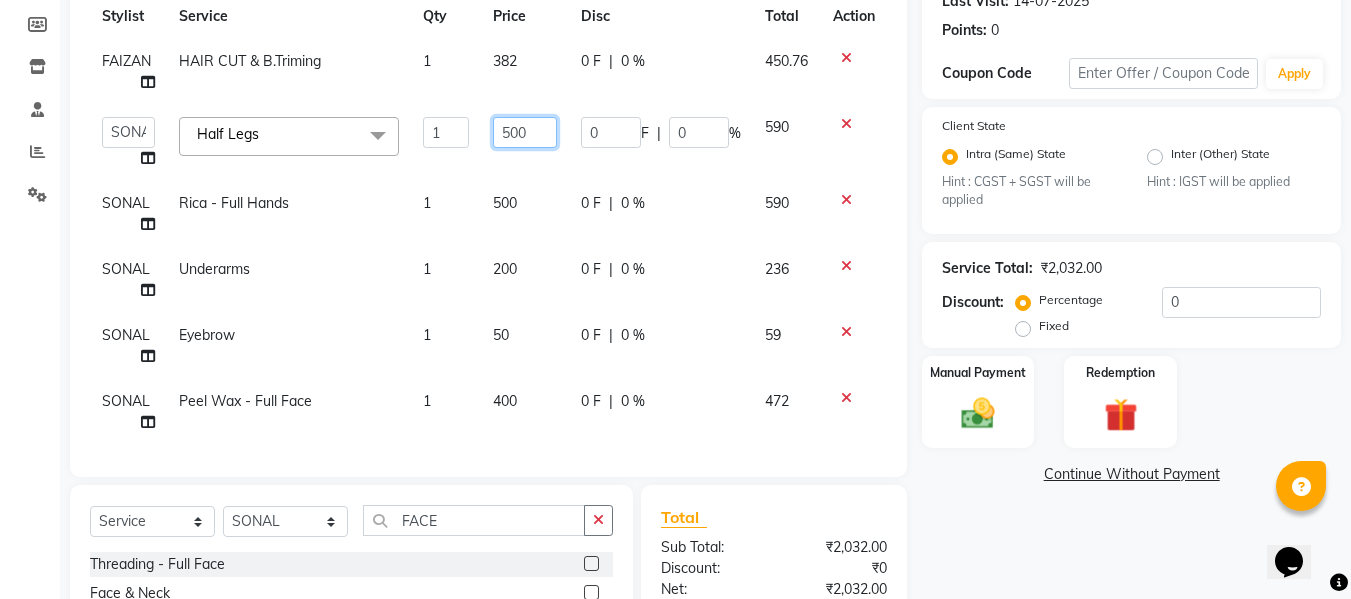 click on "500" 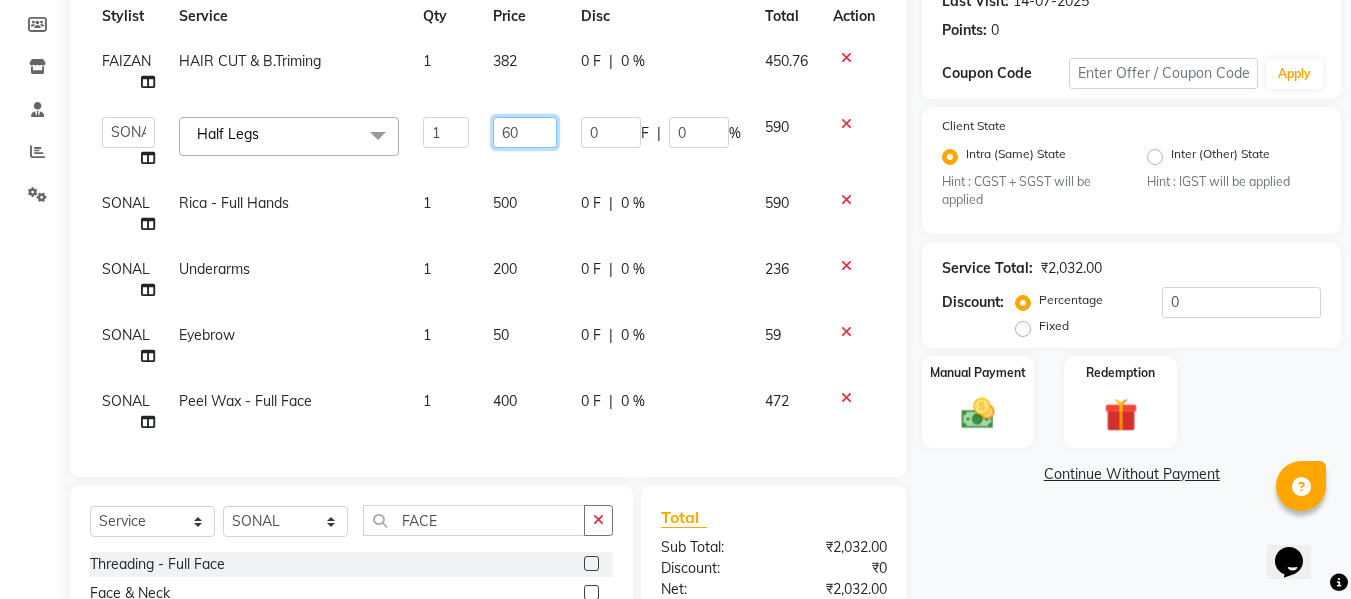 type on "600" 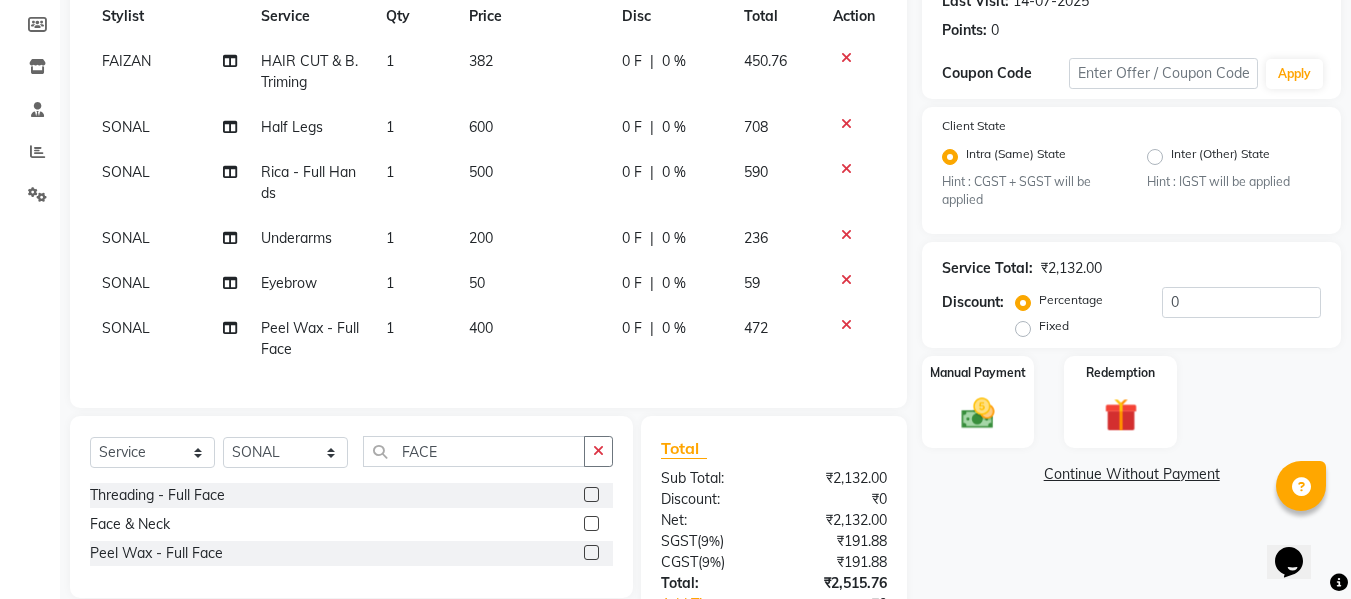 click on "500" 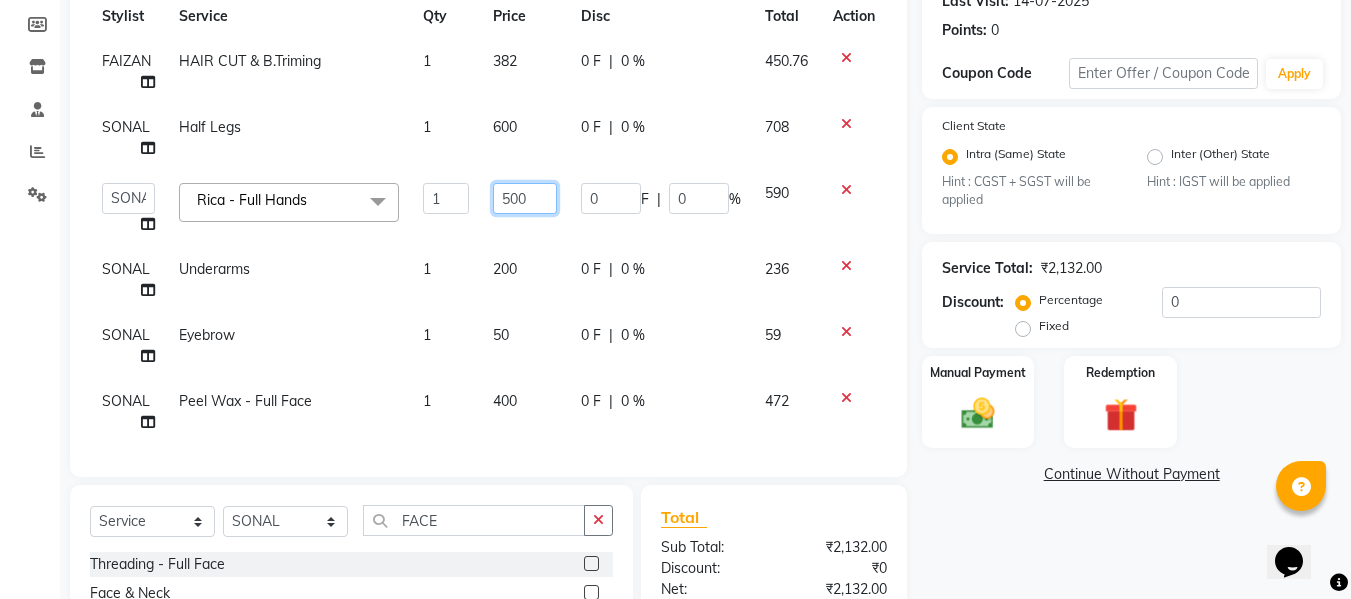 click on "500" 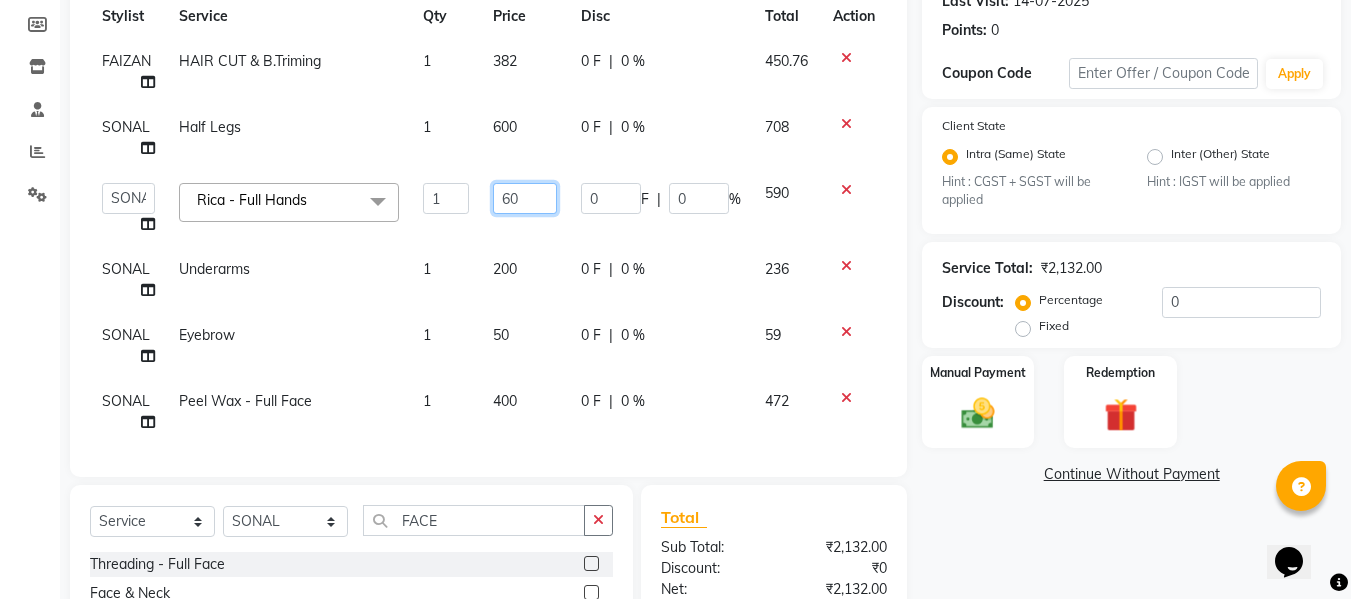 type on "600" 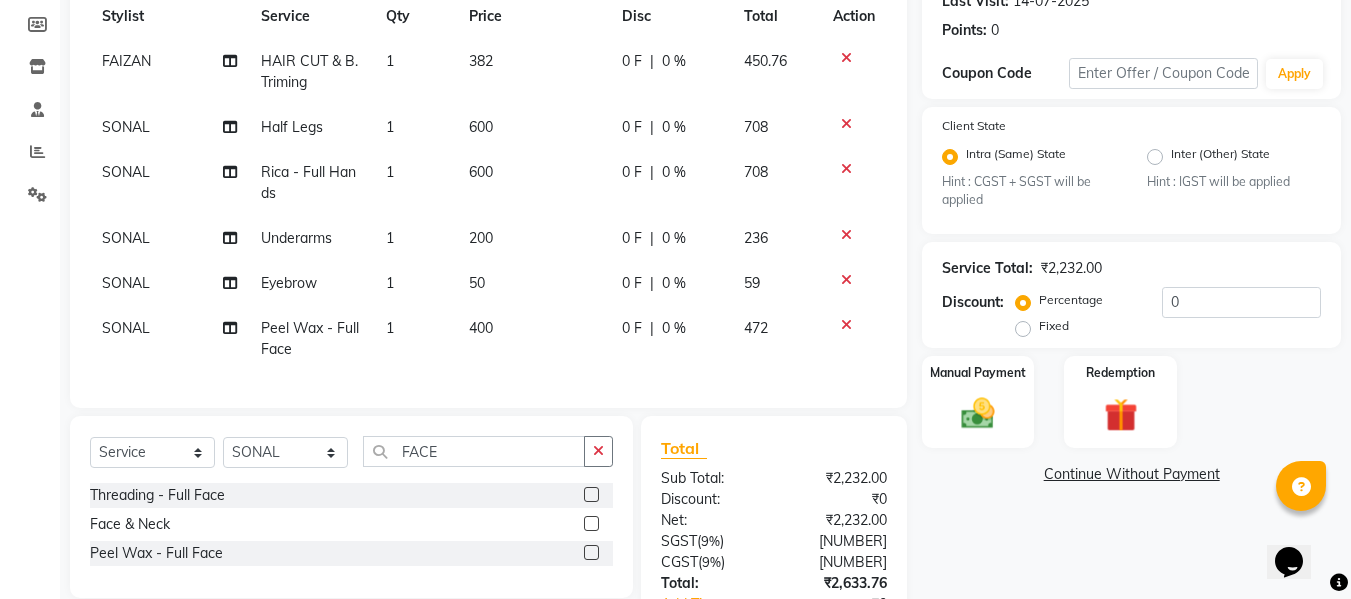 click on "FAIZAN HAIR CUT & B.Triming 1 382 0 F | 0 % 450.76 SONAL Half Legs 1 600 0 F | 0 % 708 SONAL Rica - Full Hands 1 600 0 F | 0 % 708 SONAL Underarms 1 200 0 F | 0 % 236 SONAL Eyebrow 1 50 0 F | 0 % 59 SONAL Peel Wax - Full Face 1 400 0 F | 0 % 472" 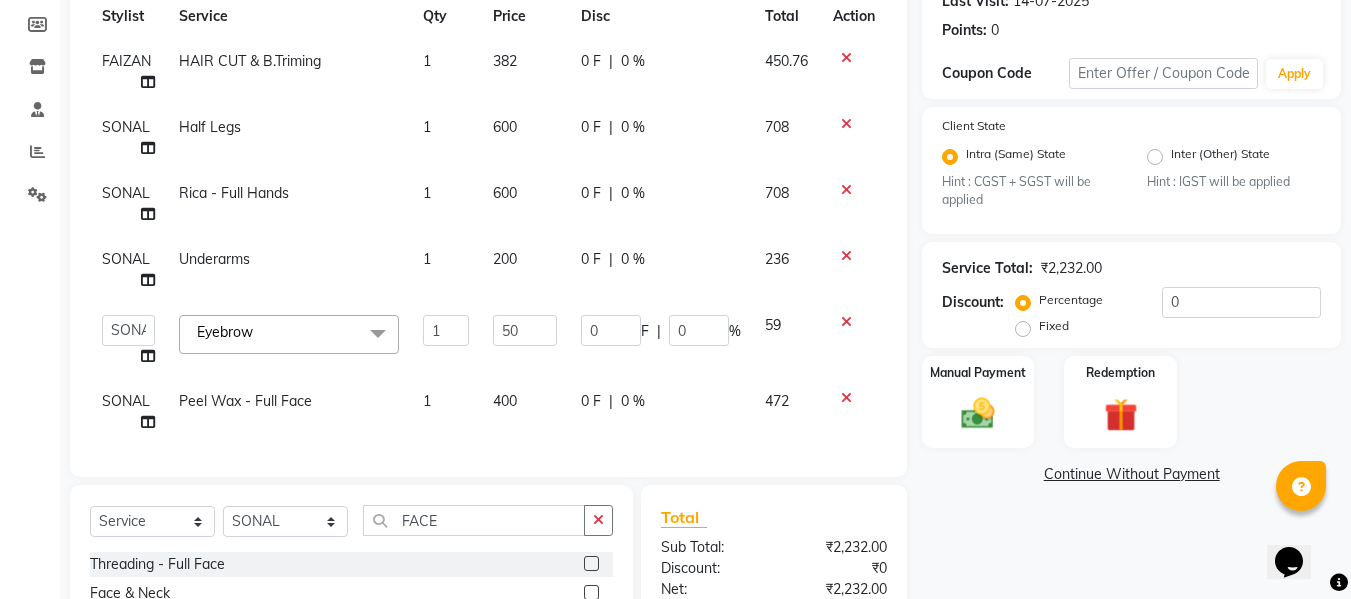 click on "200" 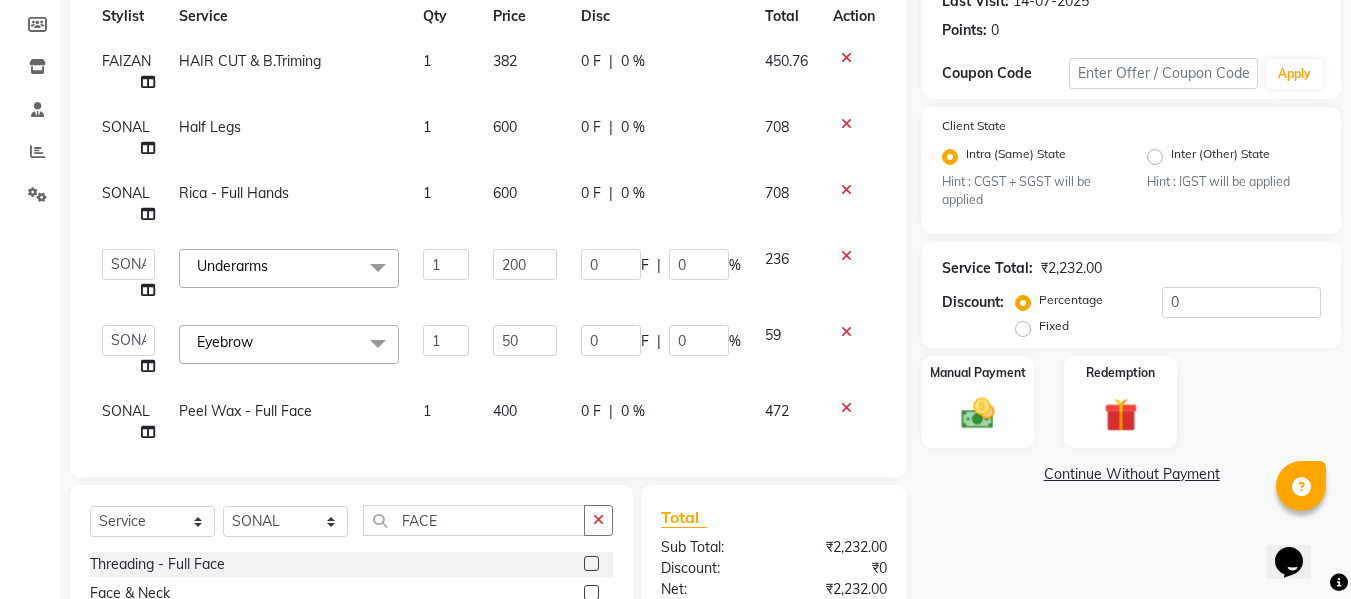 click on "200" 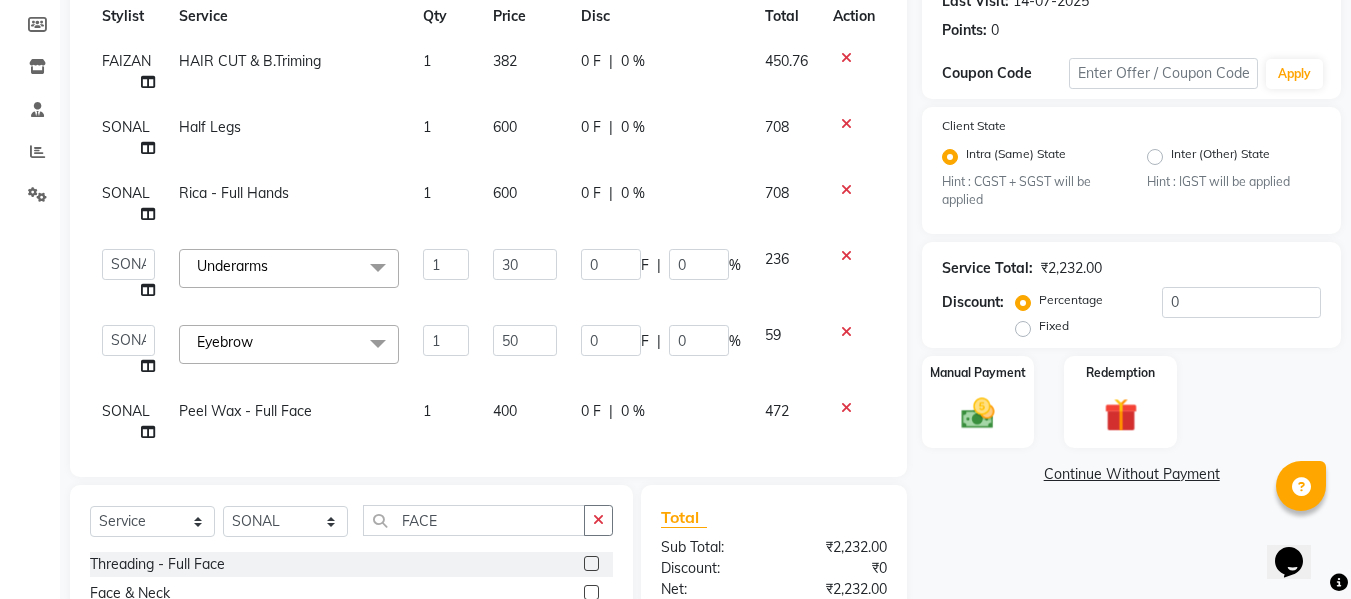 type on "300" 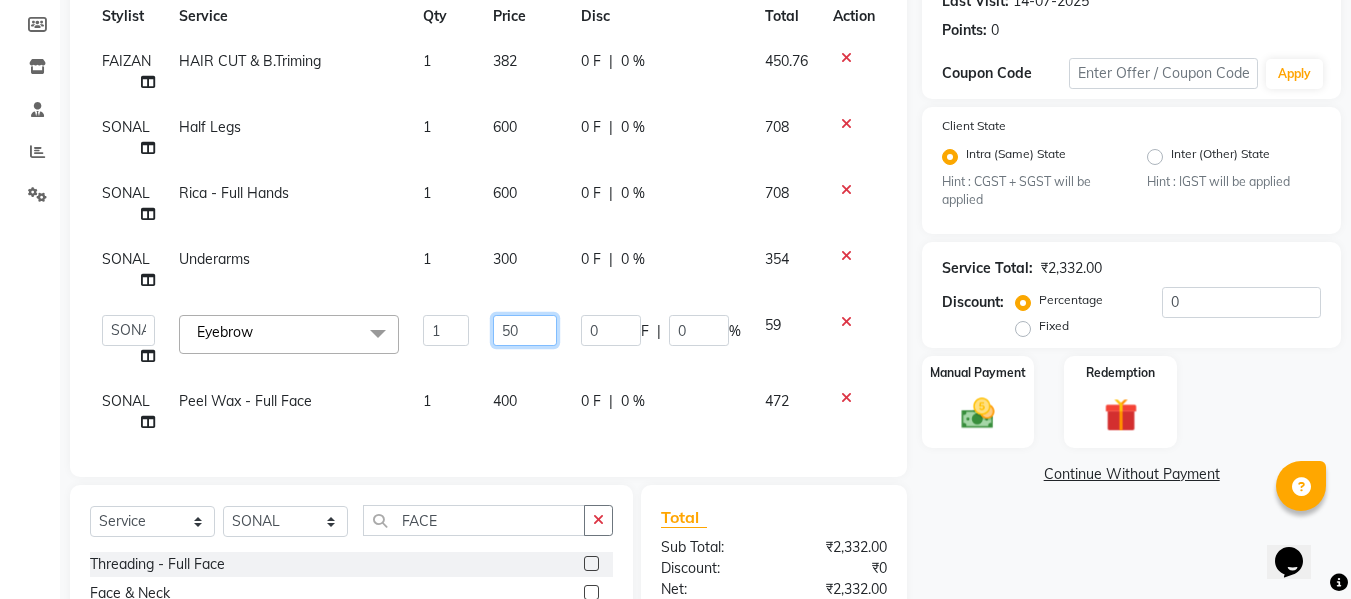 click on "50" 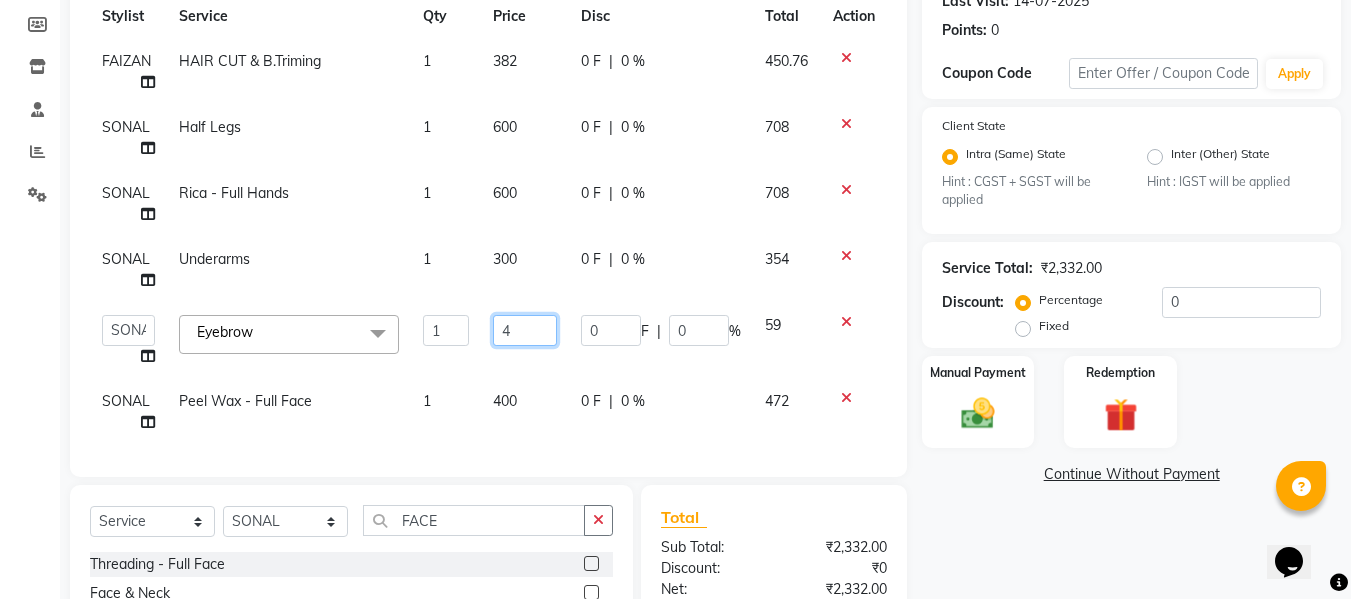 type on "43" 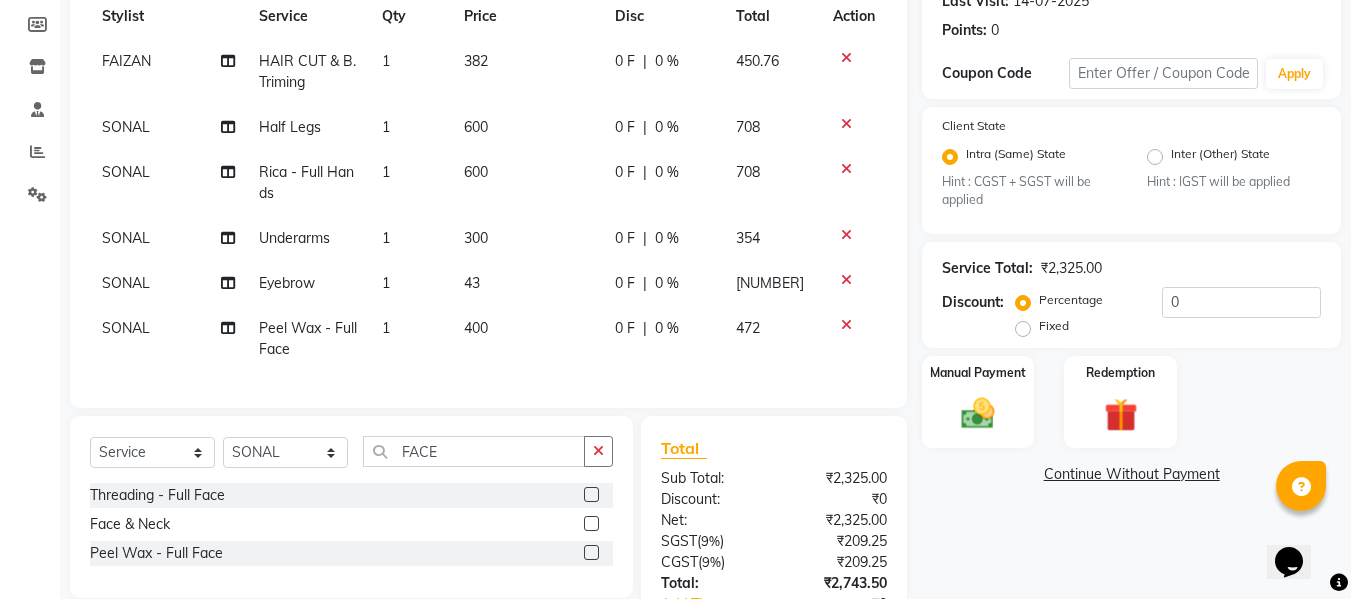 click on "FAIZAN HAIR CUT & B.Triming 1 382 0 F | 0 % 450.76 SONAL  Half Legs 1 600 0 F | 0 % 708 SONAL  Rica - Full Hands 1 600 0 F | 0 % 708 SONAL  Underarms 1 300 0 F | 0 % 354 SONAL  Eyebrow 1 43 0 F | 0 % 50.74 SONAL  Peel Wax - Full Face 1 400 0 F | 0 % 472" 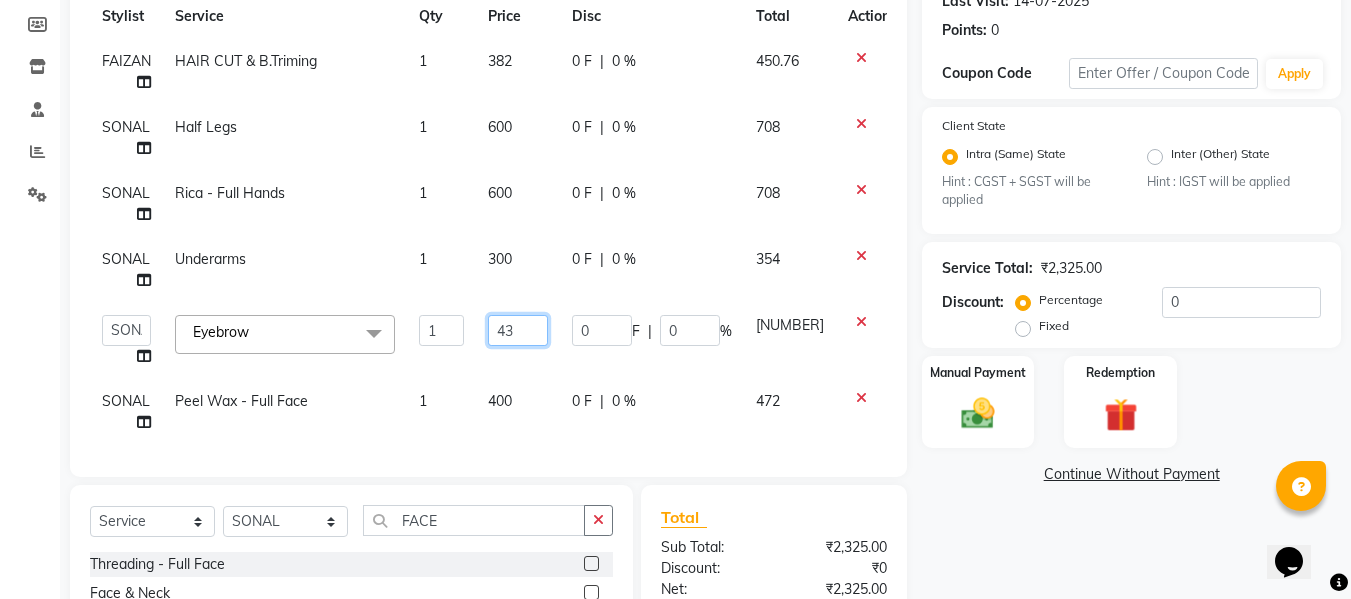 click on "43" 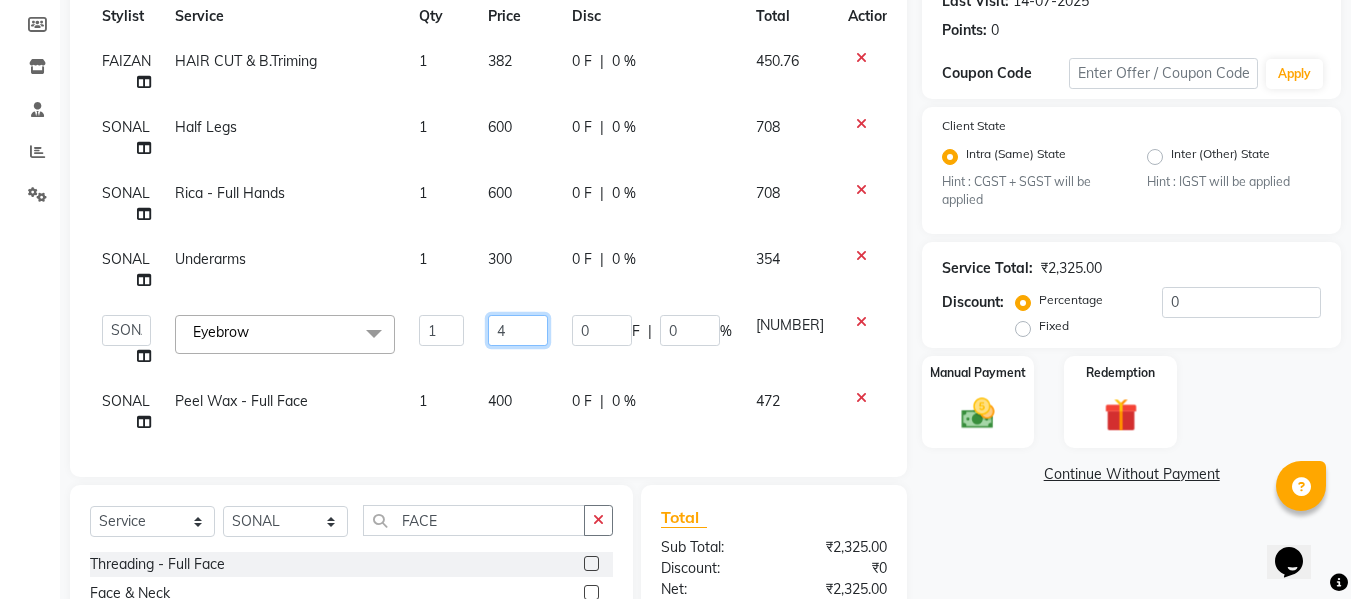 type on "42" 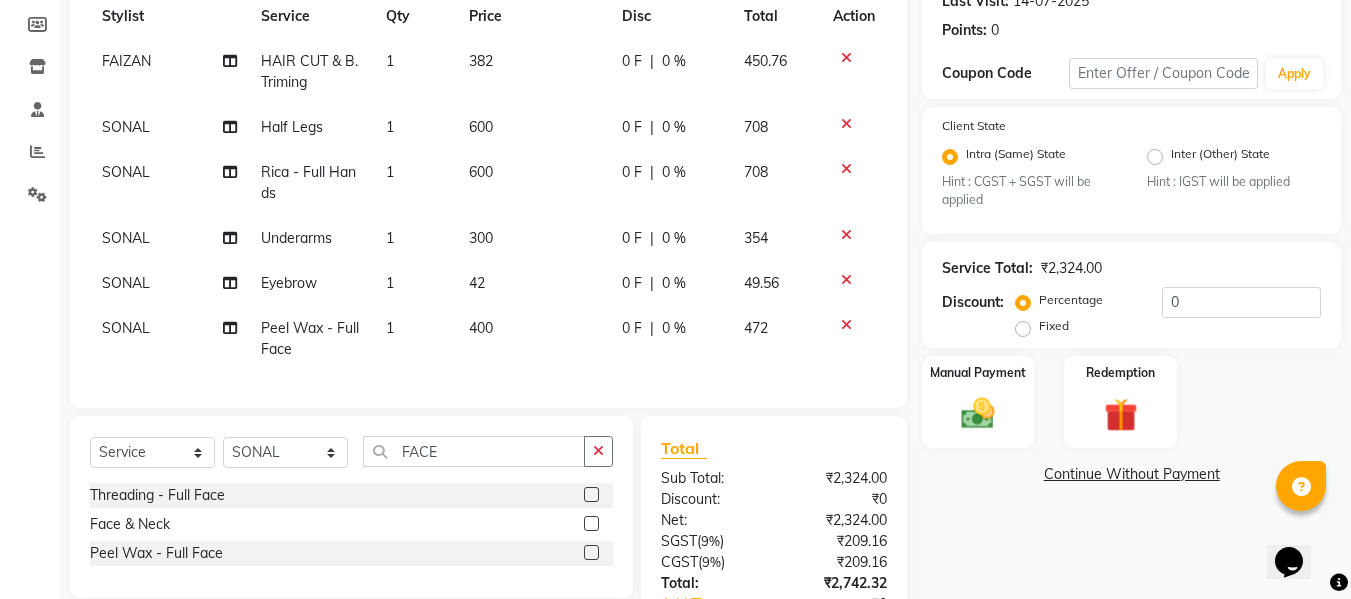 click on "FAIZAN HAIR CUT & B.Triming 1 382 0 F | 0 % 450.76 SONAL Half Legs 1 600 0 F | 0 % 708 SONAL Rica - Full Hands 1 600 0 F | 0 % 708 SONAL Underarms 1 300 0 F | 0 % 354 SONAL Eyebrow 1 42 0 F | 0 % 49.56 SONAL Peel Wax - Full Face 1 400 0 F | 0 % 472" 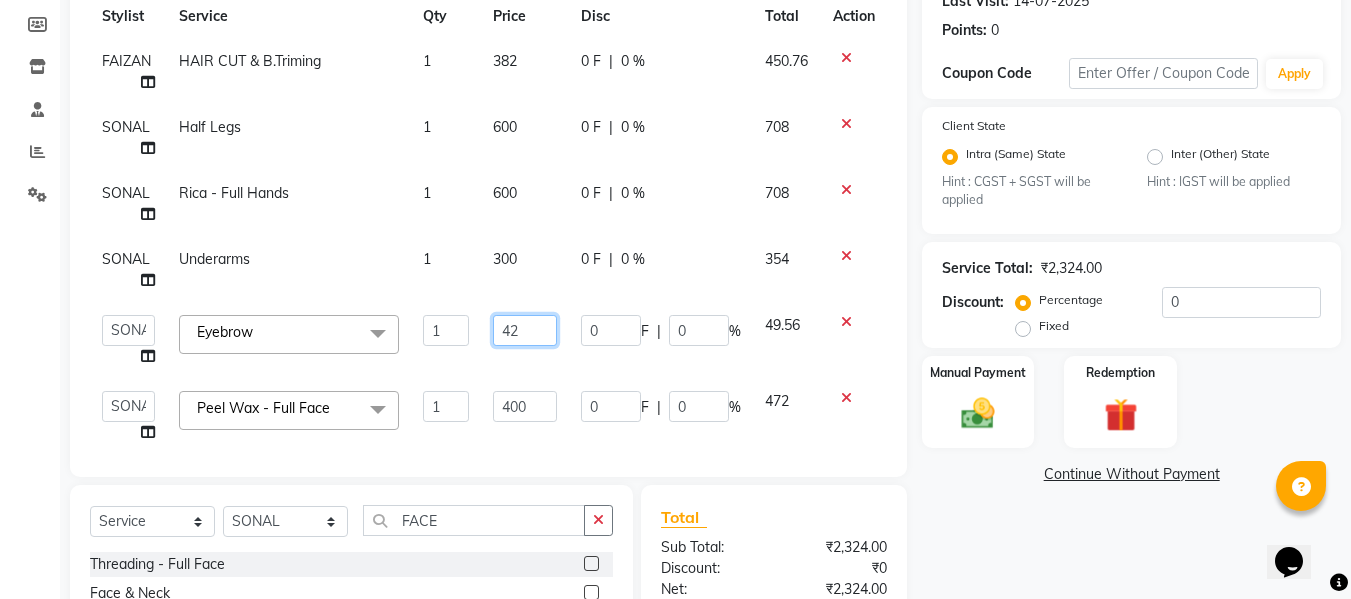 click on "42" 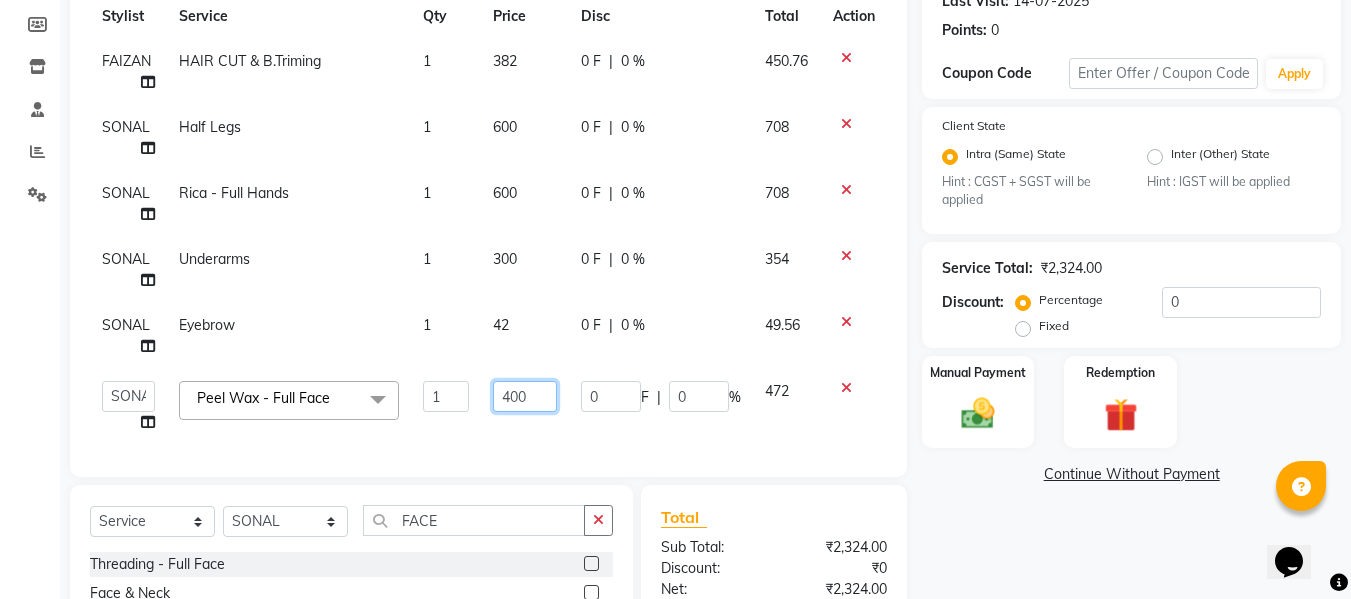 click on "400" 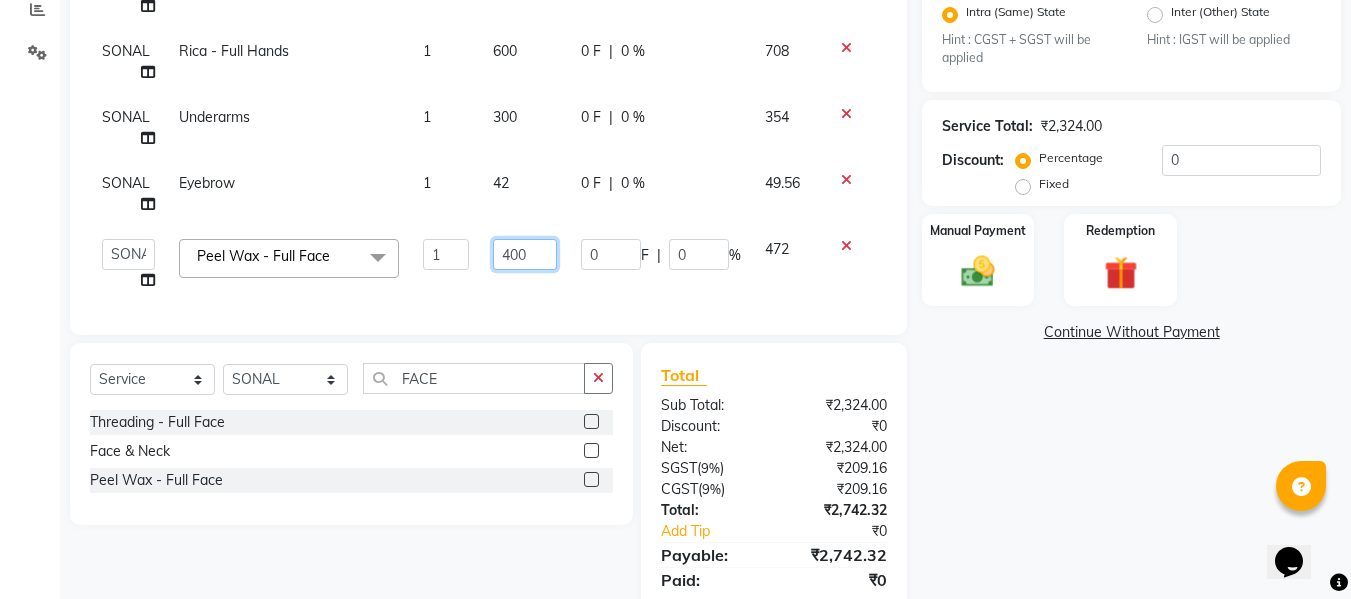 scroll, scrollTop: 501, scrollLeft: 0, axis: vertical 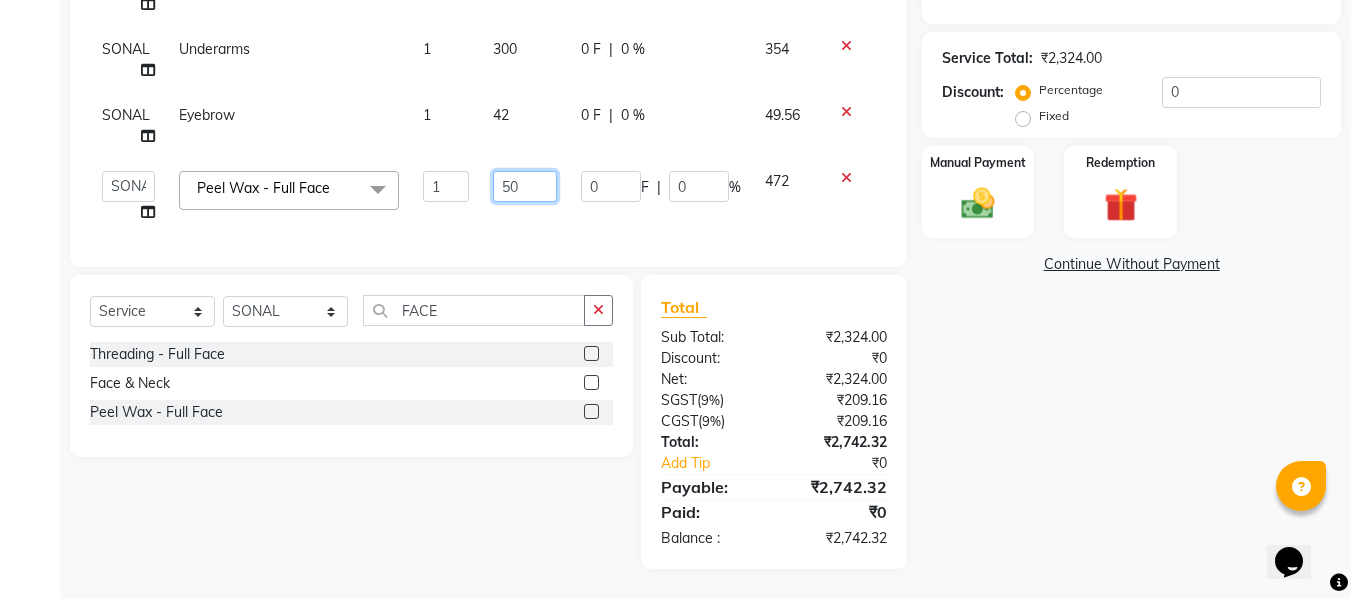 type on "500" 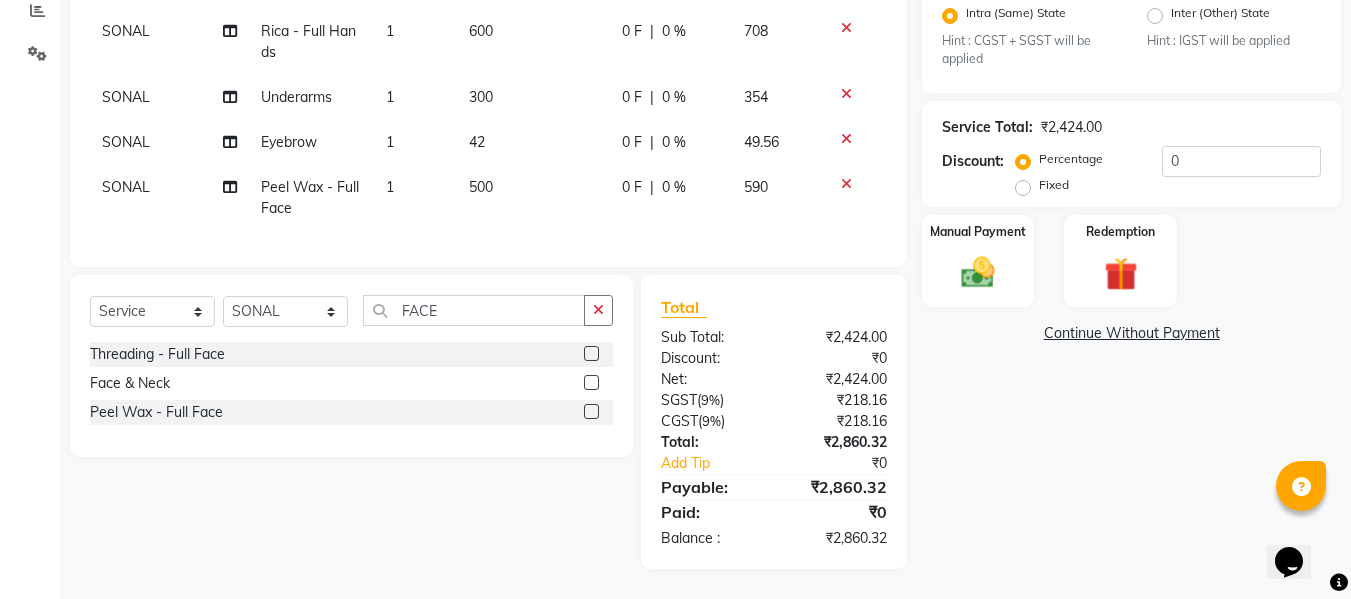 click on "500" 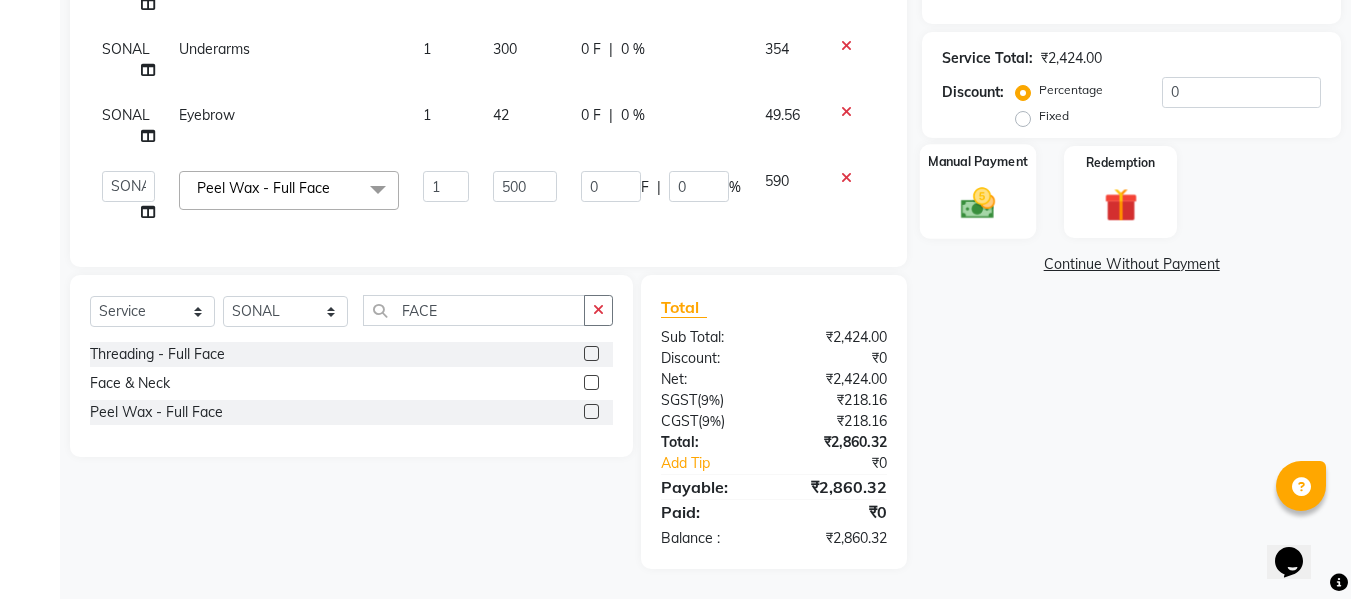 click 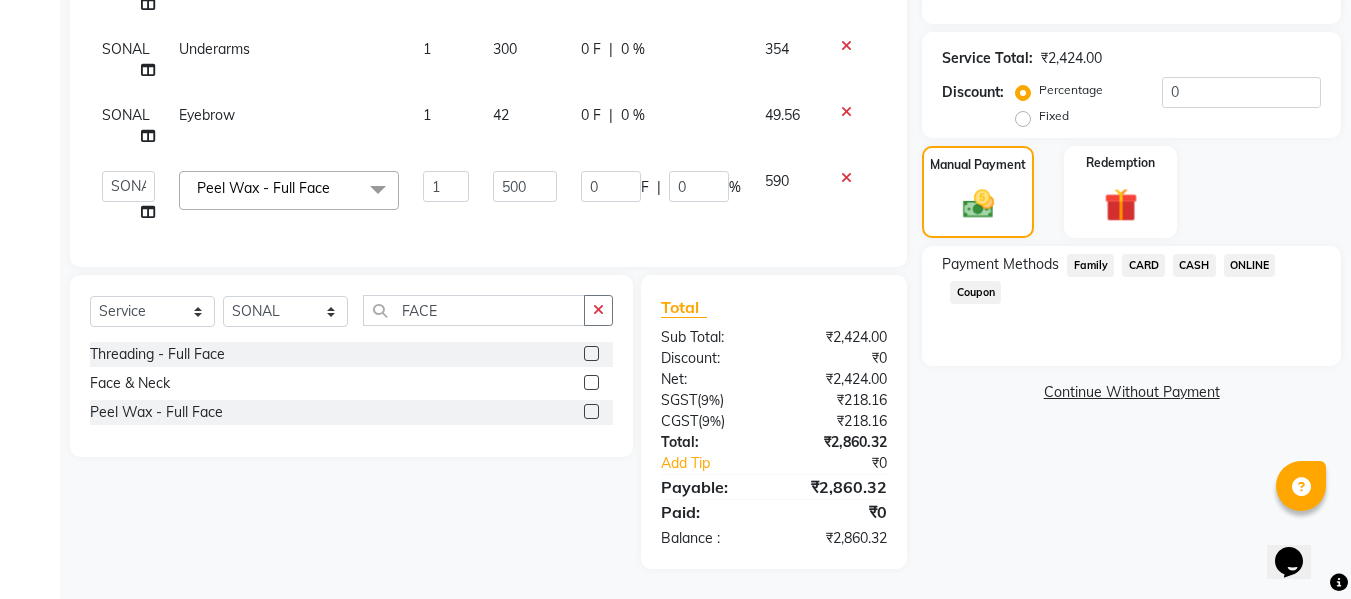 click on "ONLINE" 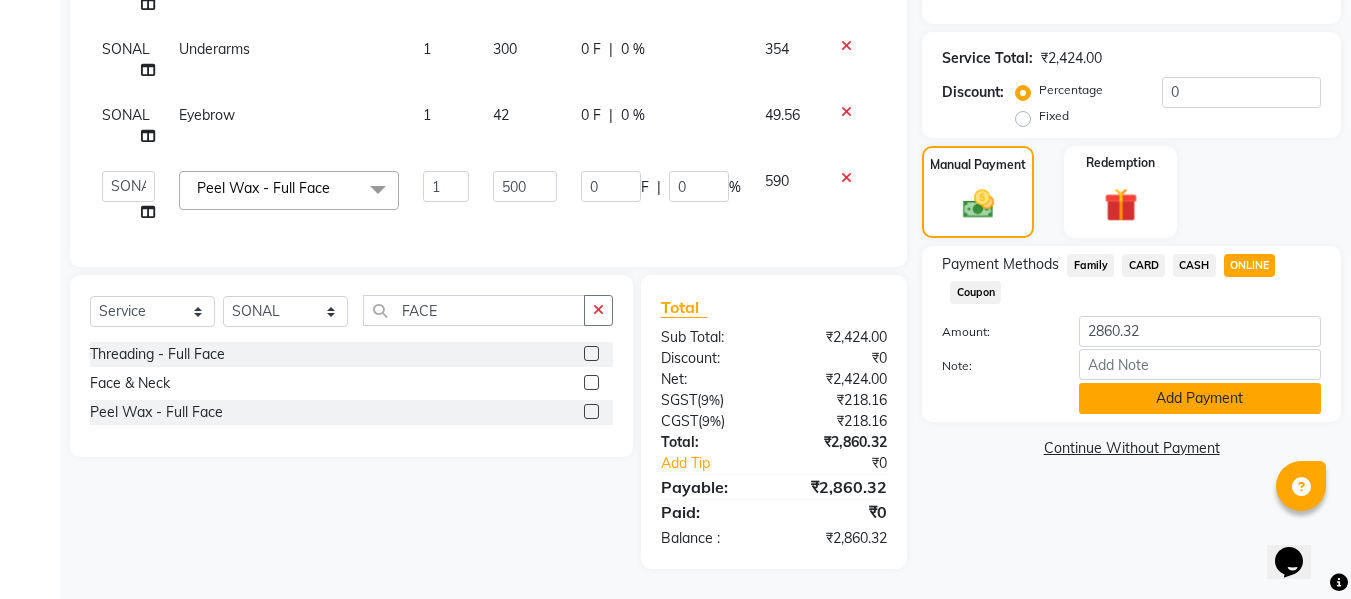 click on "Add Payment" 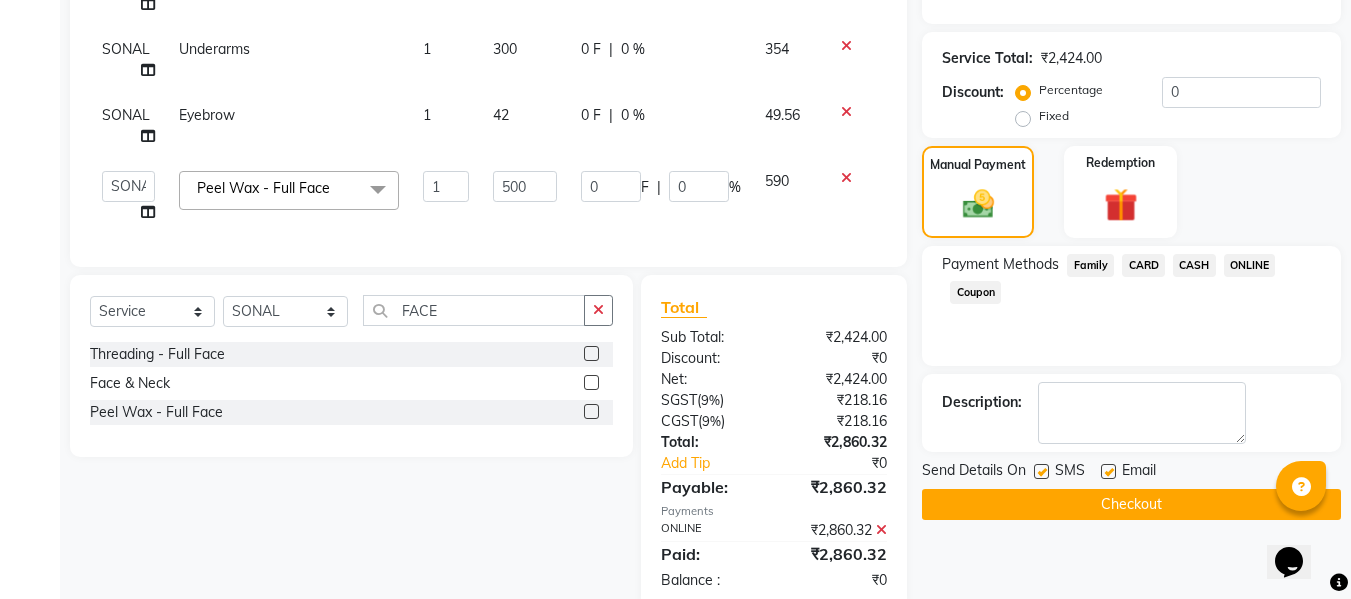 click on "Checkout" 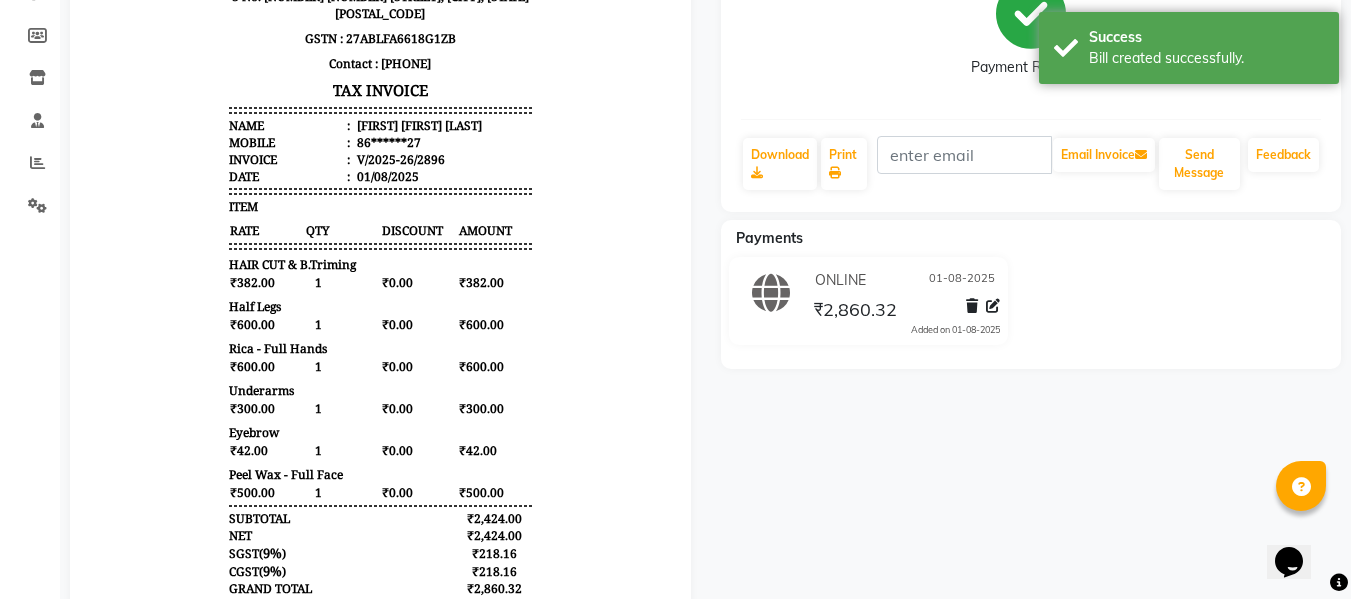 scroll, scrollTop: 320, scrollLeft: 0, axis: vertical 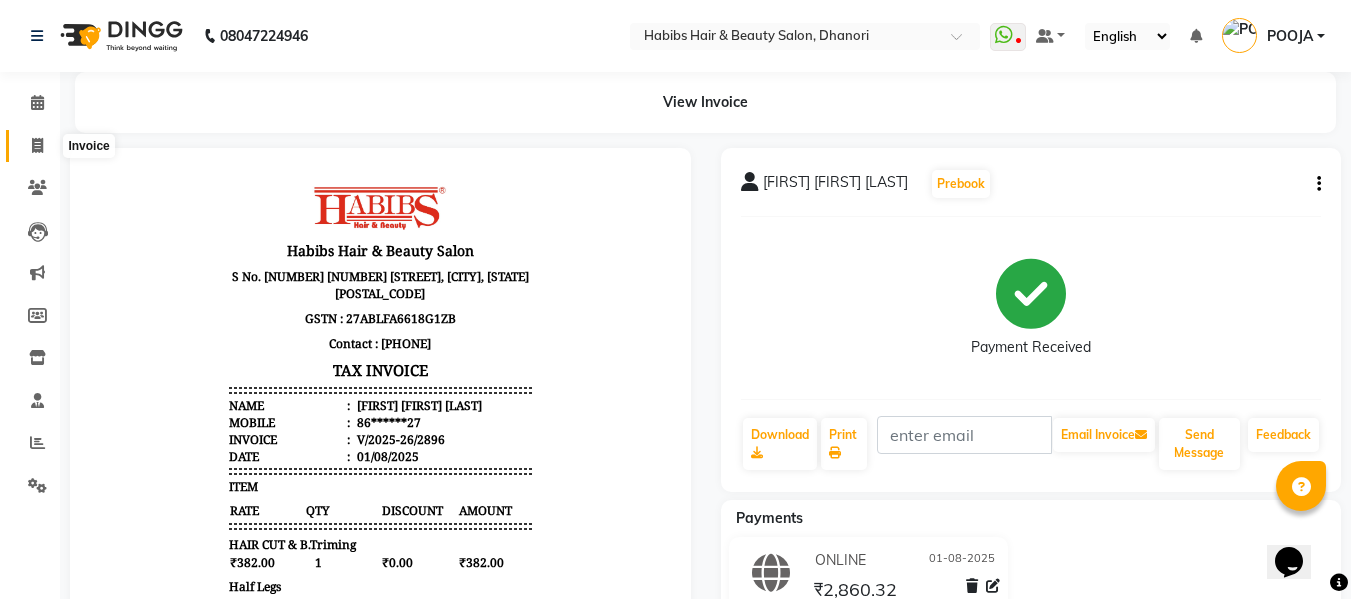 click 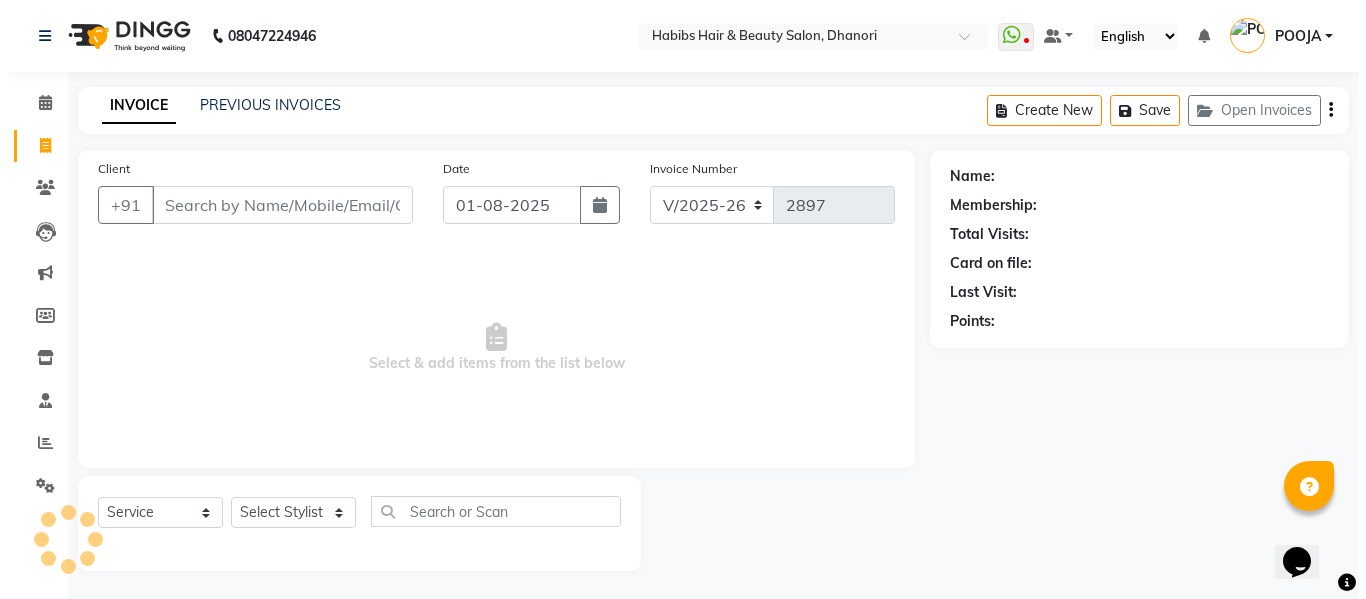 scroll, scrollTop: 2, scrollLeft: 0, axis: vertical 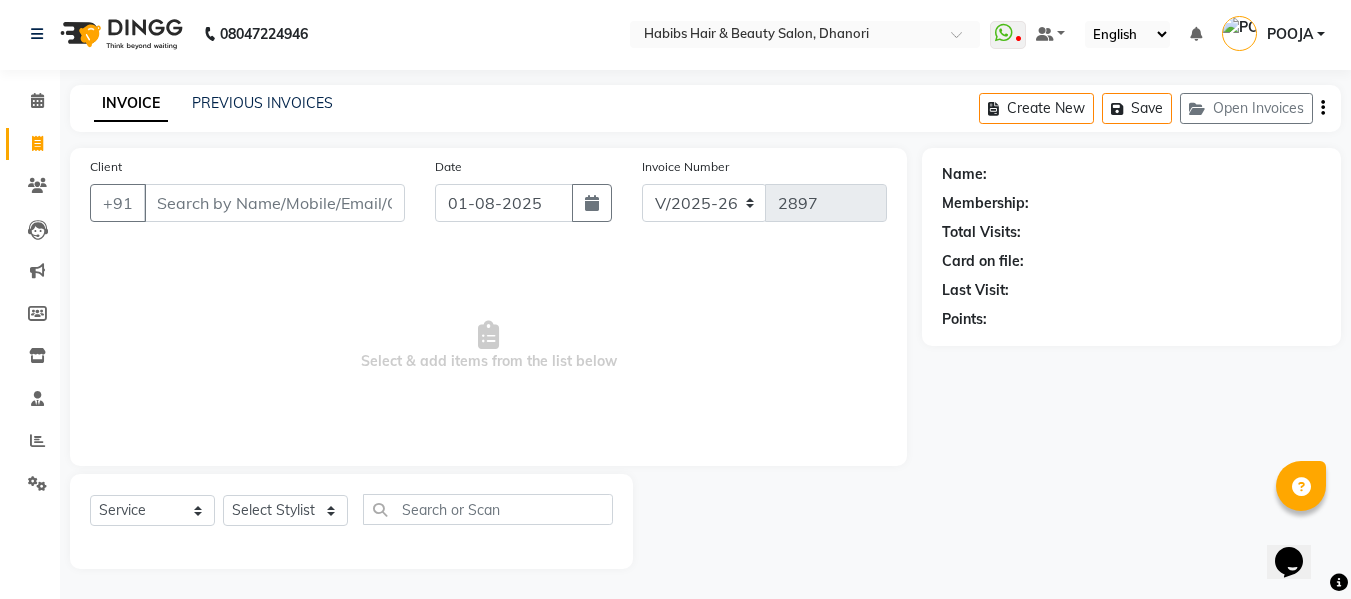 click on "Client" at bounding box center (274, 203) 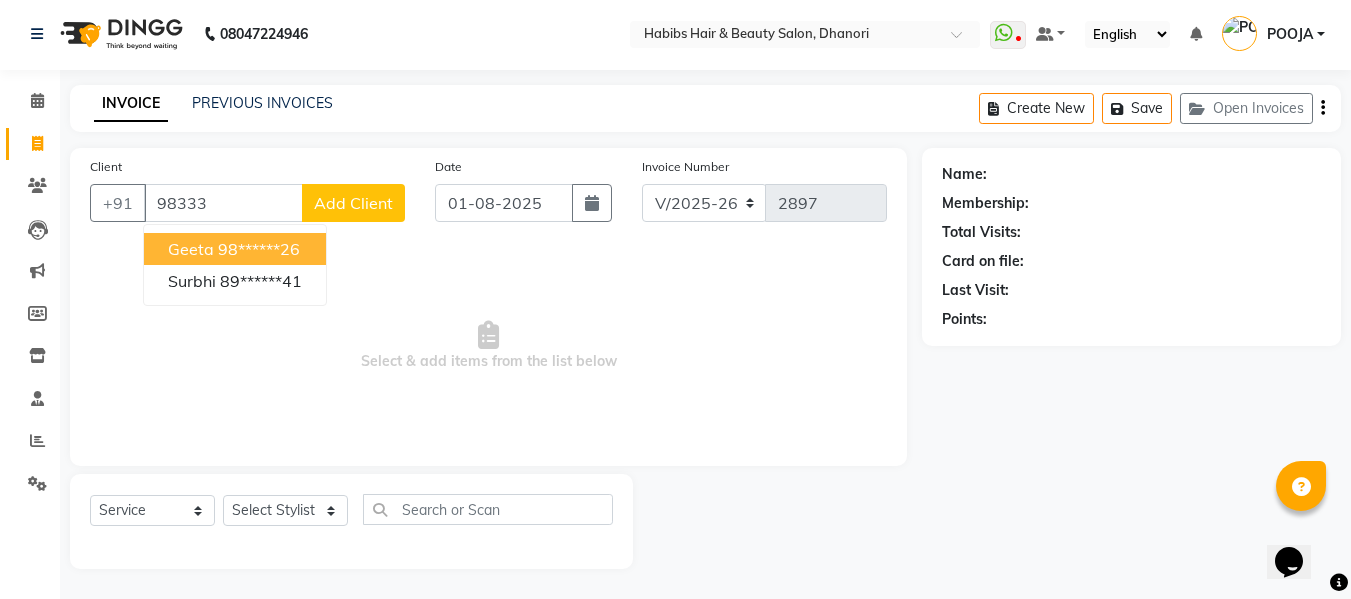 click on "98******26" at bounding box center (259, 249) 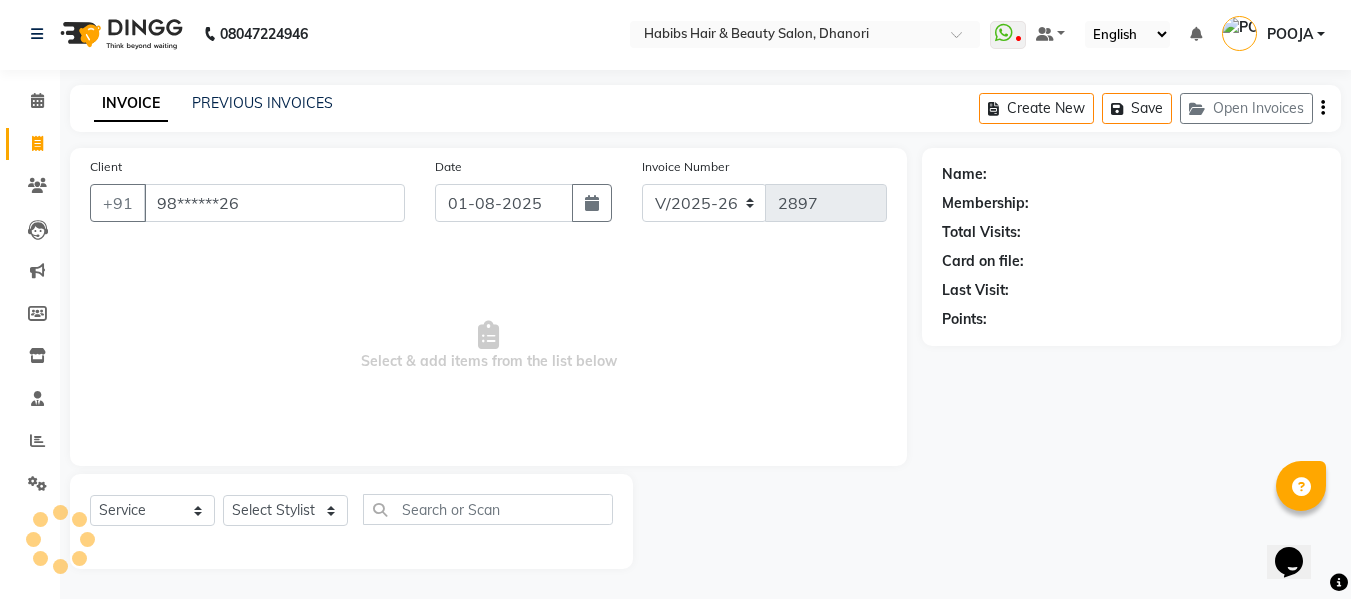 type on "98******26" 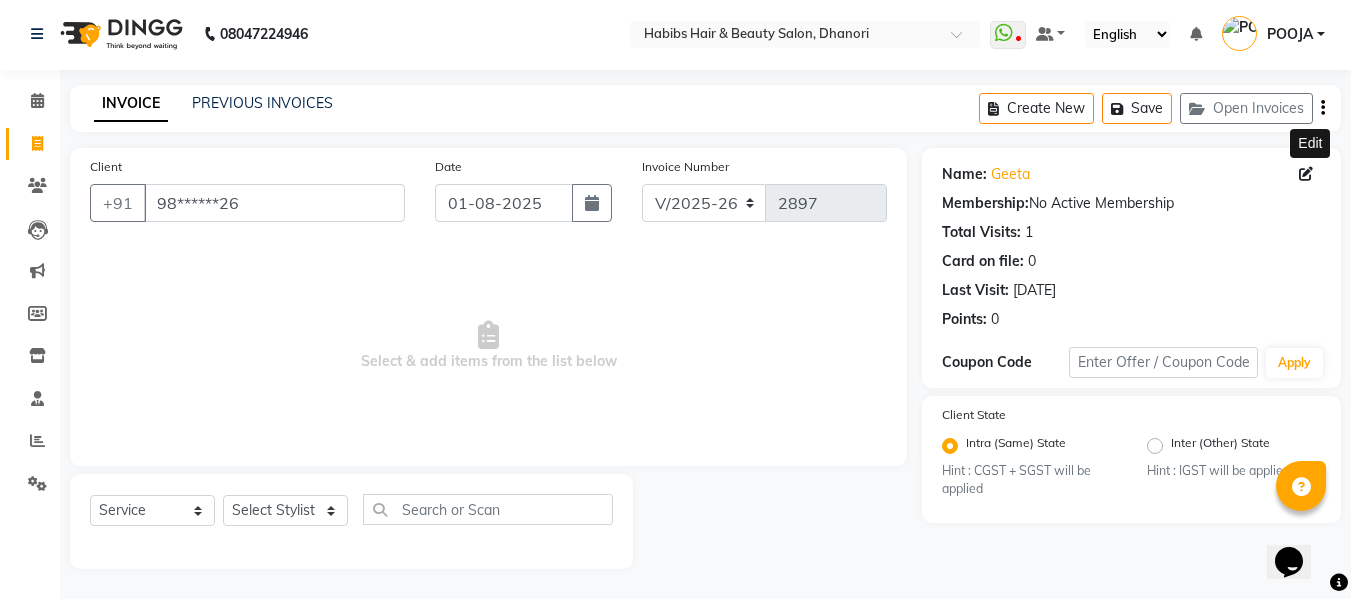 click 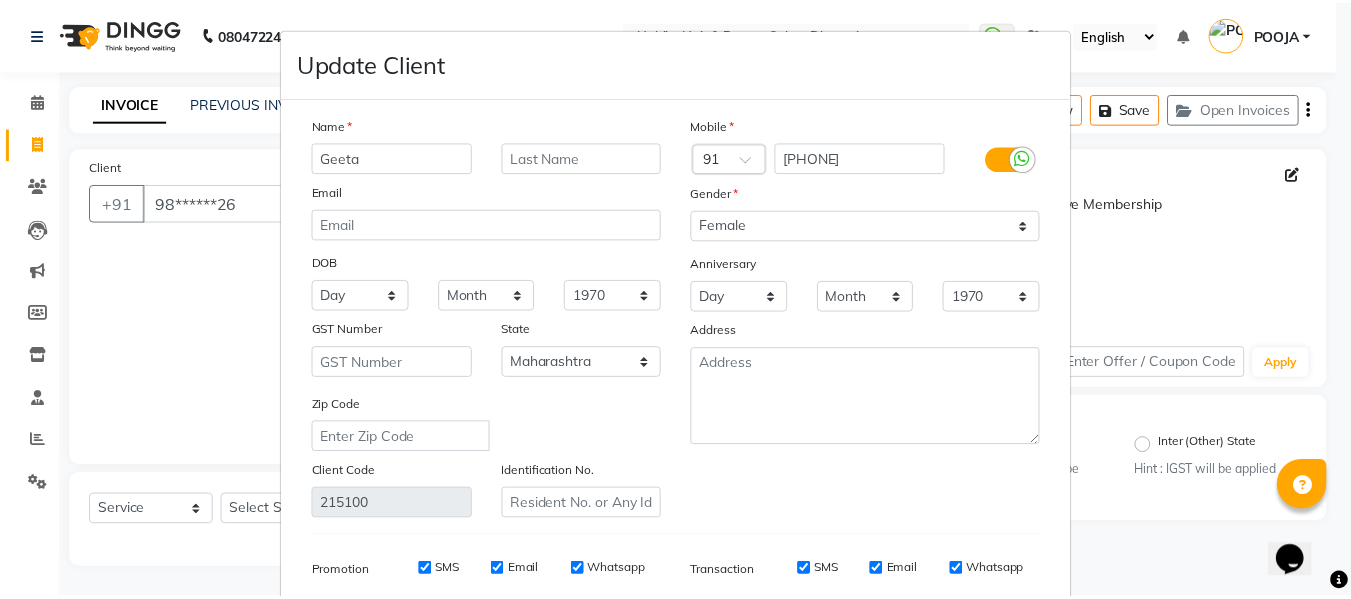 scroll, scrollTop: 288, scrollLeft: 0, axis: vertical 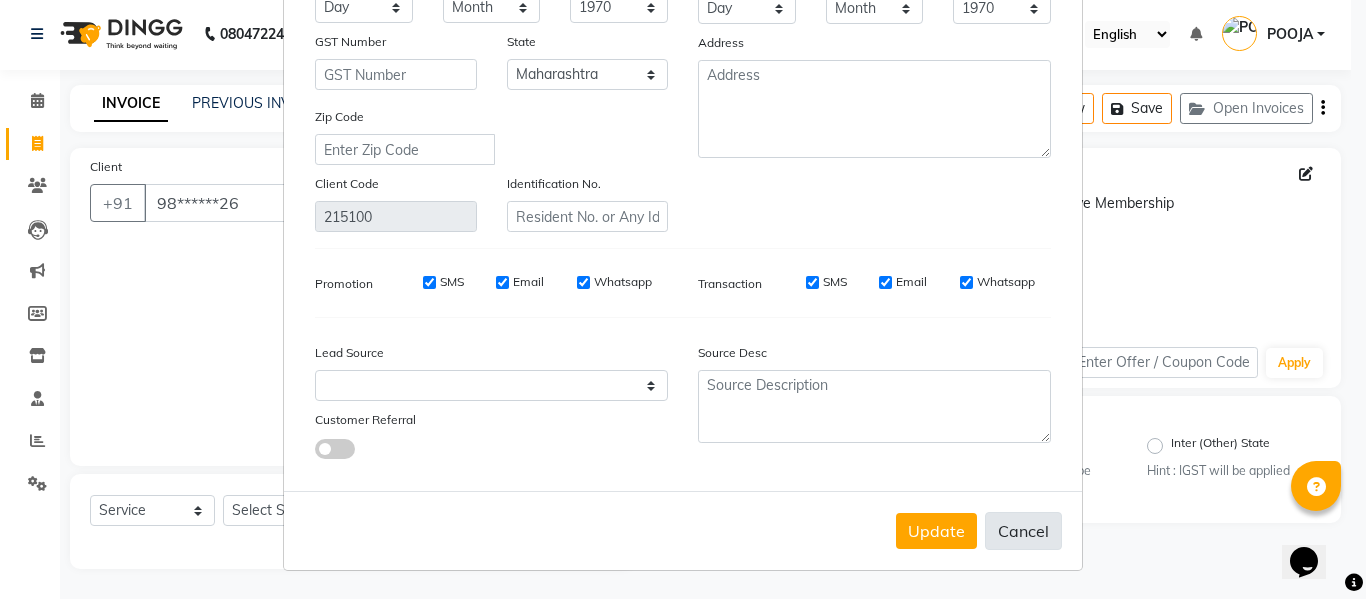 click on "Cancel" at bounding box center [1023, 531] 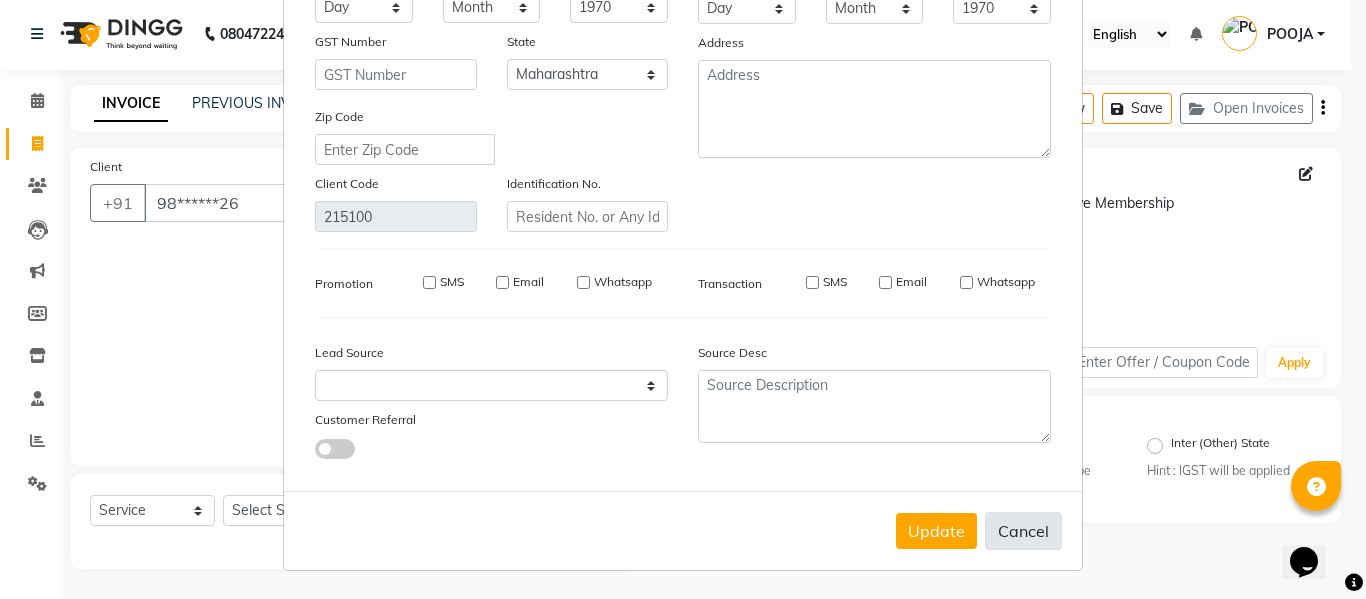 type 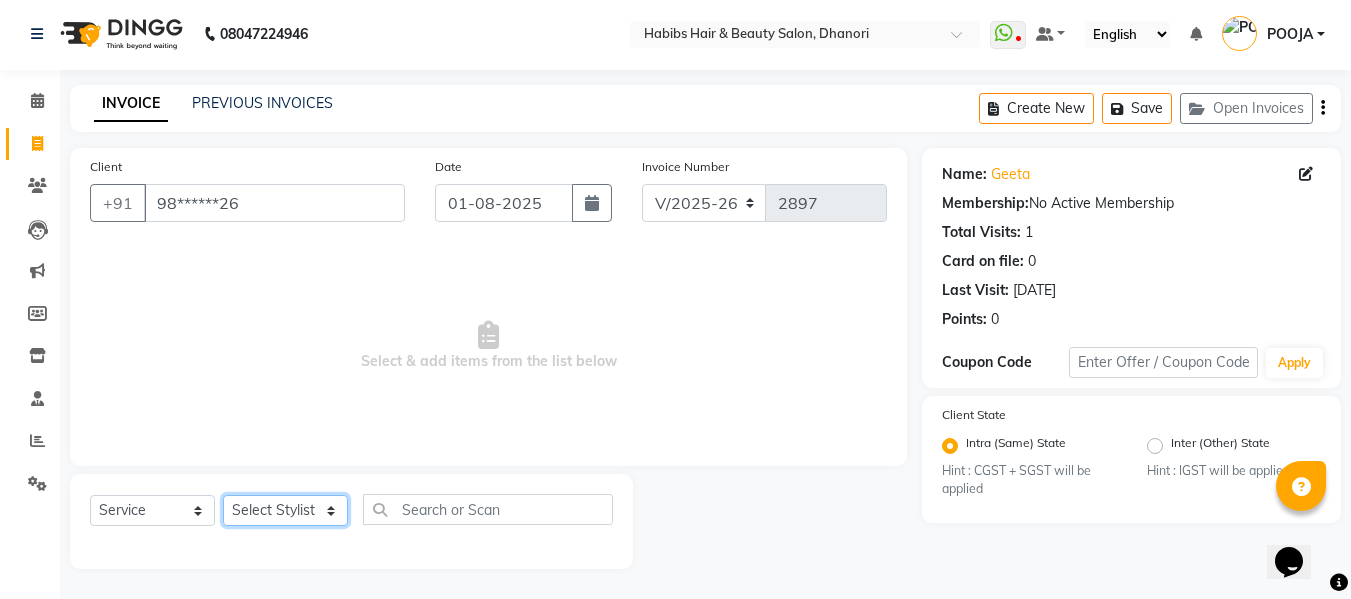 click on "Select Stylist Admin Alishan ARMAN DIVYA FAIZAN IRFAN MUZAMMIL POOJA POOJA J RAKESH SAHIL SHAKEEL SONAL" 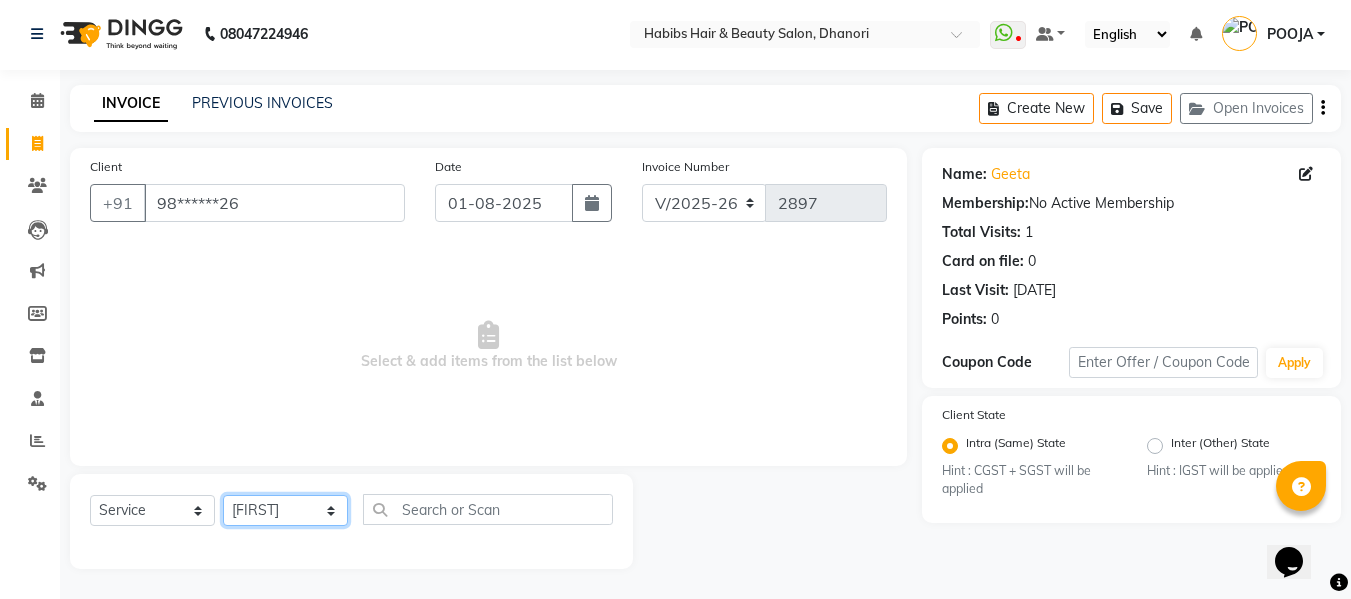 click on "Select Stylist Admin Alishan ARMAN DIVYA FAIZAN IRFAN MUZAMMIL POOJA POOJA J RAKESH SAHIL SHAKEEL SONAL" 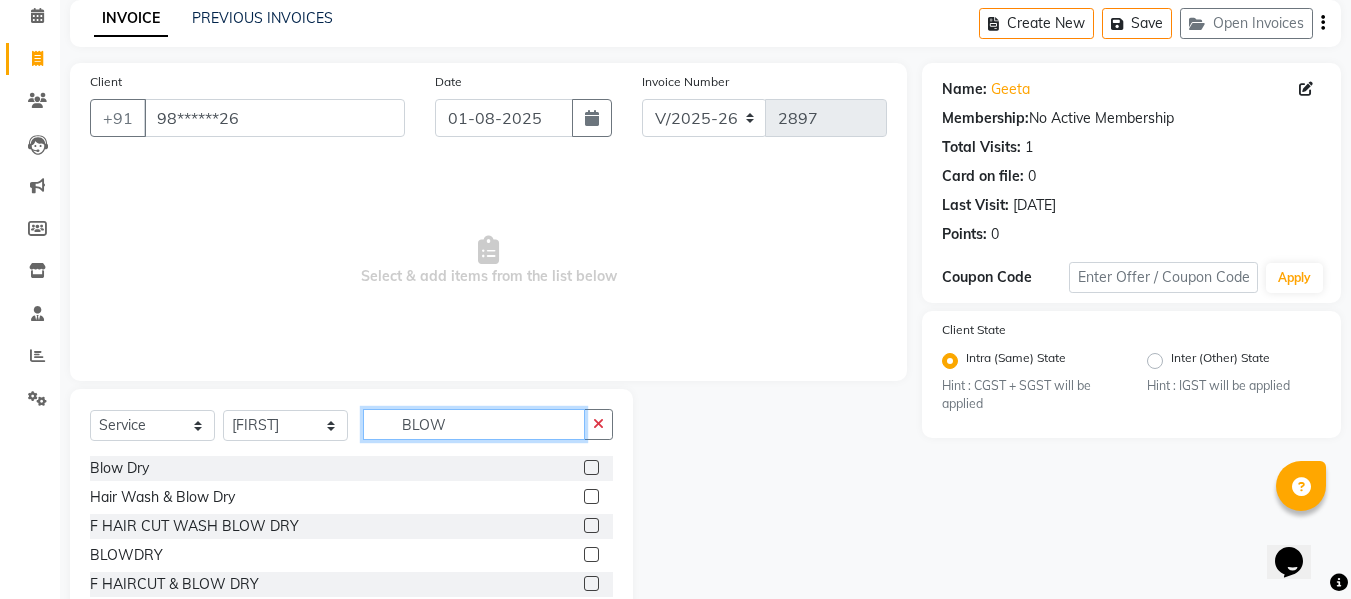 scroll, scrollTop: 147, scrollLeft: 0, axis: vertical 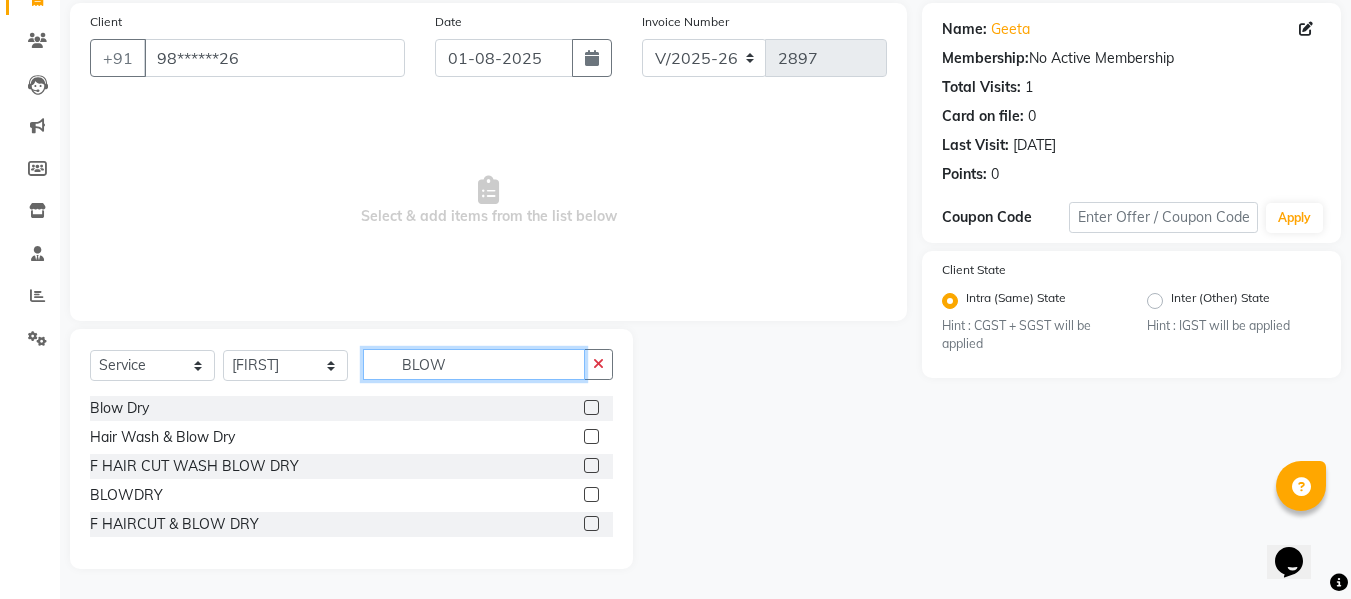 type on "BLOW" 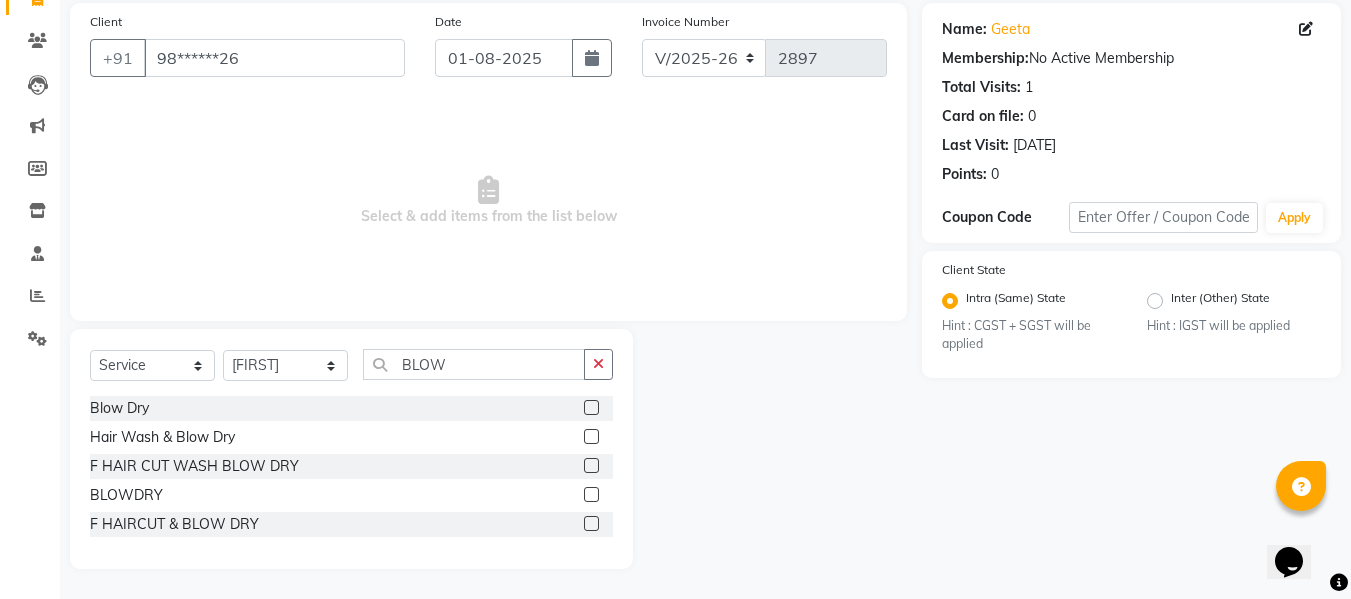 click 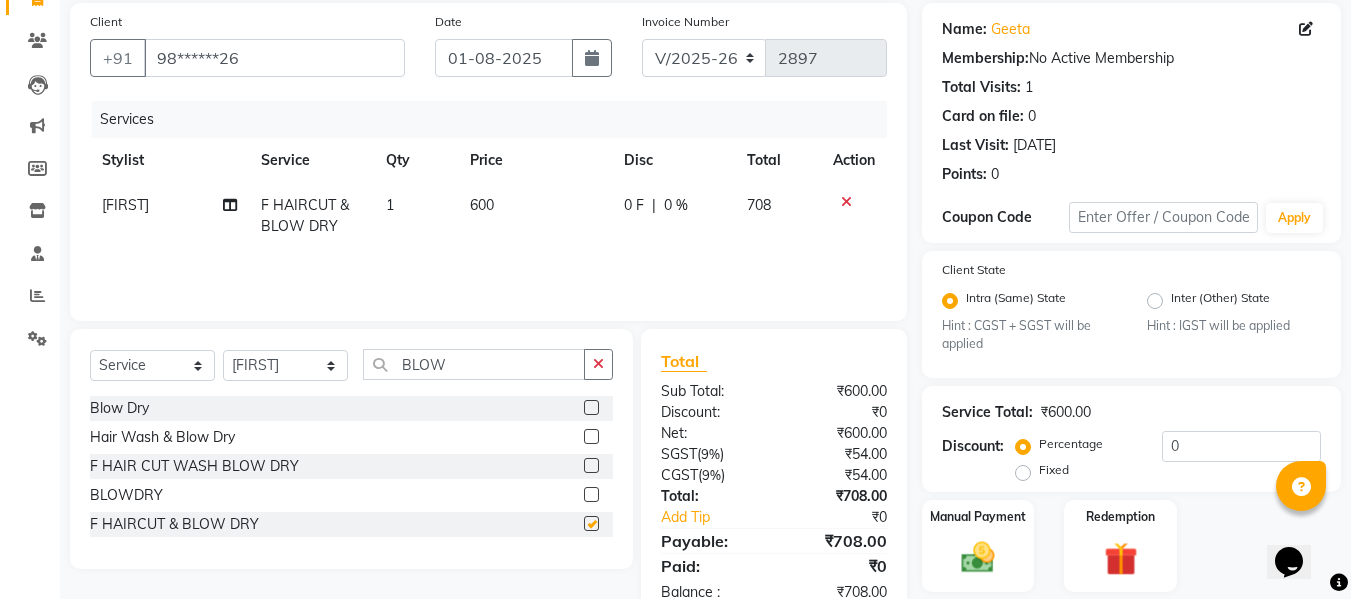 checkbox on "false" 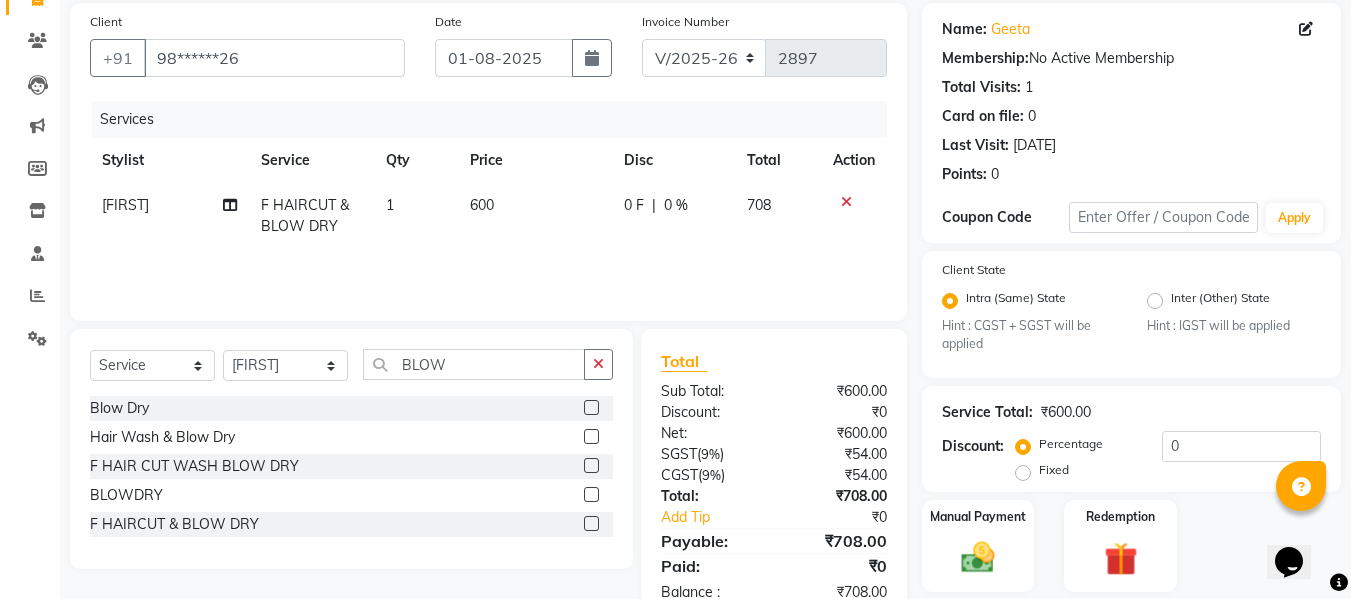 click on "600" 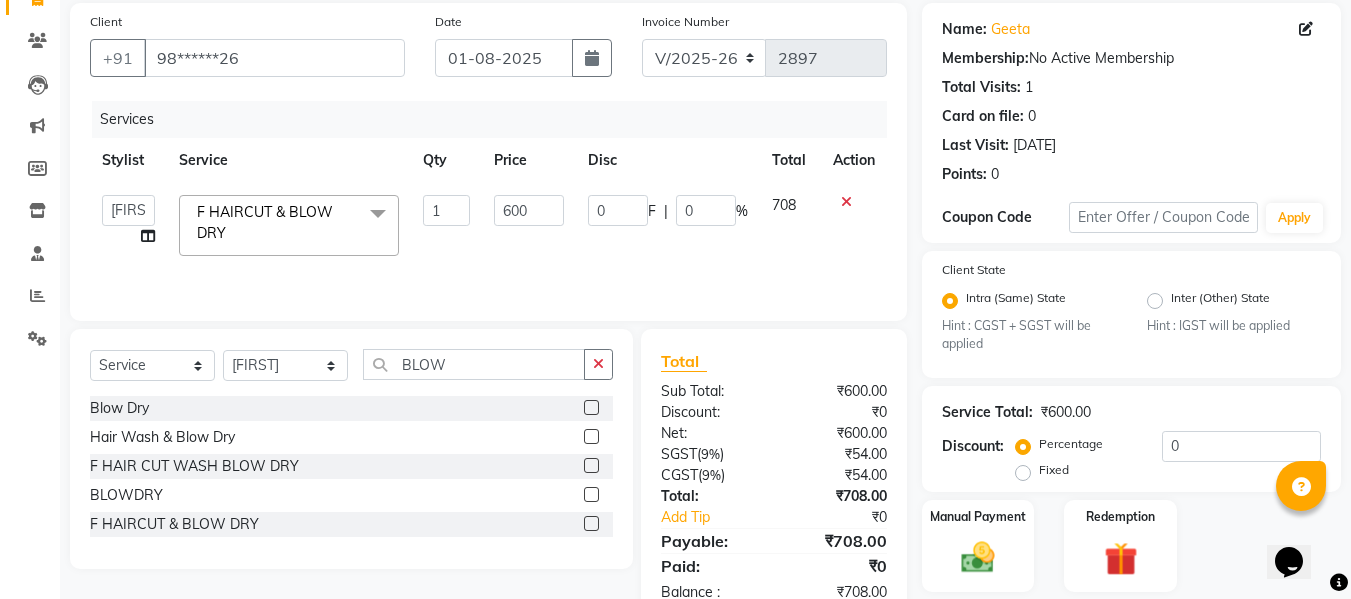 click on "600" 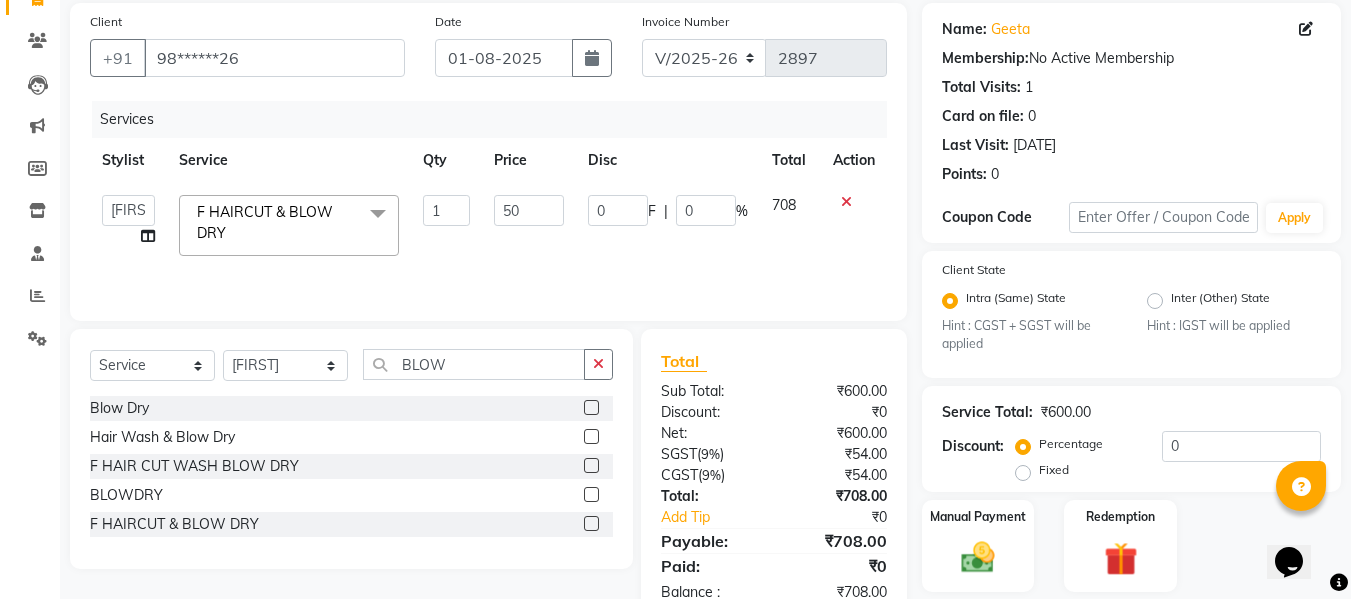 type on "509" 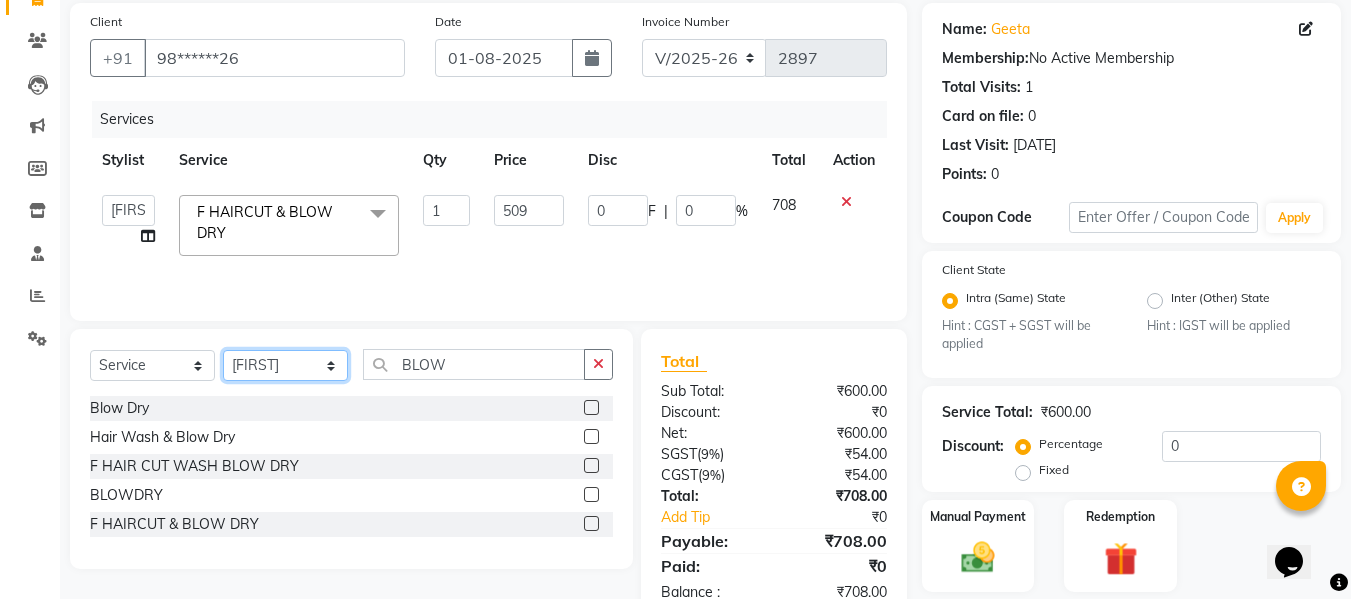 click on "Select Stylist Admin Alishan ARMAN DIVYA FAIZAN IRFAN MUZAMMIL POOJA POOJA J RAKESH SAHIL SHAKEEL SONAL" 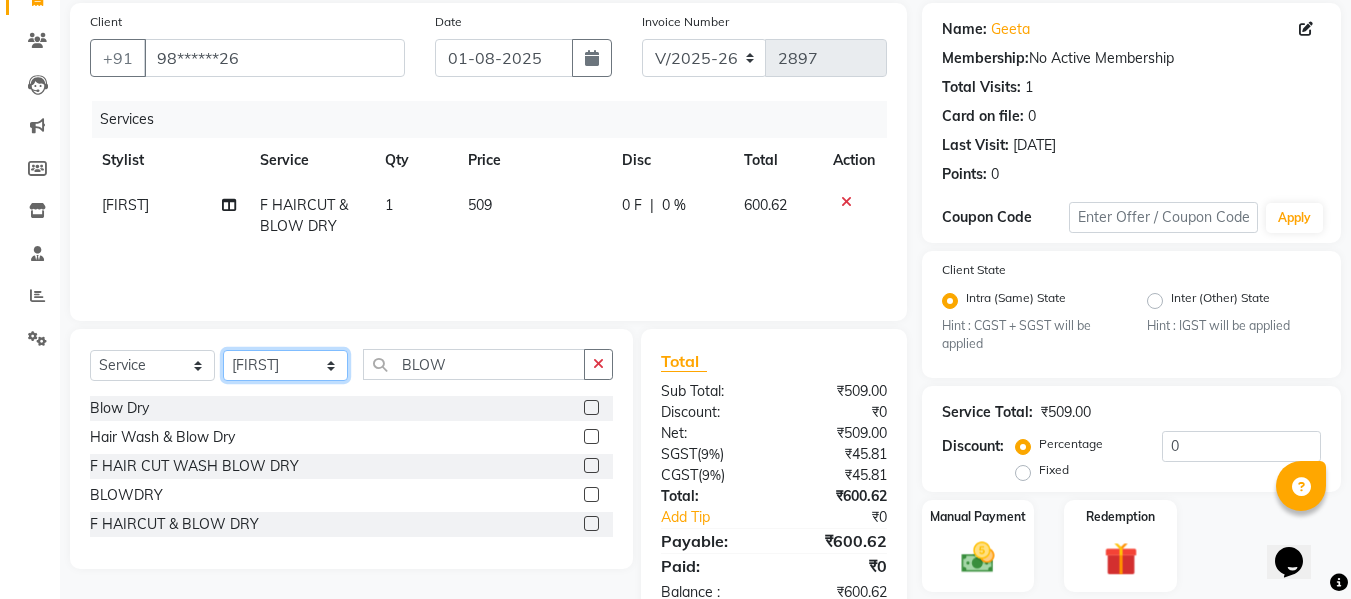 select on "39984" 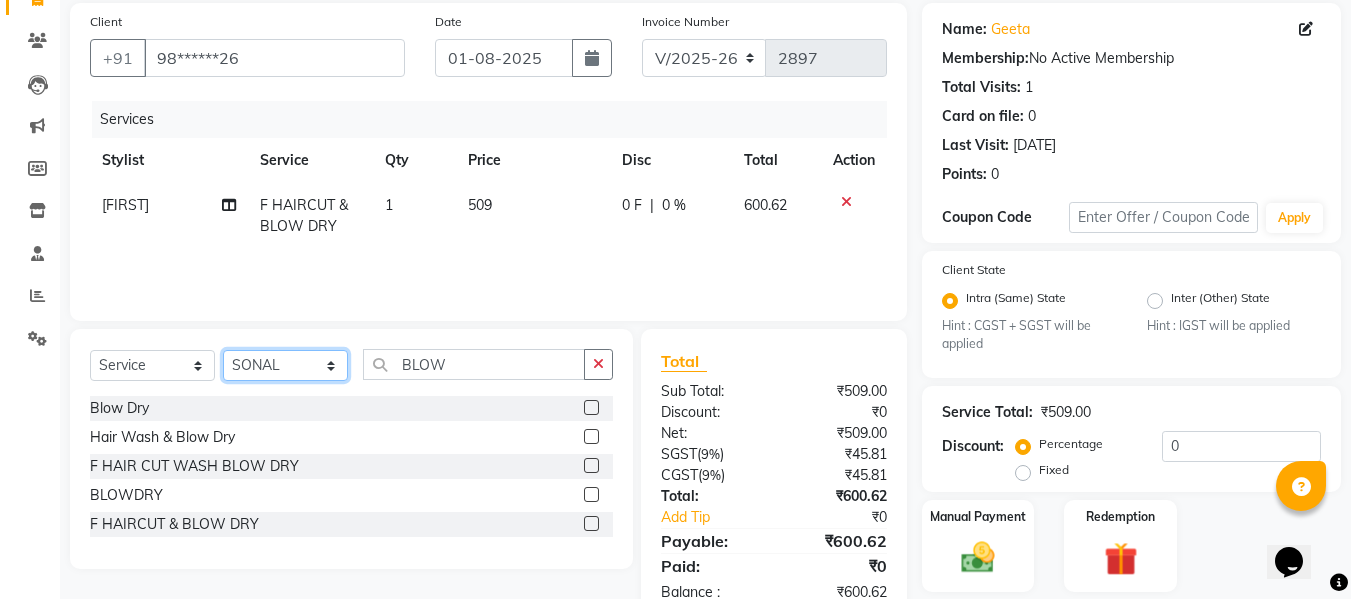 click on "Select Stylist Admin Alishan ARMAN DIVYA FAIZAN IRFAN MUZAMMIL POOJA POOJA J RAKESH SAHIL SHAKEEL SONAL" 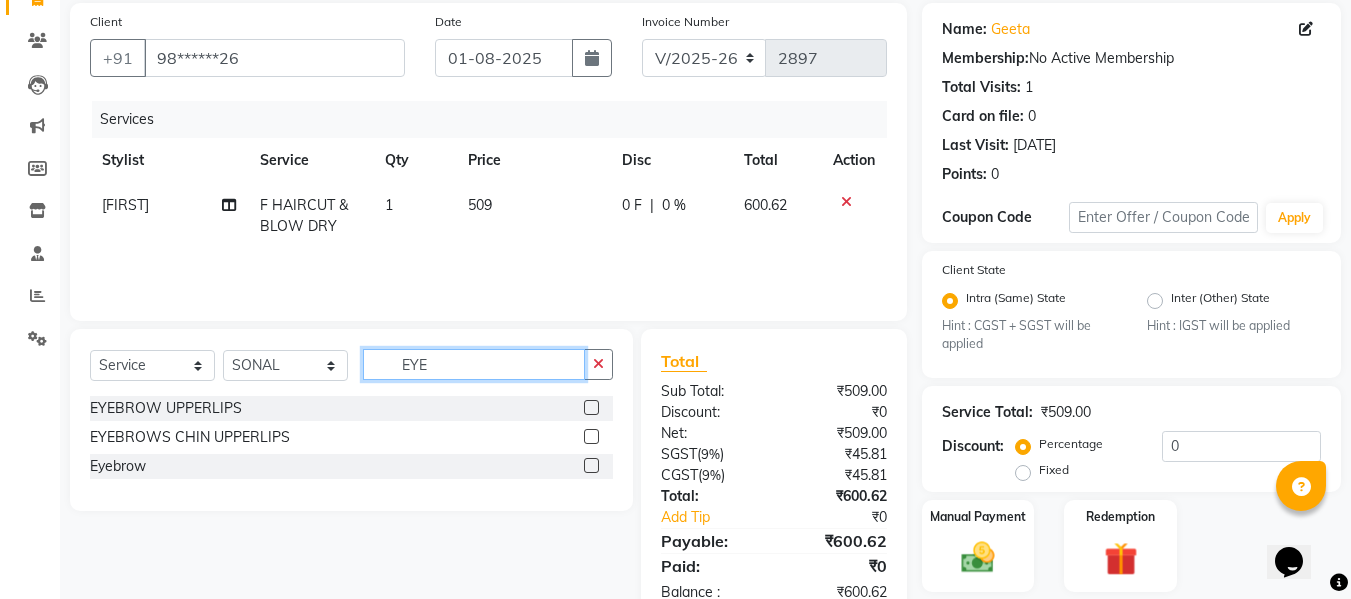 type on "EYE" 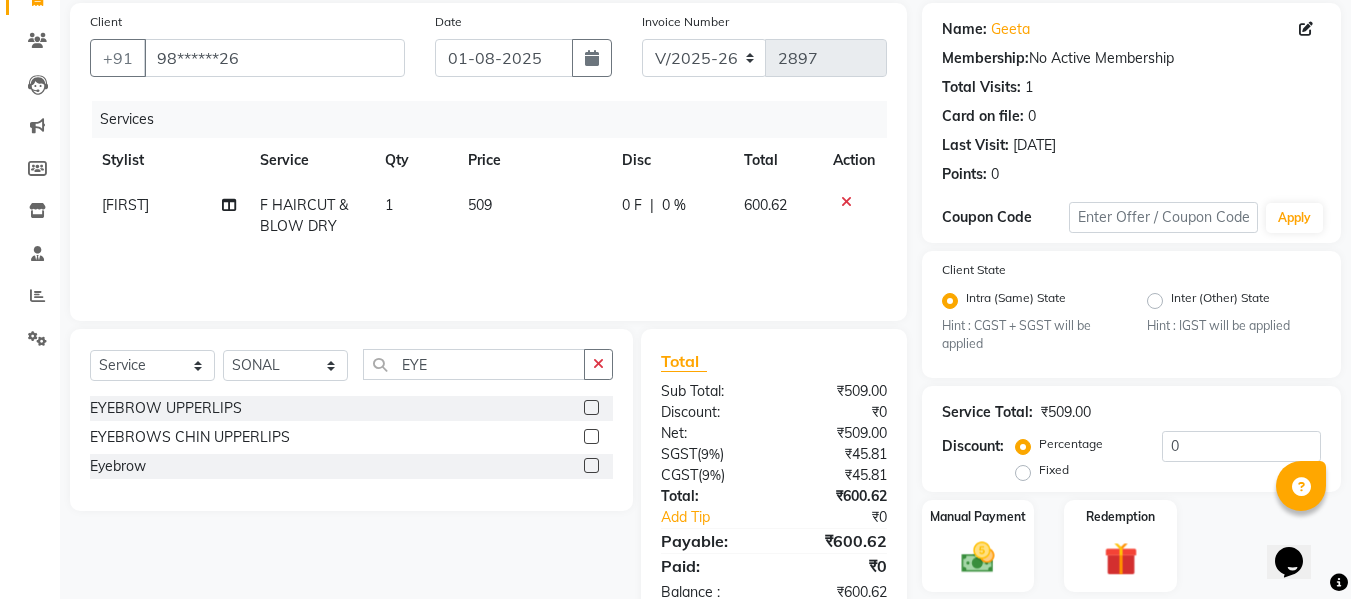 click 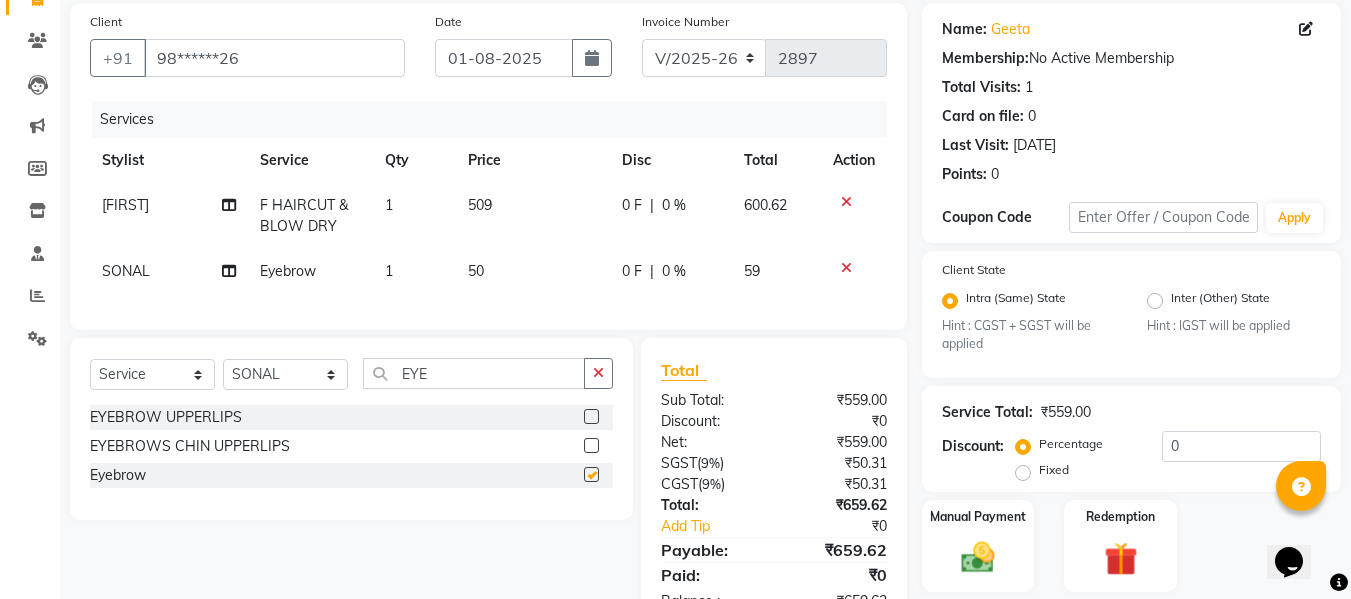 checkbox on "false" 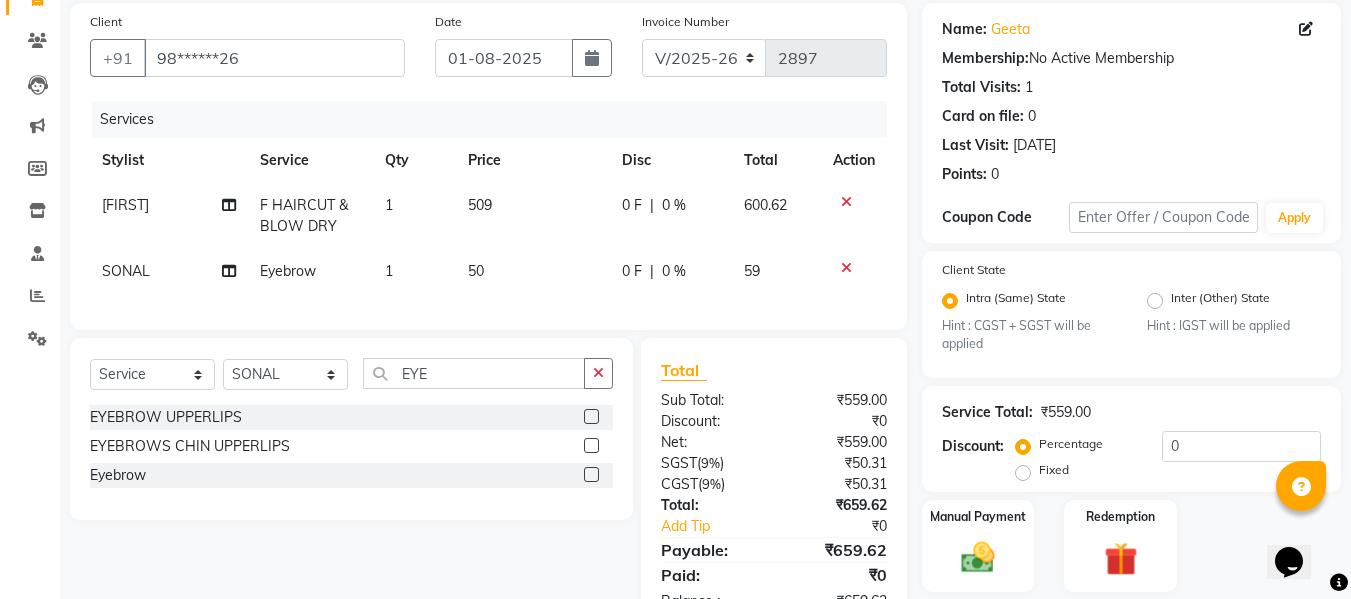 click on "50" 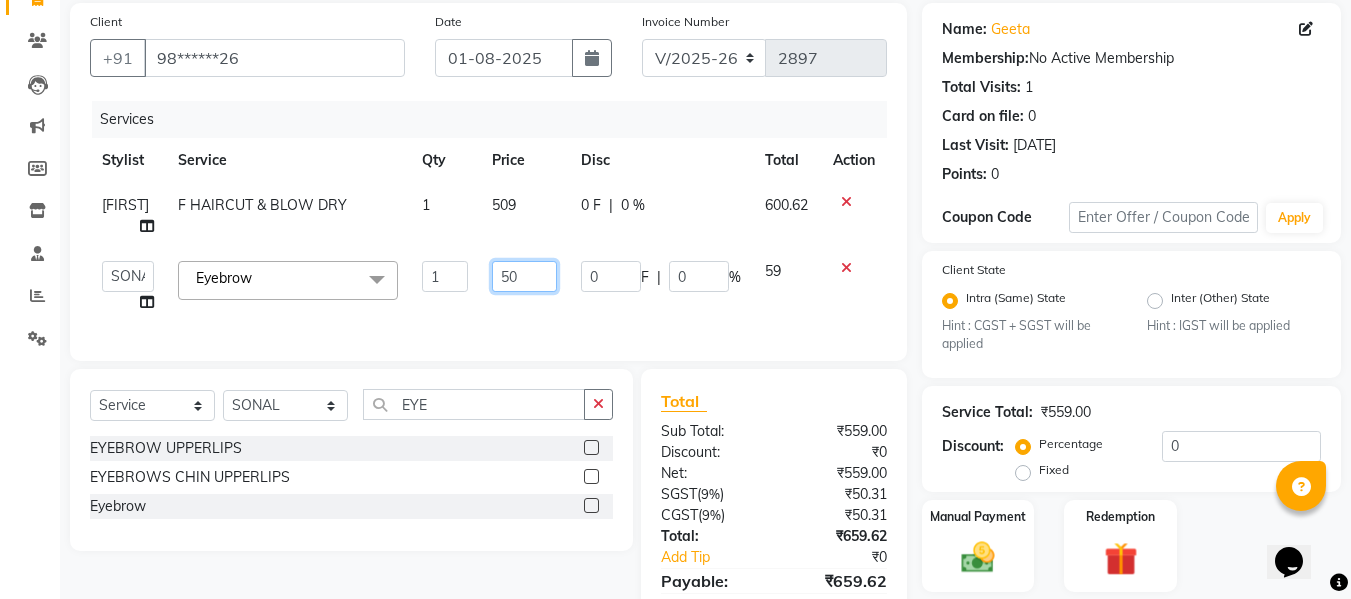 click on "50" 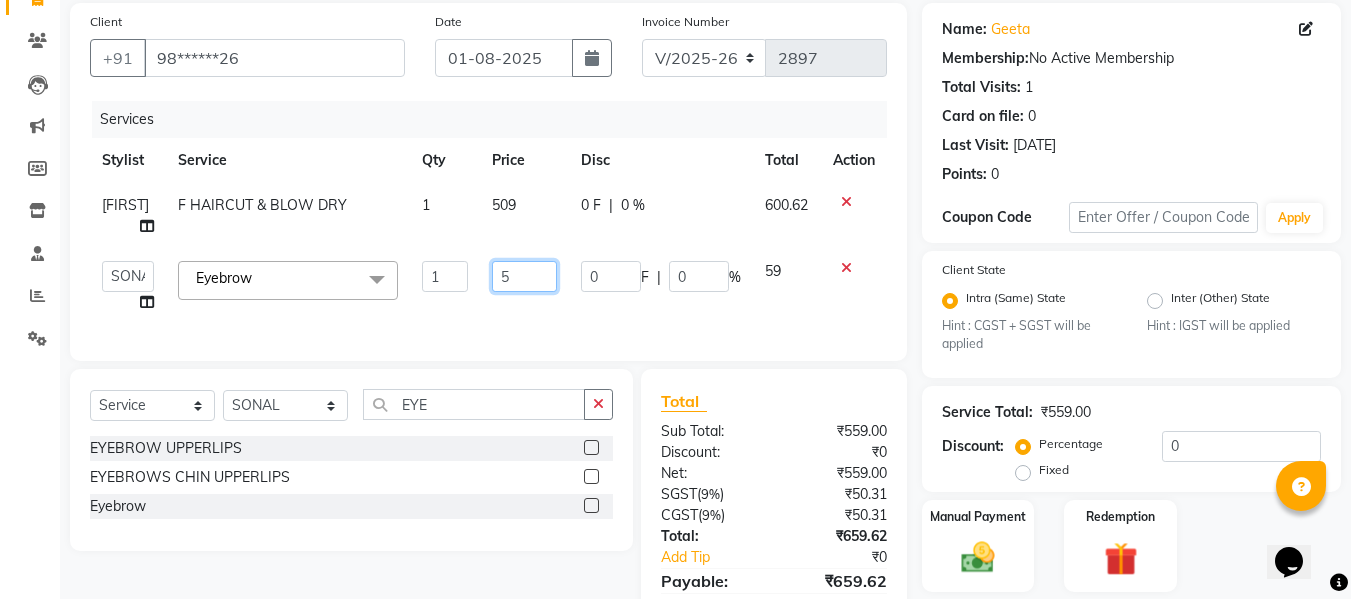 type on "51" 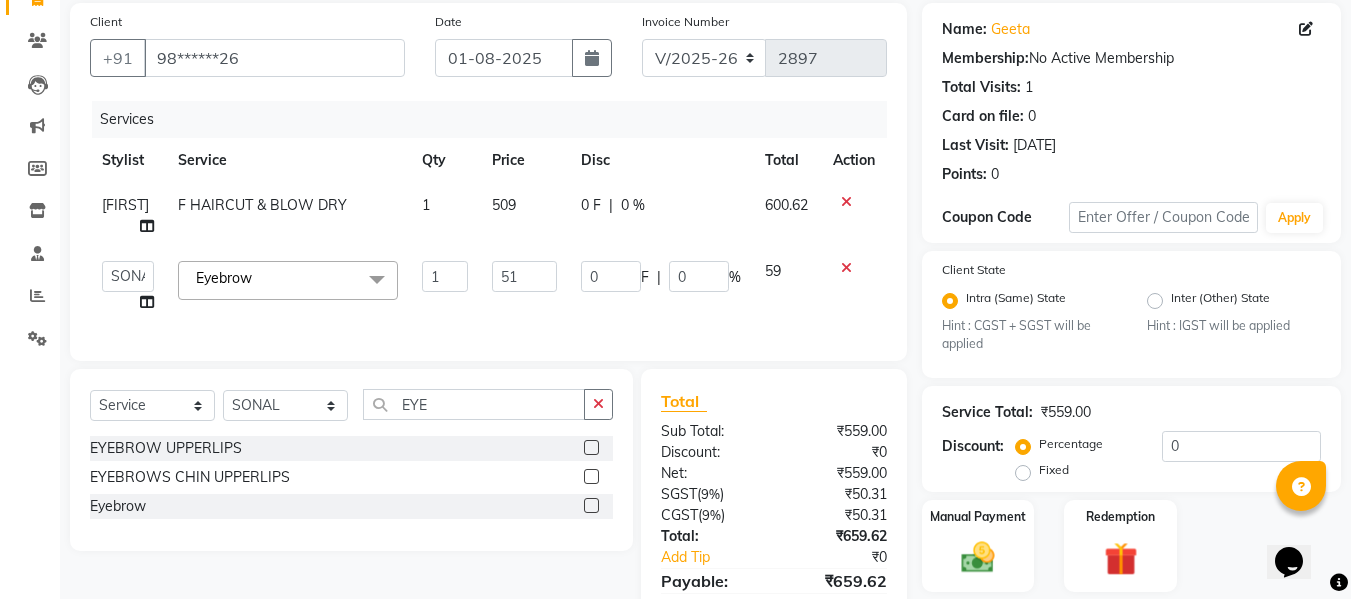 click on "Services Stylist Service Qty Price Disc Total Action IRFAN F HAIRCUT & BLOW DRY 1 509 0 F | 0 % 600.62 Admin Alishan ARMAN DIVYA FAIZAN IRFAN MUZAMMIL POOJA POOJA J RAKESH SAHIL SHAKEEL SONAL Eyebrow x B Wax Upperlips (Brazilian) Botox Pixi Hair Cut D-Tan o3 Clean UP Basic Clean Up NANO Treatment HAIR CUT & B.Triming NAIL POLISH APPLICATION EYEBROW UPPERLIPS EYEBROWS CHIN UPPERLIPS FOOT MASSAGE HYDRA FACIAL O3+ ADVANCE PEDICURE Back Massage Basic Manicure Basic Pedicure Spa Manicure Spa Pedicure Beard Colour Beard Colour(Ammonia Free) Beard Trimming Head Shave Blow Dry Boy Hair Cut Dry Haircut Female Dry Haircut Male Girl Hair Cut Hair-Set Shaving Wash Haircut Female Wash Haircut Male Hair Wash & Blow Dry F HAIR CUT WASH BLOW DRY M HAIR CUT WASH BEARD BEARD BLOWDRY F HAIRCUT & BLOW DRY Bridal Makeup Engagement Makeup Party Makeup(Sider Makeup) Reception Makeup Bwax Rica - Full Body(Without Bikini) Rica - Full Hands Rica - Full Legs Half Legs Ubderarms (Rica) Cheryals O3+ Facial" 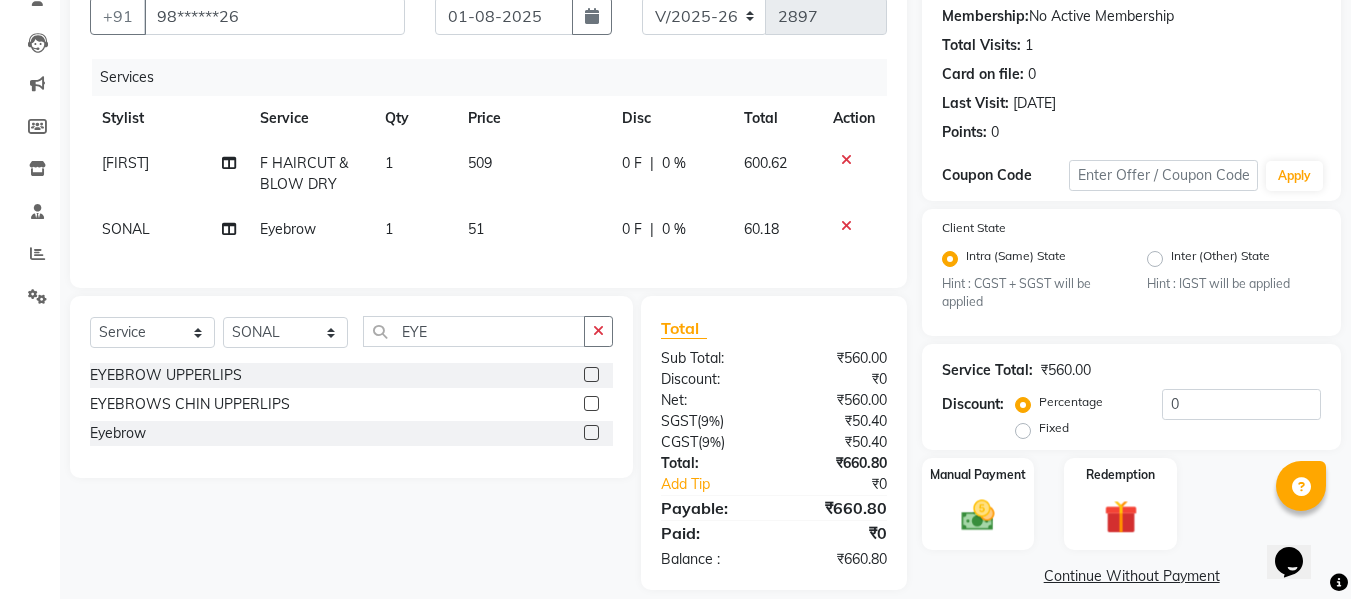 scroll, scrollTop: 225, scrollLeft: 0, axis: vertical 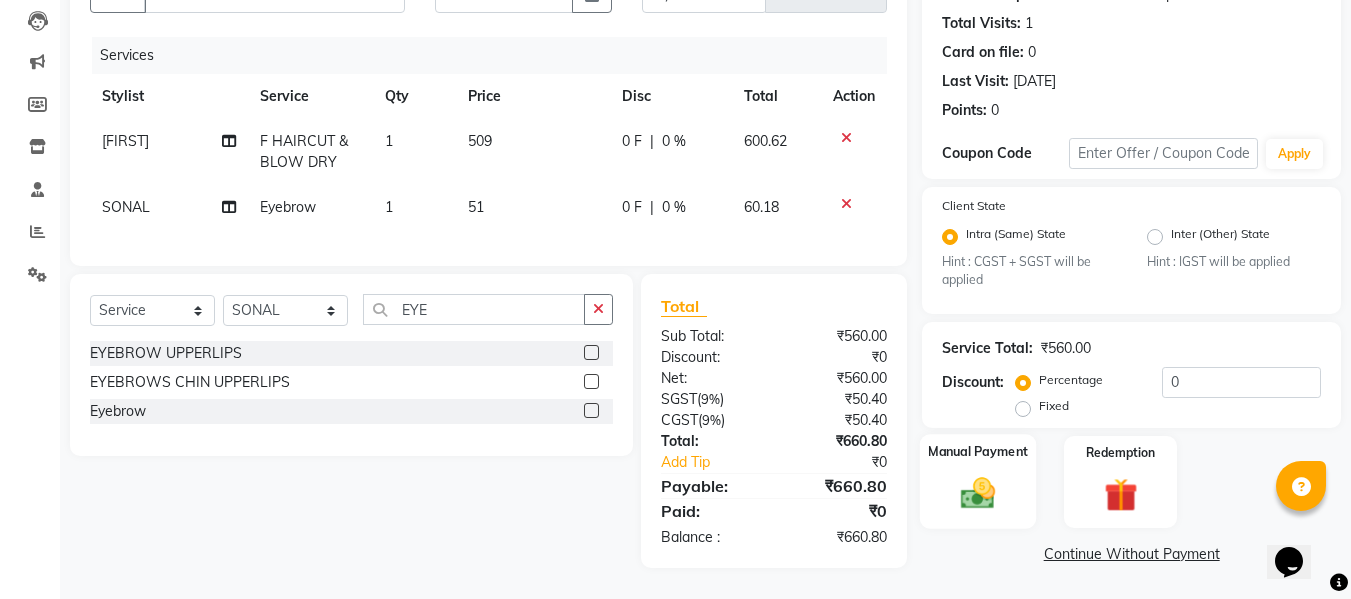 click 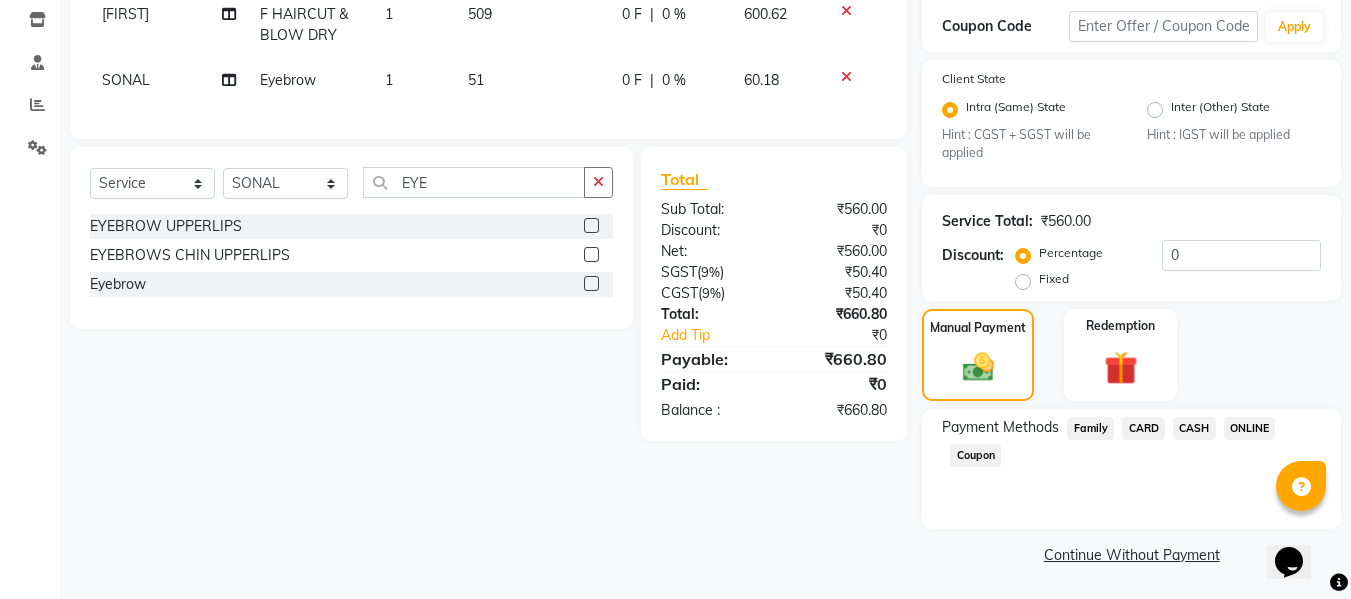 scroll, scrollTop: 339, scrollLeft: 0, axis: vertical 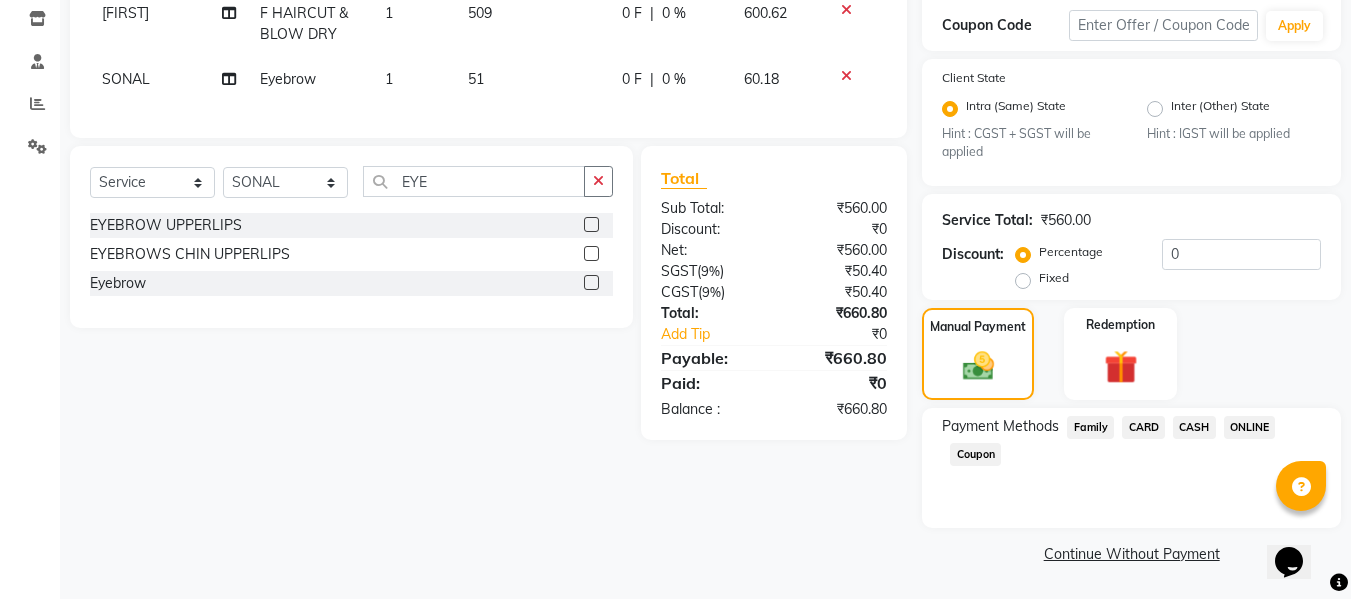click on "ONLINE" 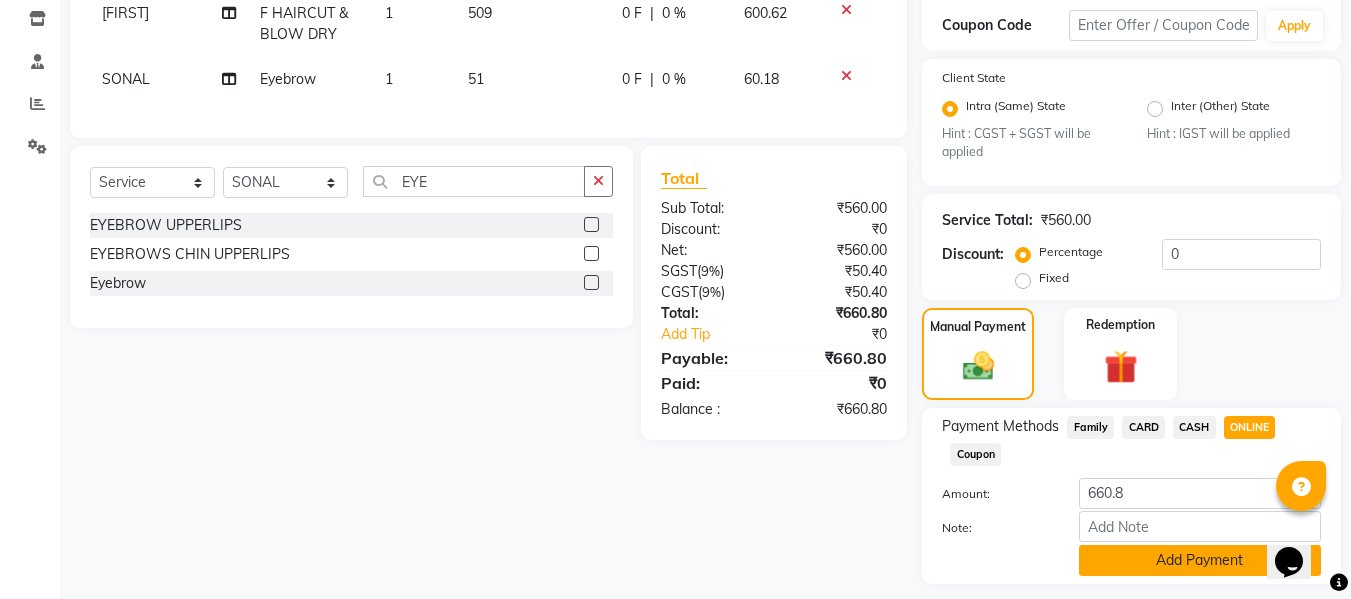 click on "Add Payment" 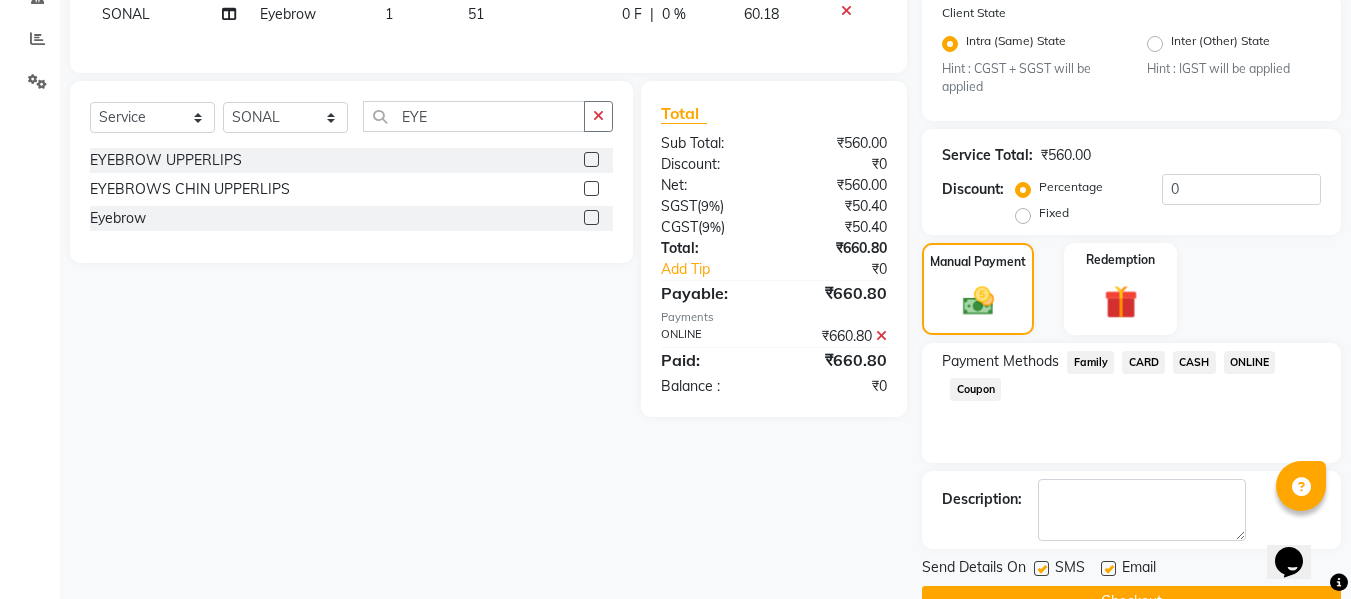 scroll, scrollTop: 452, scrollLeft: 0, axis: vertical 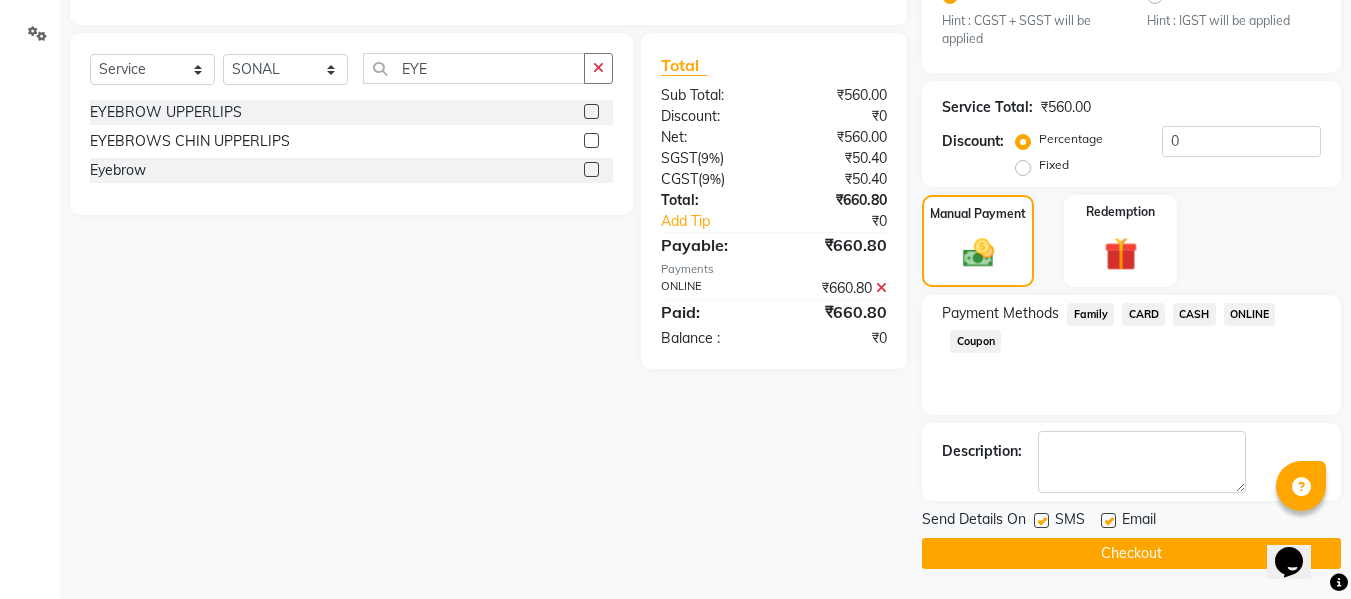 click on "Checkout" 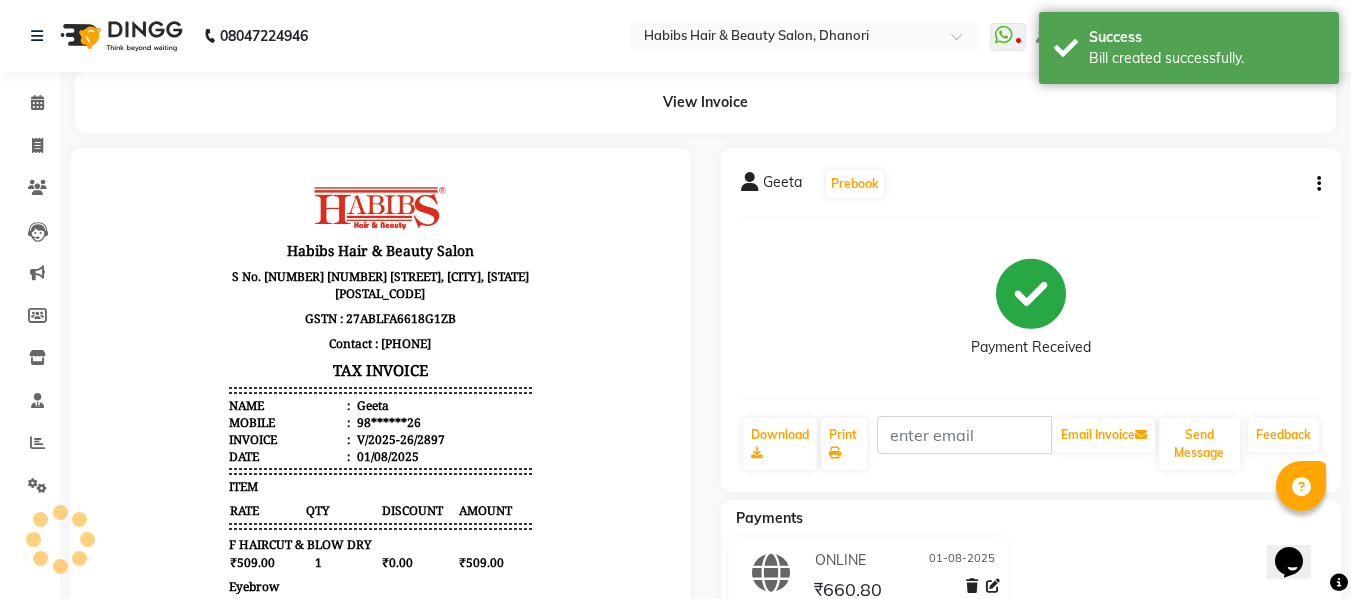 scroll, scrollTop: 0, scrollLeft: 0, axis: both 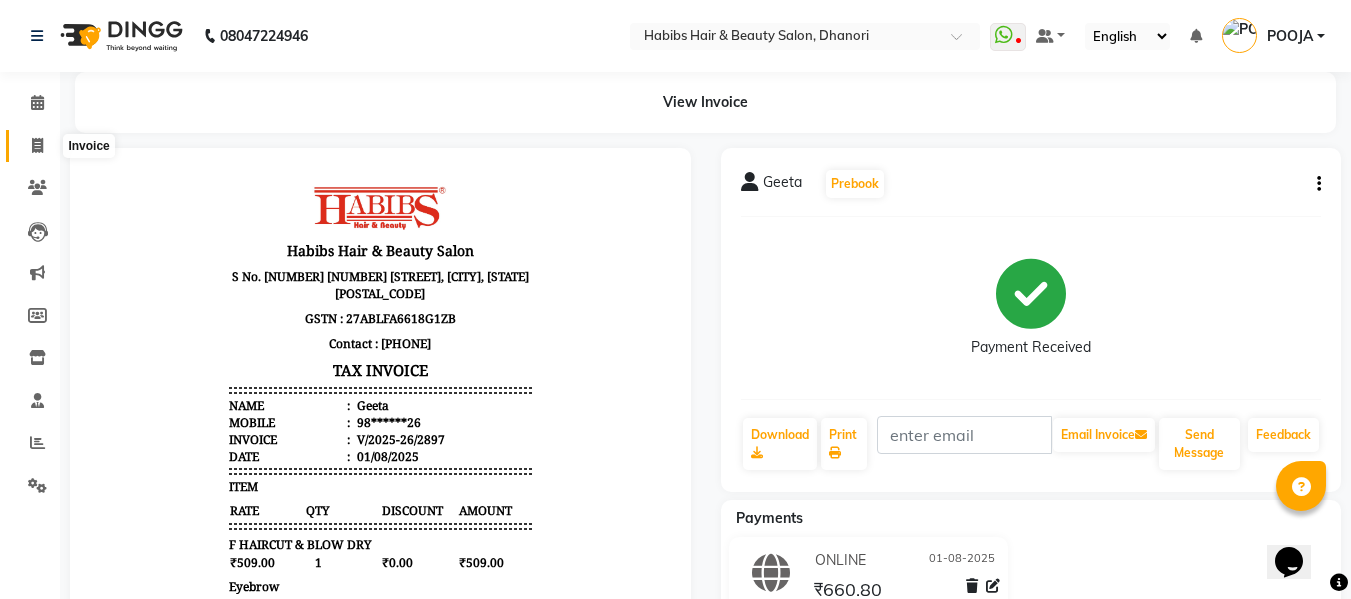 click 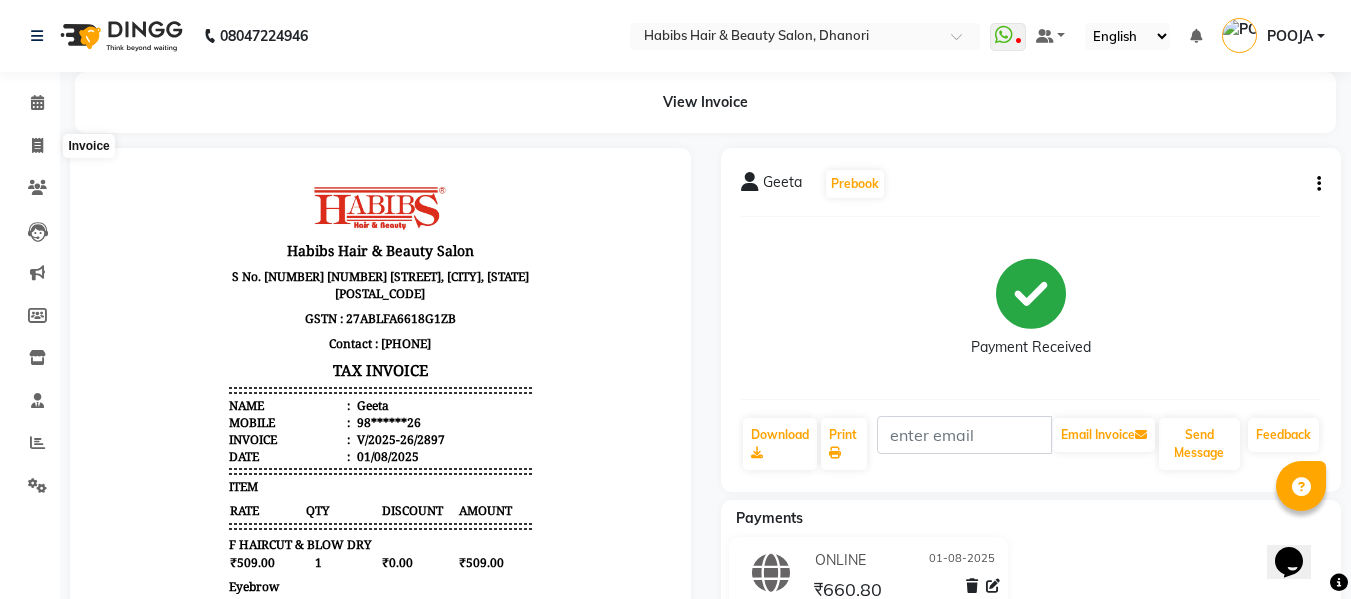 select on "service" 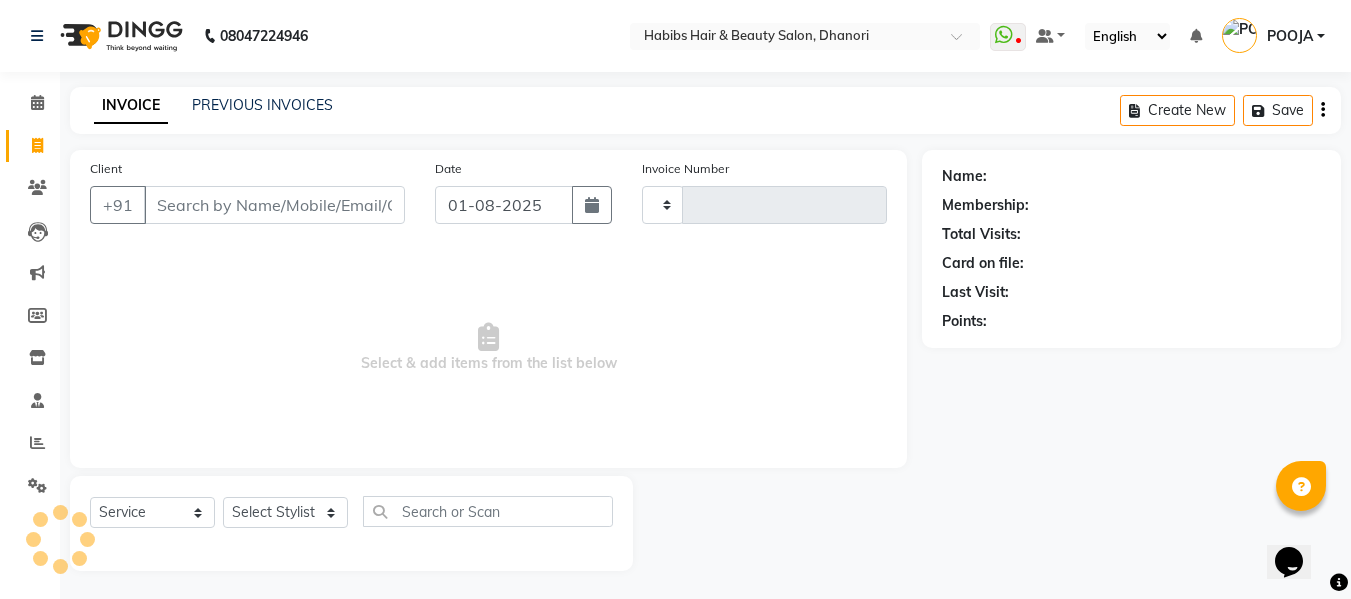 scroll, scrollTop: 2, scrollLeft: 0, axis: vertical 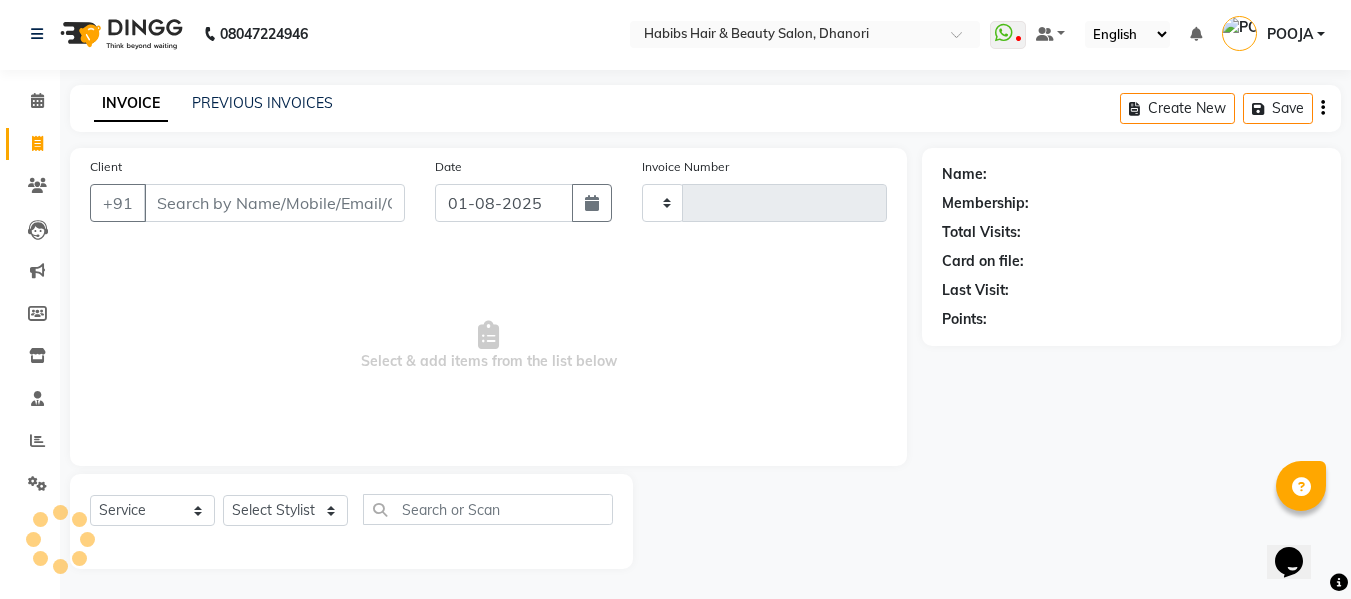 type on "2898" 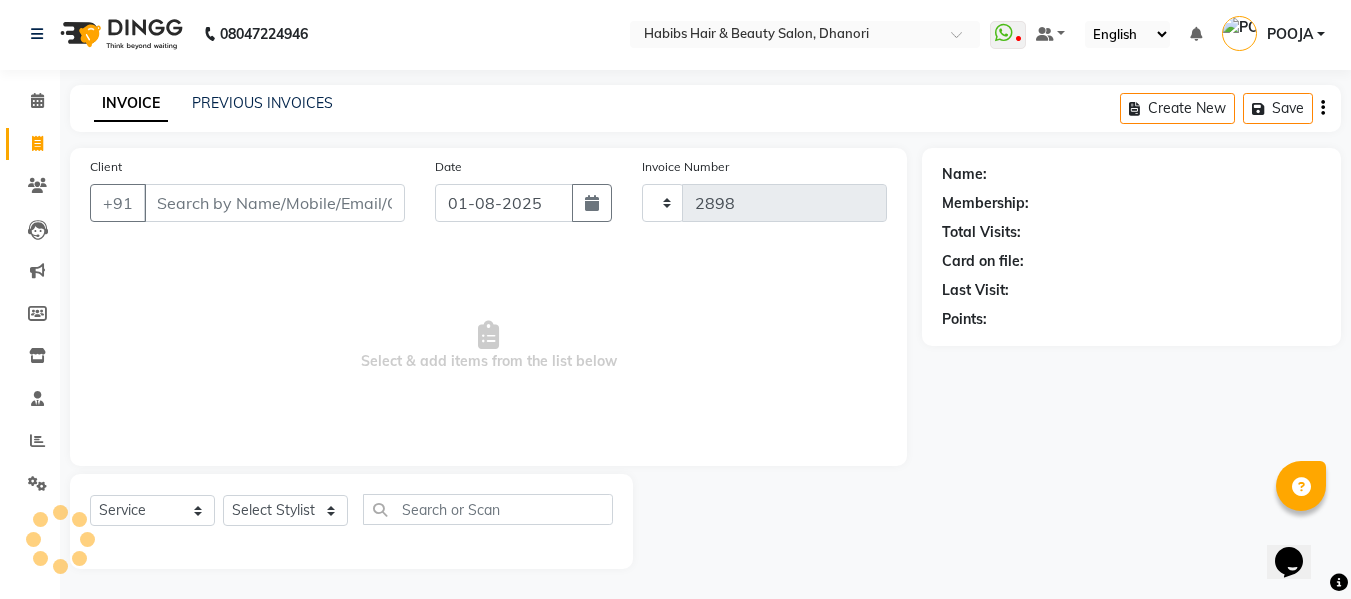 select on "4967" 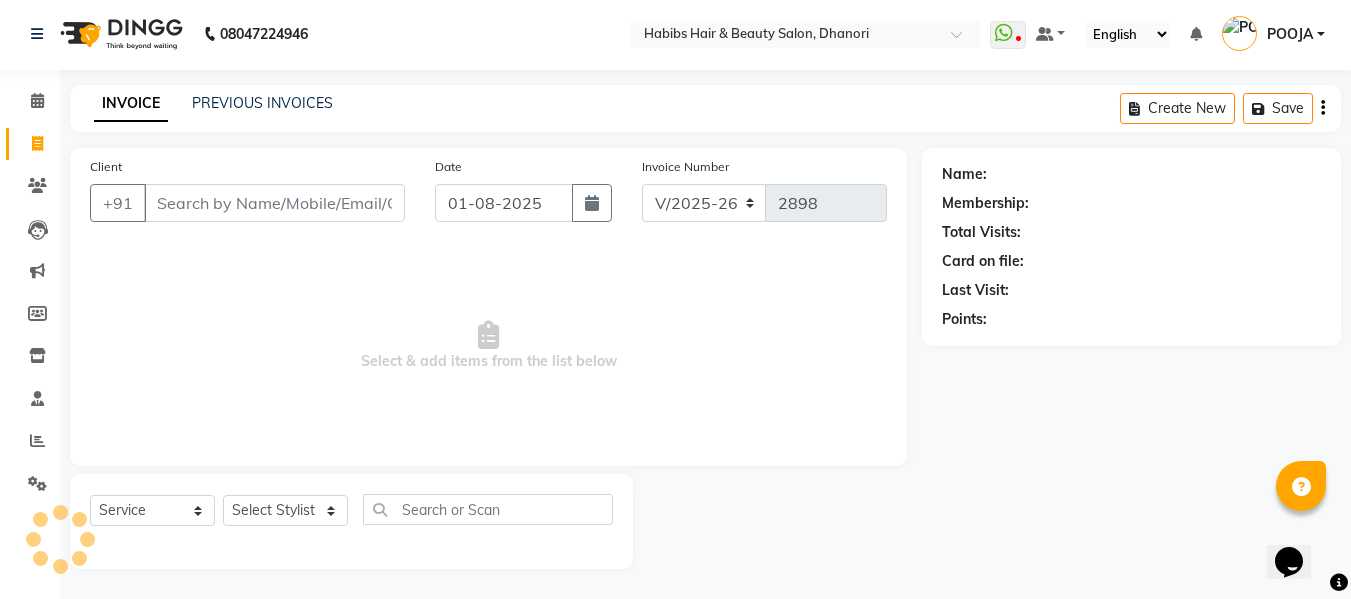 click on "Client" at bounding box center [274, 203] 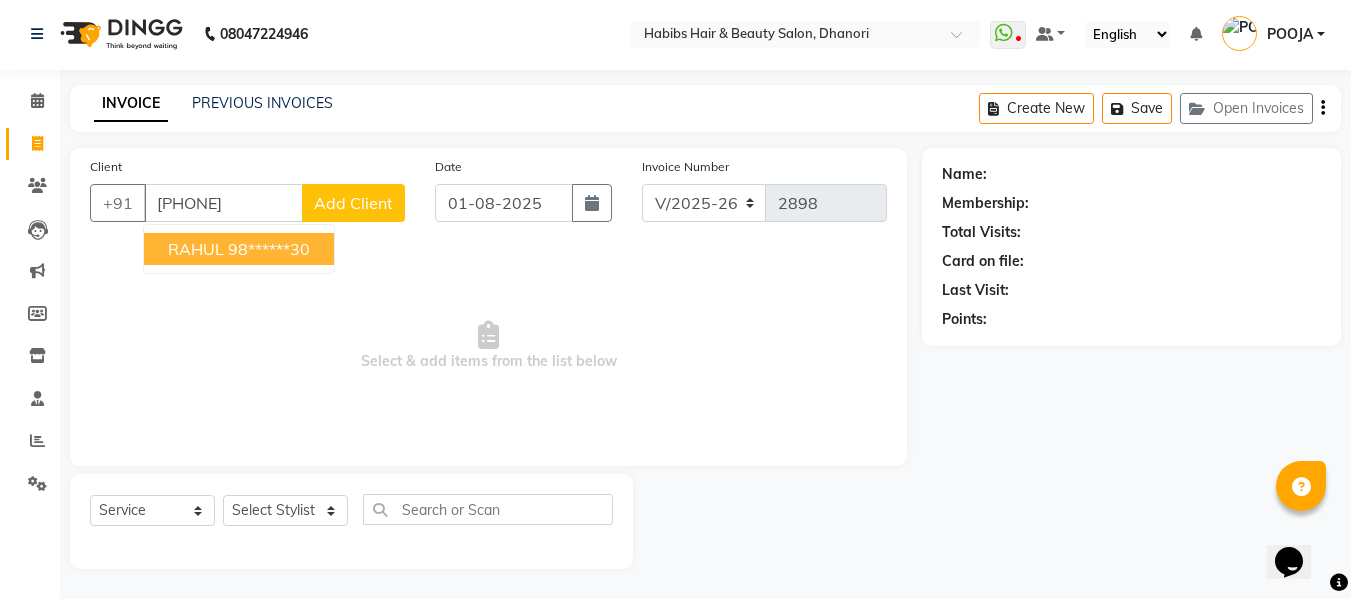 click on "[FIRST] [PHONE]" at bounding box center (239, 249) 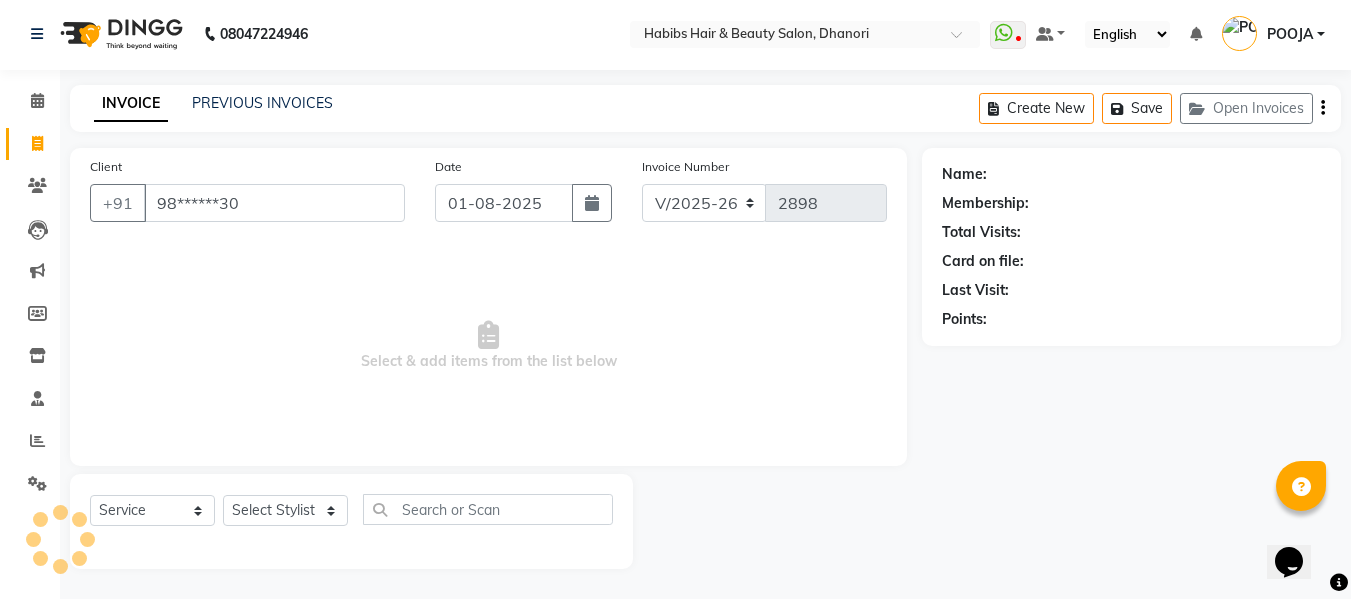 type on "98******30" 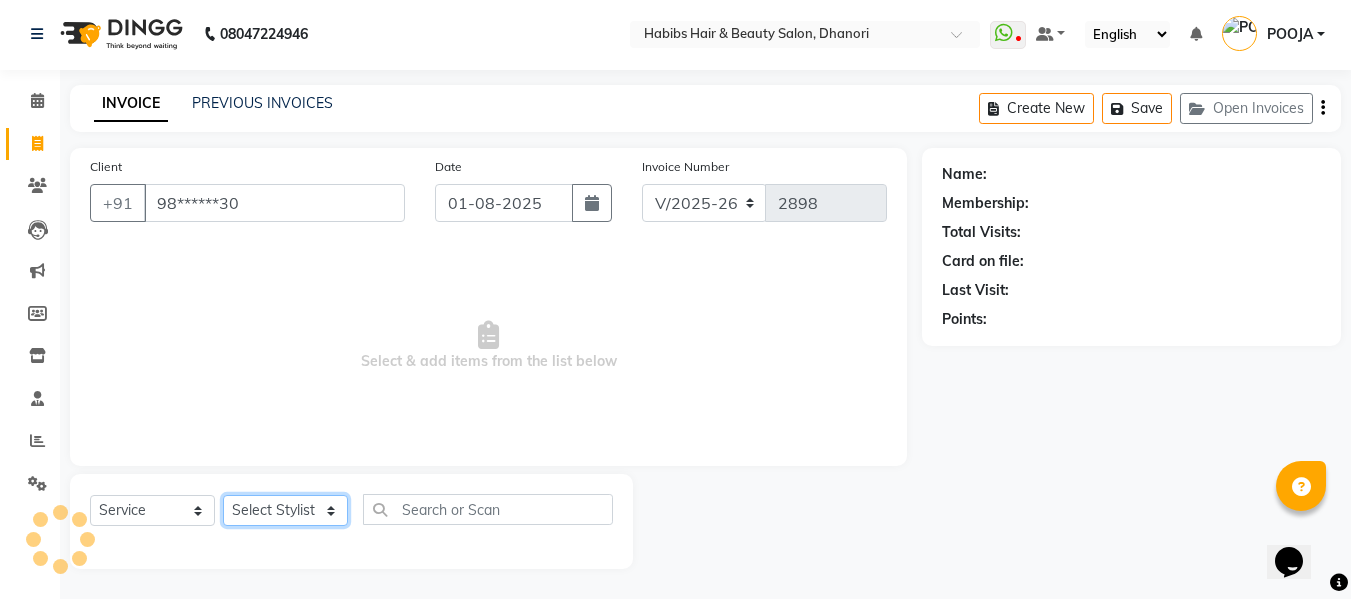 click on "Select Stylist Admin Alishan ARMAN DIVYA FAIZAN IRFAN MUZAMMIL POOJA POOJA J RAKESH SAHIL SHAKEEL SONAL" 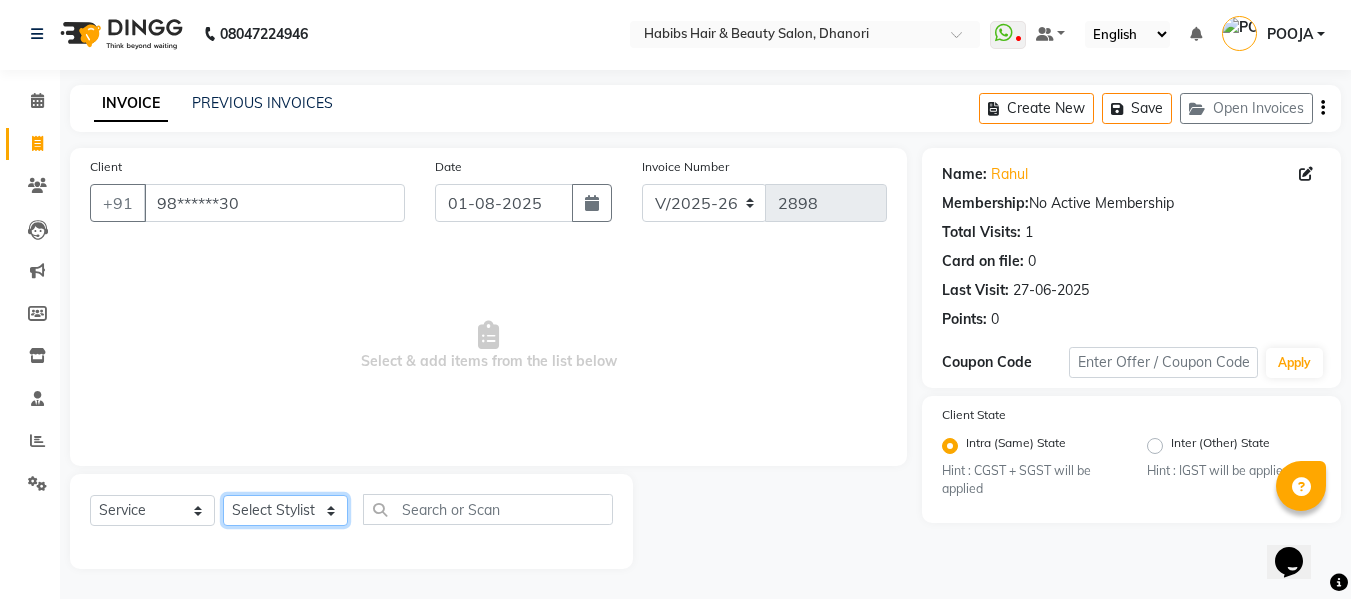 select on "[PHONE]" 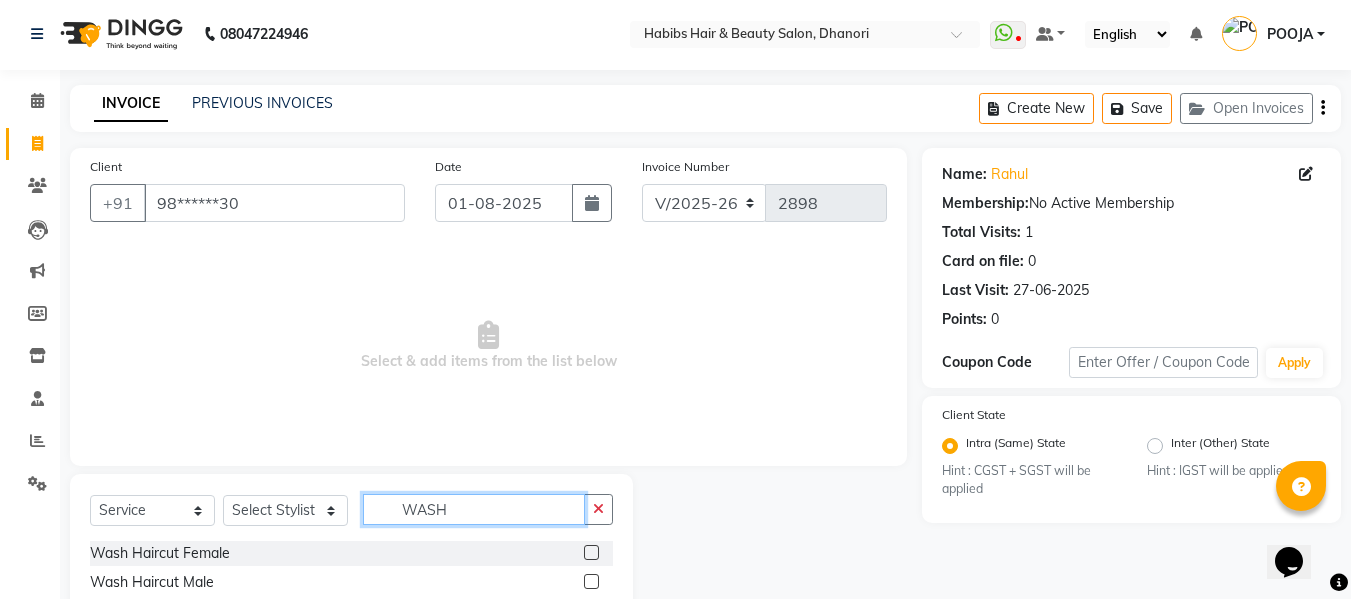 type on "WASH" 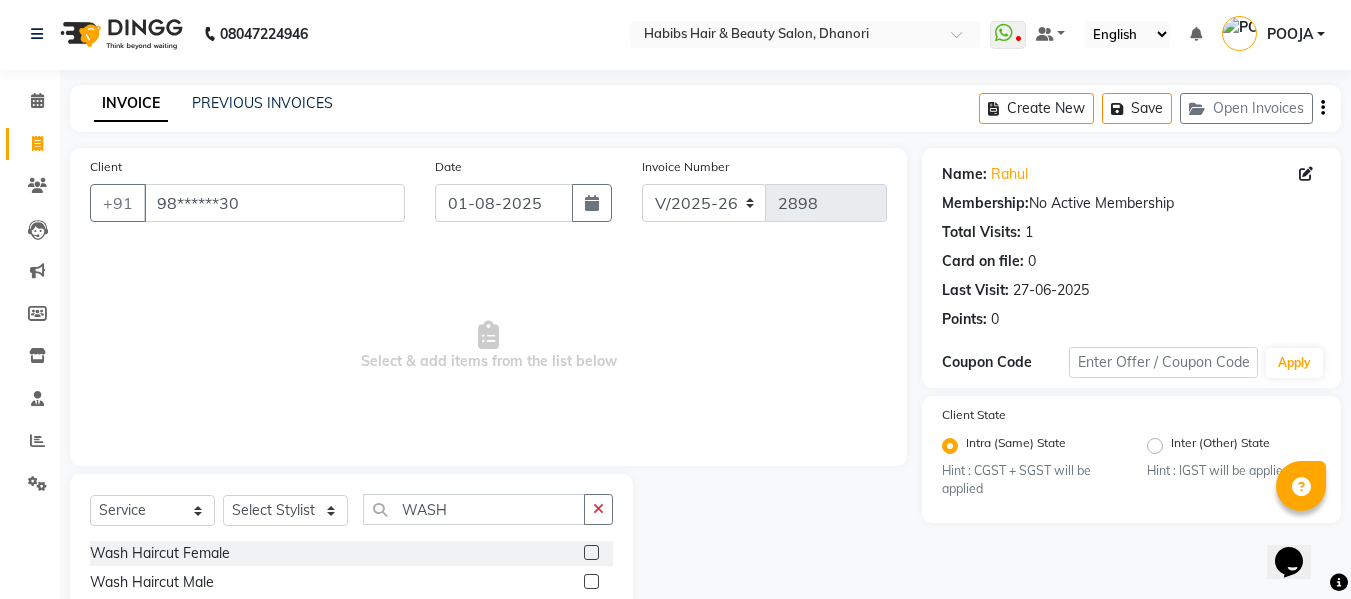 click 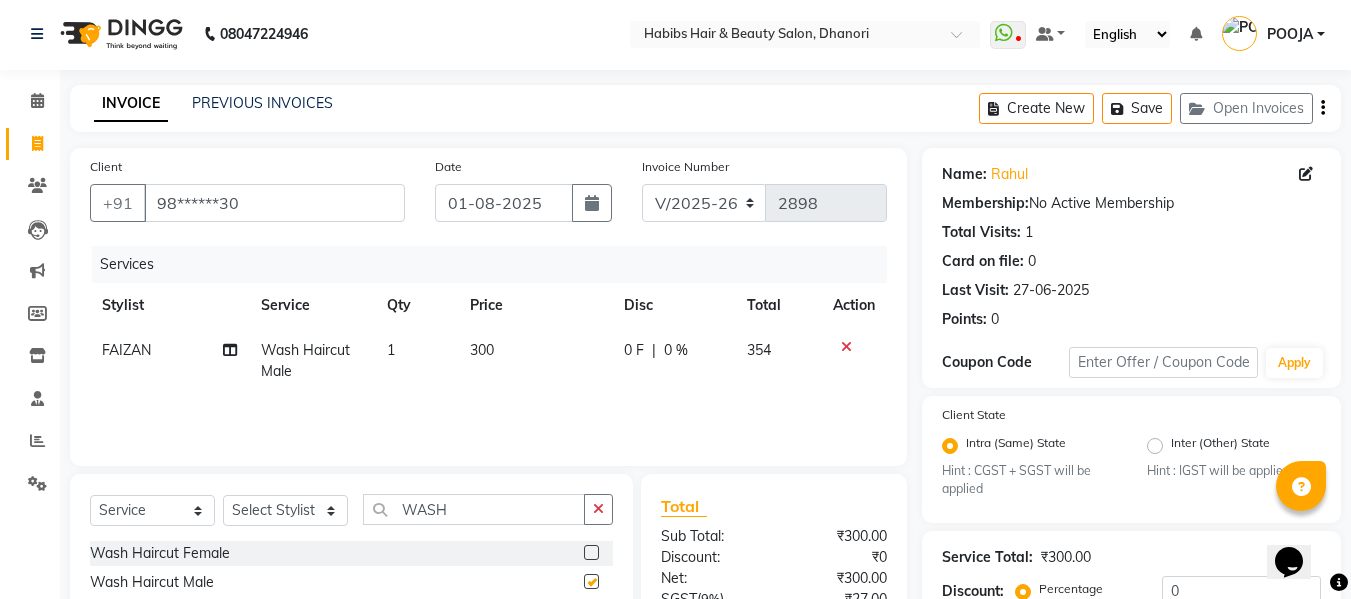 checkbox on "false" 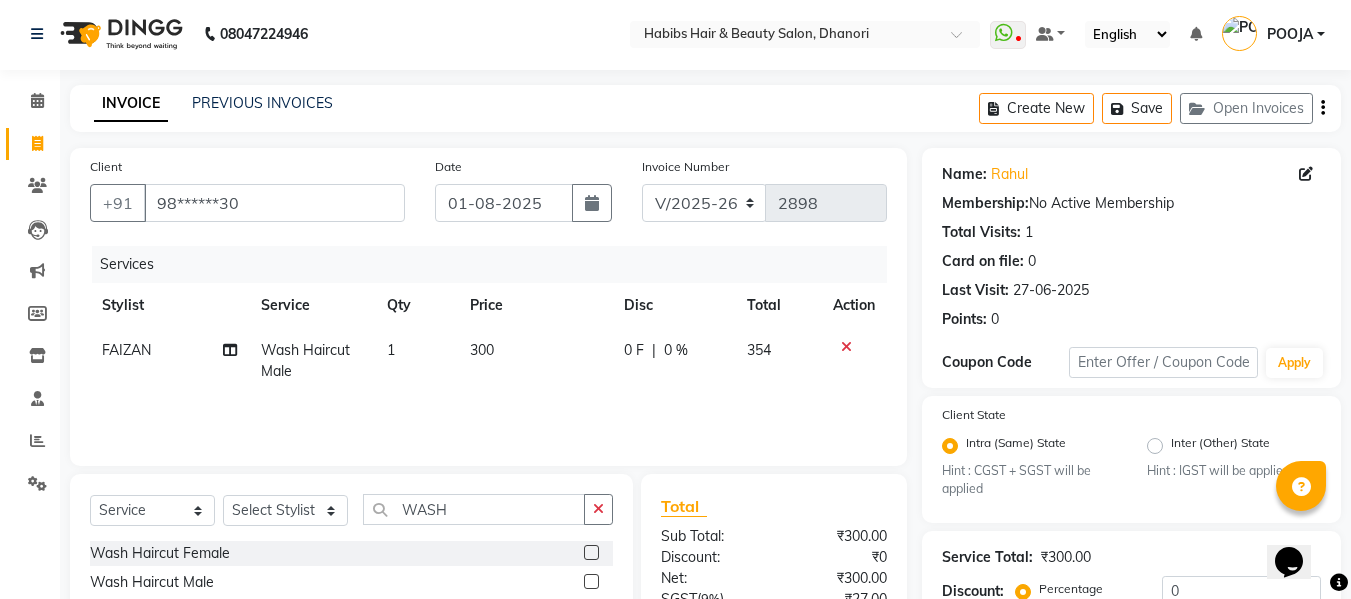 click on "300" 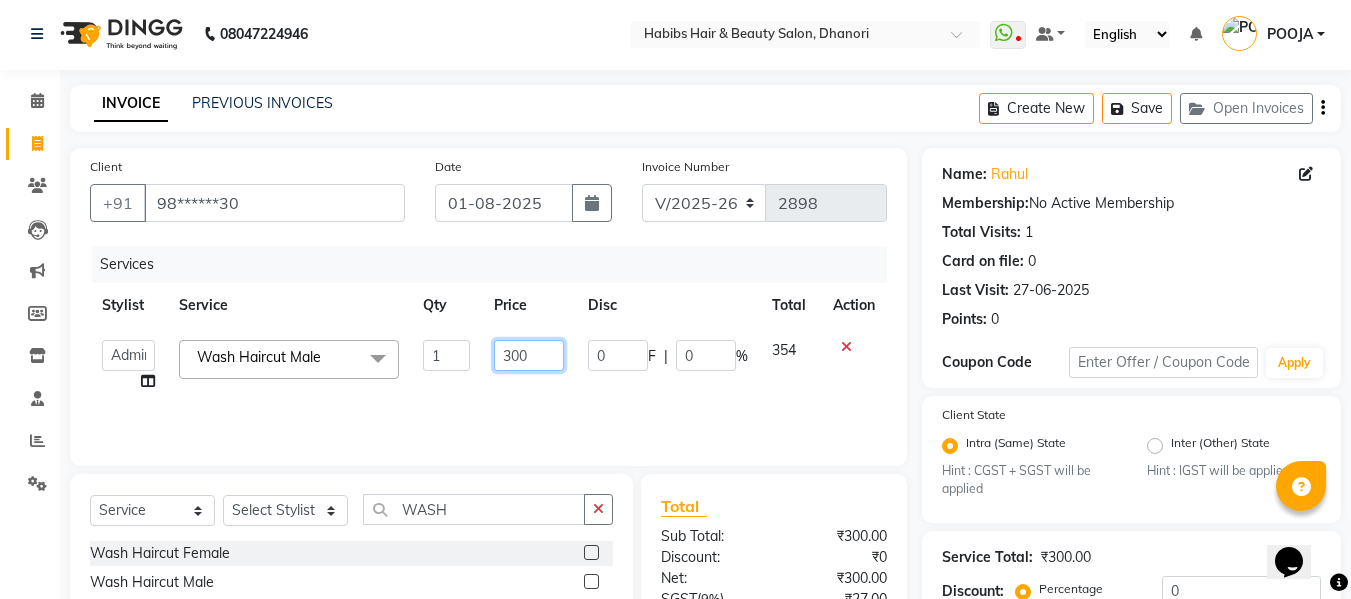 click on "300" 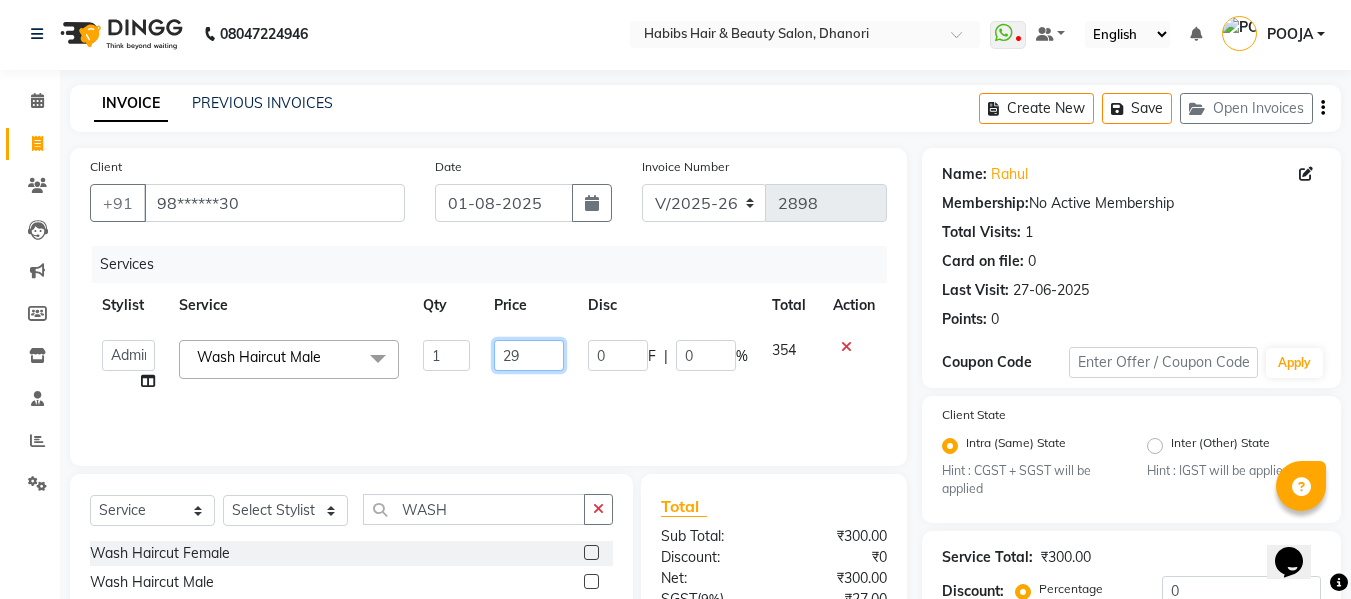 type on "297" 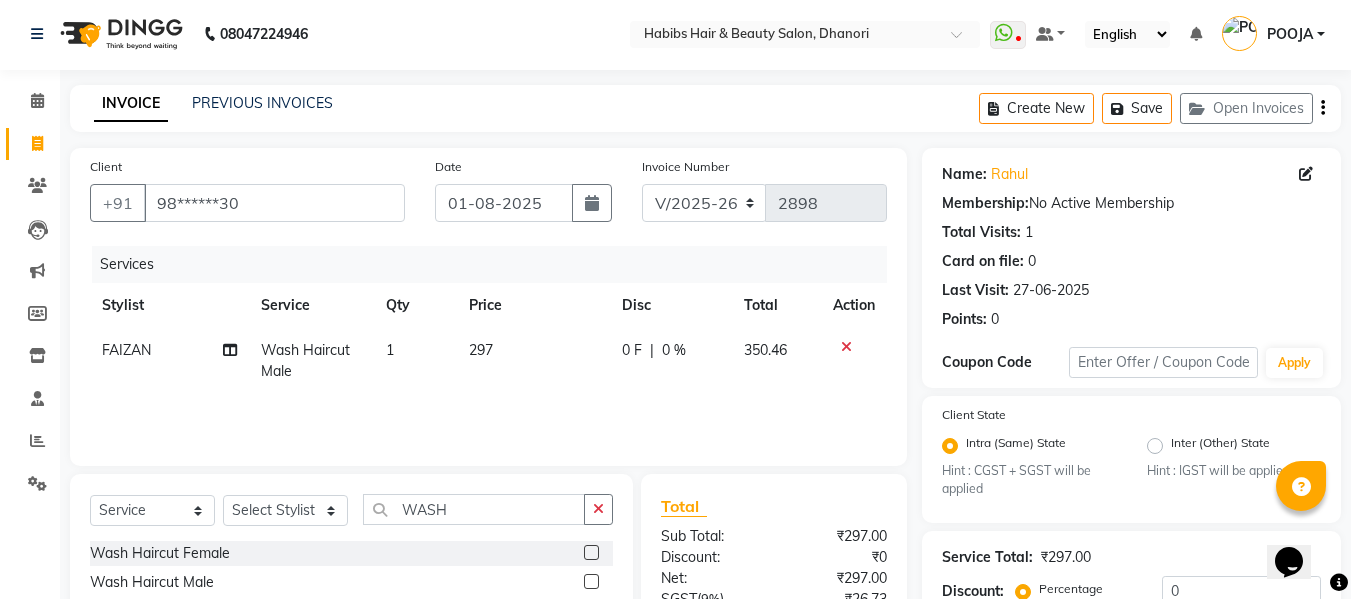 click on "297" 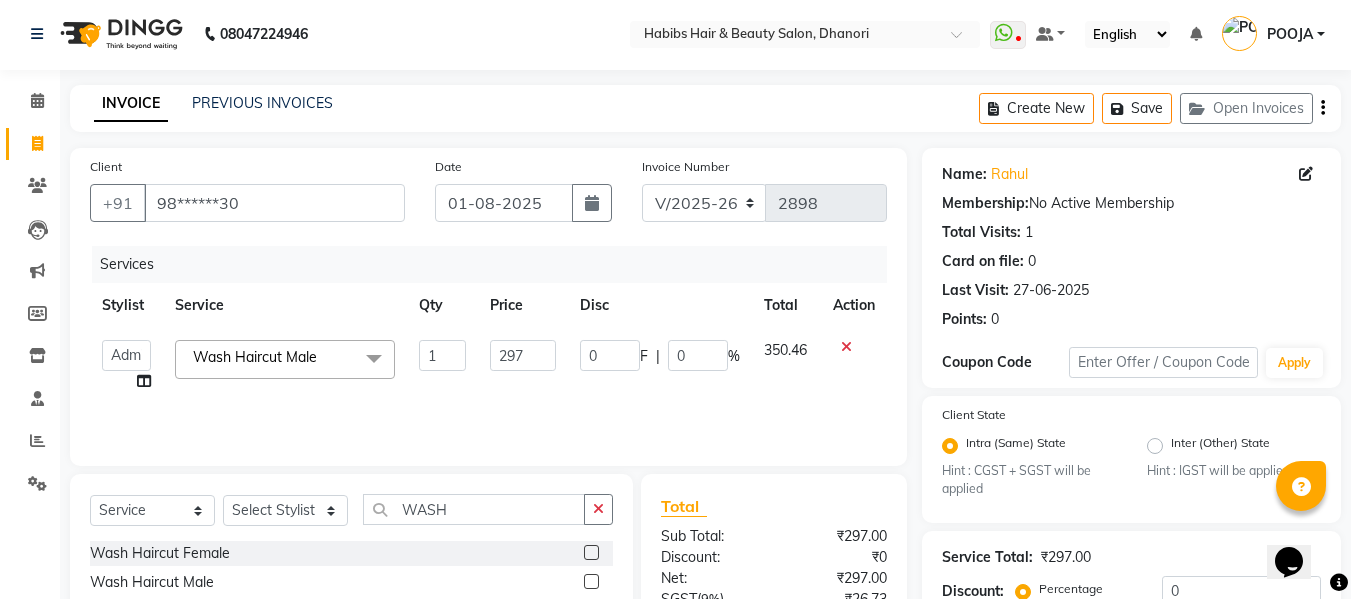 scroll, scrollTop: 211, scrollLeft: 0, axis: vertical 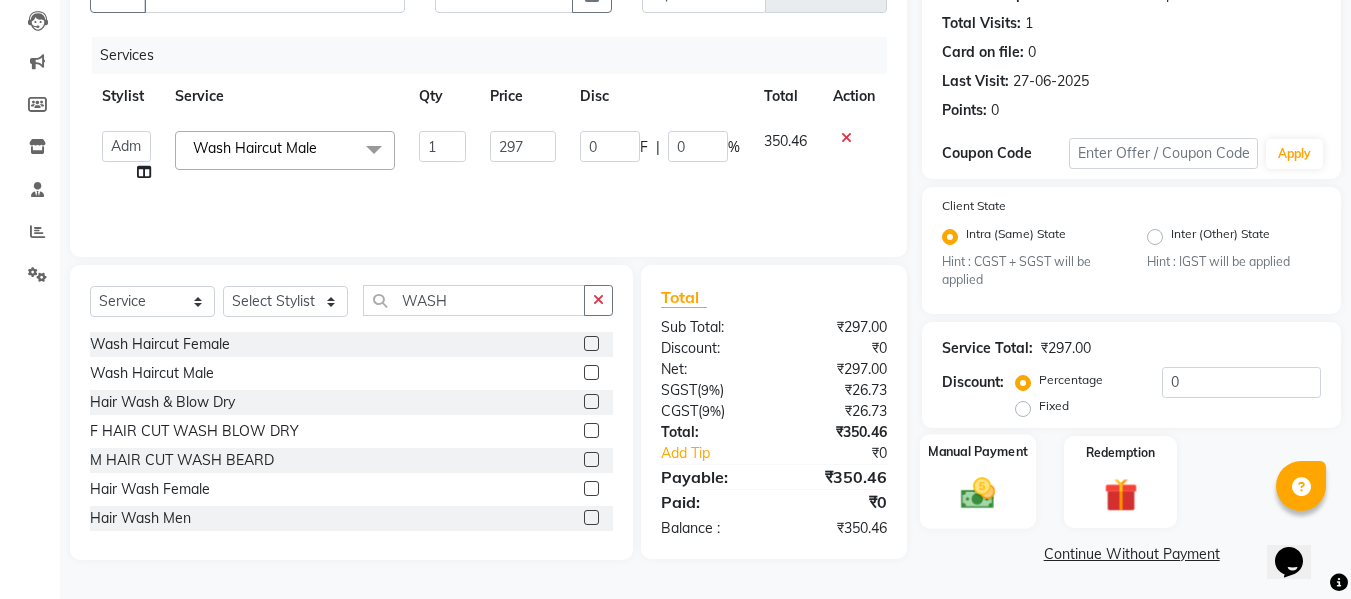click on "Manual Payment" 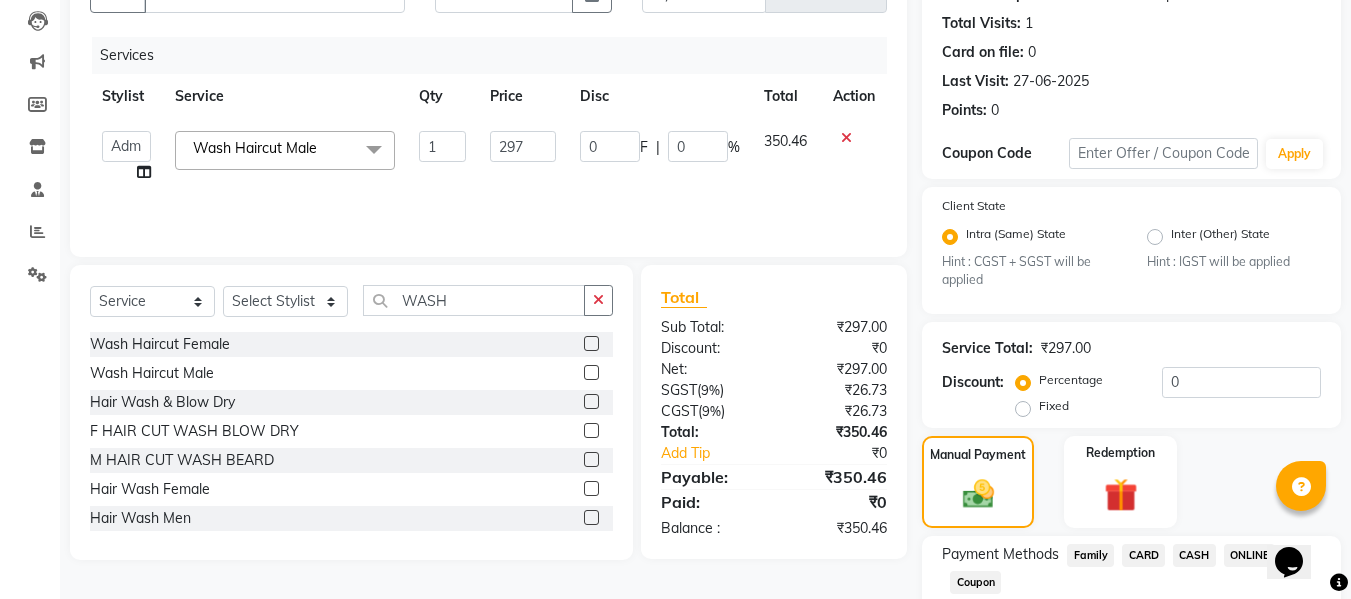 scroll, scrollTop: 339, scrollLeft: 0, axis: vertical 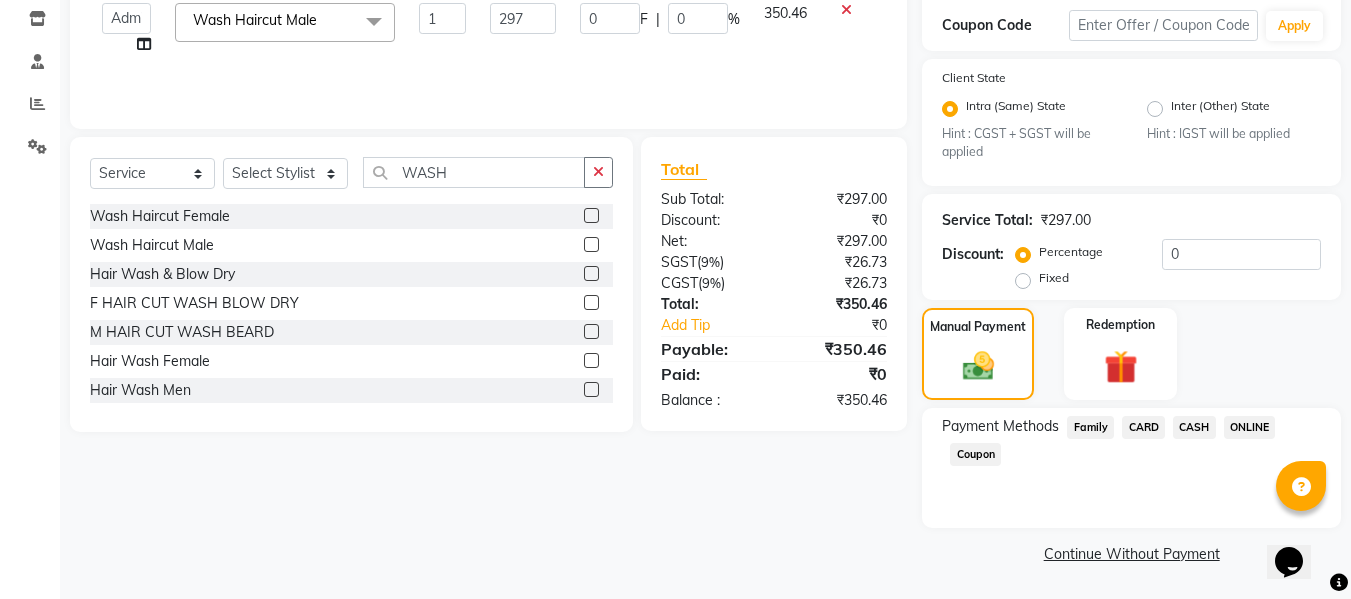 click on "ONLINE" 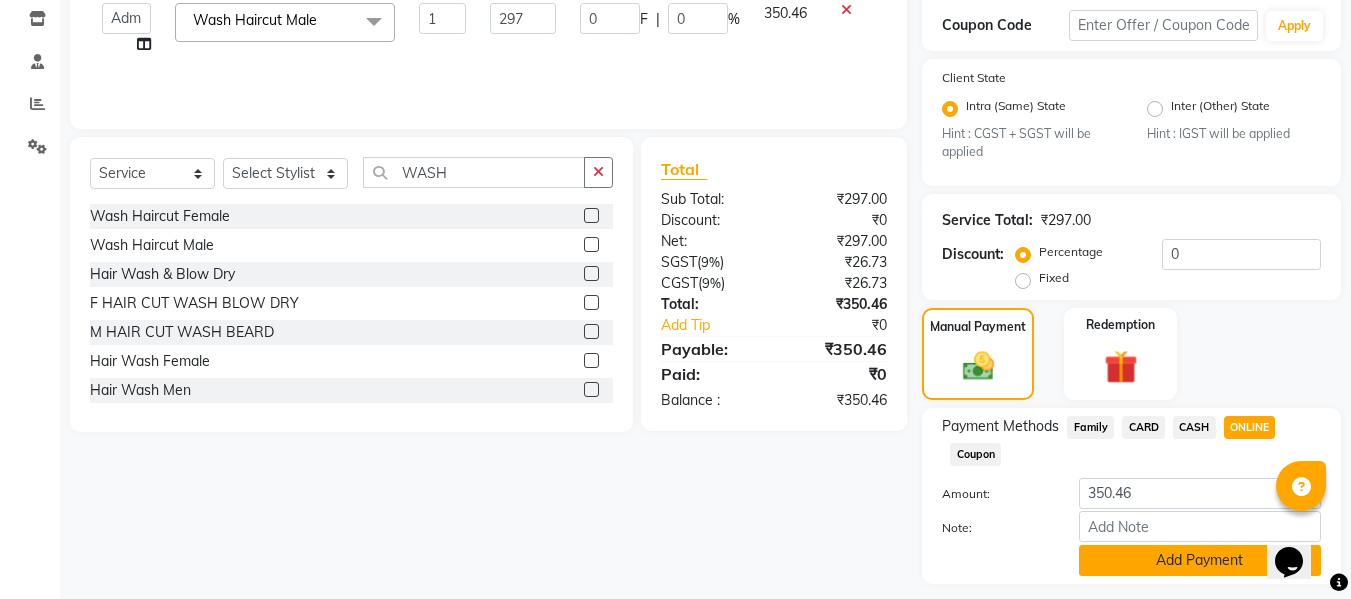 click on "Add Payment" 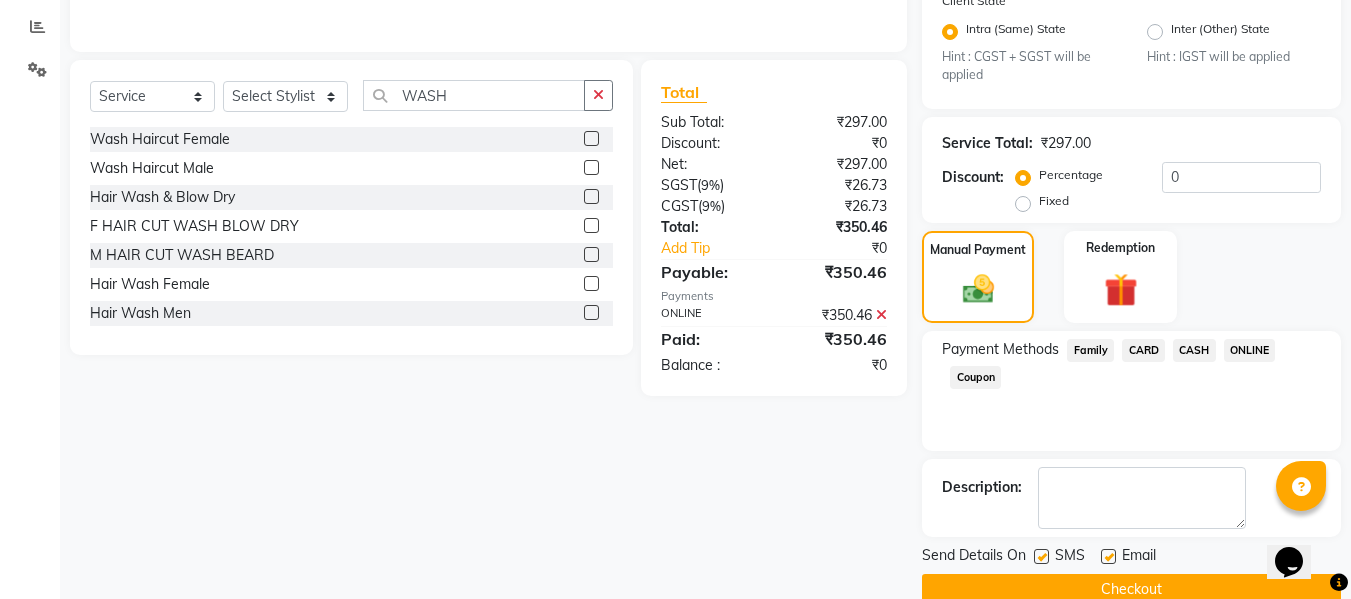 scroll, scrollTop: 452, scrollLeft: 0, axis: vertical 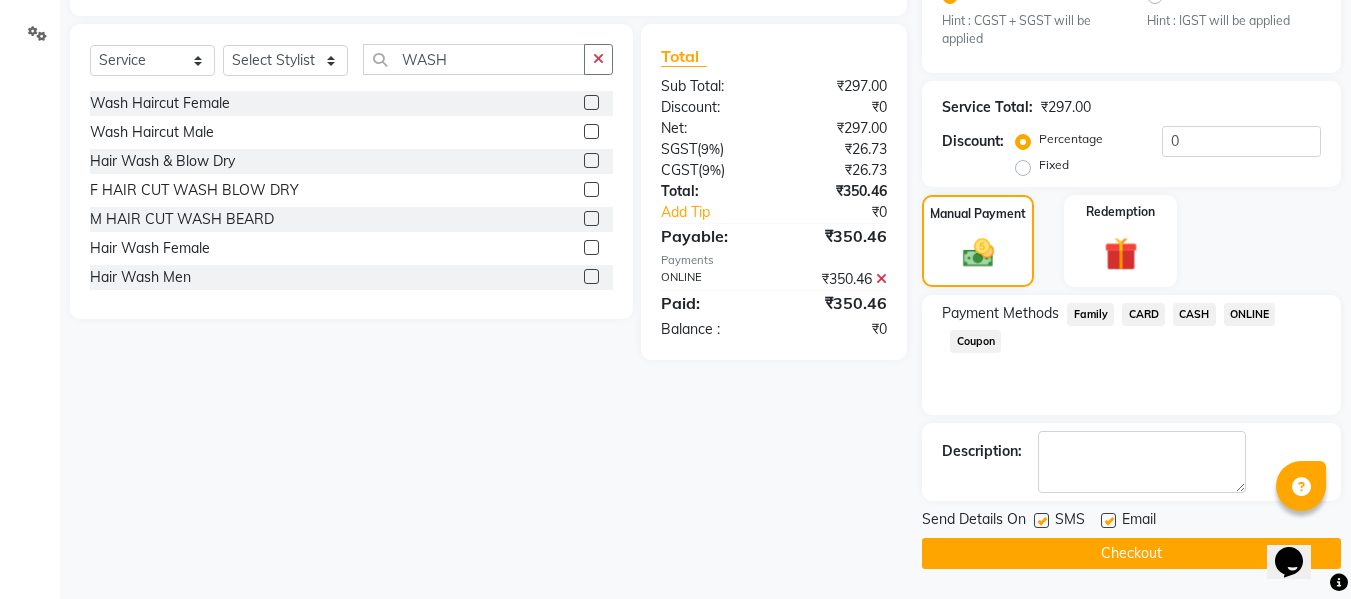 click on "Checkout" 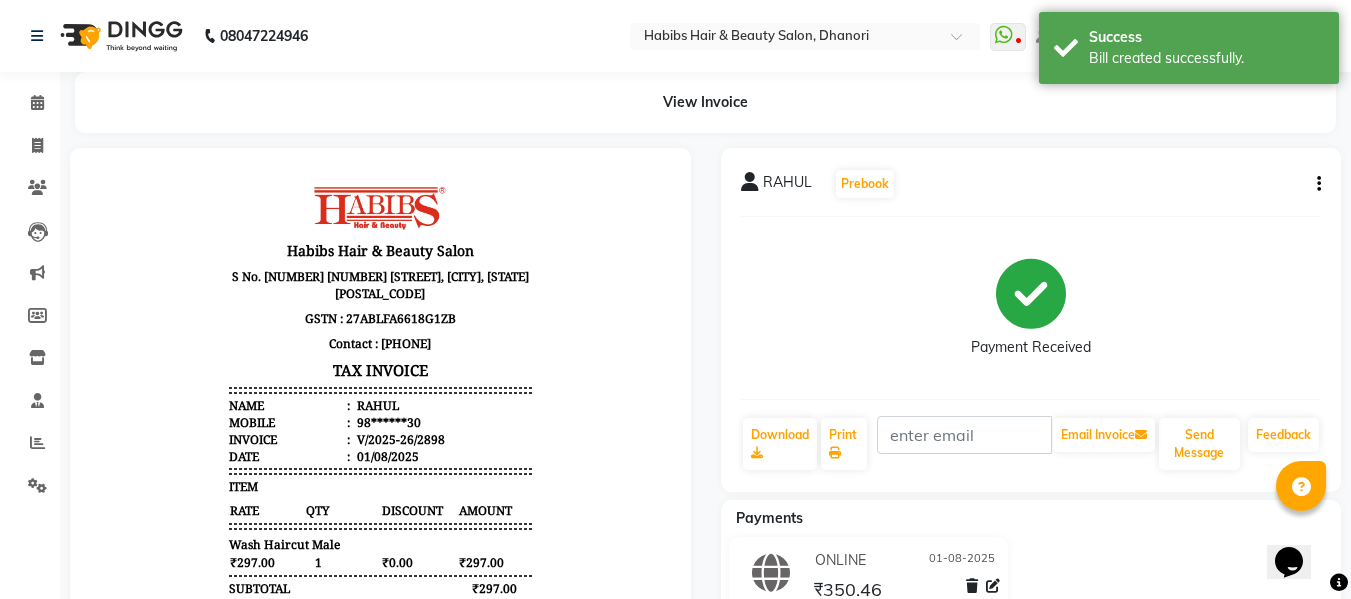 scroll, scrollTop: 0, scrollLeft: 0, axis: both 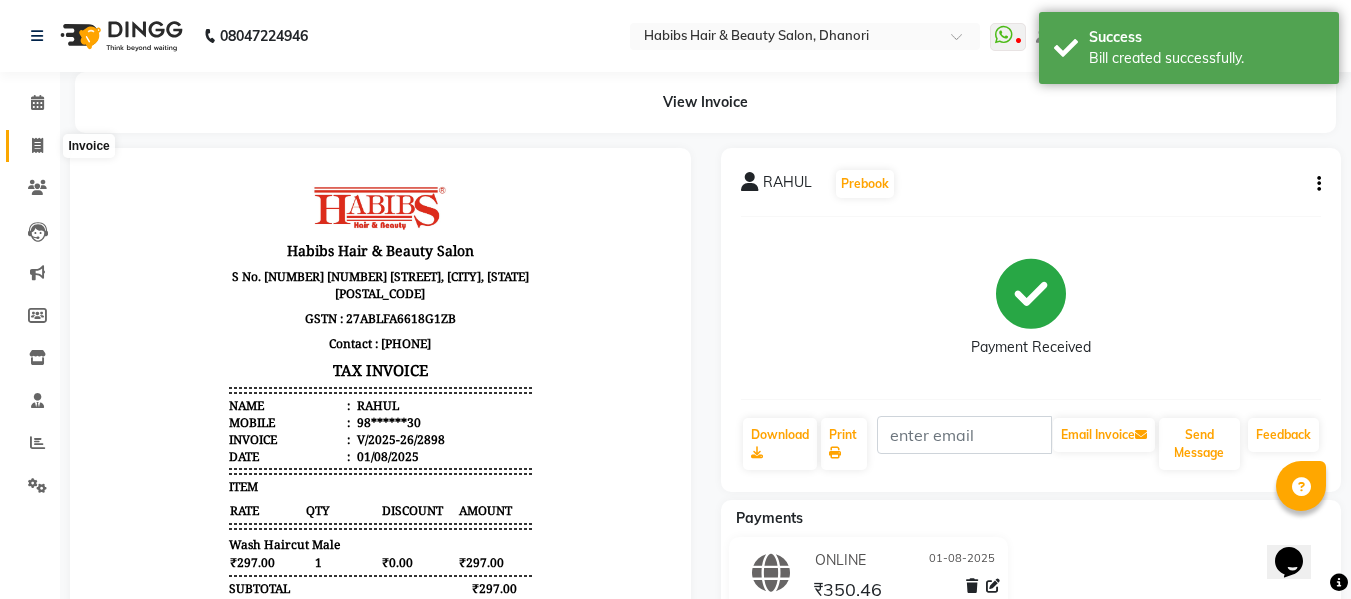 click 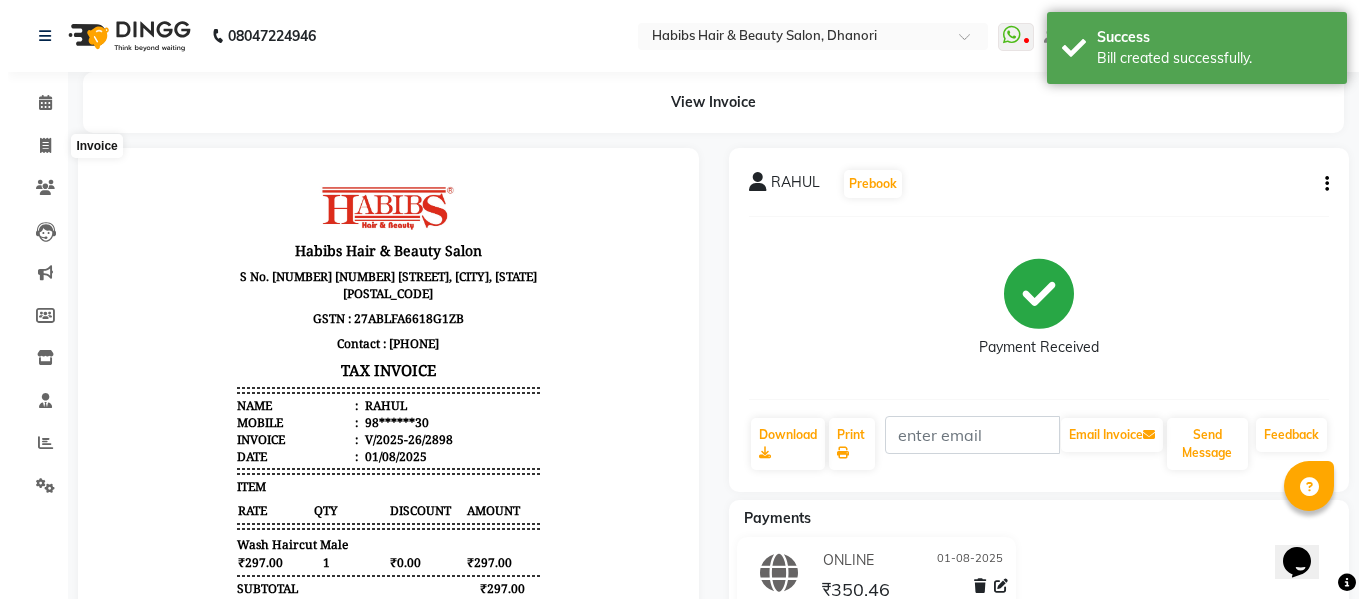 scroll, scrollTop: 2, scrollLeft: 0, axis: vertical 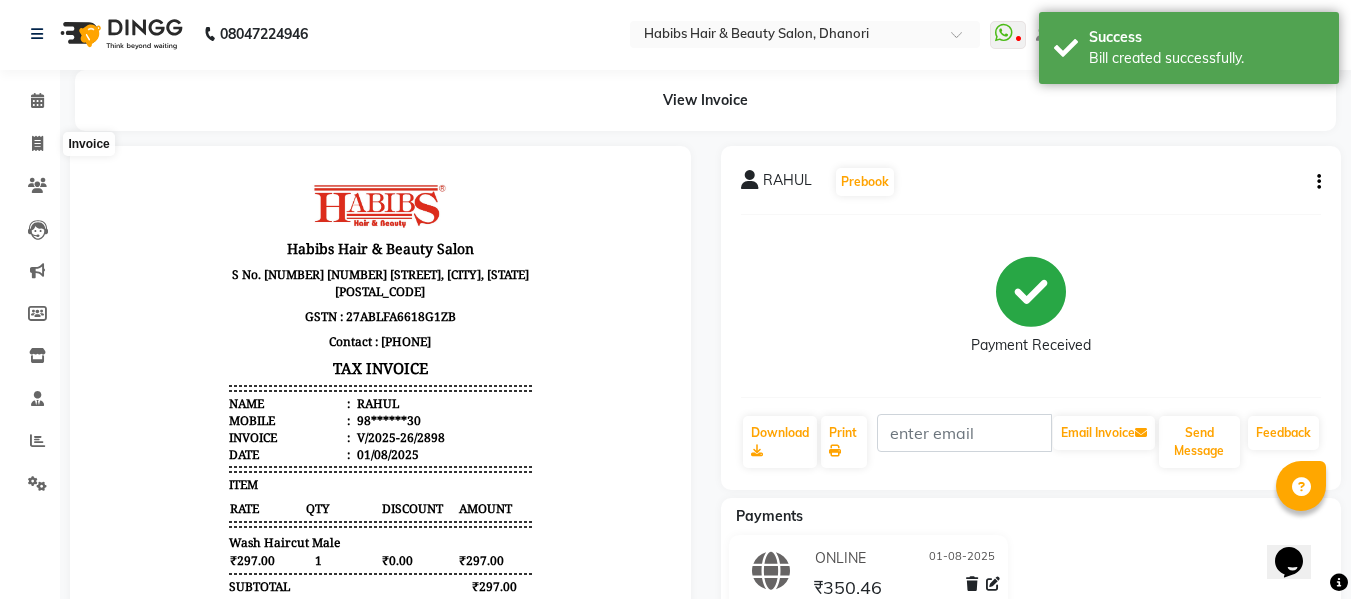 select on "service" 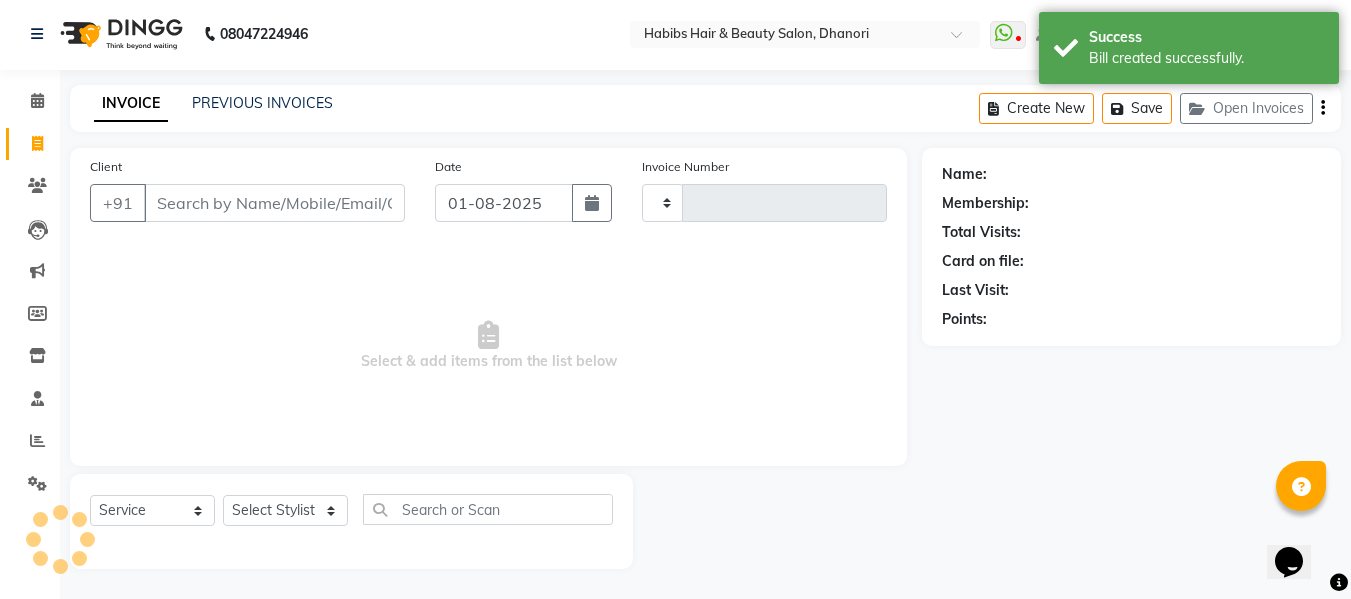 type on "2899" 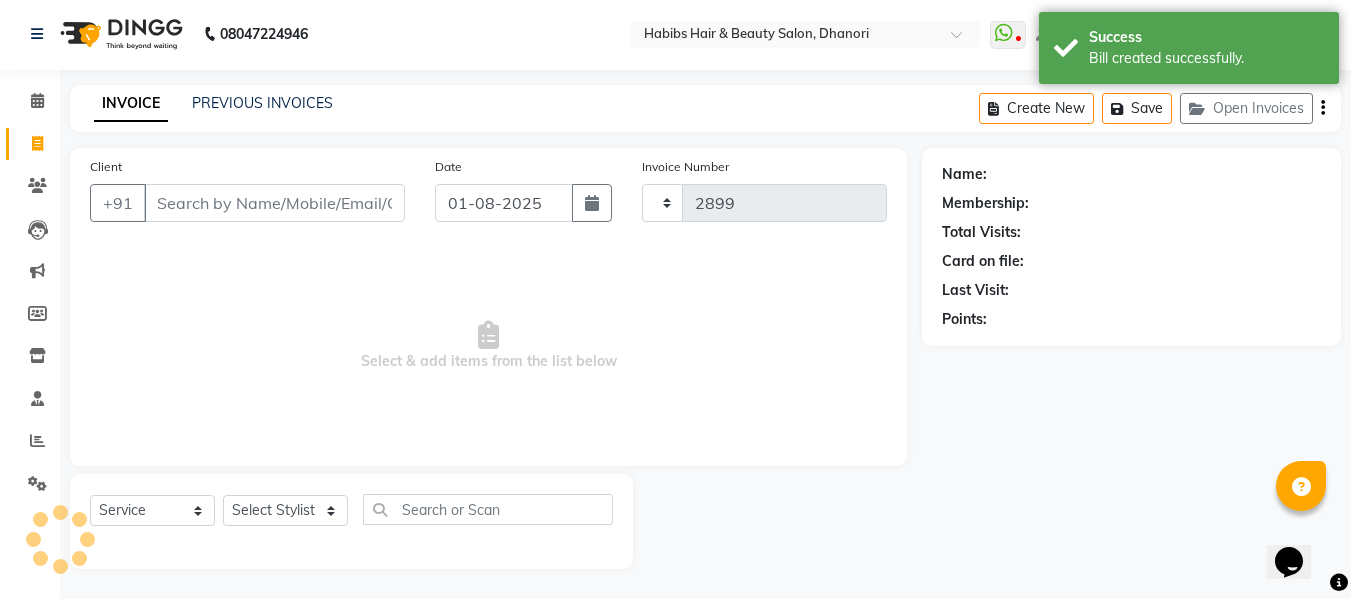 select on "4967" 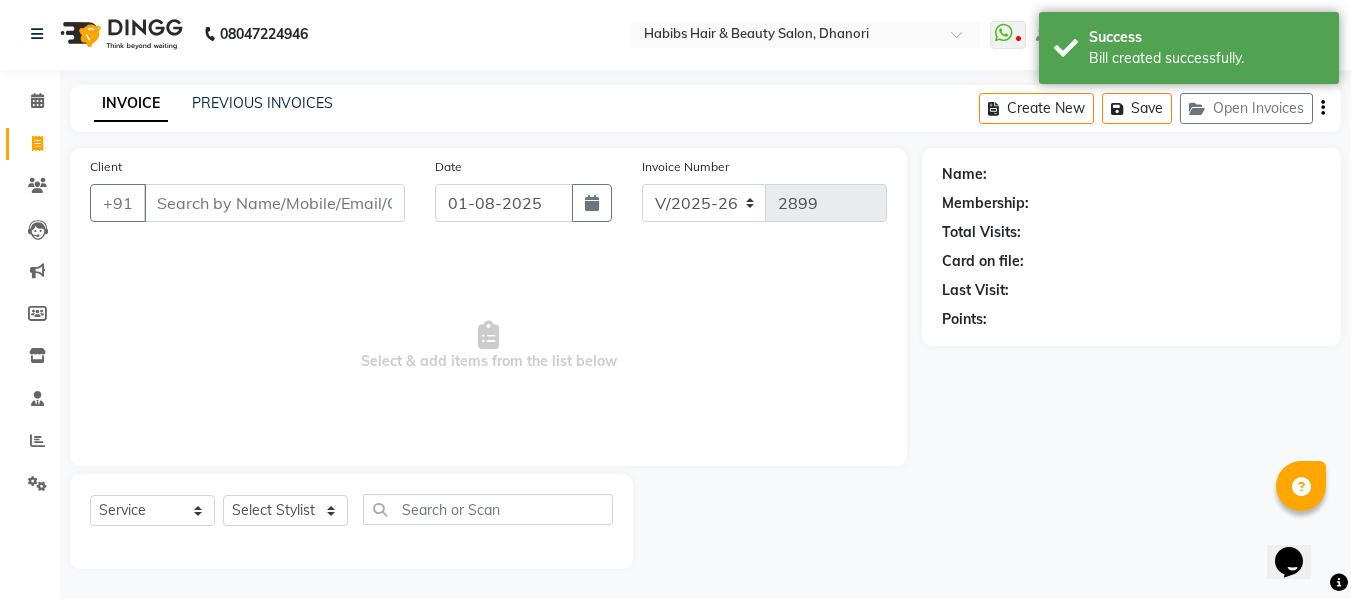 click on "Client" at bounding box center (274, 203) 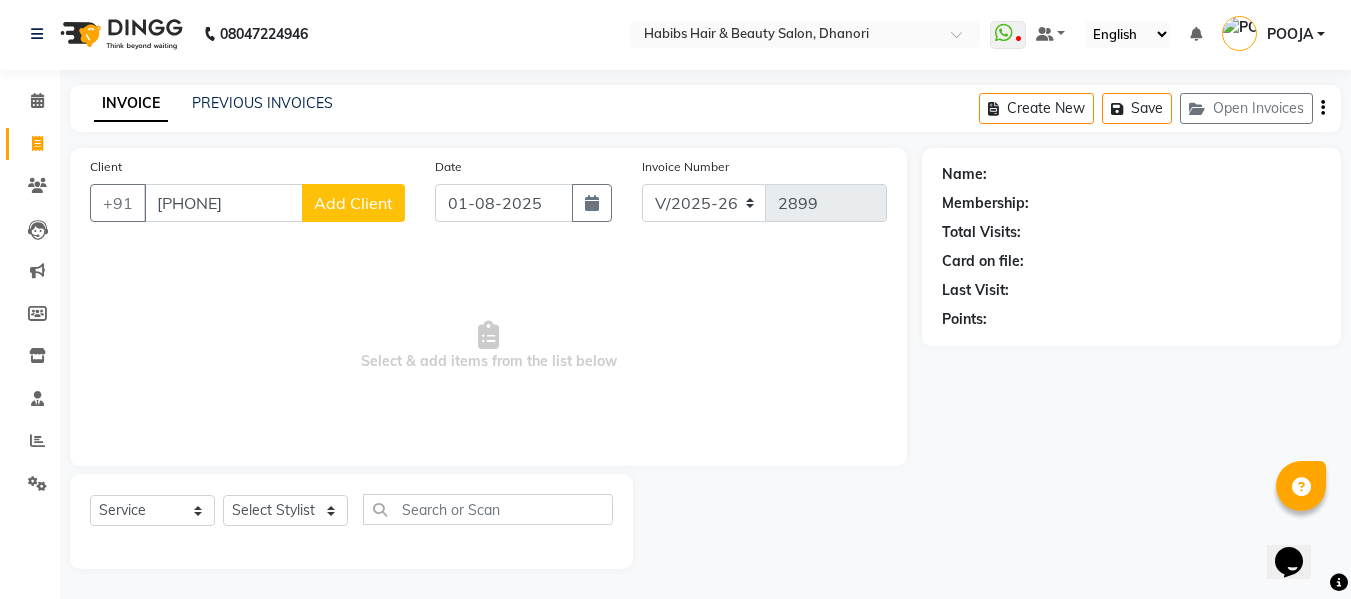type on "[PHONE]" 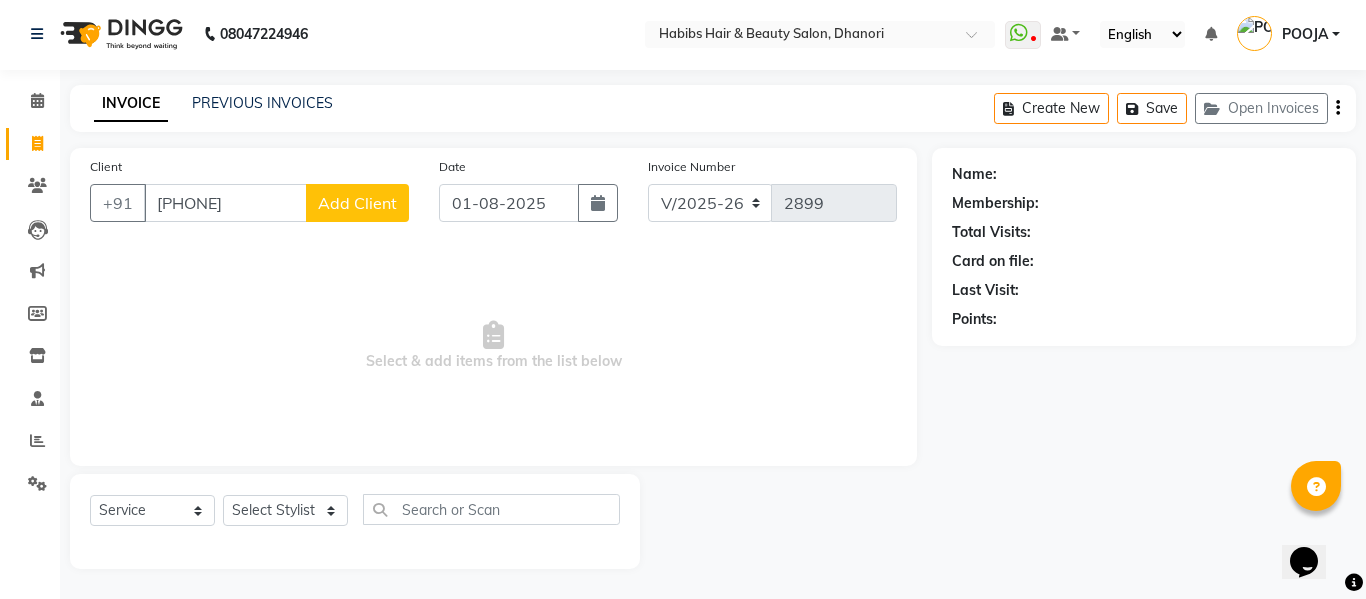 select on "22" 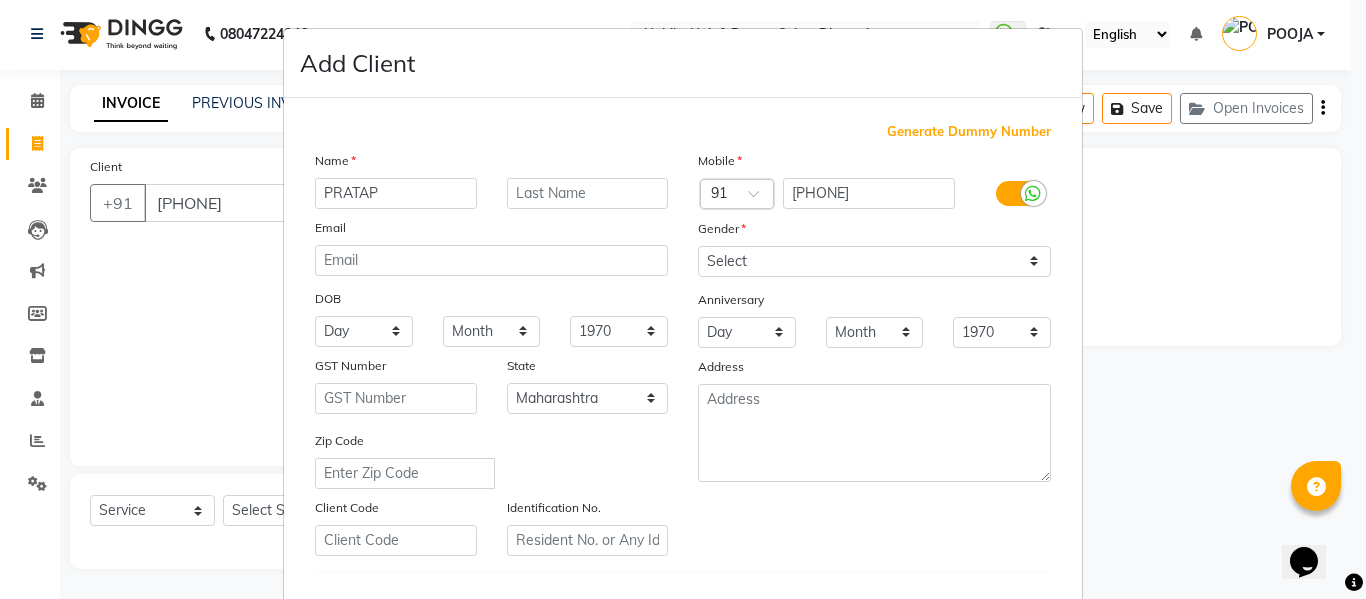 type on "PRATAP" 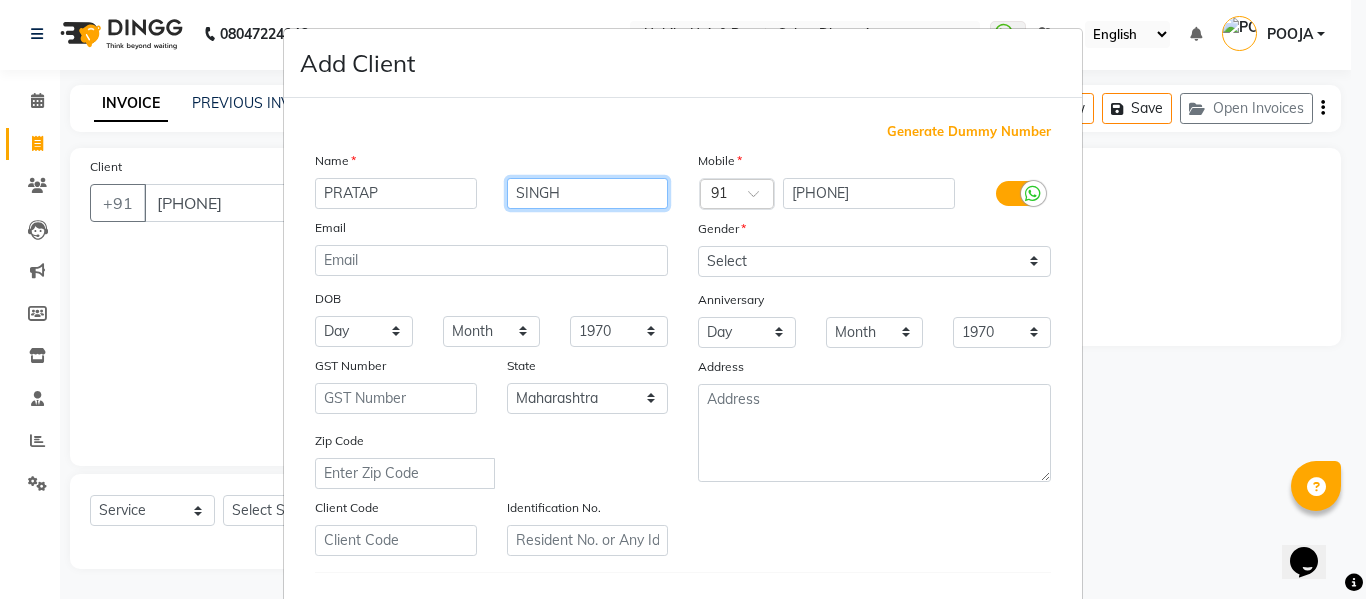 type on "SINGH" 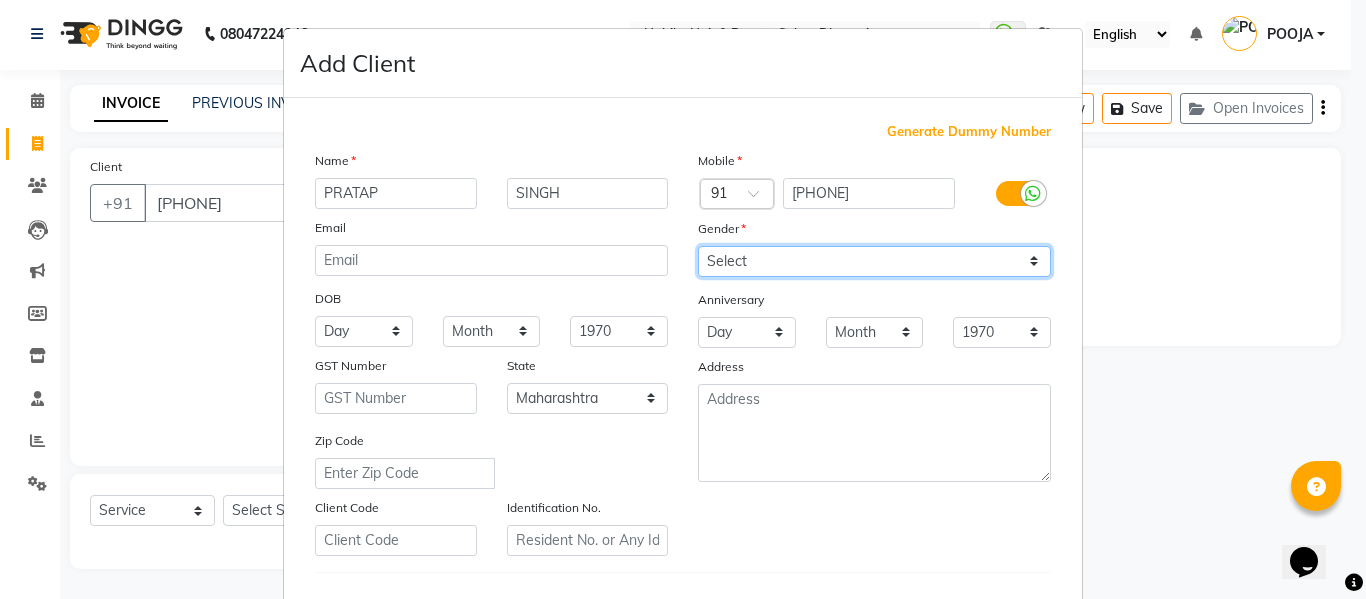 click on "Select Male Female Other Prefer Not To Say" at bounding box center (874, 261) 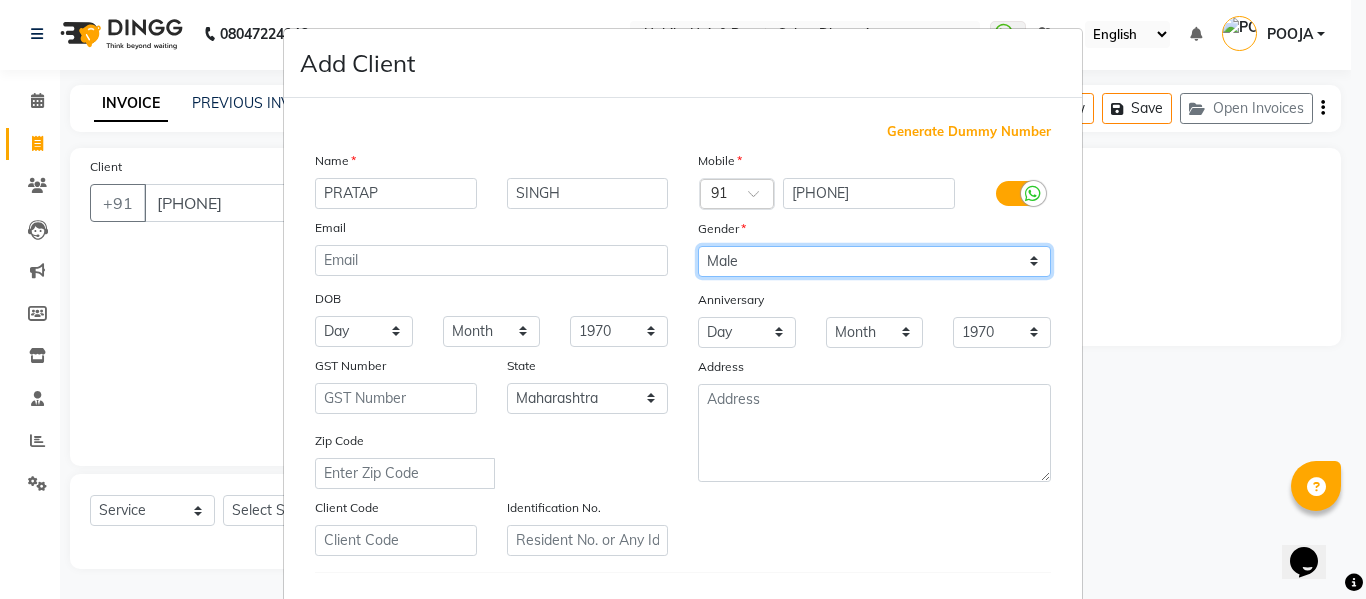click on "Select Male Female Other Prefer Not To Say" at bounding box center (874, 261) 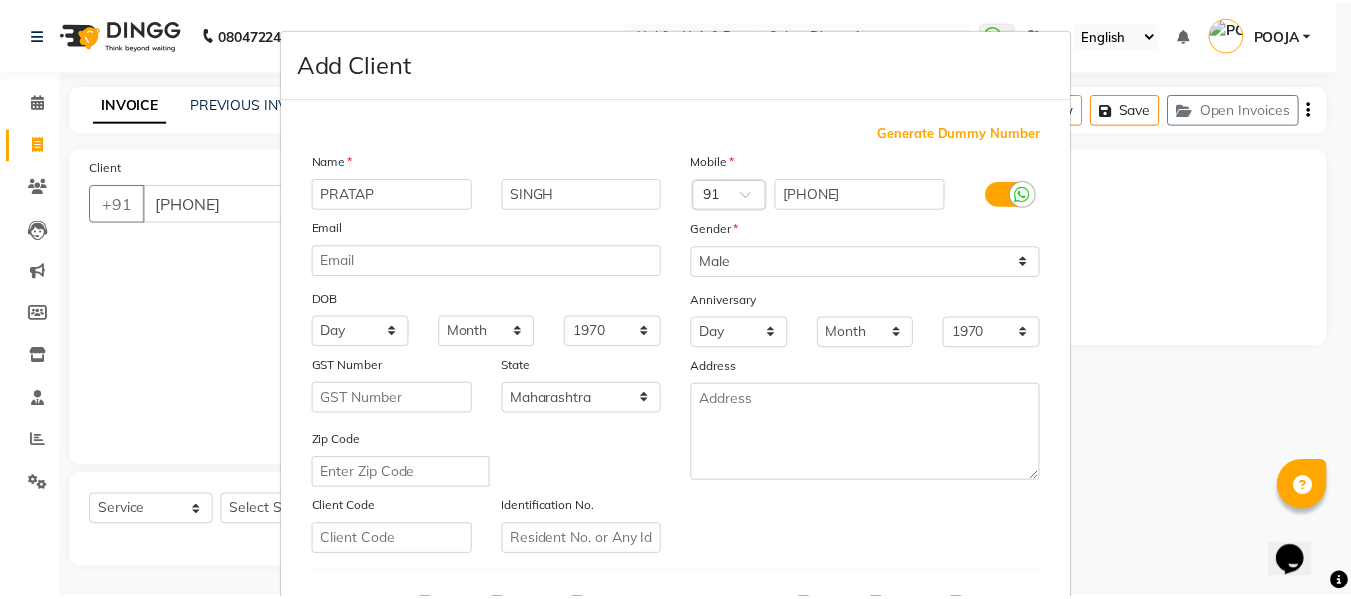 scroll, scrollTop: 324, scrollLeft: 0, axis: vertical 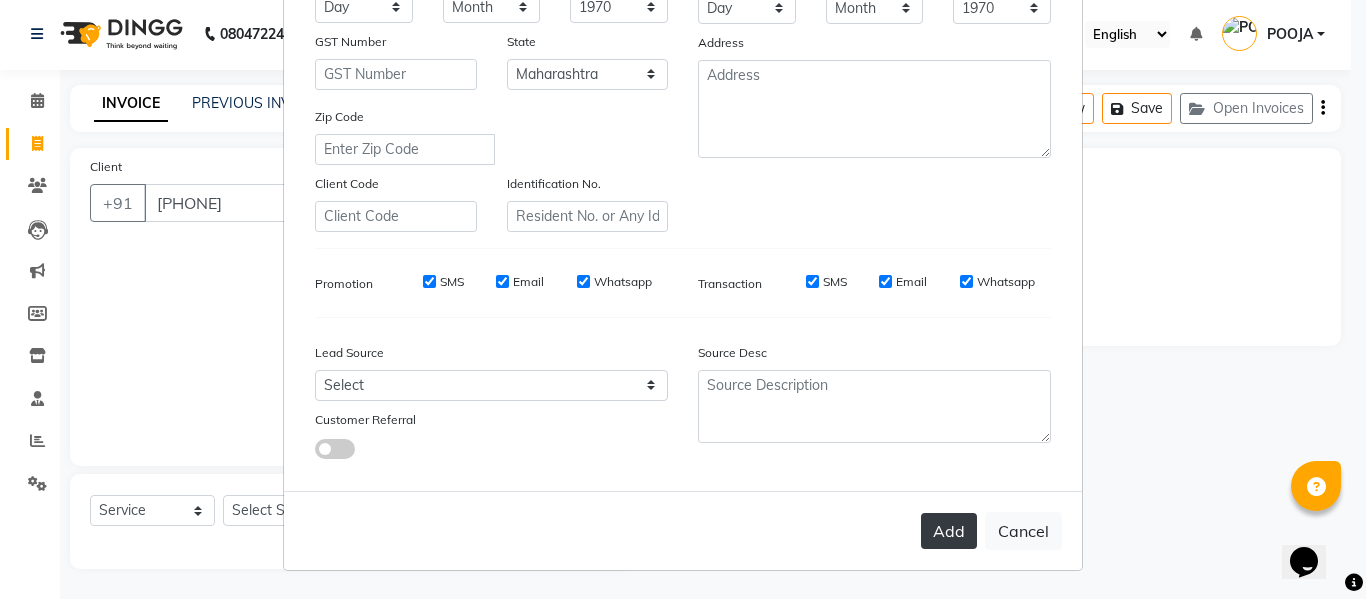 click on "Add" at bounding box center (949, 531) 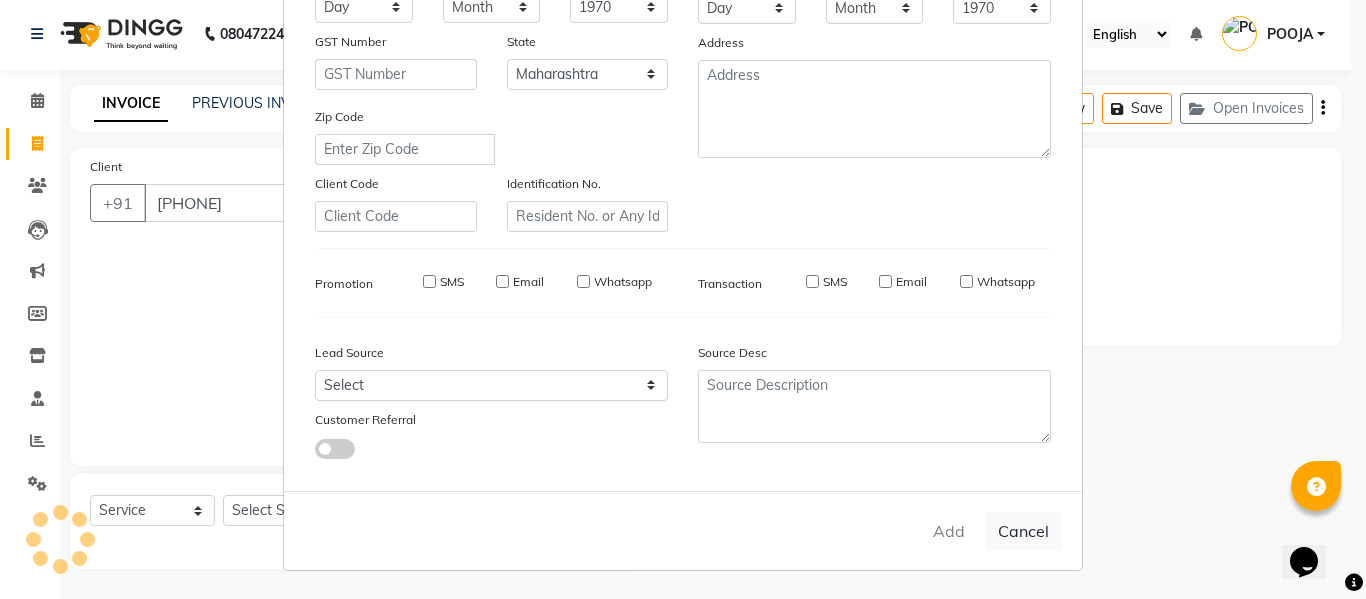 type on "78******49" 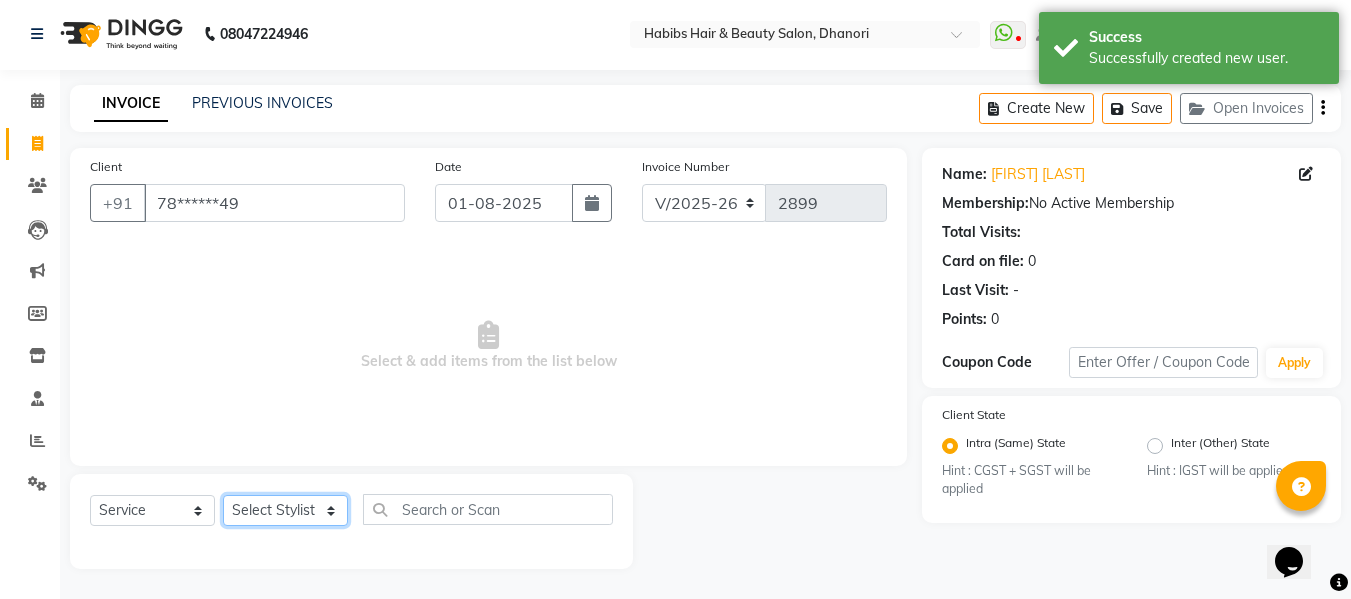 click on "Select Stylist Admin Alishan ARMAN DIVYA FAIZAN IRFAN MUZAMMIL POOJA POOJA J RAKESH SAHIL SHAKEEL SONAL" 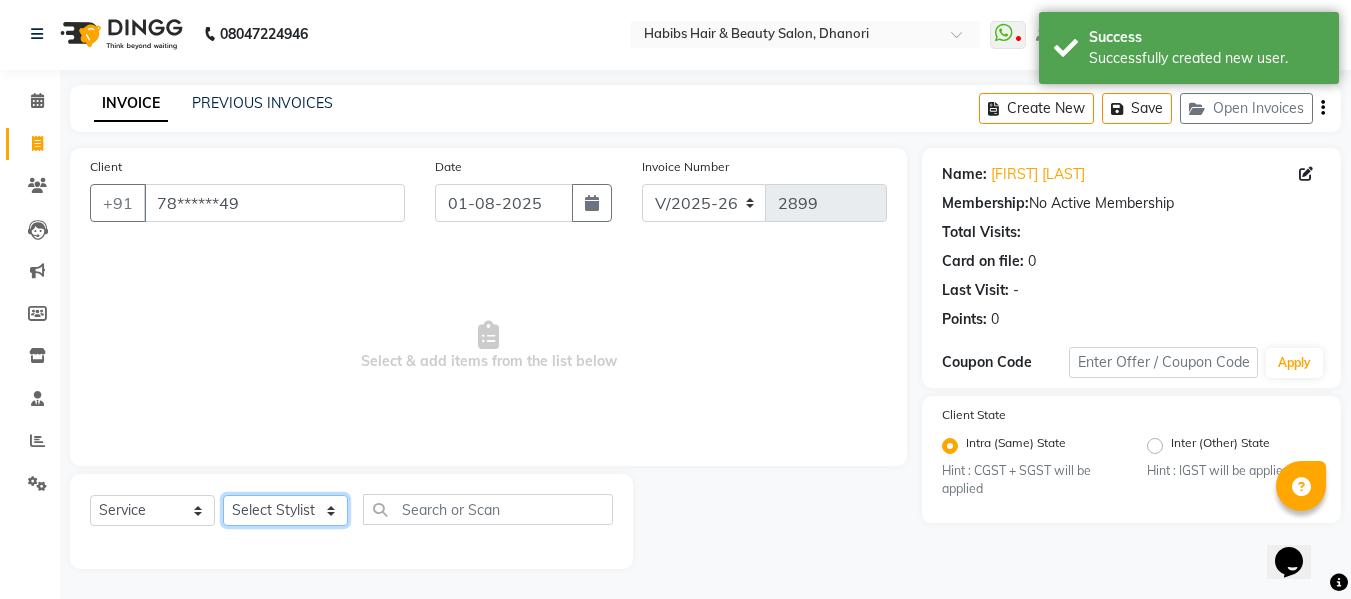 select on "[PHONE]" 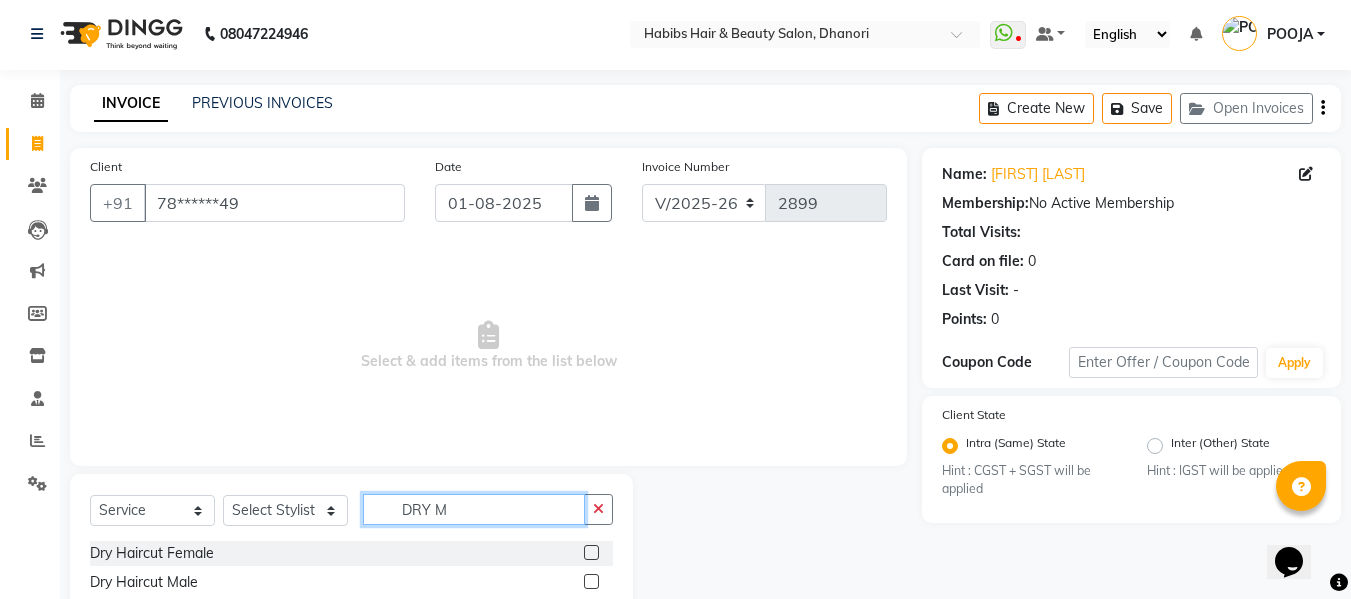 type on "DRY M" 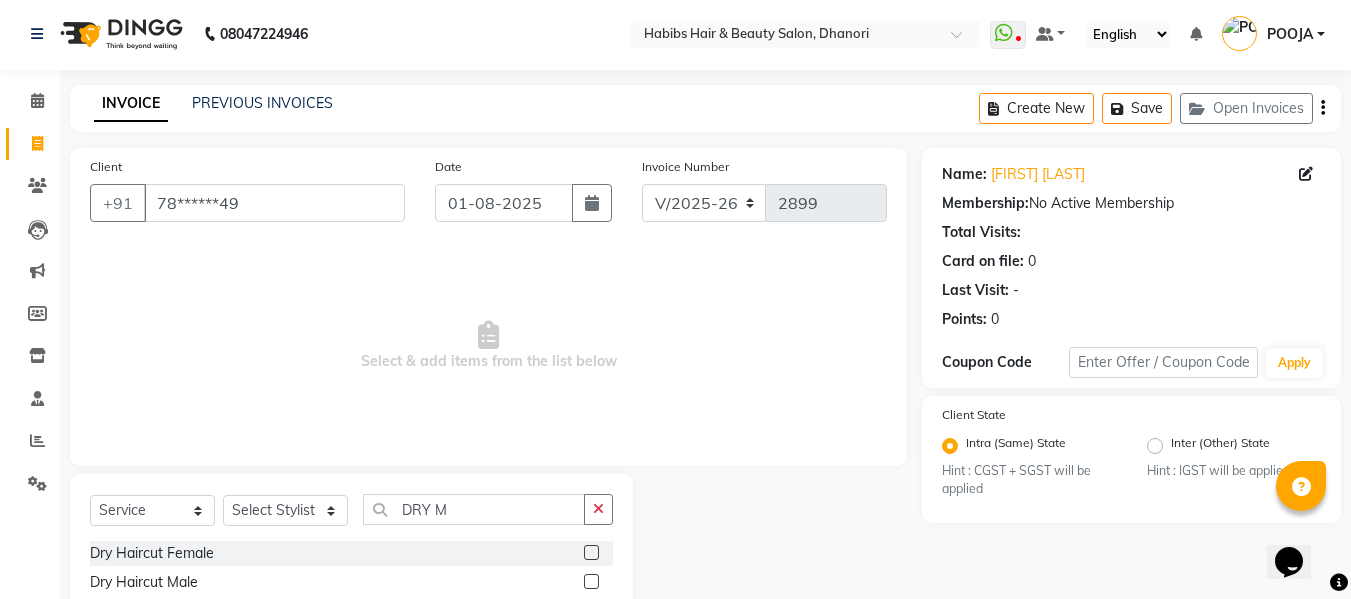 click 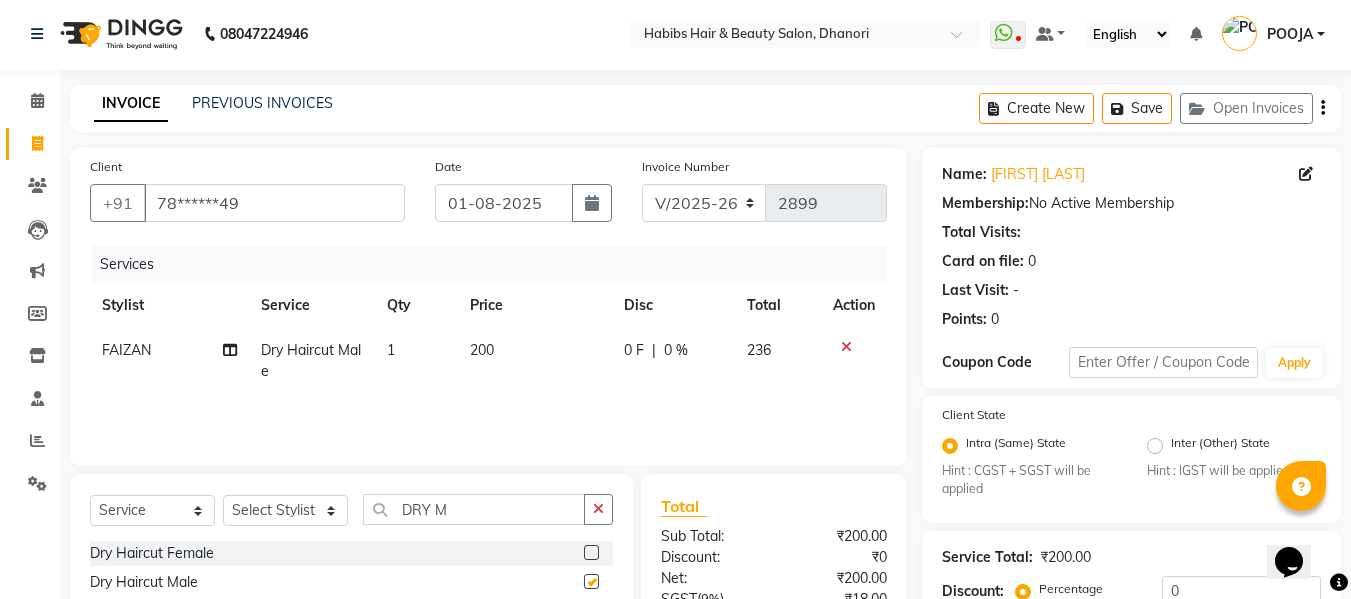 checkbox on "false" 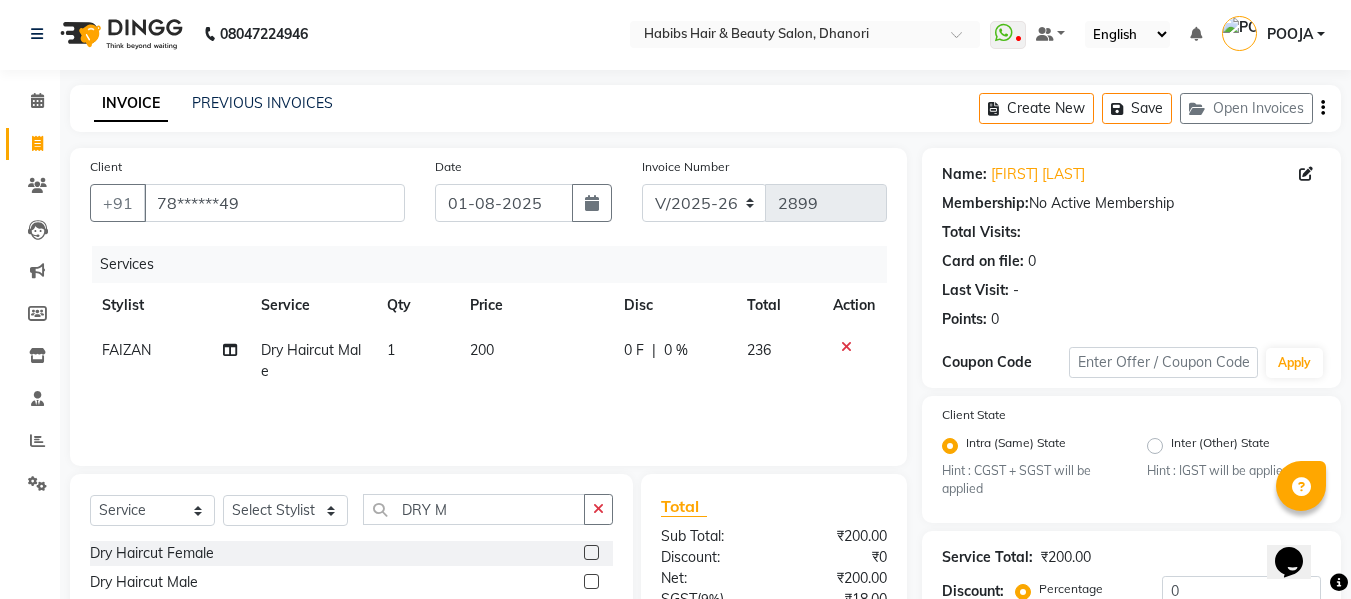 click on "200" 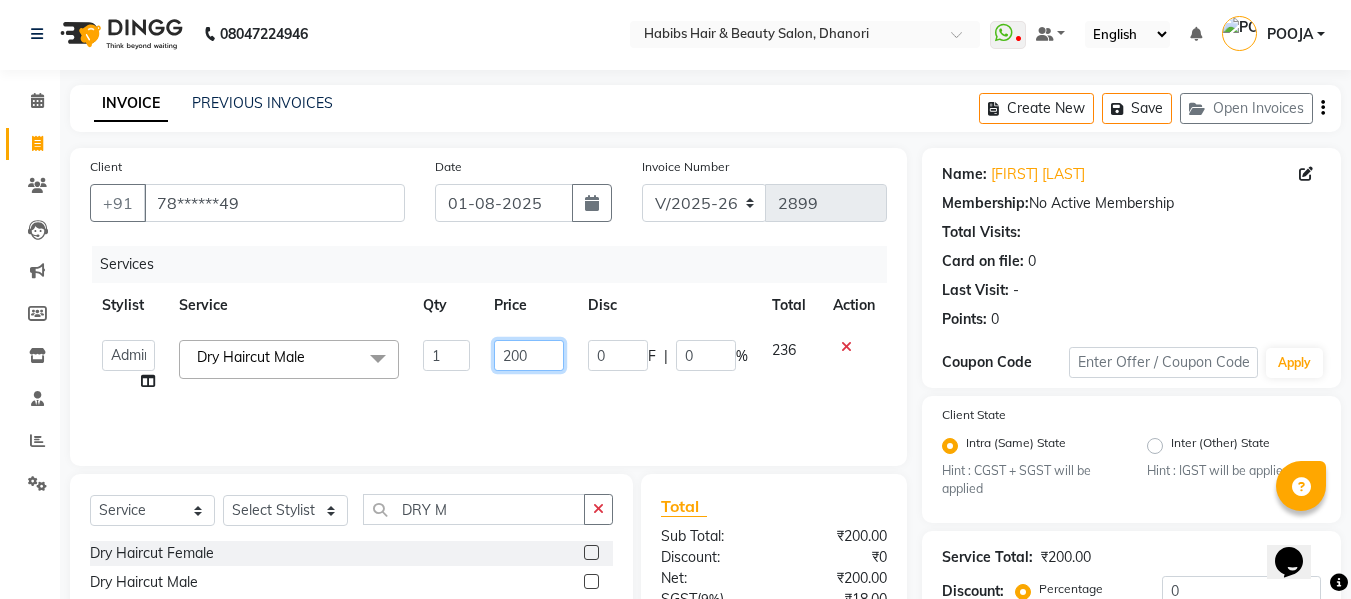 click on "200" 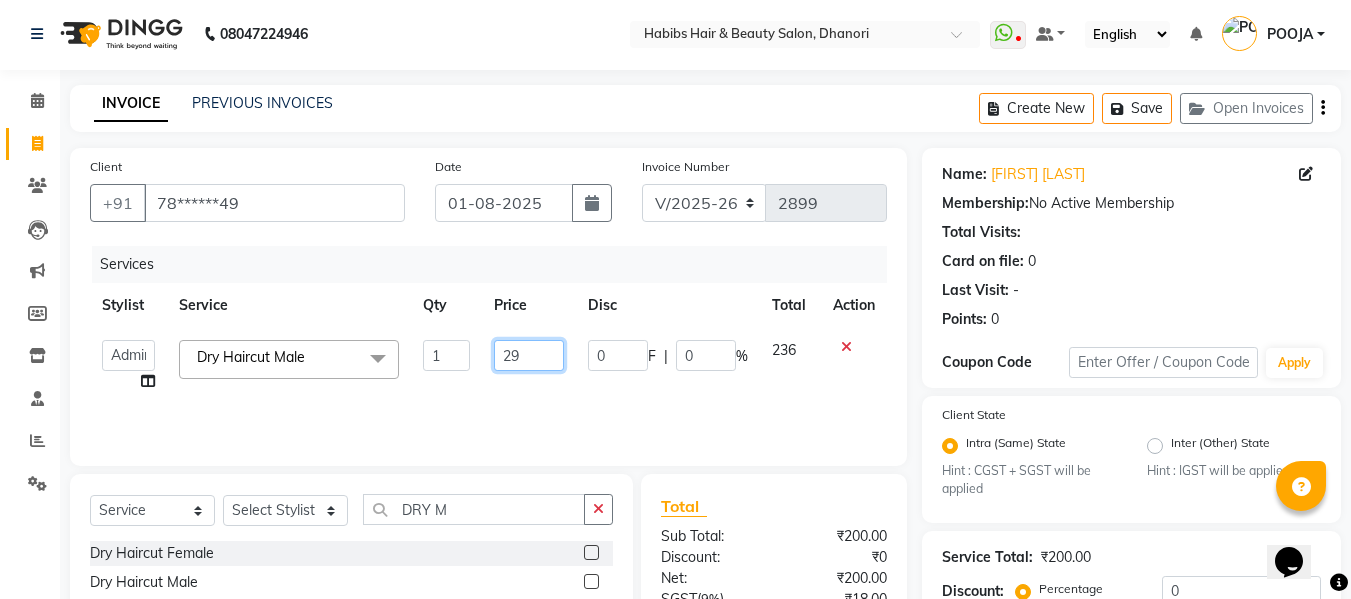 type on "297" 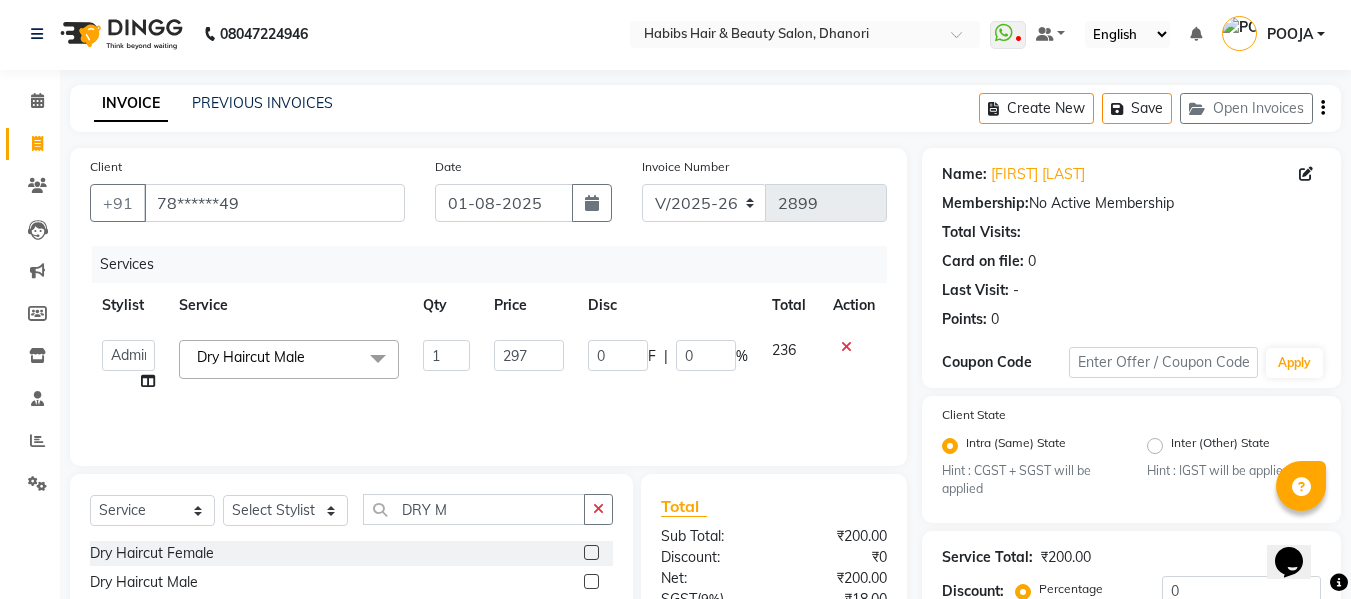 click on "297" 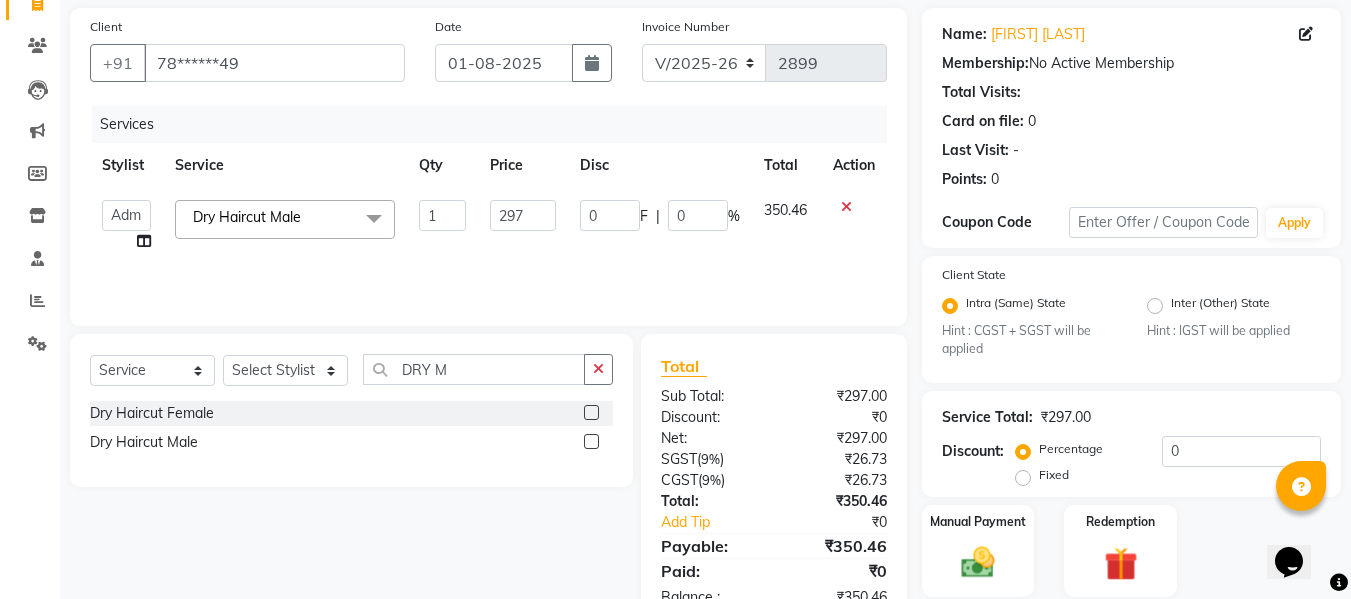 scroll, scrollTop: 211, scrollLeft: 0, axis: vertical 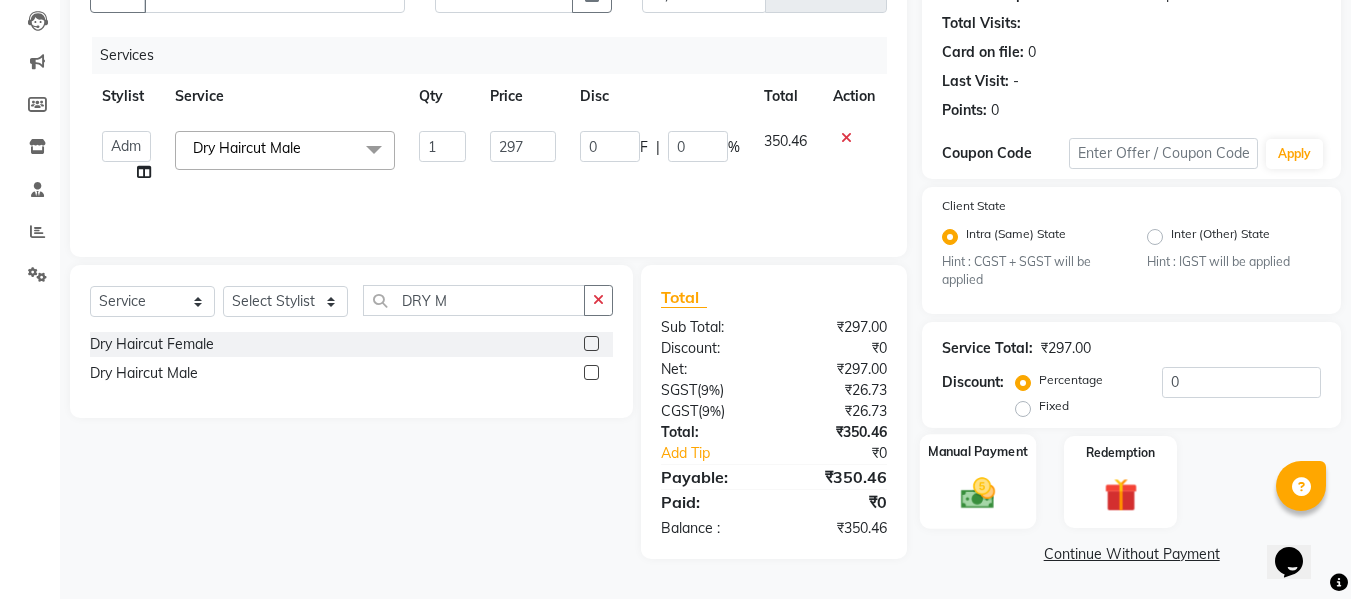 click 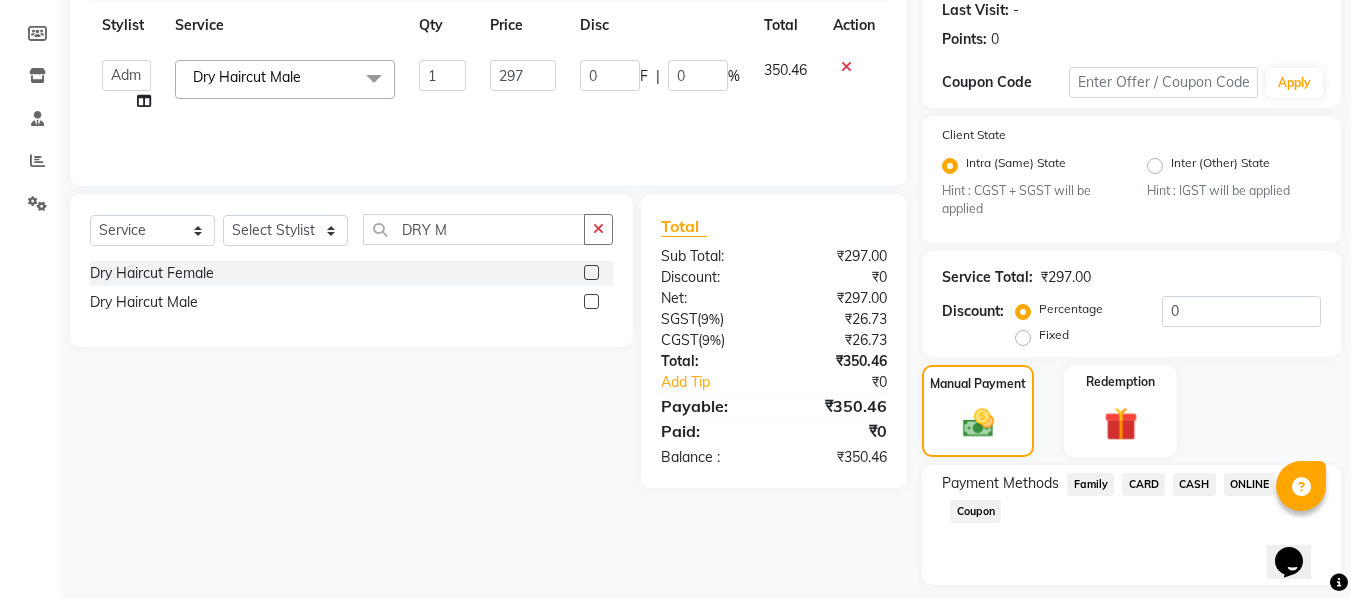 scroll, scrollTop: 339, scrollLeft: 0, axis: vertical 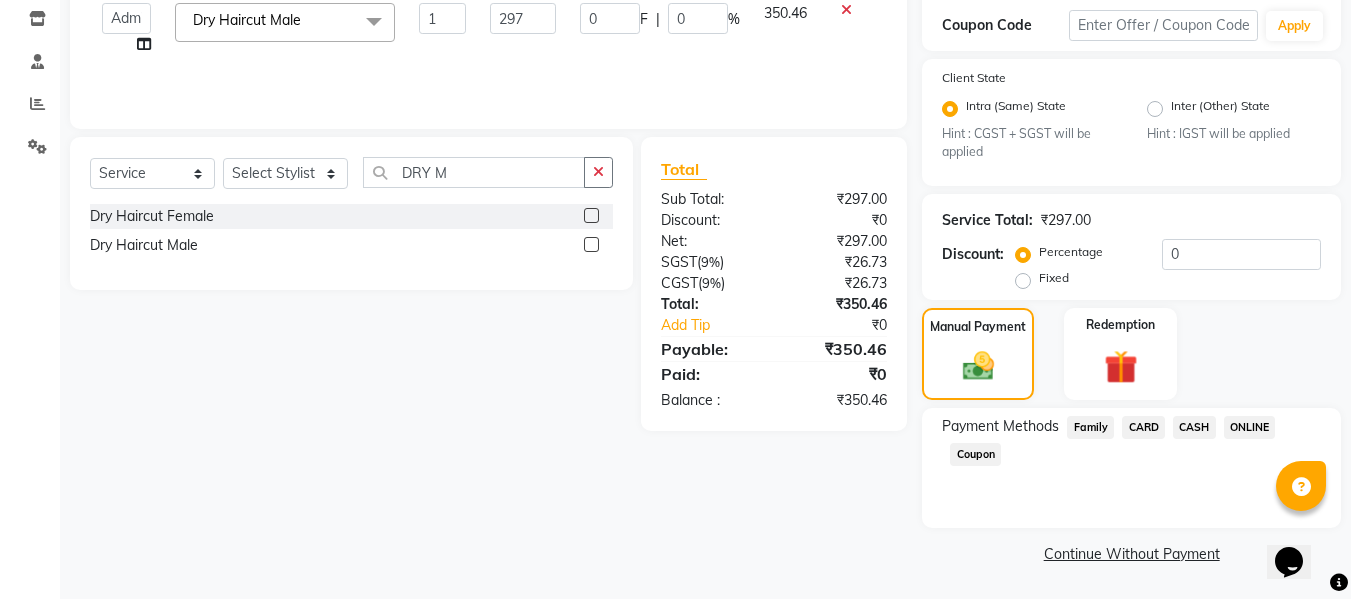 click on "ONLINE" 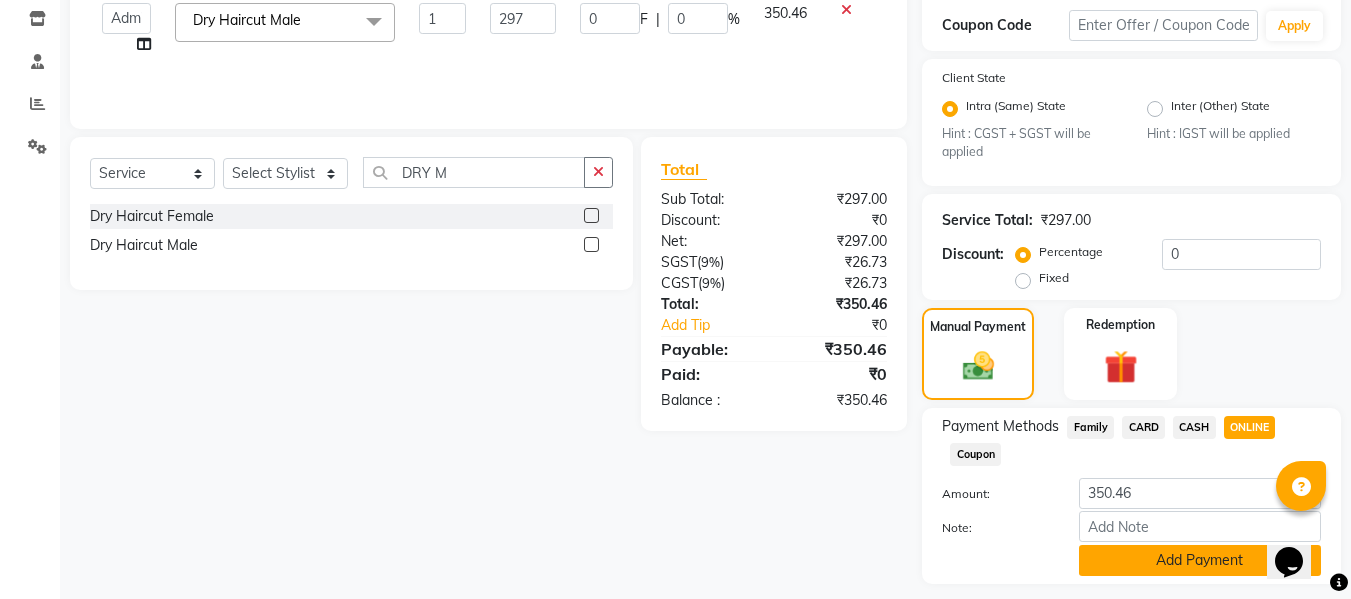 click on "Add Payment" 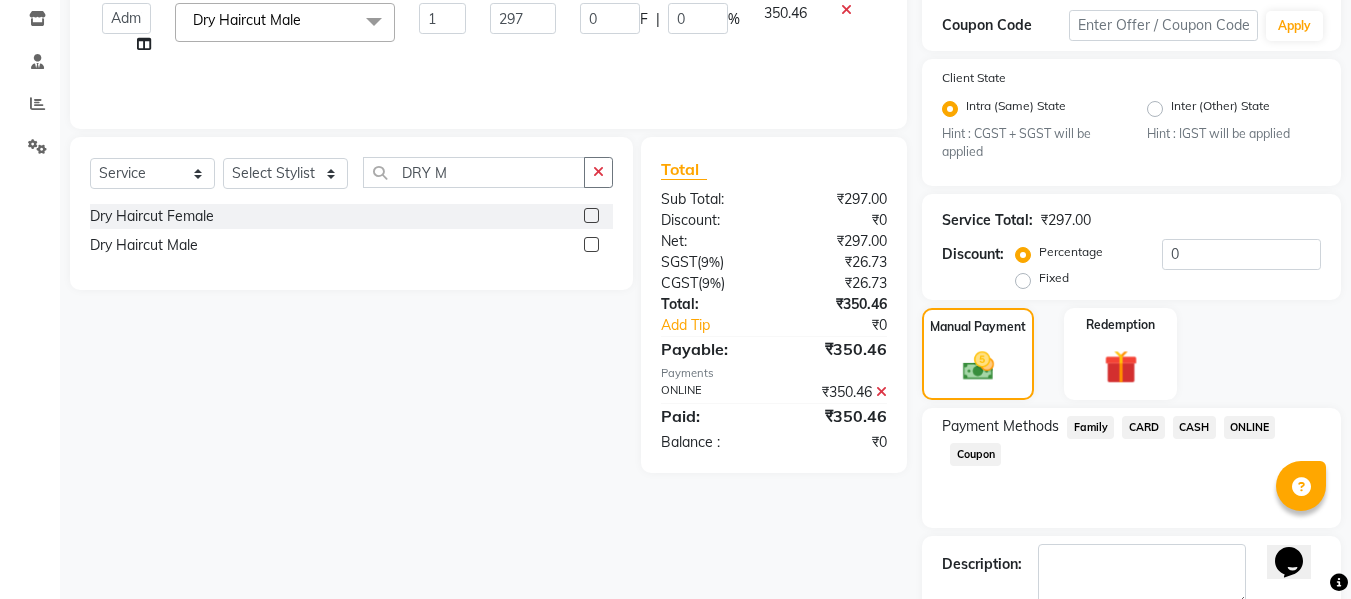 scroll, scrollTop: 452, scrollLeft: 0, axis: vertical 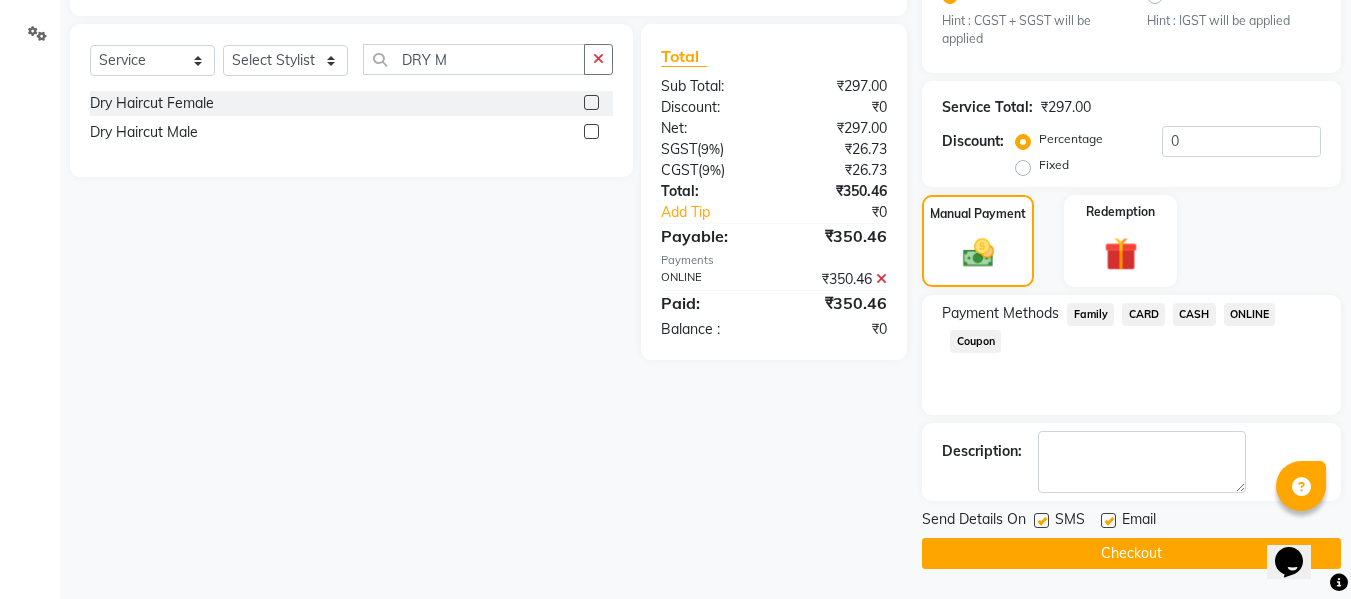 click on "Checkout" 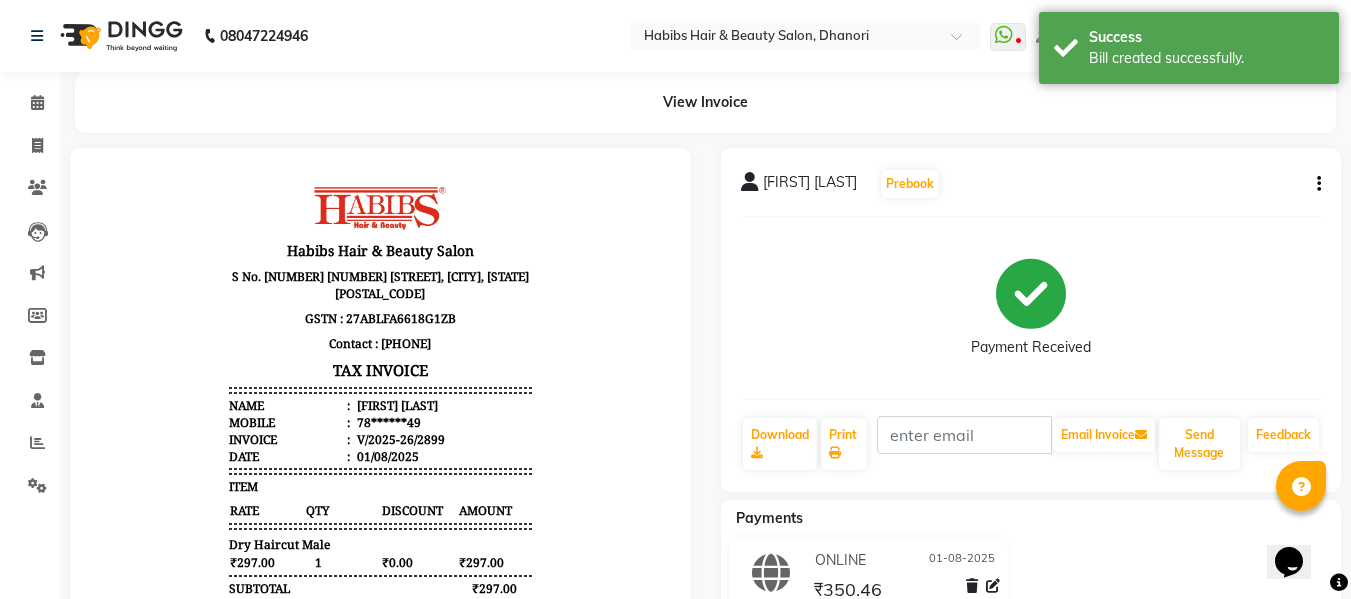 scroll, scrollTop: 0, scrollLeft: 0, axis: both 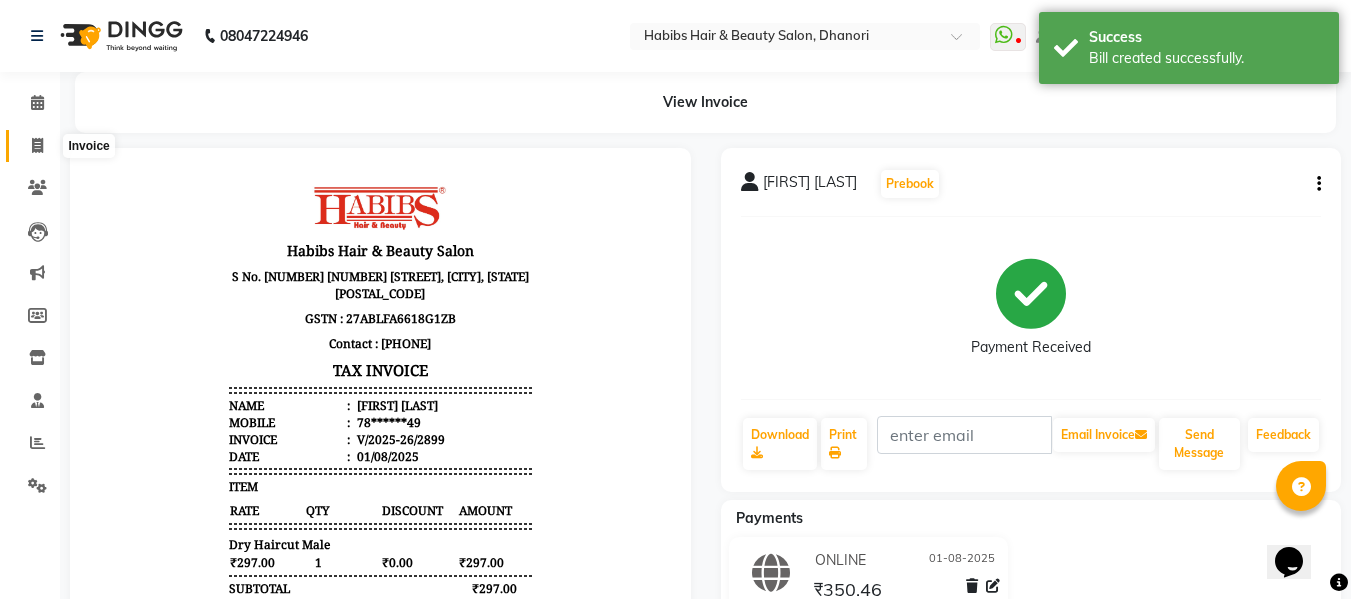click 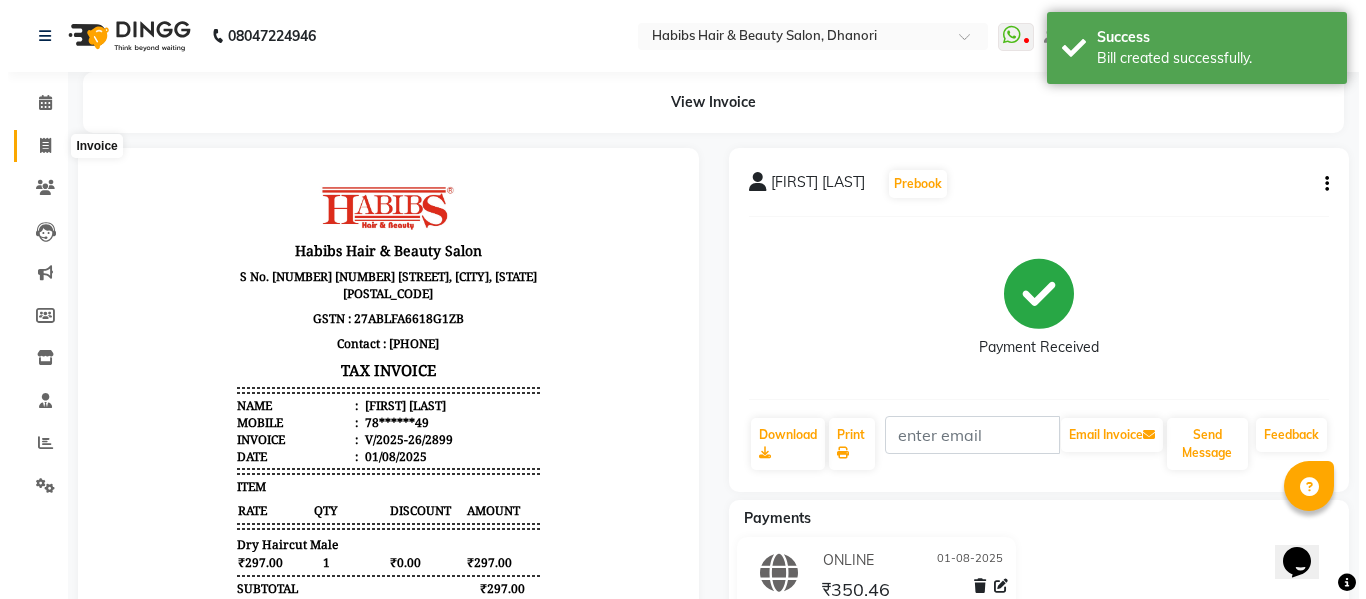 scroll, scrollTop: 2, scrollLeft: 0, axis: vertical 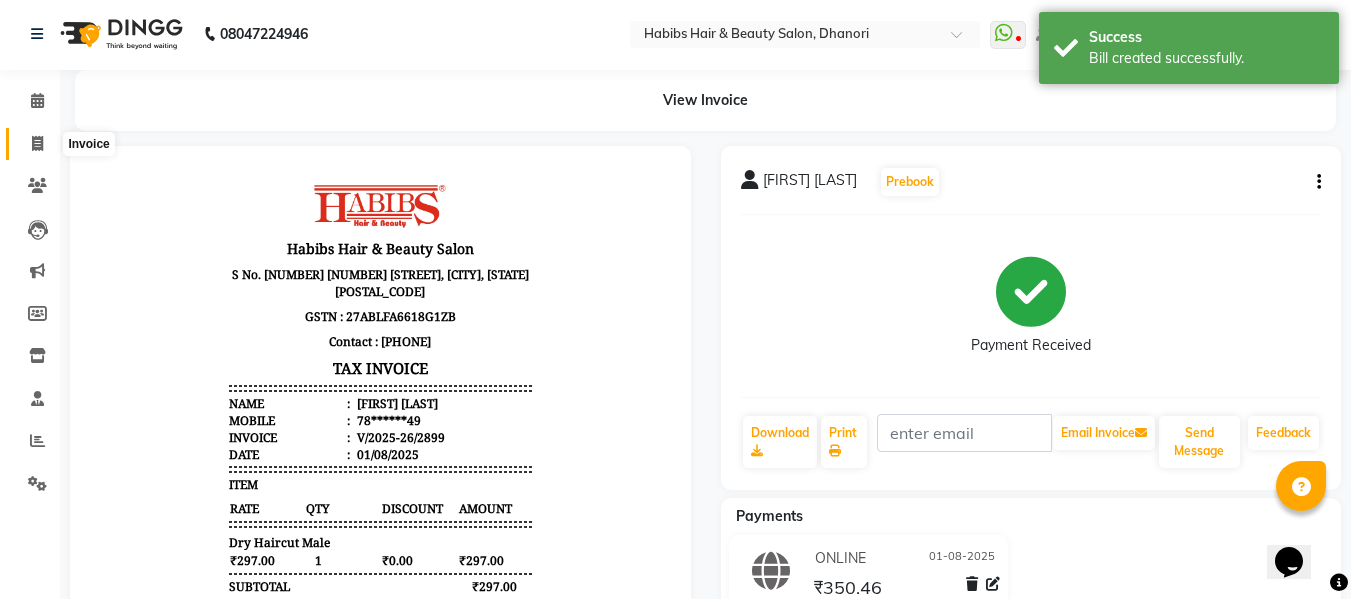 select on "service" 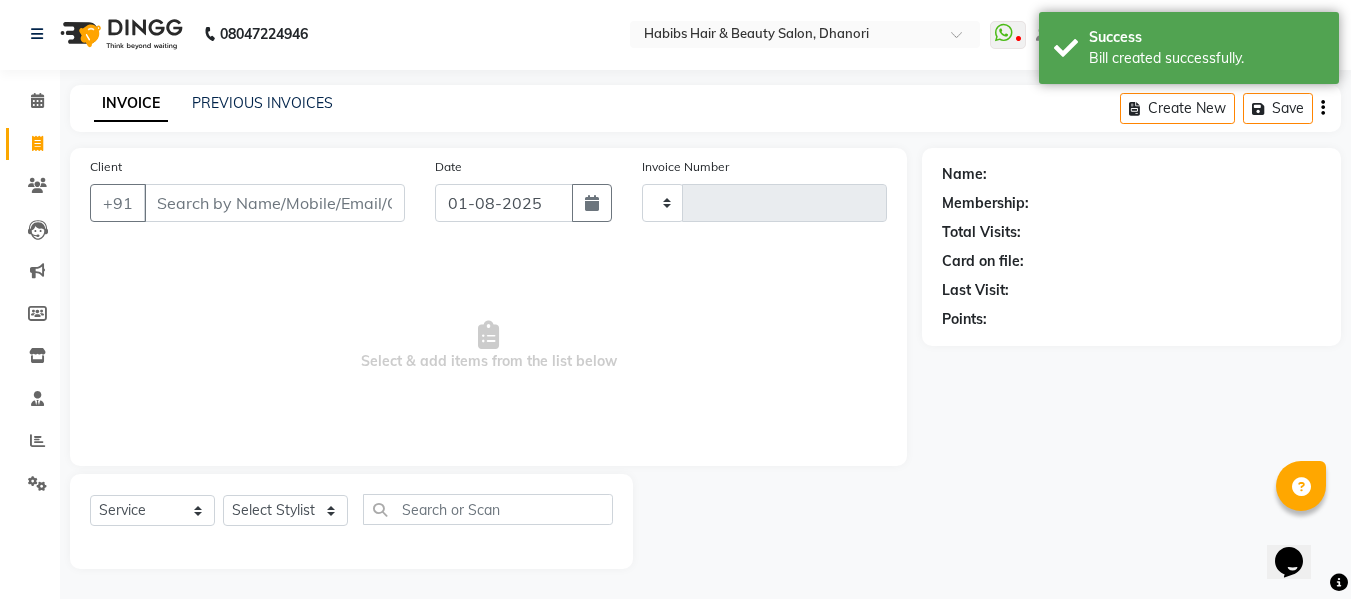 type on "2900" 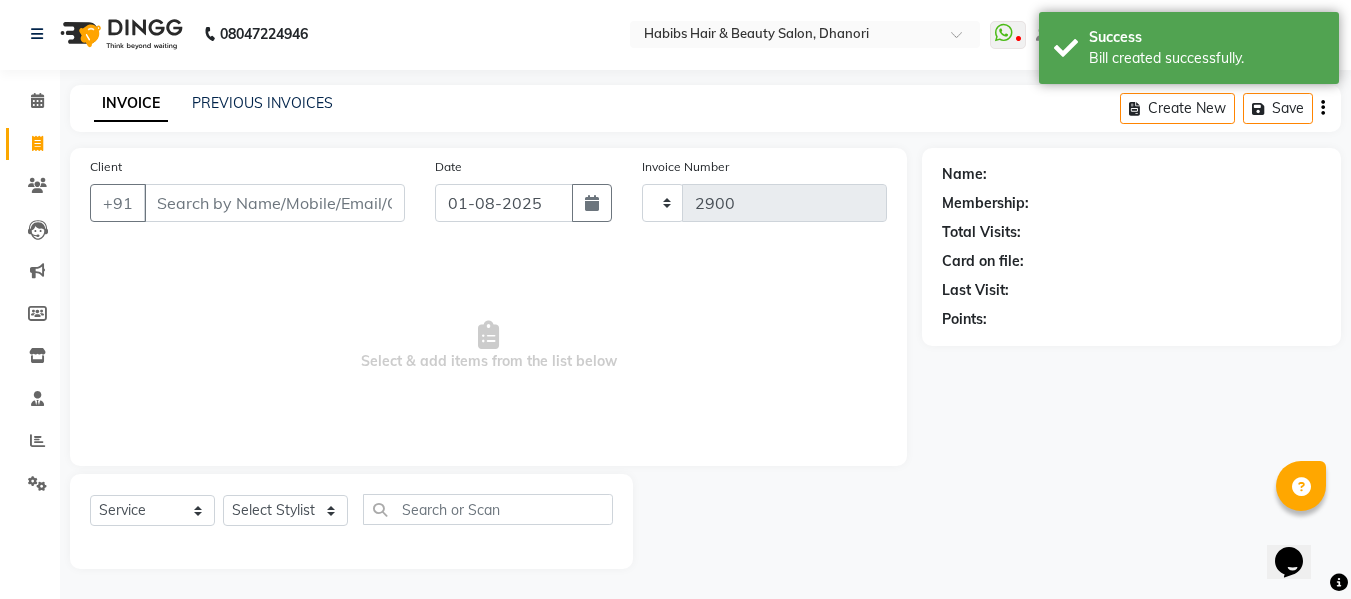 select on "4967" 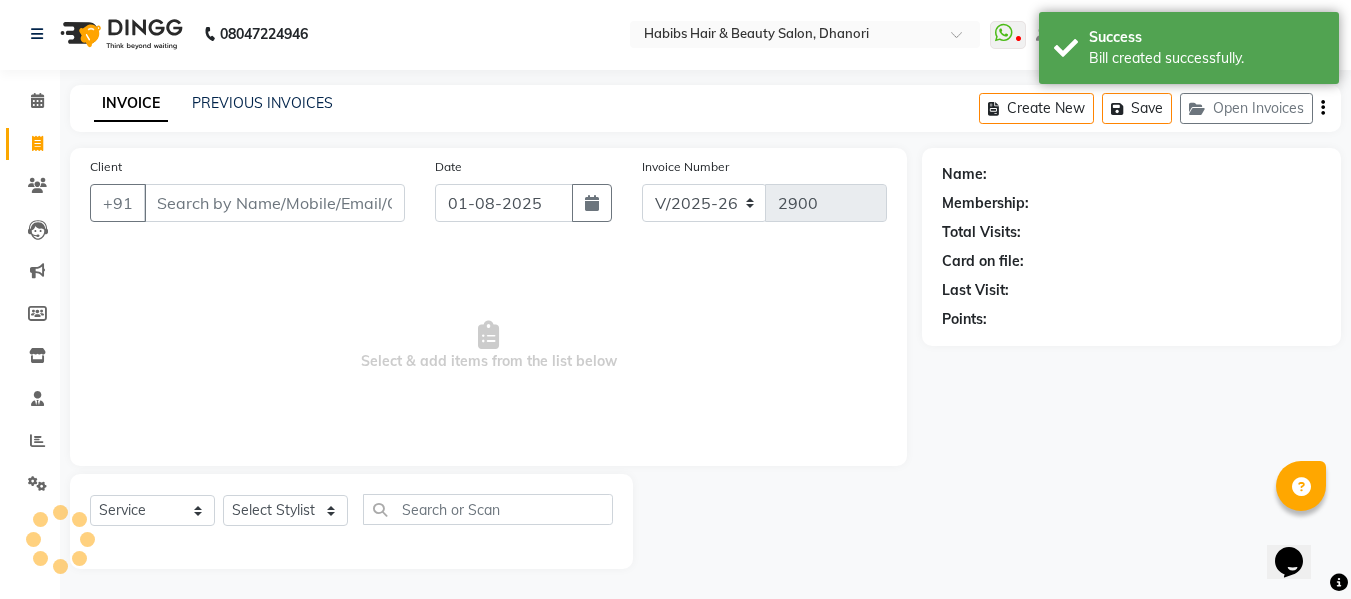 click on "Client" at bounding box center (274, 203) 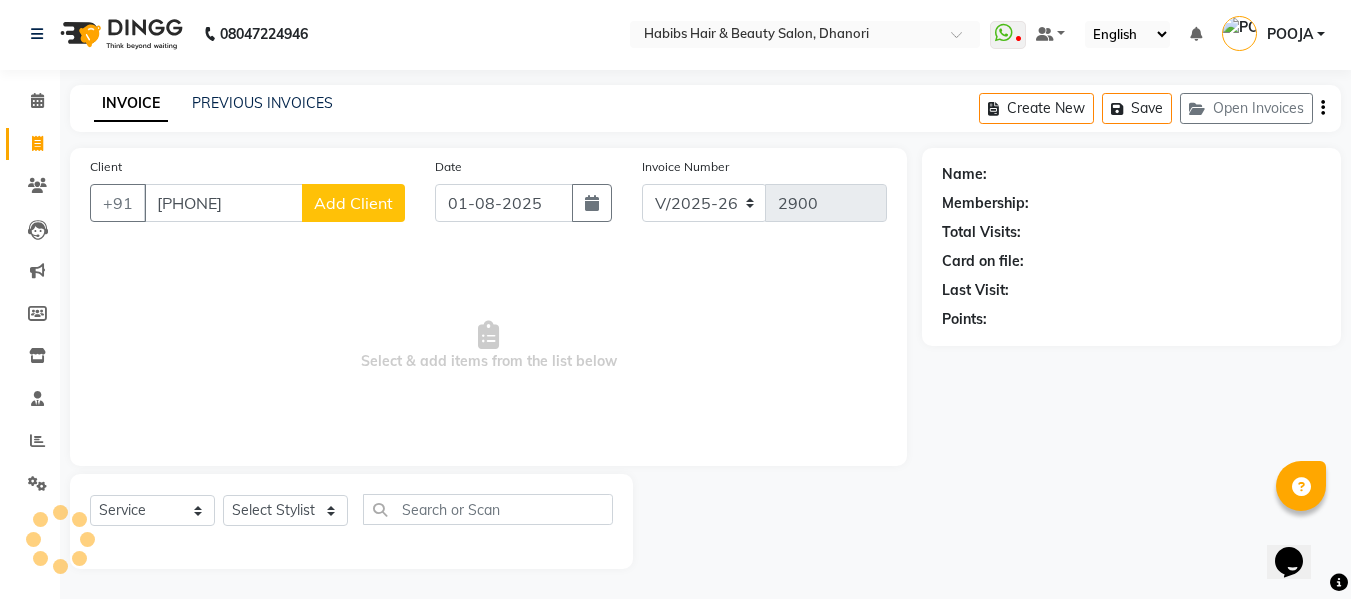 type on "[PHONE]" 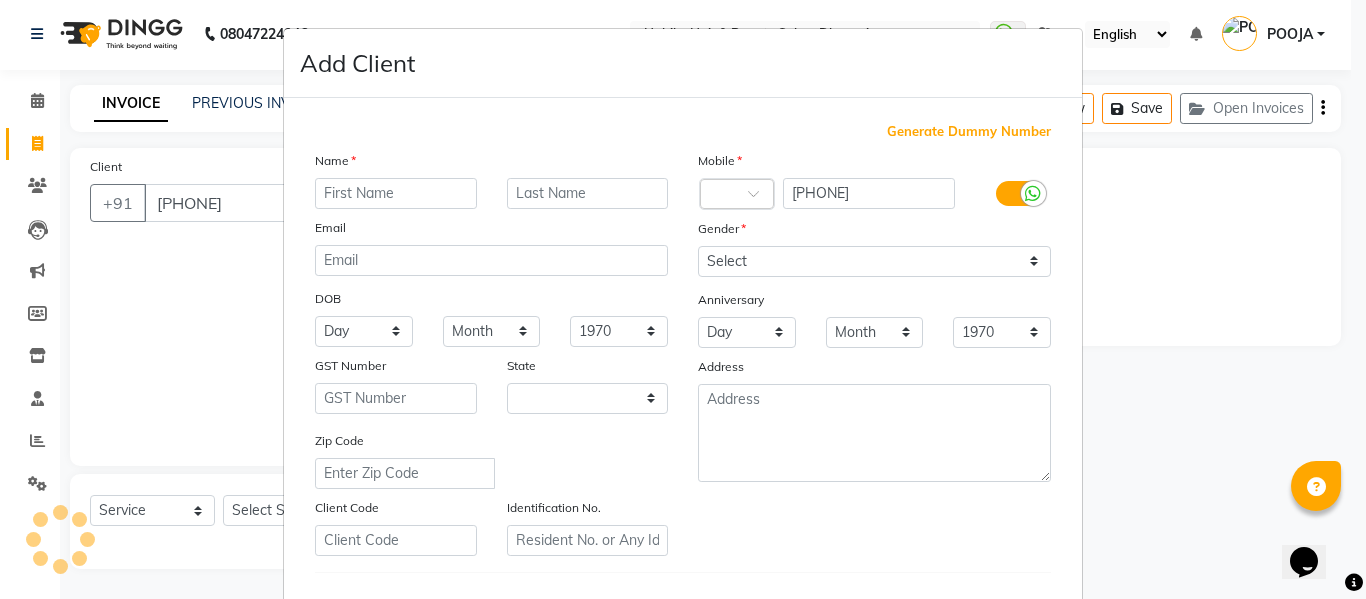 select on "22" 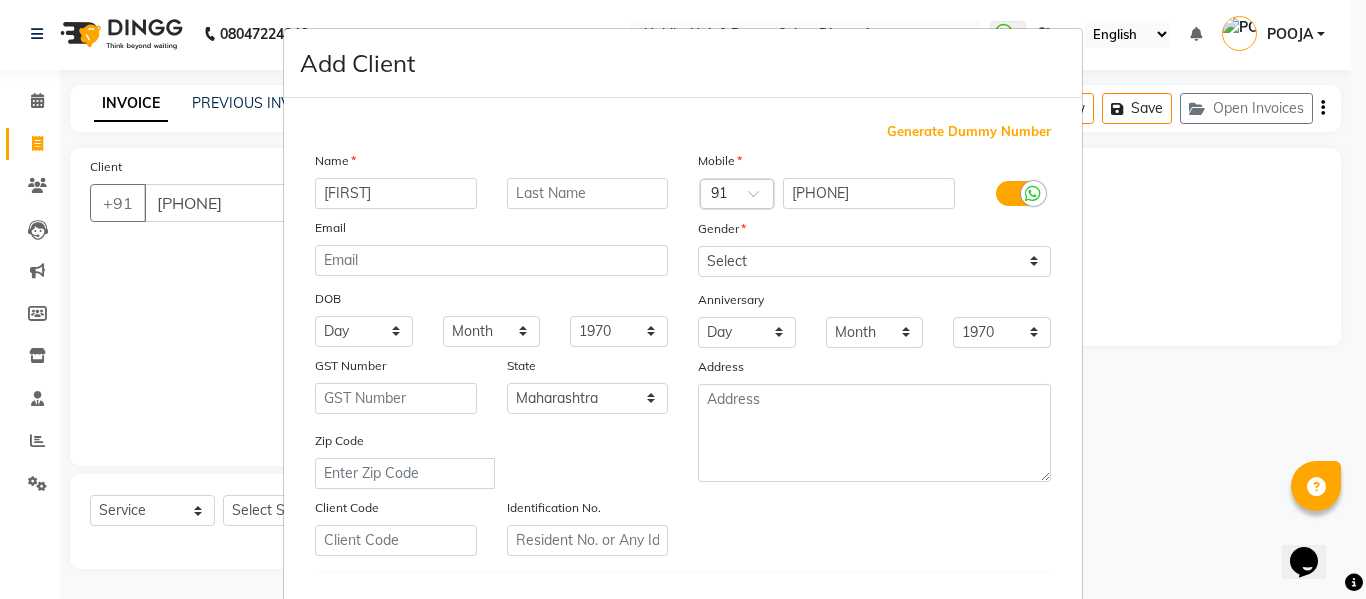 type on "[FIRST]" 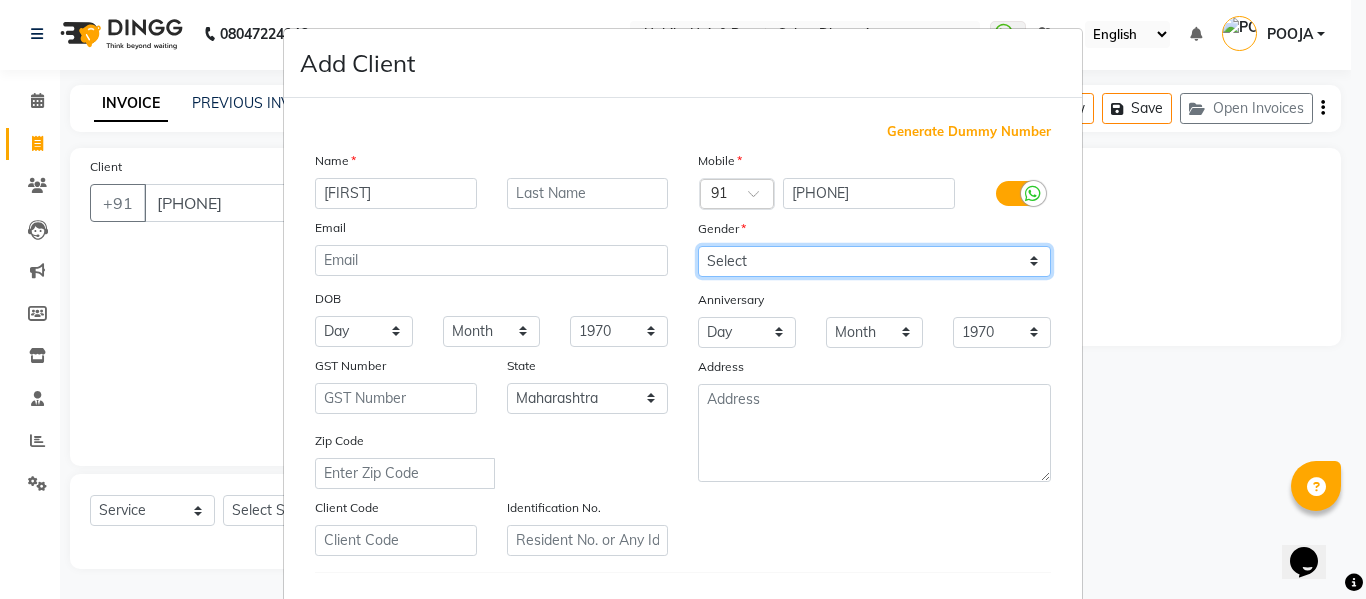click on "Select Male Female Other Prefer Not To Say" at bounding box center [874, 261] 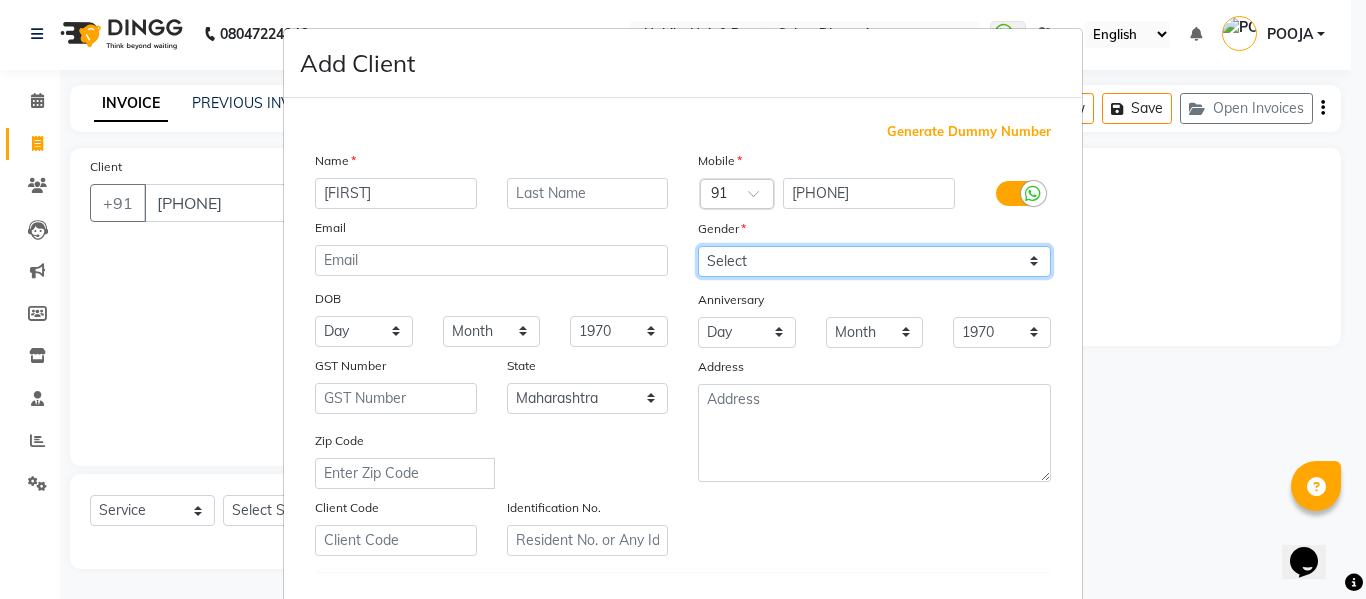 select on "male" 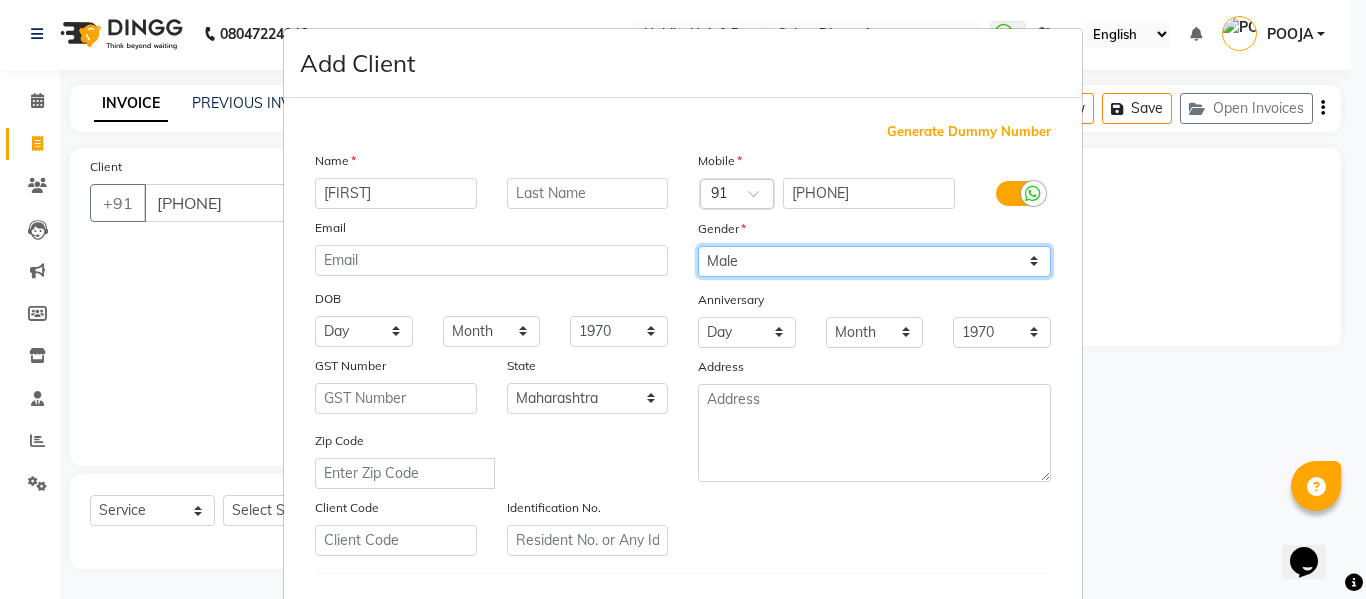 click on "Select Male Female Other Prefer Not To Say" at bounding box center [874, 261] 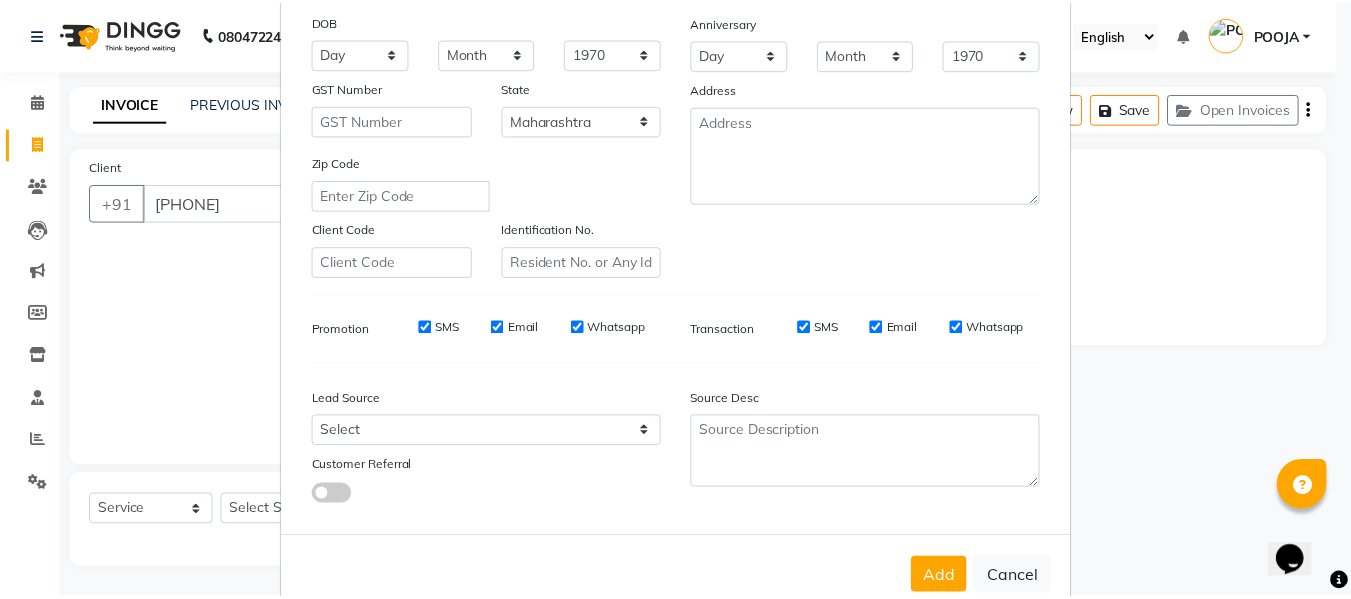 scroll, scrollTop: 324, scrollLeft: 0, axis: vertical 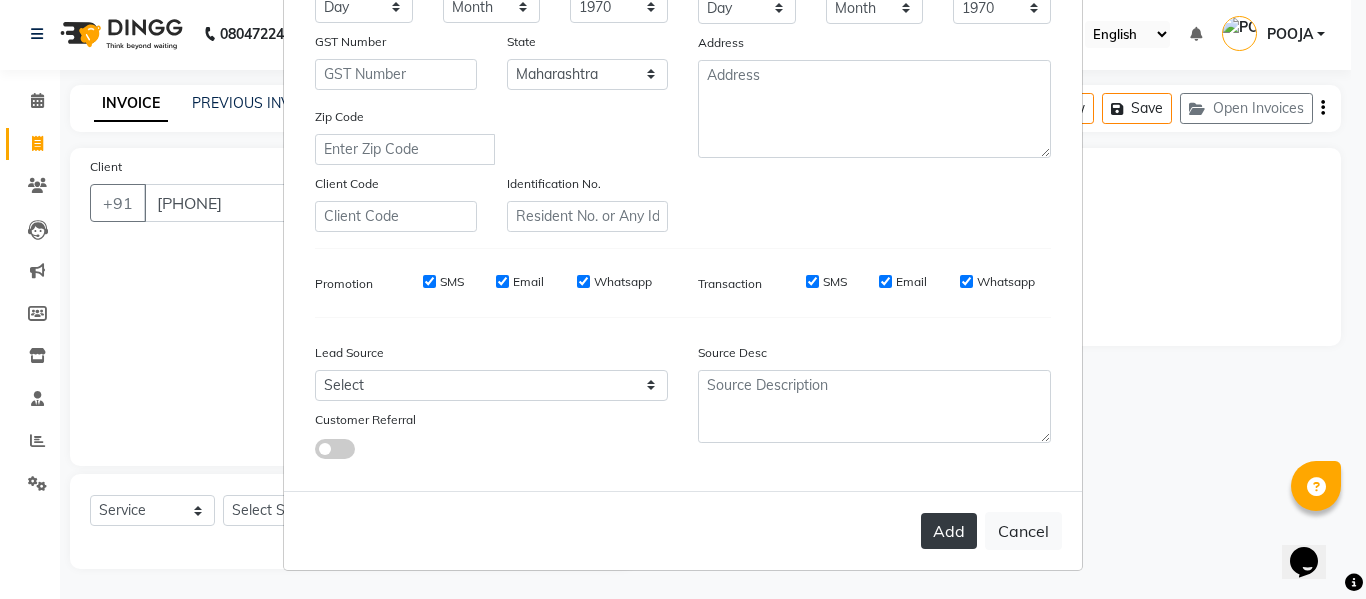 click on "Add" at bounding box center (949, 531) 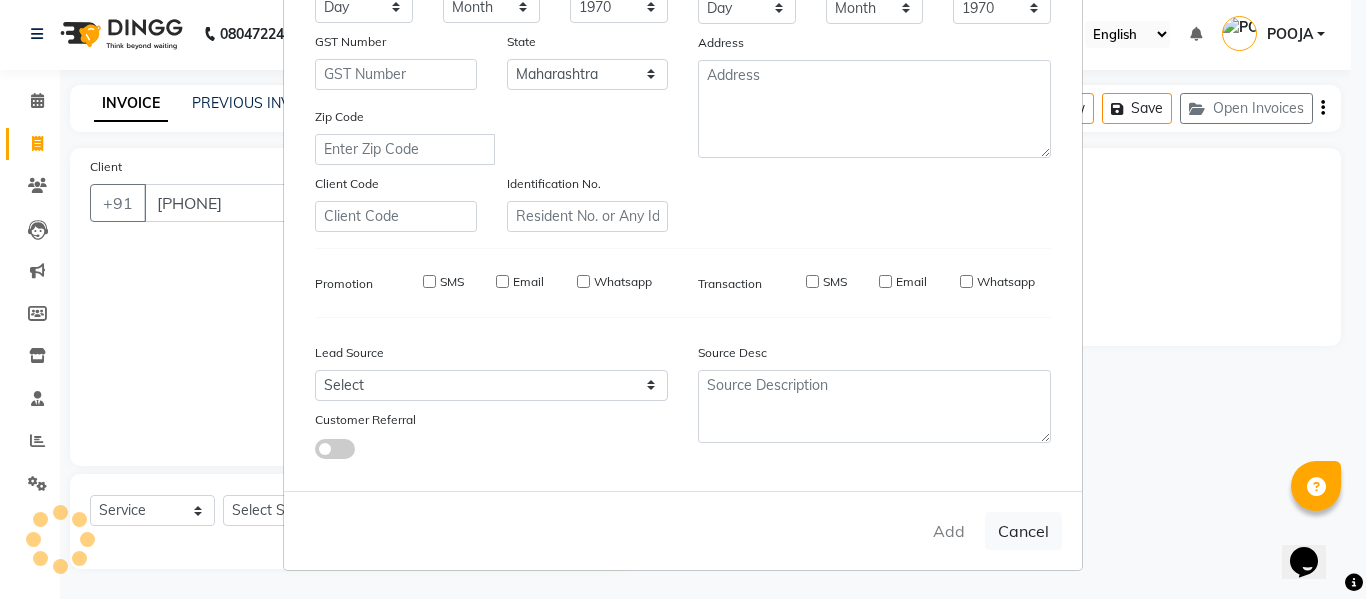 type on "98******02" 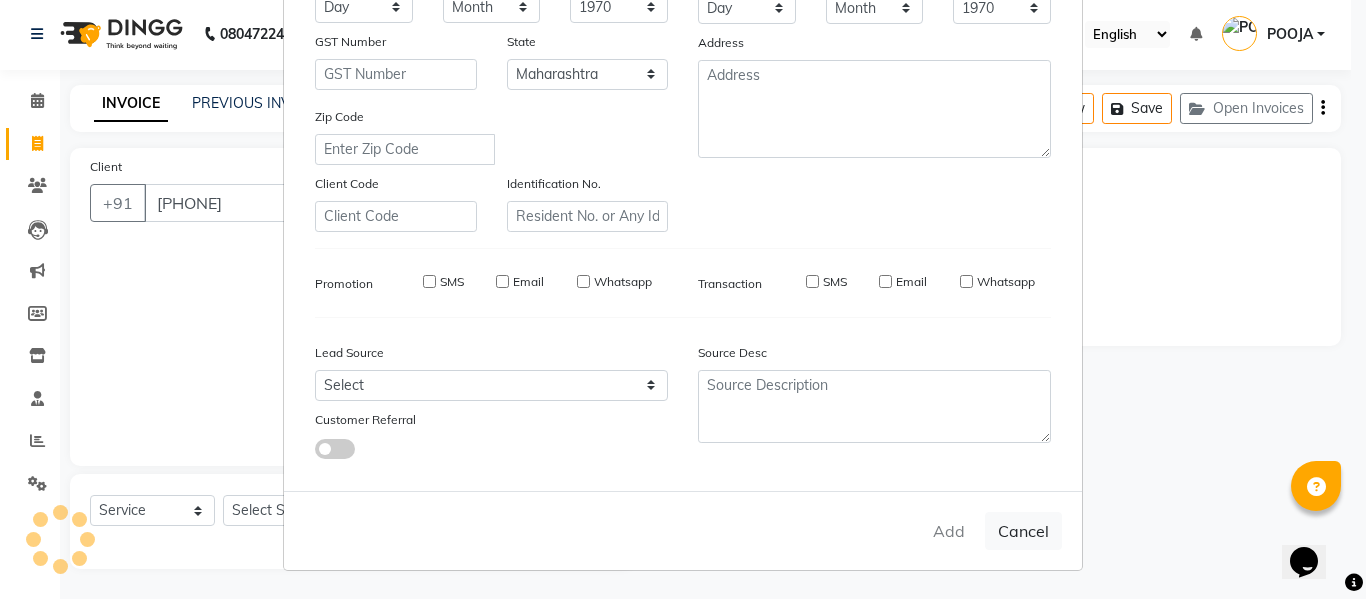 checkbox on "false" 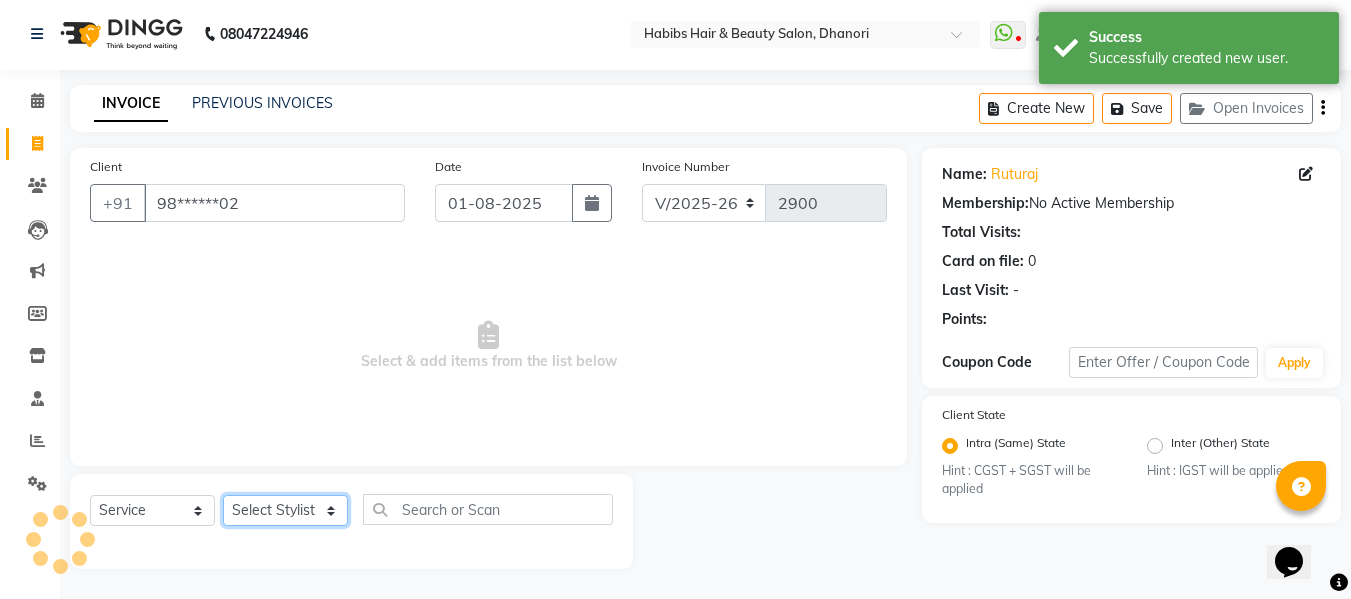 click on "Select Stylist Admin Alishan ARMAN DIVYA FAIZAN IRFAN MUZAMMIL POOJA POOJA J RAKESH SAHIL SHAKEEL SONAL" 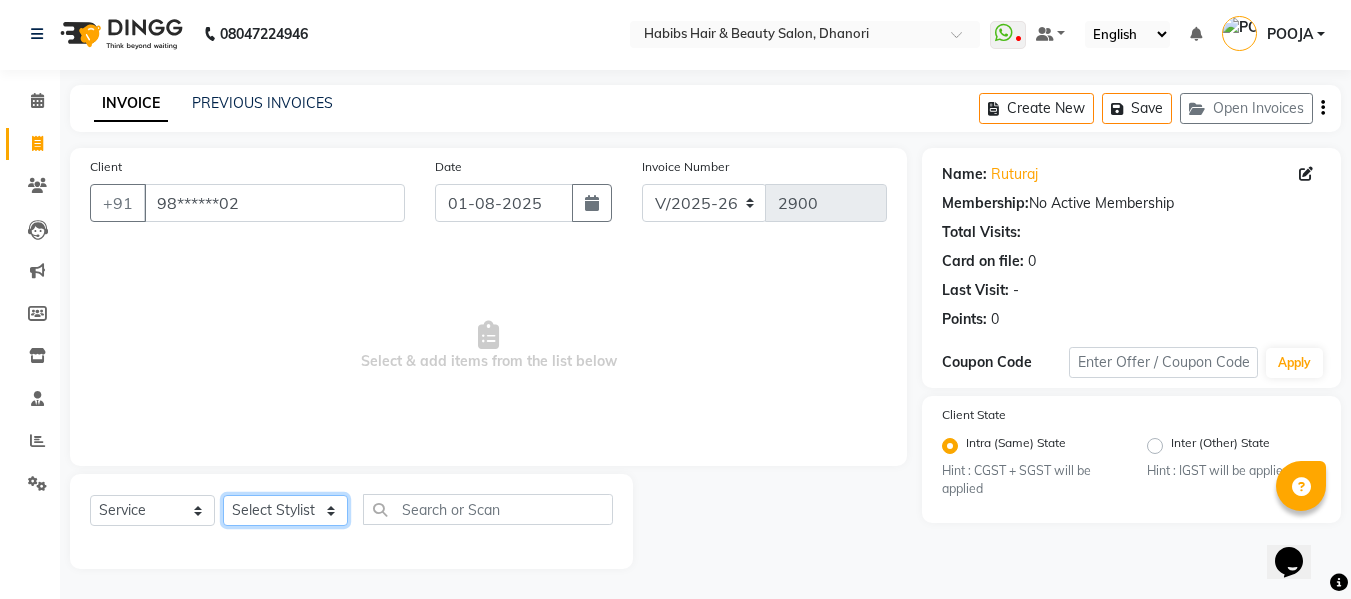 select on "35846" 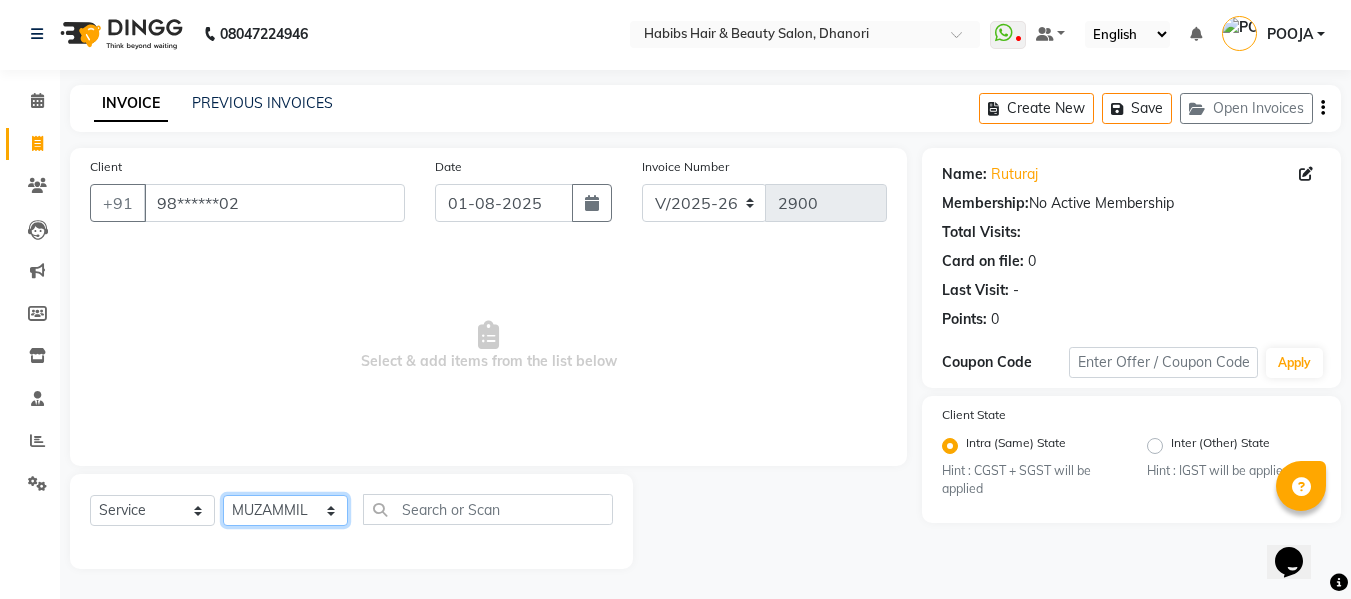 click on "Select Stylist Admin Alishan ARMAN DIVYA FAIZAN IRFAN MUZAMMIL POOJA POOJA J RAKESH SAHIL SHAKEEL SONAL" 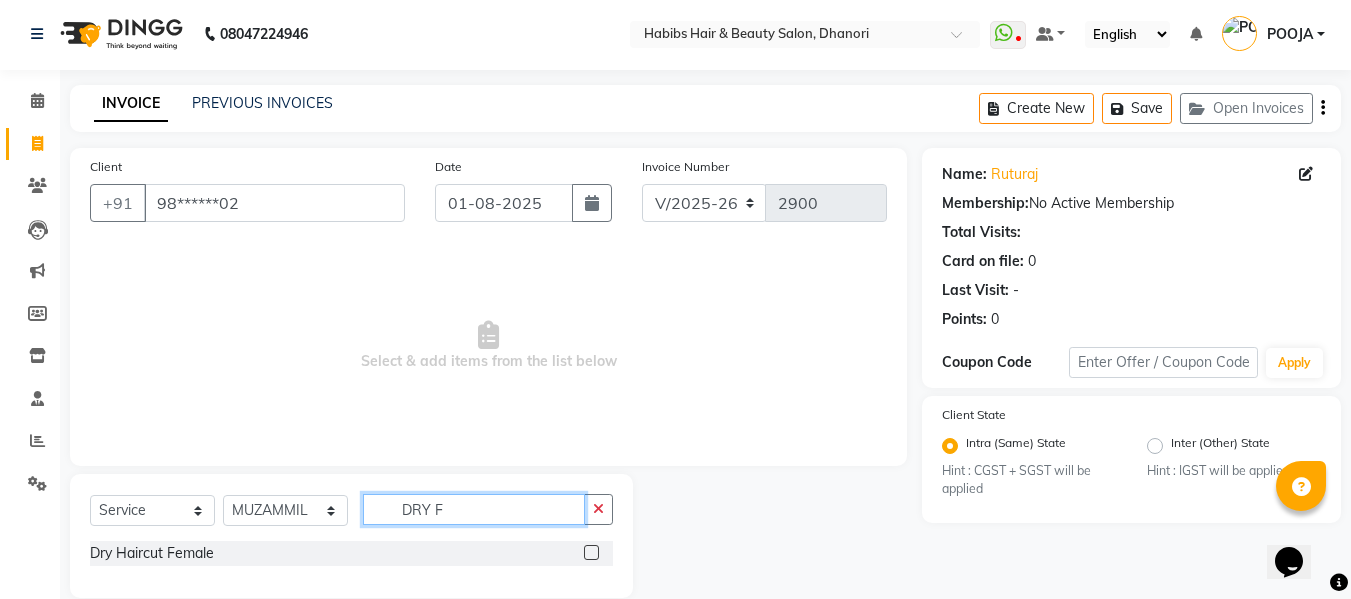 type on "DRY F" 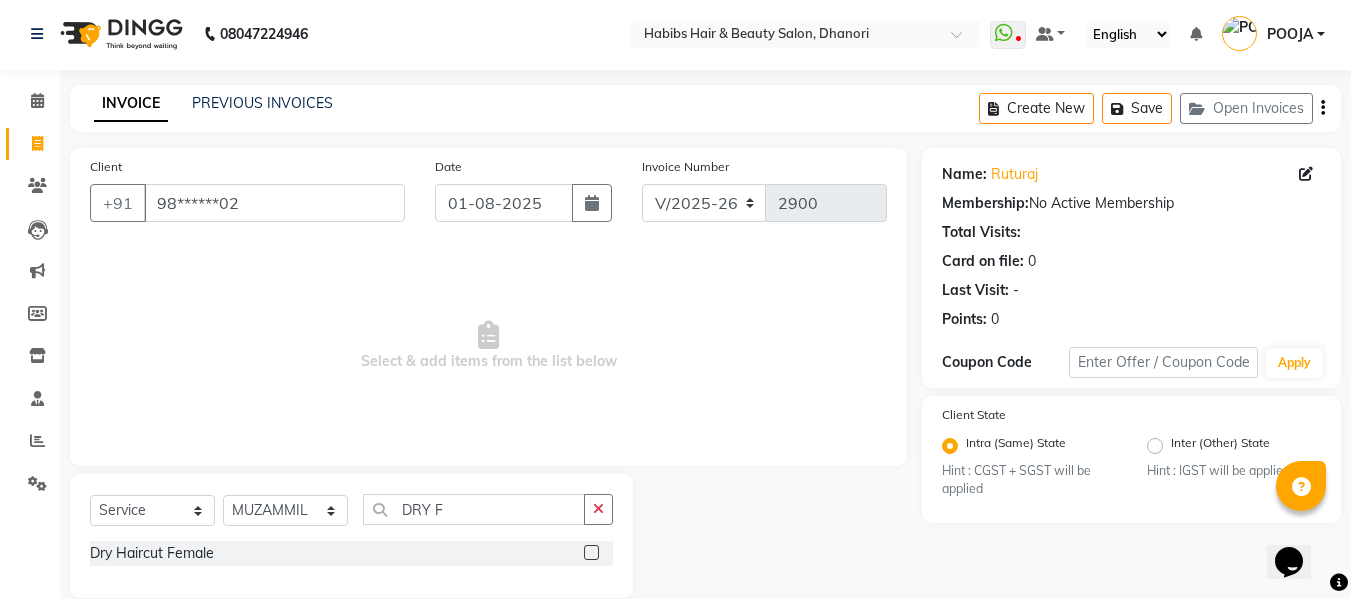 click 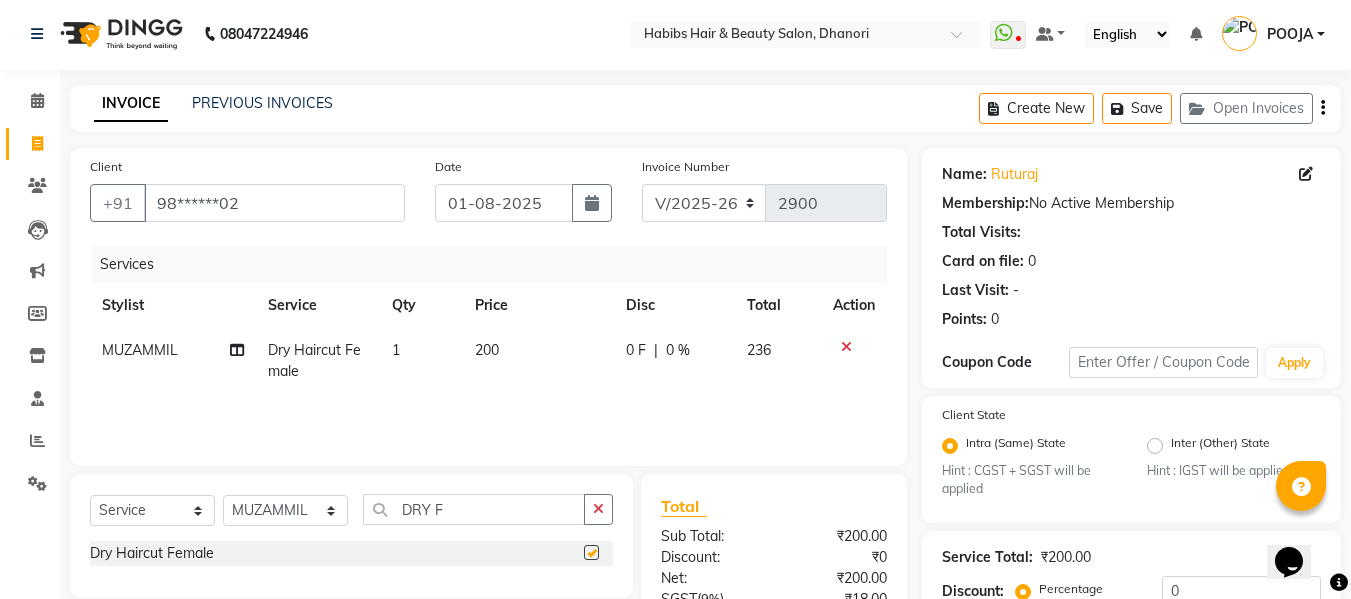 checkbox on "false" 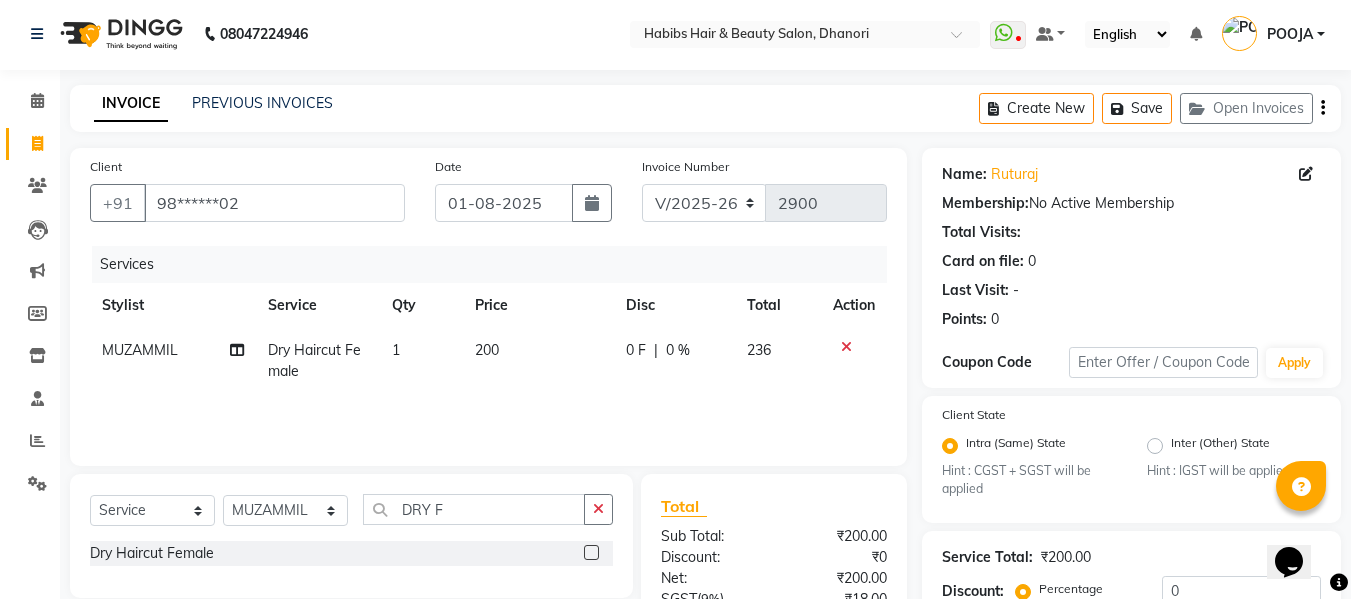 click on "200" 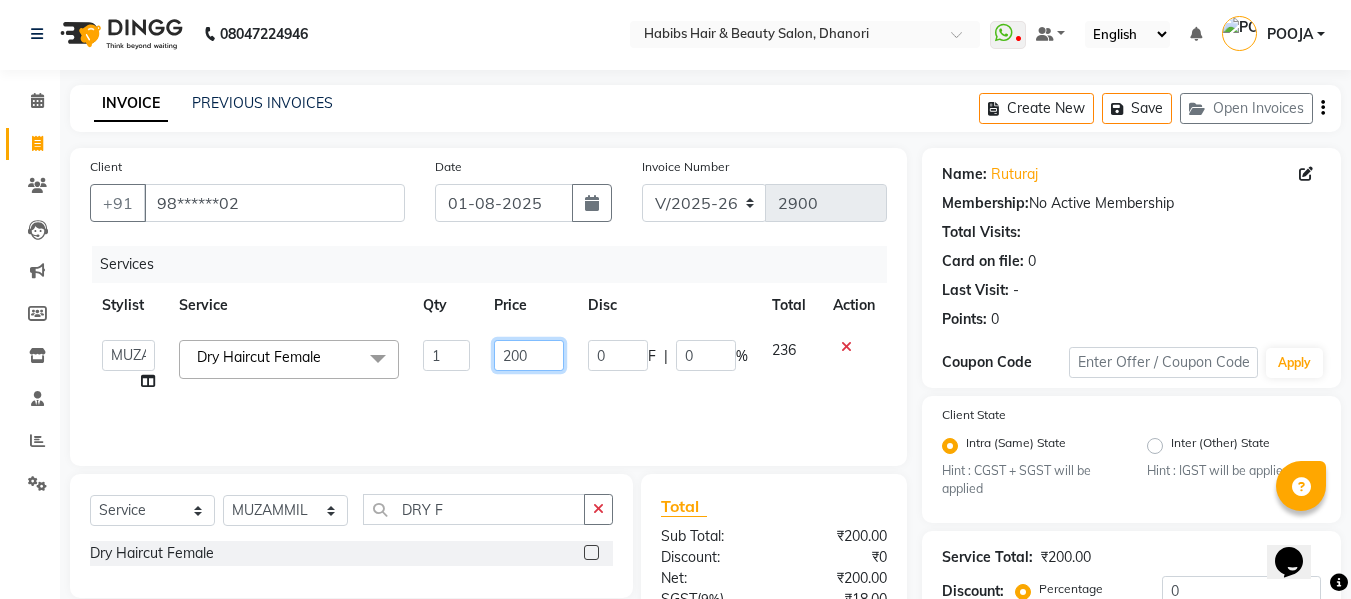 click on "200" 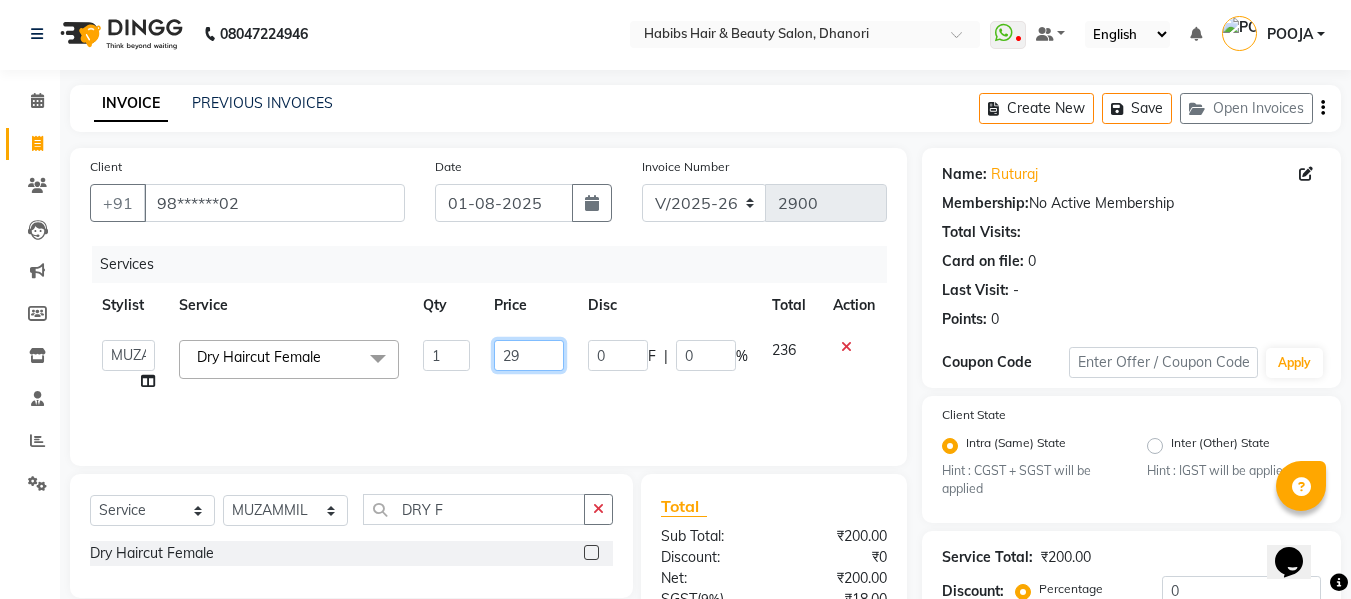 type on "297" 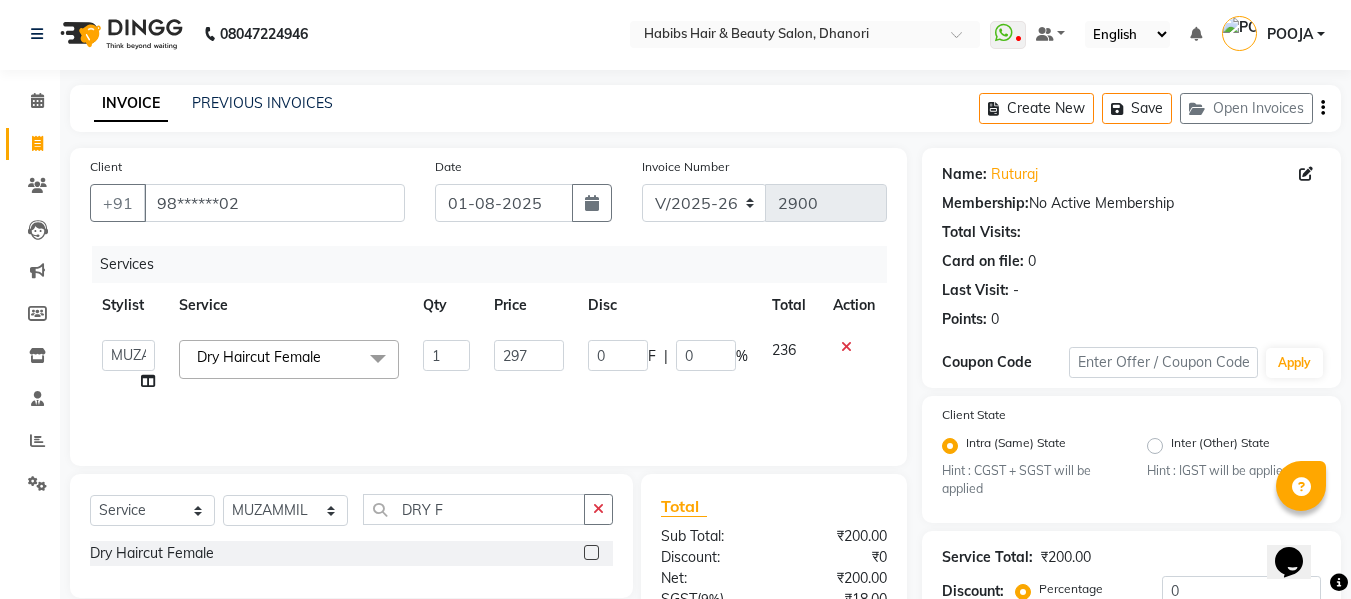click on "Services Stylist Service Qty Price Disc Total Action Admin Alishan ARMAN DIVYA FAIZAN IRFAN MUZAMMIL POOJA POOJA J RAKESH SAHIL SHAKEEL SONAL Dry Haircut Female x B Wax Upperlips (Brazilian) Botox Pixi Hair Cut D-Tan o3 Clean UP Basic Clean Up NANO Treatment HAIR CUT & B.Triming NAIL POLISH APPLICATION EYEBROW UPPERLIPS EYEBROWS CHIN UPPERLIPS FOOT MASSAGE HYDRA FACIAL O3+ ADVANCE PEDICURE Back Massage Basic Manicure Basic Pedicure Spa Manicure Spa Pedicure Beard Colour Beard Colour(Ammonia Free) Beard Trimming Head Shave Blow Dry Boy Hair Cut Dry Haircut Female Dry Haircut Male Girl Hair Cut Hair-Set Shaving Wash Haircut Female Wash Haircut Male Hair Wash & Blow Dry F HAIR CUT WASH BLOW DRY M HAIR CUT WASH BEARD BEARD BLOWDRY F HAIRCUT & BLOW DRY Bridal Makeup Engagement Makeup Party Makeup(Sider Makeup) Reception Makeup Bwax Rica - Full Body(Without Bikini) Rica - Full Hands Rica - Full Legs Half Legs Ubderarms (Rica) Cheryals Luxuzry Facial O3+ Facial Chin Eyebrow Forehead 1" 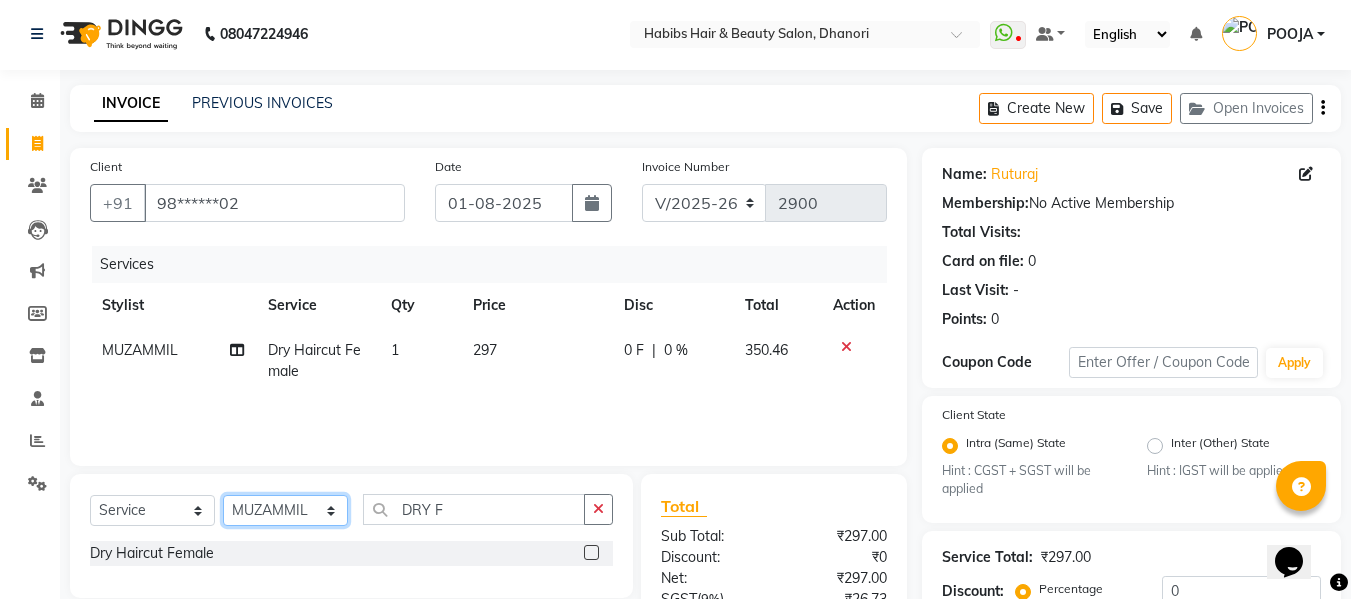 click on "Select Stylist Admin Alishan ARMAN DIVYA FAIZAN IRFAN MUZAMMIL POOJA POOJA J RAKESH SAHIL SHAKEEL SONAL" 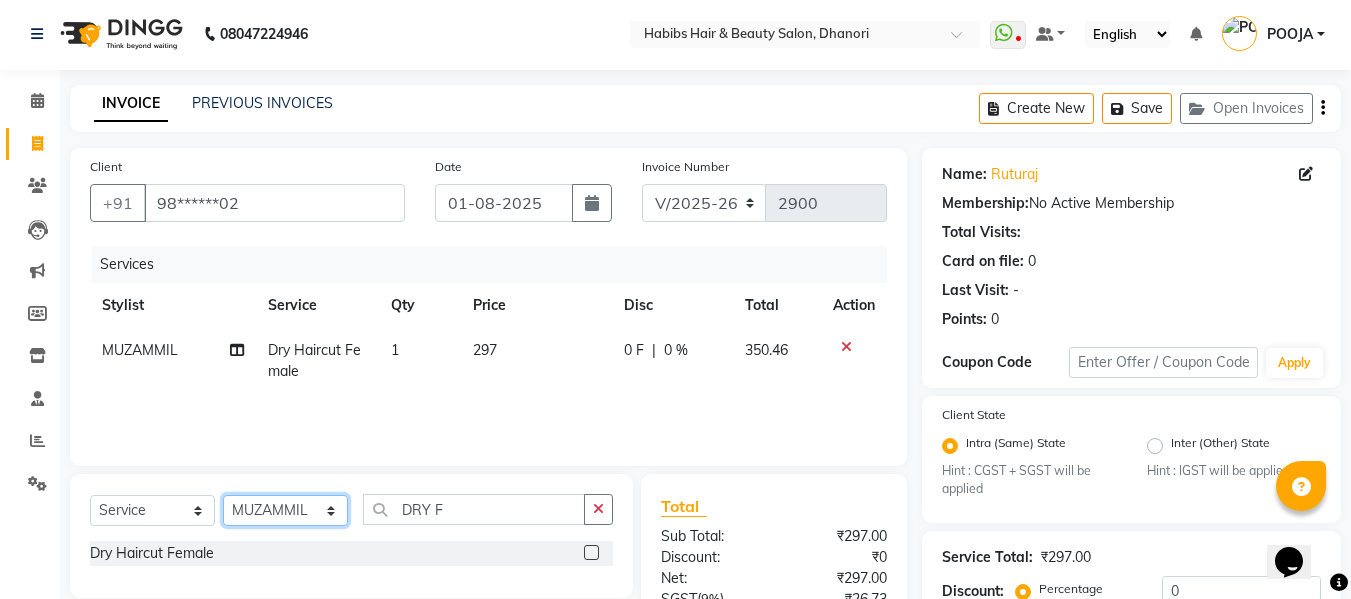 select on "70341" 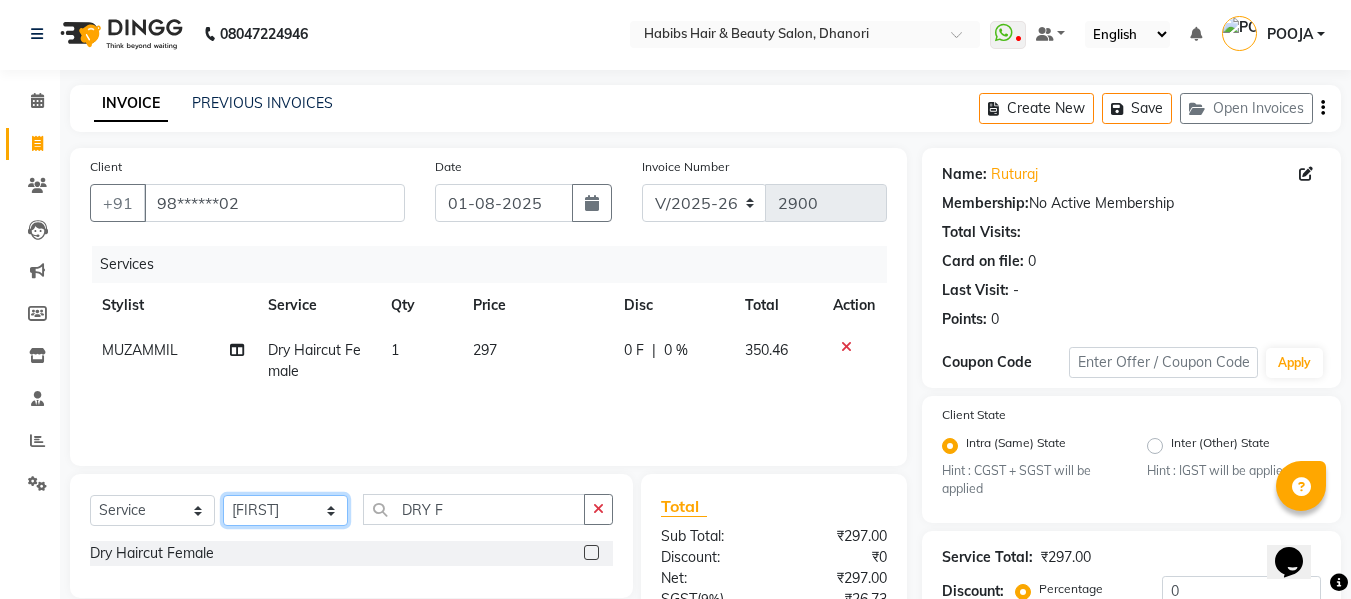 click on "Select Stylist Admin Alishan ARMAN DIVYA FAIZAN IRFAN MUZAMMIL POOJA POOJA J RAKESH SAHIL SHAKEEL SONAL" 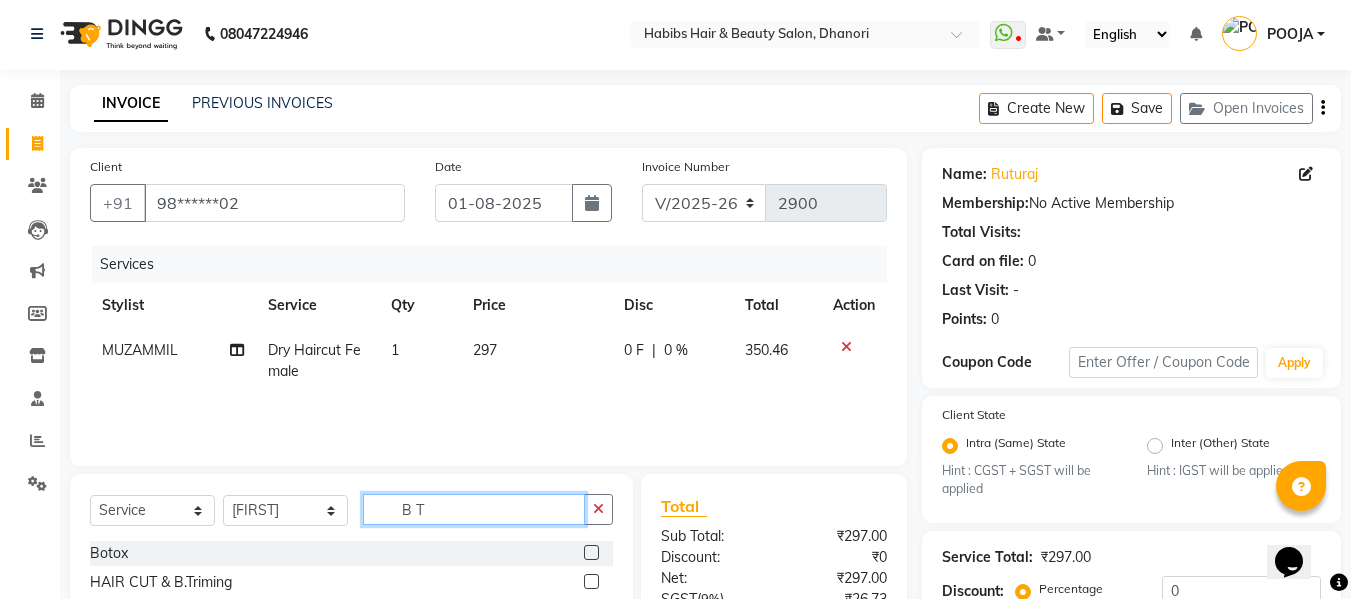 type on "B T" 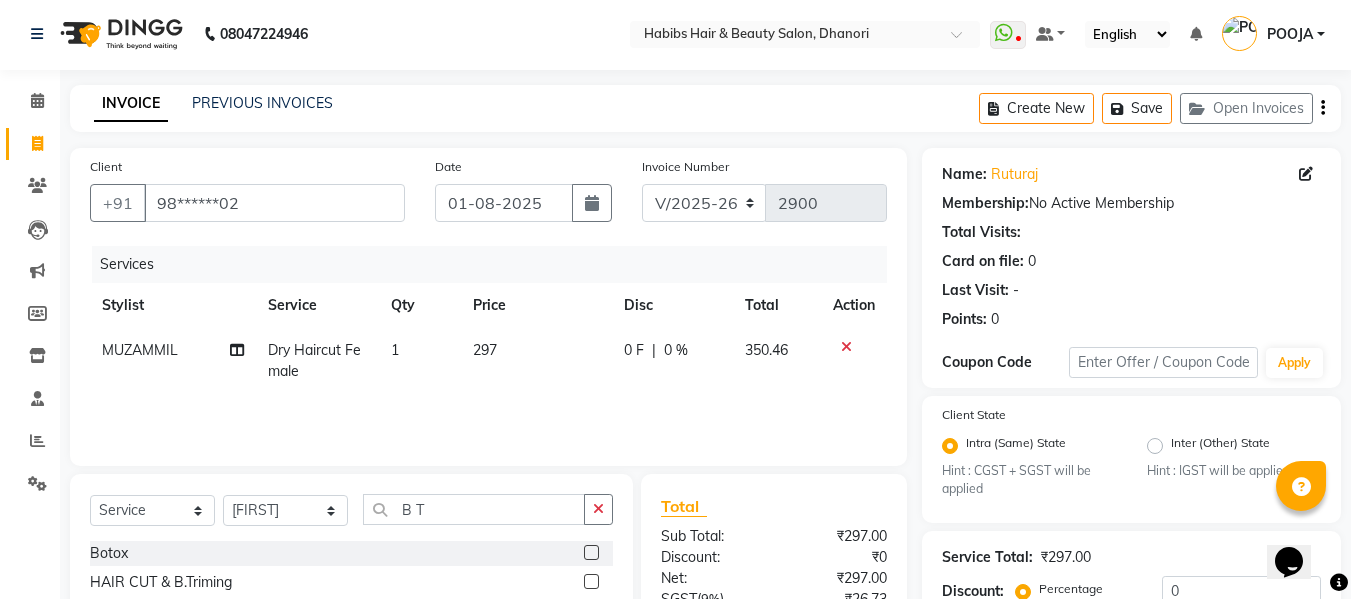 click 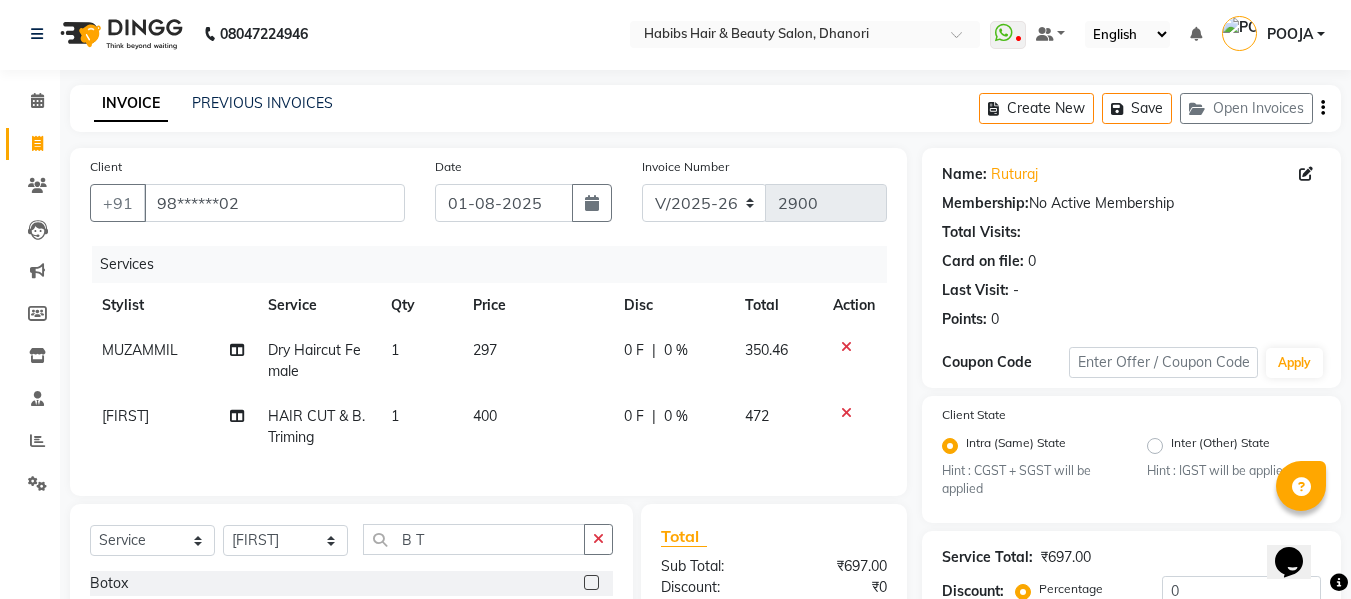 checkbox on "false" 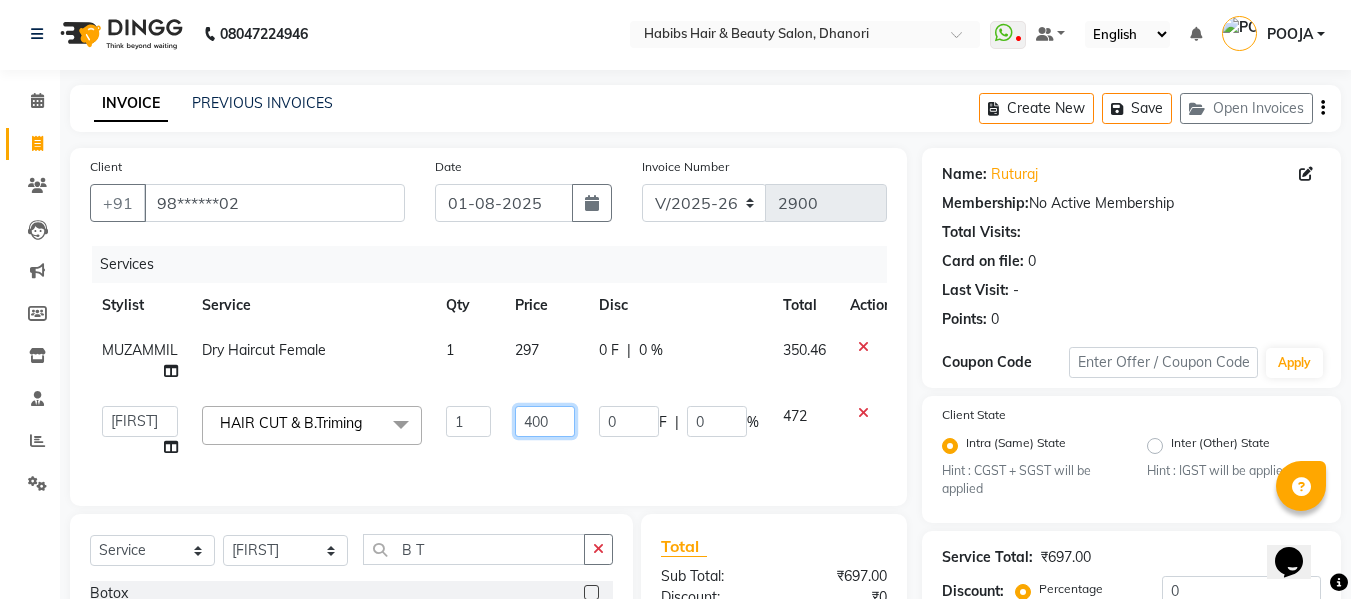click on "400" 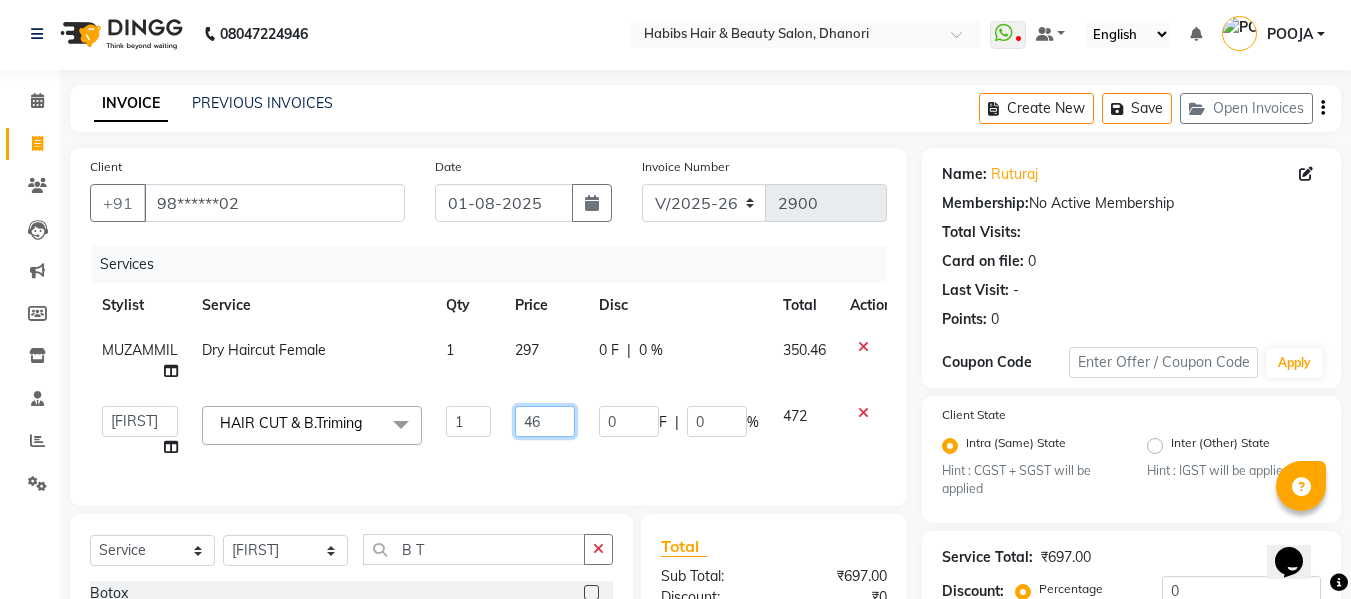 type on "466" 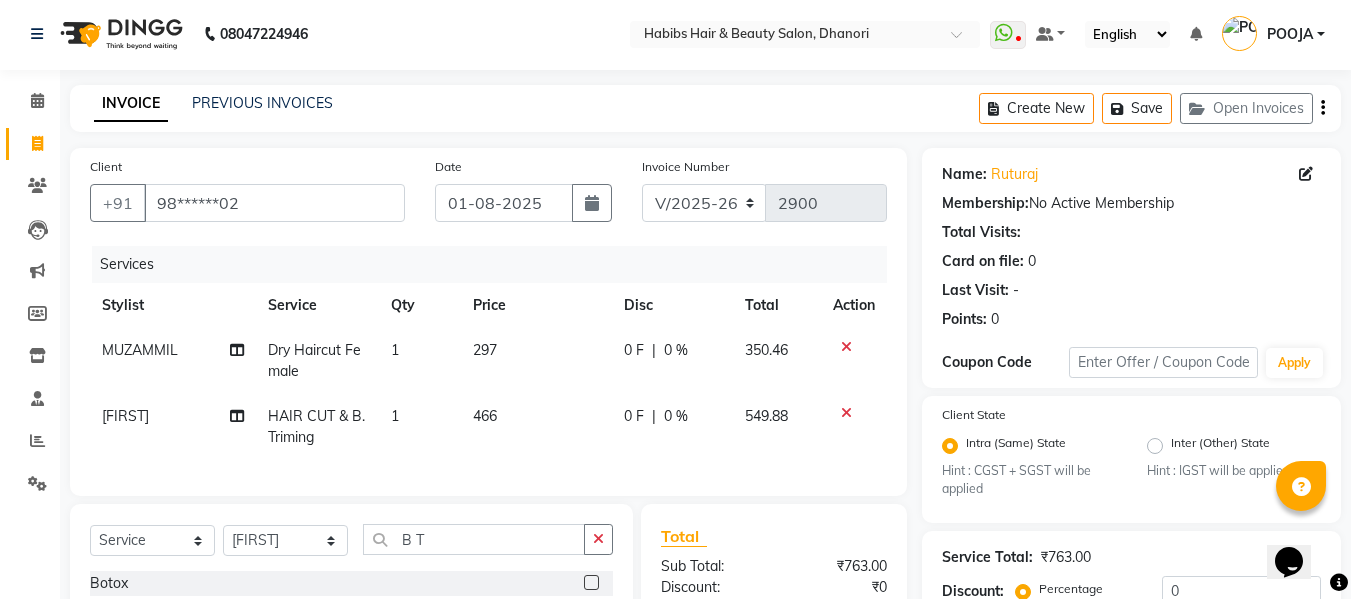 click on "466" 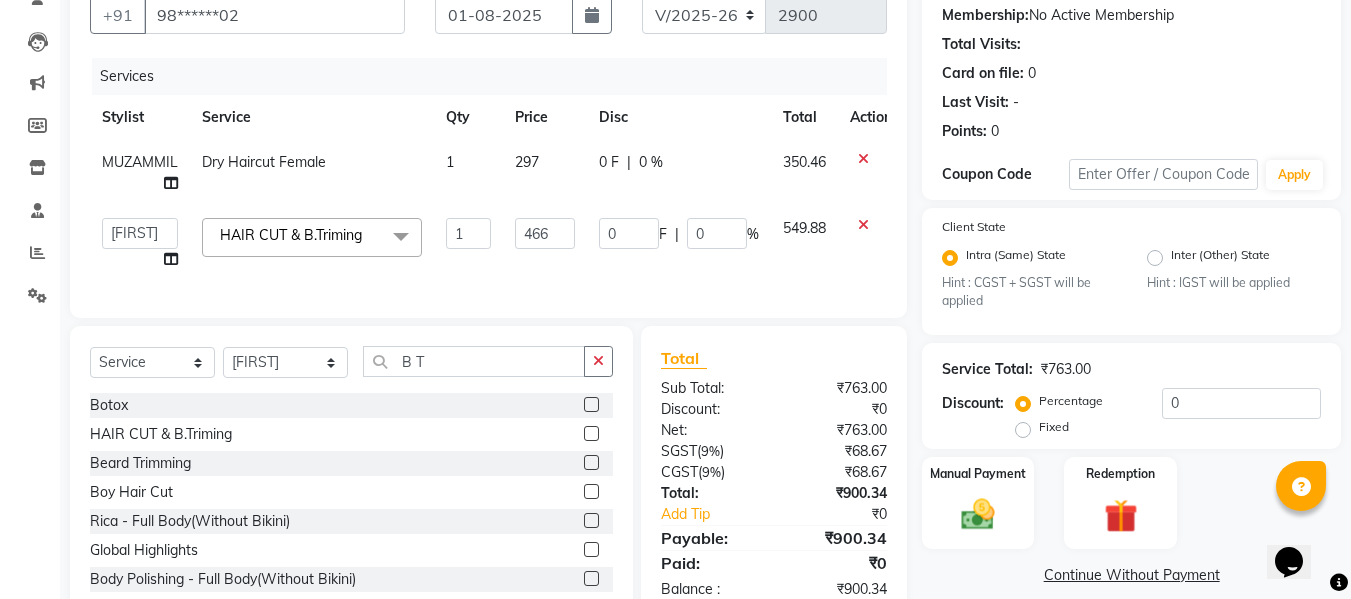 scroll, scrollTop: 257, scrollLeft: 0, axis: vertical 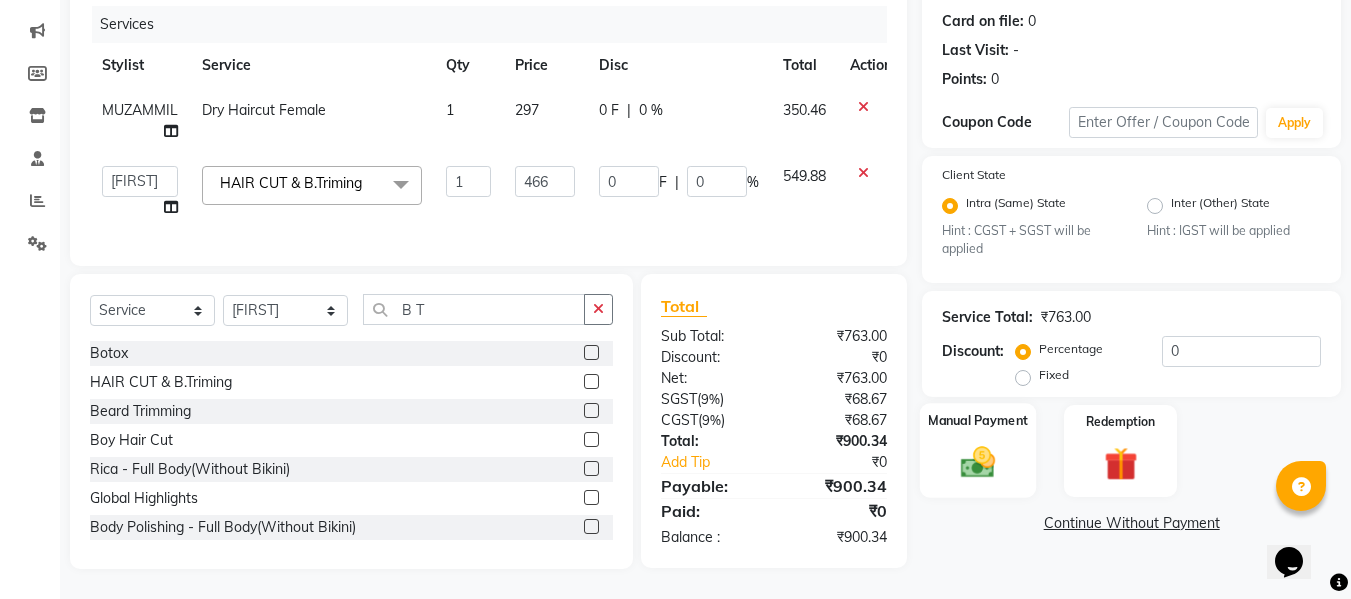 click on "Manual Payment" 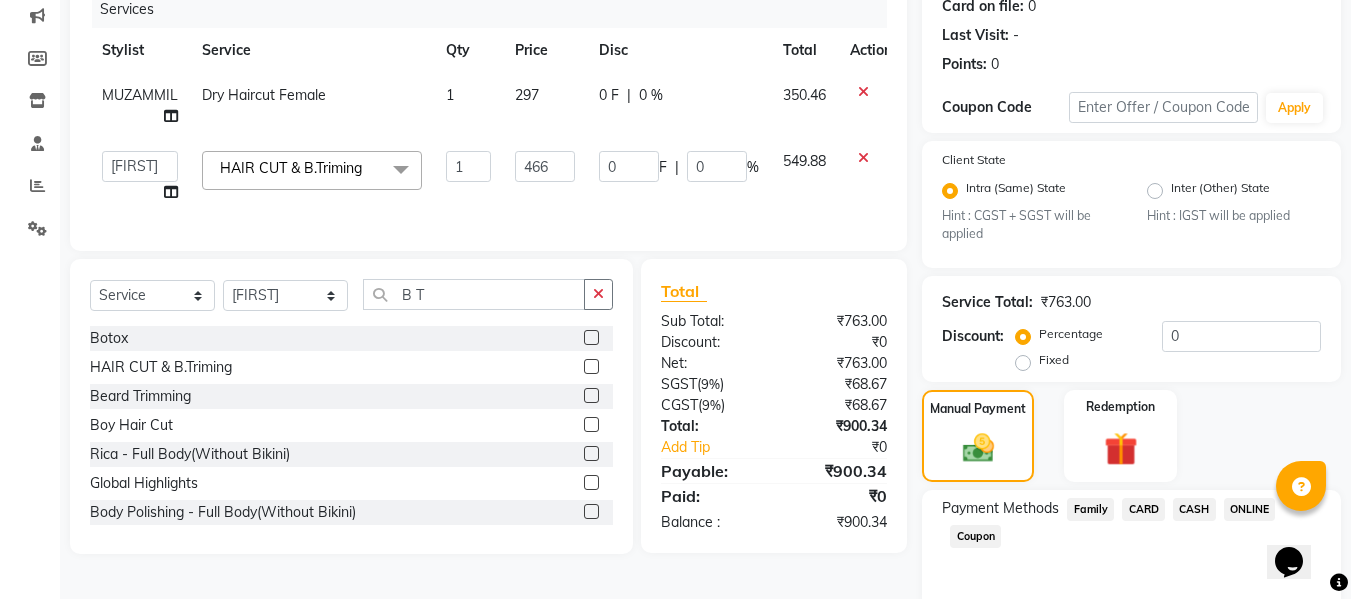 click on "CASH" 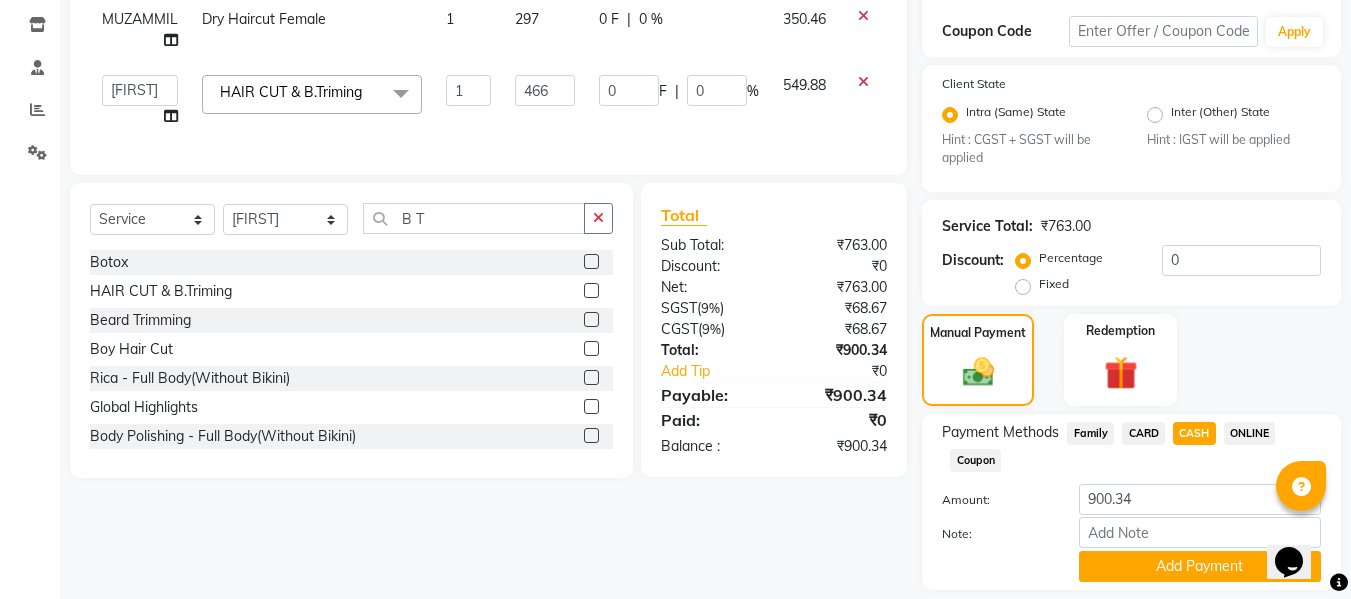 scroll, scrollTop: 395, scrollLeft: 0, axis: vertical 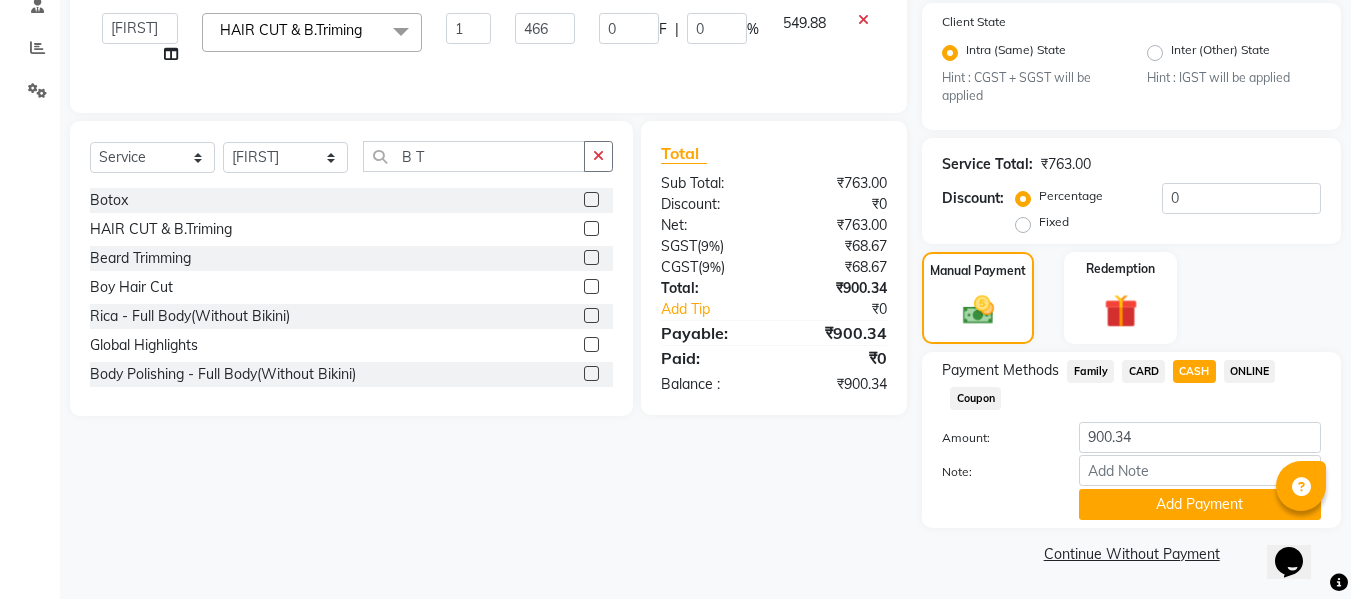 click on "Payment Methods  Family   CARD   CASH   ONLINE   Coupon  Amount: 900.34 Note: Add Payment" 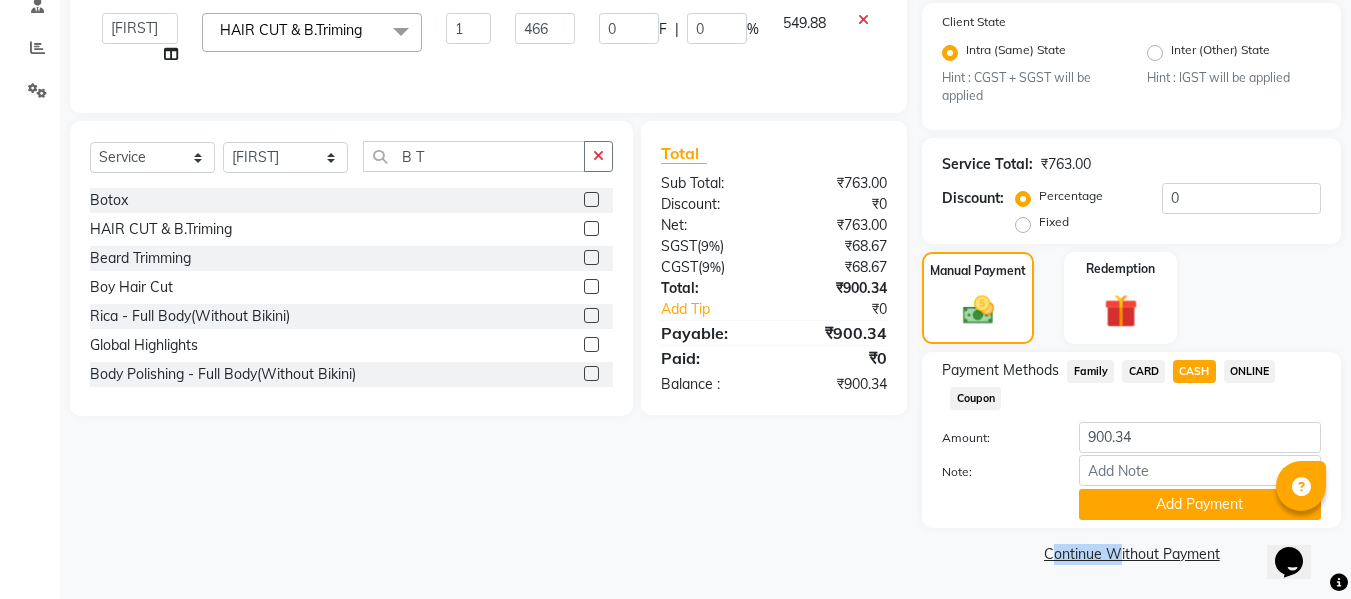 click on "Payment Methods  Family   CARD   CASH   ONLINE   Coupon  Amount: 900.34 Note: Add Payment" 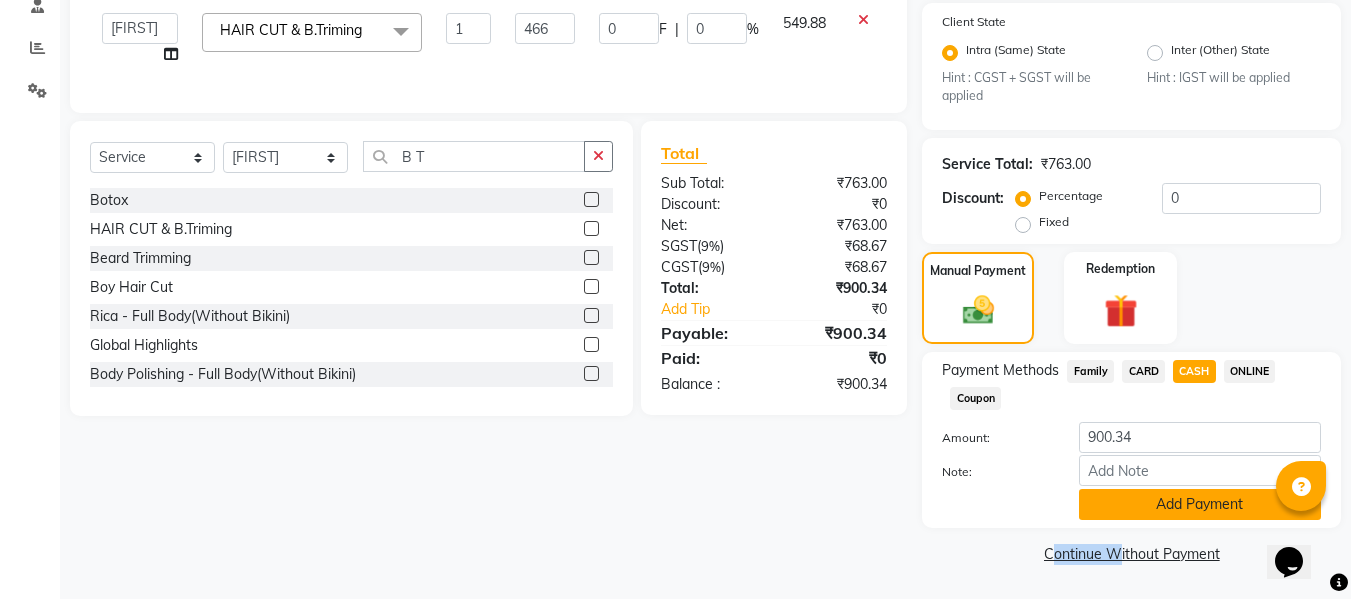 click on "Add Payment" 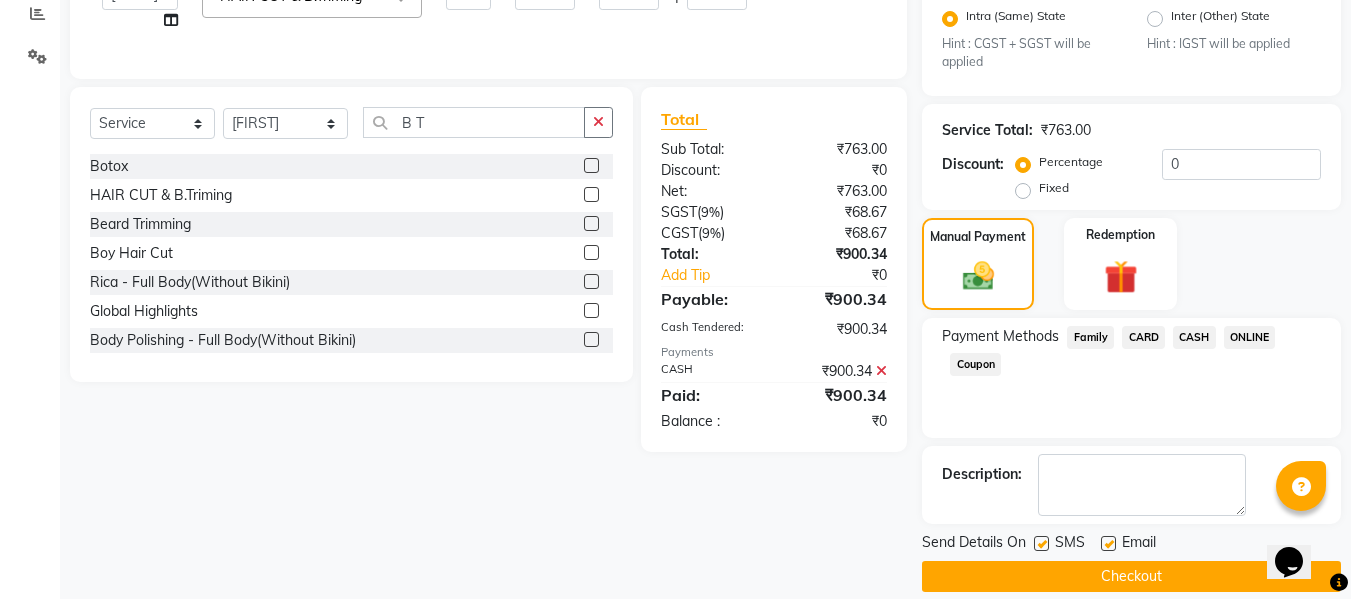scroll, scrollTop: 452, scrollLeft: 0, axis: vertical 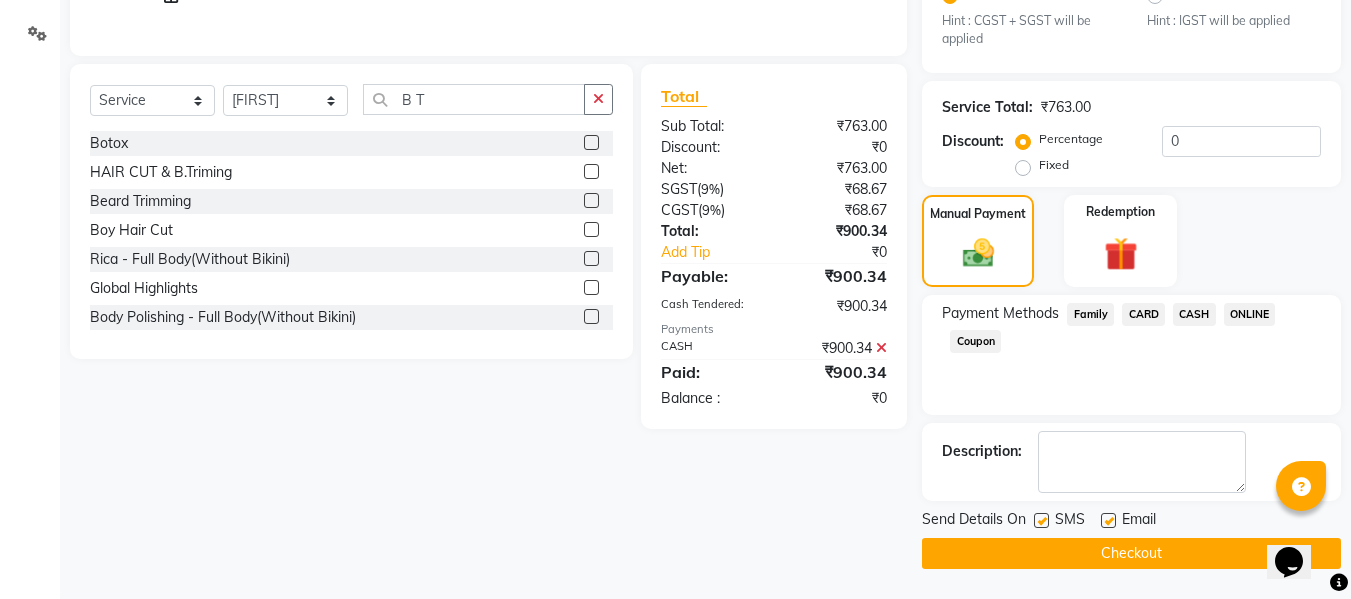 click on "Checkout" 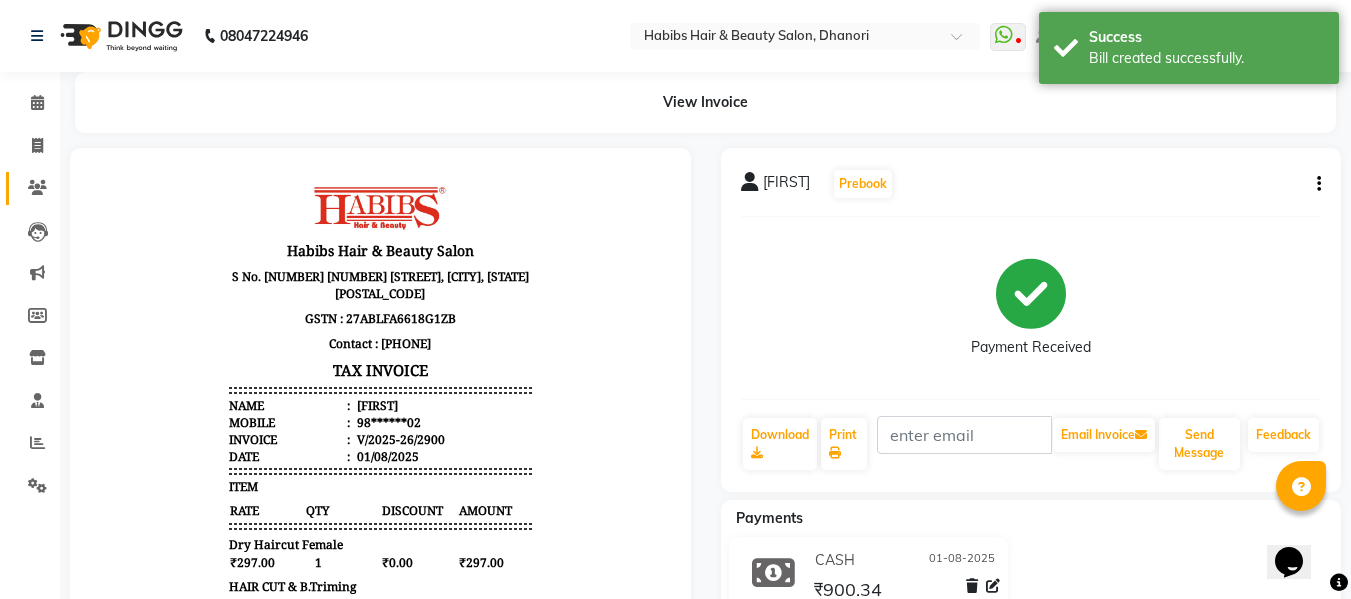 scroll, scrollTop: 0, scrollLeft: 0, axis: both 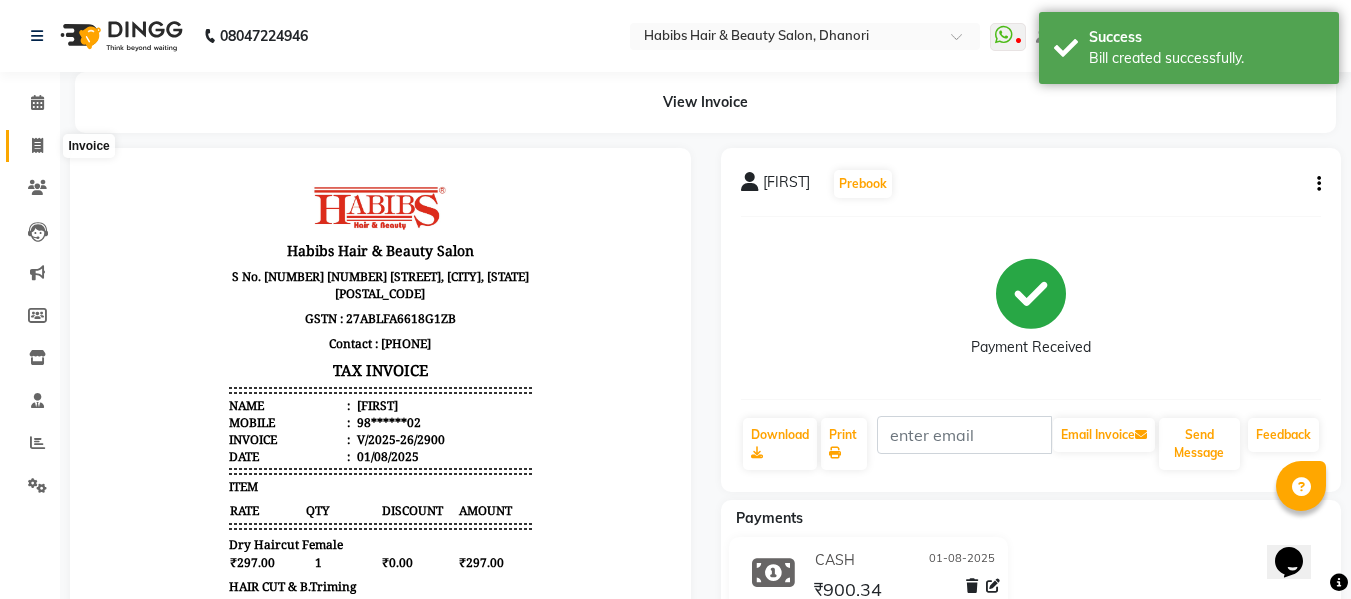 click 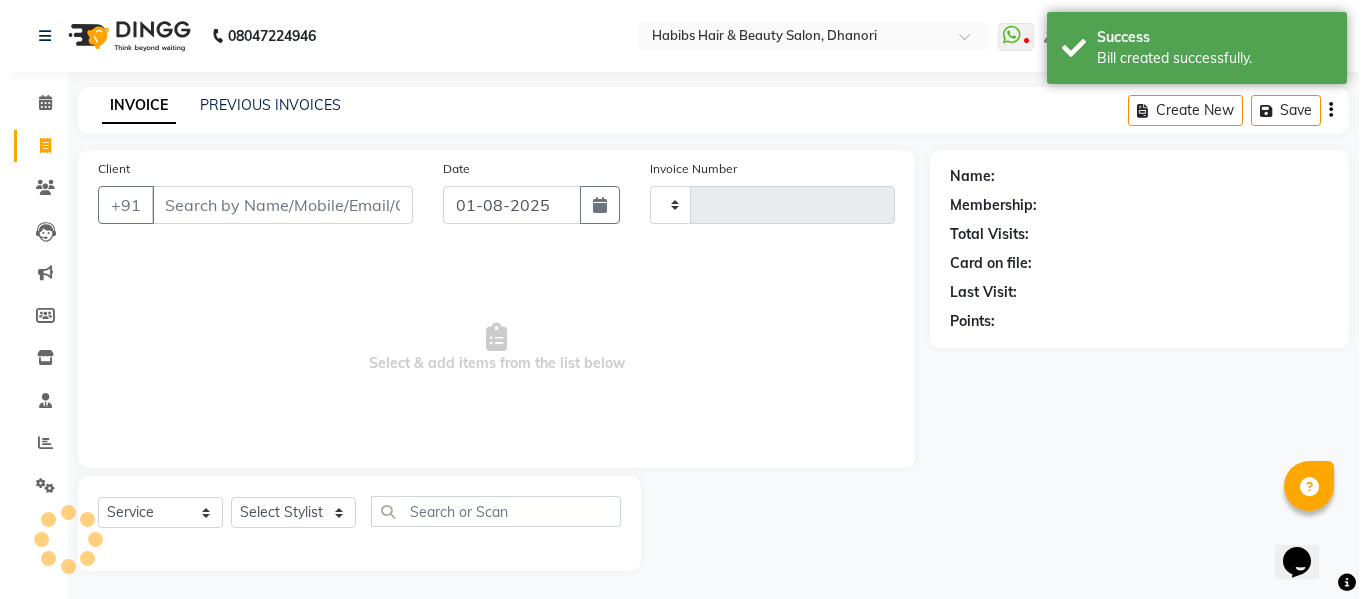 scroll, scrollTop: 2, scrollLeft: 0, axis: vertical 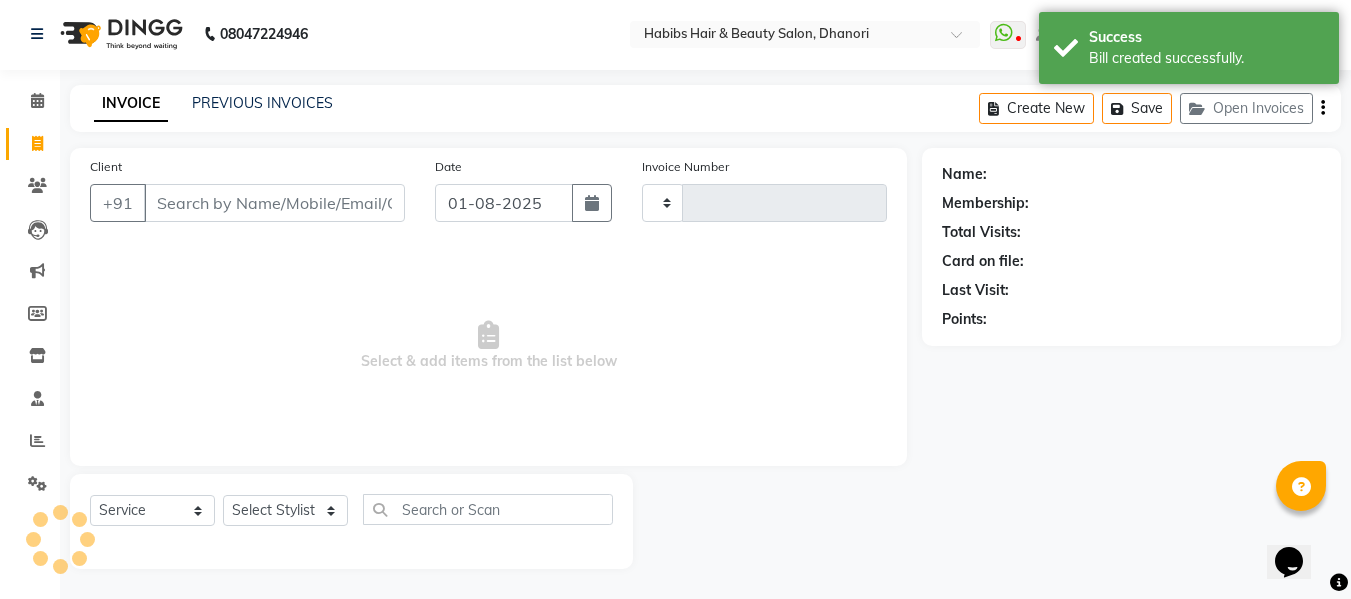 type on "2901" 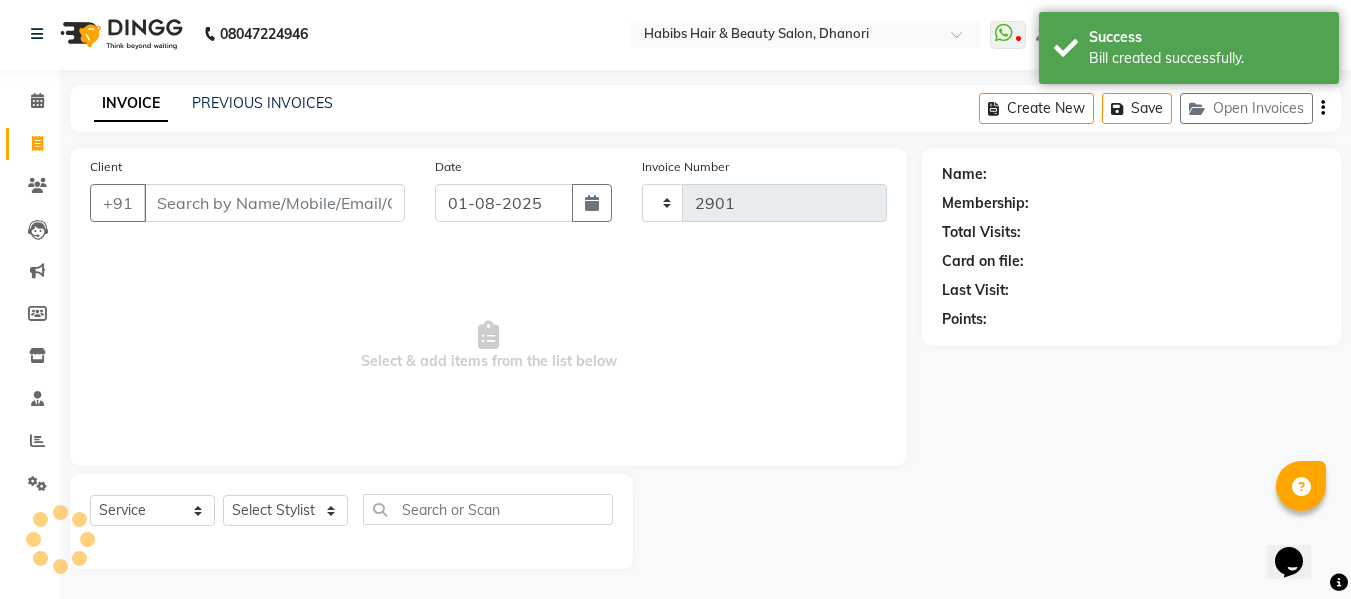 select on "4967" 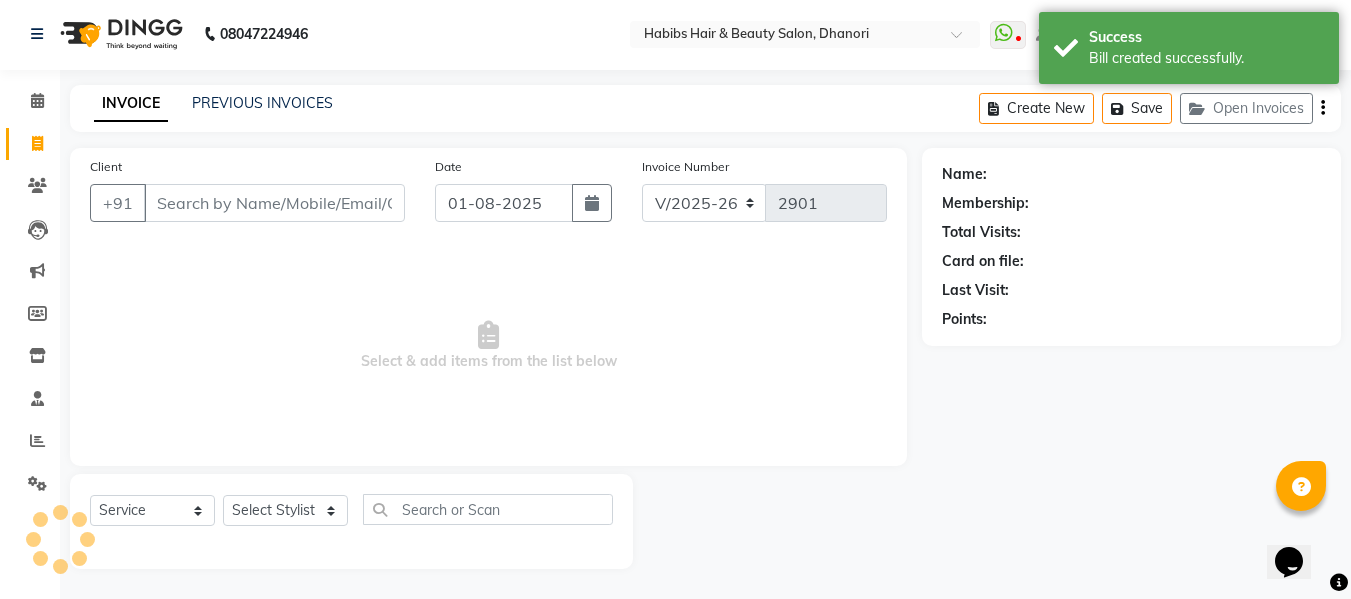 click on "Client" at bounding box center (274, 203) 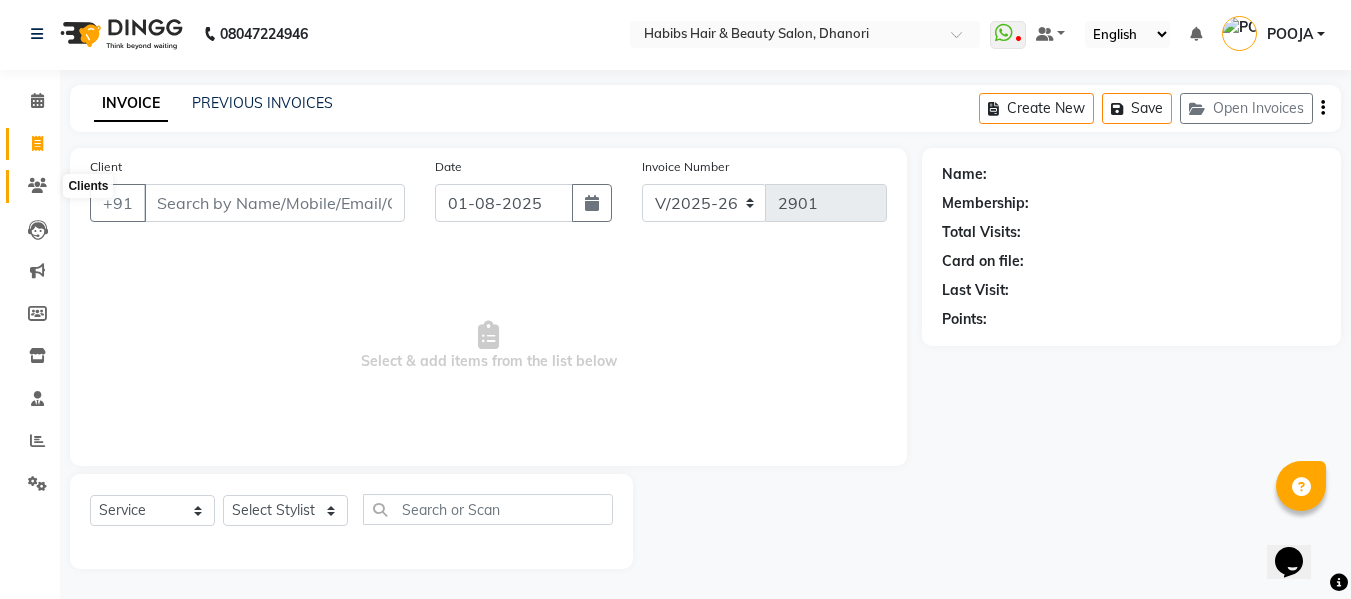 click 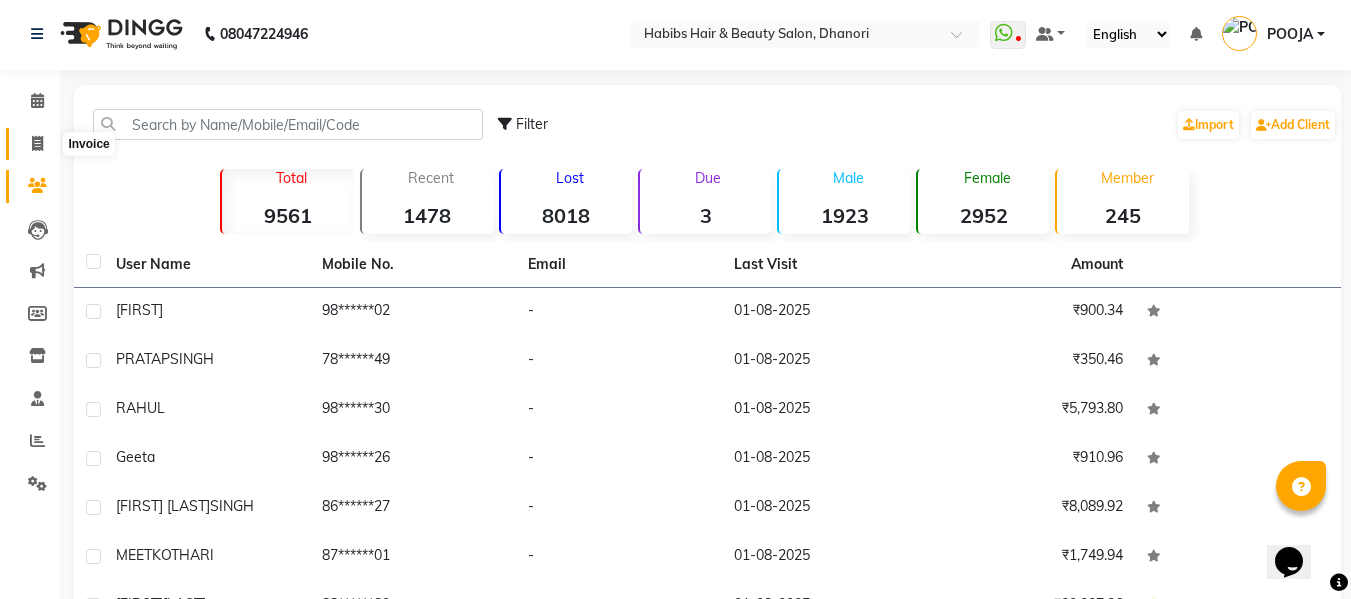 click 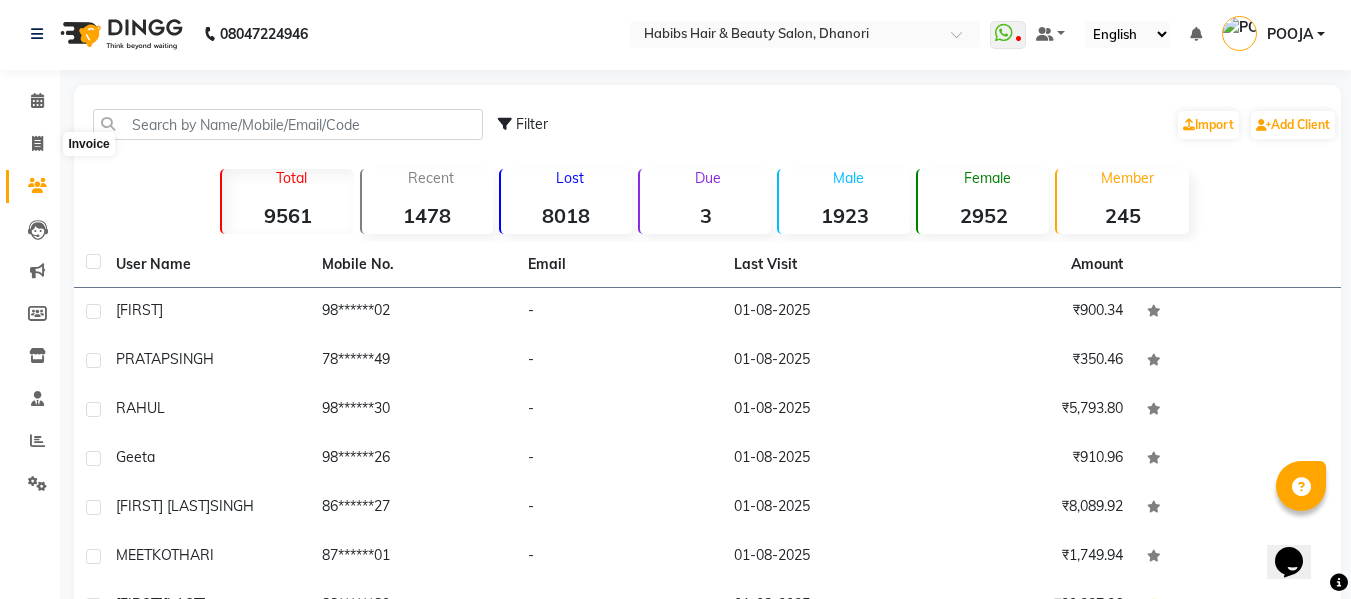 select on "service" 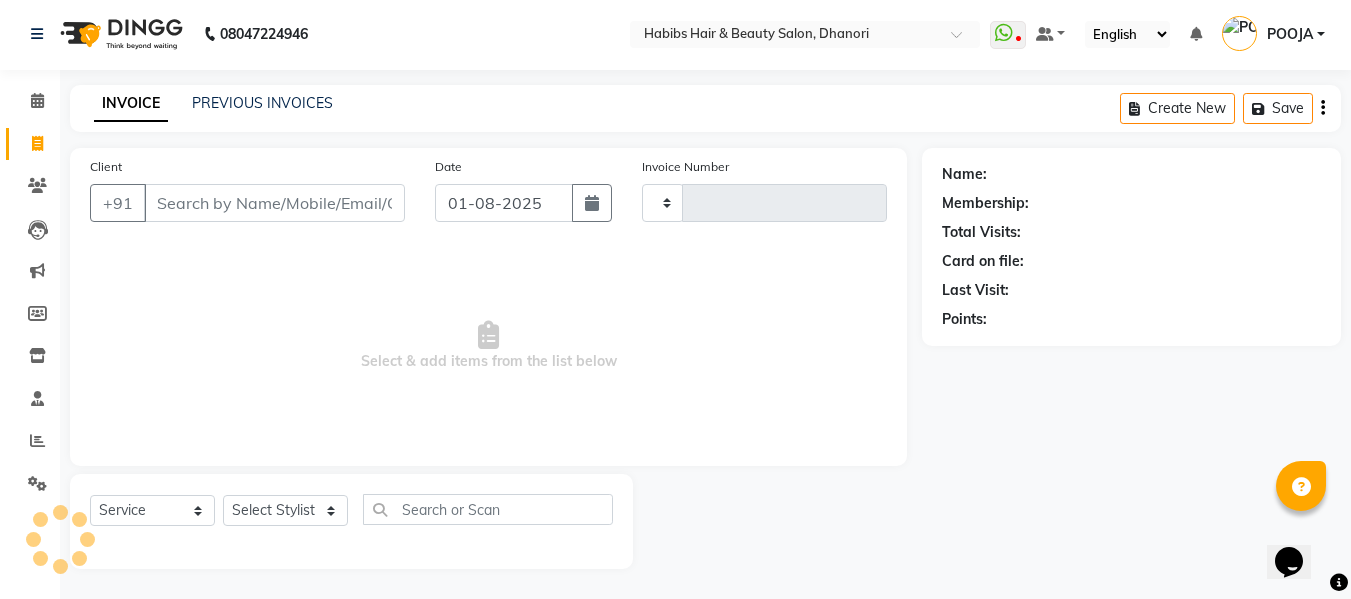 type on "2901" 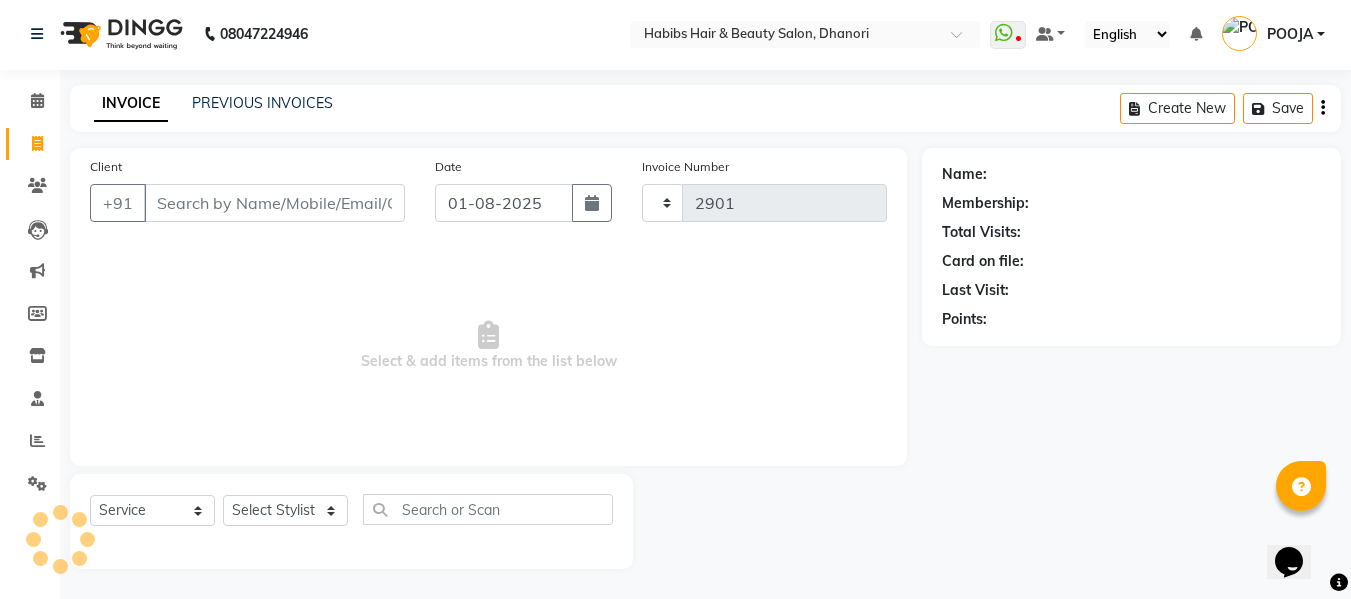 select on "4967" 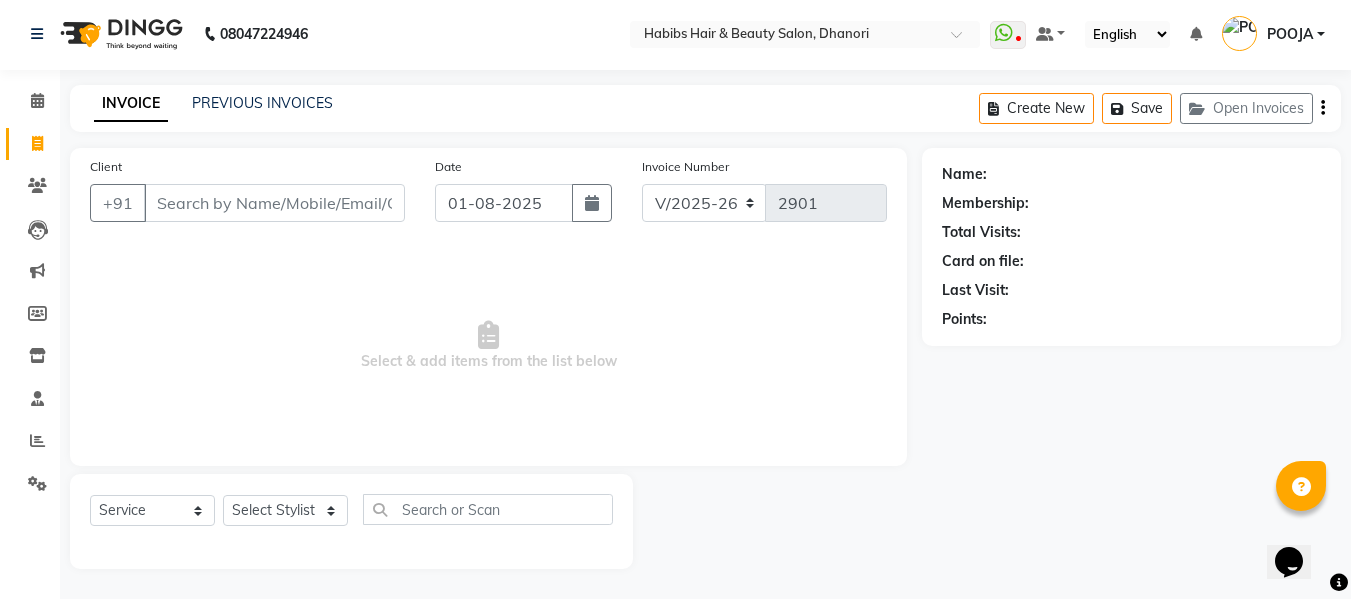 click on "Client" at bounding box center (274, 203) 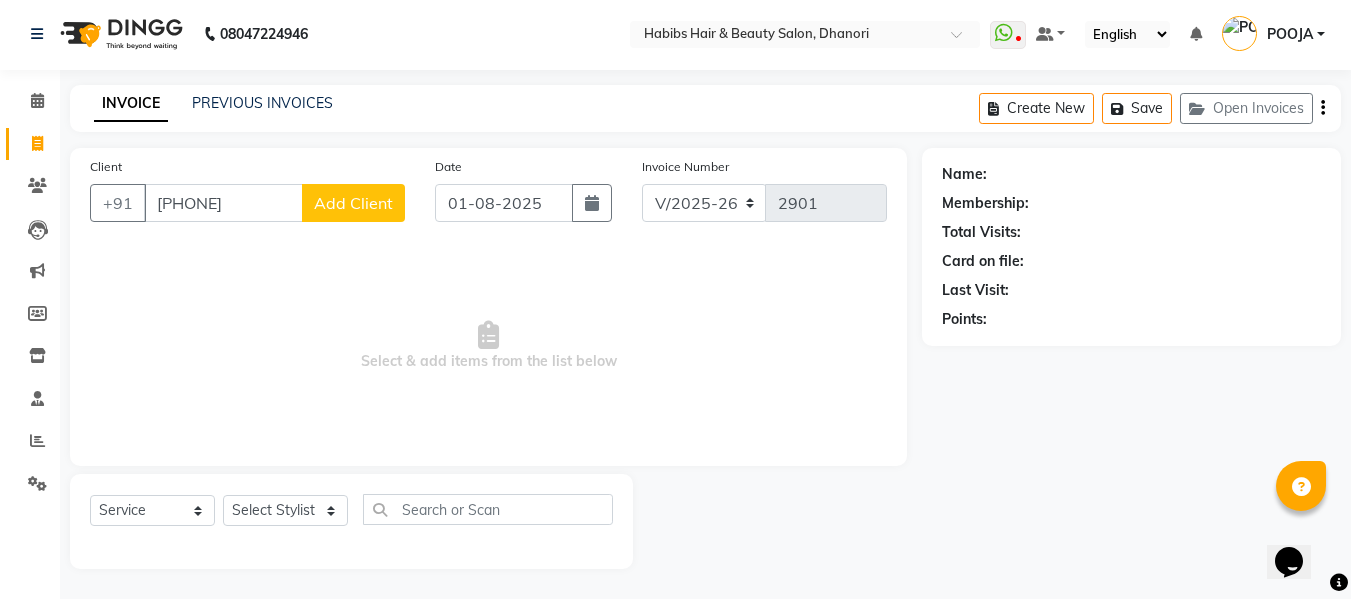 type 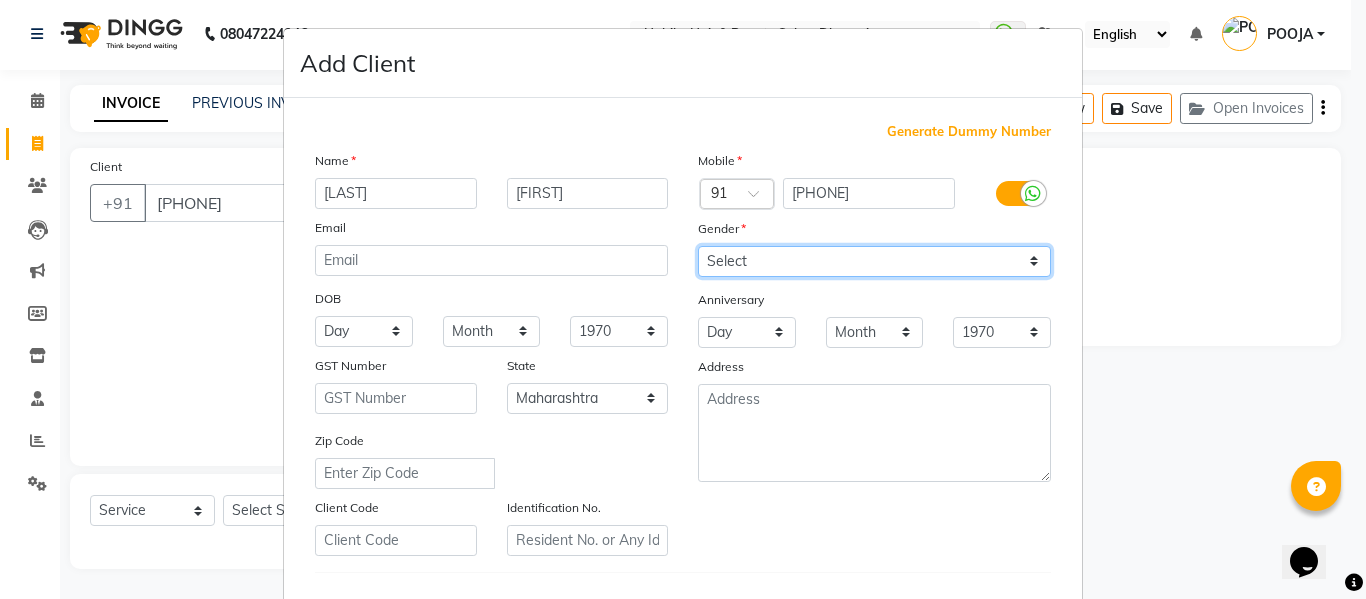 drag, startPoint x: 808, startPoint y: 261, endPoint x: 730, endPoint y: 324, distance: 100.26465 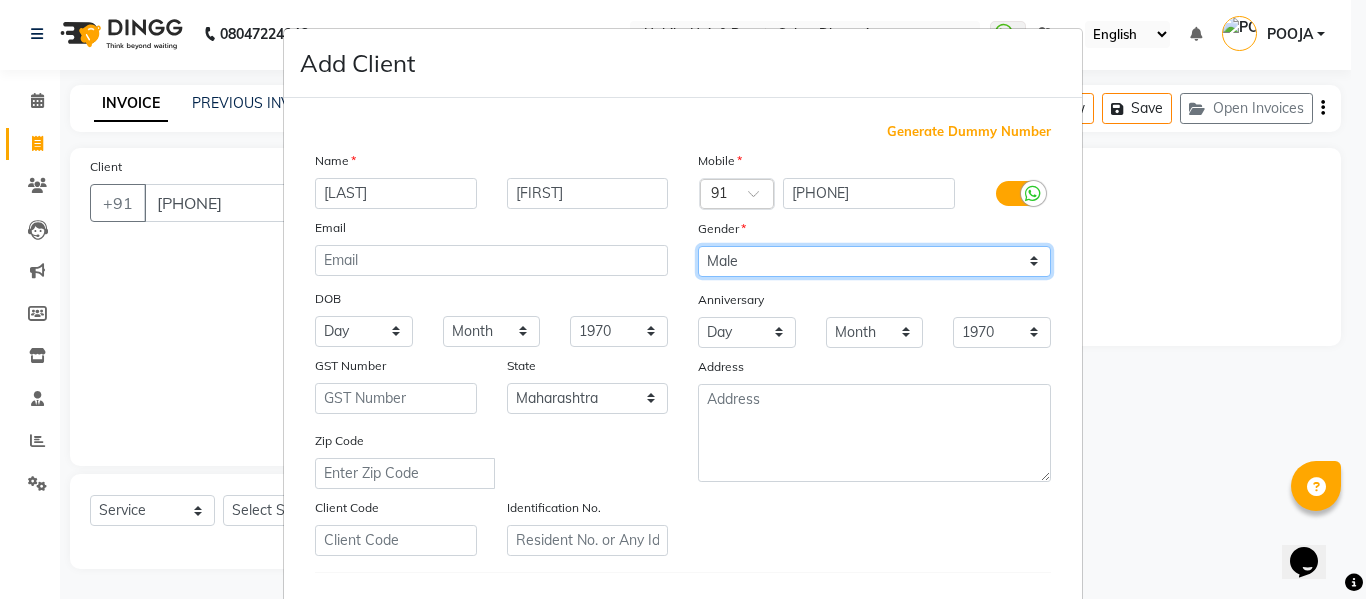 click on "Select Male Female Other Prefer Not To Say" at bounding box center [874, 261] 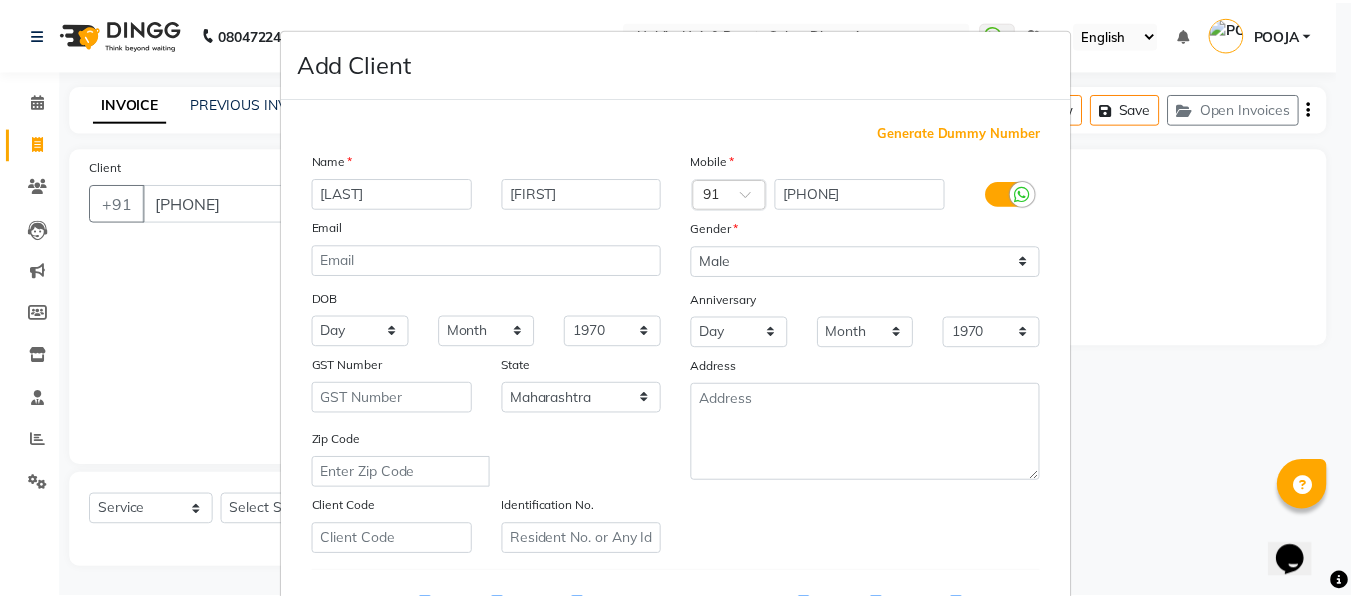 scroll, scrollTop: 324, scrollLeft: 0, axis: vertical 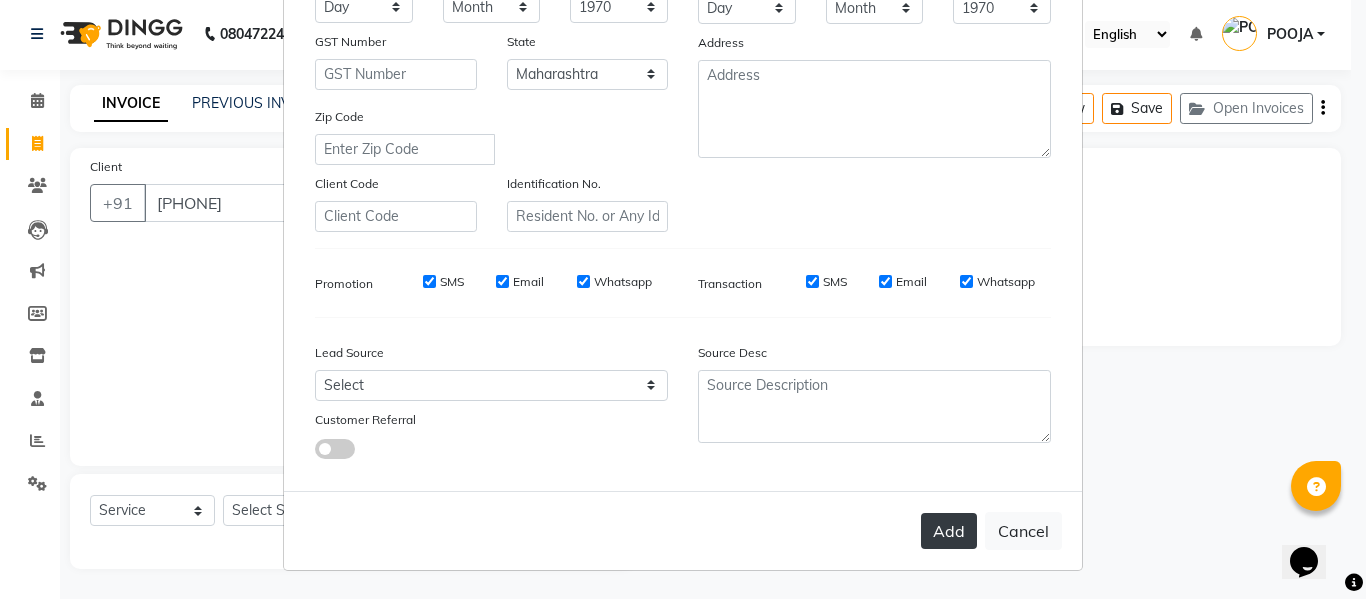 click on "Add" at bounding box center (949, 531) 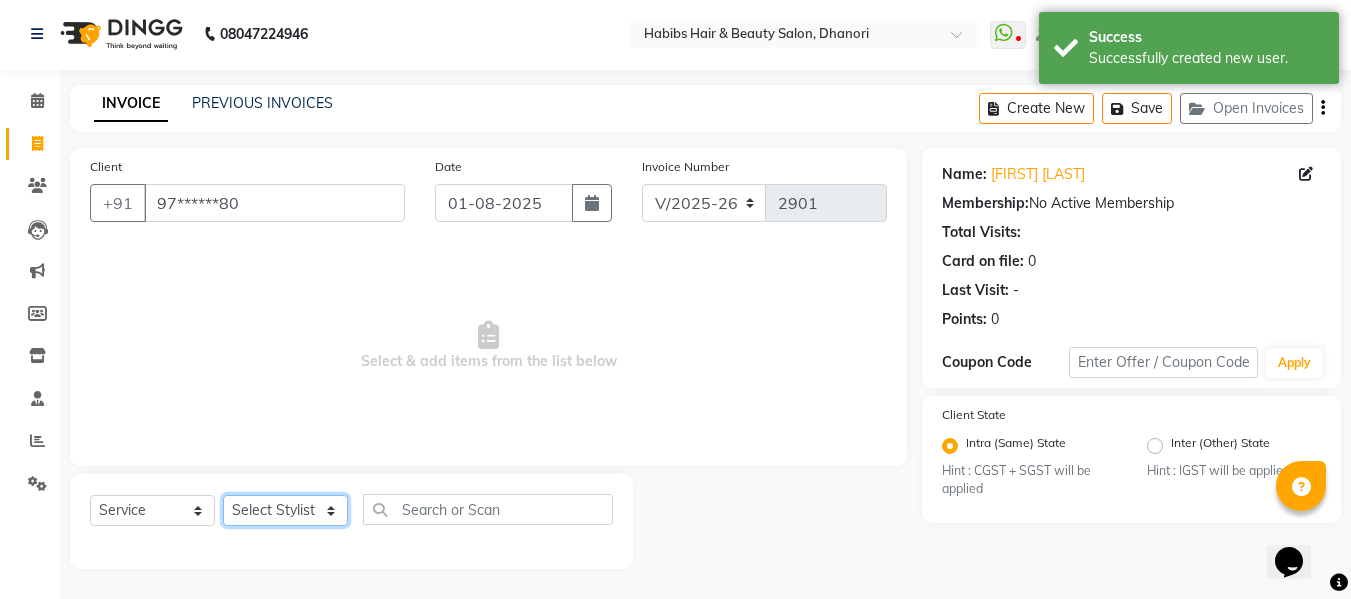 click on "Select Stylist Admin Alishan ARMAN DIVYA FAIZAN IRFAN MUZAMMIL POOJA POOJA J RAKESH SAHIL SHAKEEL SONAL" 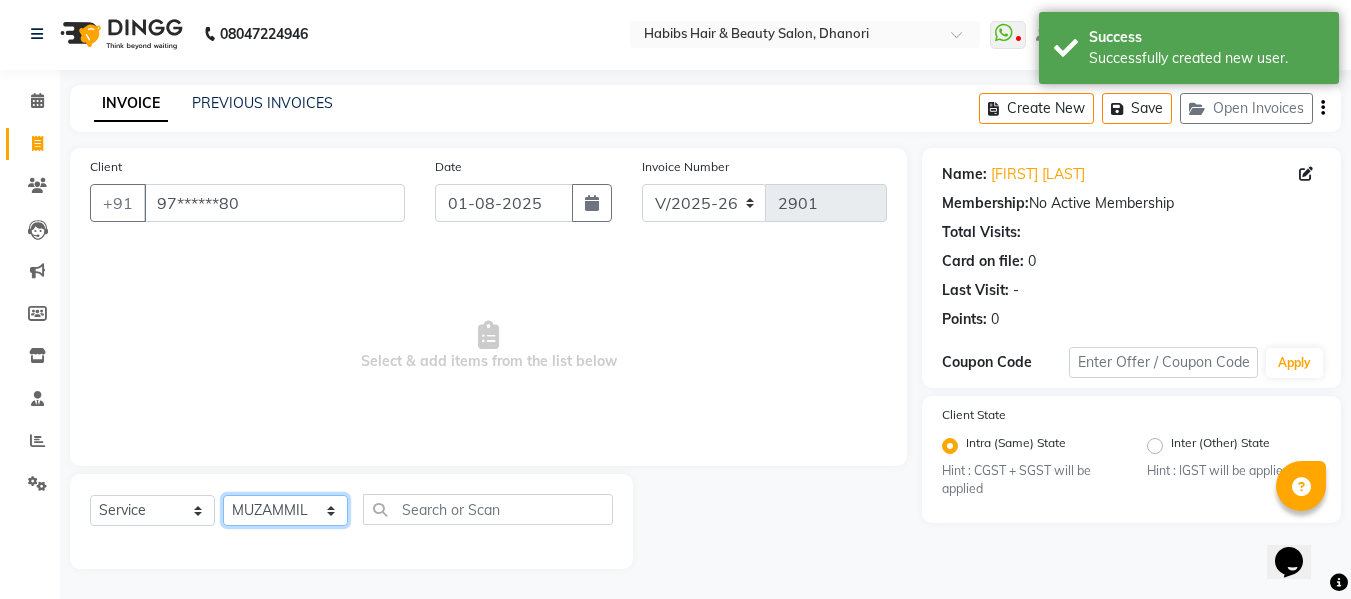 click on "Select Stylist Admin Alishan ARMAN DIVYA FAIZAN IRFAN MUZAMMIL POOJA POOJA J RAKESH SAHIL SHAKEEL SONAL" 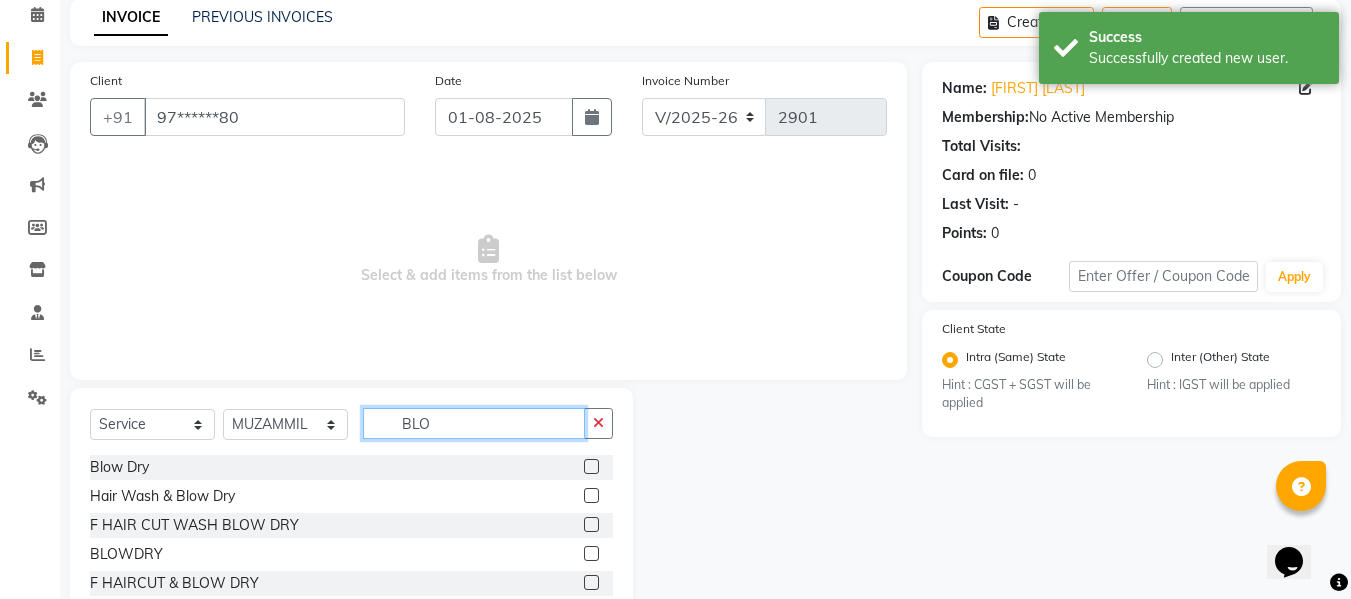 scroll, scrollTop: 147, scrollLeft: 0, axis: vertical 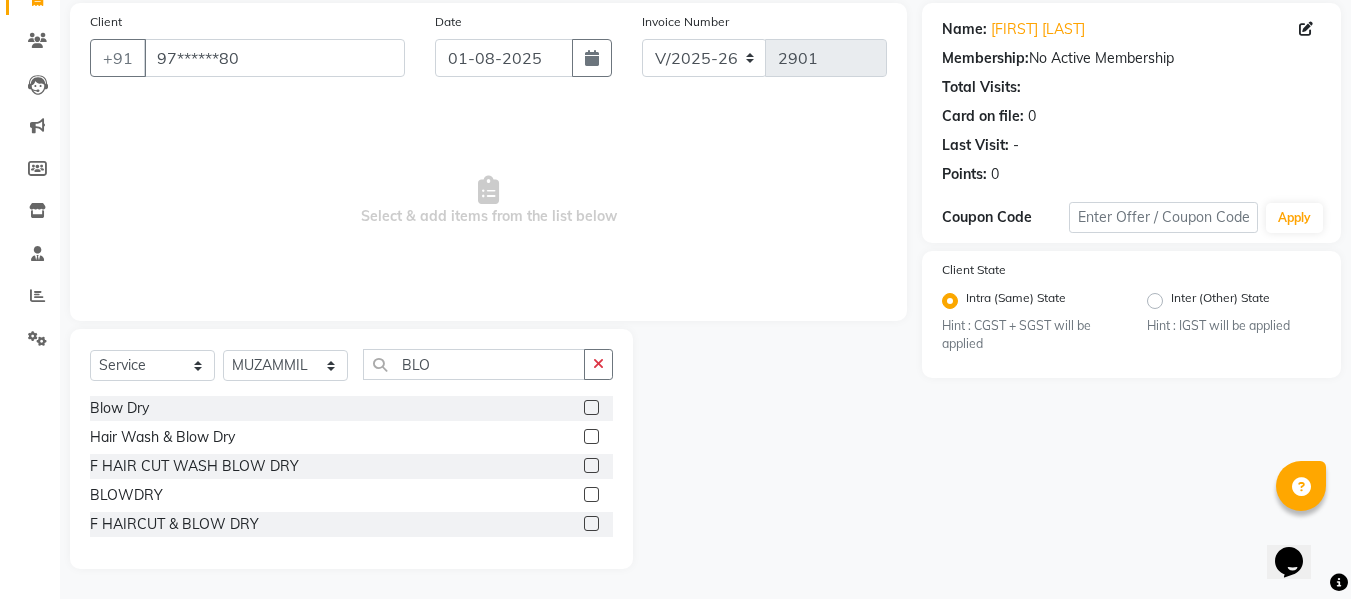 click 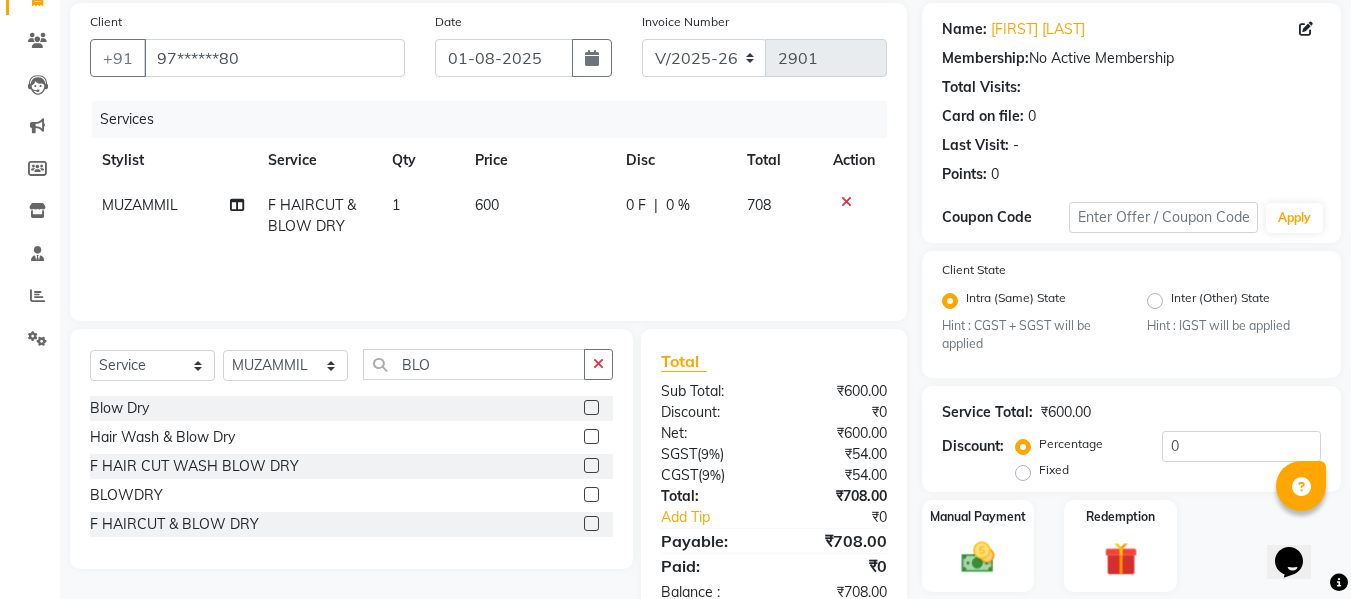 click on "600" 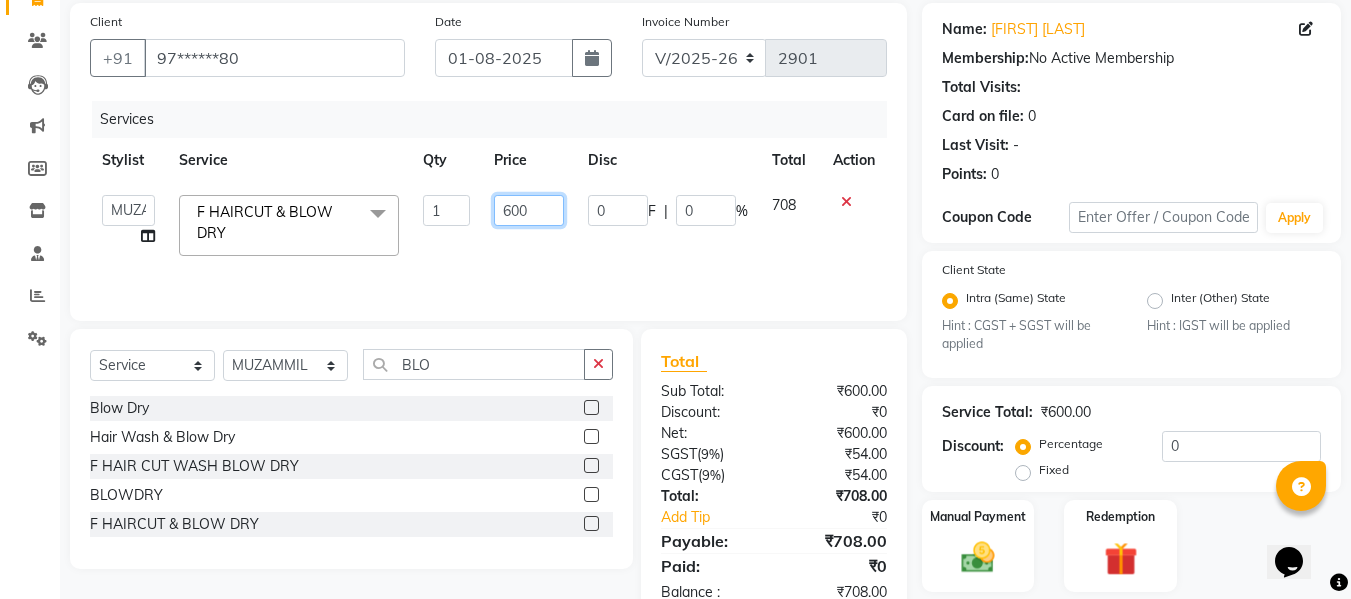 click on "600" 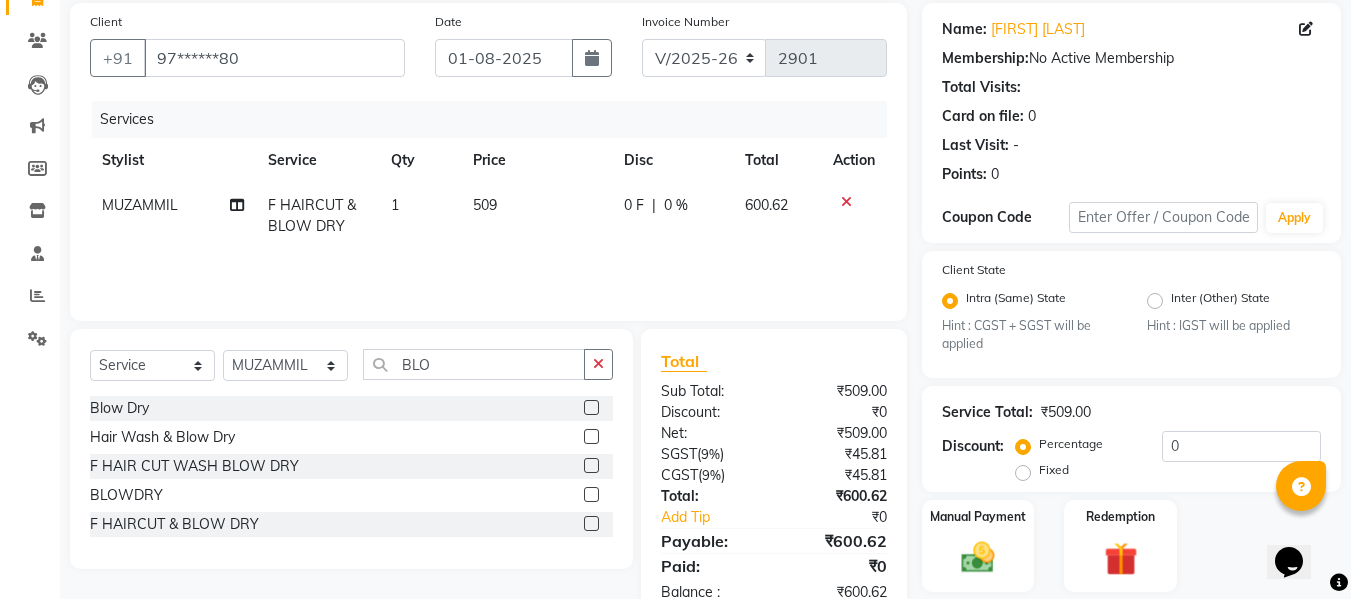 click on "Services Stylist Service Qty Price Disc Total Action MUZAMMIL F HAIRCUT & BLOW DRY 1 509 0 F | 0 % 600.62" 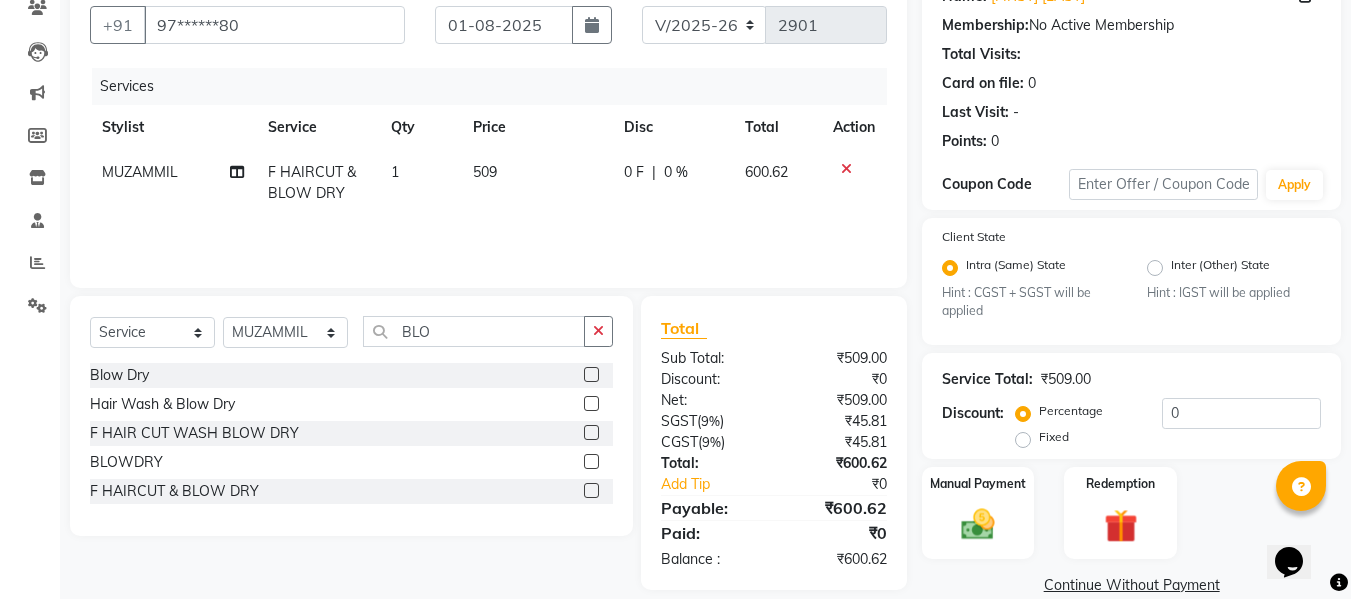 scroll, scrollTop: 211, scrollLeft: 0, axis: vertical 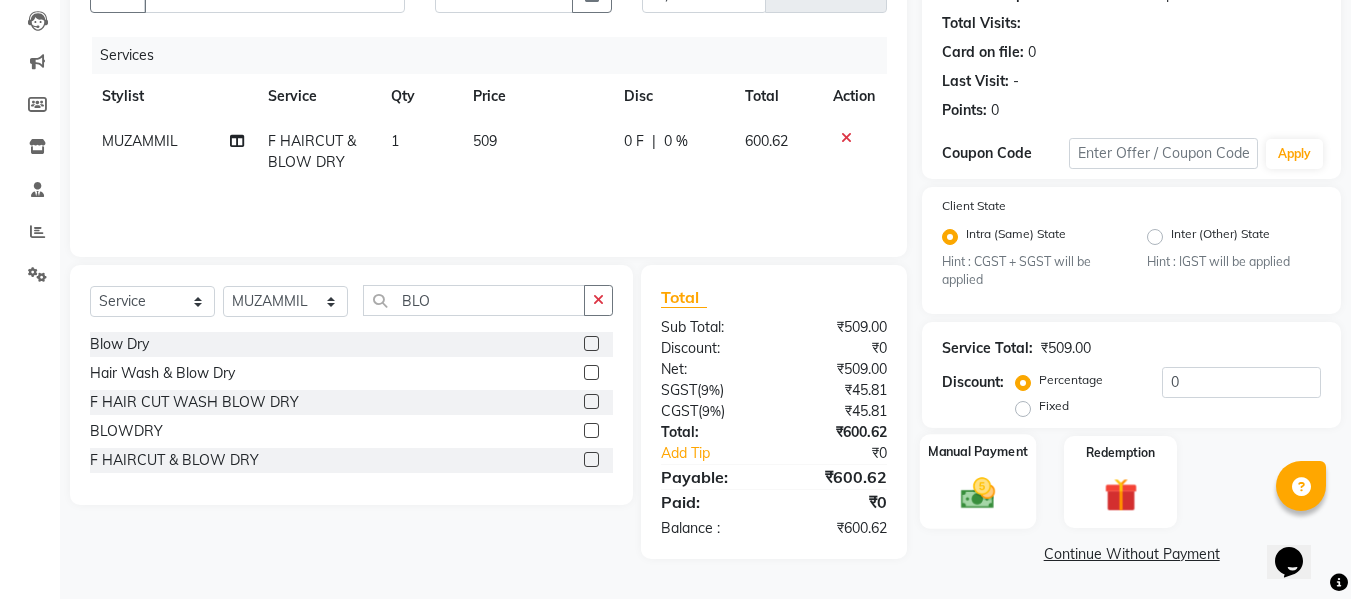click 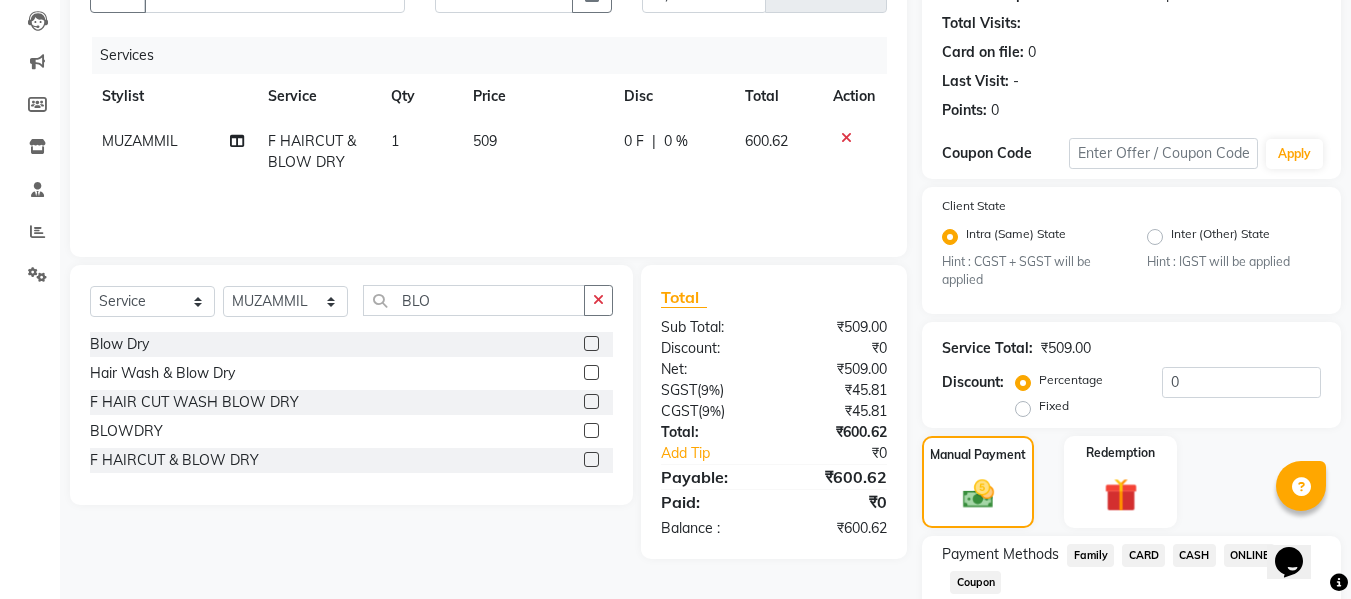 click on "ONLINE" 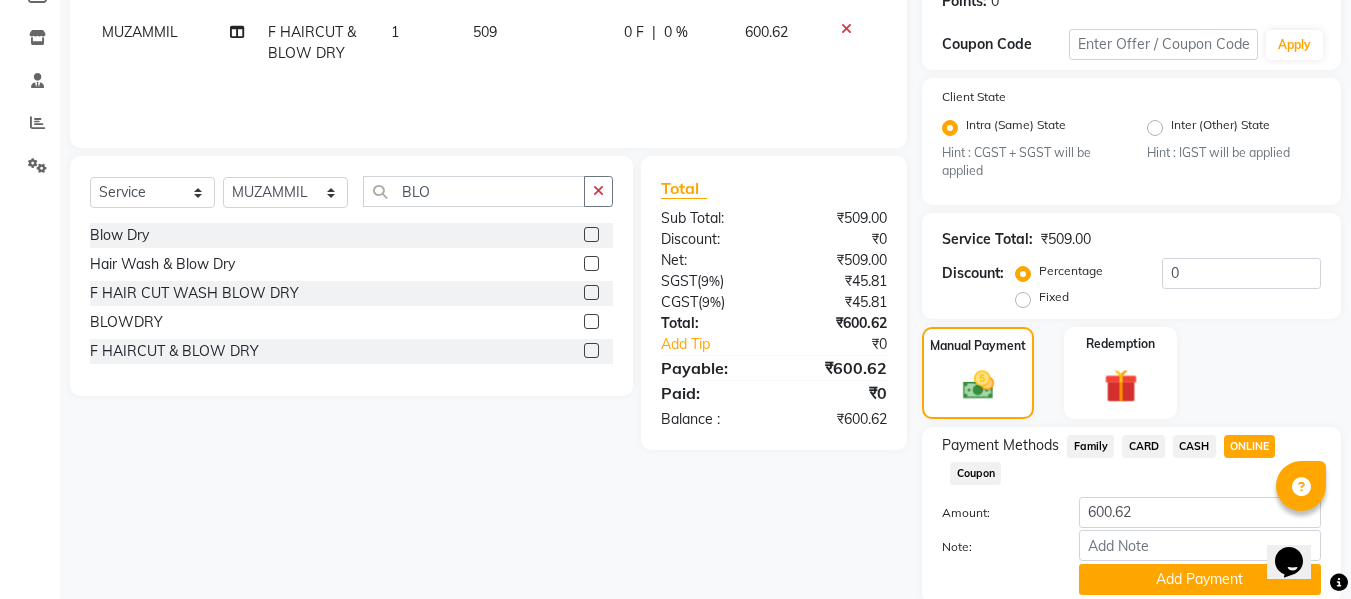 scroll, scrollTop: 395, scrollLeft: 0, axis: vertical 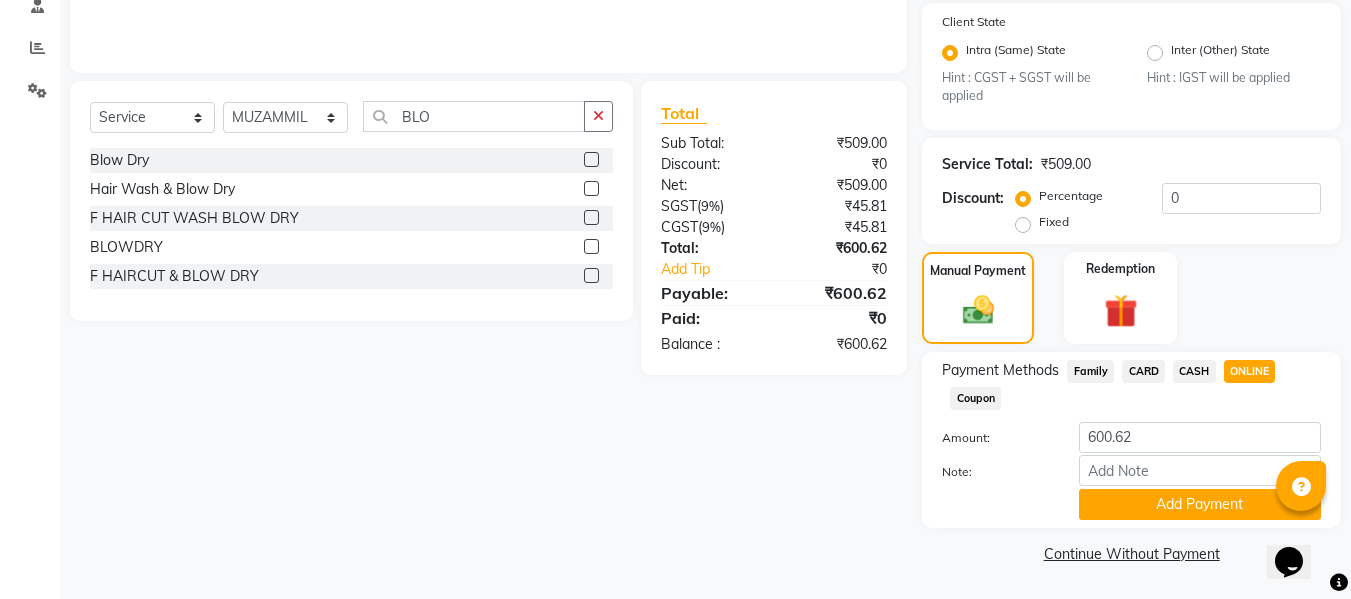 click on "Payment Methods Family CARD CASH ONLINE Coupon Amount: 600.62 Note: Add Payment" 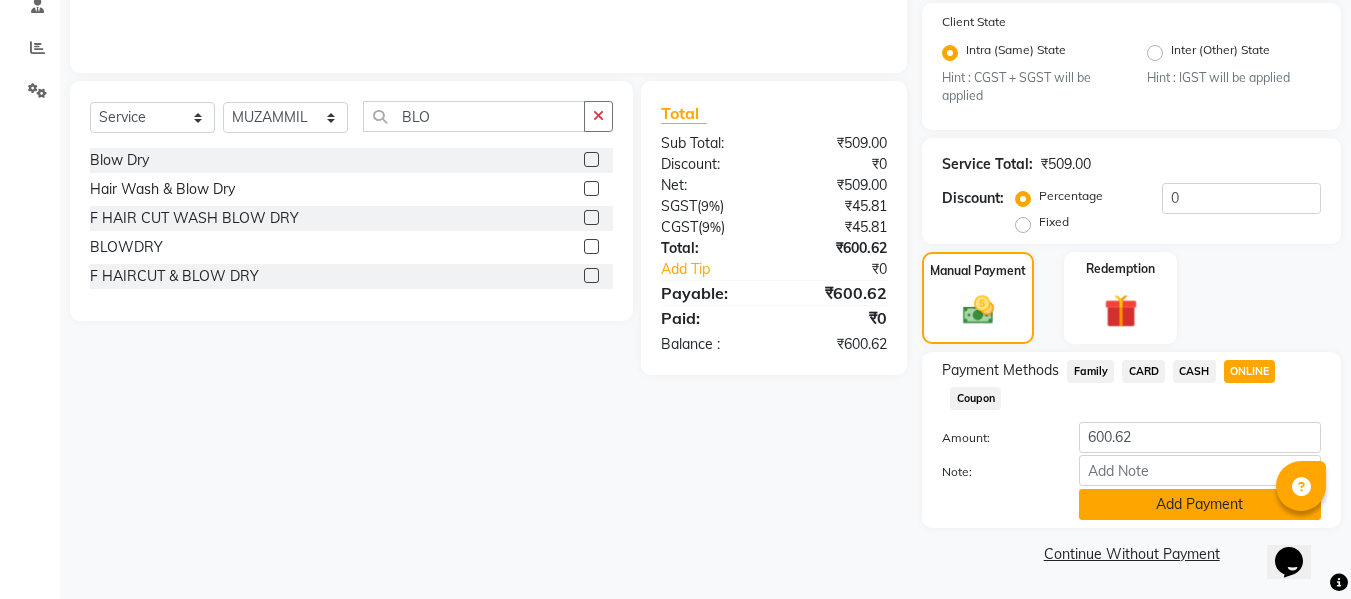 click on "Add Payment" 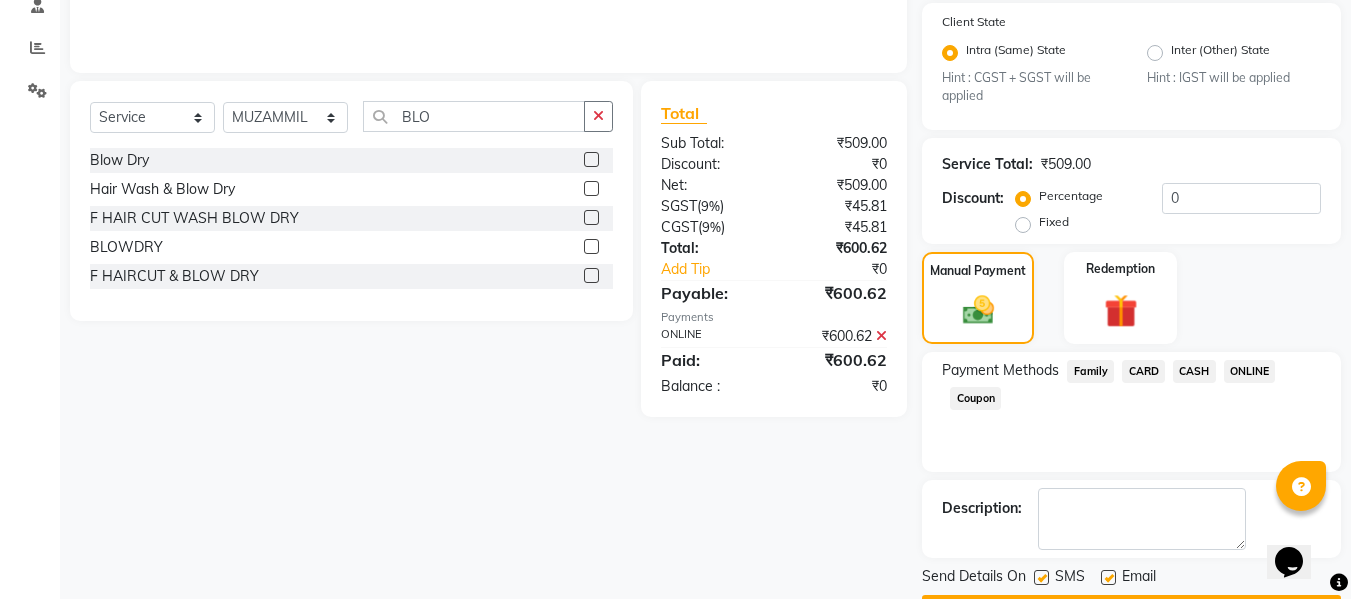 scroll, scrollTop: 452, scrollLeft: 0, axis: vertical 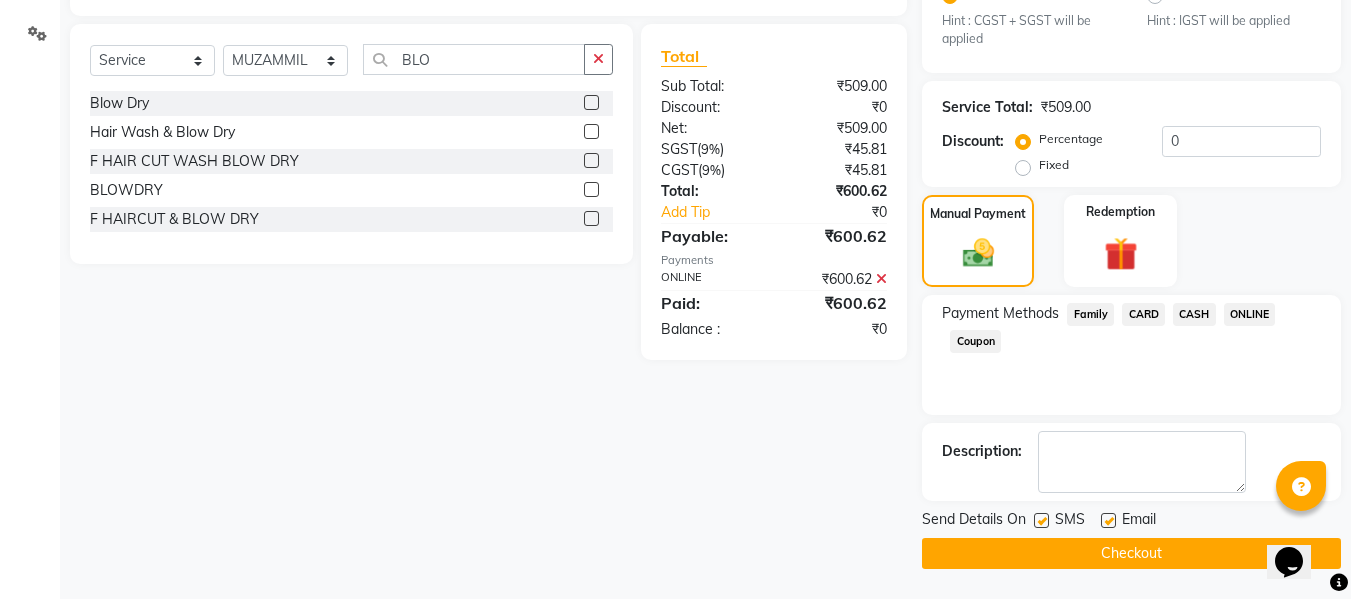 click on "Checkout" 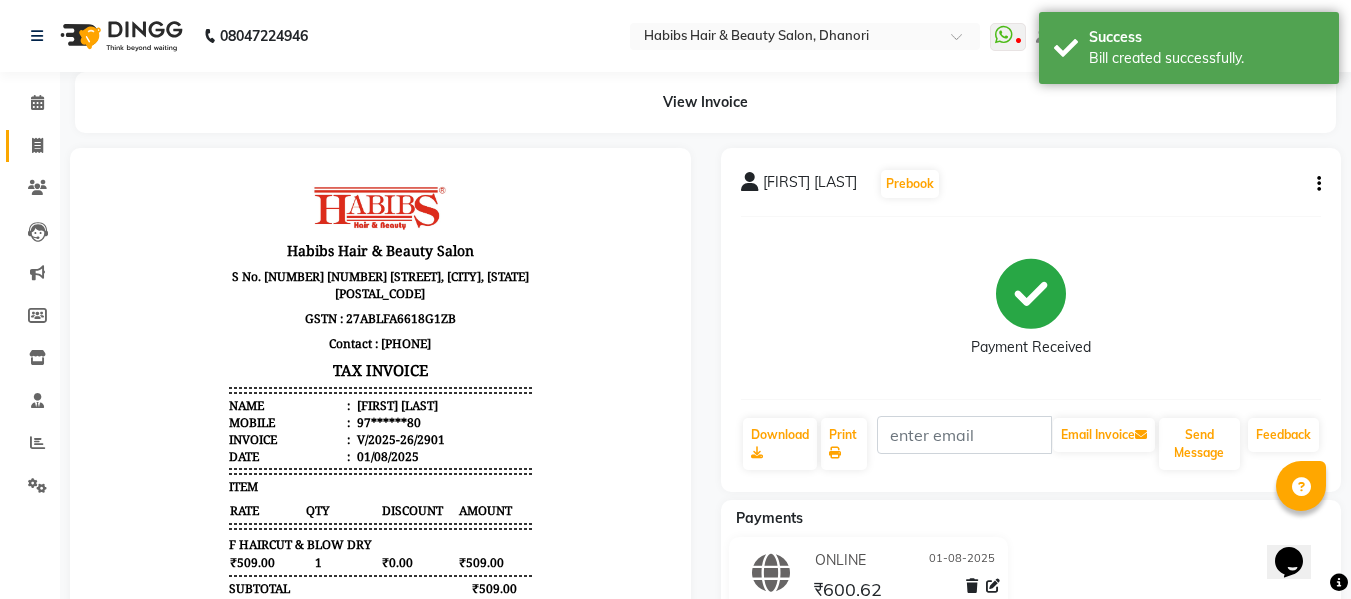 scroll, scrollTop: 0, scrollLeft: 0, axis: both 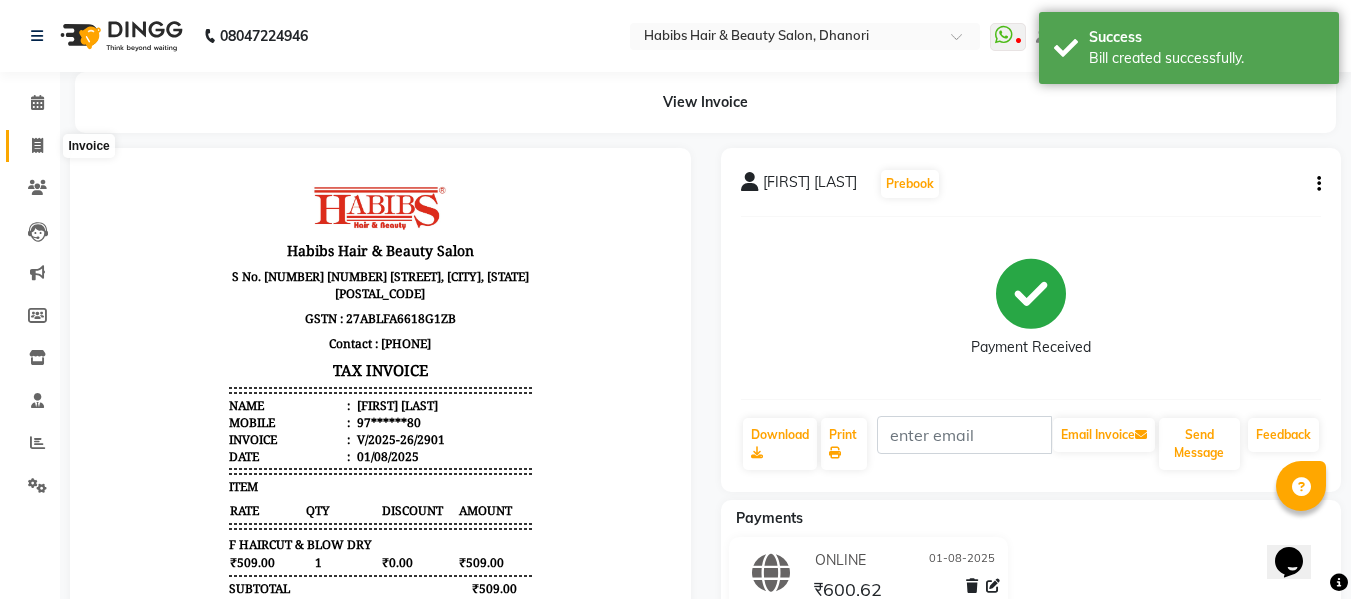 click 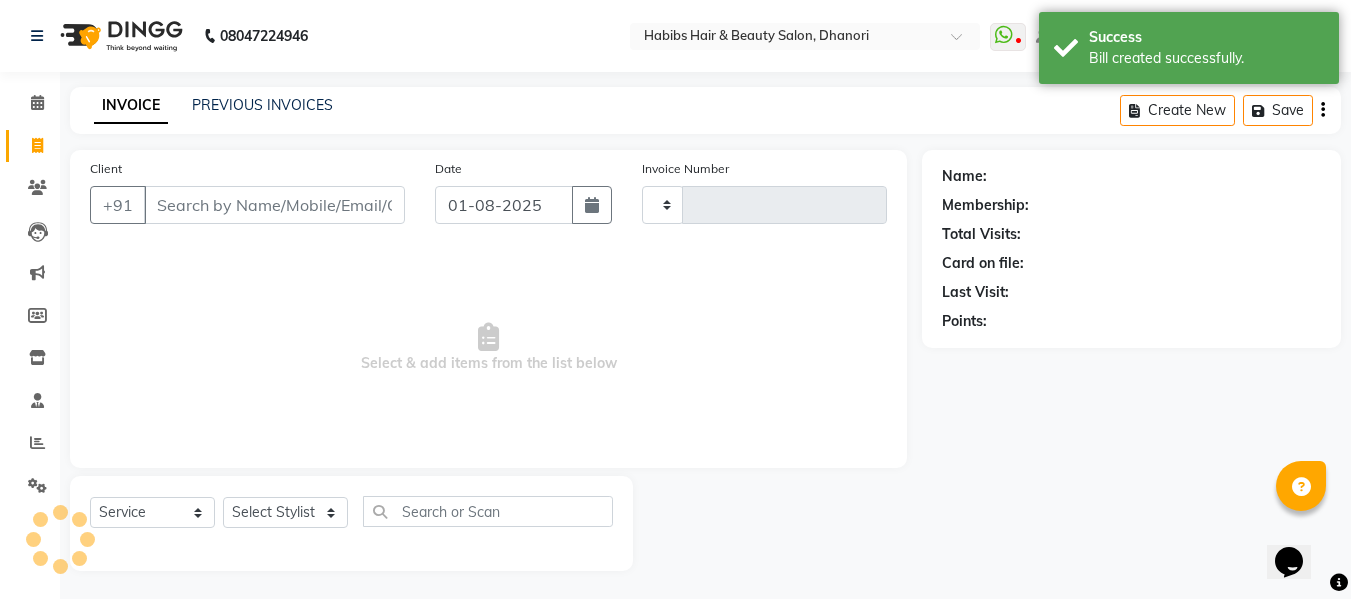 scroll, scrollTop: 2, scrollLeft: 0, axis: vertical 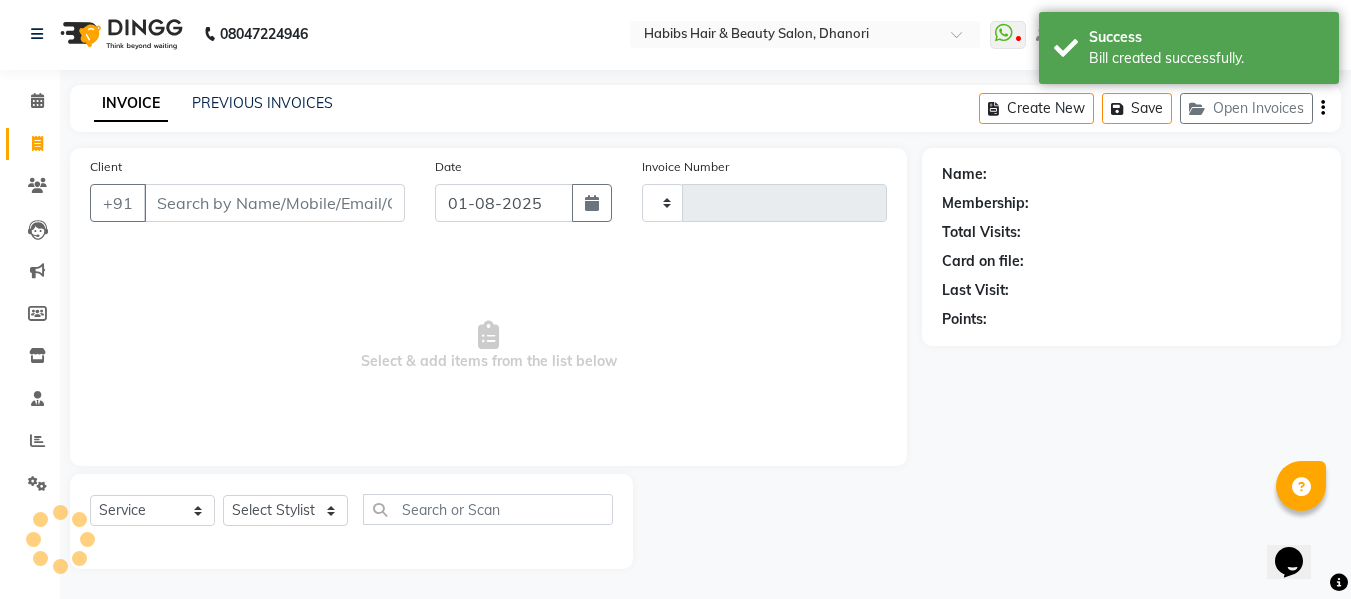 click on "Client" at bounding box center [274, 203] 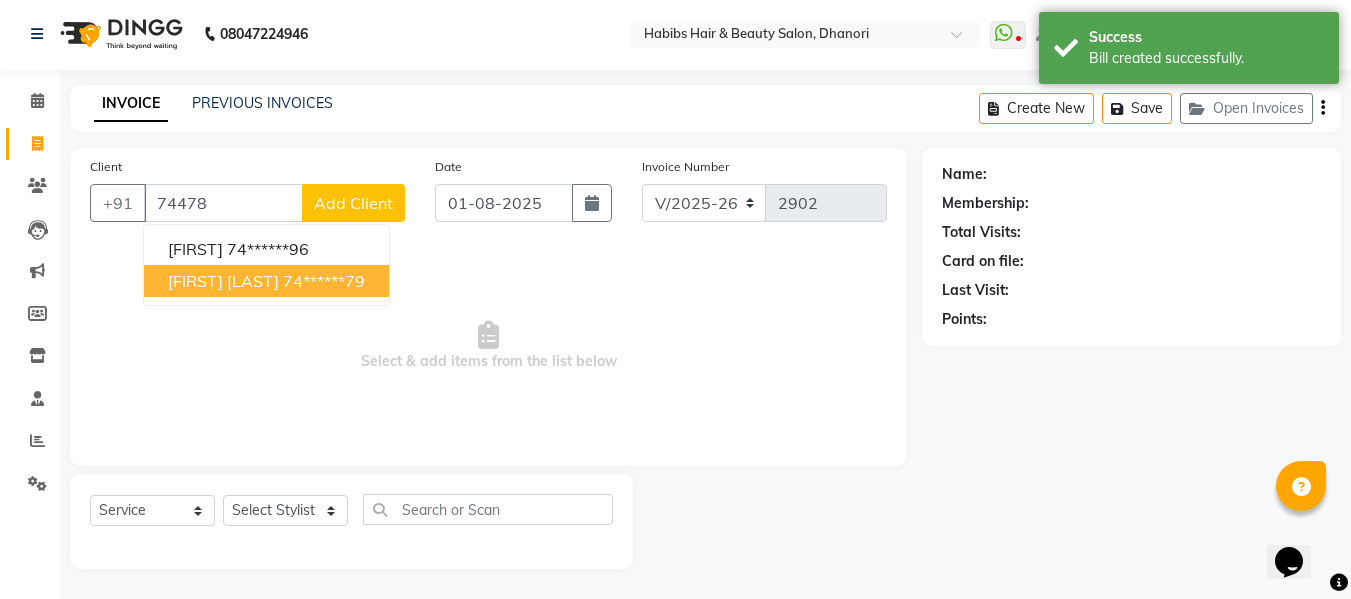 click on "[FIRST] [LAST]" at bounding box center [223, 281] 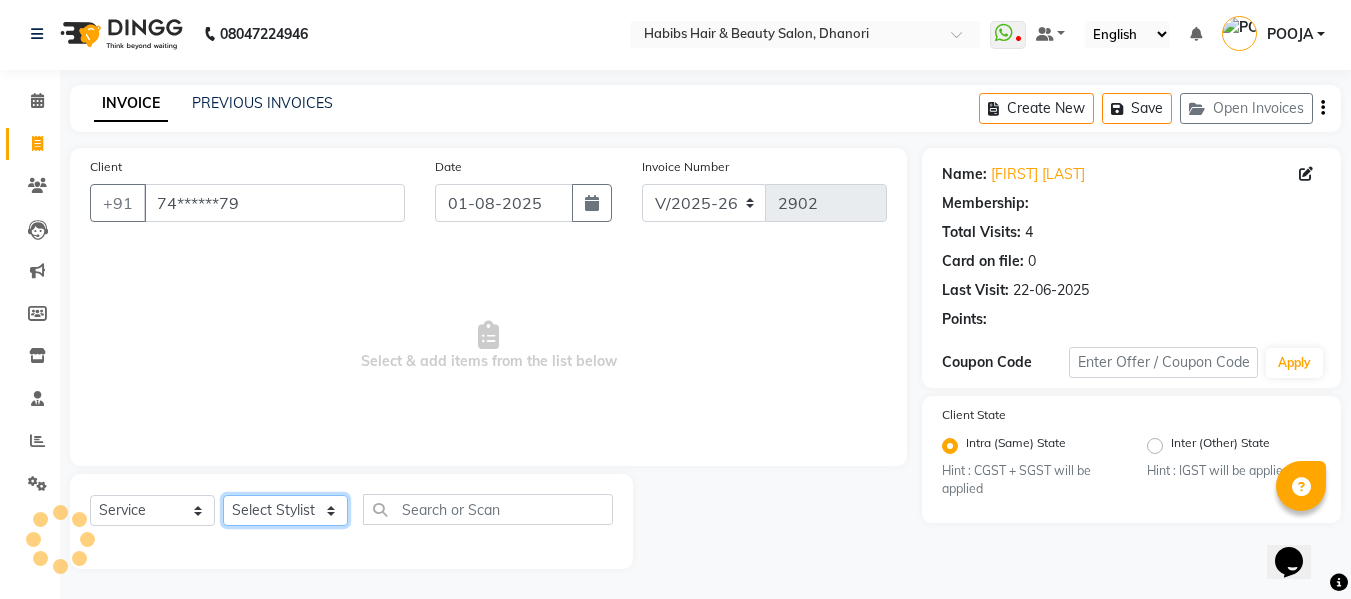 click on "Select Stylist Admin Alishan ARMAN DIVYA FAIZAN IRFAN MUZAMMIL POOJA POOJA J RAKESH SAHIL SHAKEEL SONAL" 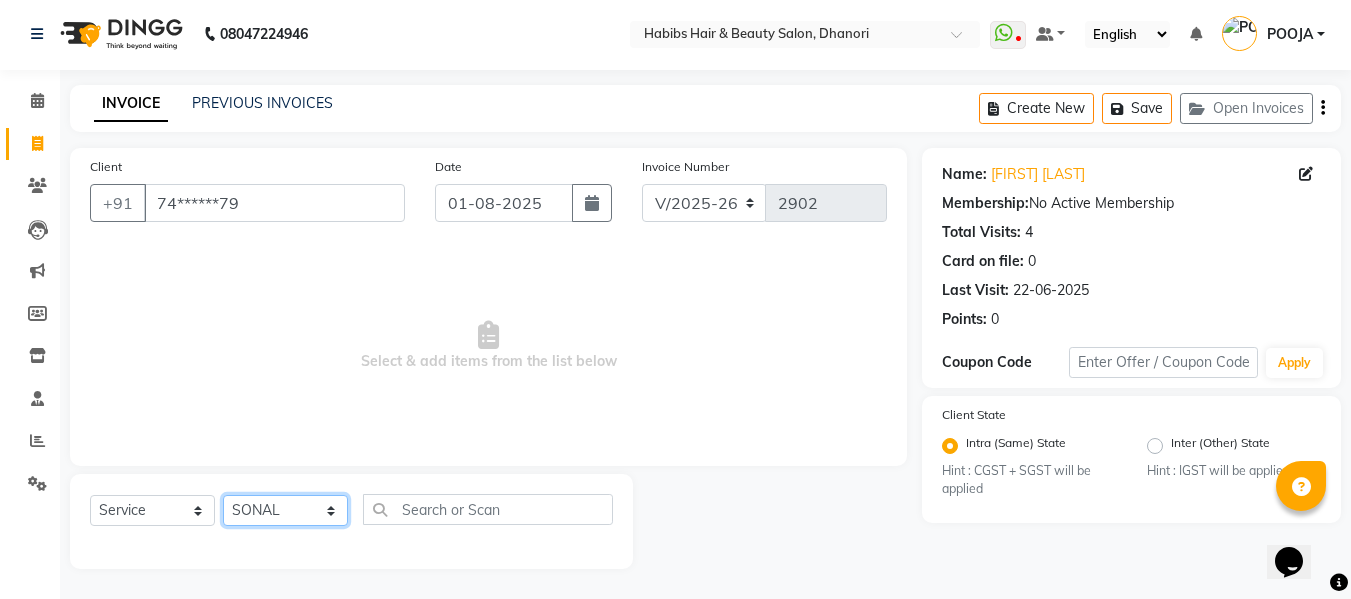 click on "Select Stylist Admin Alishan ARMAN DIVYA FAIZAN IRFAN MUZAMMIL POOJA POOJA J RAKESH SAHIL SHAKEEL SONAL" 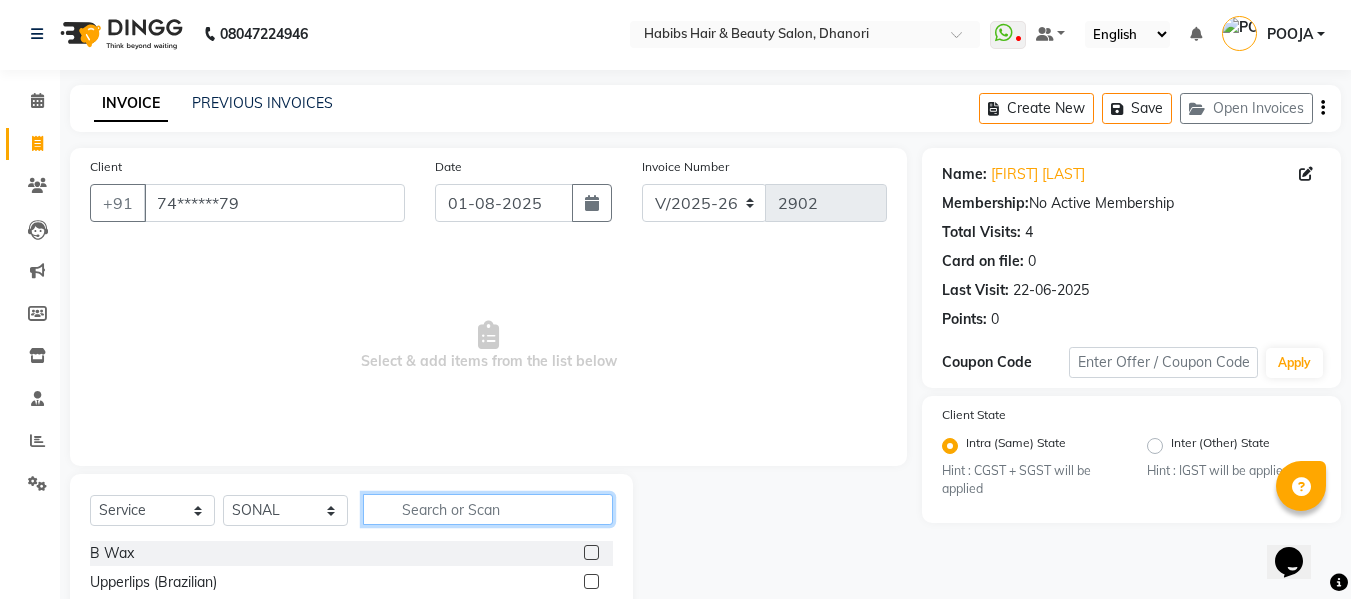 click 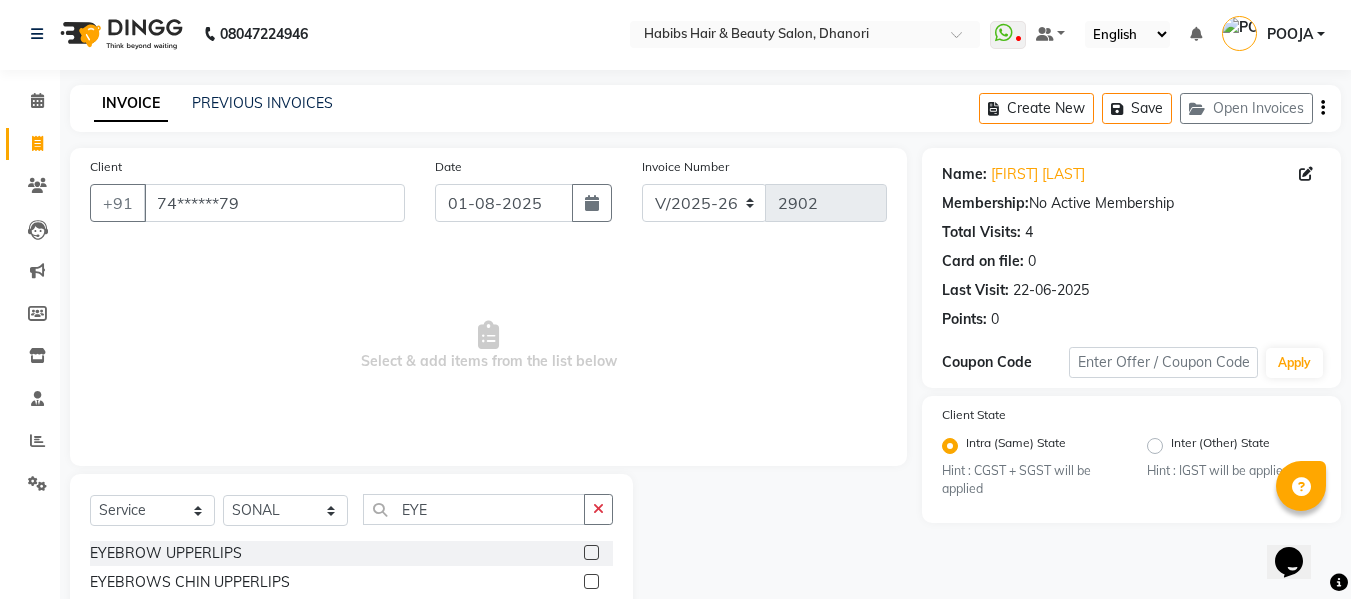 click 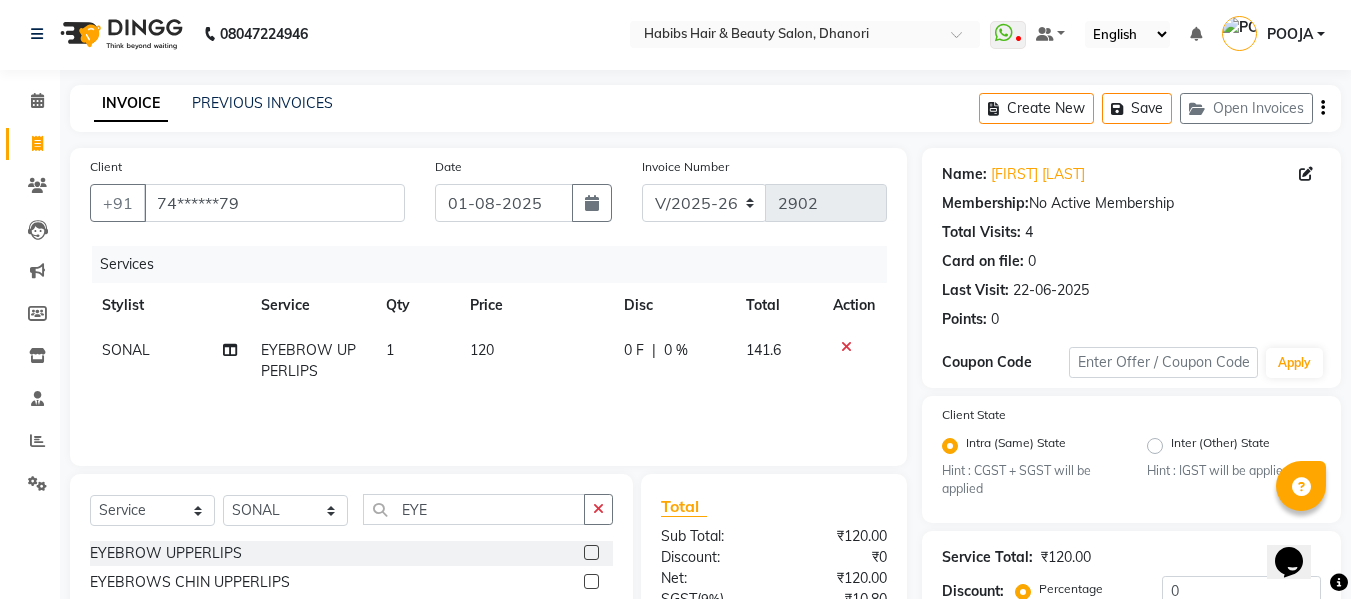 click on "120" 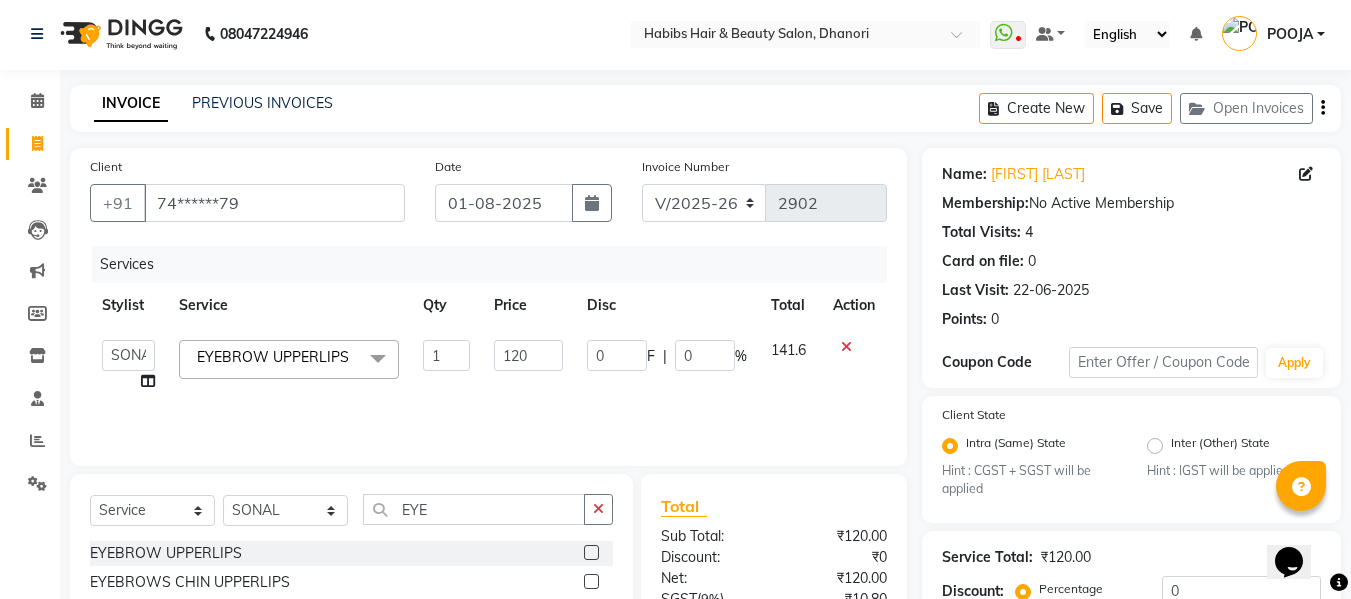 click on "120" 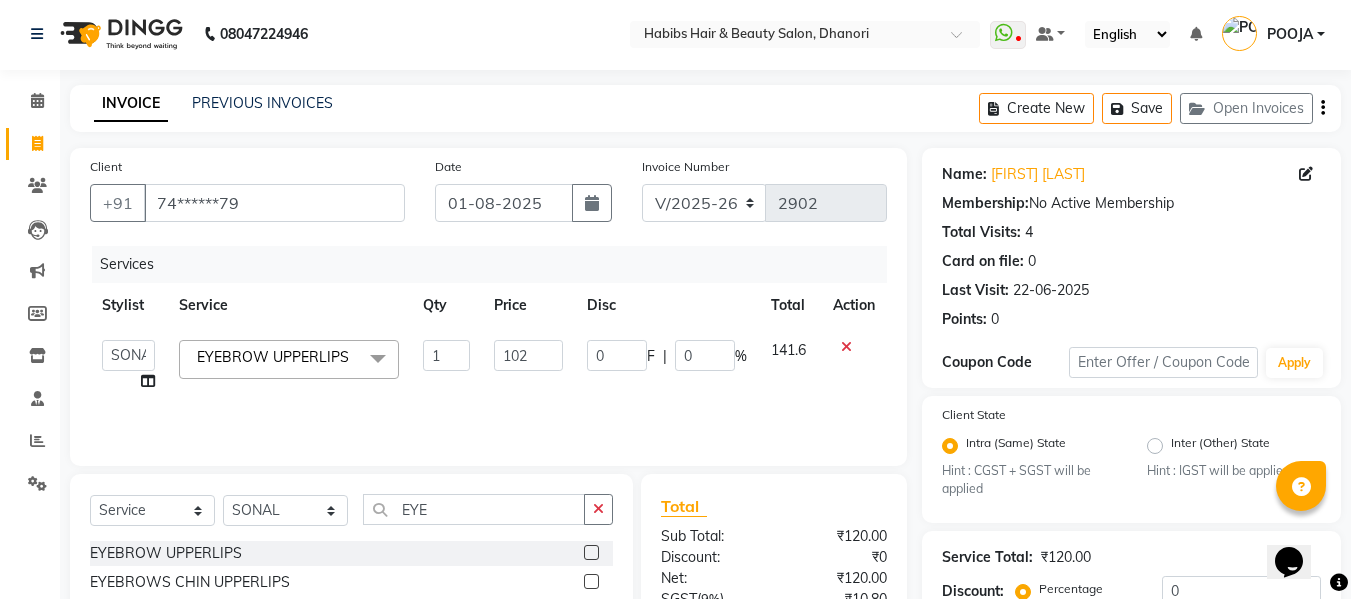 click on "102" 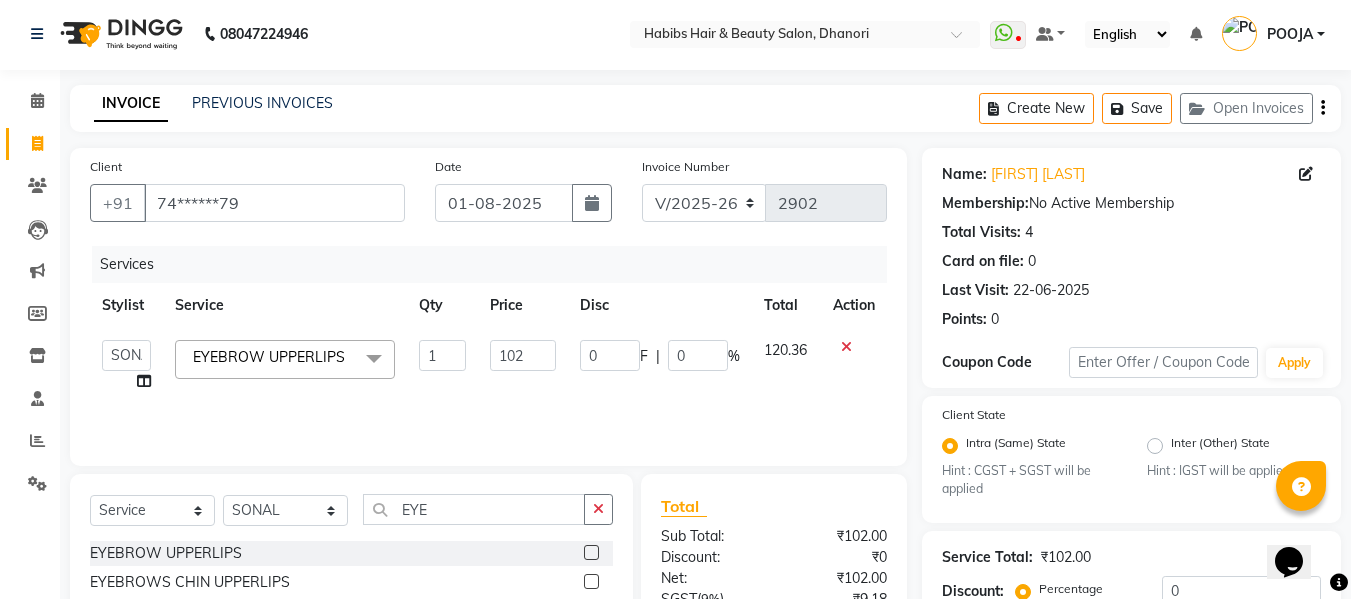 scroll, scrollTop: 211, scrollLeft: 0, axis: vertical 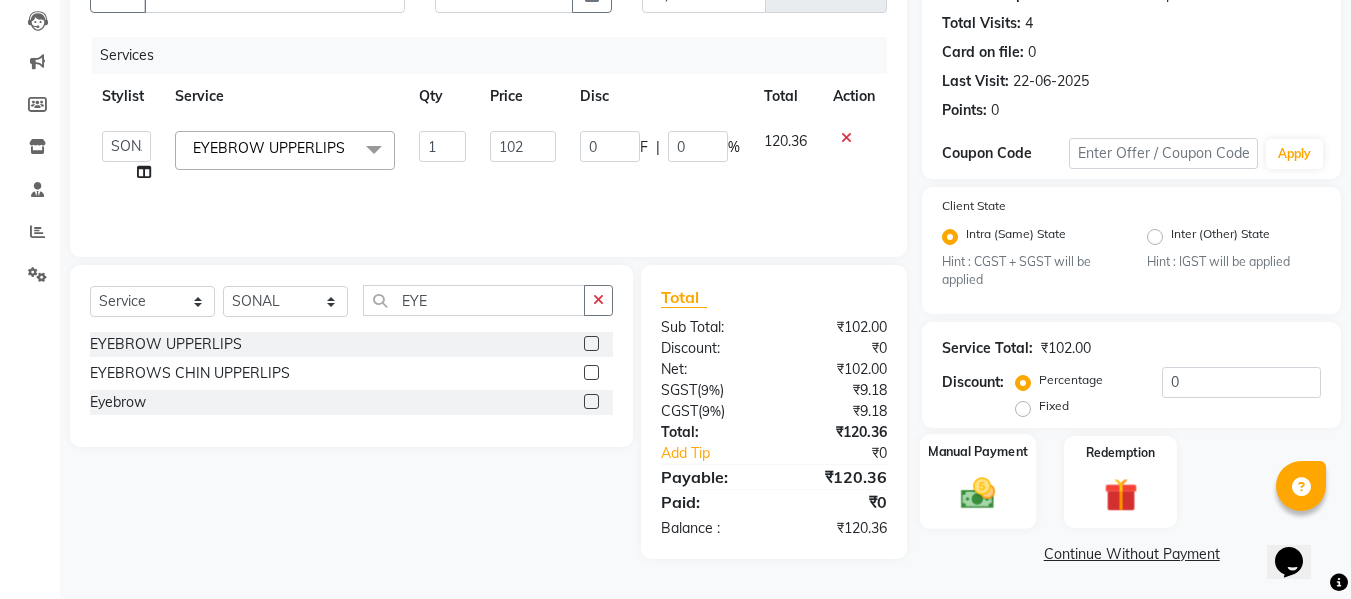 click on "Manual Payment" 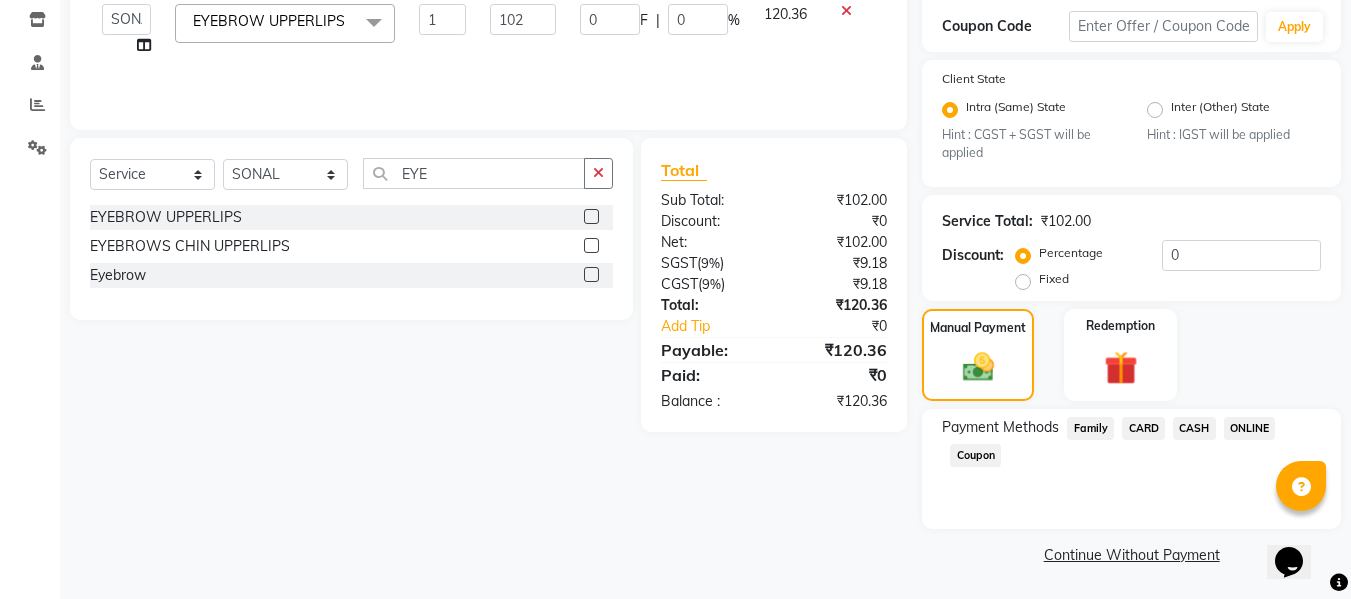 scroll, scrollTop: 339, scrollLeft: 0, axis: vertical 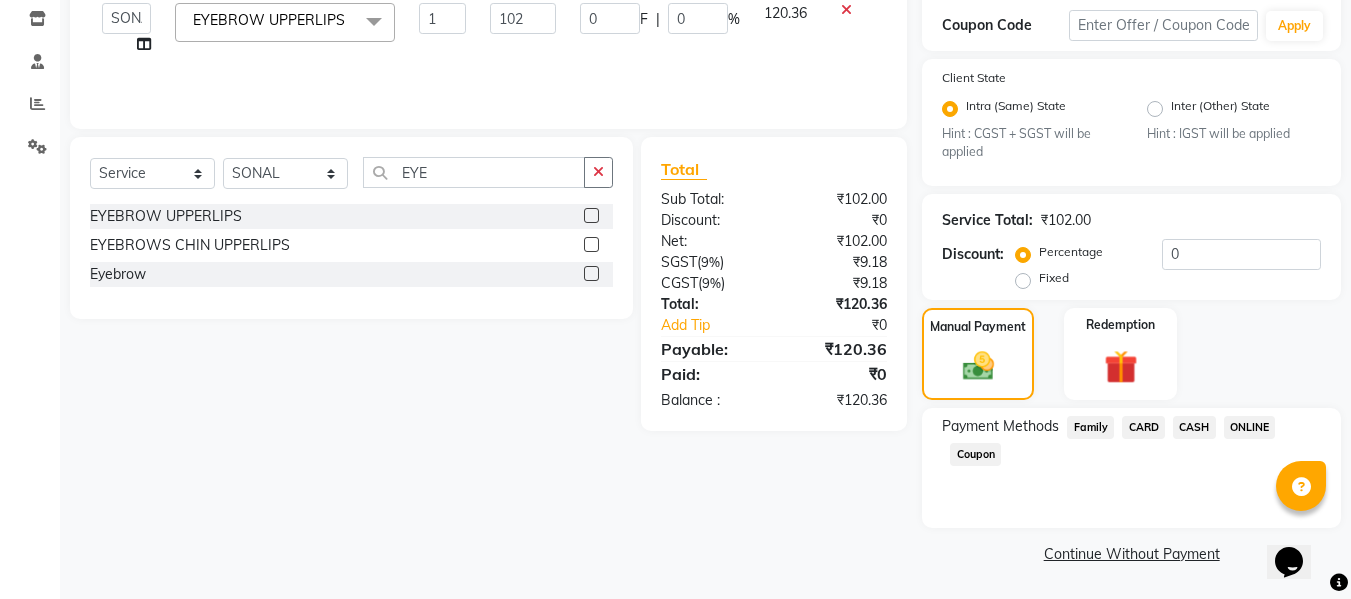click on "ONLINE" 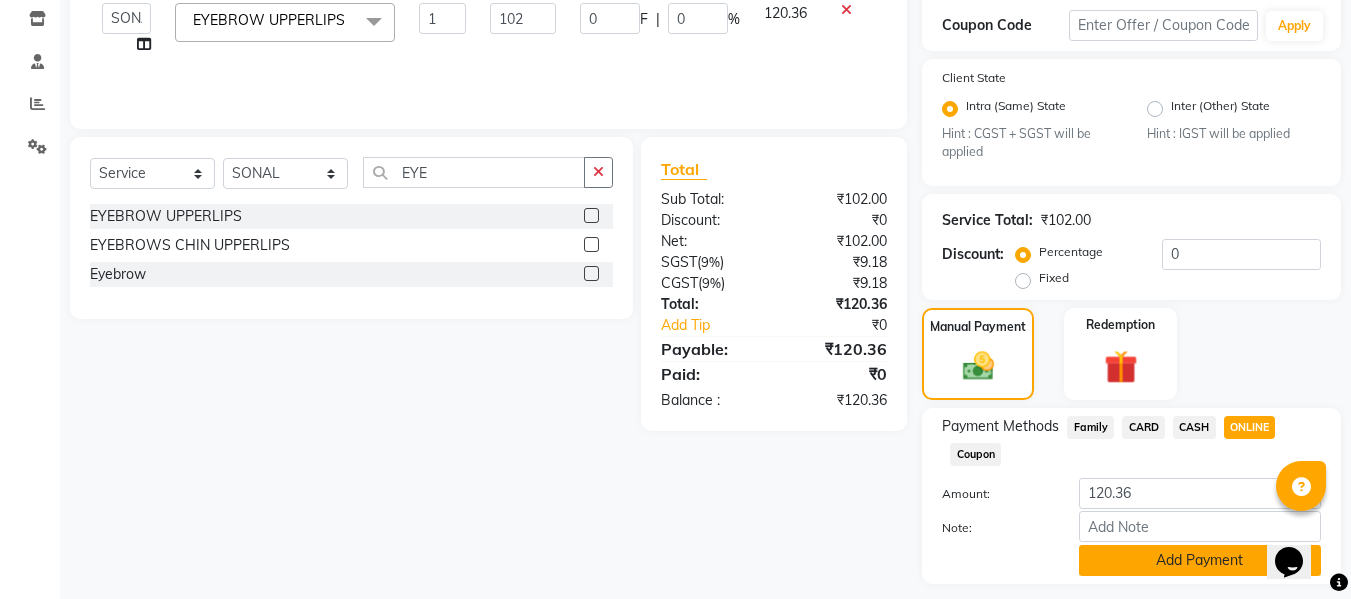 click on "Add Payment" 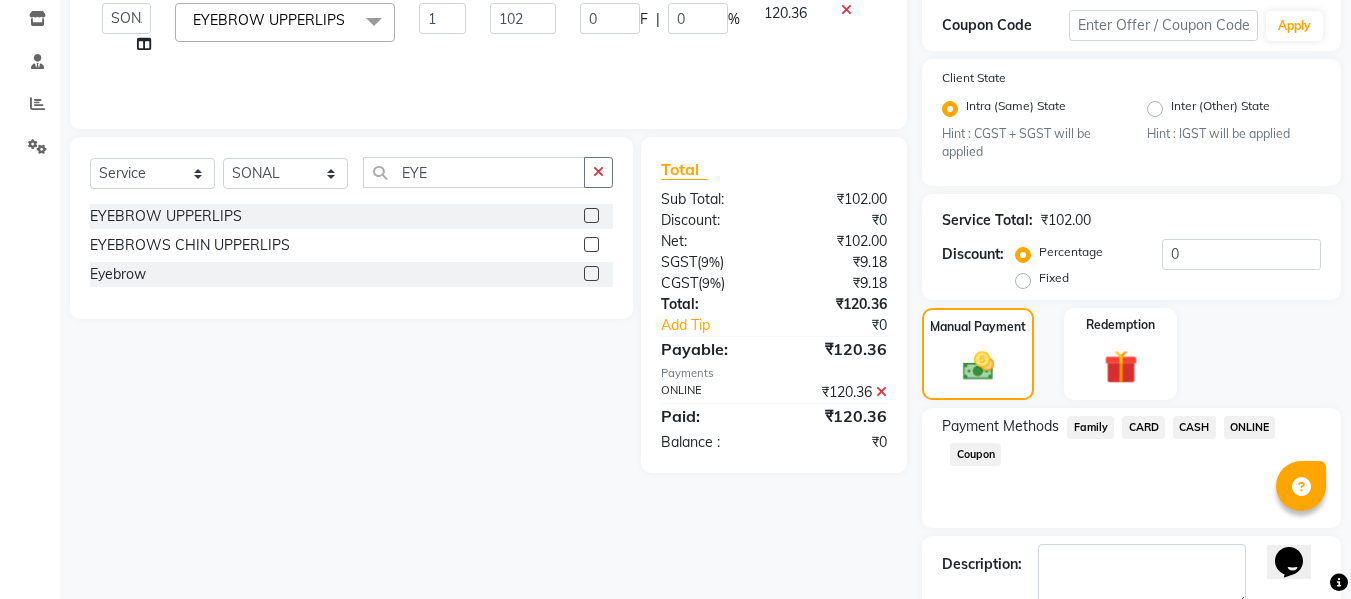 scroll, scrollTop: 452, scrollLeft: 0, axis: vertical 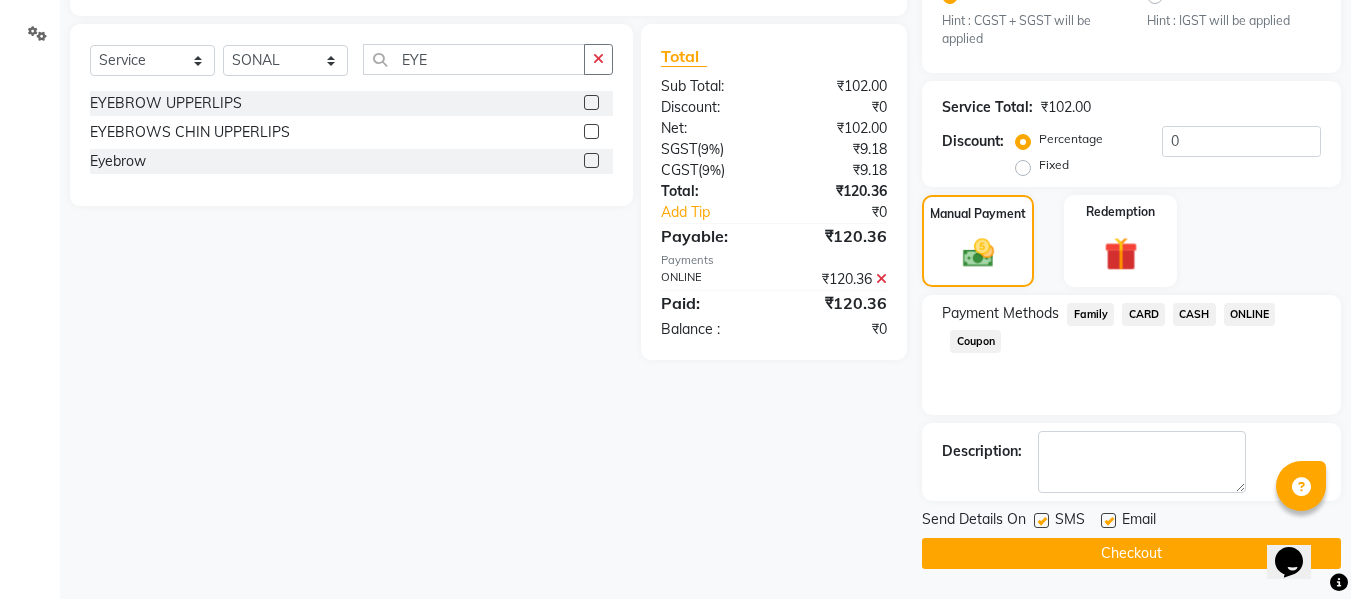 click on "Checkout" 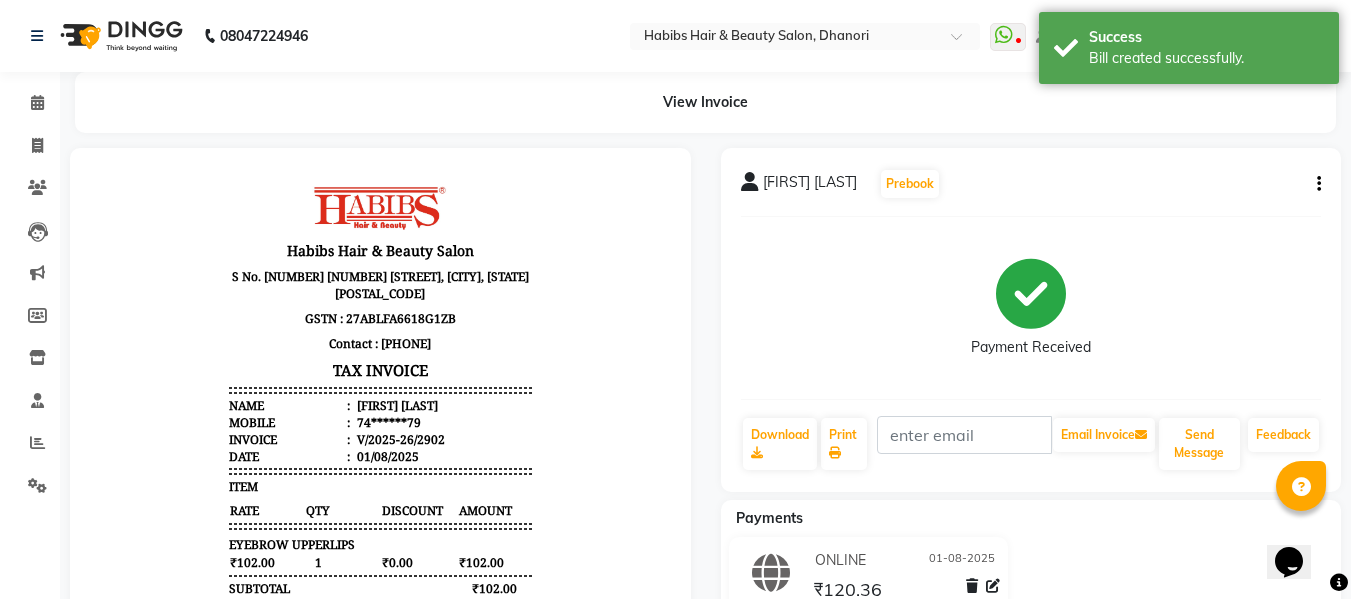 scroll, scrollTop: 0, scrollLeft: 0, axis: both 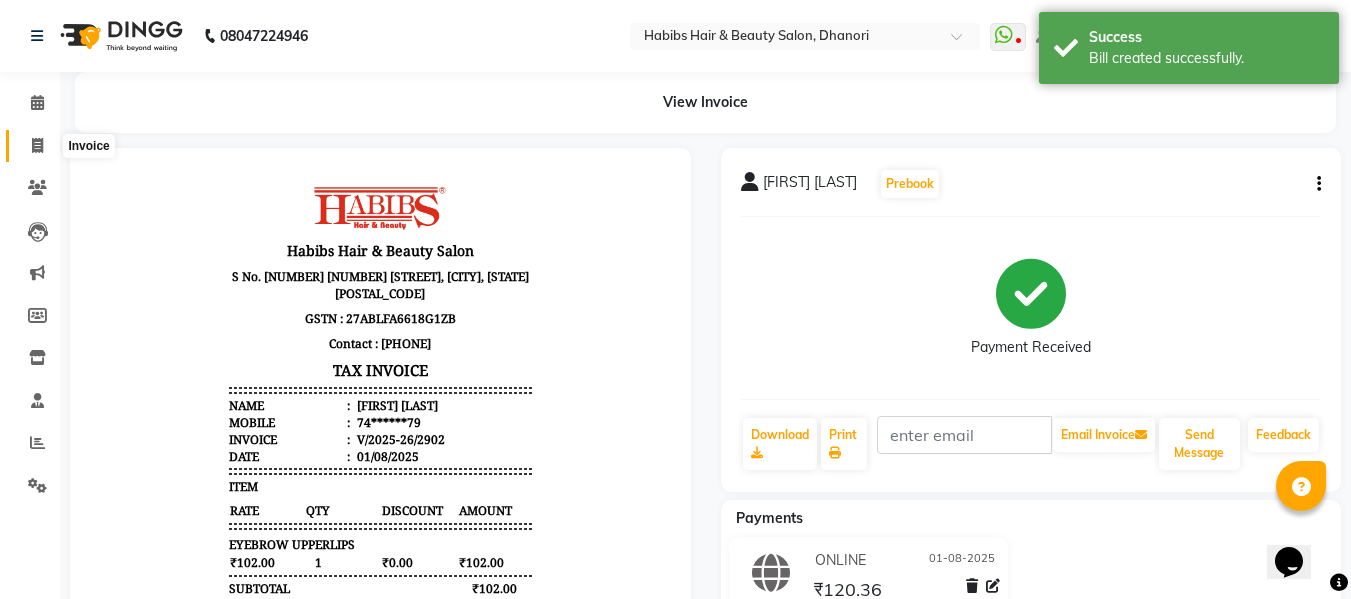 click 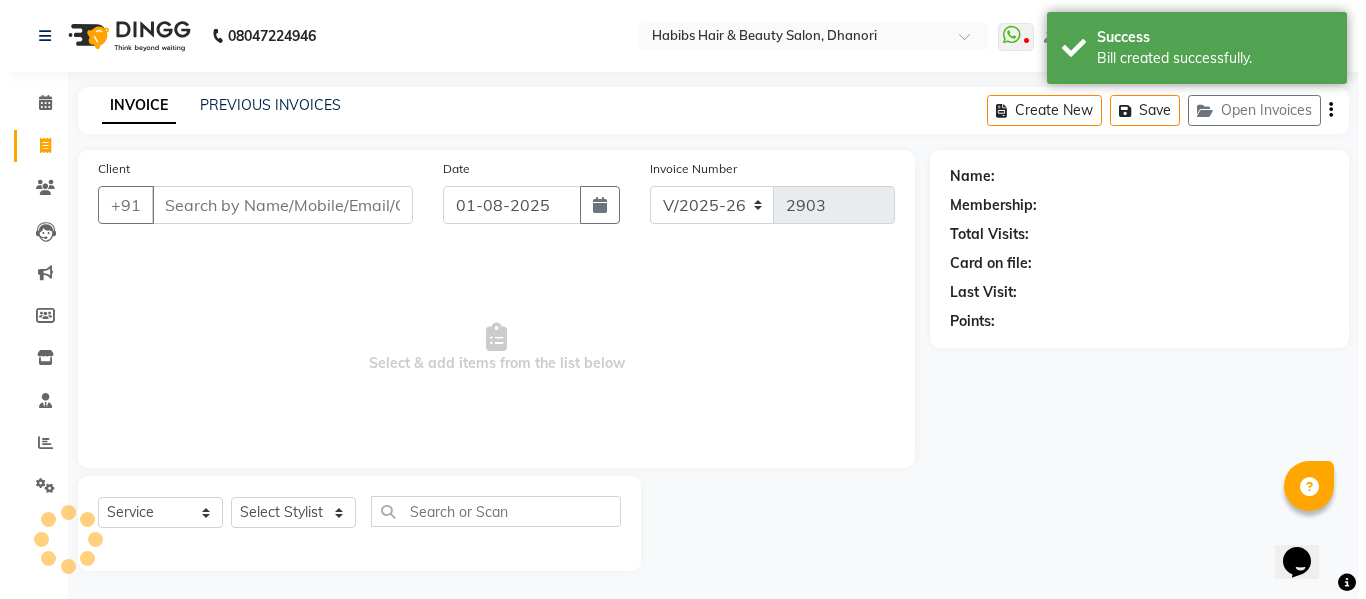 scroll, scrollTop: 2, scrollLeft: 0, axis: vertical 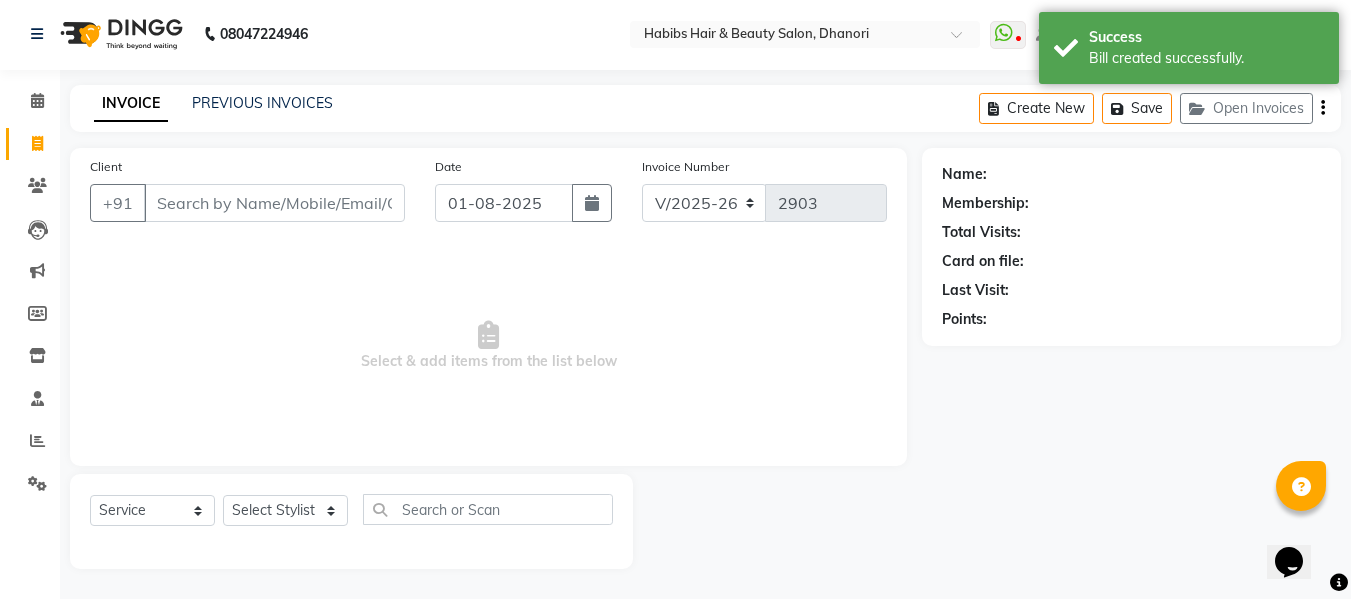 click on "Client" at bounding box center (274, 203) 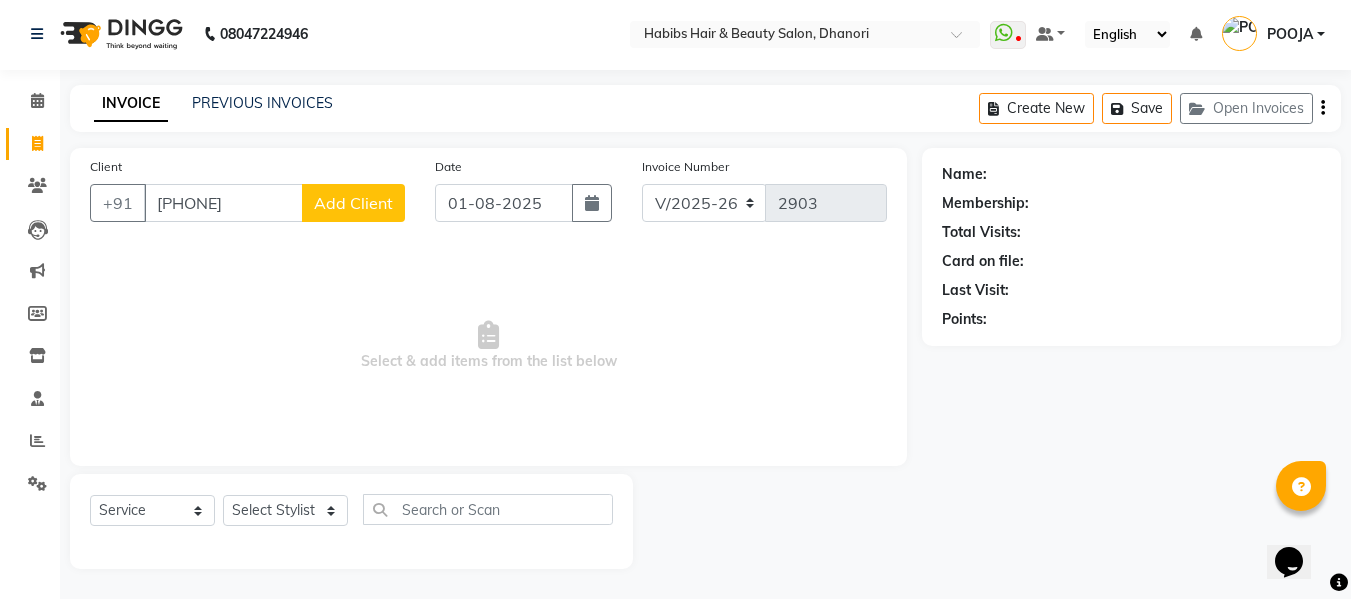 click on "Add Client" 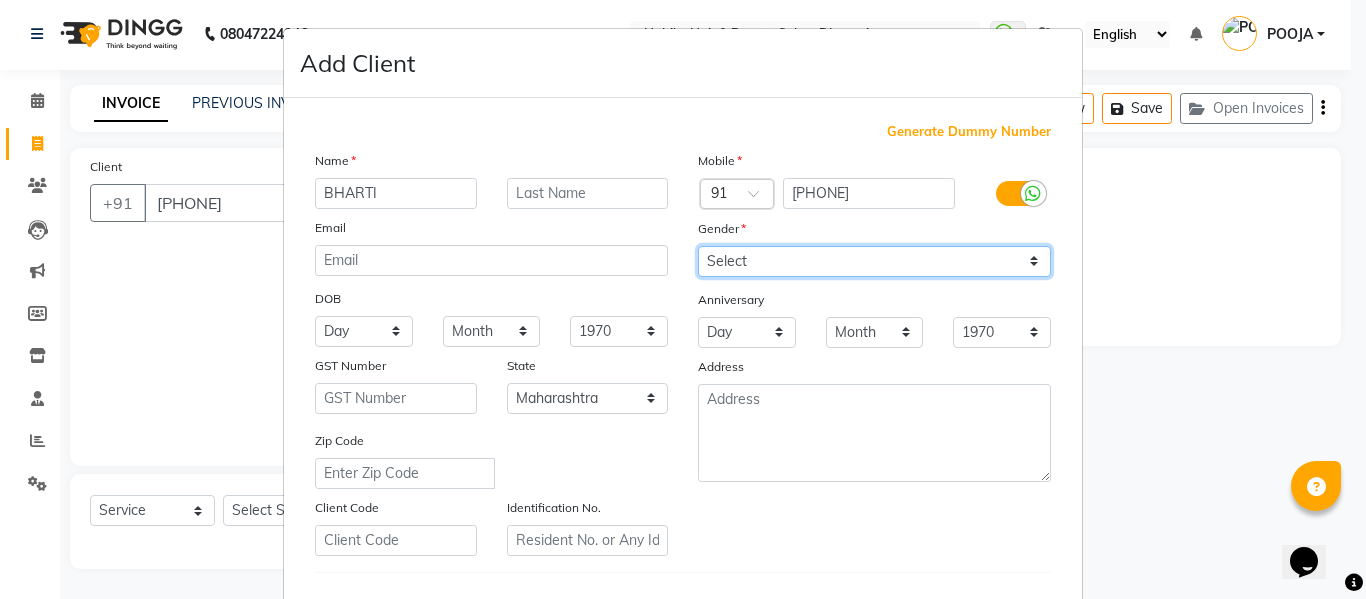 click on "Select Male Female Other Prefer Not To Say" at bounding box center (874, 261) 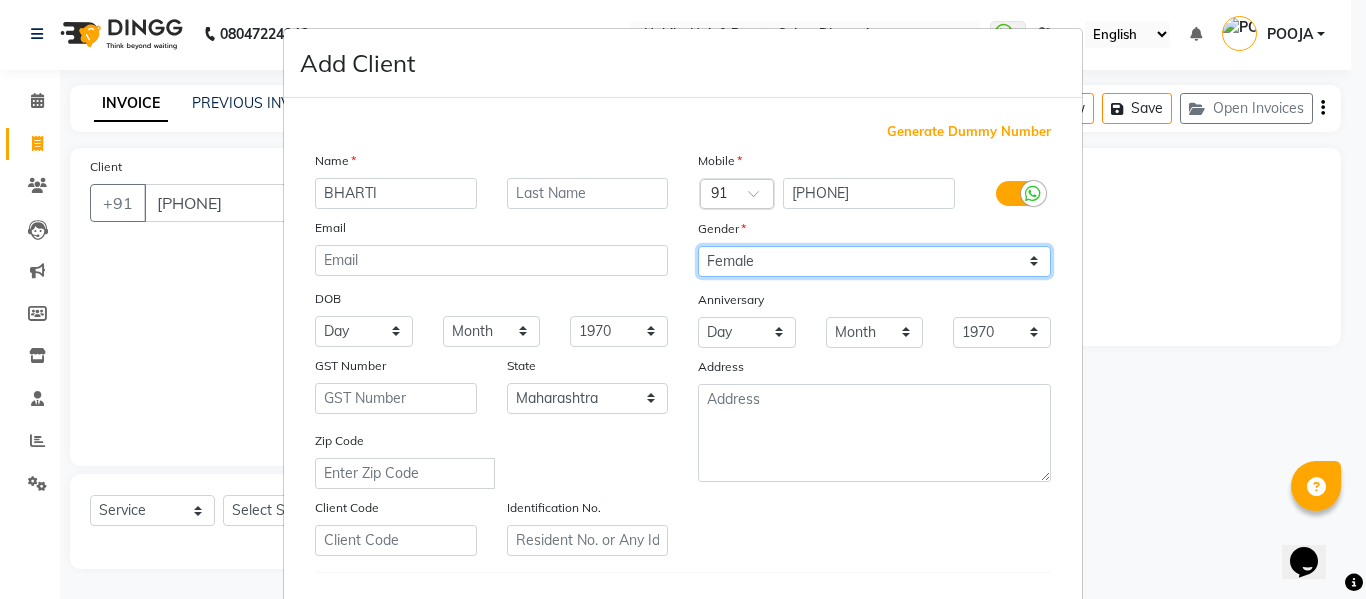 click on "Select Male Female Other Prefer Not To Say" at bounding box center (874, 261) 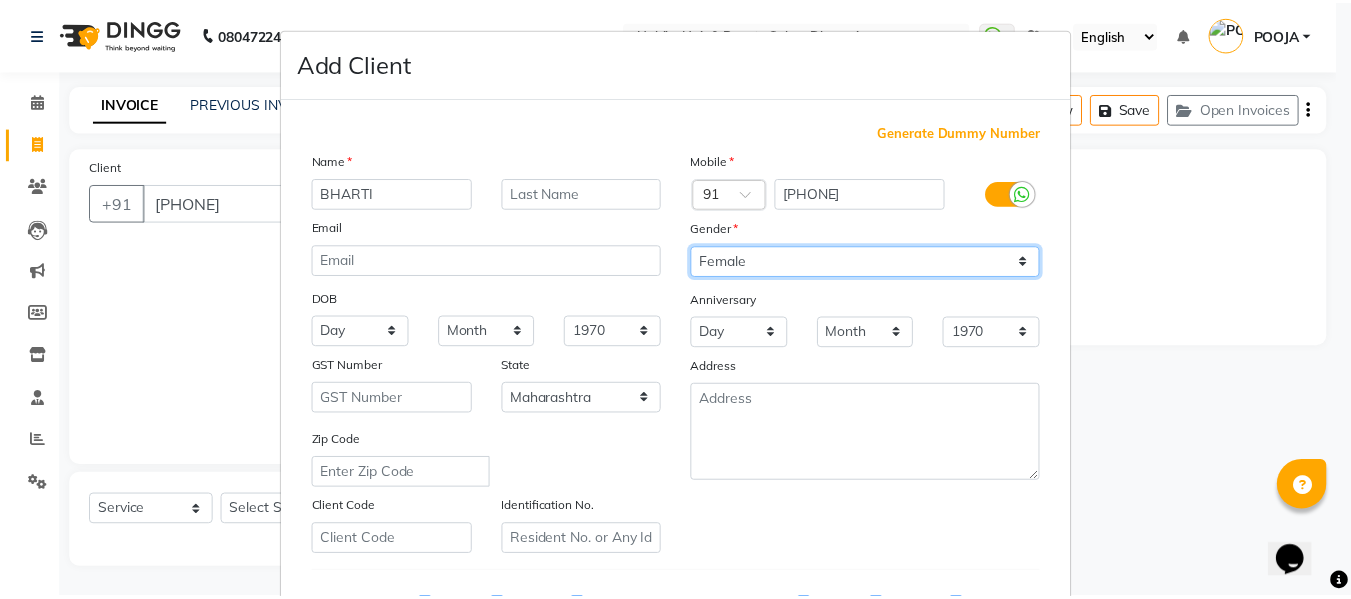 scroll, scrollTop: 324, scrollLeft: 0, axis: vertical 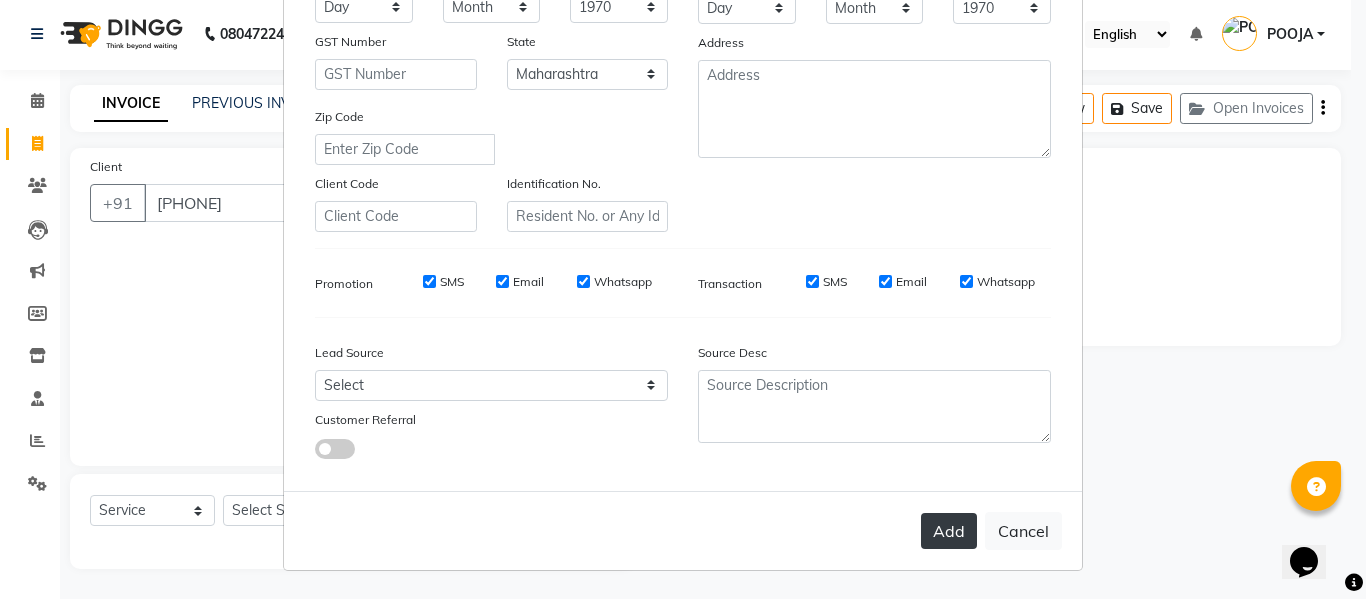 click on "Add" at bounding box center (949, 531) 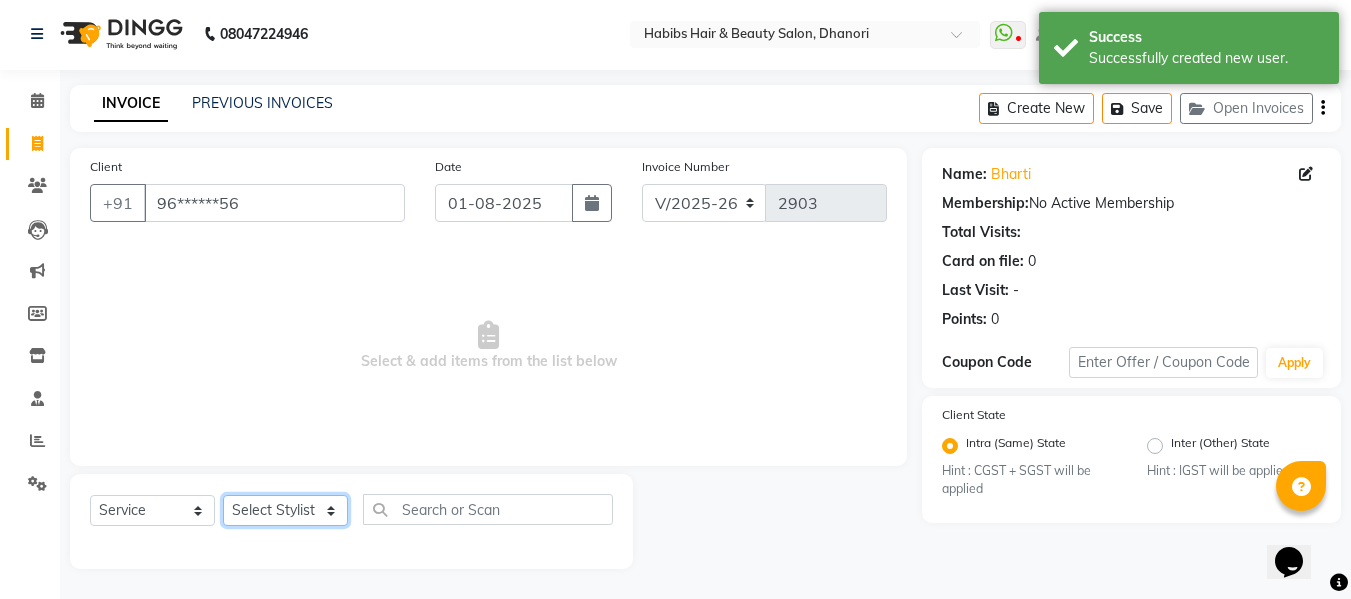 click on "Select Stylist Admin Alishan ARMAN DIVYA FAIZAN IRFAN MUZAMMIL POOJA POOJA J RAKESH SAHIL SHAKEEL SONAL" 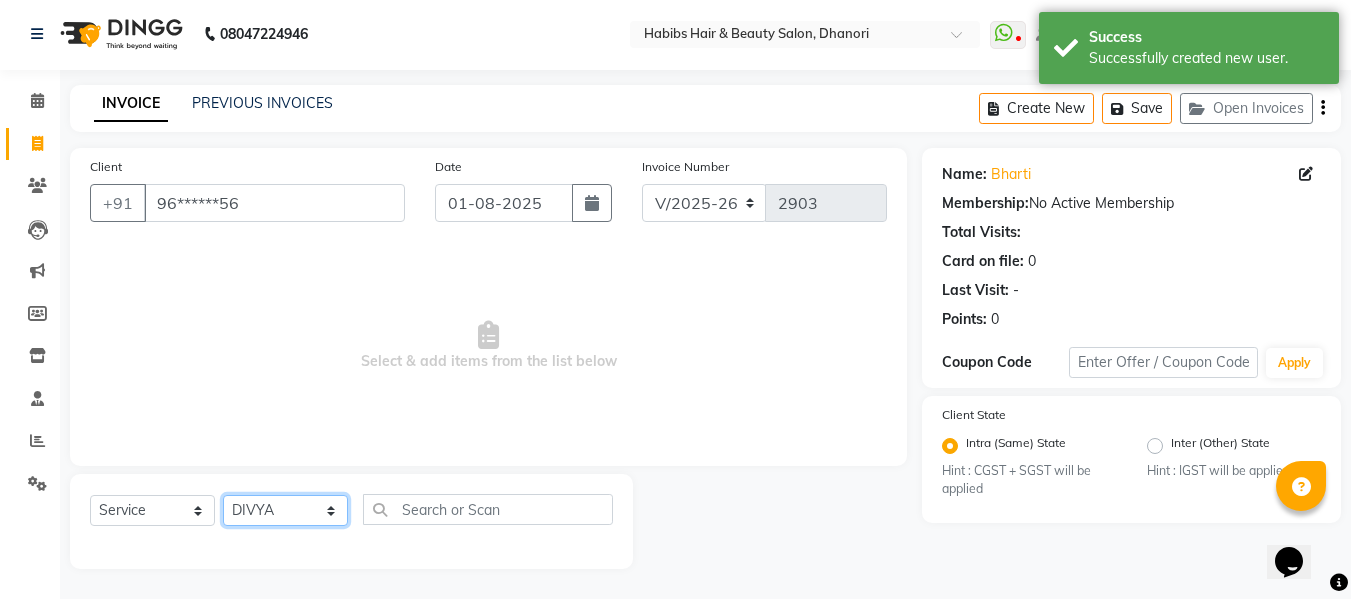click on "Select Stylist Admin Alishan ARMAN DIVYA FAIZAN IRFAN MUZAMMIL POOJA POOJA J RAKESH SAHIL SHAKEEL SONAL" 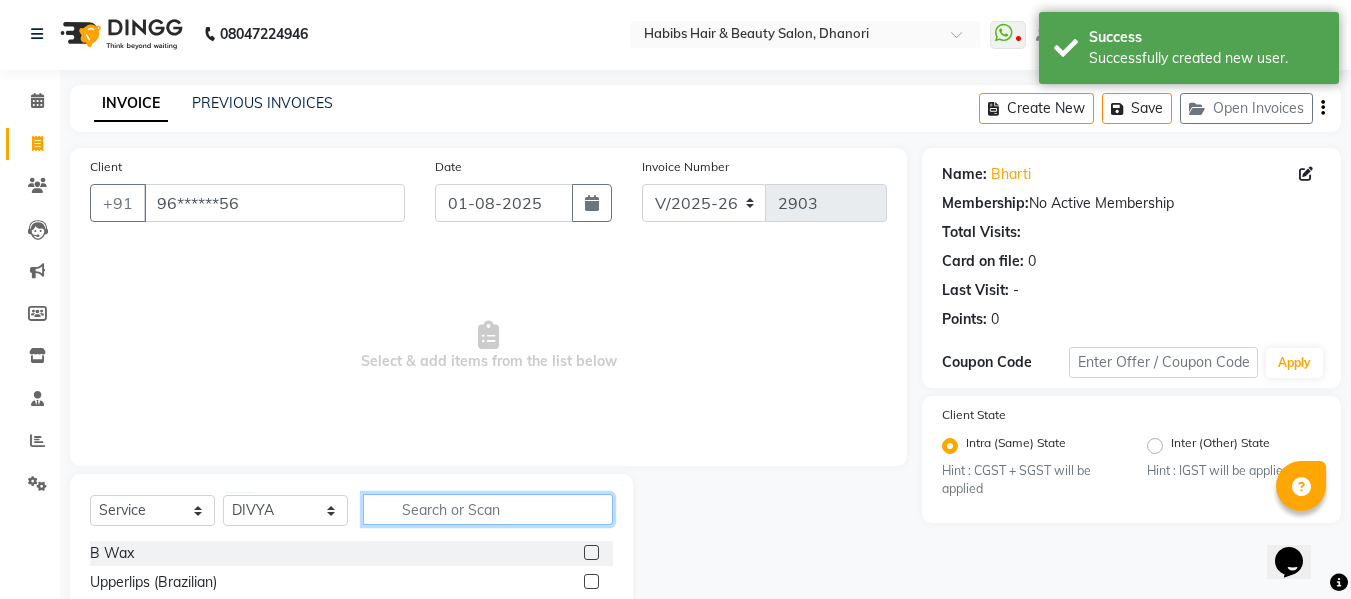 click 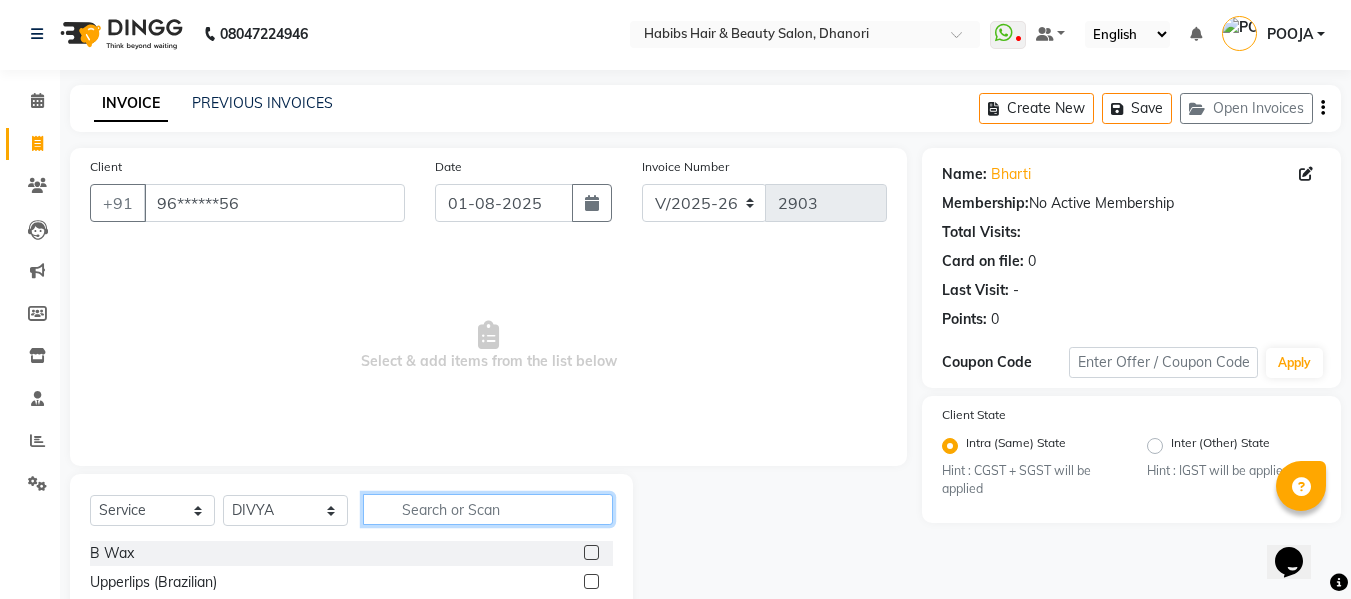 click 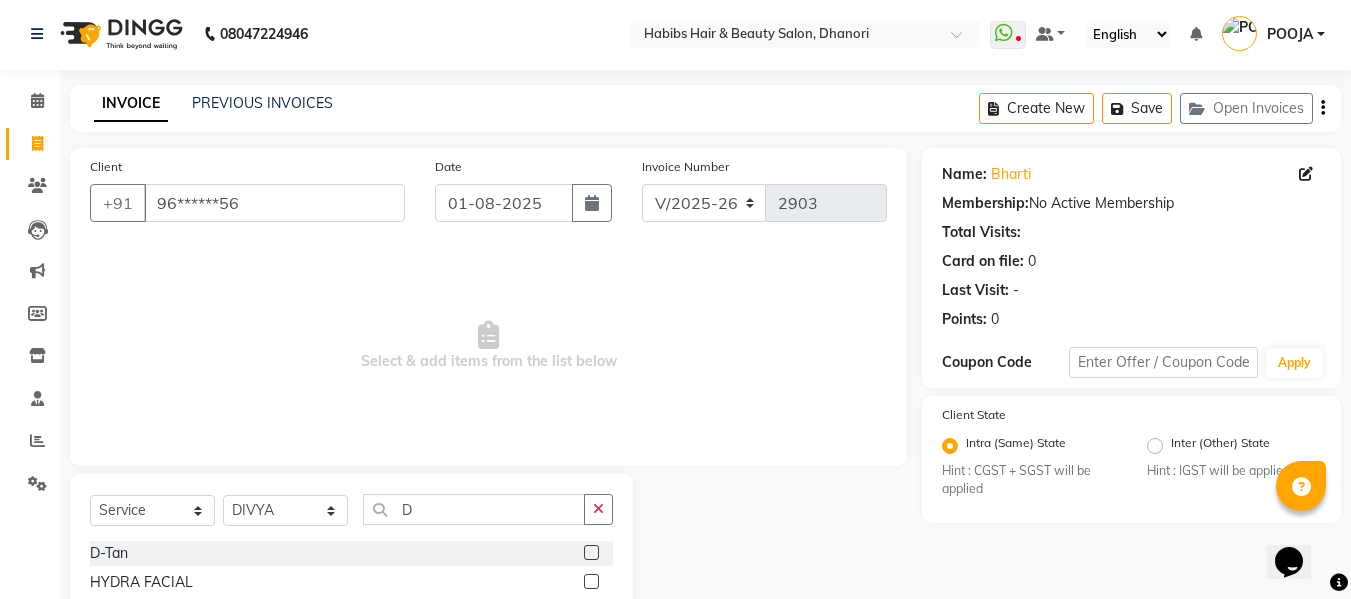 click 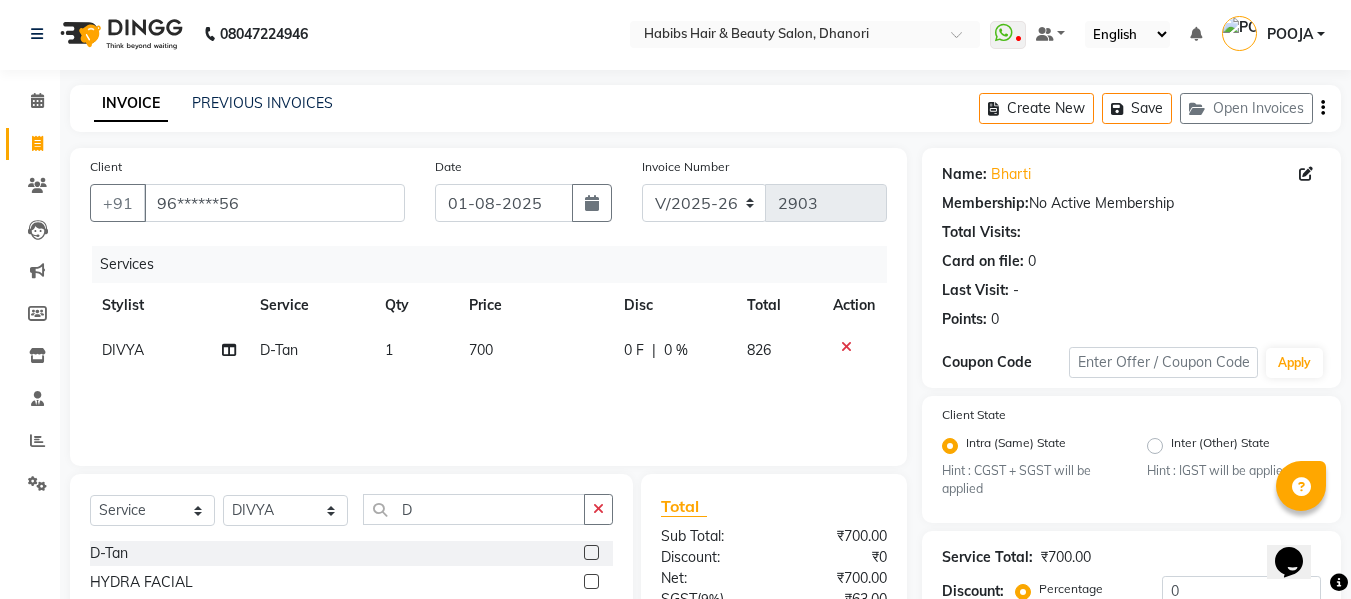 drag, startPoint x: 421, startPoint y: 537, endPoint x: 435, endPoint y: 506, distance: 34.0147 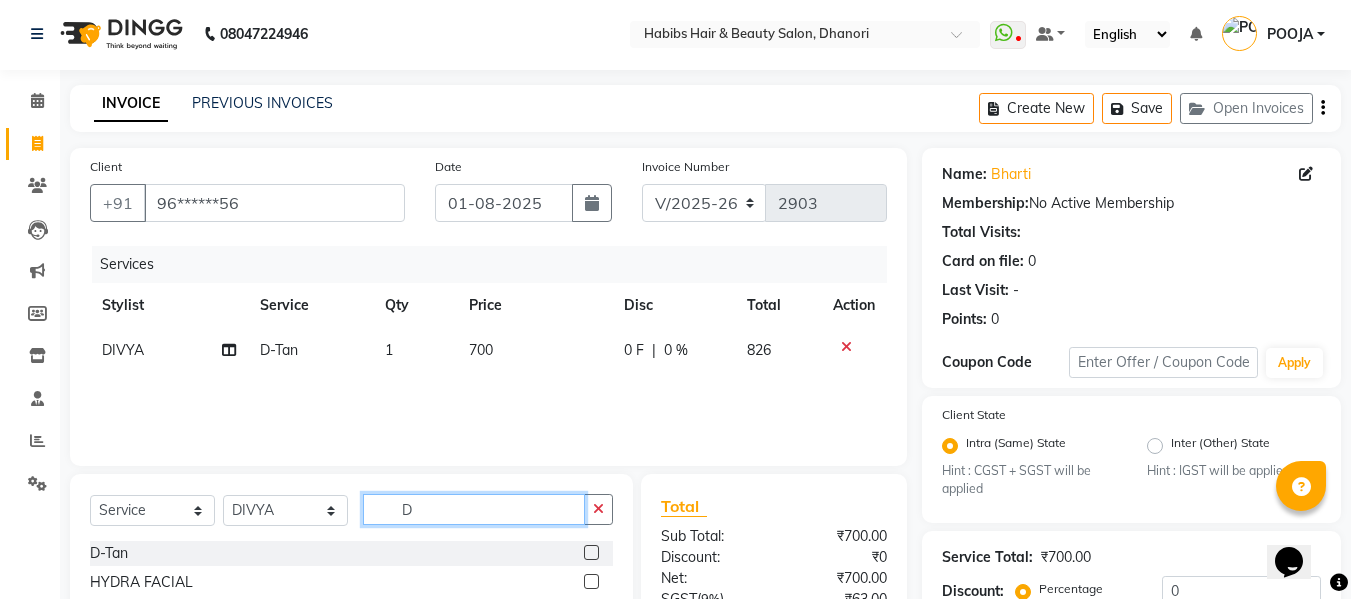 click on "D" 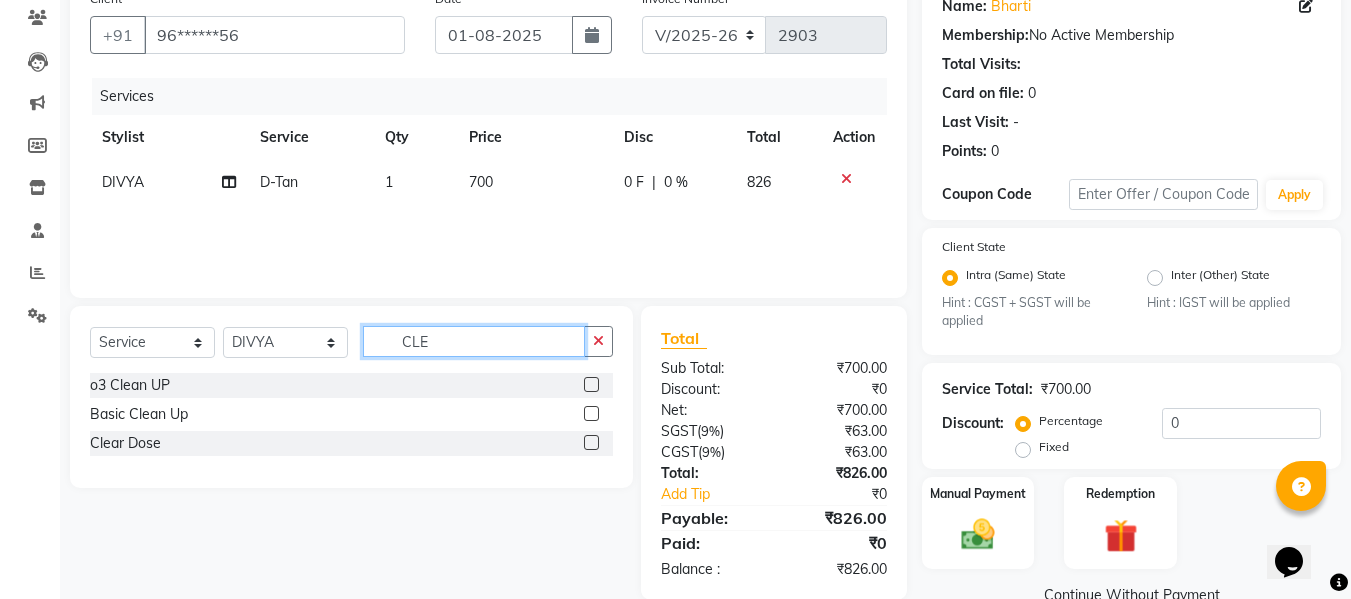 scroll, scrollTop: 175, scrollLeft: 0, axis: vertical 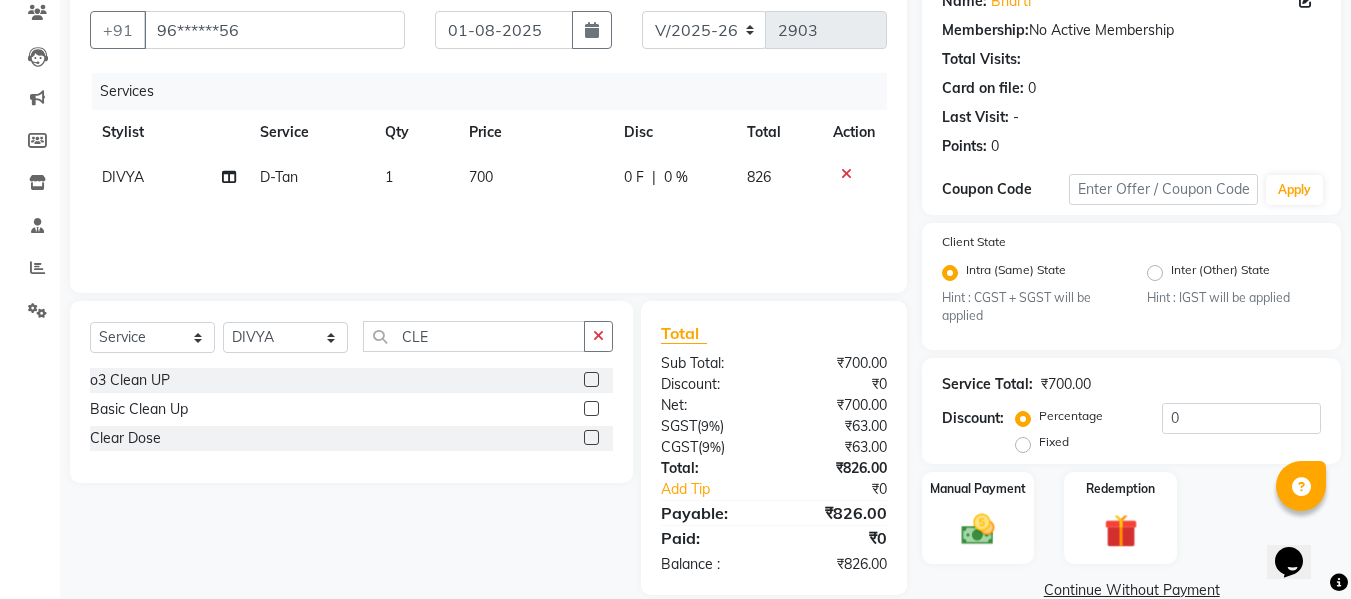 click 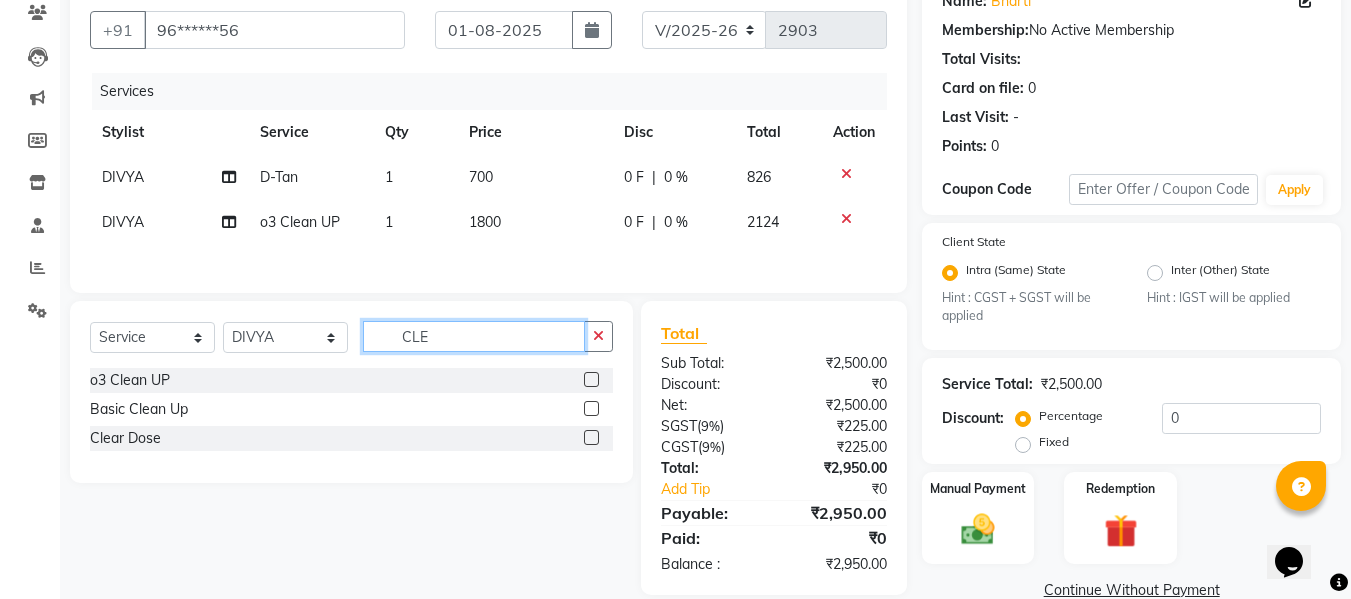 click on "CLE" 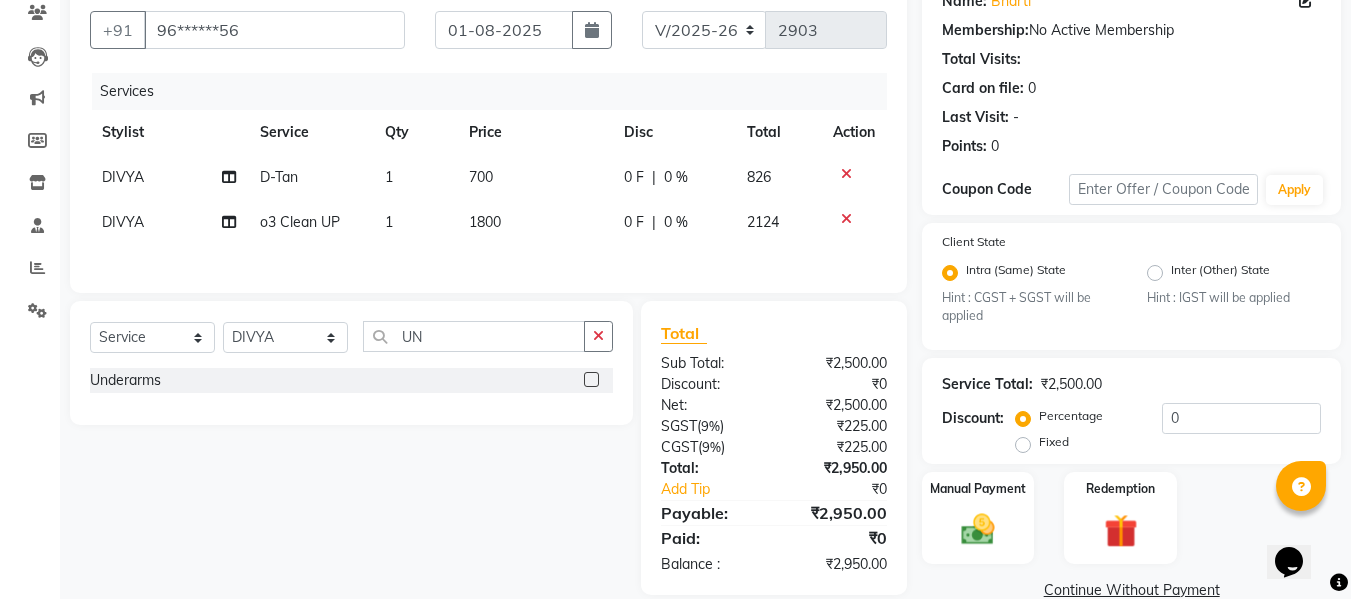 click 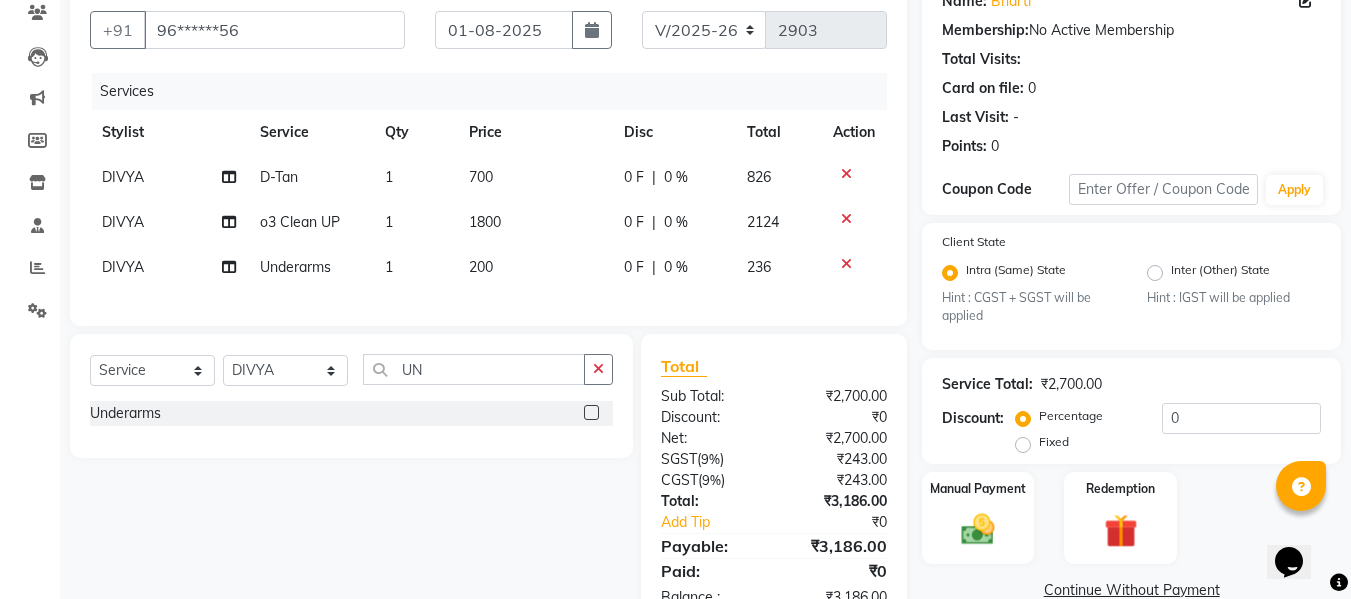 click on "200" 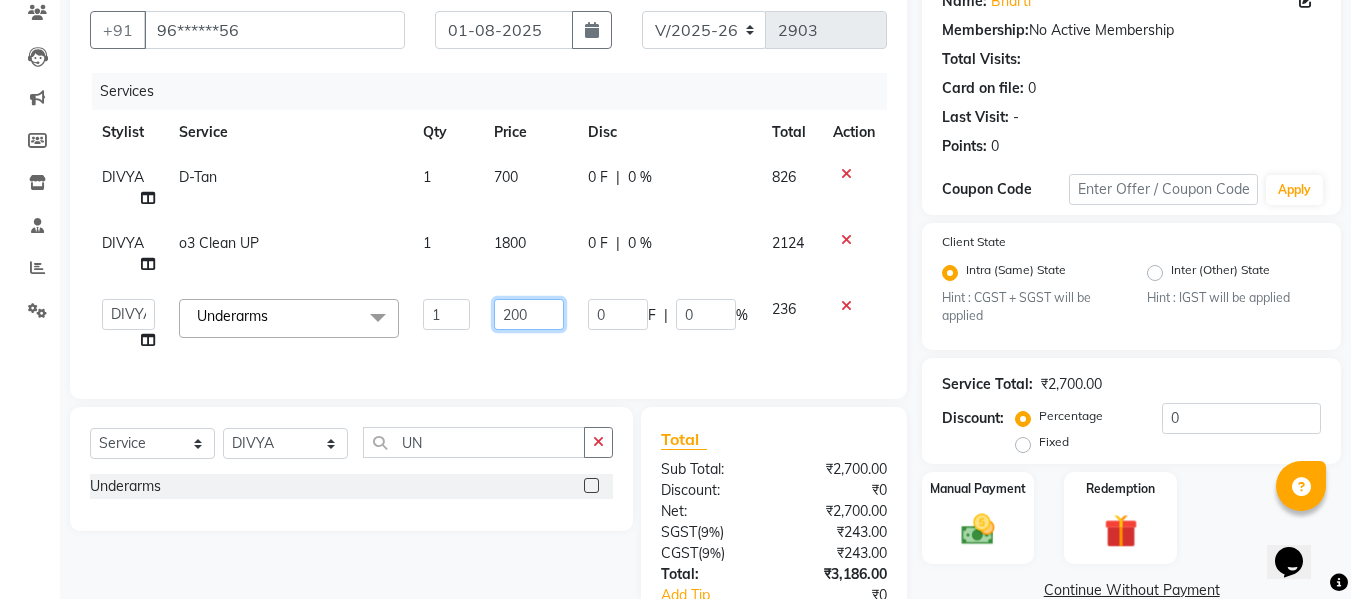 click on "200" 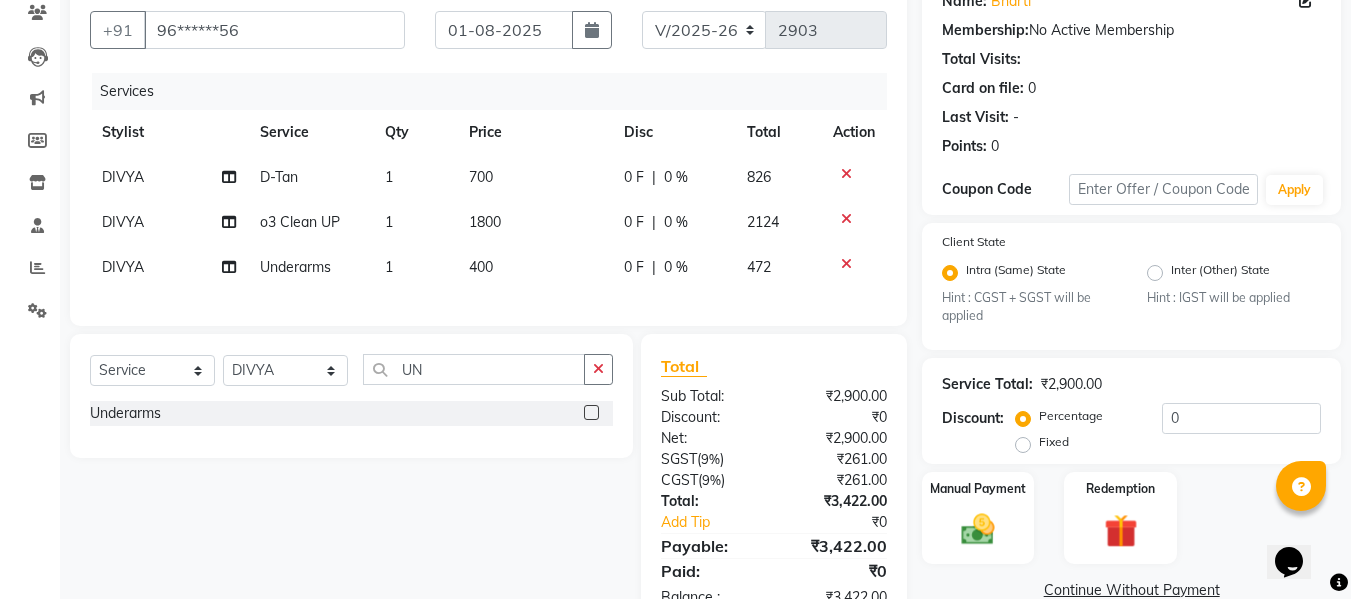 click on "700" 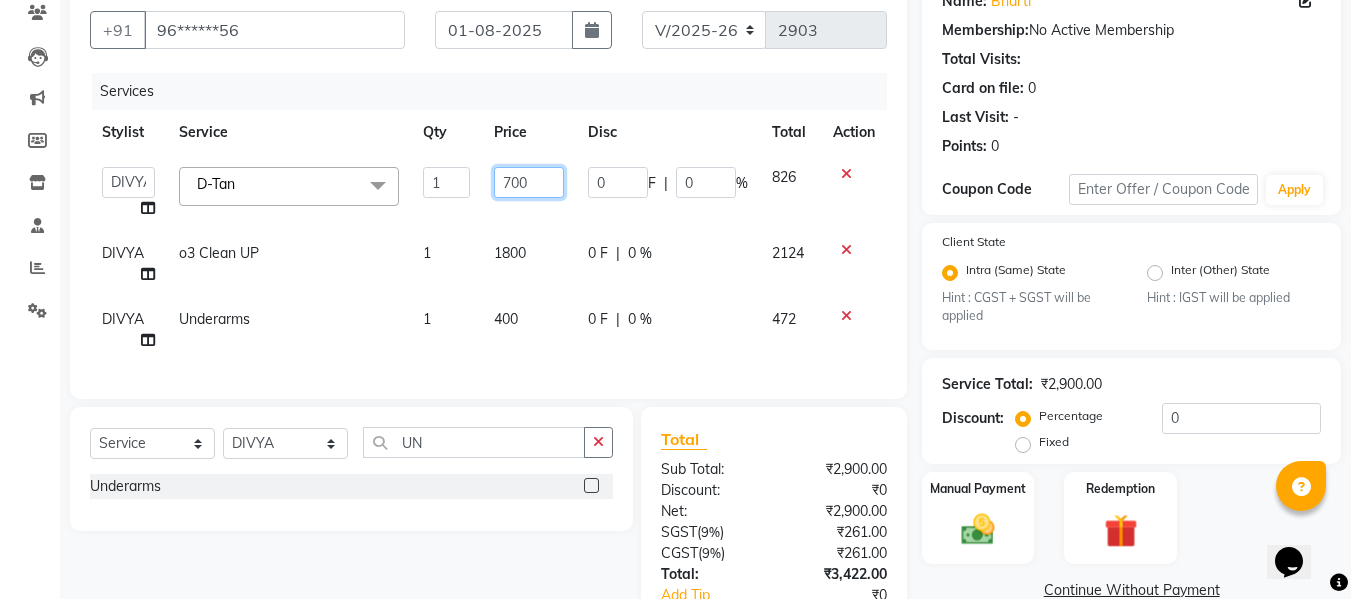 click on "700" 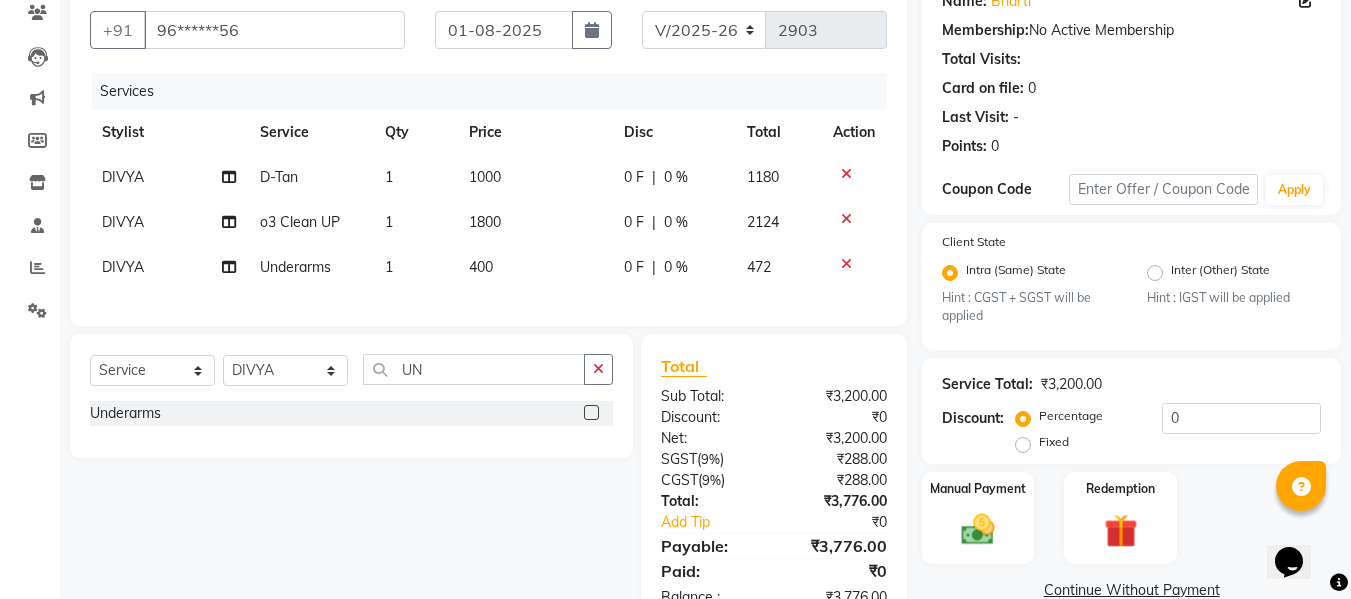 click on "Select  Service  Product  Membership  Package Voucher Prepaid Gift Card  Select Stylist Admin  Alishan  ARMAN DIVYA FAIZAN IRFAN MUZAMMIL POOJA POOJA J RAKESH SAHIL SHAKEEL SONAL  UN Underarms" 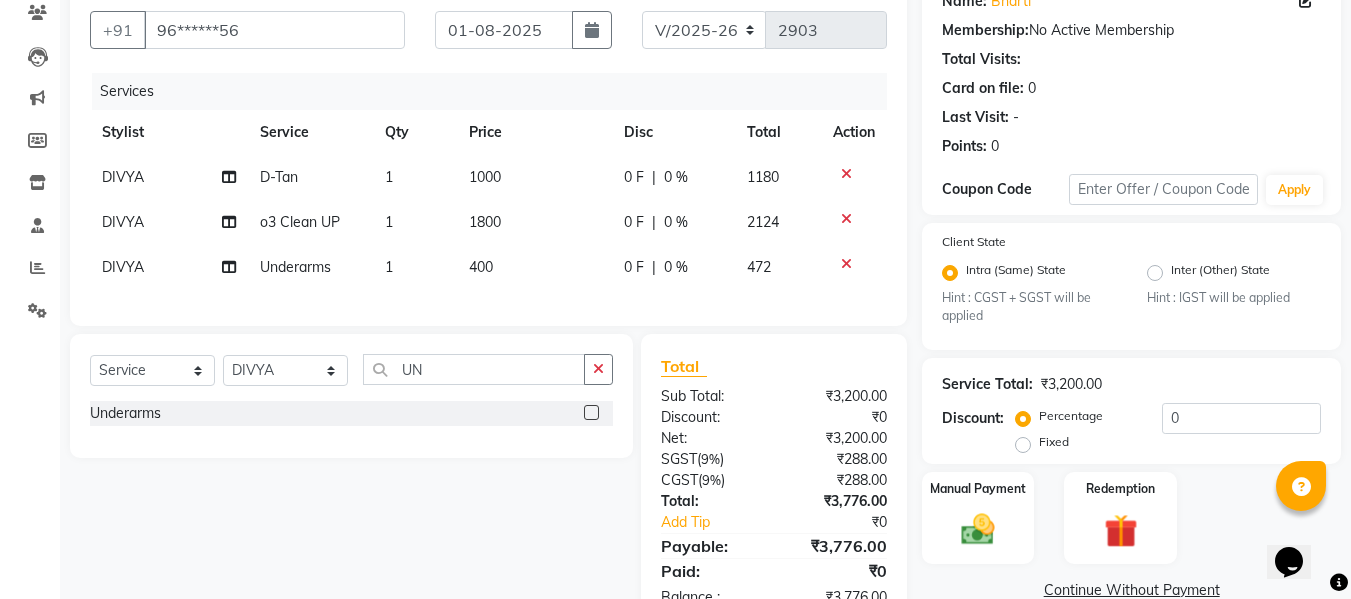 click on "1800" 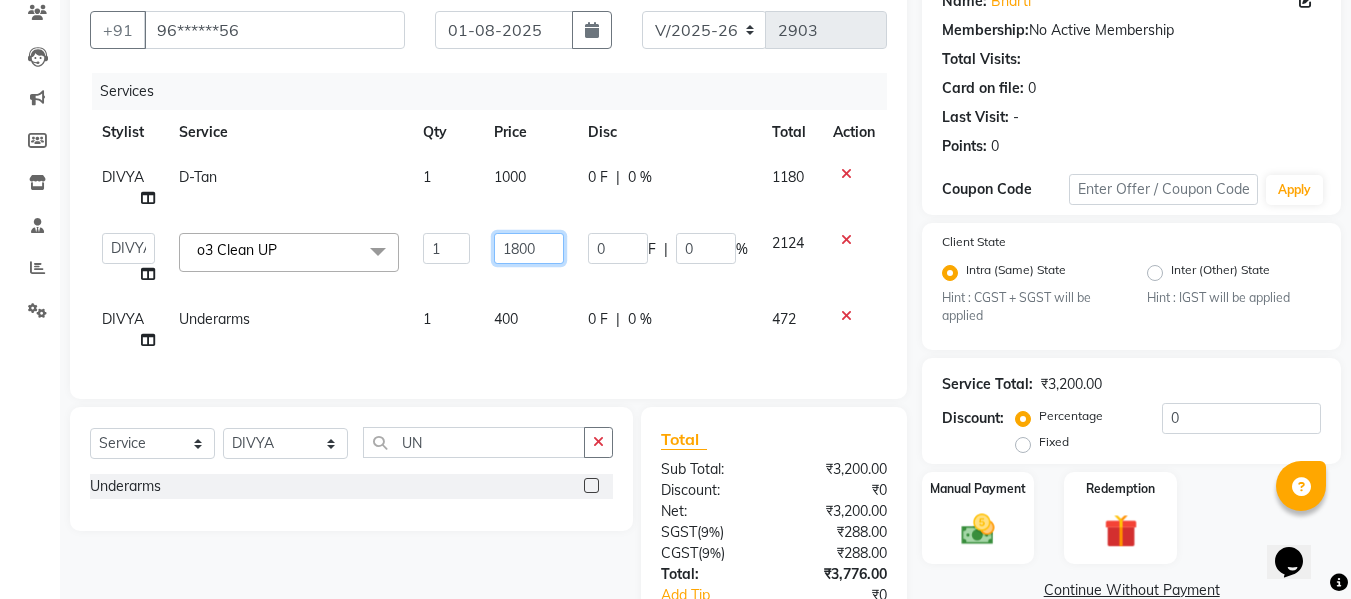 click on "1800" 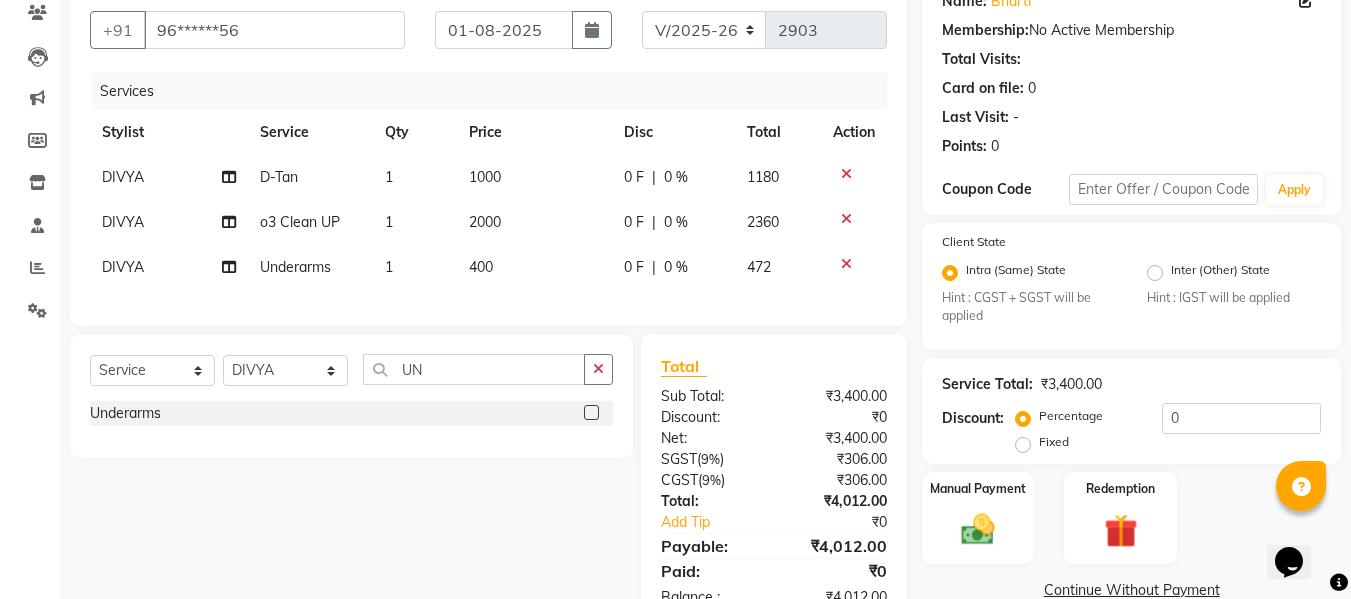 click on "Select  Service  Product  Membership  Package Voucher Prepaid Gift Card  Select Stylist Admin  Alishan  ARMAN DIVYA FAIZAN IRFAN MUZAMMIL POOJA POOJA J RAKESH SAHIL SHAKEEL SONAL  UN Underarms" 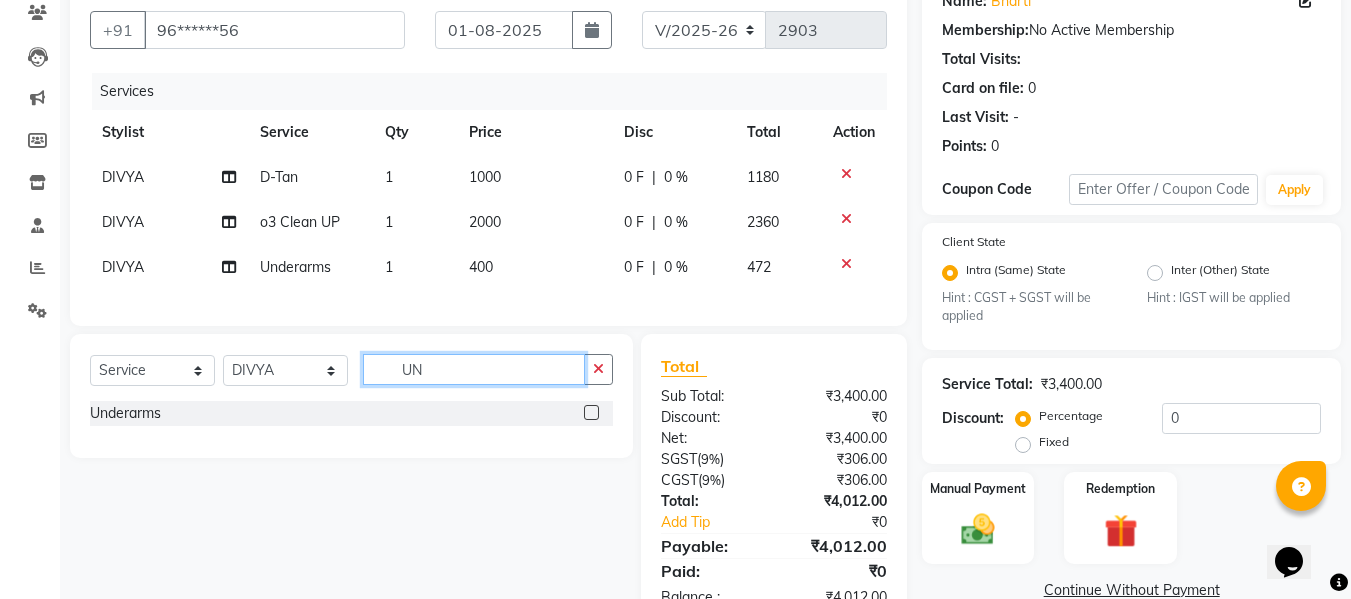 click on "UN" 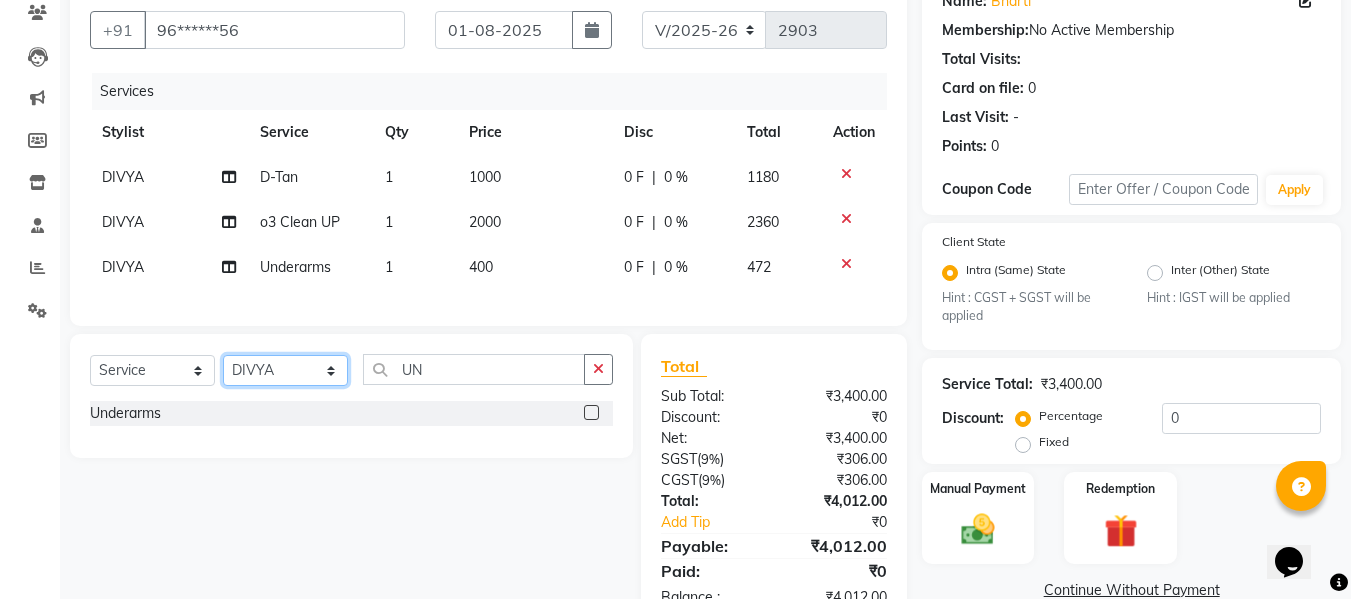 click on "Select Stylist Admin Alishan ARMAN DIVYA FAIZAN IRFAN MUZAMMIL POOJA POOJA J RAKESH SAHIL SHAKEEL SONAL" 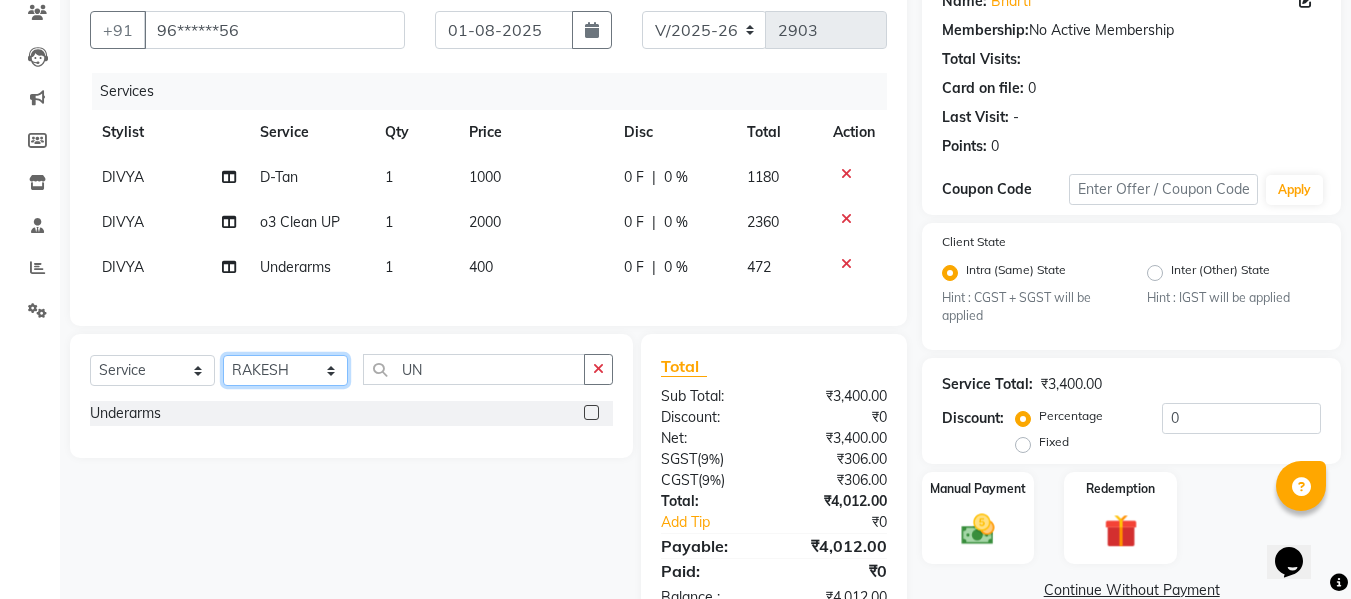 click on "Select Stylist Admin Alishan ARMAN DIVYA FAIZAN IRFAN MUZAMMIL POOJA POOJA J RAKESH SAHIL SHAKEEL SONAL" 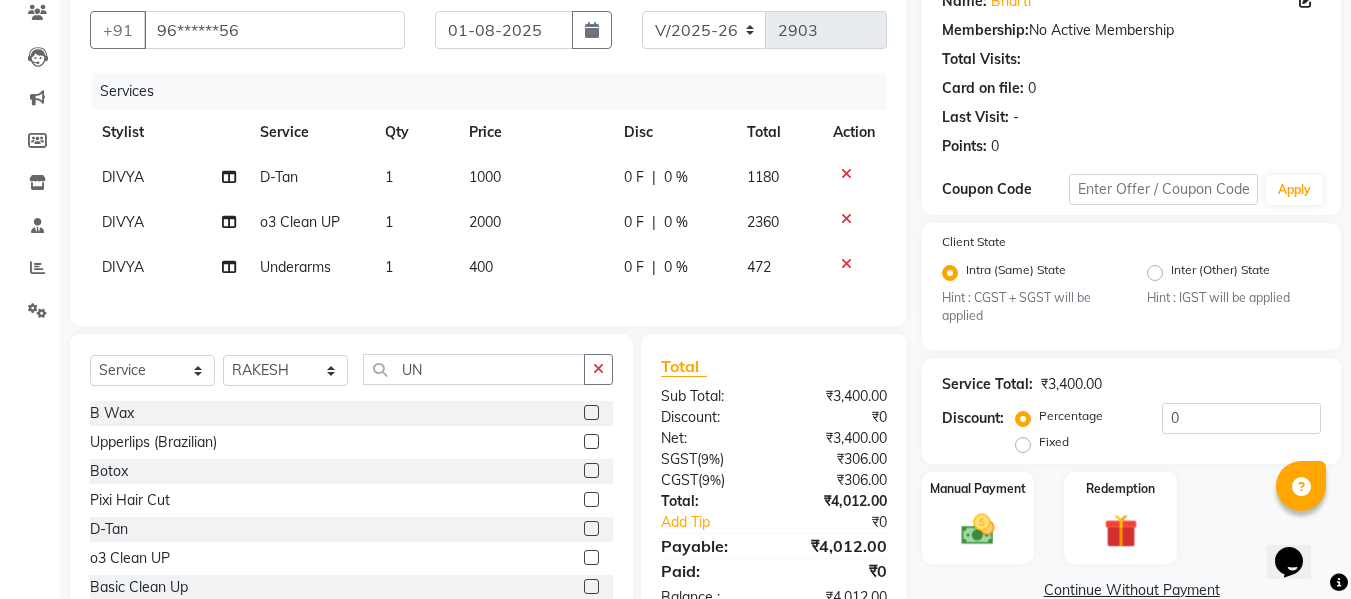 click on "Select Service Product Membership Package Voucher Prepaid Gift Card Select Stylist Admin Alishan ARMAN DIVYA FAIZAN IRFAN MUZAMMIL POOJA POOJA J RAKESH SAHIL SHAKEEL SONAL UN" 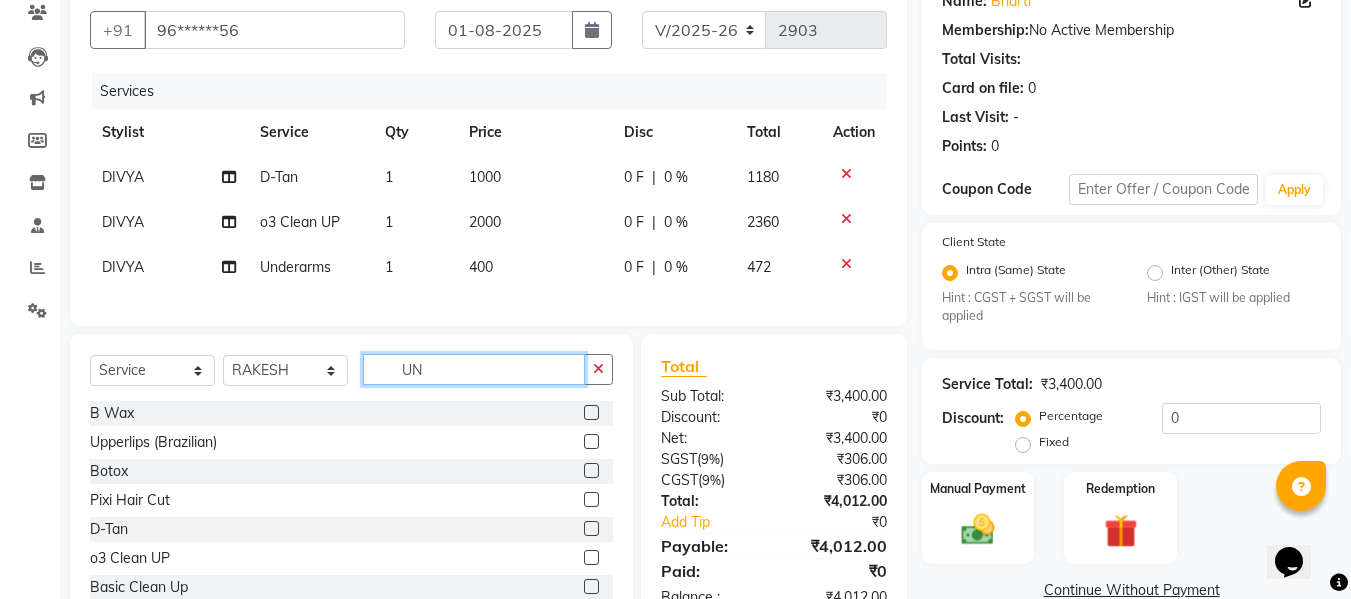 click on "UN" 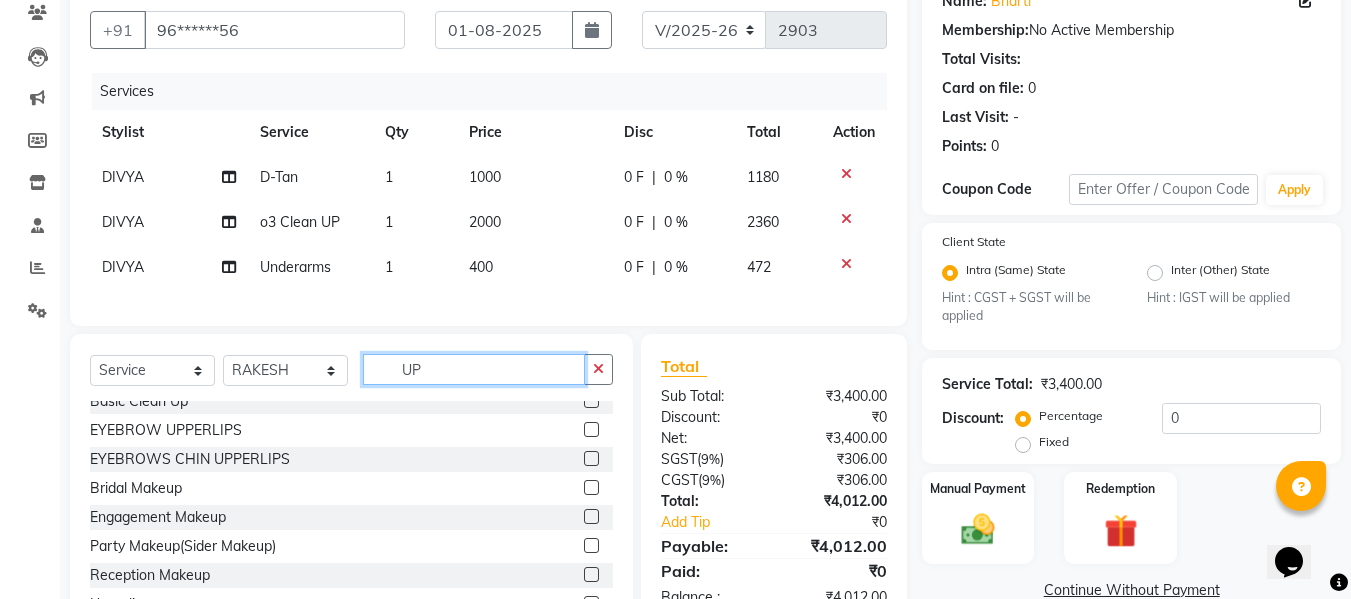 scroll, scrollTop: 119, scrollLeft: 0, axis: vertical 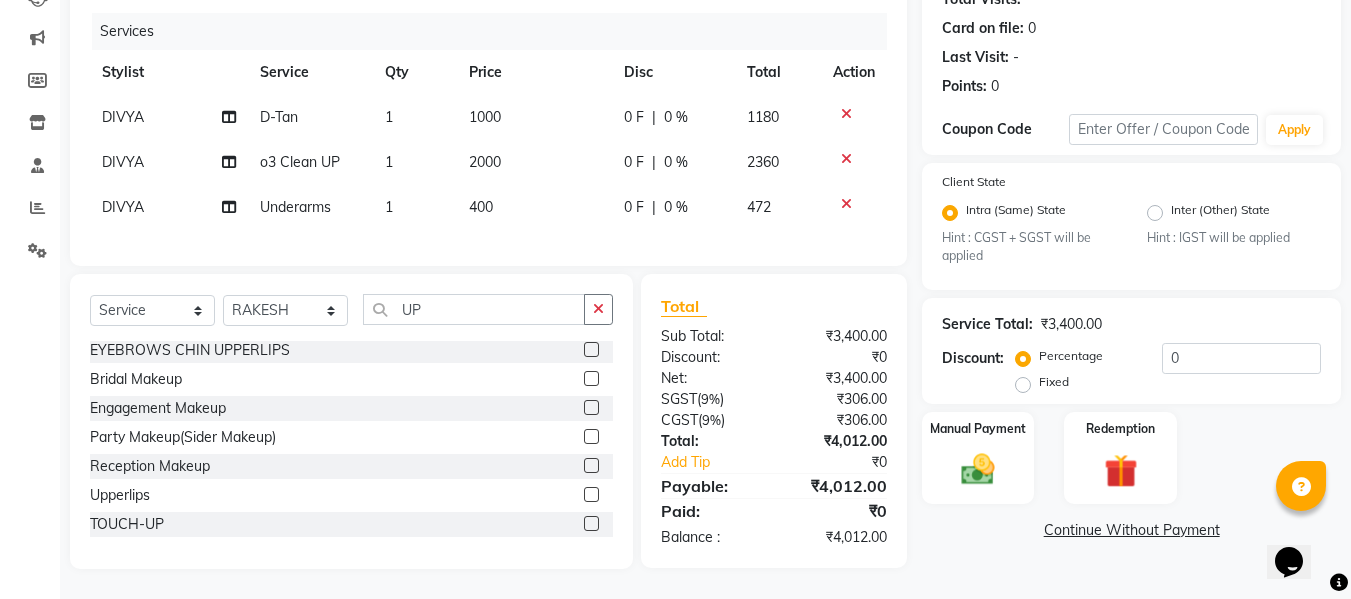 click 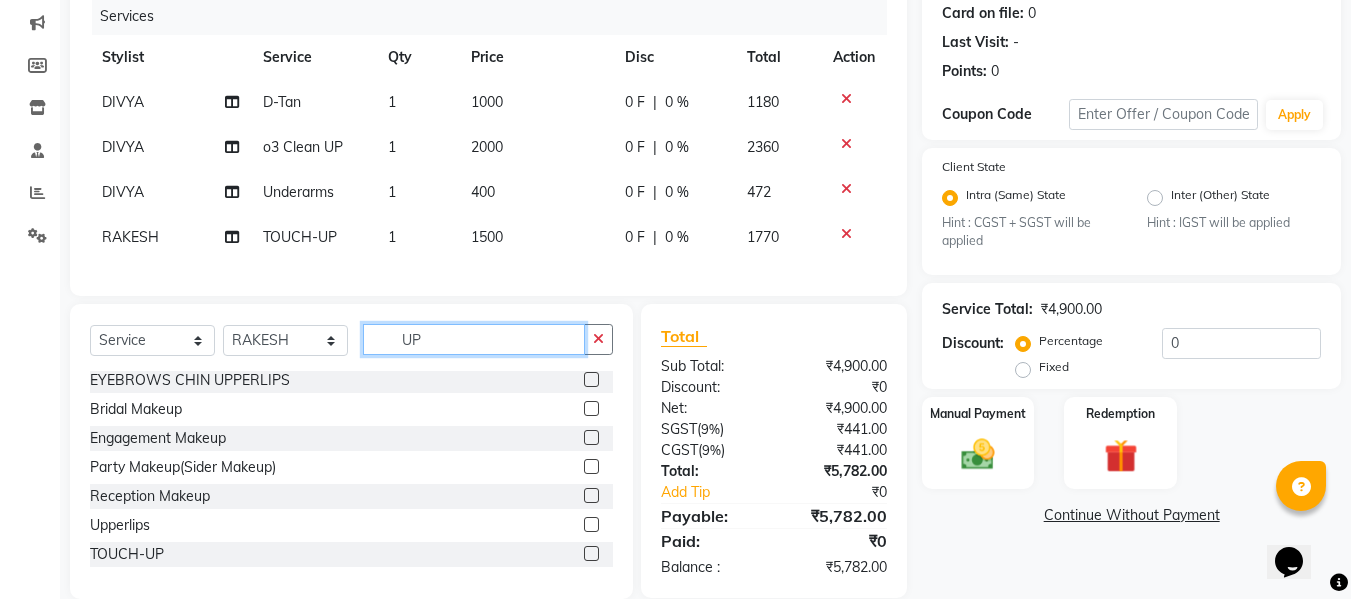 click on "UP" 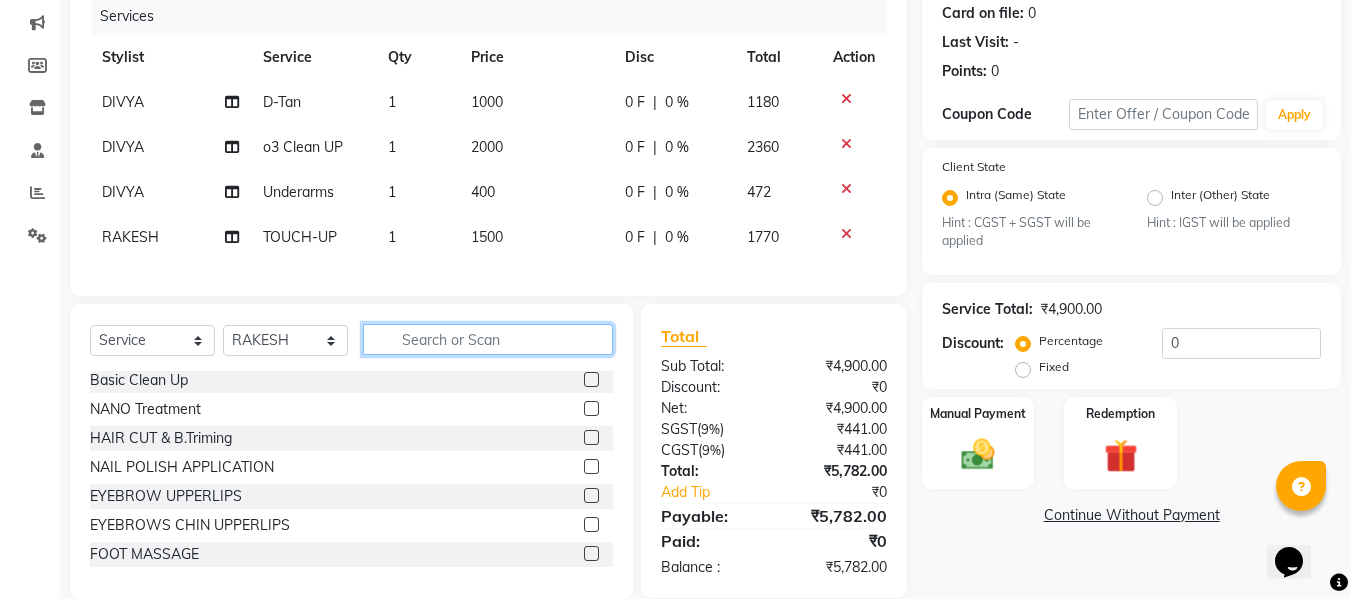 scroll, scrollTop: 322, scrollLeft: 0, axis: vertical 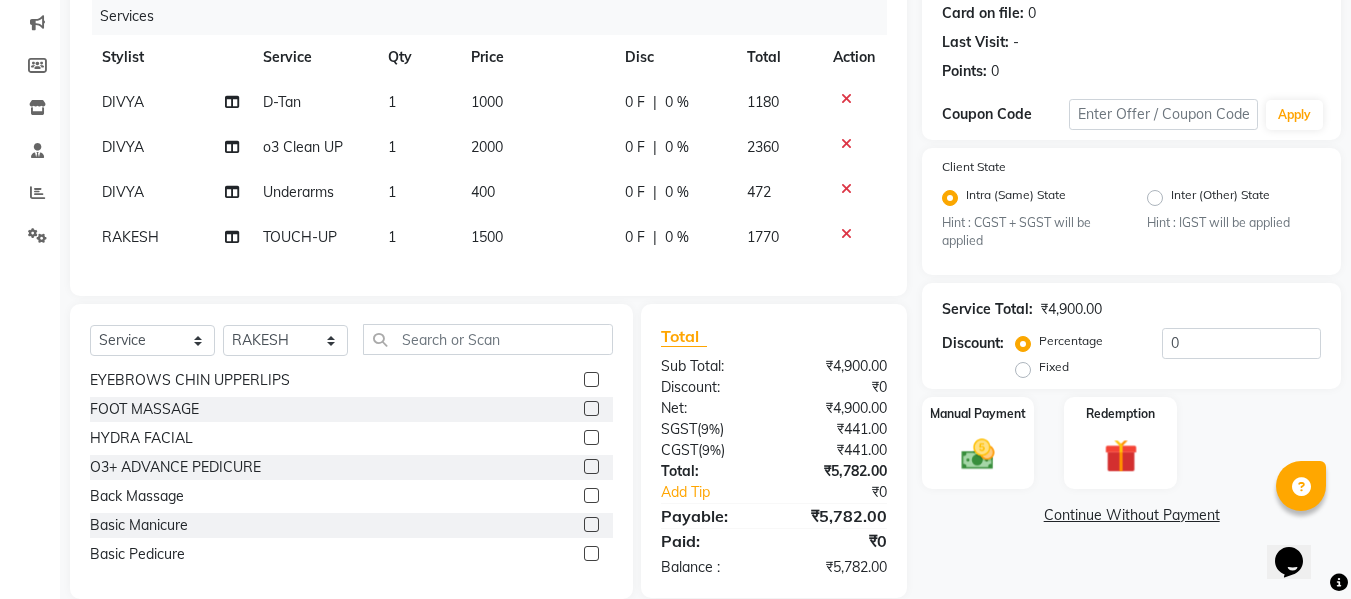 click on "1500" 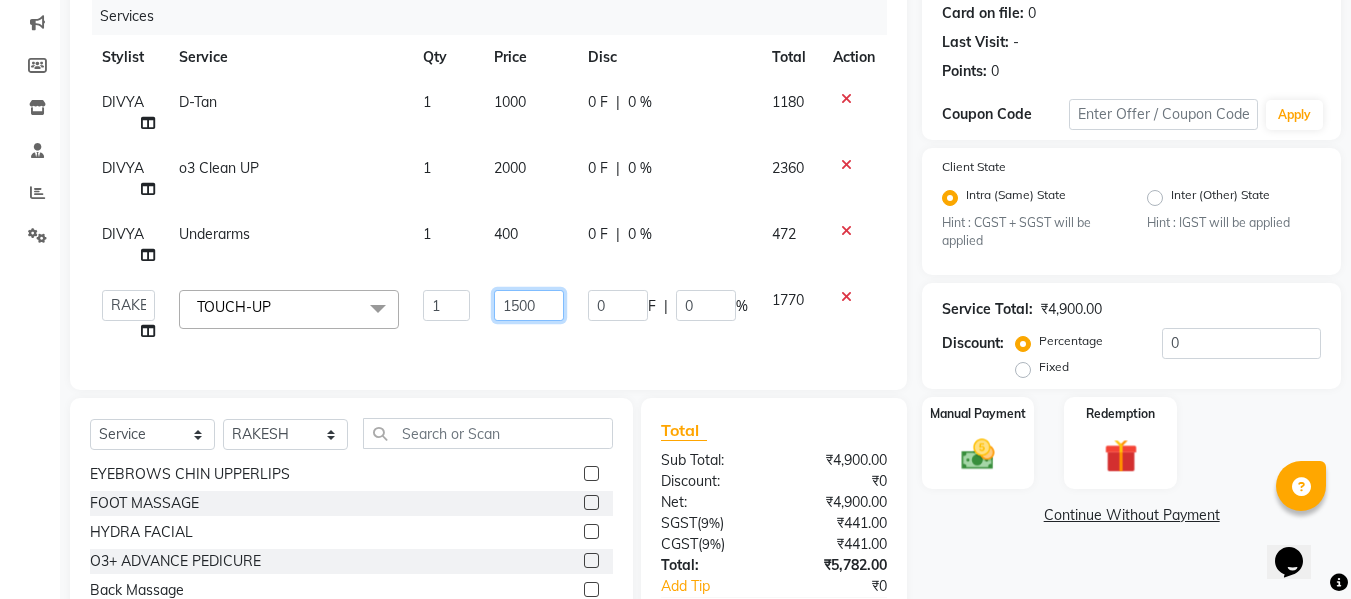 click on "1500" 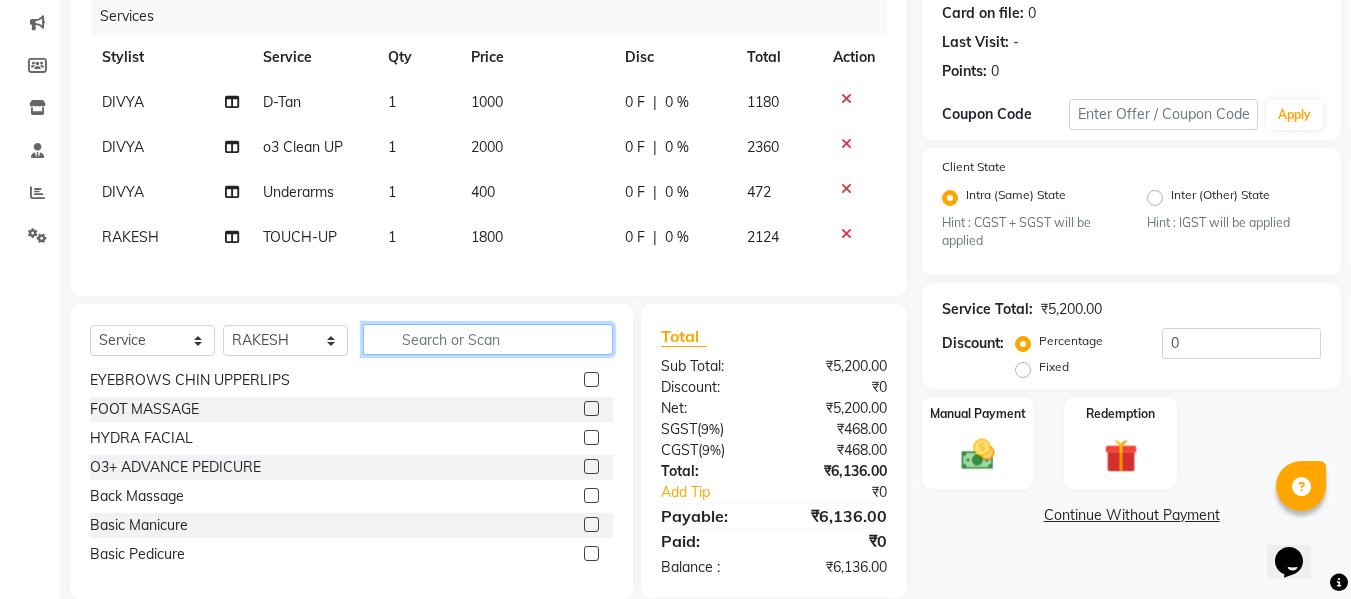 click on "Select Service Product Membership Package Voucher Prepaid Gift Card Select Stylist Admin Alishan ARMAN DIVYA FAIZAN IRFAN MUZAMMIL POOJA POOJA J RAKESH SAHIL SHAKEEL SONAL B Wax Upperlips (Brazilian) Botox Pixi Hair Cut D-Tan o3 Clean UP Basic Clean Up NANO Treatment HAIR CUT & B.Triming NAIL POLISH APPLICATION EYEBROW UPPERLIPS EYEBROWS CHIN UPPERLIPS FOOT MASSAGE HYDRA FACIAL O3+ ADVANCE PEDICURE Back Massage Basic Manicure Basic Pedicure Spa Manicure Spa Pedicure Beard Colour Beard Colour(Ammonia Free) Beard Trimming Head Shave Blow Dry Boy Hair Cut Dry Haircut Female Dry Haircut Male Girl Hair Cut Hair-Set Shaving Wash Haircut Female Wash Haircut Male Hair Wash & Blow Dry F HAIR CUT WASH BLOW DRY M HAIR CUT WASH BEARD BEARD BLOWDRY F HAIRCUT & BLOW DRY Bridal Makeup Engagement Makeup Party Makeup(Sider Makeup) Reception Makeup Bwax Rica - Full Body(Without Bikini) Rica - Full Hands Rica - Full Legs Half Legs Ubderarms (Rica) Cheryals" 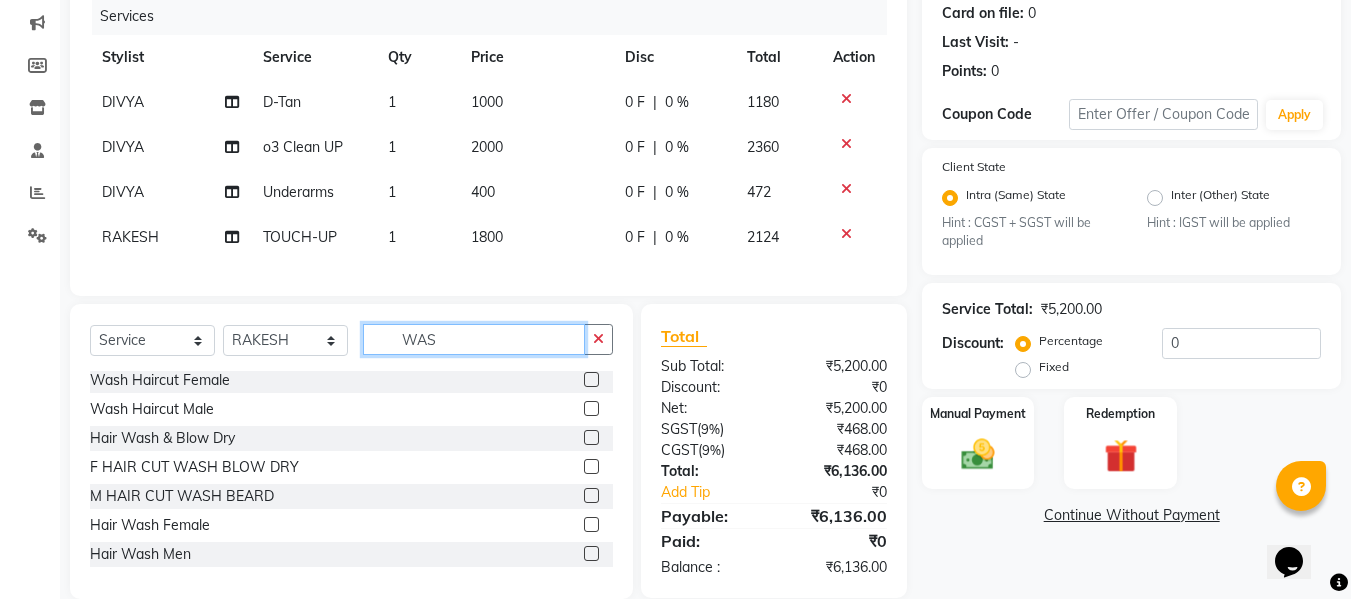 scroll, scrollTop: 0, scrollLeft: 0, axis: both 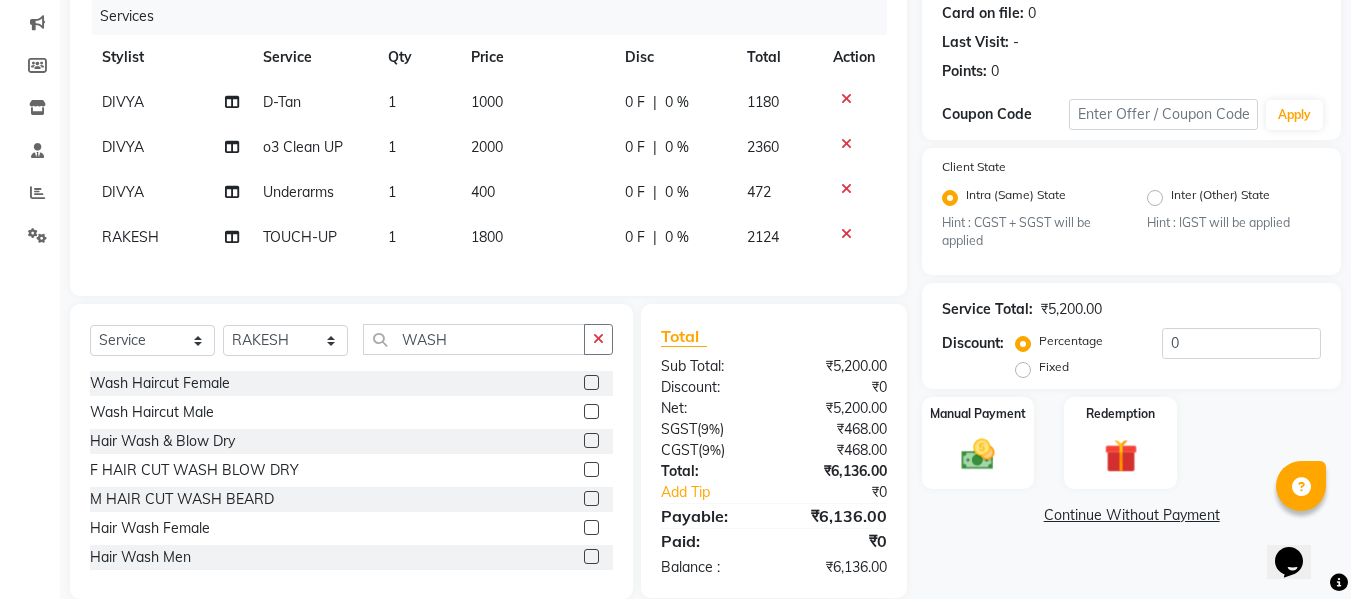 click 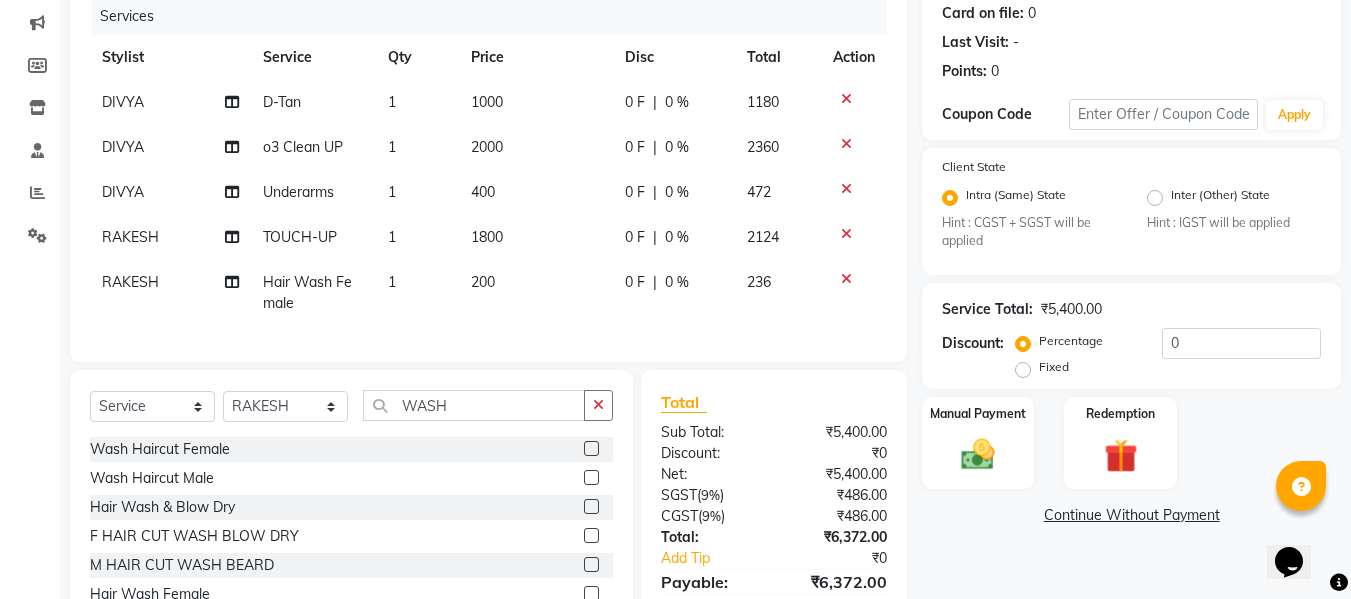 click on "200" 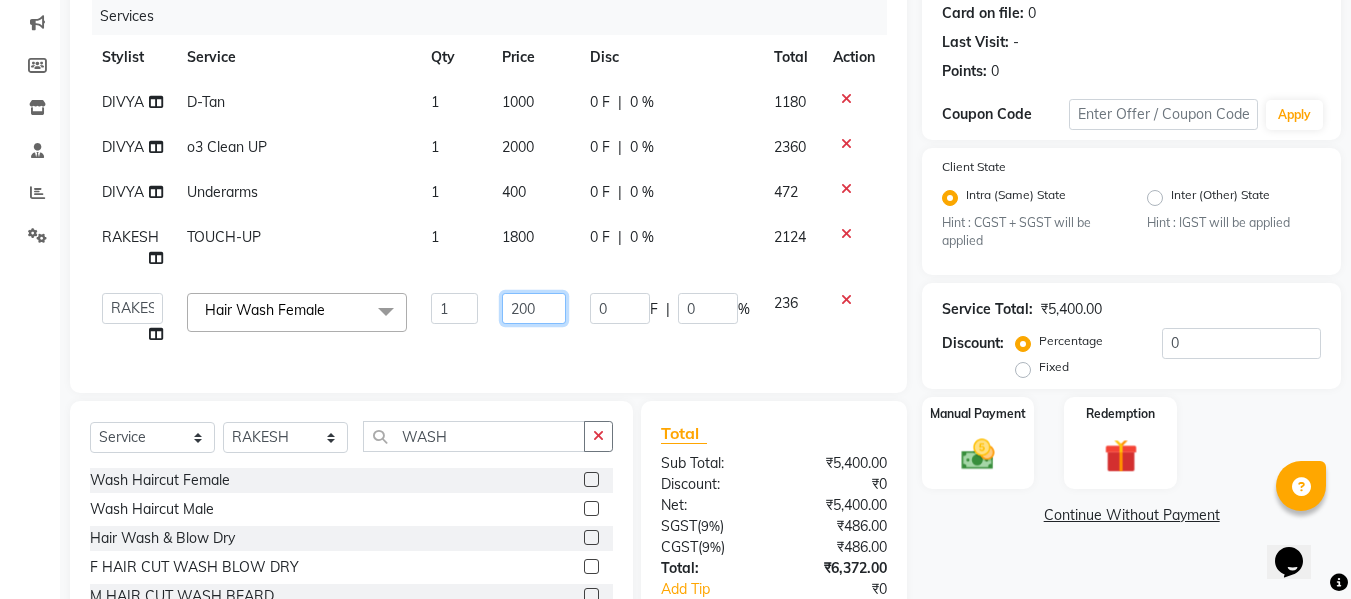 click on "200" 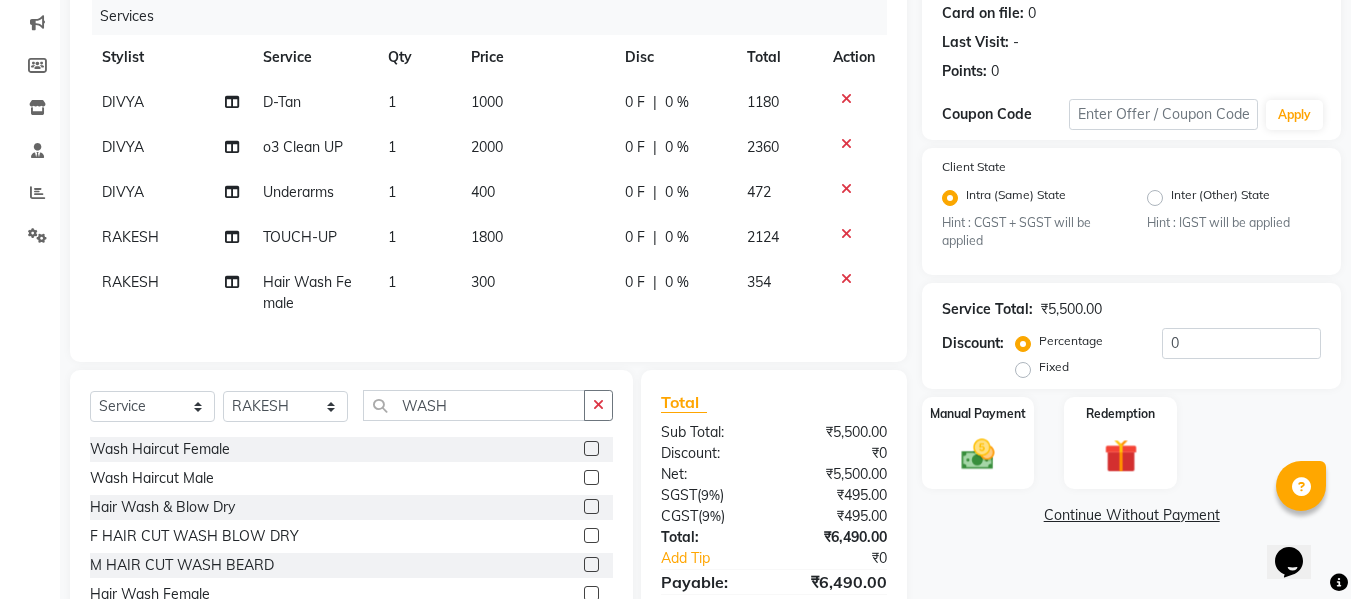 click on "Name: [FIRST]  Membership:  No Active Membership  Total Visits:   Card on file:  0 Last Visit:   - Points:   0  Coupon Code Apply Client State Intra (Same) State Hint : CGST + SGST will be applied Inter (Other) State Hint : IGST will be applied Service Total:  ₹5,500.00  Discount:  Percentage   Fixed  0 Manual Payment Redemption  Continue Without Payment" 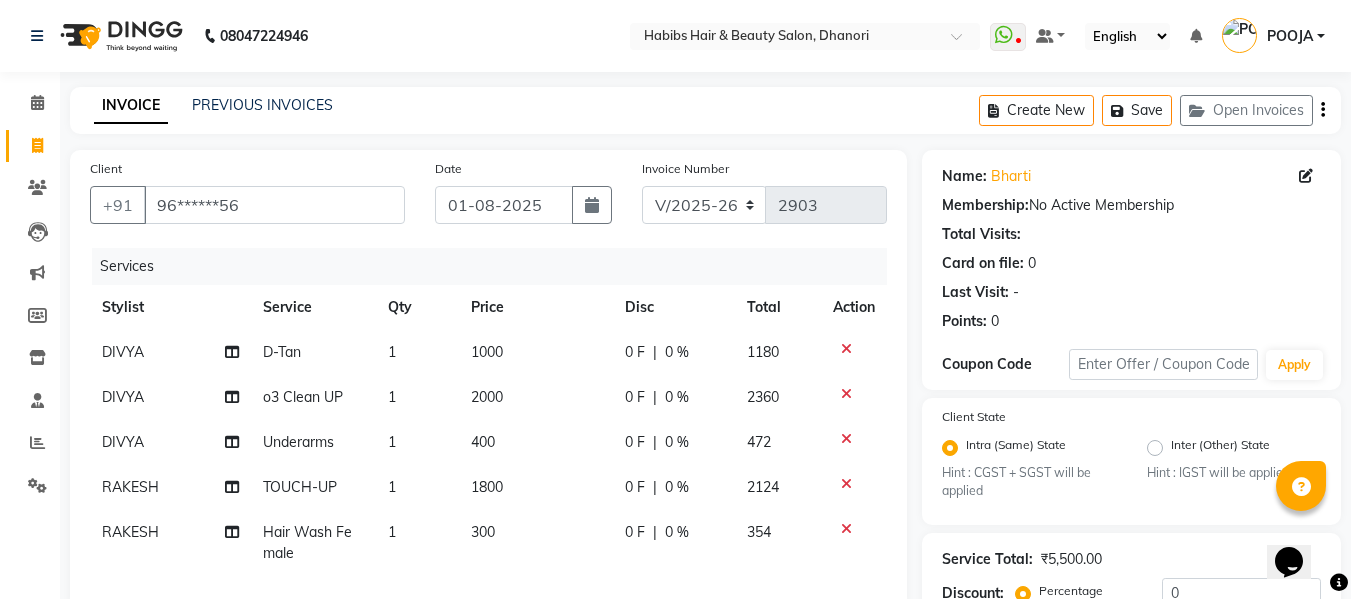 scroll, scrollTop: 361, scrollLeft: 0, axis: vertical 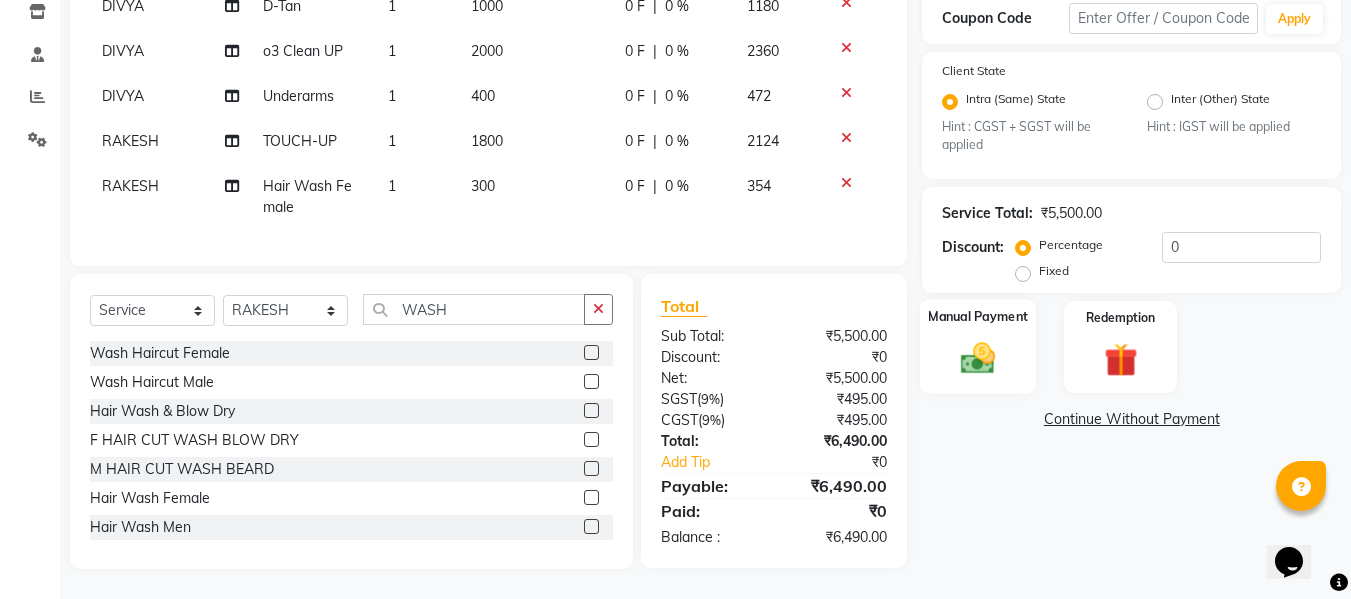 click 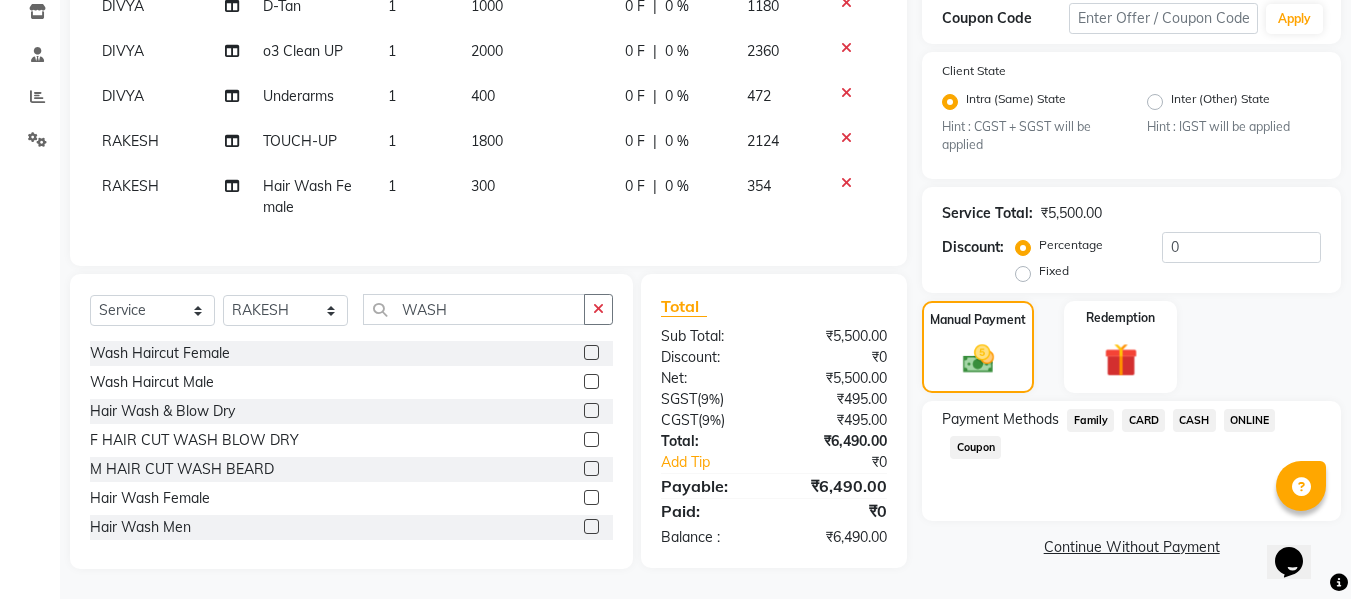 click on "ONLINE" 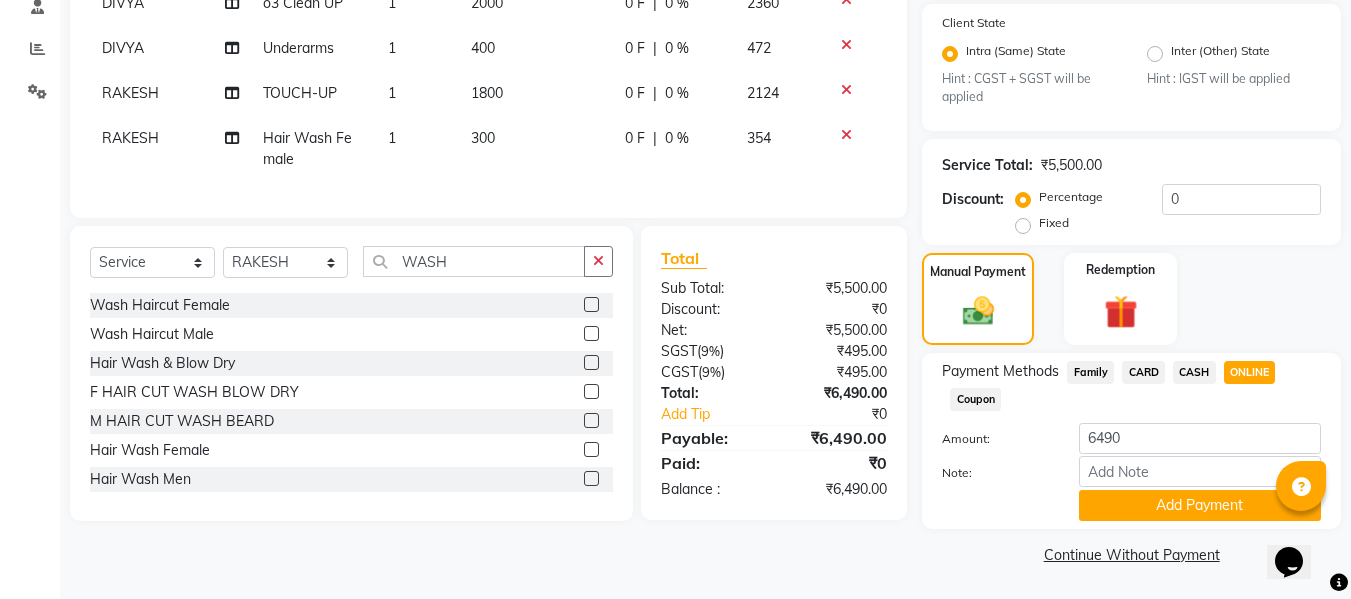 scroll, scrollTop: 395, scrollLeft: 0, axis: vertical 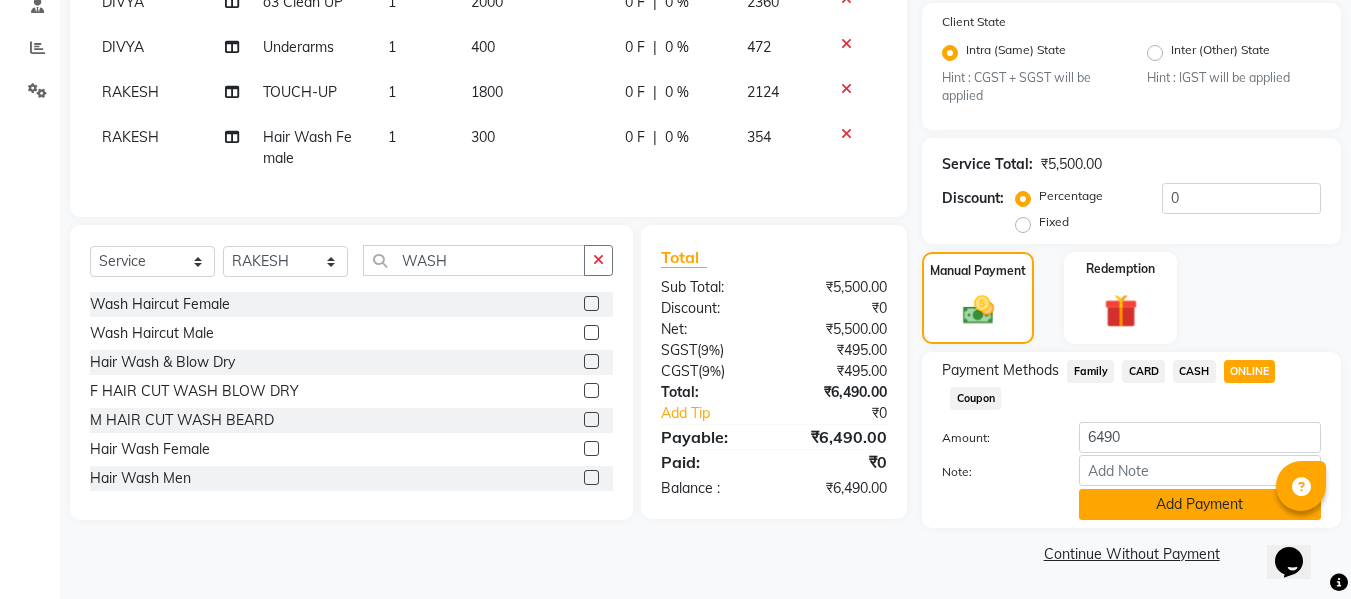 click on "Add Payment" 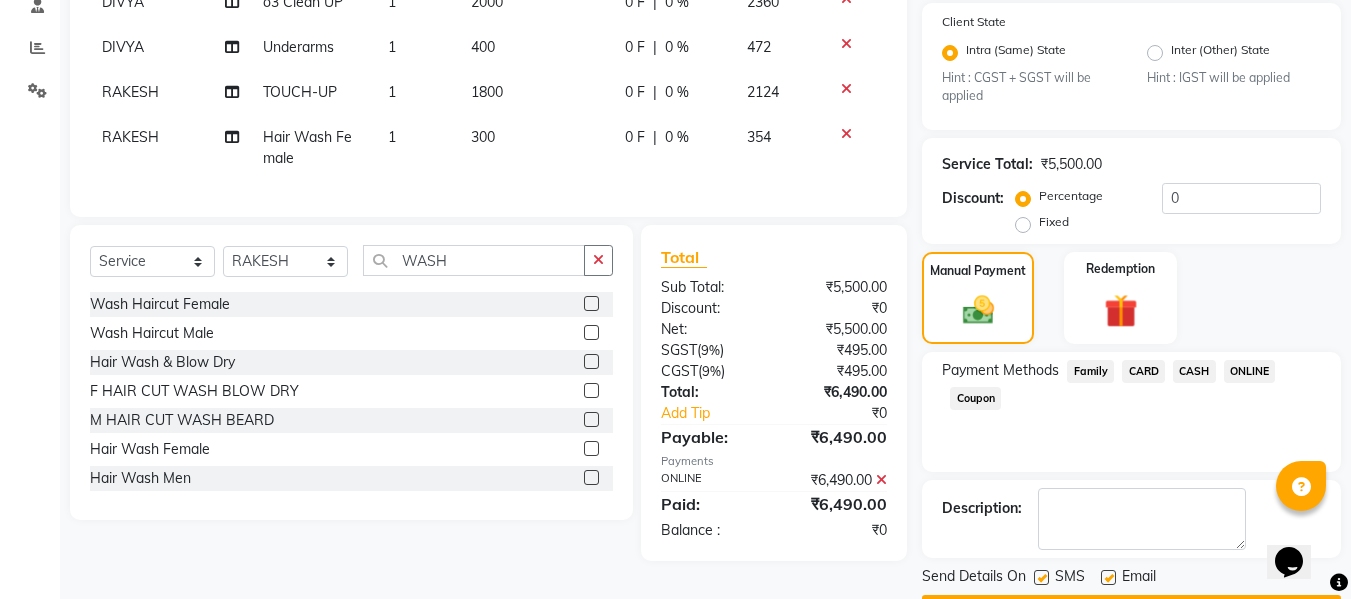 scroll, scrollTop: 452, scrollLeft: 0, axis: vertical 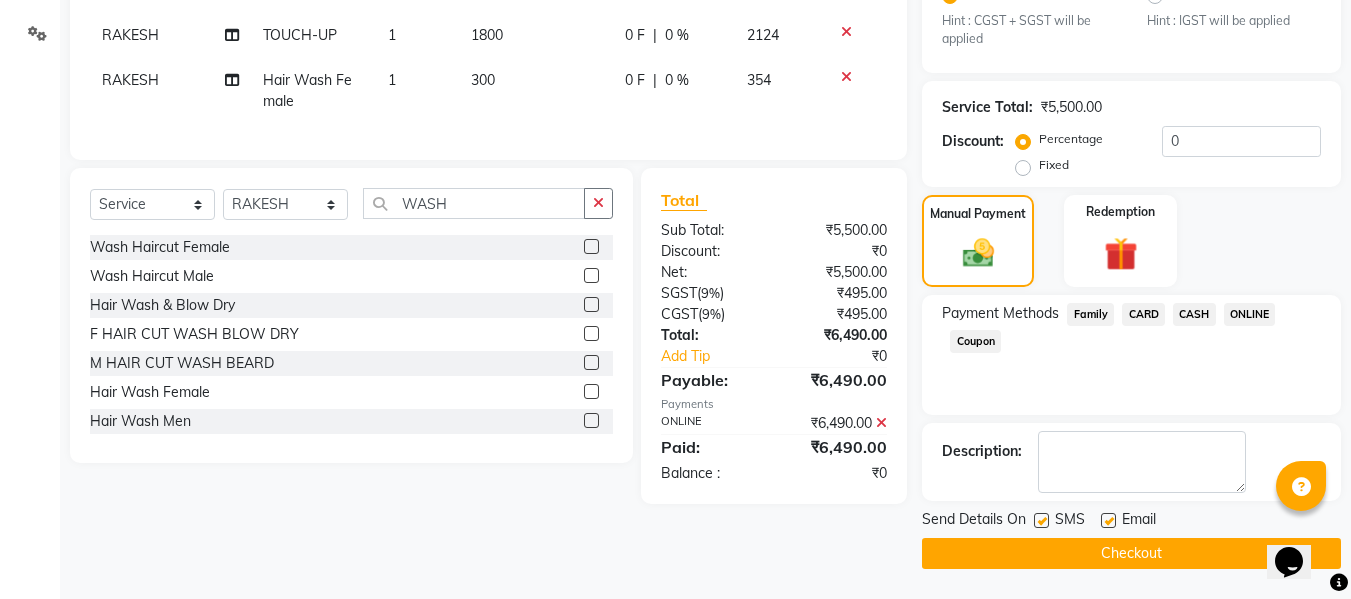 click 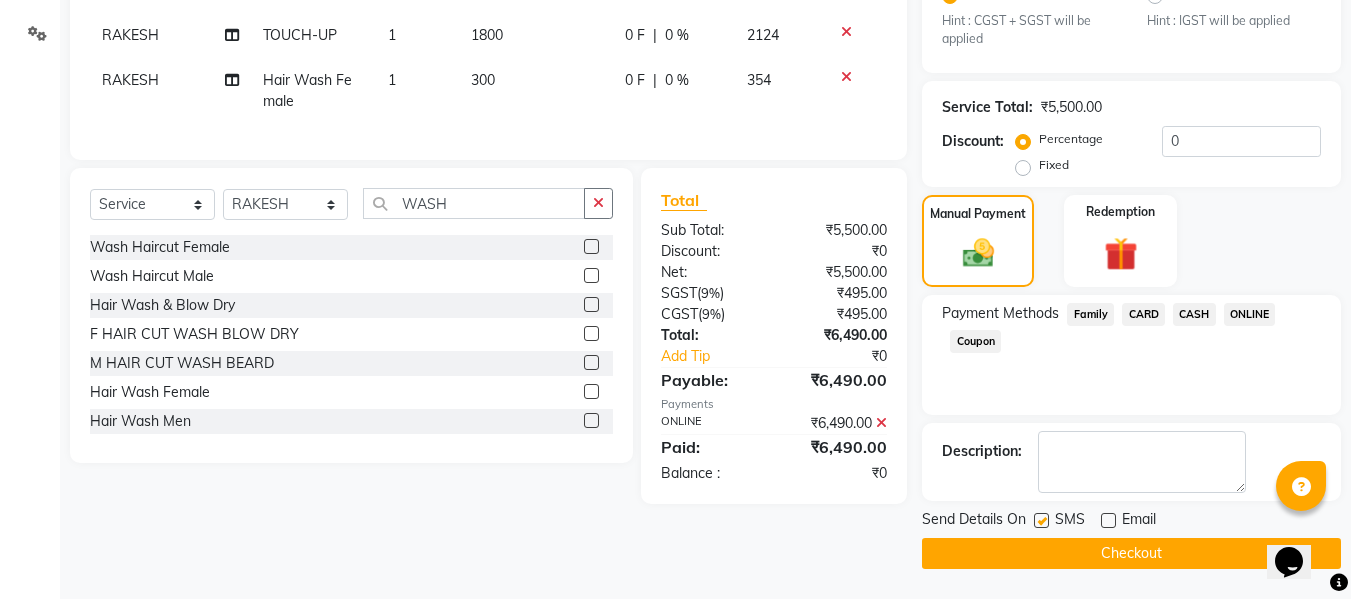 click on "Checkout" 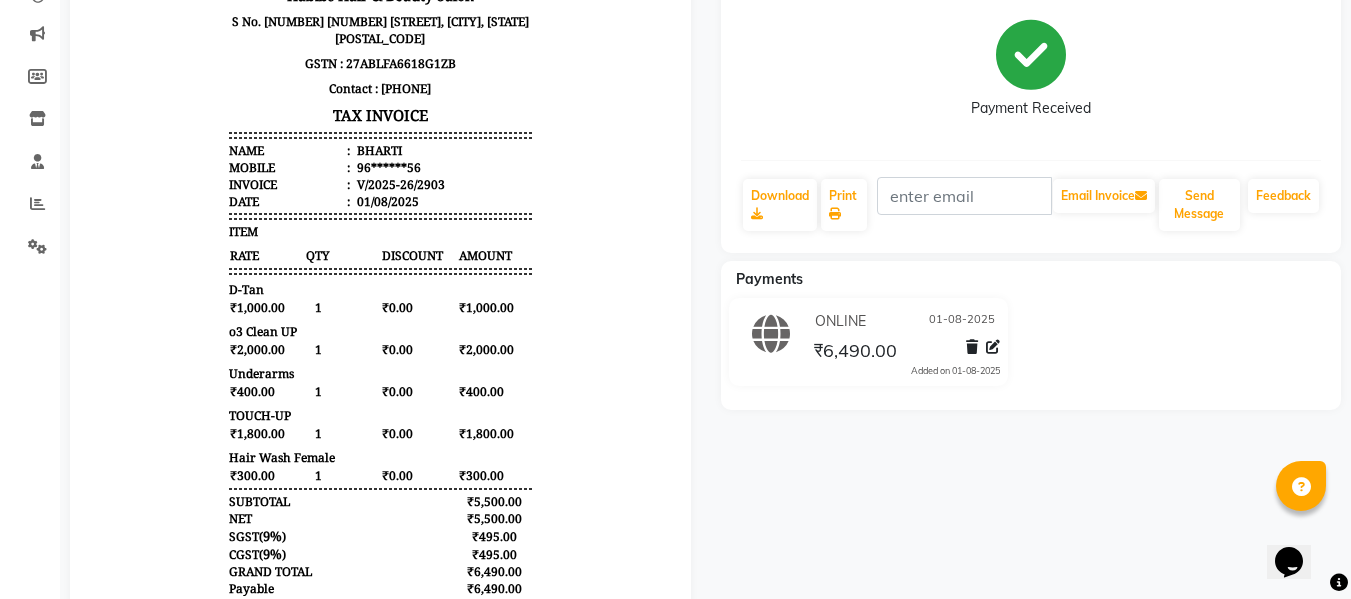 scroll, scrollTop: 0, scrollLeft: 0, axis: both 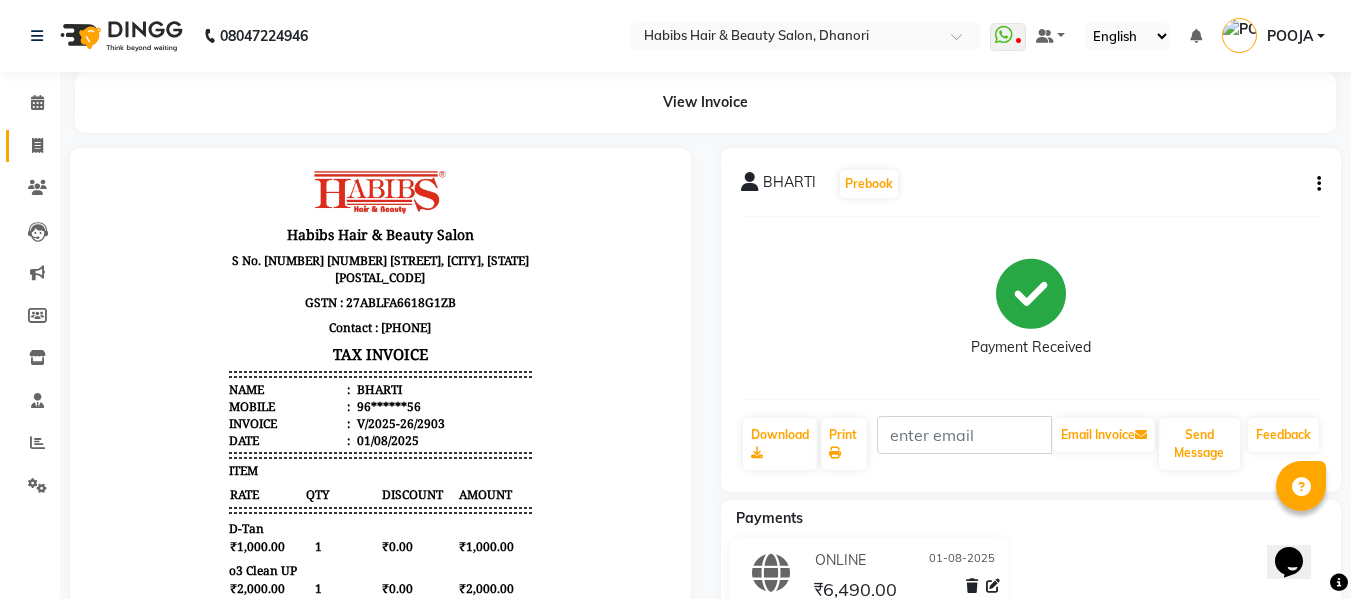 click on "Invoice" 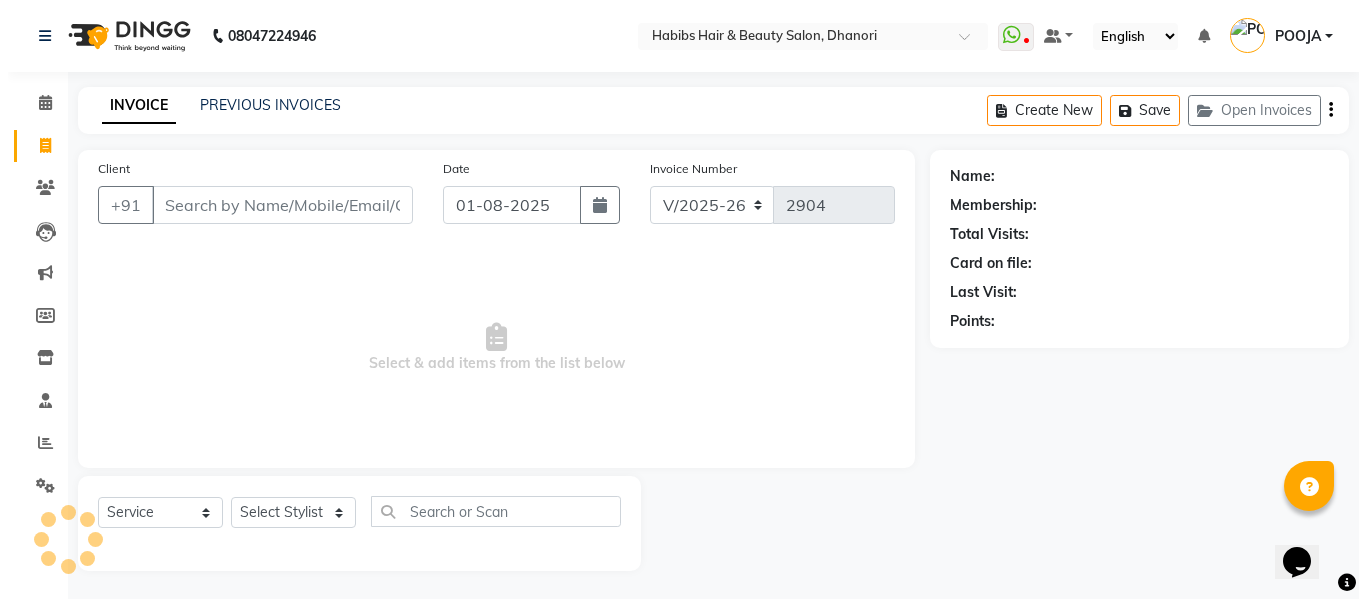 scroll, scrollTop: 2, scrollLeft: 0, axis: vertical 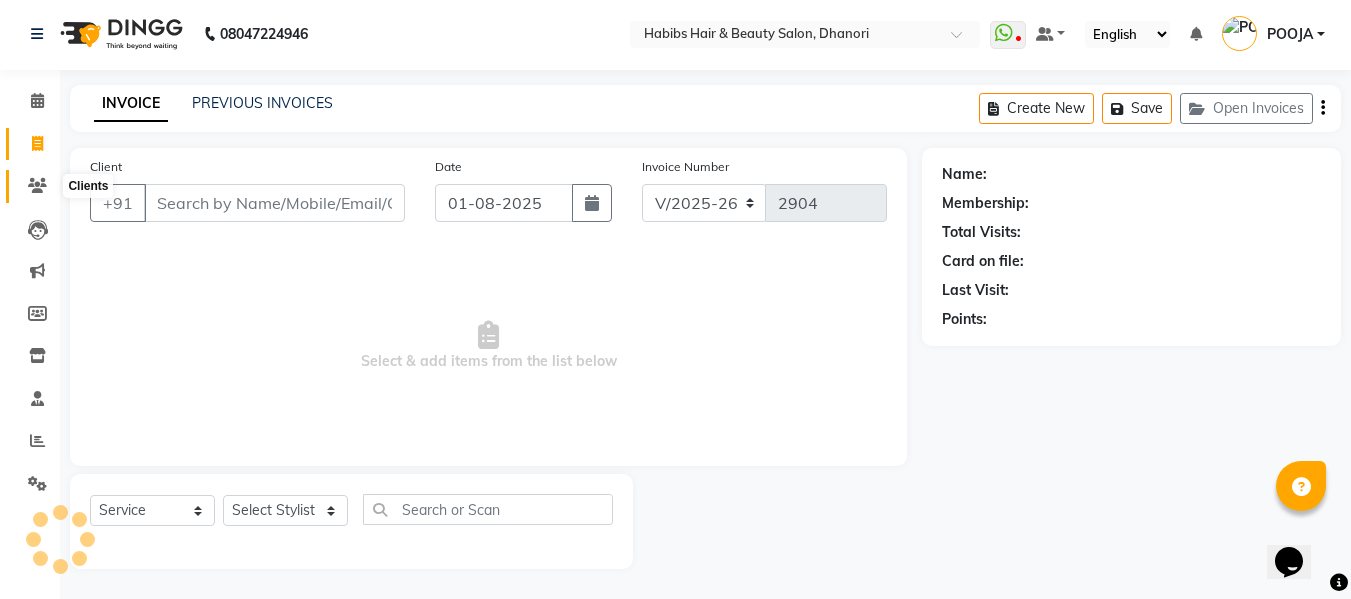 click 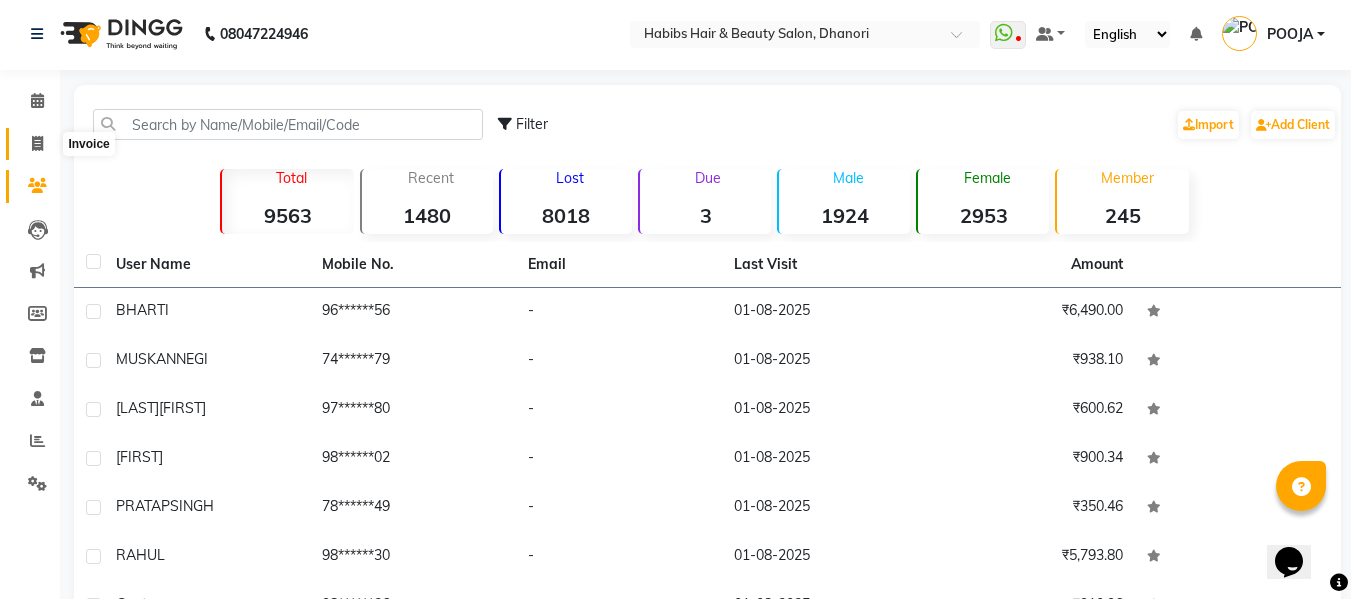 click 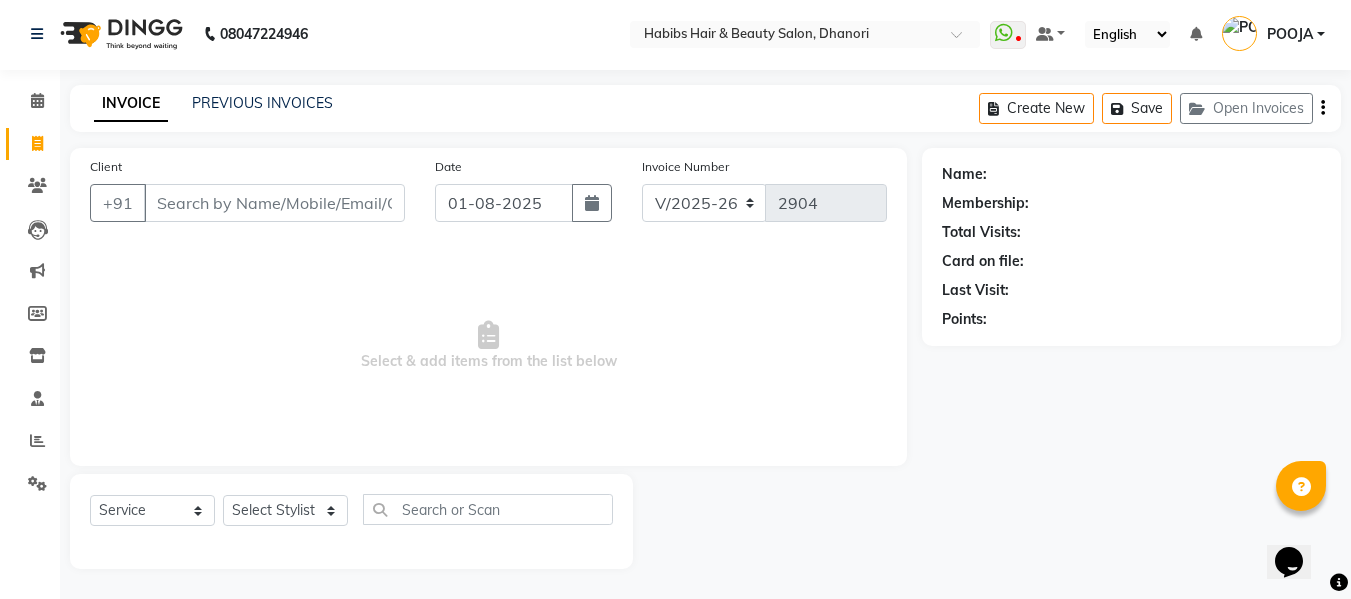 click on "Client" at bounding box center [274, 203] 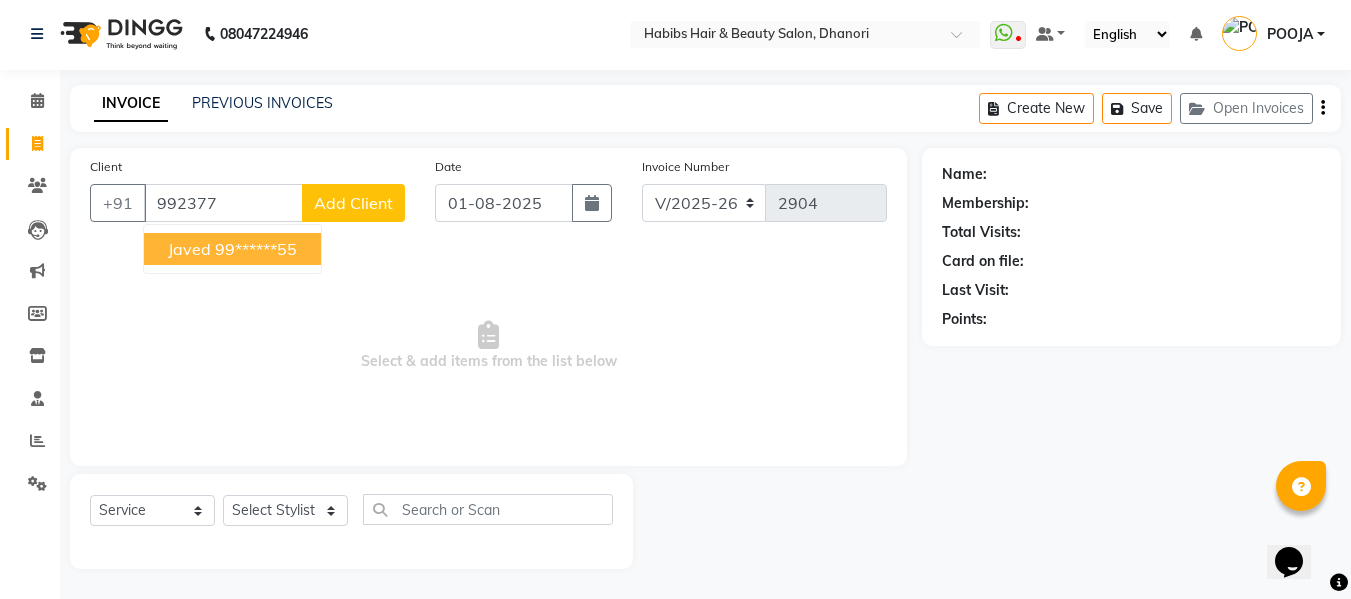 click on "Javed" at bounding box center (189, 249) 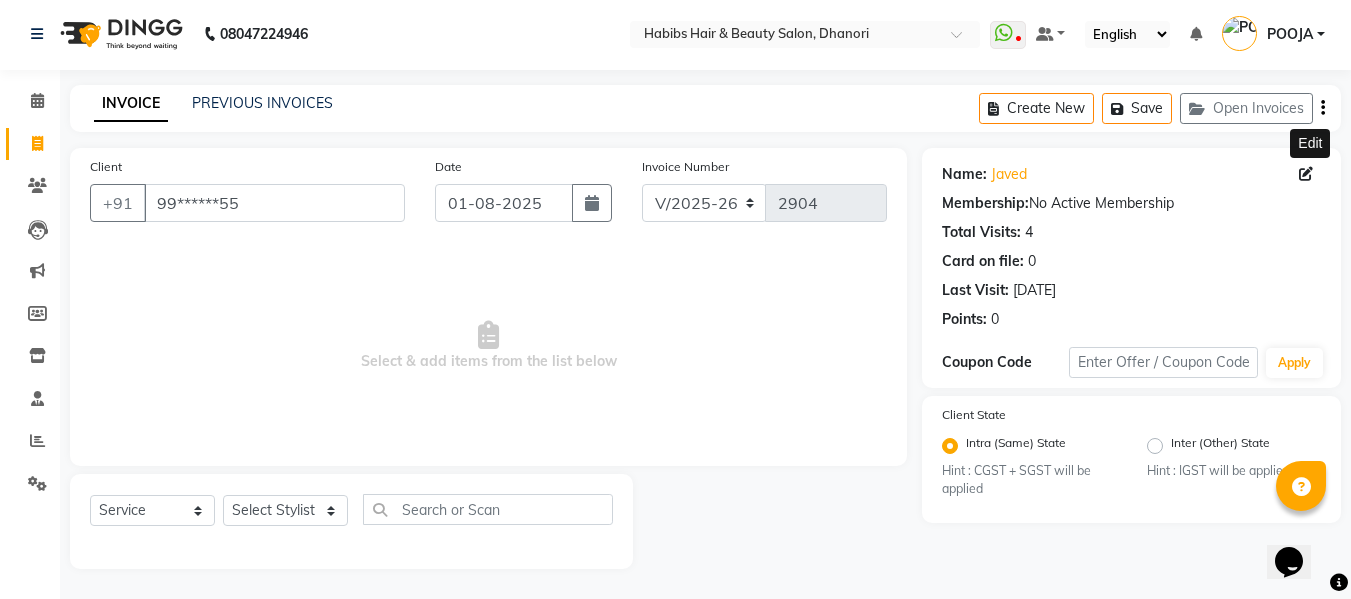 click 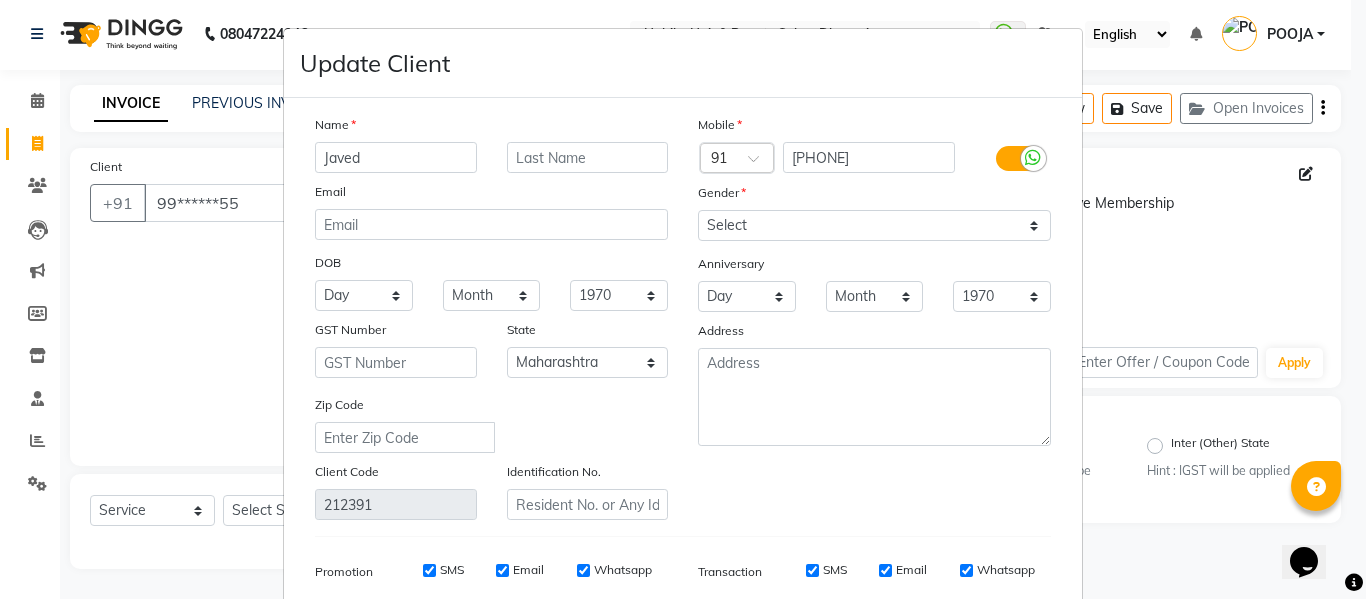 click on "Javed" at bounding box center [396, 157] 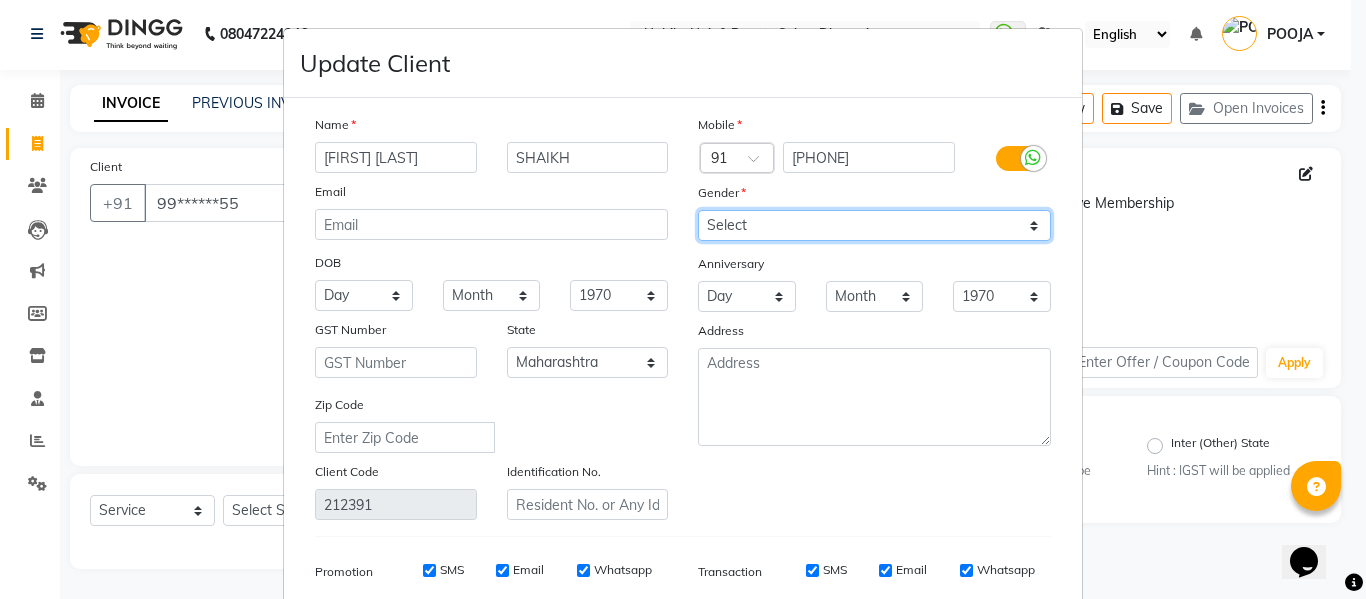 click on "Select Male Female Other Prefer Not To Say" at bounding box center (874, 225) 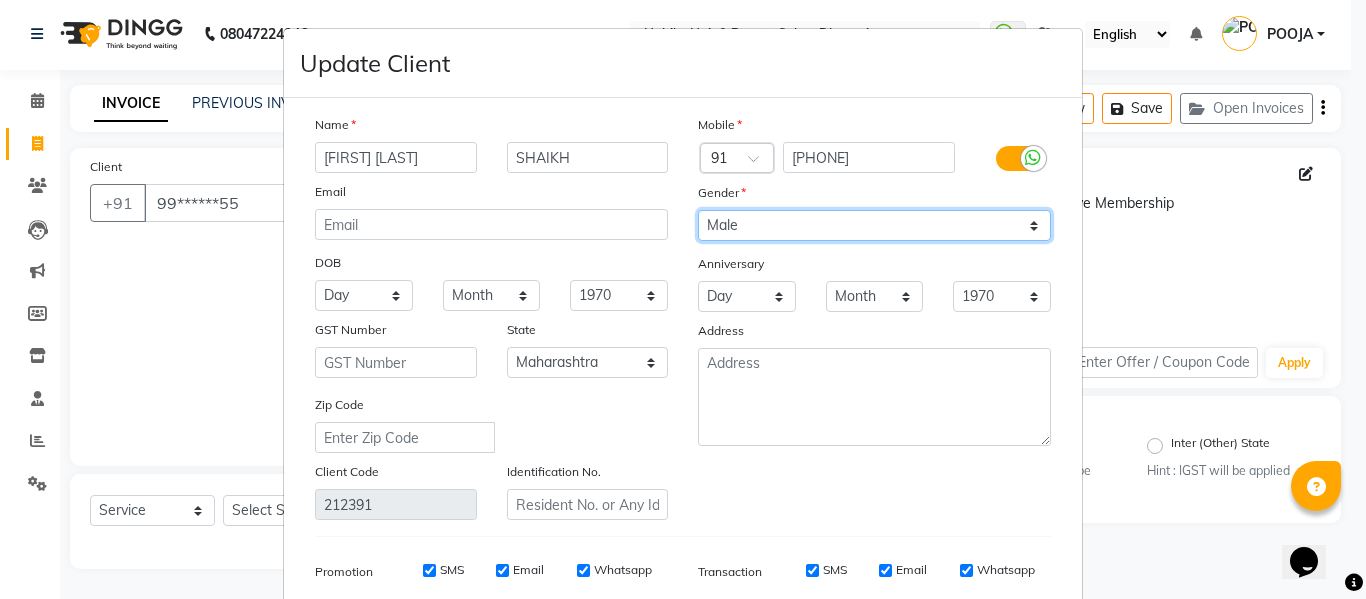 click on "Select Male Female Other Prefer Not To Say" at bounding box center (874, 225) 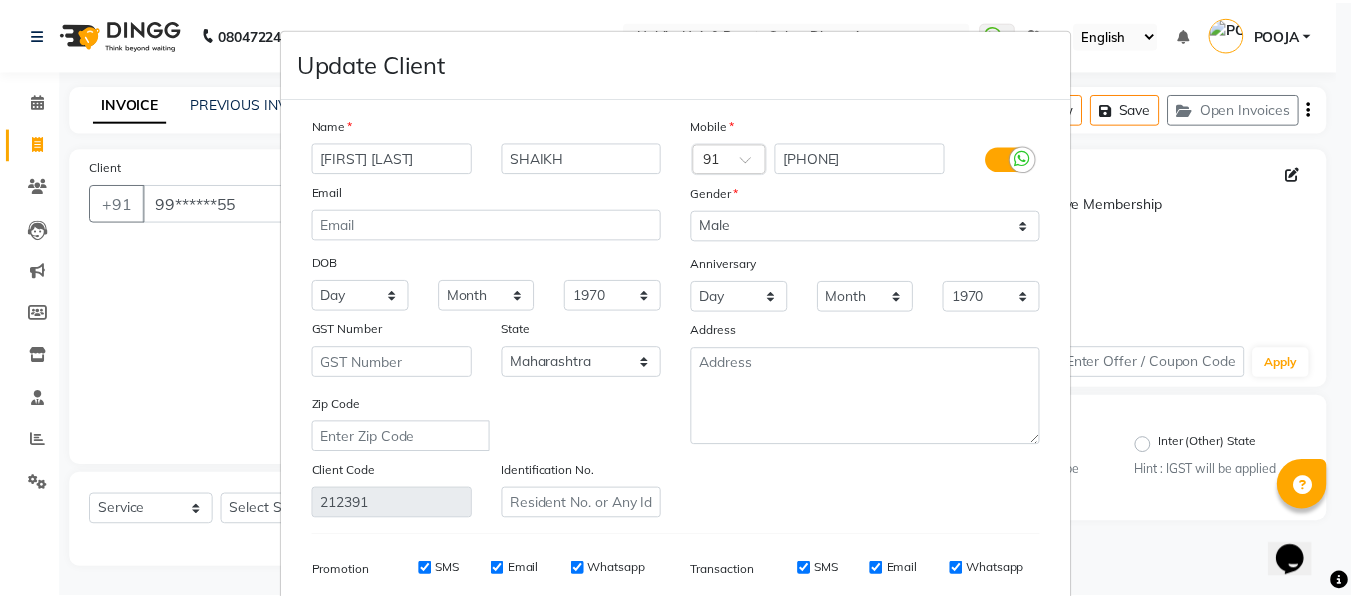 scroll, scrollTop: 288, scrollLeft: 0, axis: vertical 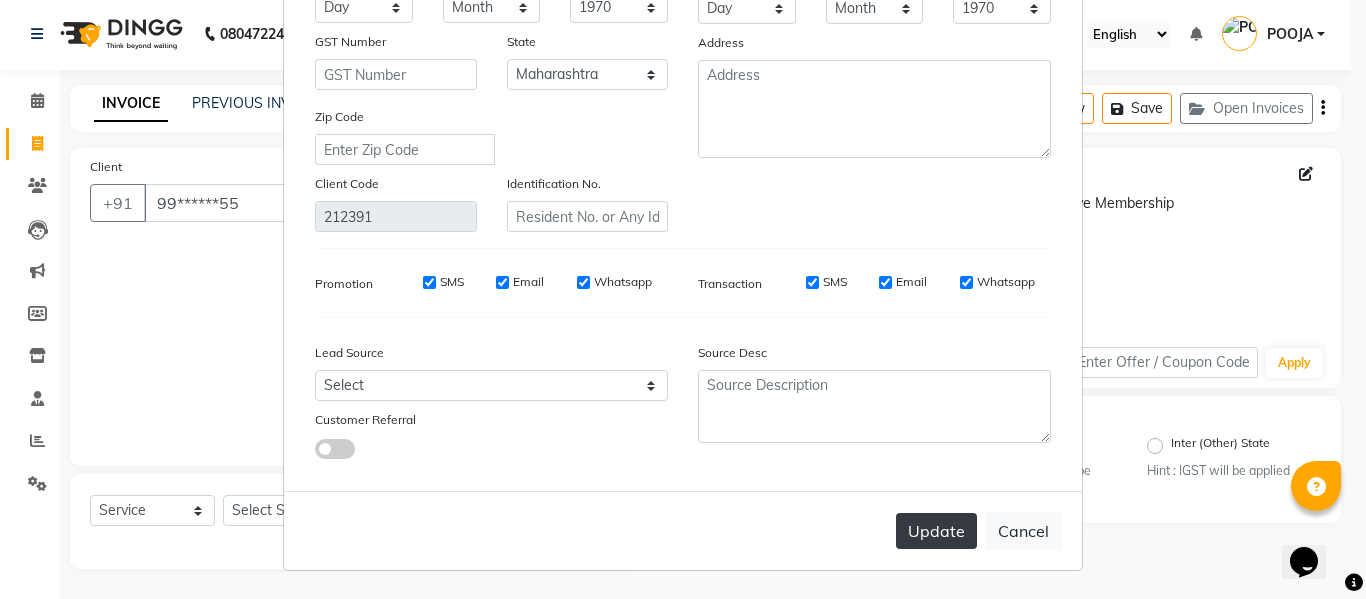 click on "Update" at bounding box center [936, 531] 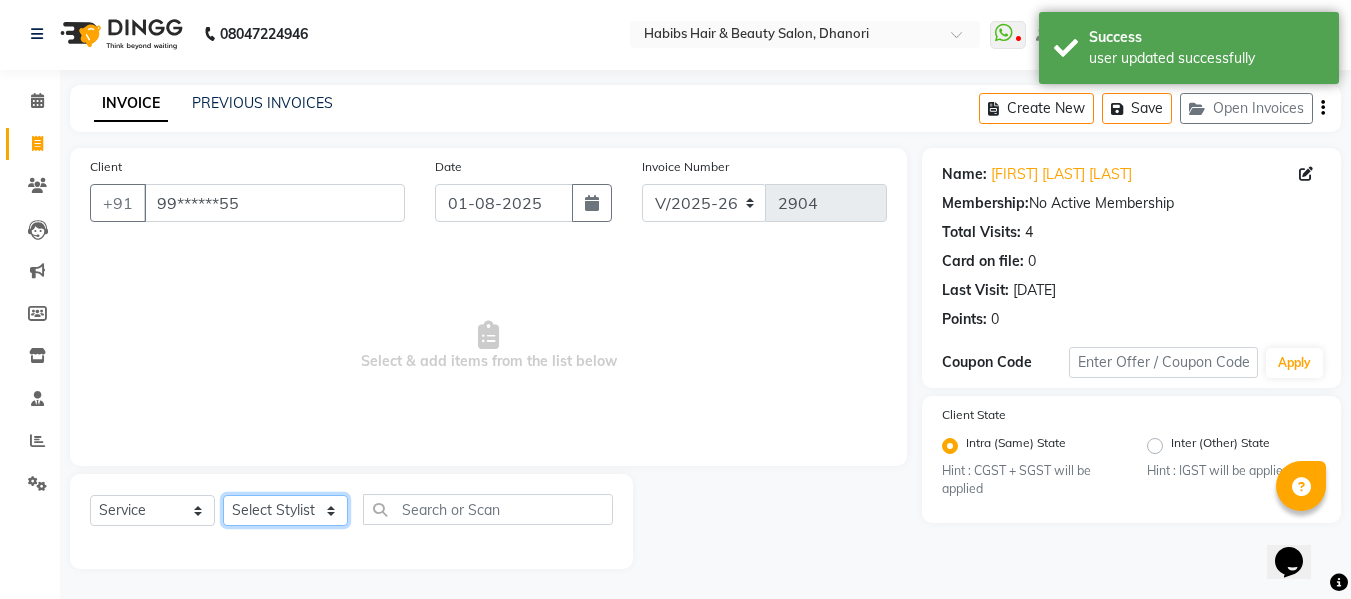 click on "Select Stylist Admin Alishan ARMAN DIVYA FAIZAN IRFAN MUZAMMIL POOJA POOJA J RAKESH SAHIL SHAKEEL SONAL" 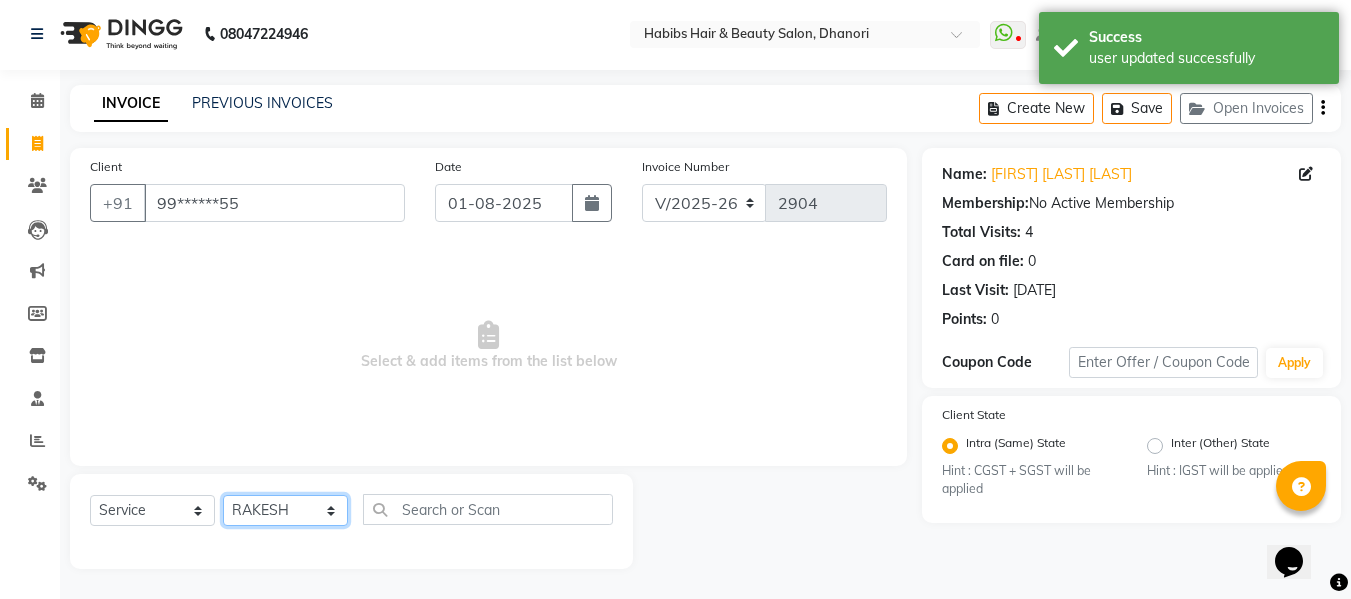 click on "Select Stylist Admin Alishan ARMAN DIVYA FAIZAN IRFAN MUZAMMIL POOJA POOJA J RAKESH SAHIL SHAKEEL SONAL" 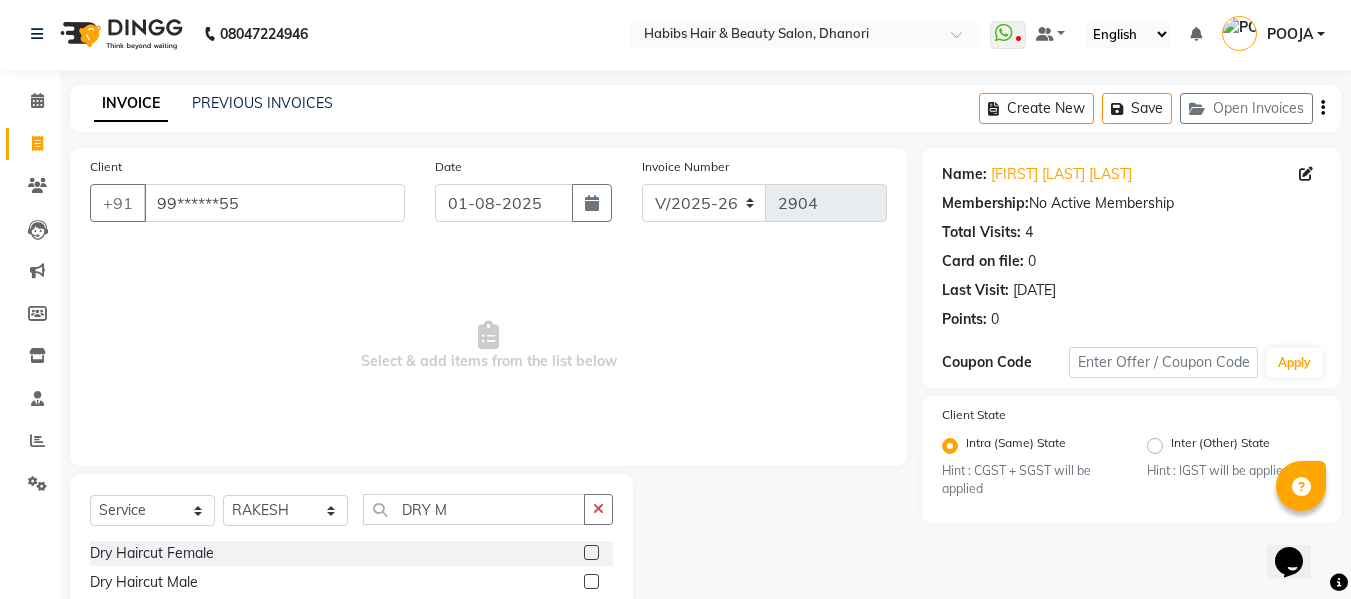 click 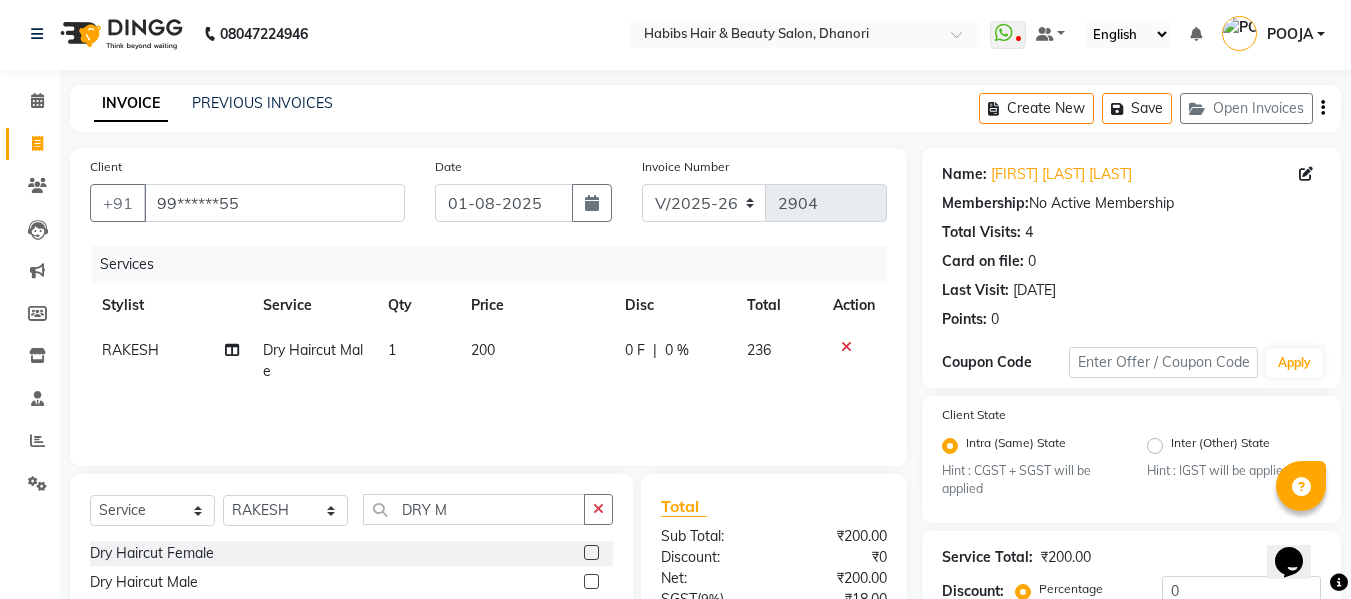 click on "200" 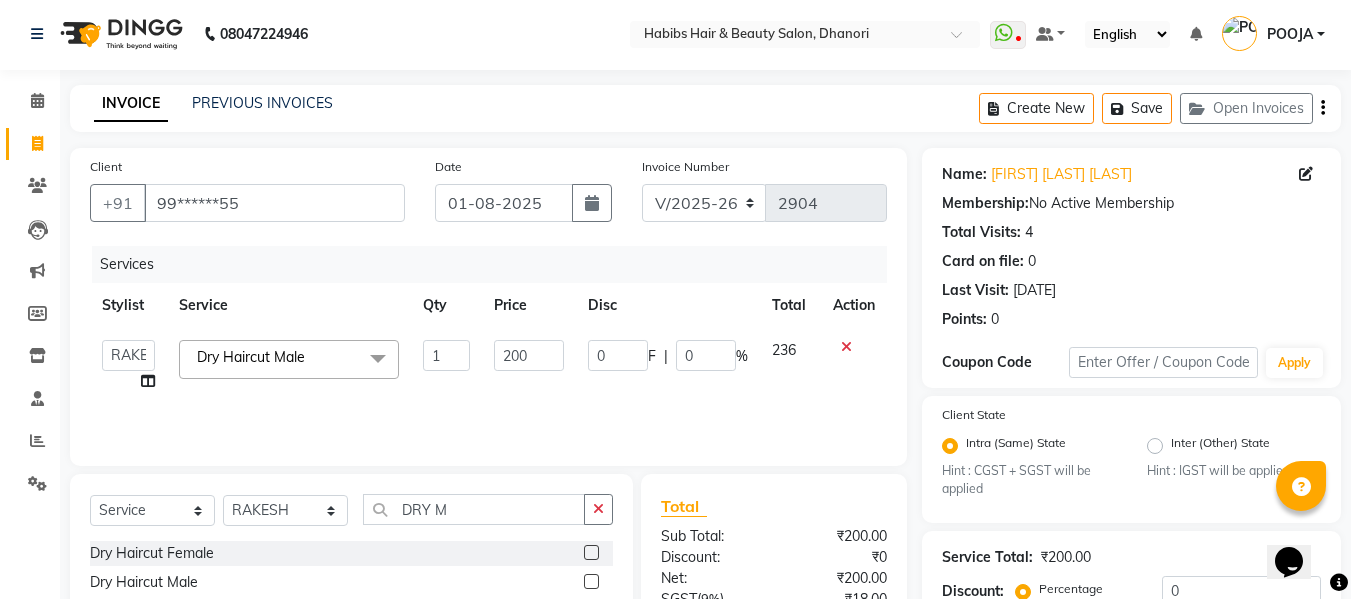 click on "200" 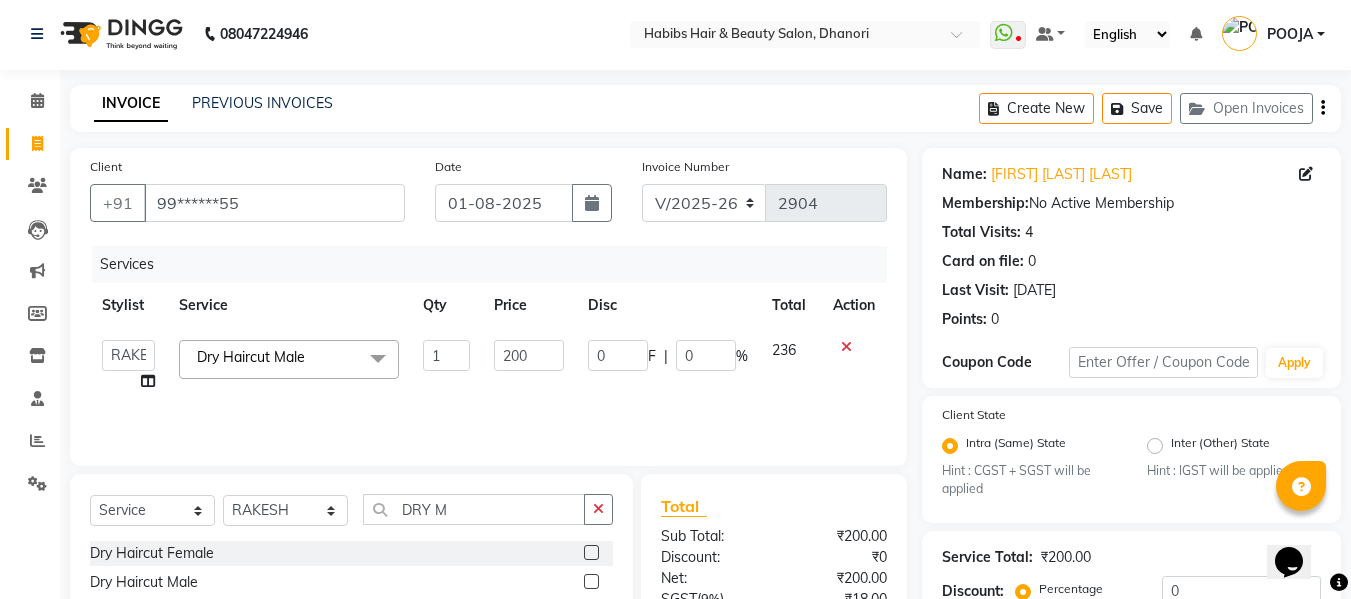 click on "200" 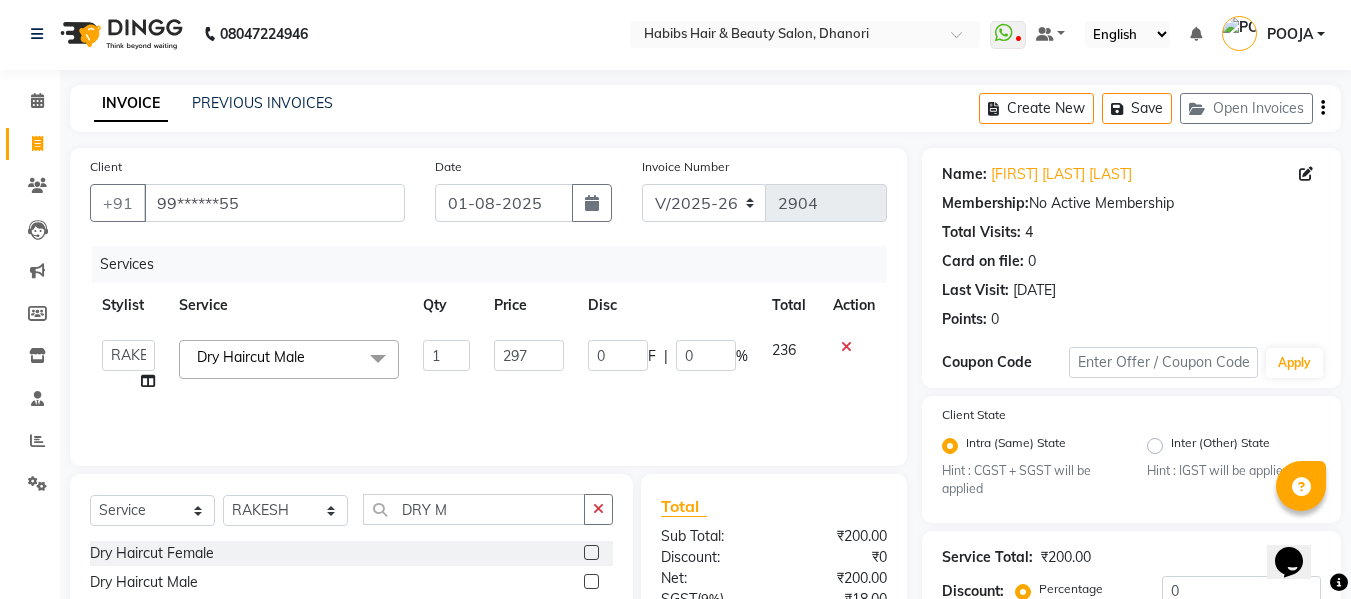 click on "297" 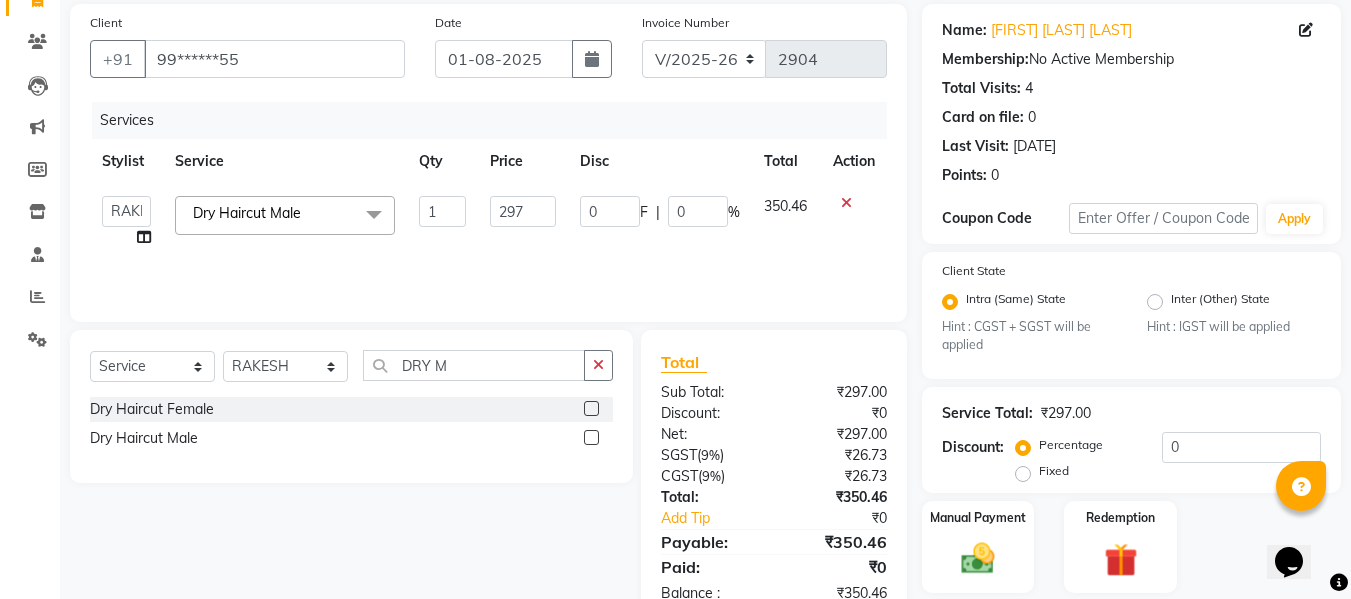 scroll, scrollTop: 211, scrollLeft: 0, axis: vertical 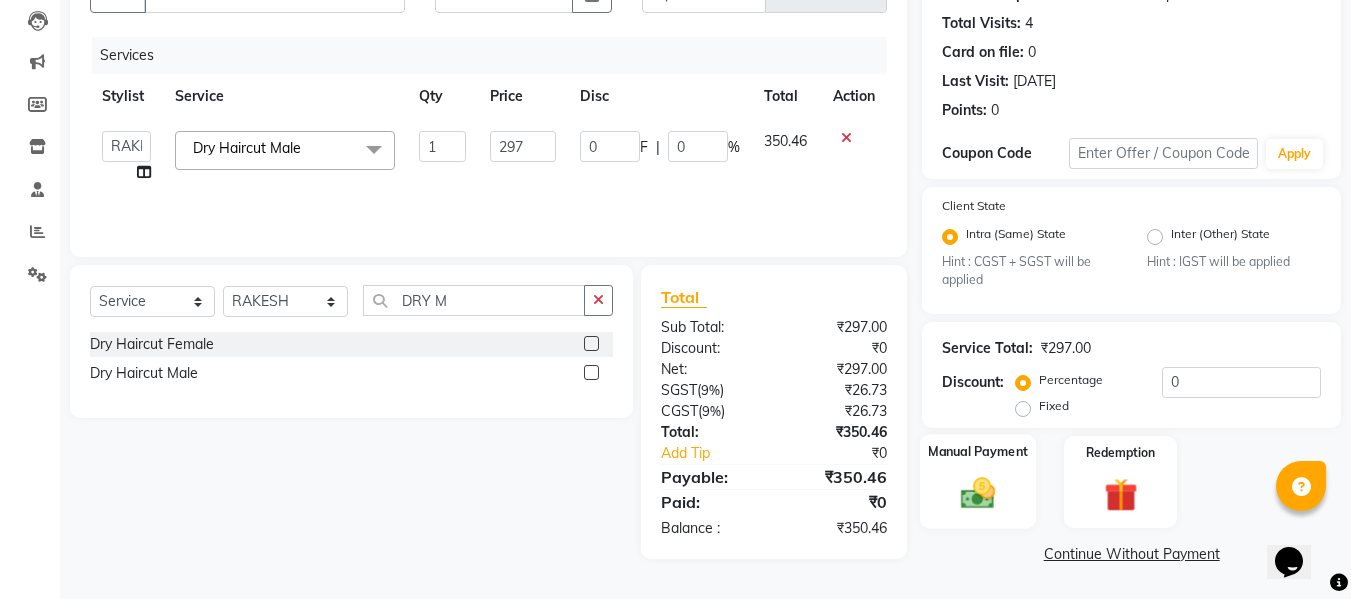 click 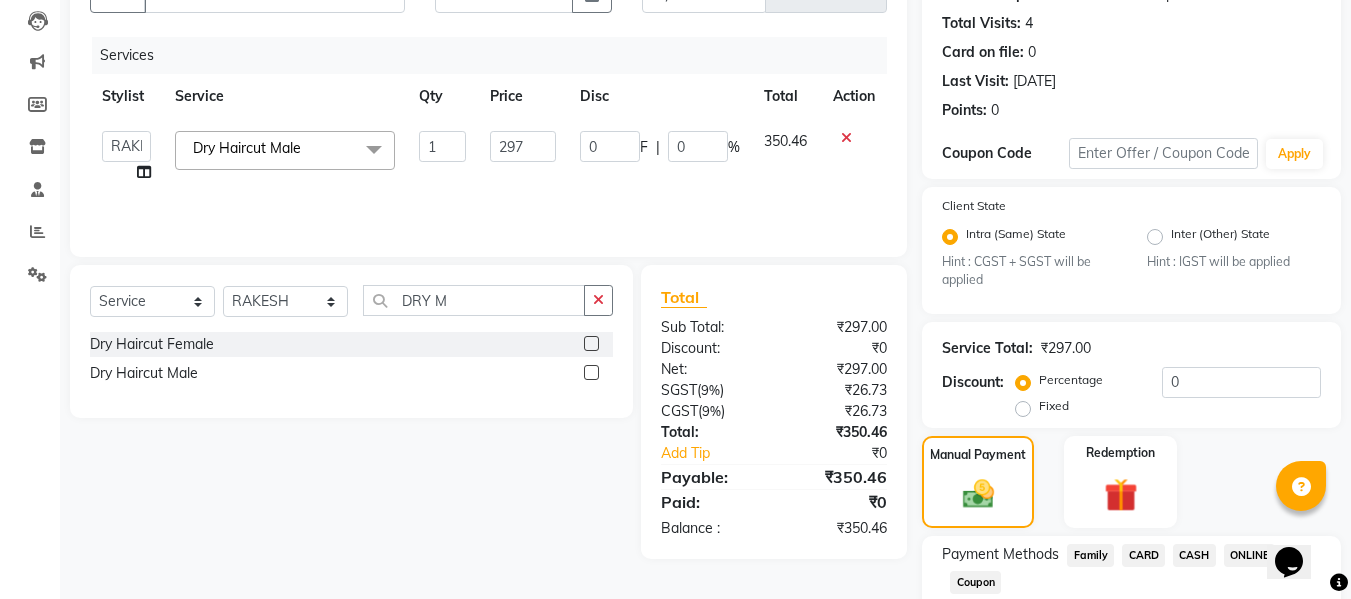 scroll, scrollTop: 339, scrollLeft: 0, axis: vertical 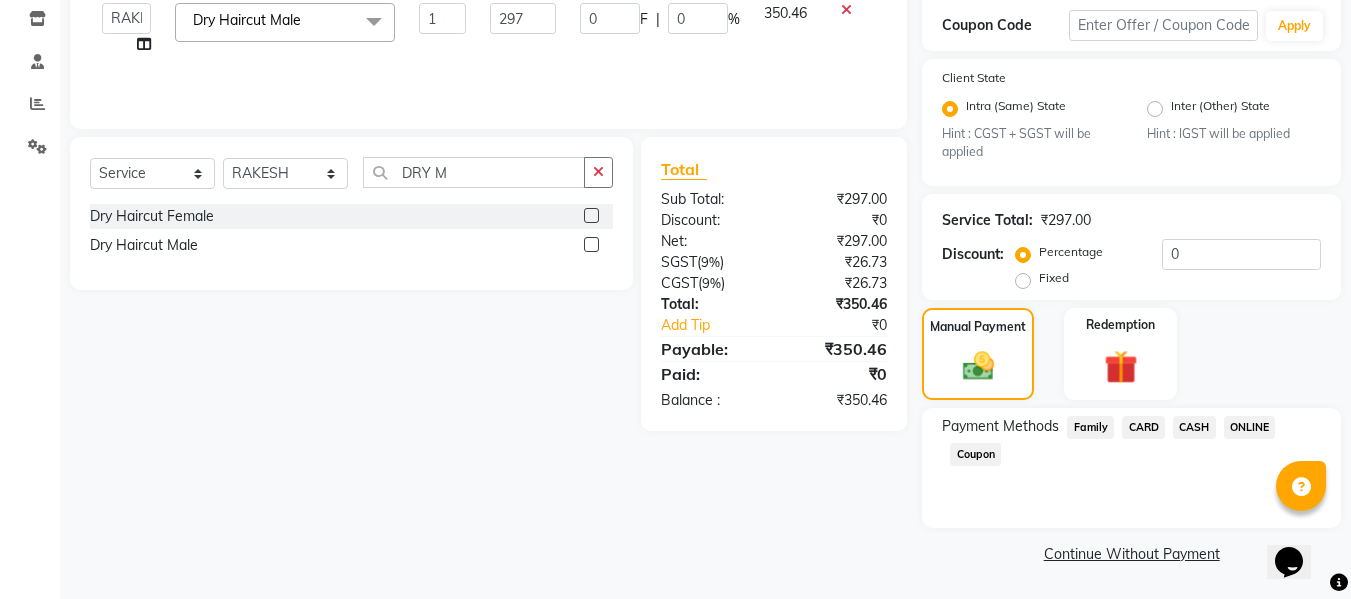 click on "ONLINE" 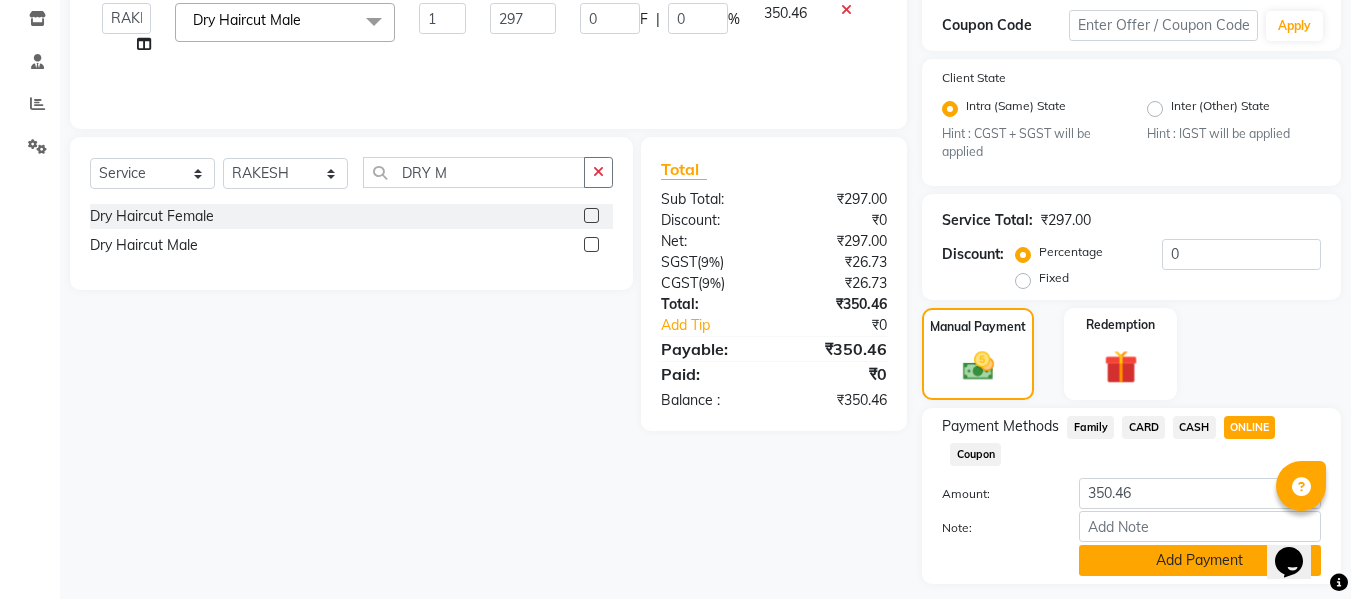 click on "Add Payment" 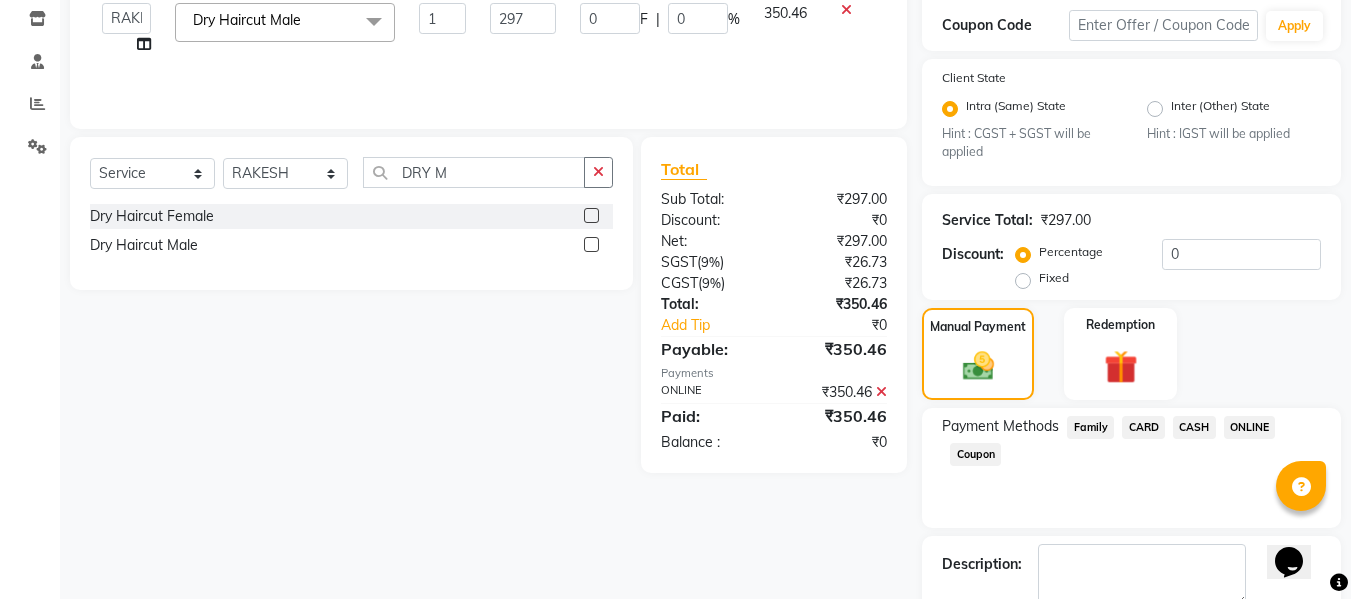 scroll, scrollTop: 452, scrollLeft: 0, axis: vertical 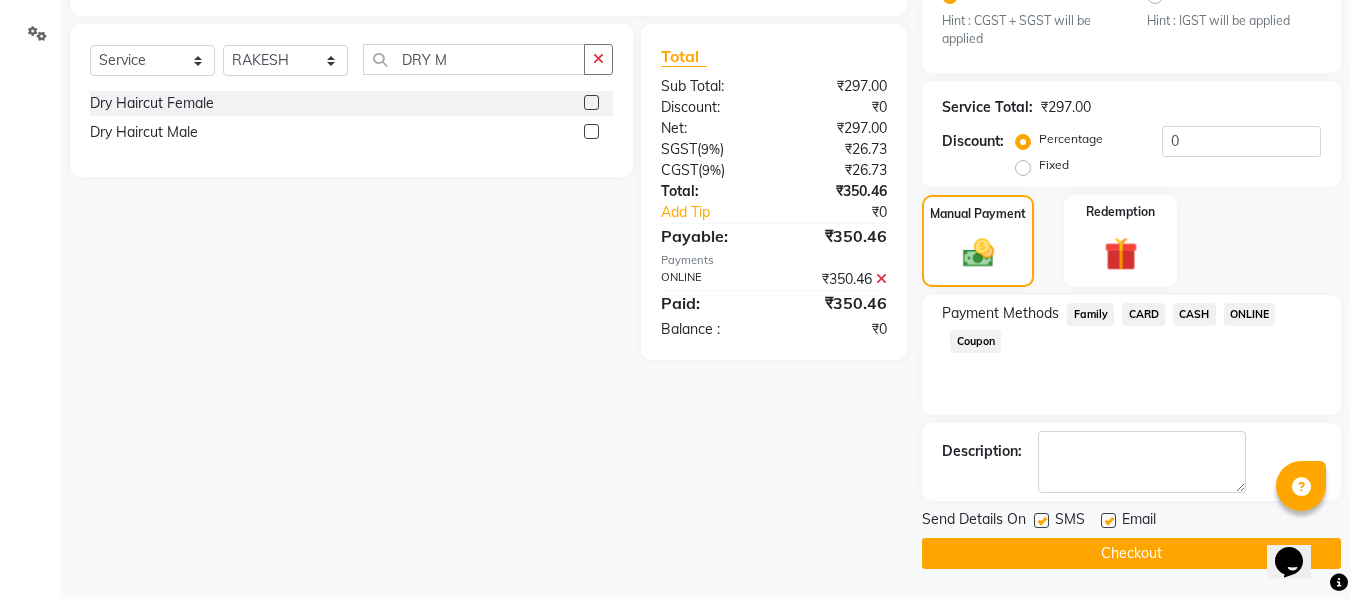 click on "Checkout" 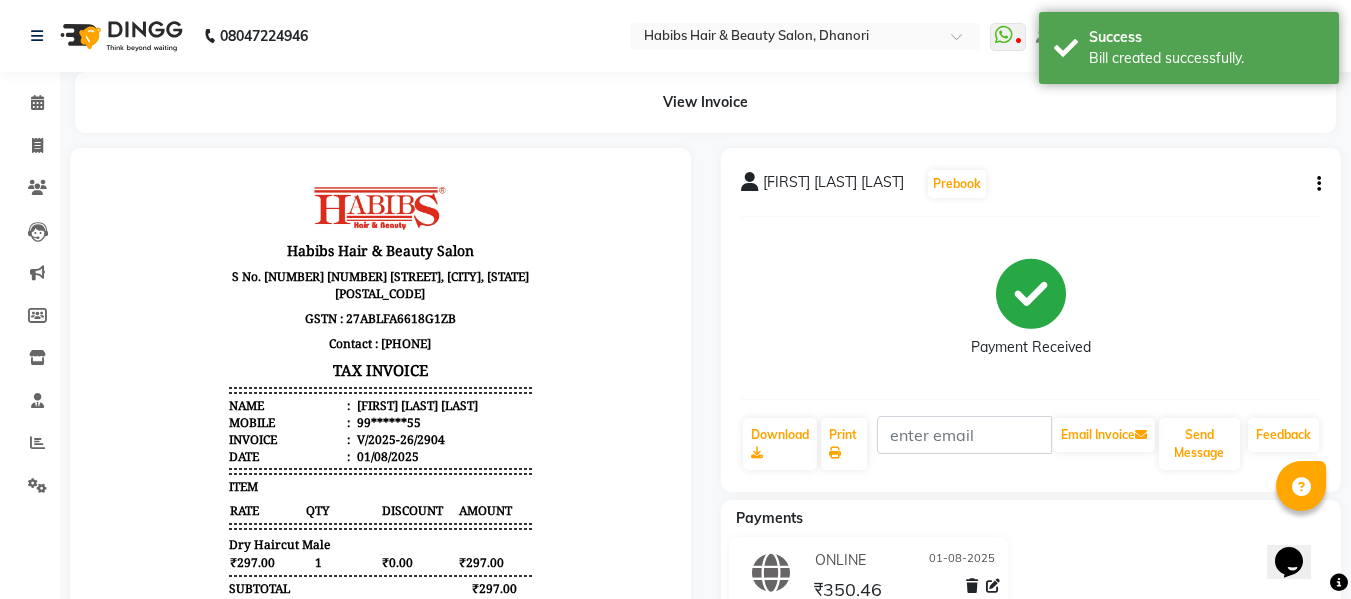 scroll, scrollTop: 0, scrollLeft: 0, axis: both 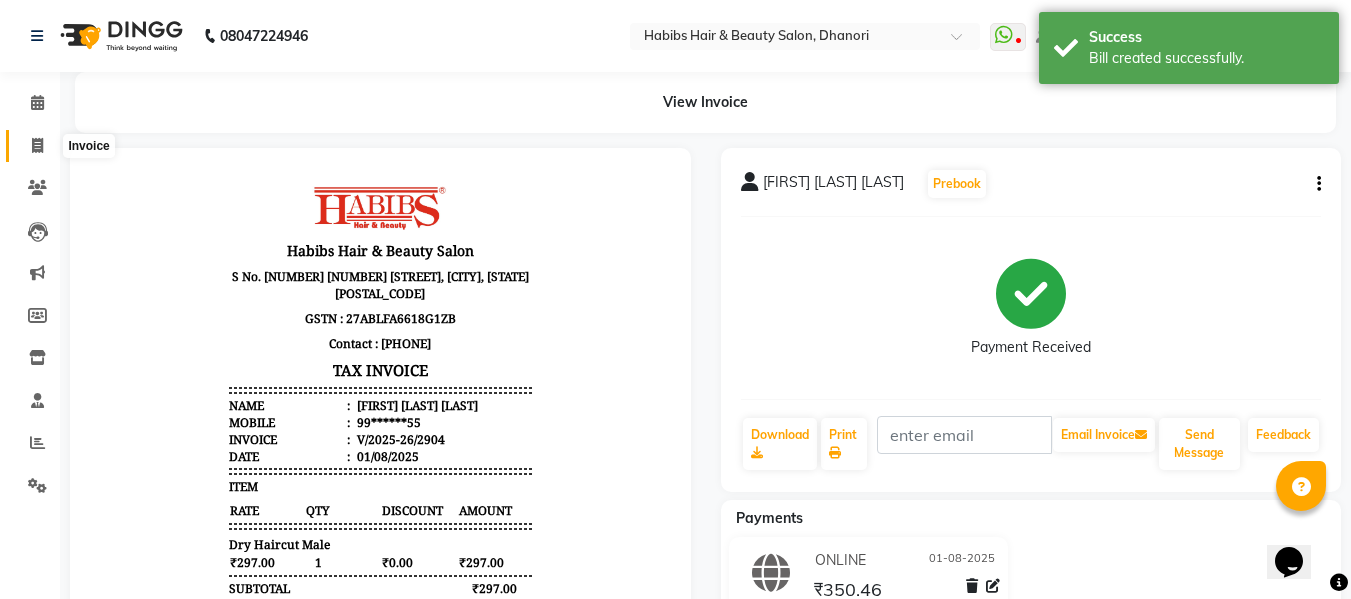 click 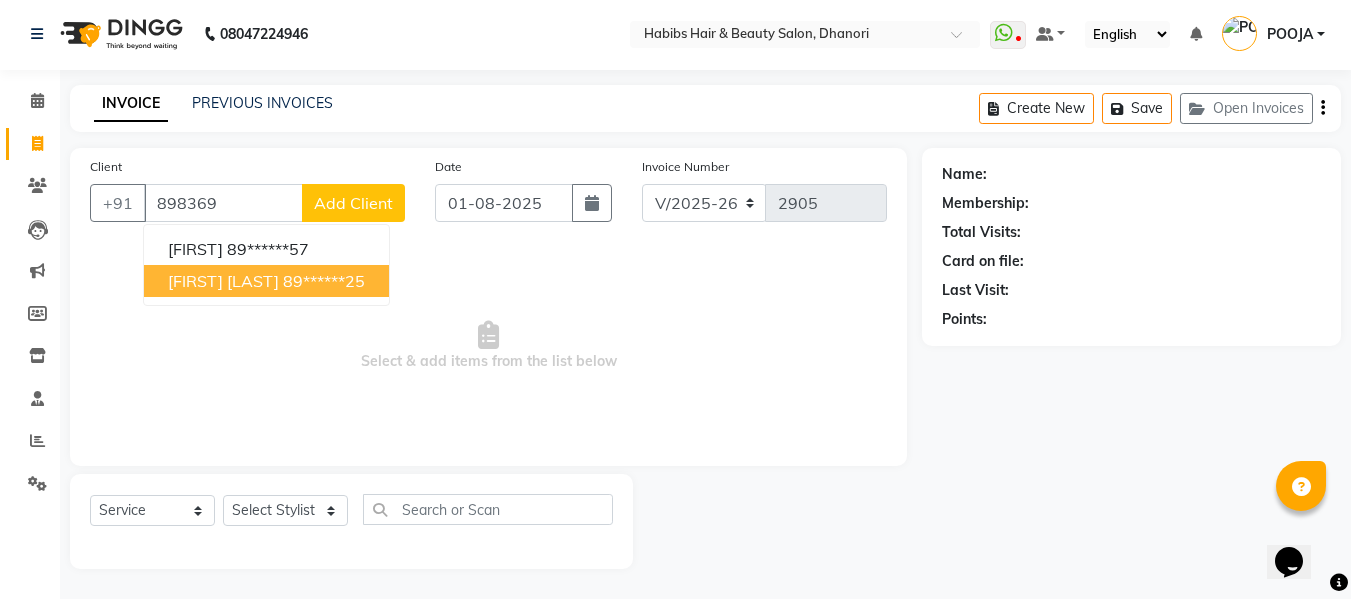 click on "[FIRST] [LAST]" at bounding box center [223, 281] 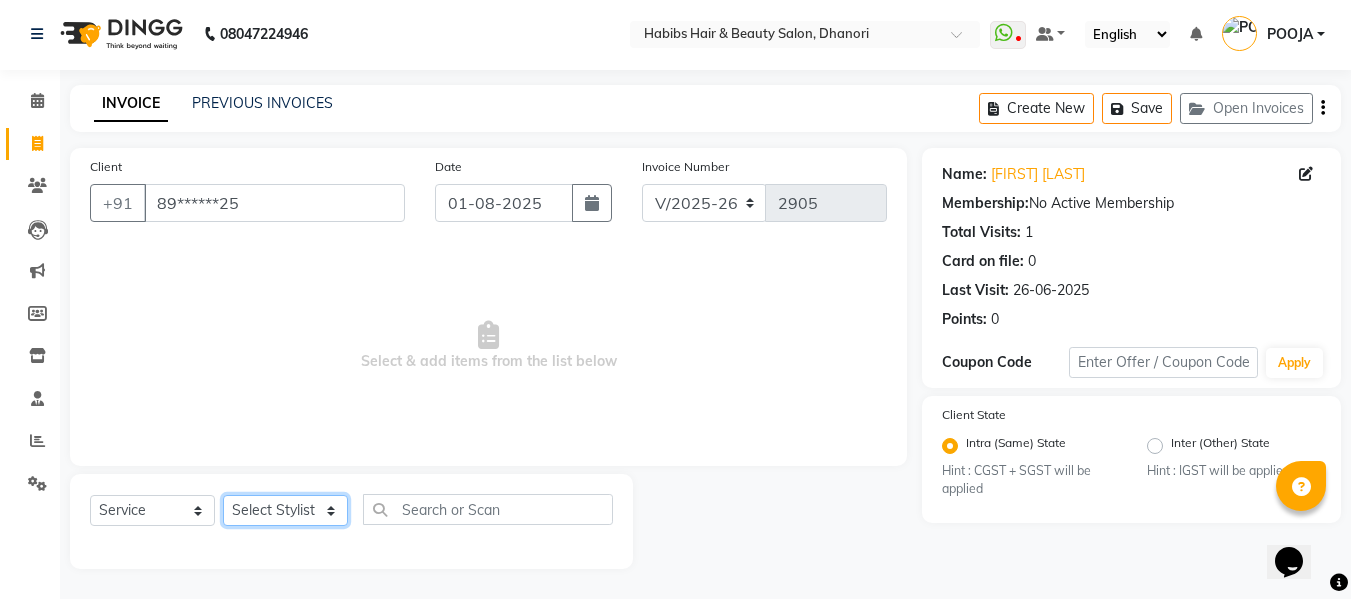 click on "Select Stylist Admin Alishan ARMAN DIVYA FAIZAN IRFAN MUZAMMIL POOJA POOJA J RAKESH SAHIL SHAKEEL SONAL" 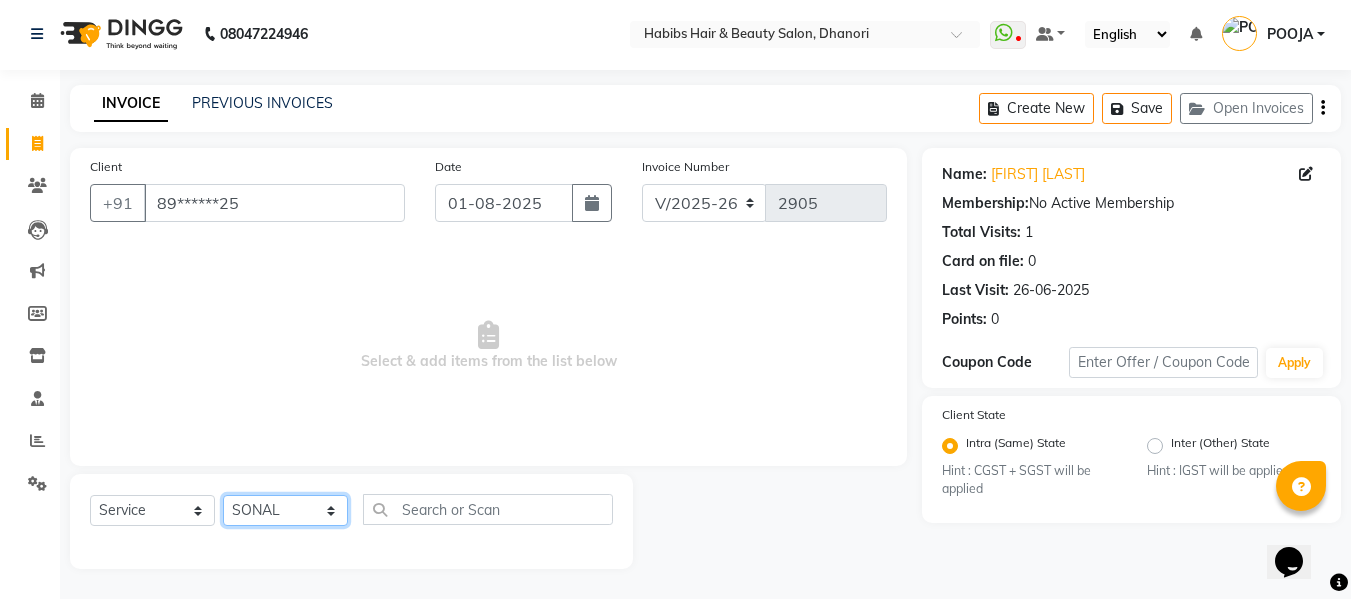 click on "Select Stylist Admin Alishan ARMAN DIVYA FAIZAN IRFAN MUZAMMIL POOJA POOJA J RAKESH SAHIL SHAKEEL SONAL" 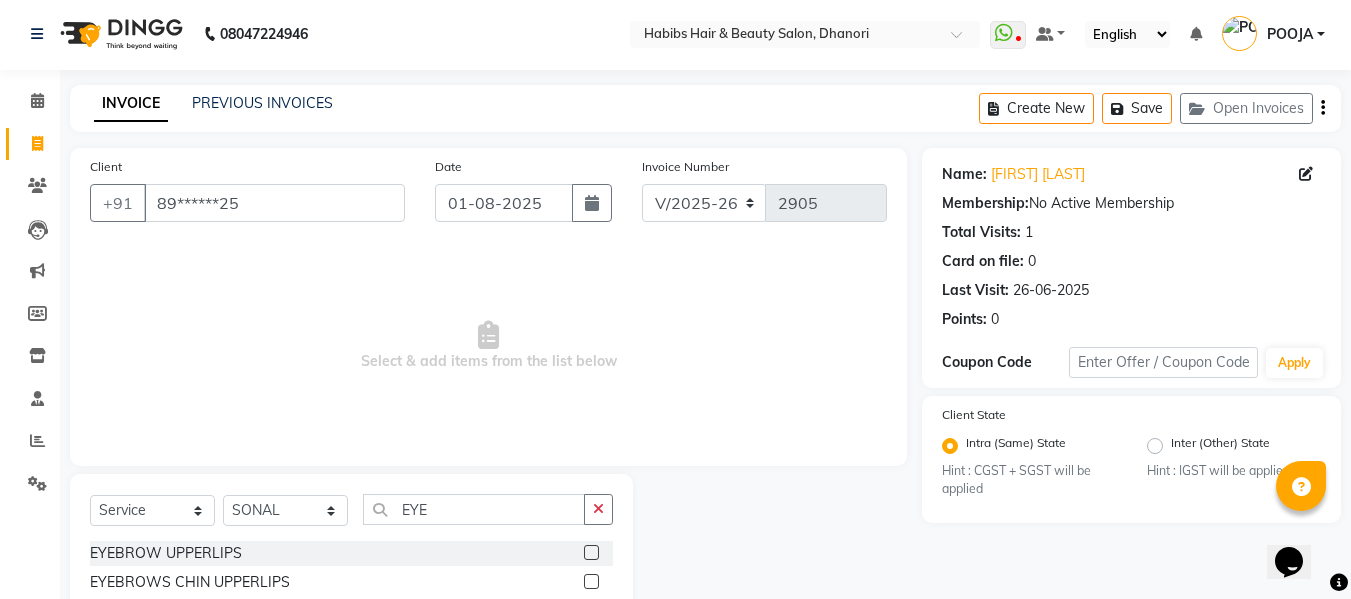 click 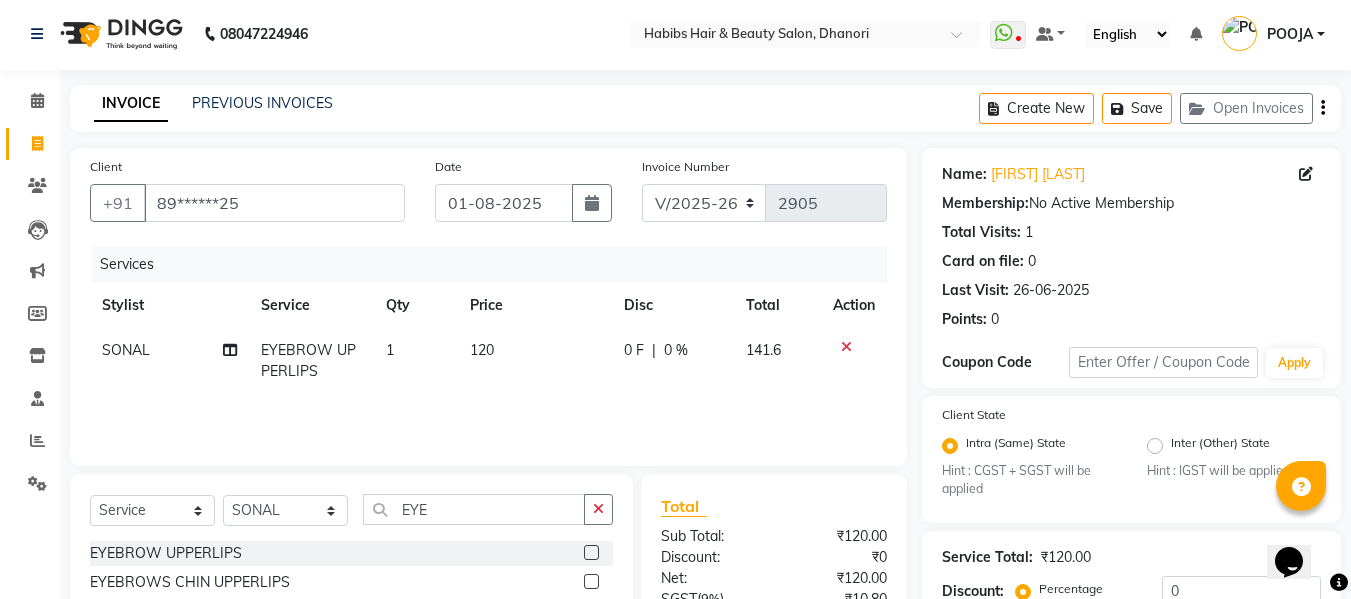 click on "120" 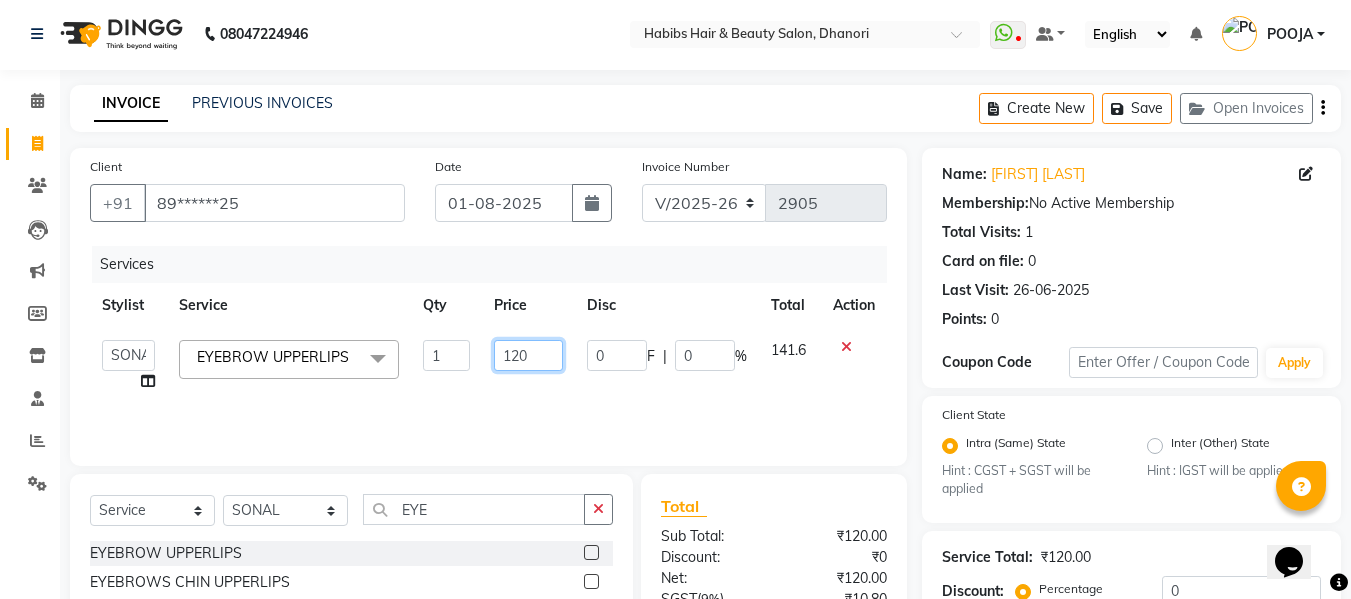 click on "120" 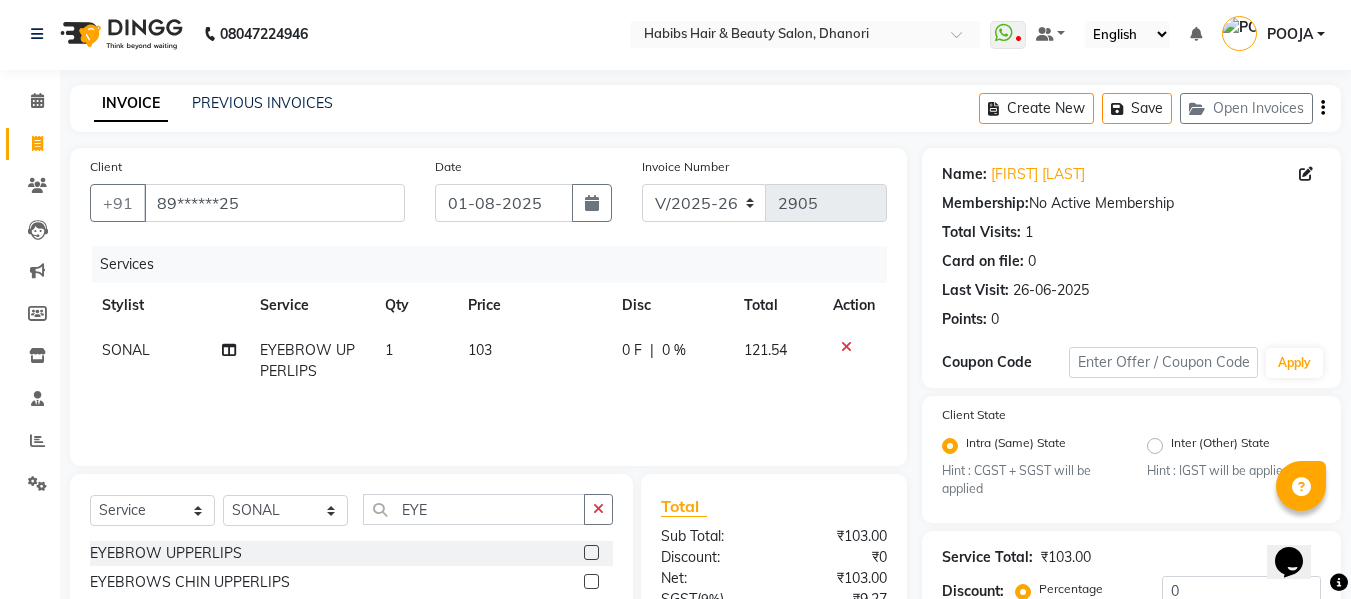 click on "SONAL EYEBROW UPPERLIPS 1 103 0 F | 0 % 121.54" 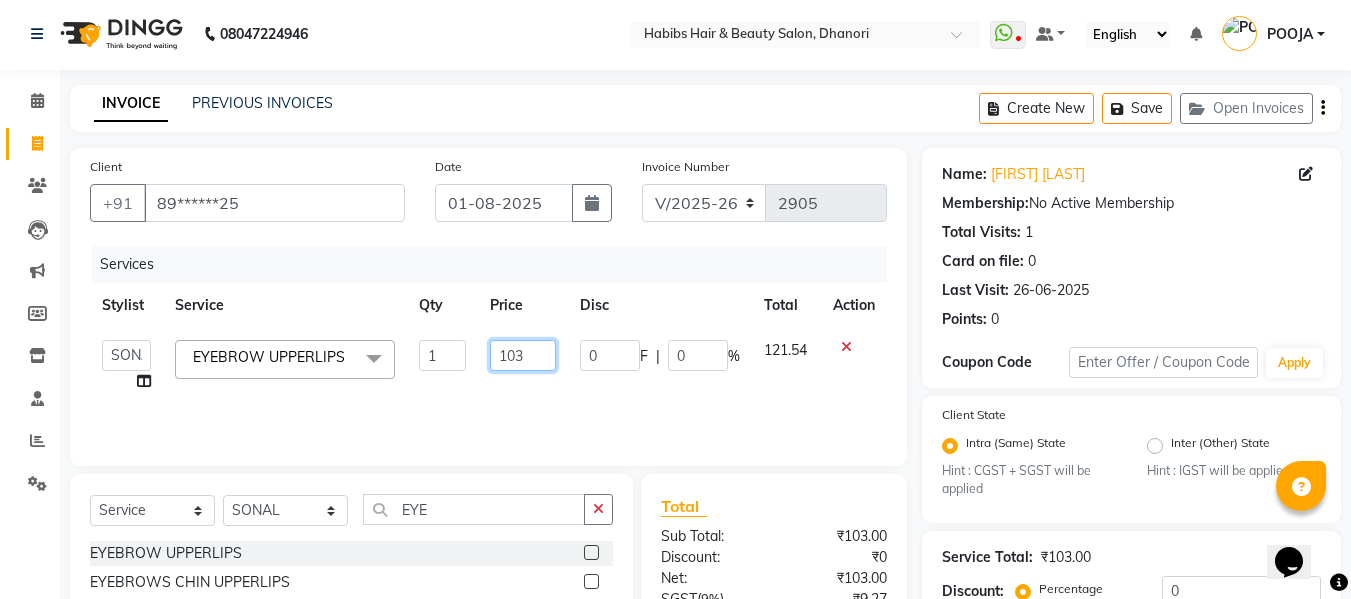 click on "103" 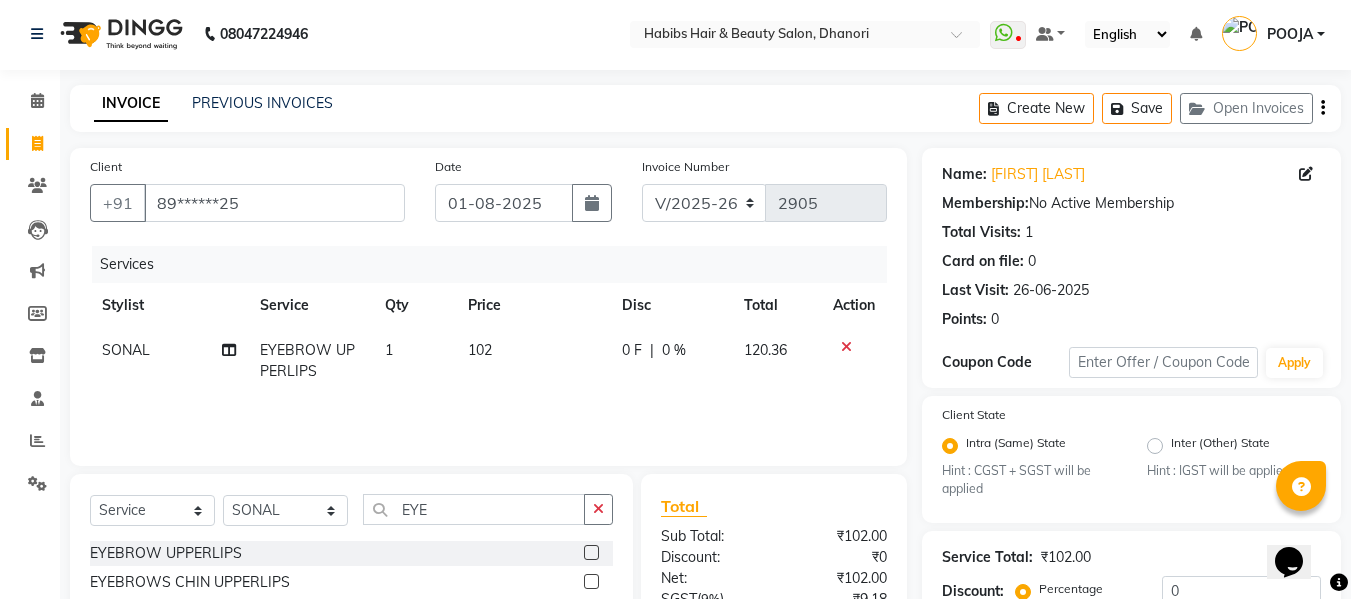 click on "102" 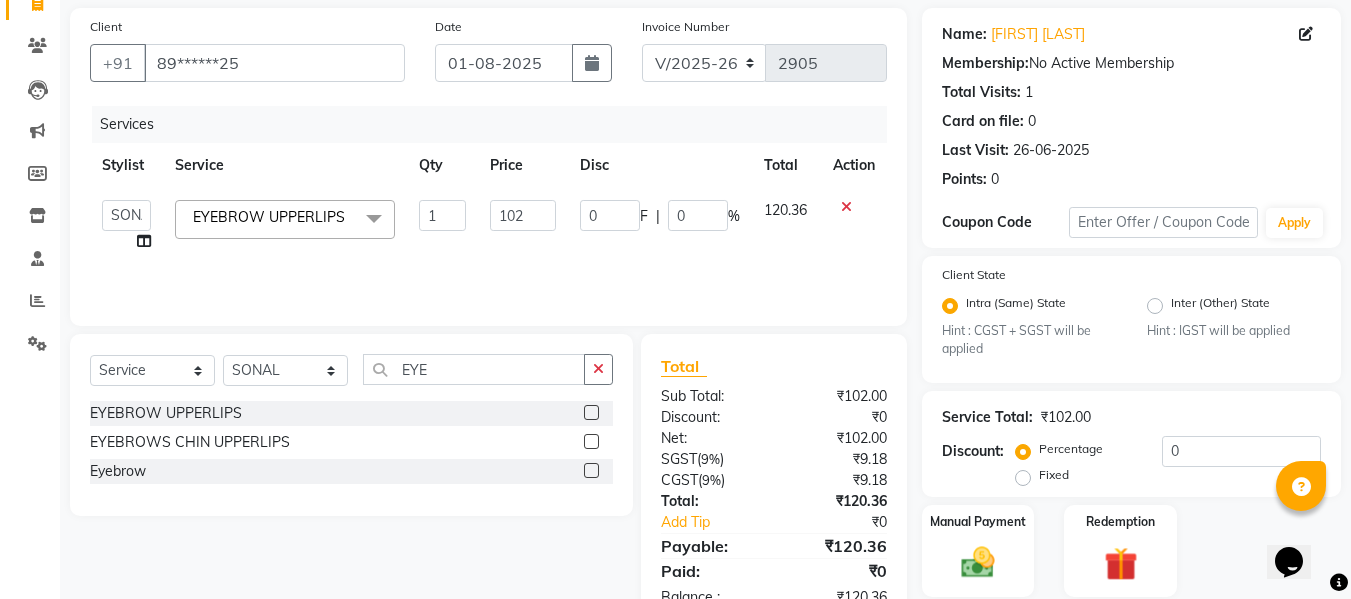 scroll, scrollTop: 211, scrollLeft: 0, axis: vertical 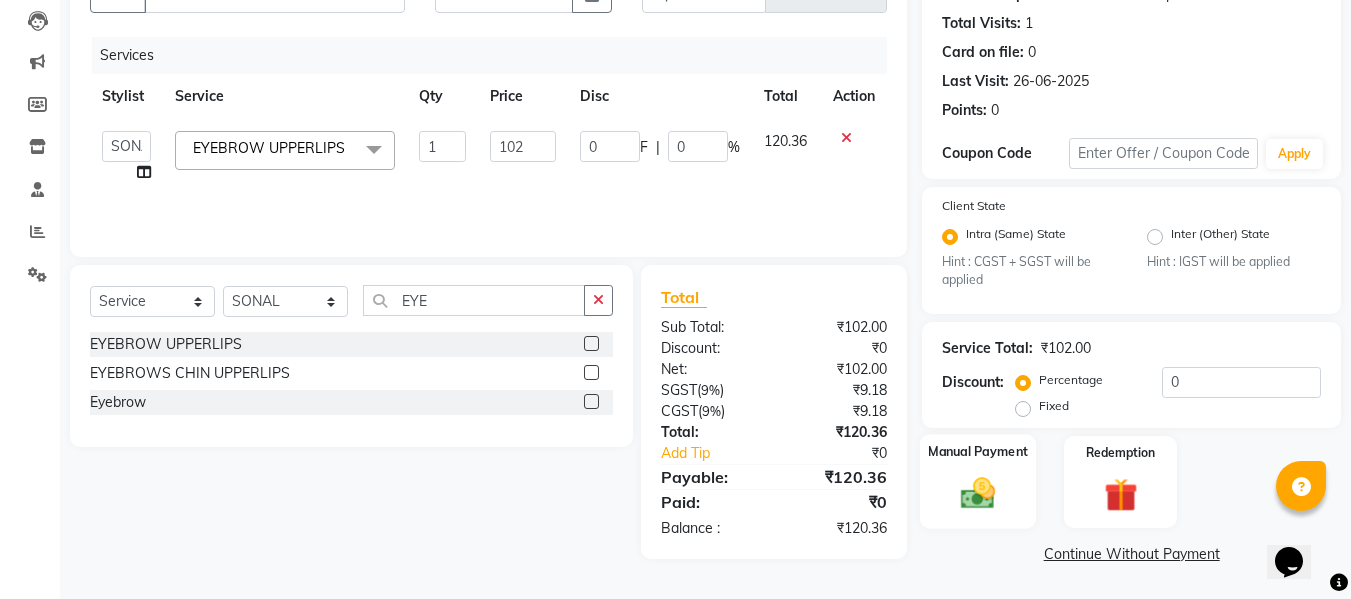 click 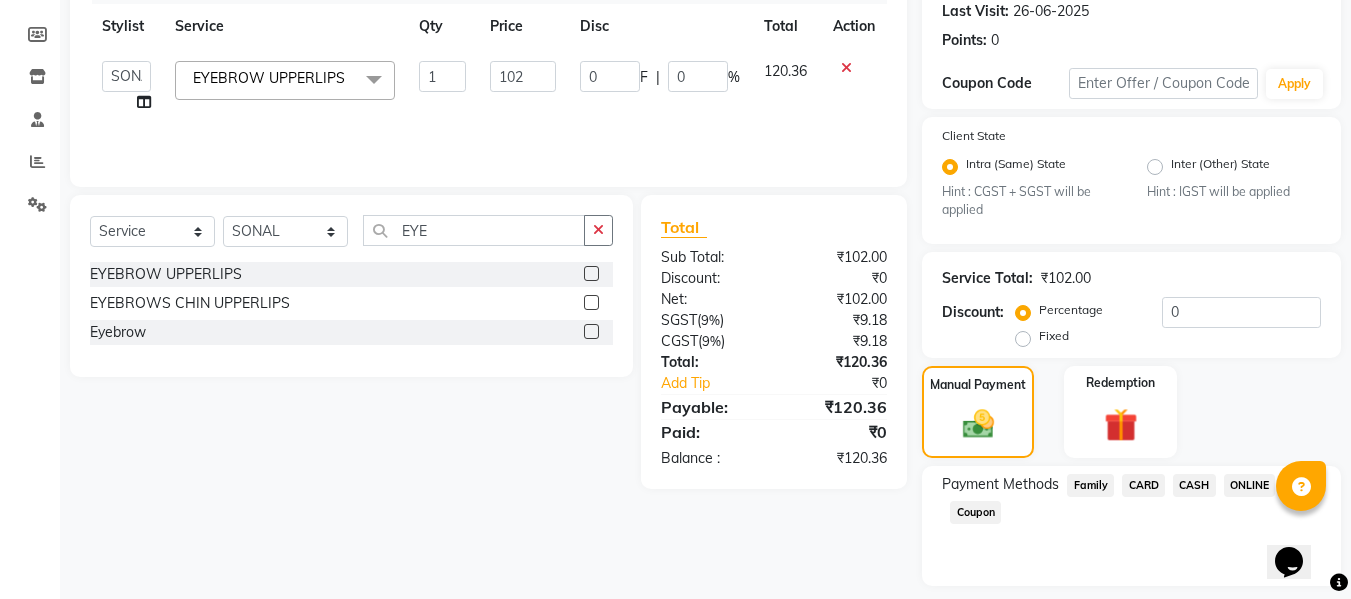 scroll, scrollTop: 339, scrollLeft: 0, axis: vertical 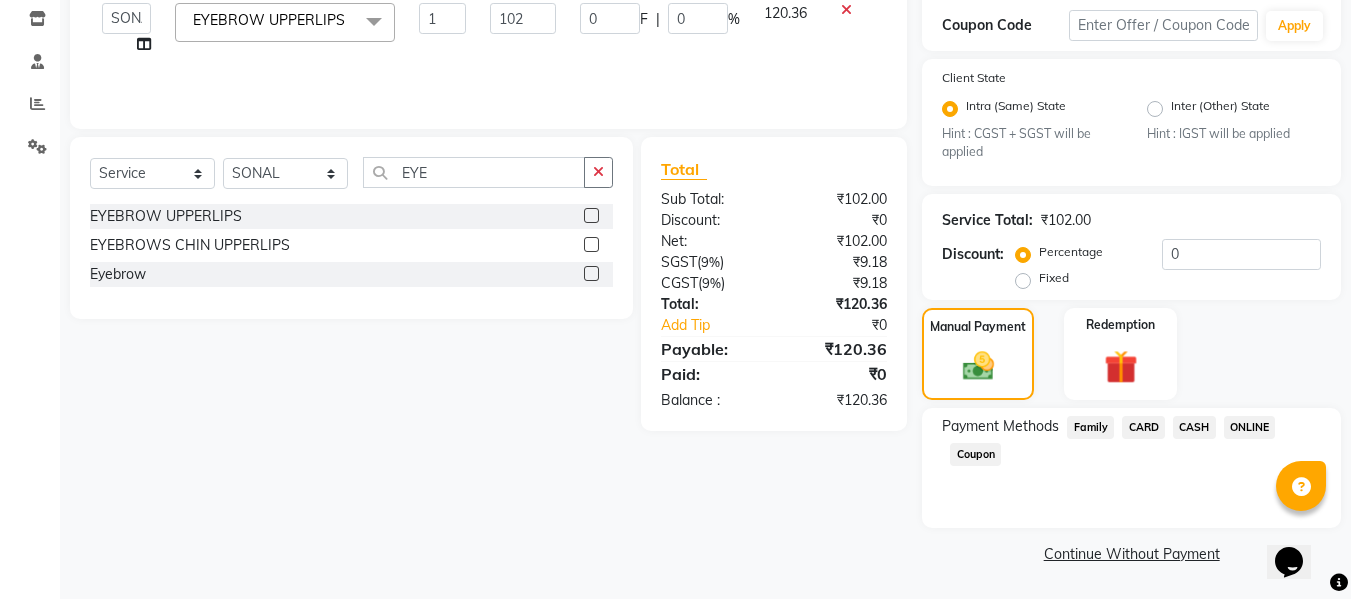 click on "ONLINE" 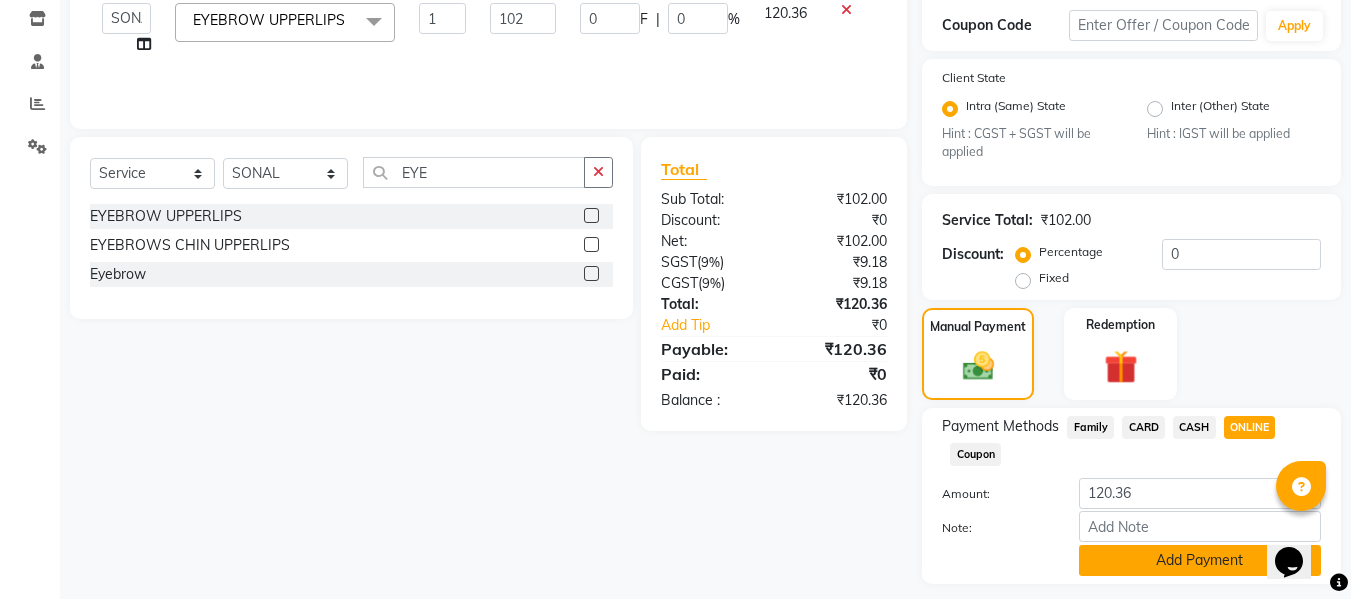 click on "Add Payment" 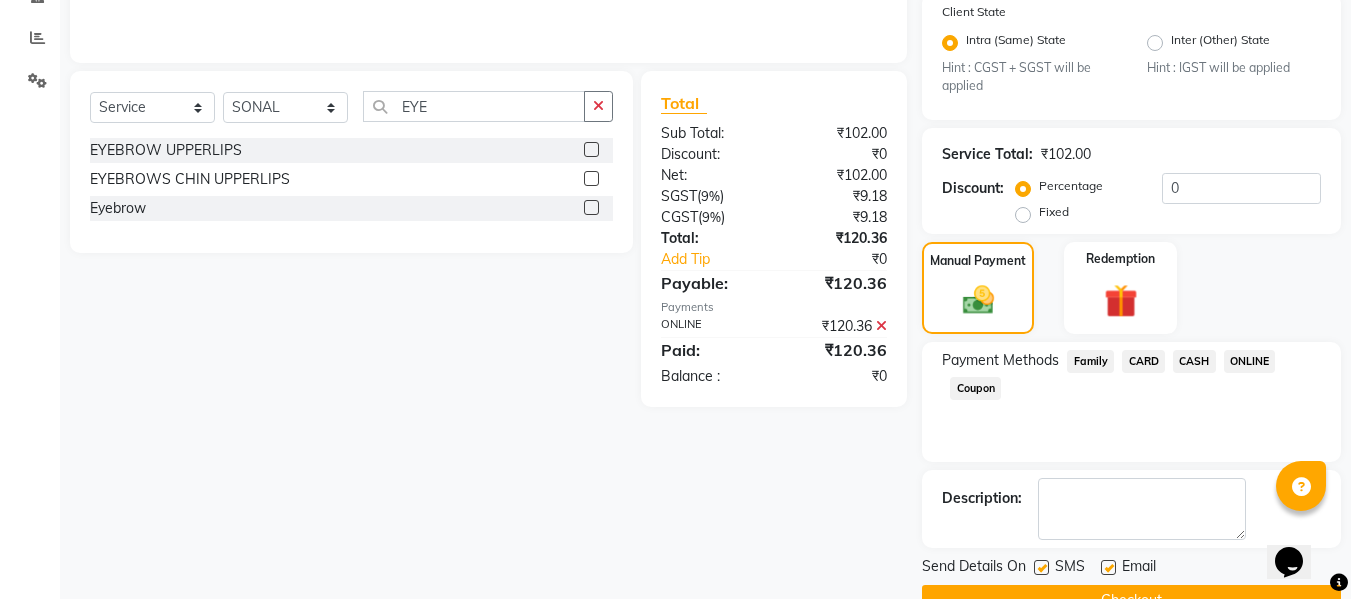scroll, scrollTop: 452, scrollLeft: 0, axis: vertical 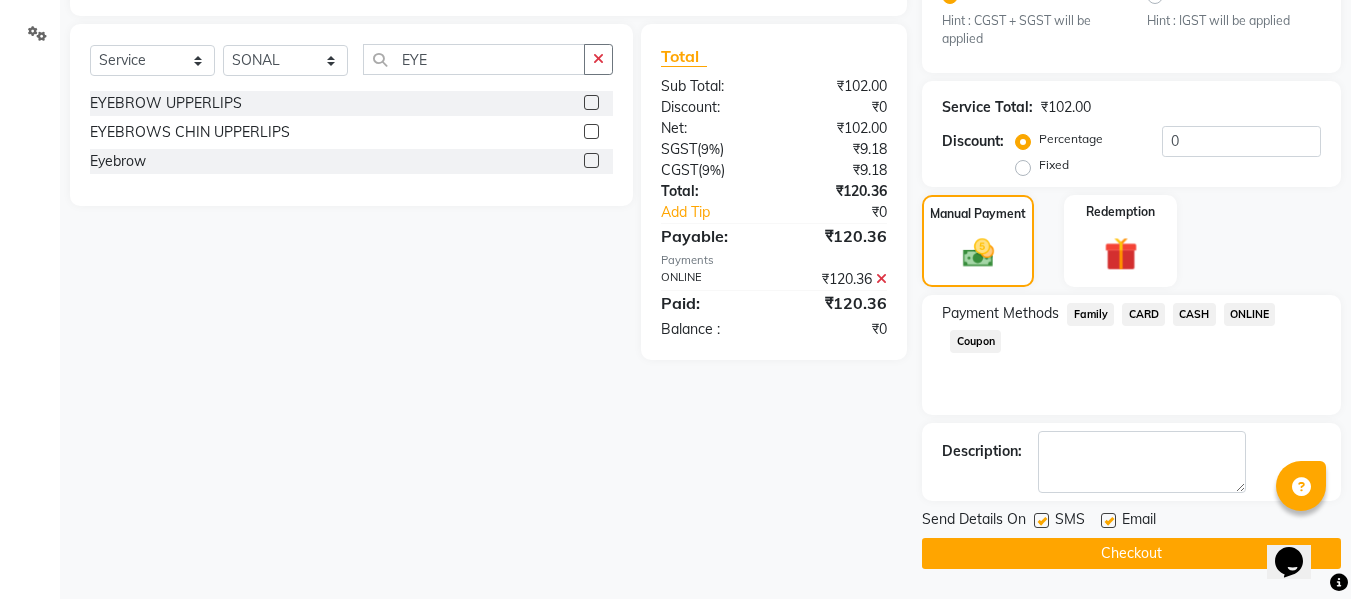 click on "Checkout" 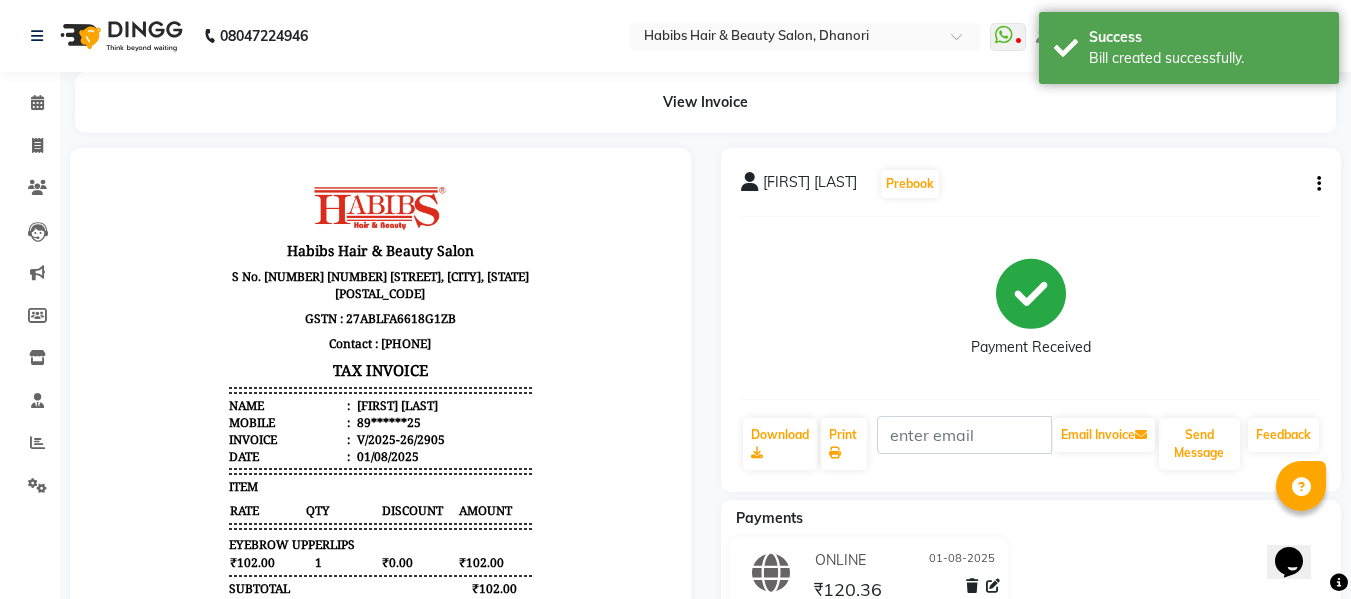 scroll, scrollTop: 0, scrollLeft: 0, axis: both 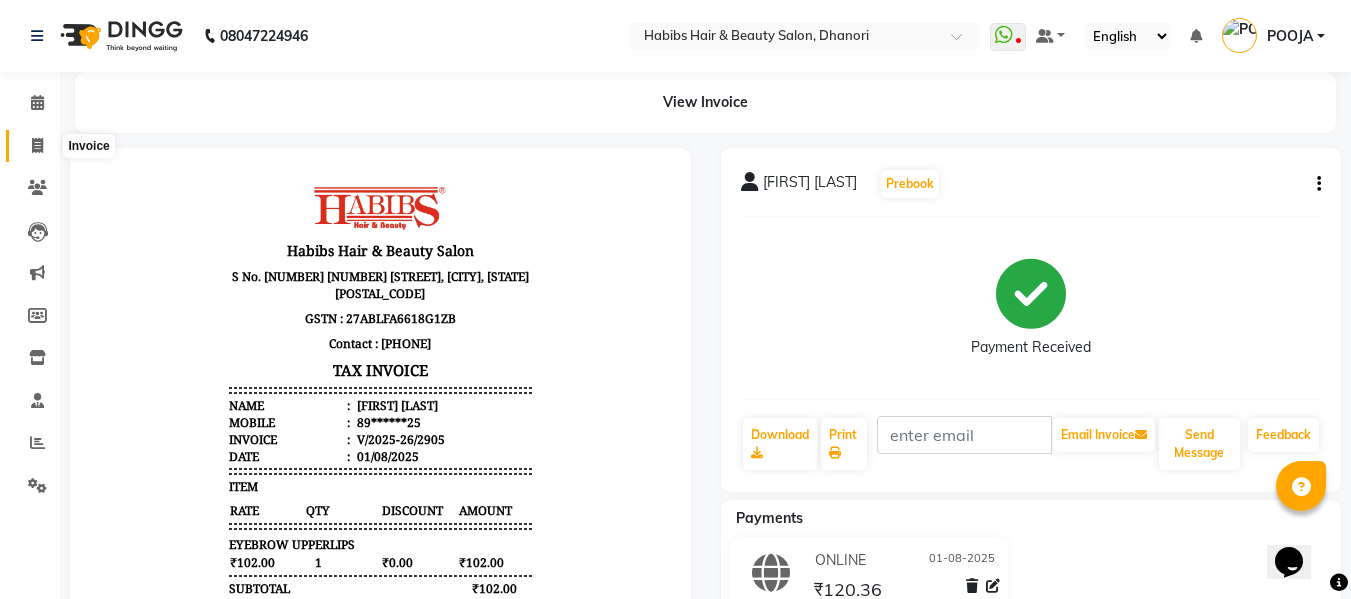 click 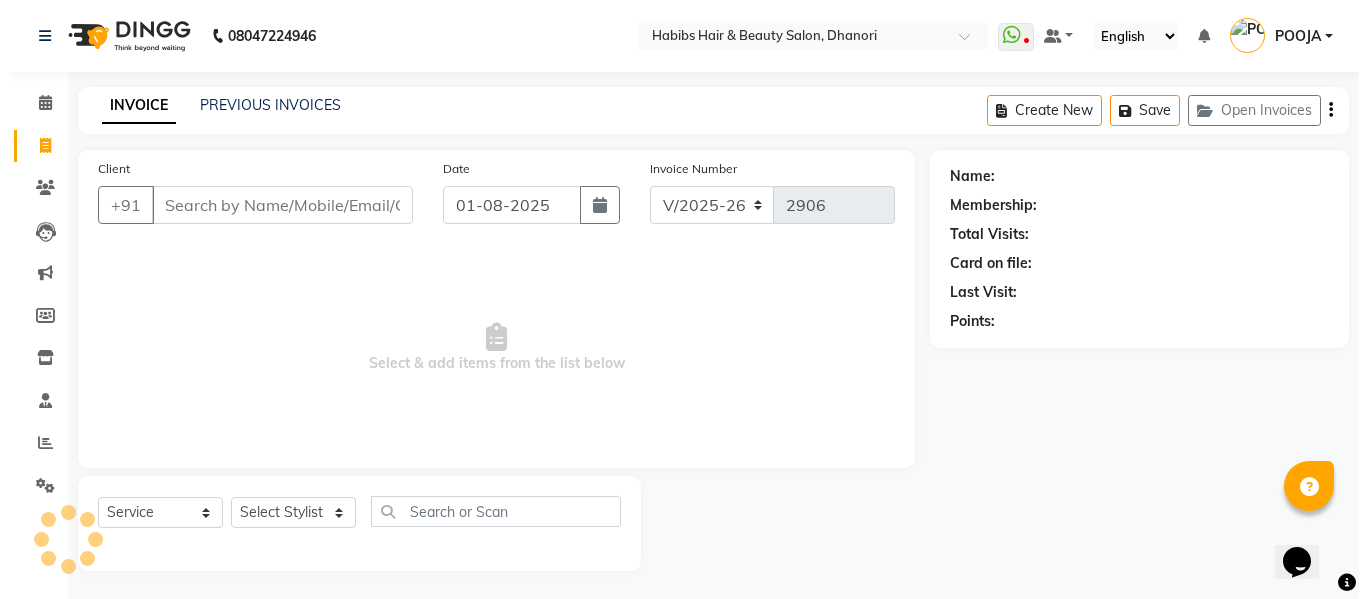 scroll, scrollTop: 2, scrollLeft: 0, axis: vertical 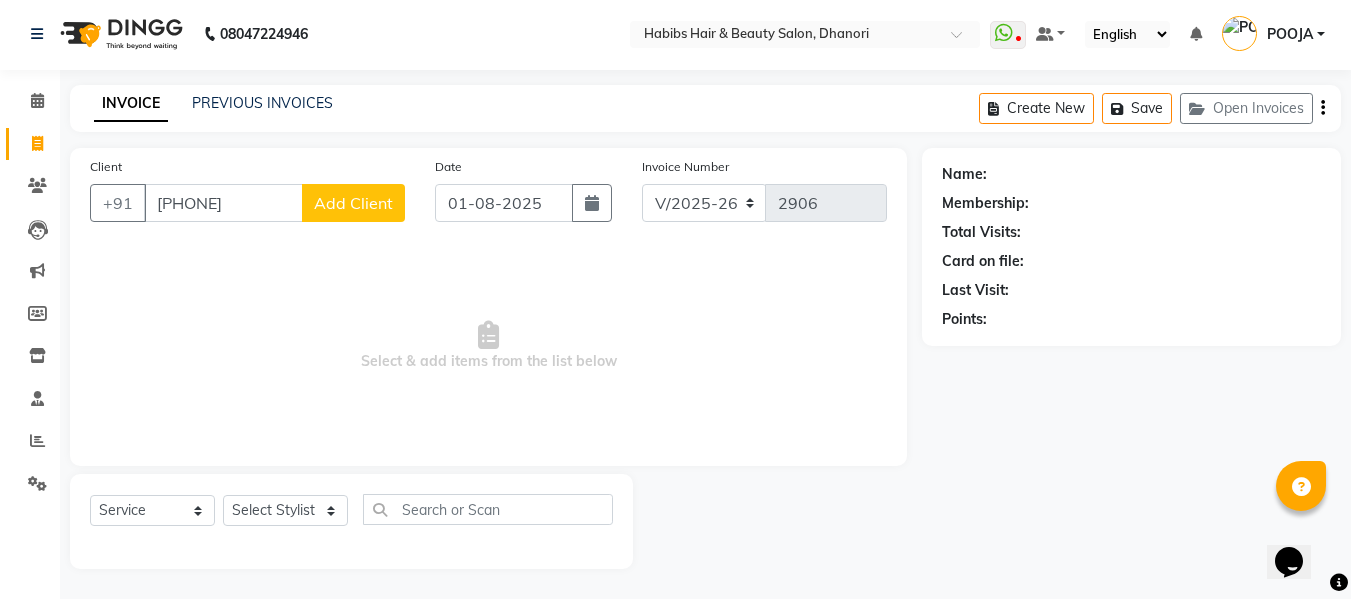 click on "Add Client" 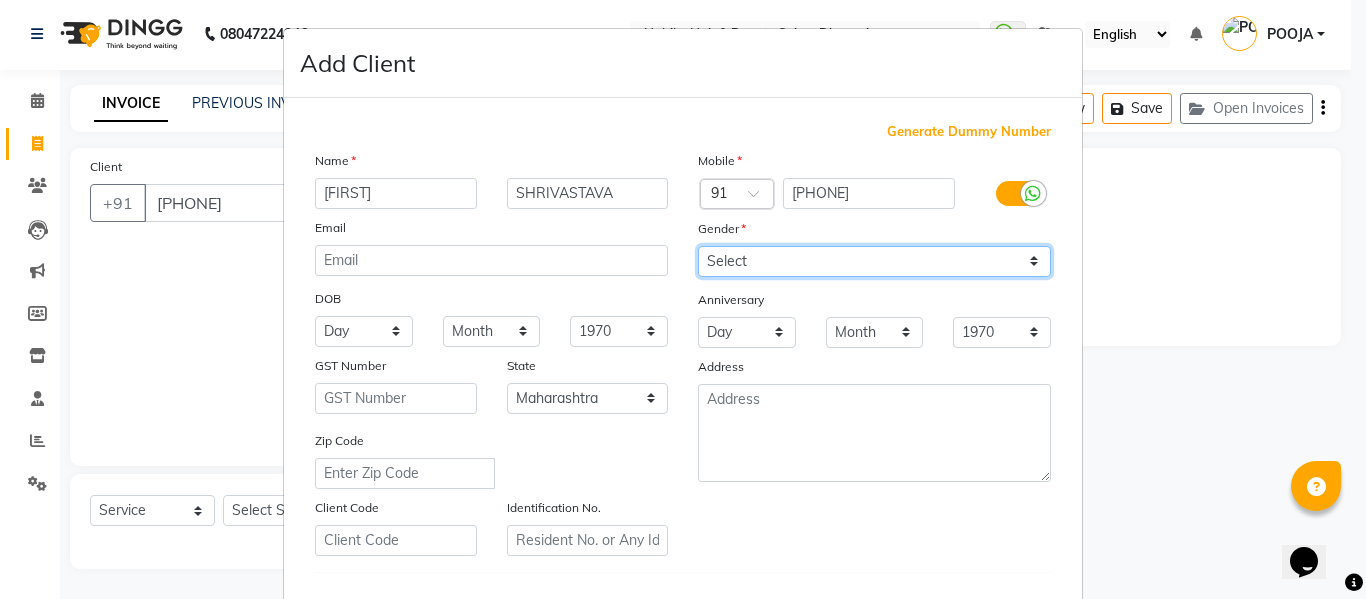 click on "Select Male Female Other Prefer Not To Say" at bounding box center [874, 261] 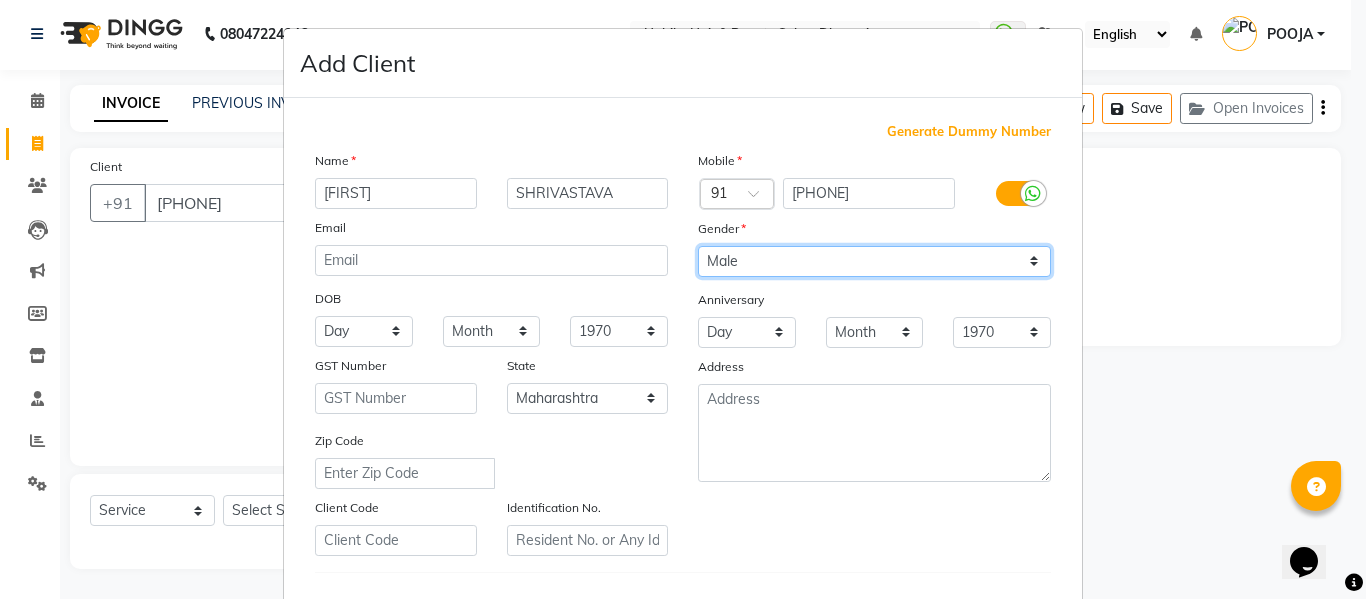click on "Select Male Female Other Prefer Not To Say" at bounding box center [874, 261] 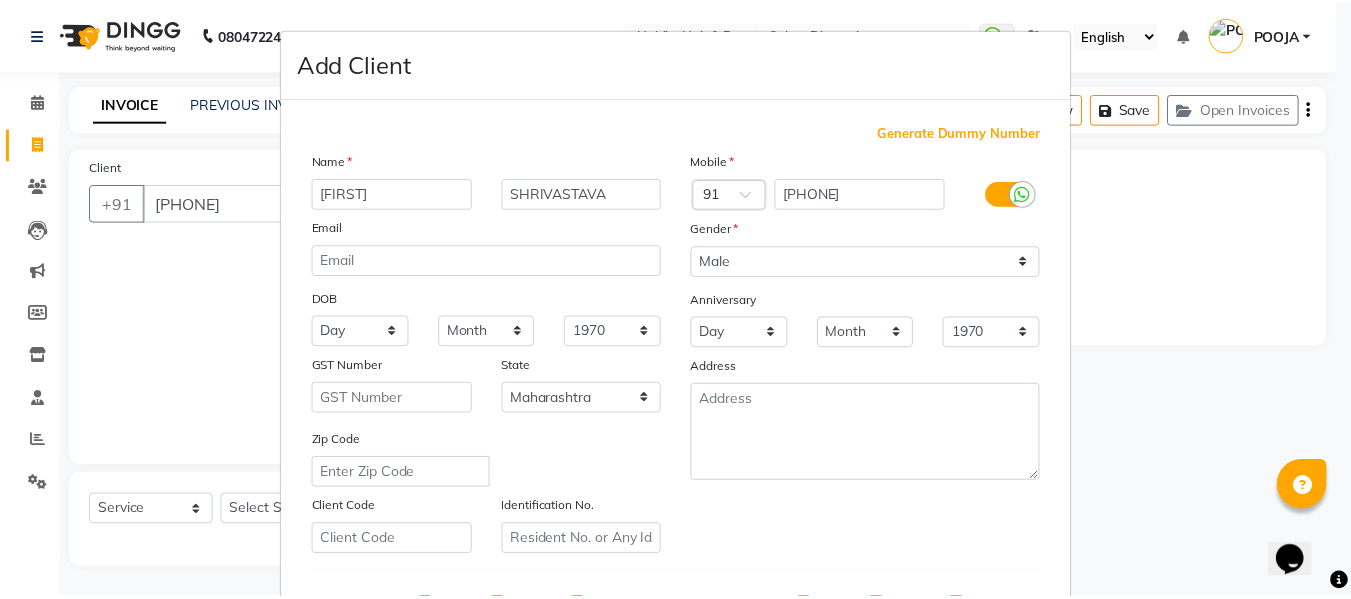 scroll, scrollTop: 324, scrollLeft: 0, axis: vertical 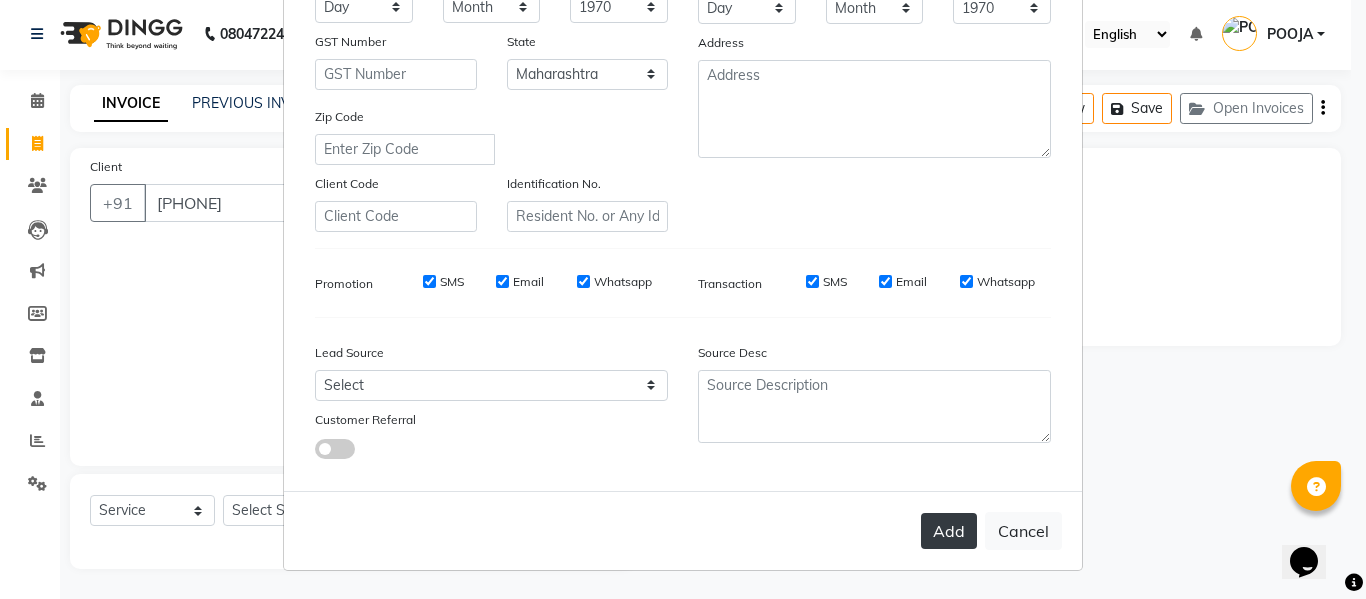 click on "Add" at bounding box center (949, 531) 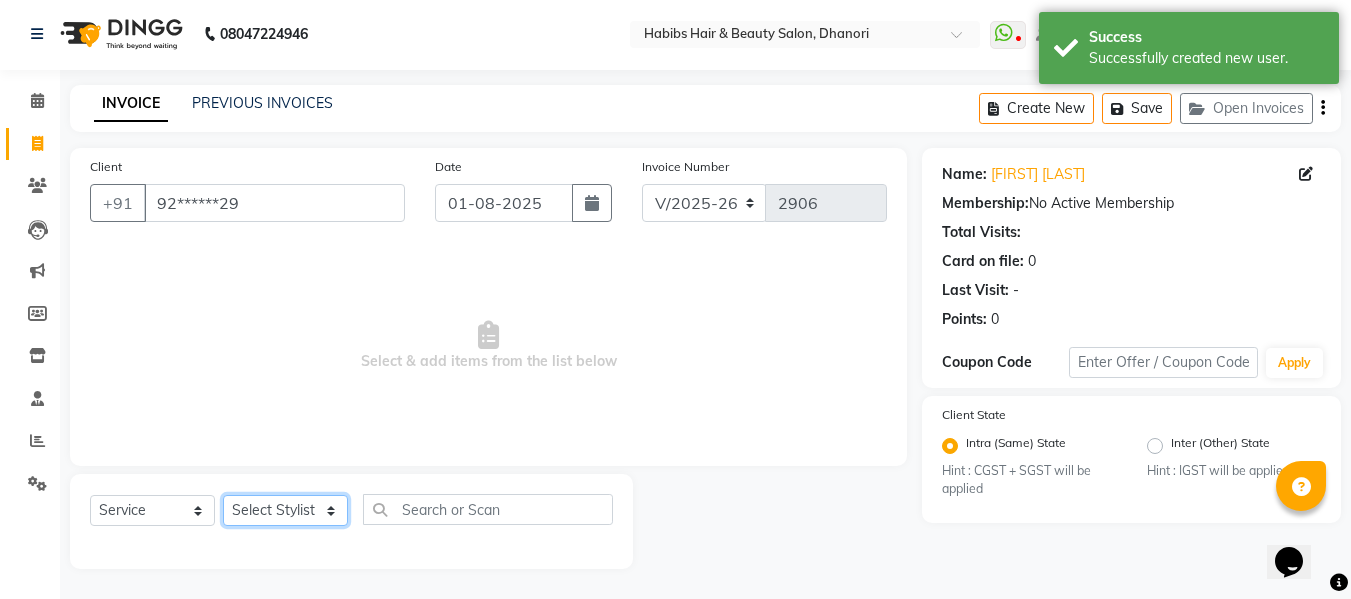 click on "Select Stylist Admin Alishan ARMAN DIVYA FAIZAN IRFAN MUZAMMIL POOJA POOJA J RAKESH SAHIL SHAKEEL SONAL" 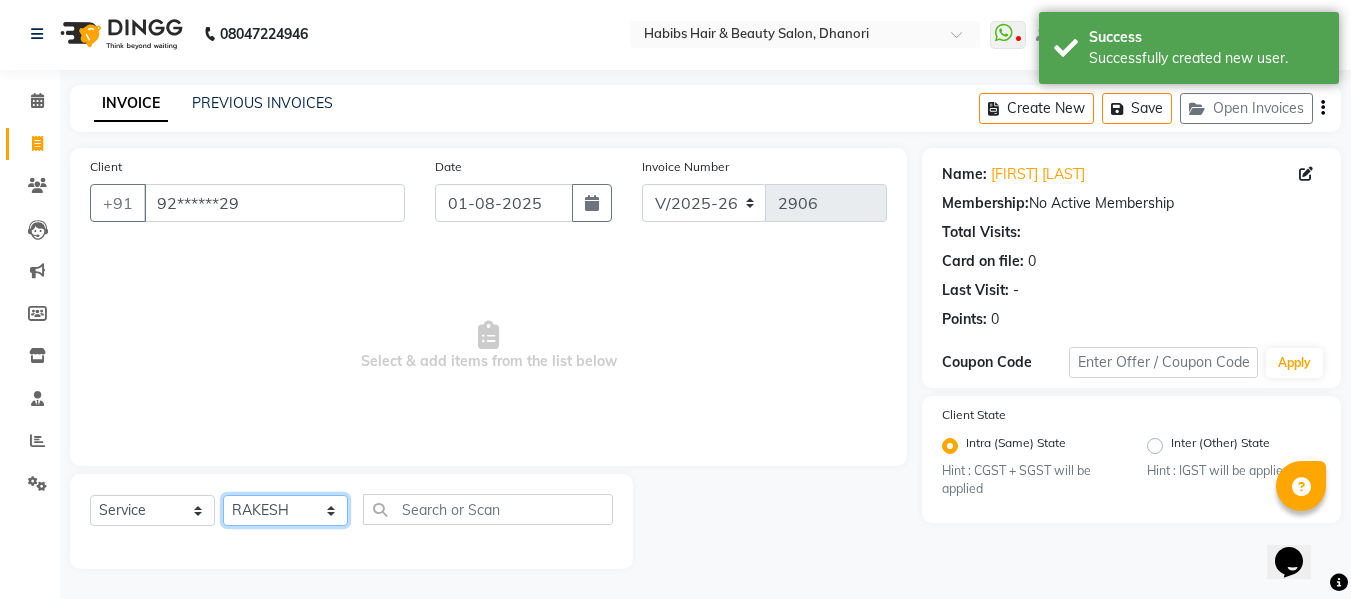 click on "Select Stylist Admin Alishan ARMAN DIVYA FAIZAN IRFAN MUZAMMIL POOJA POOJA J RAKESH SAHIL SHAKEEL SONAL" 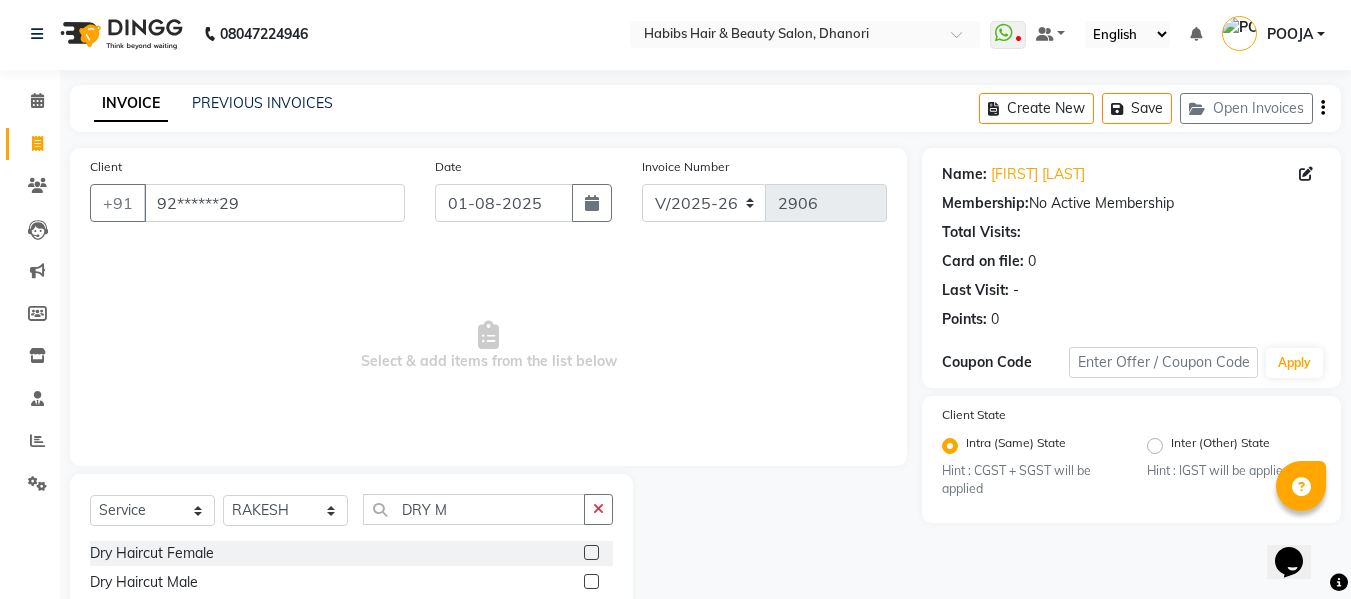 click 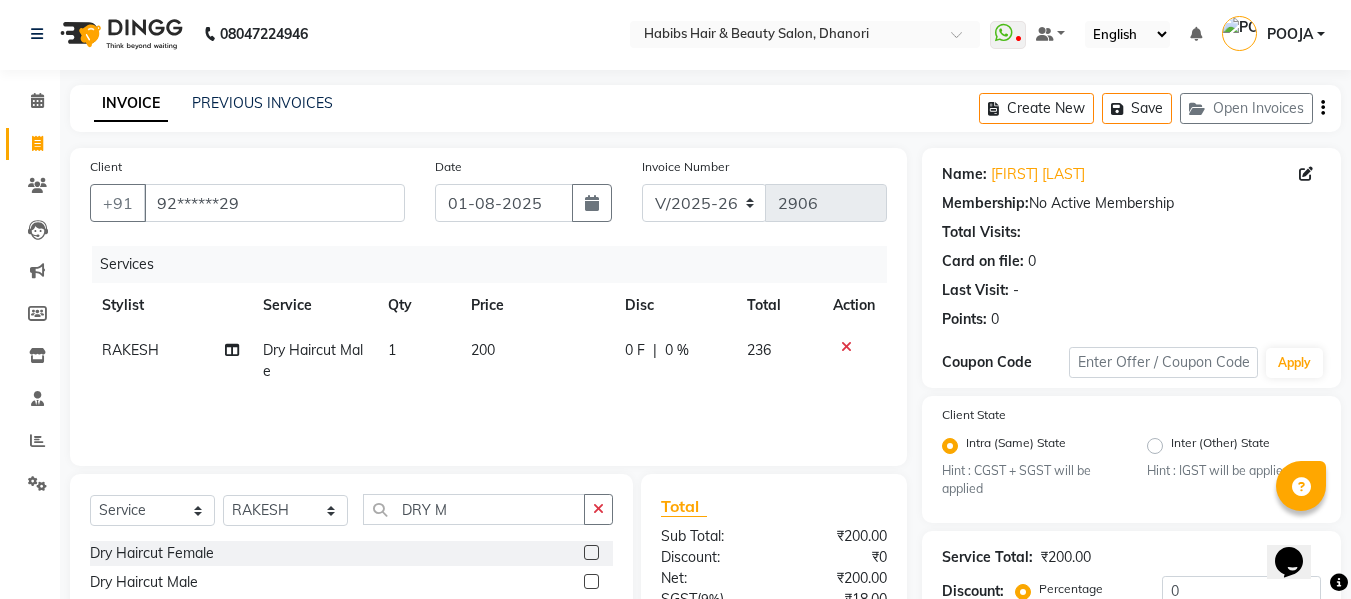 click on "200" 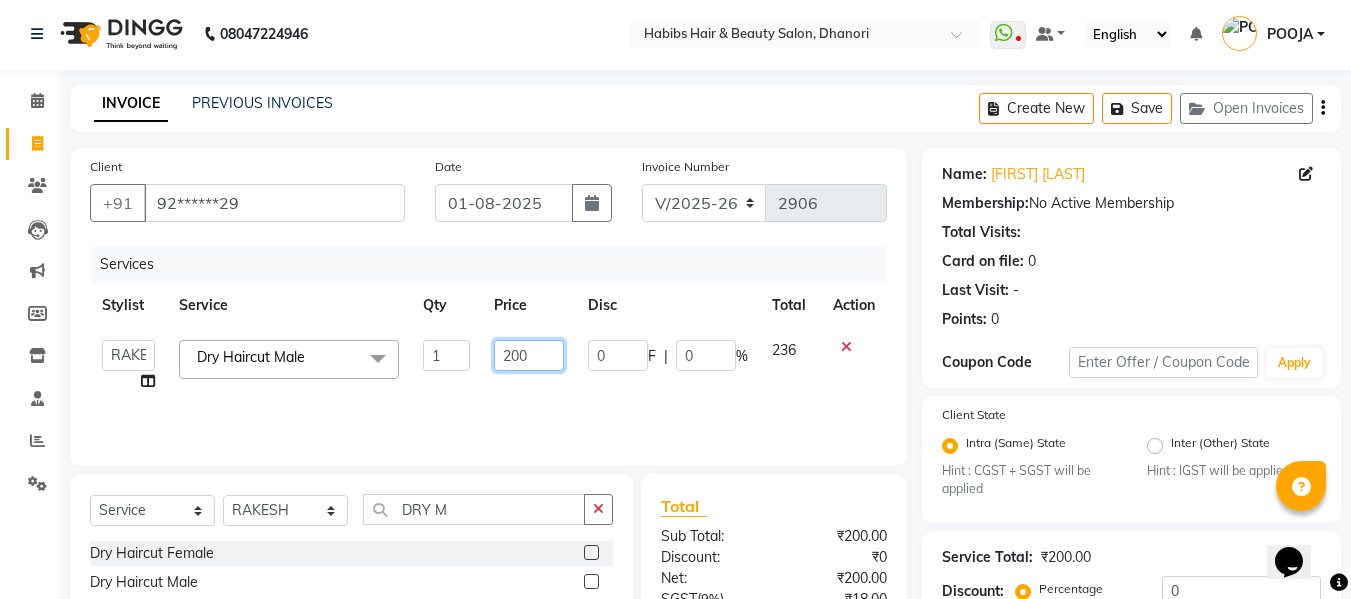 click on "200" 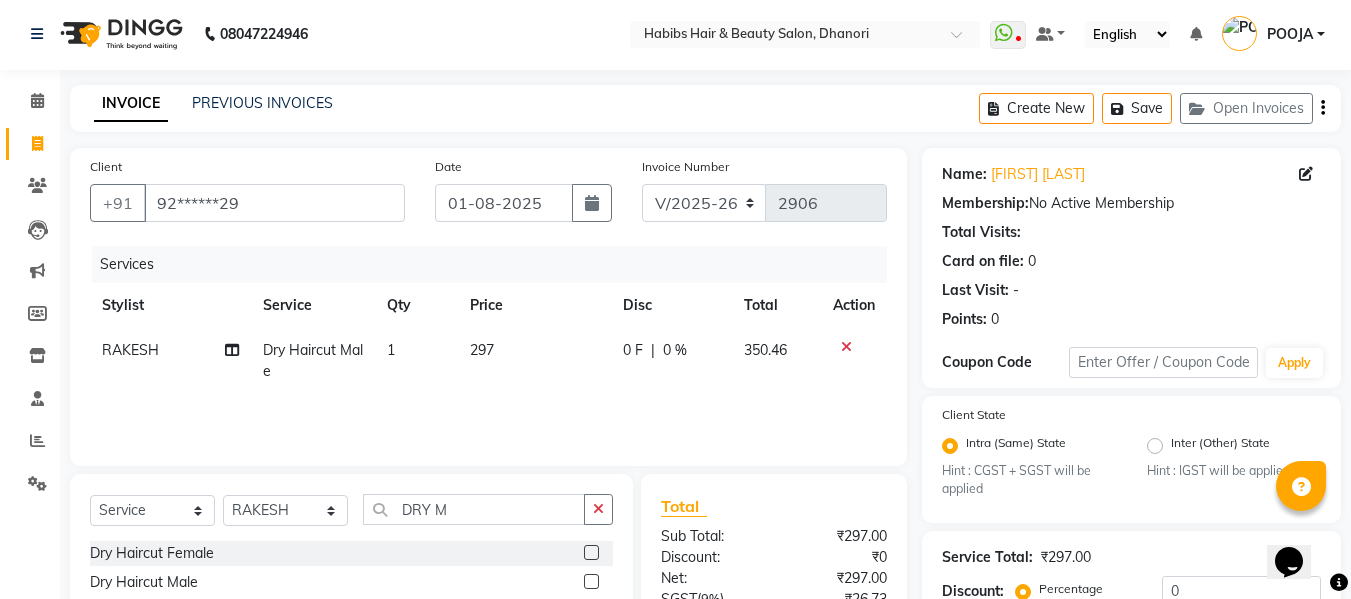 click on "297" 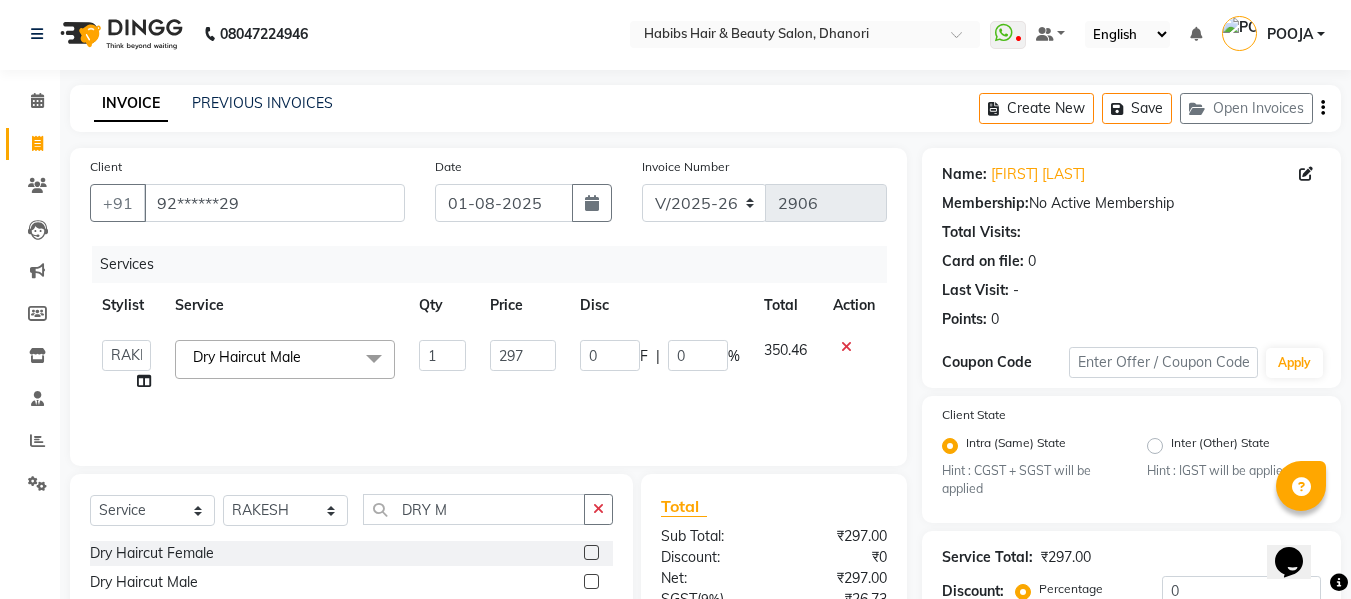 scroll, scrollTop: 211, scrollLeft: 0, axis: vertical 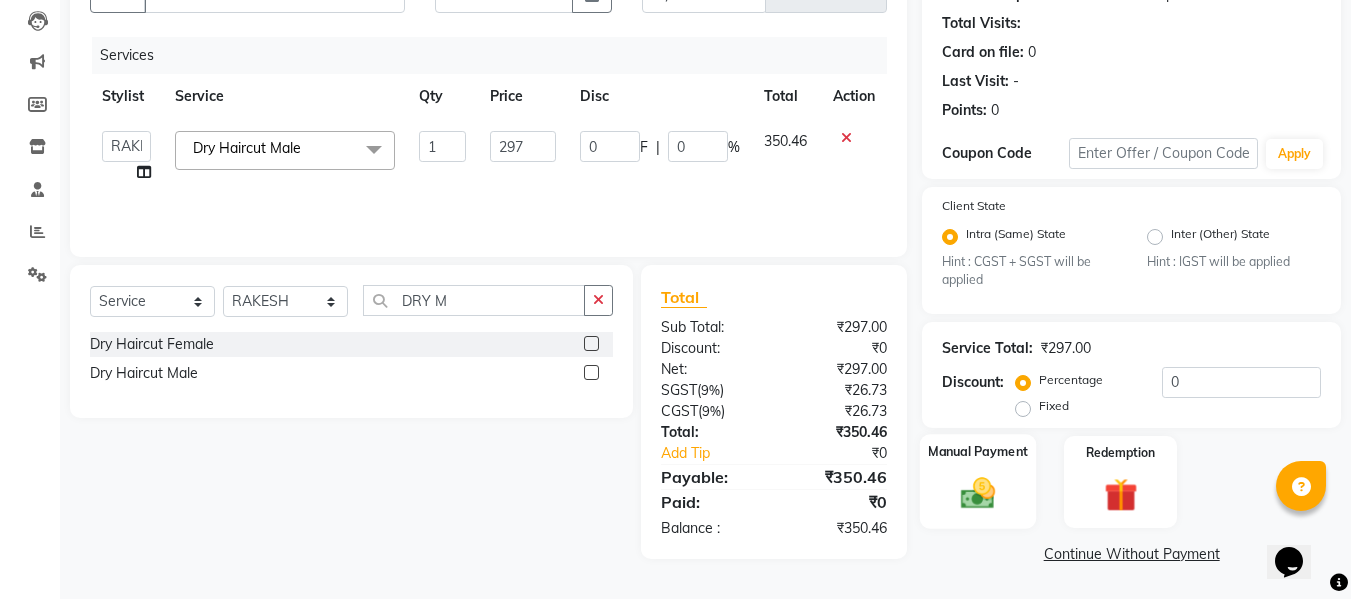 click 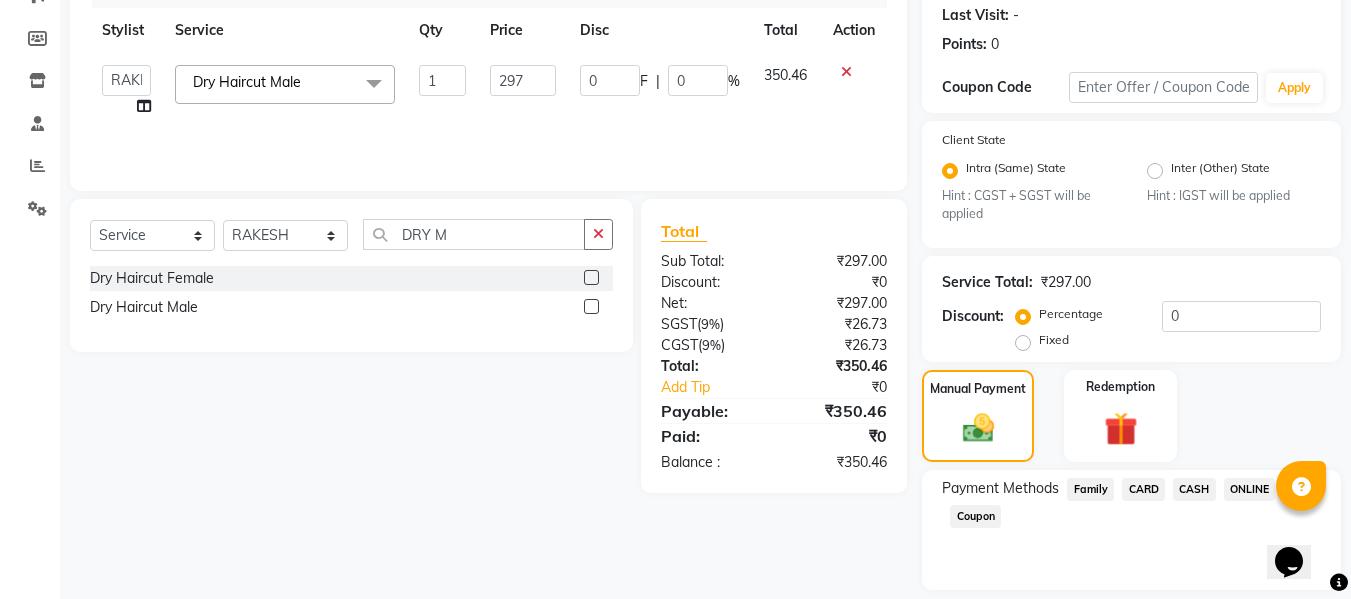 scroll, scrollTop: 339, scrollLeft: 0, axis: vertical 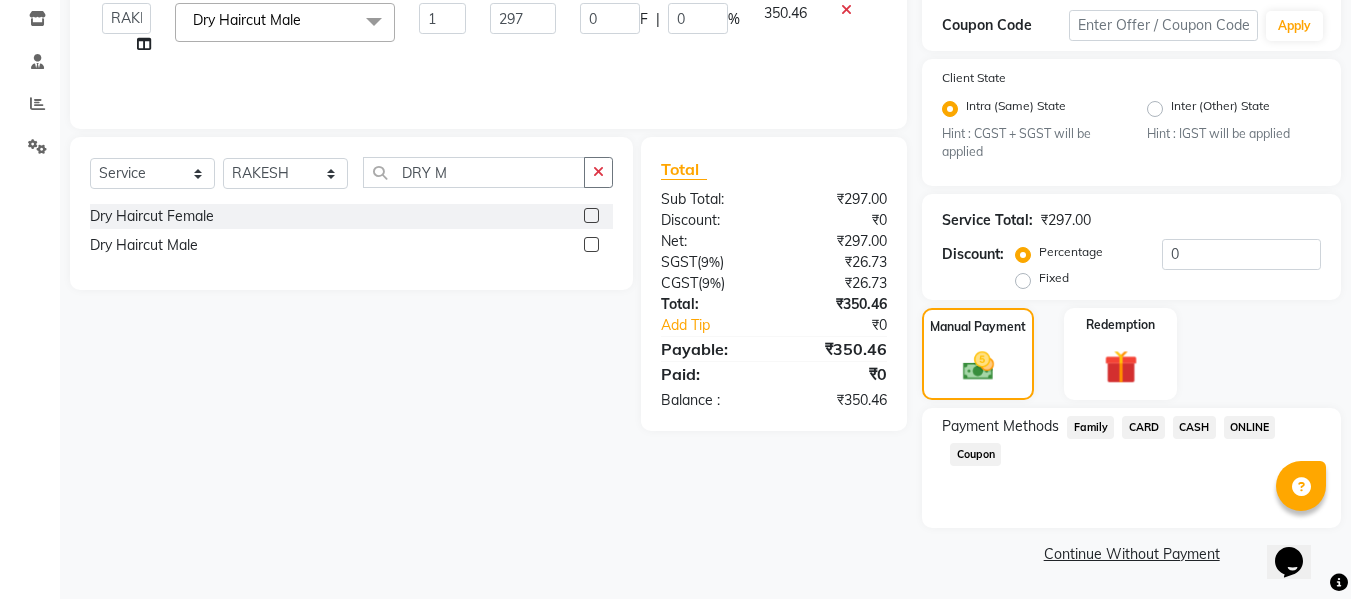 click on "ONLINE" 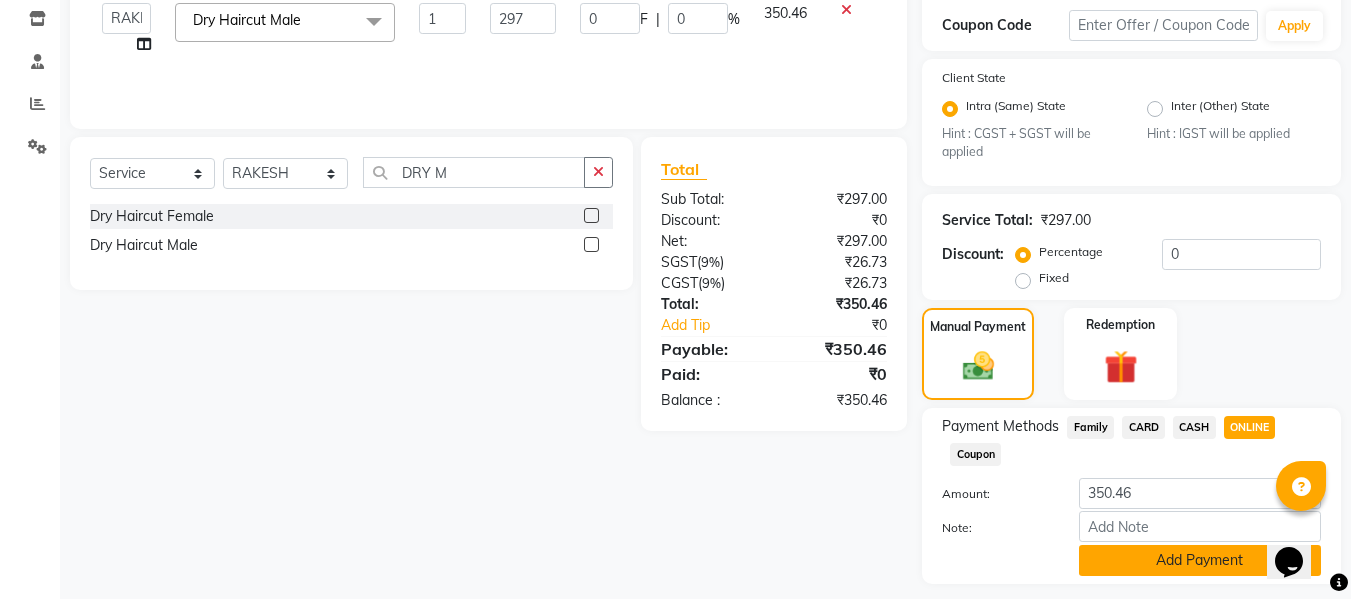 click on "Add Payment" 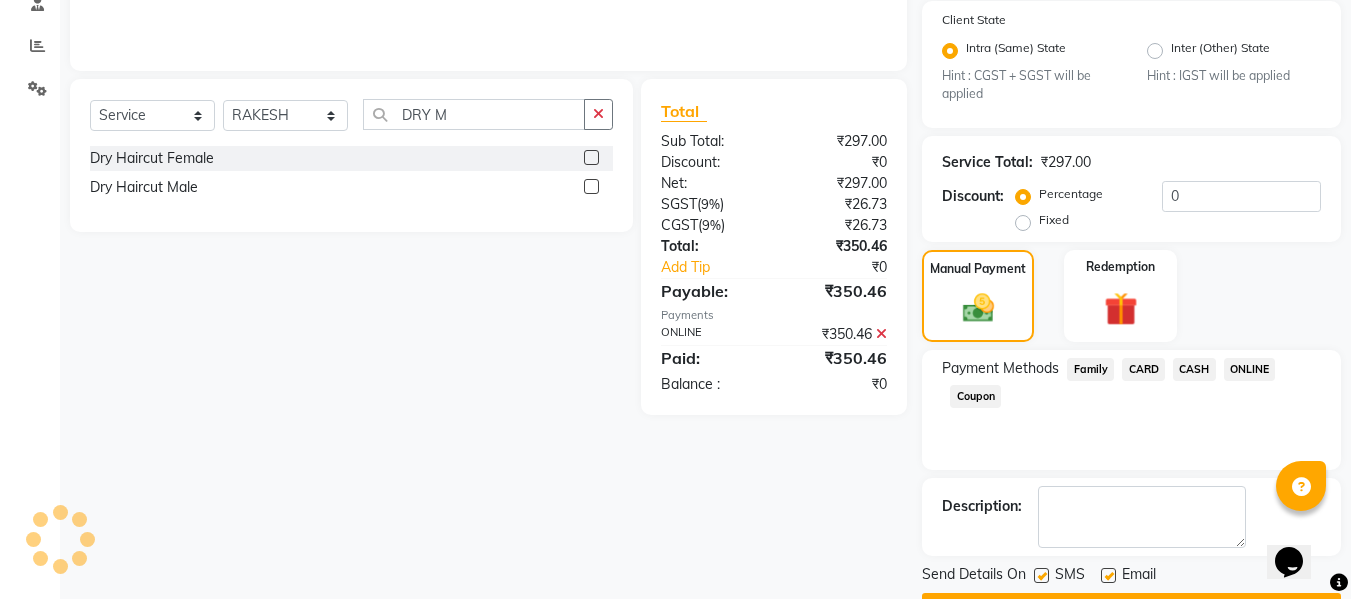 scroll, scrollTop: 452, scrollLeft: 0, axis: vertical 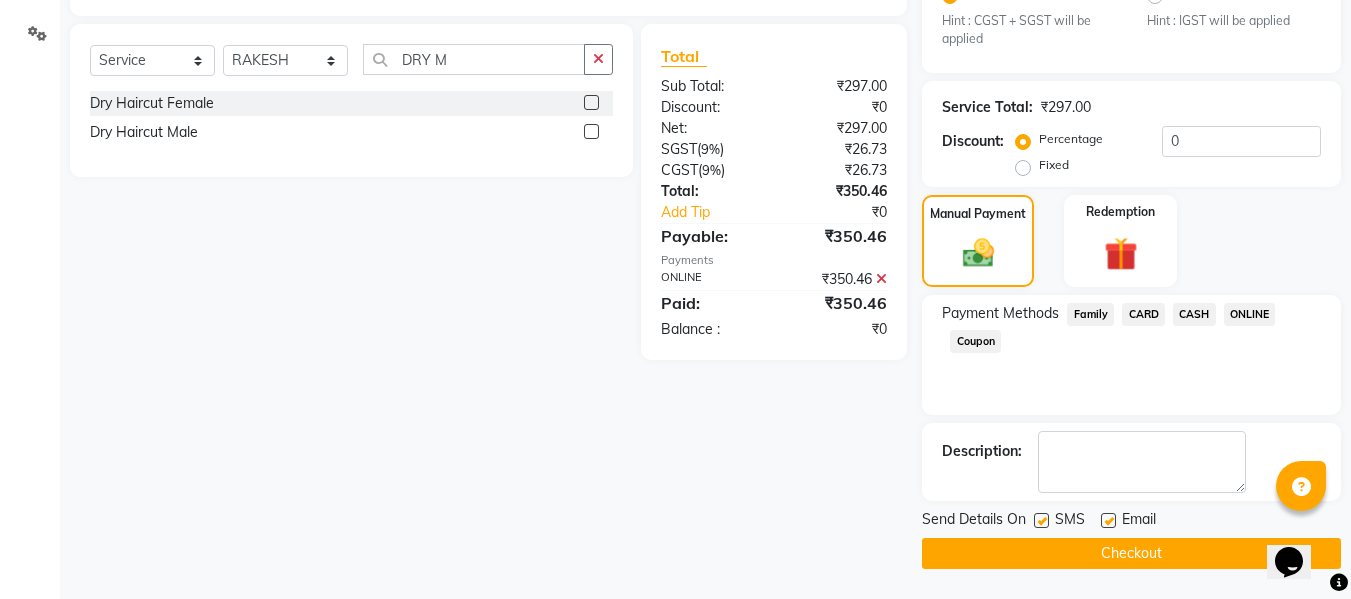 click on "Checkout" 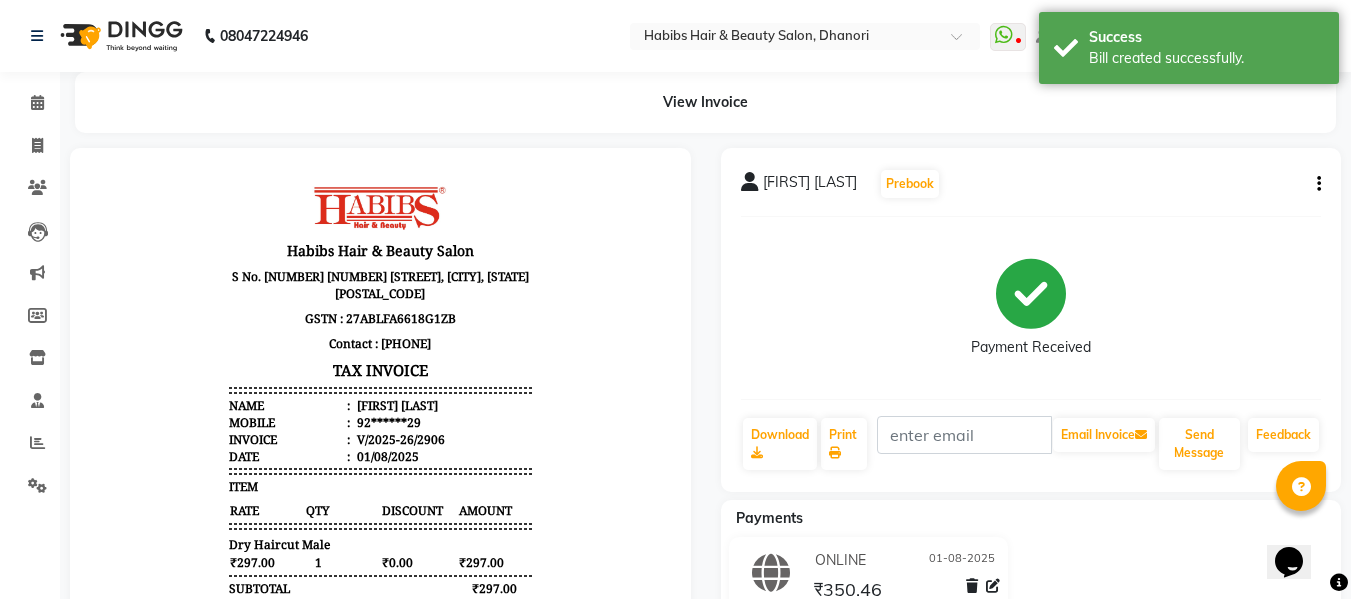 scroll, scrollTop: 0, scrollLeft: 0, axis: both 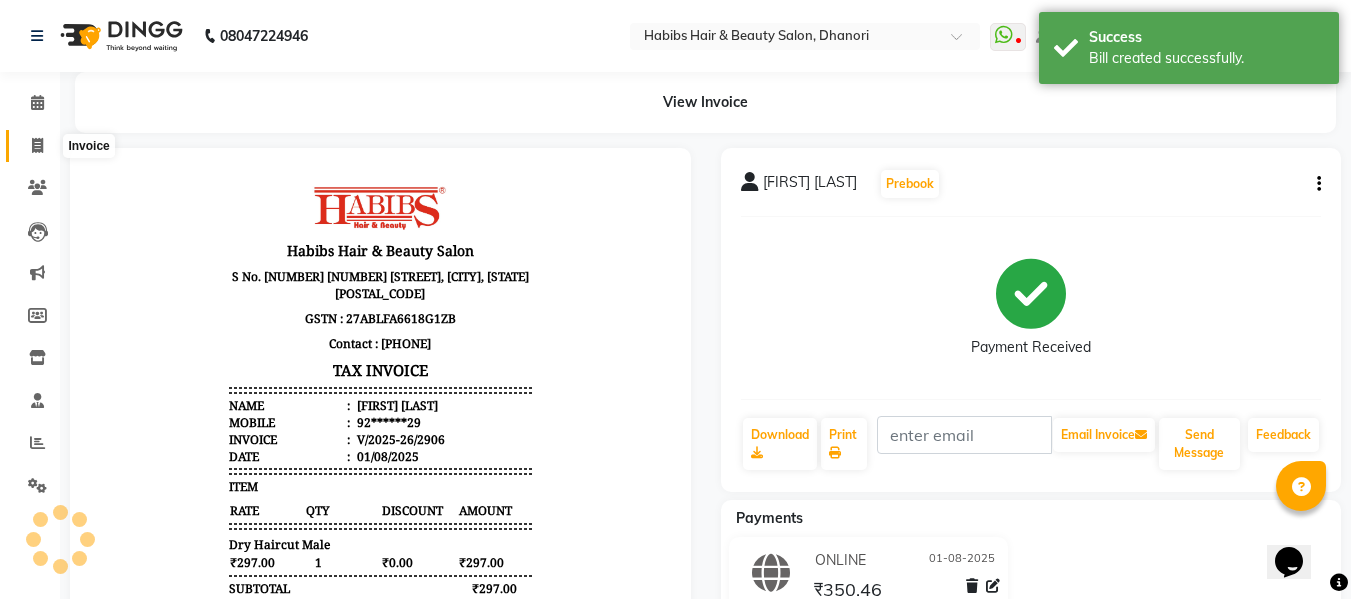 click 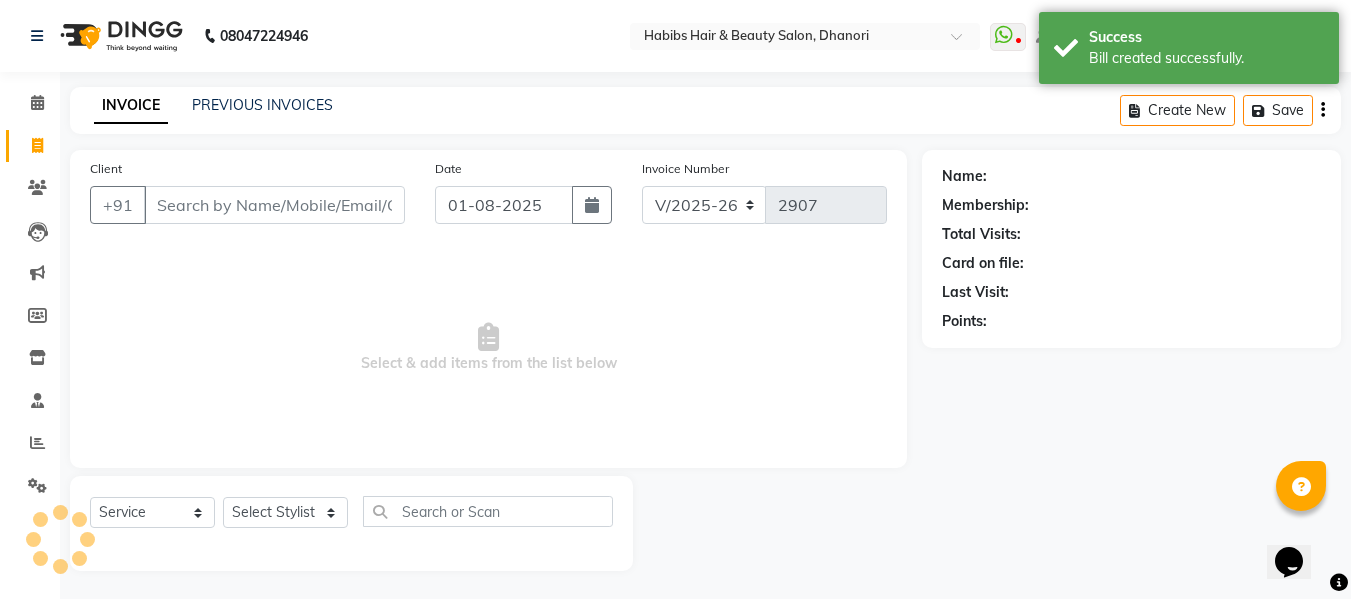 scroll, scrollTop: 2, scrollLeft: 0, axis: vertical 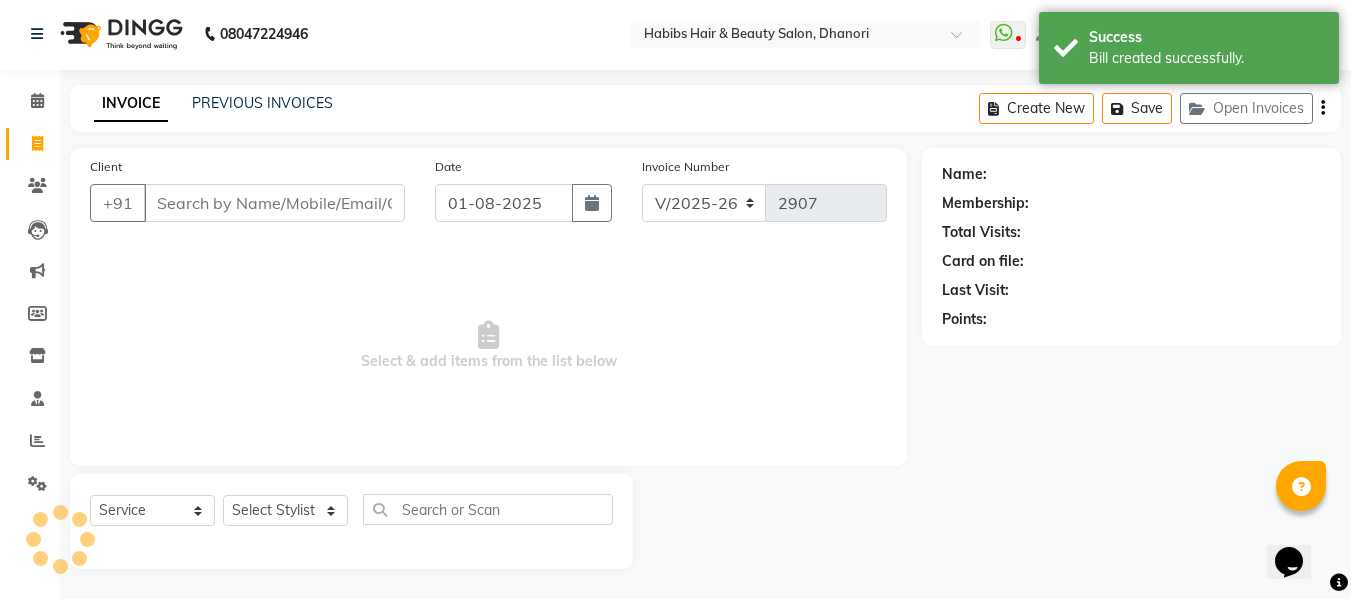 click on "Client" at bounding box center [274, 203] 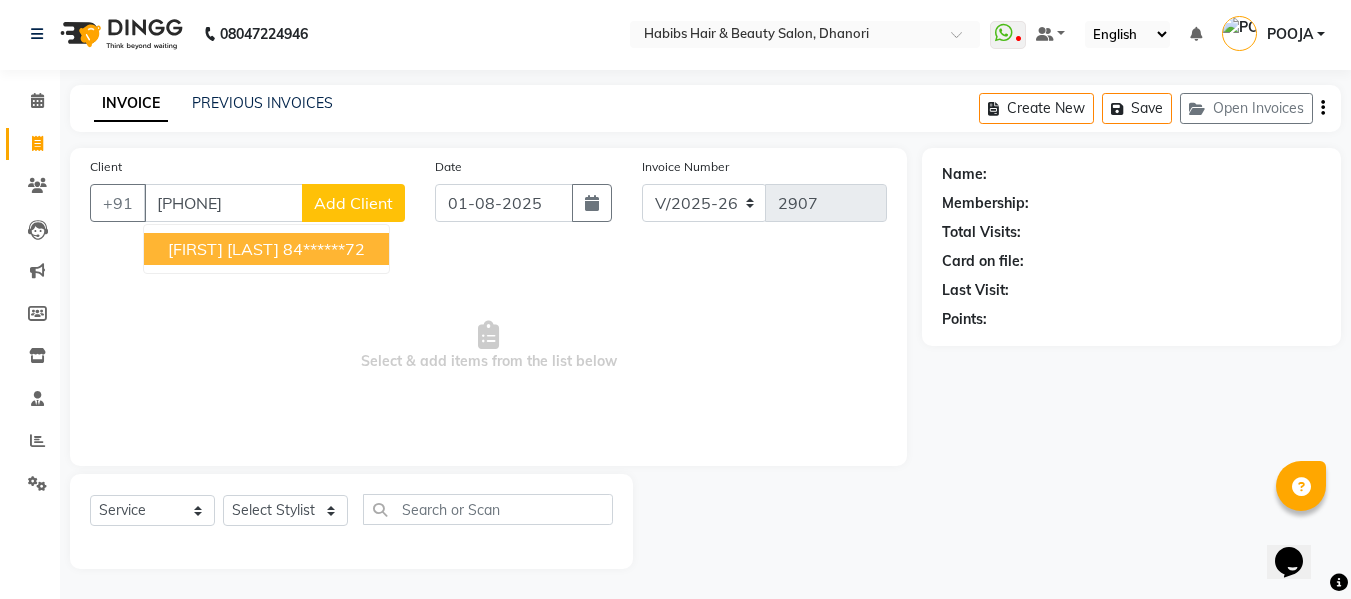 click on "[FIRST] [LAST]" at bounding box center [223, 249] 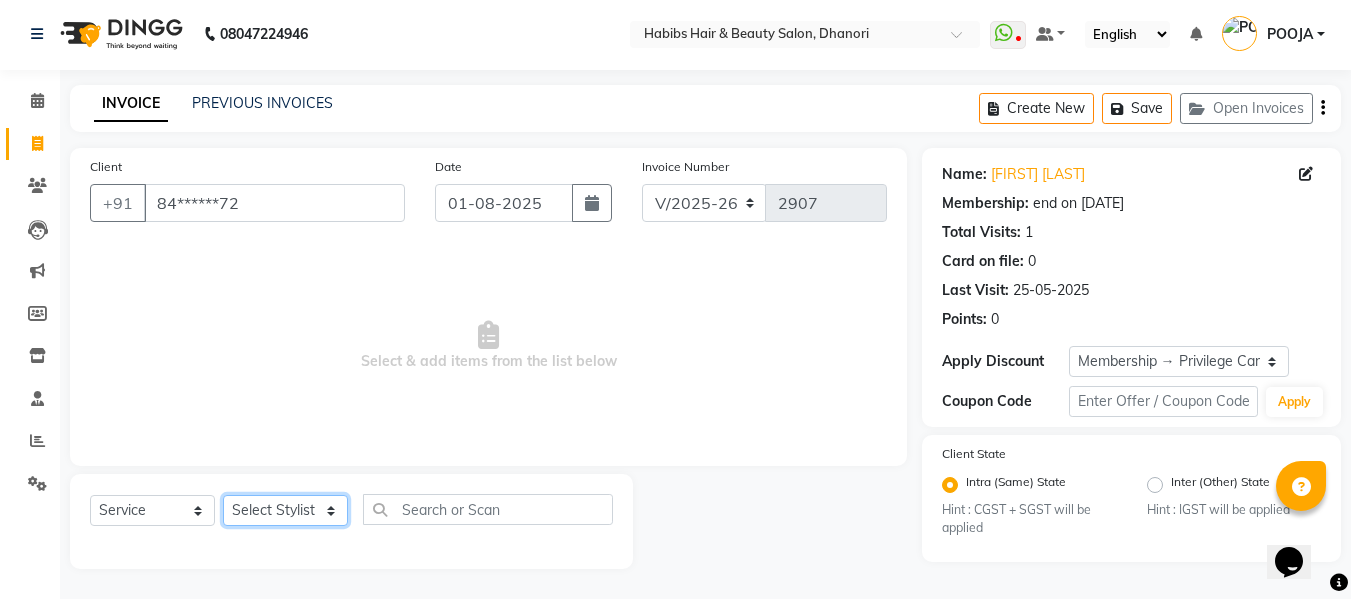 click on "Select Stylist Admin Alishan ARMAN DIVYA FAIZAN IRFAN MUZAMMIL POOJA POOJA J RAKESH SAHIL SHAKEEL SONAL" 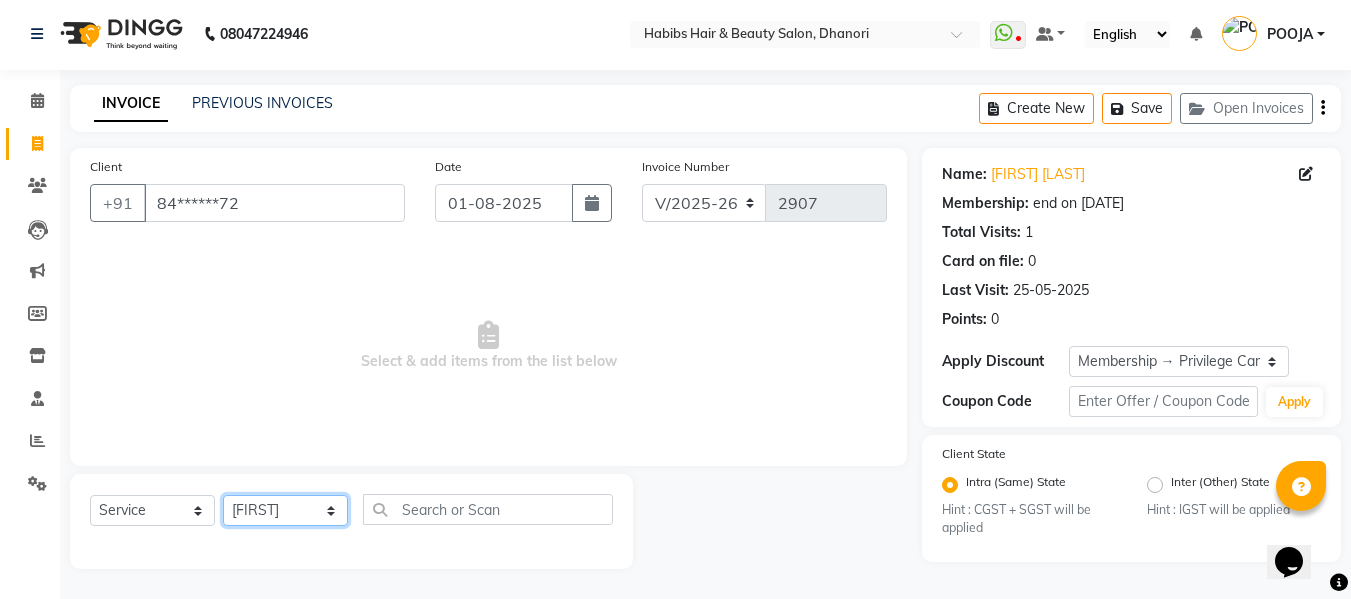 click on "Select Stylist Admin Alishan ARMAN DIVYA FAIZAN IRFAN MUZAMMIL POOJA POOJA J RAKESH SAHIL SHAKEEL SONAL" 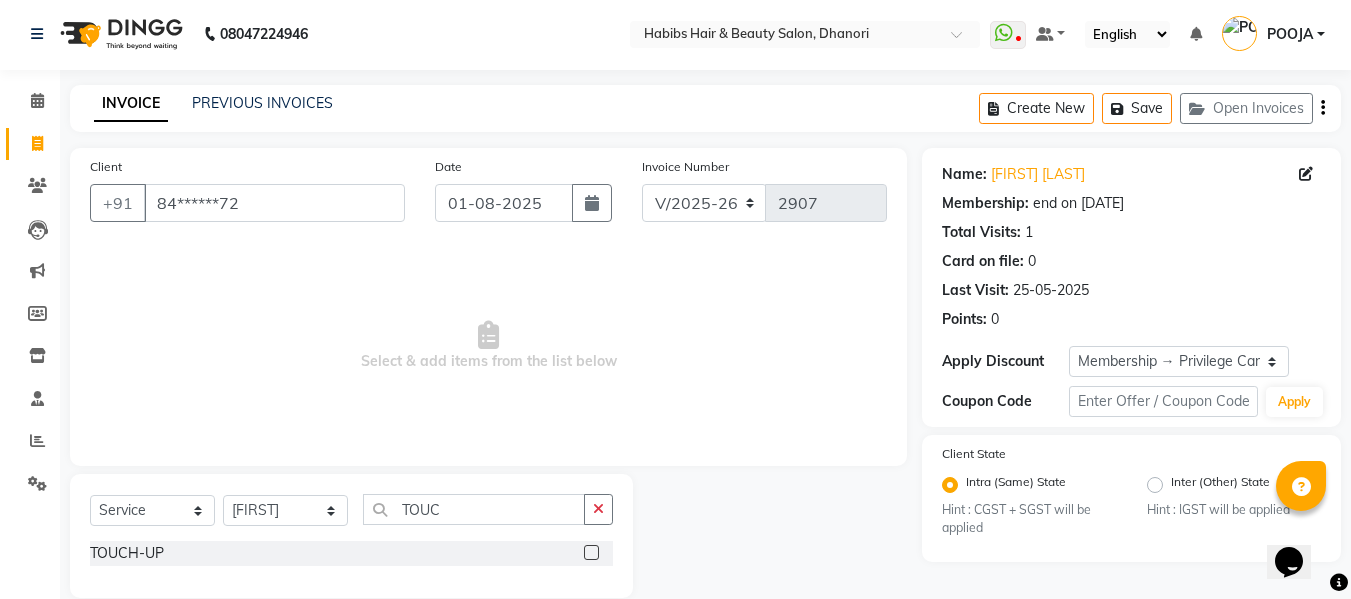 click 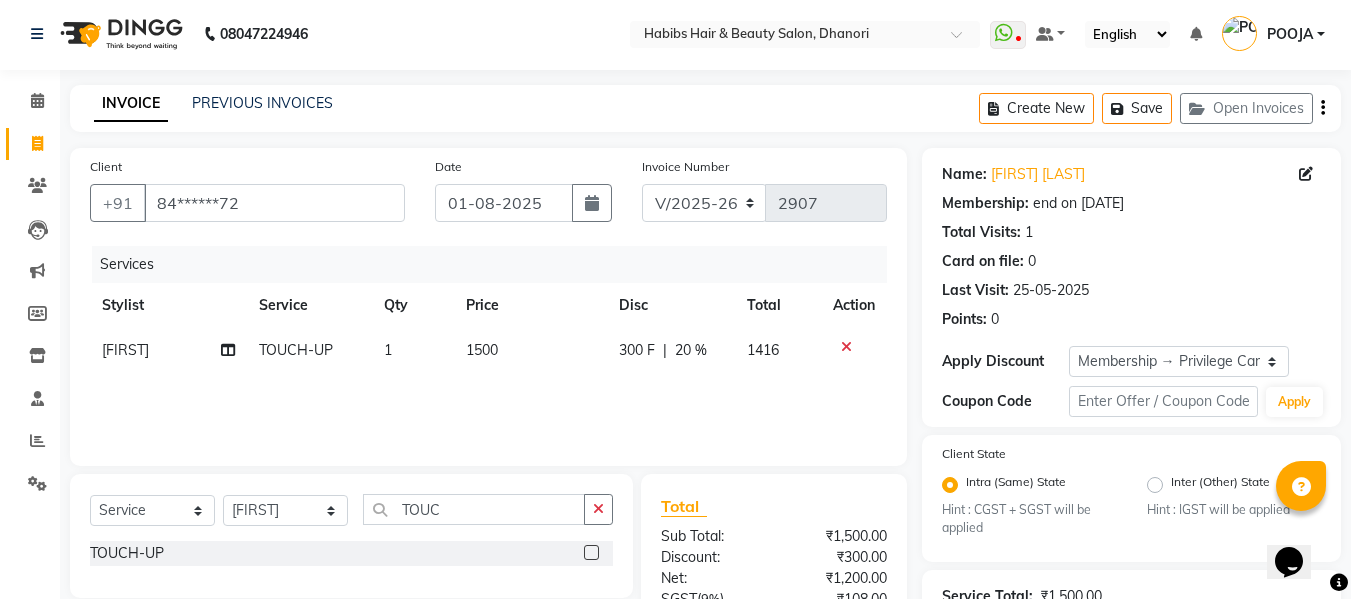 click on "Services Stylist Service Qty Price Disc Total Action IRFAN TOUCH-UP 1 1500 300 F | 20 % 1416" 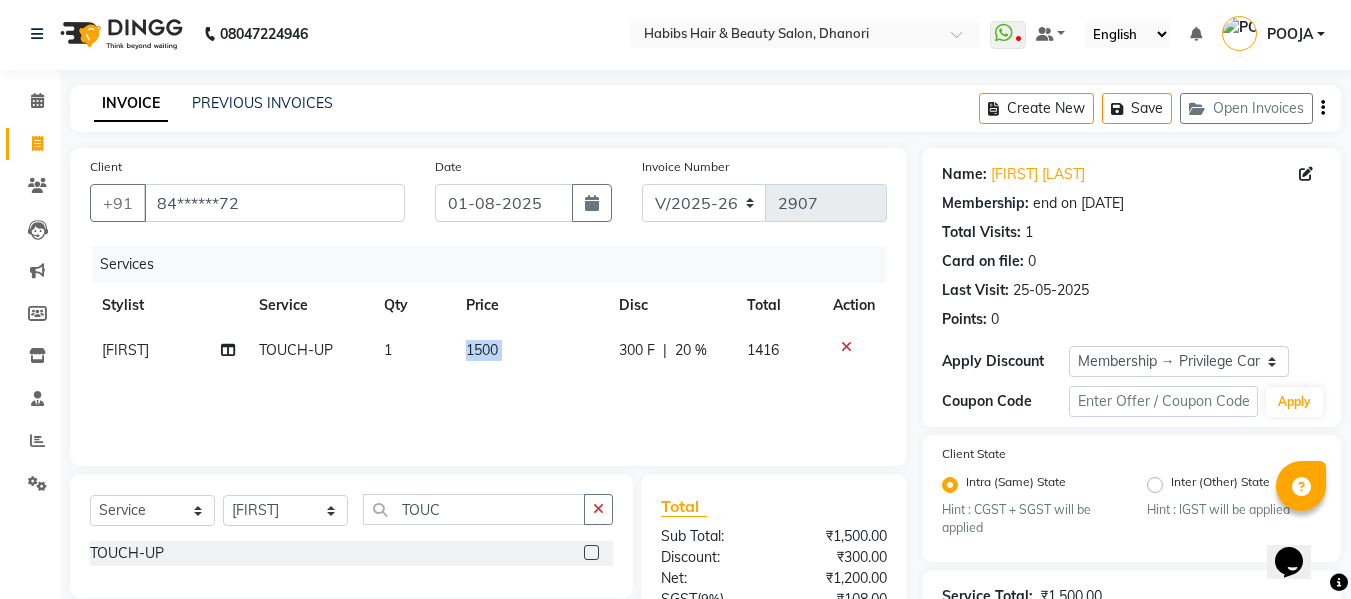 click on "Services Stylist Service Qty Price Disc Total Action IRFAN TOUCH-UP 1 1500 300 F | 20 % 1416" 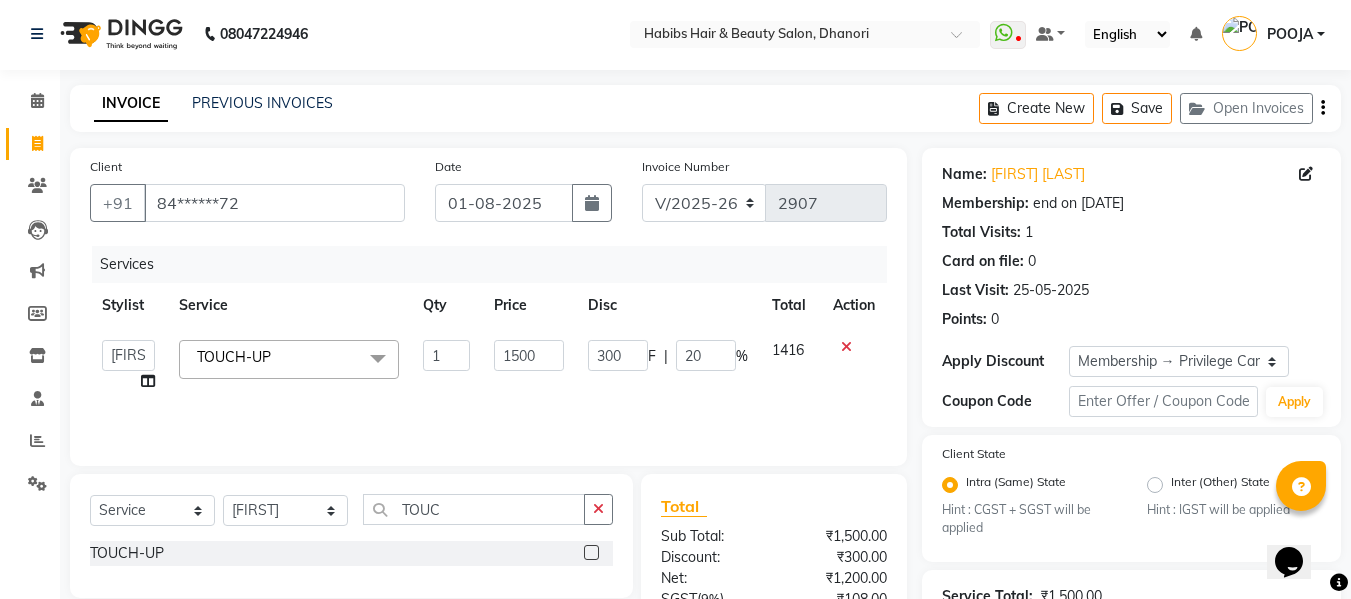 click on "1500" 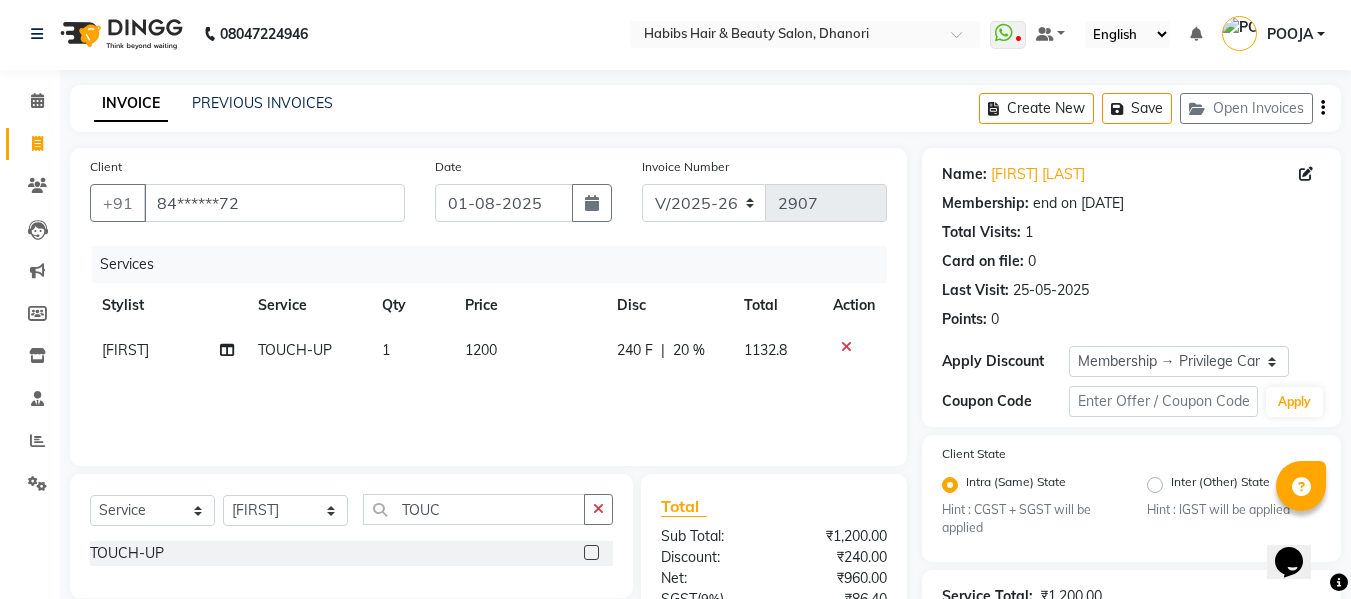 click on "240 F | 20 %" 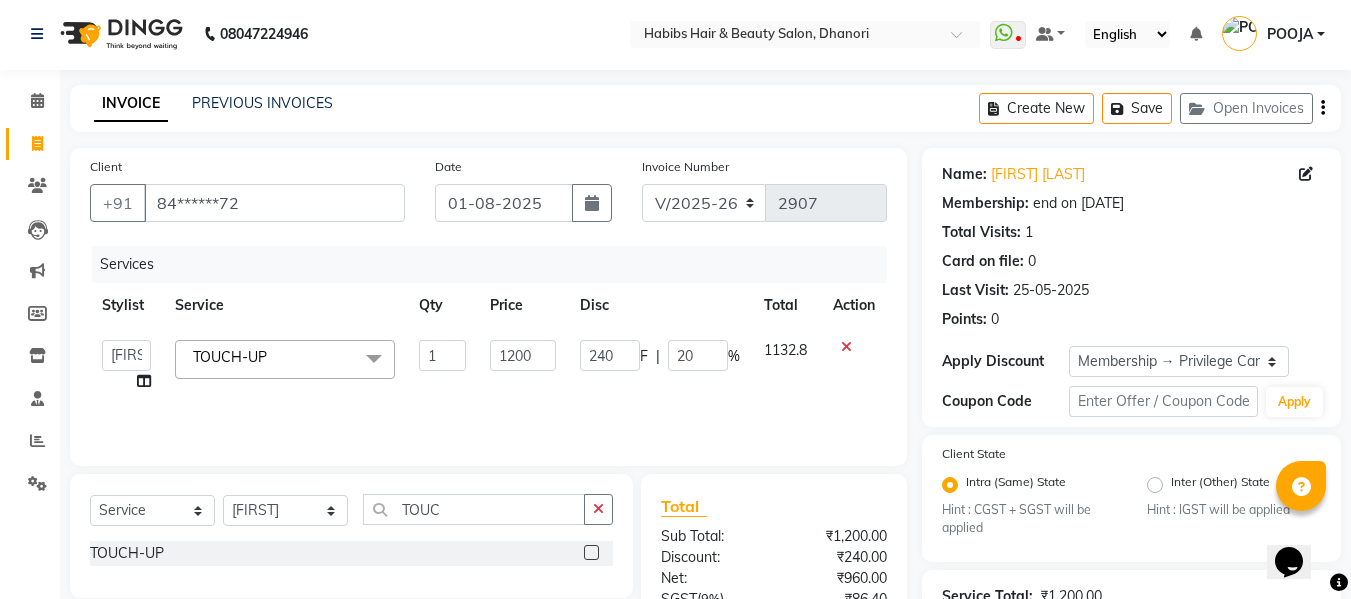 click on "20" 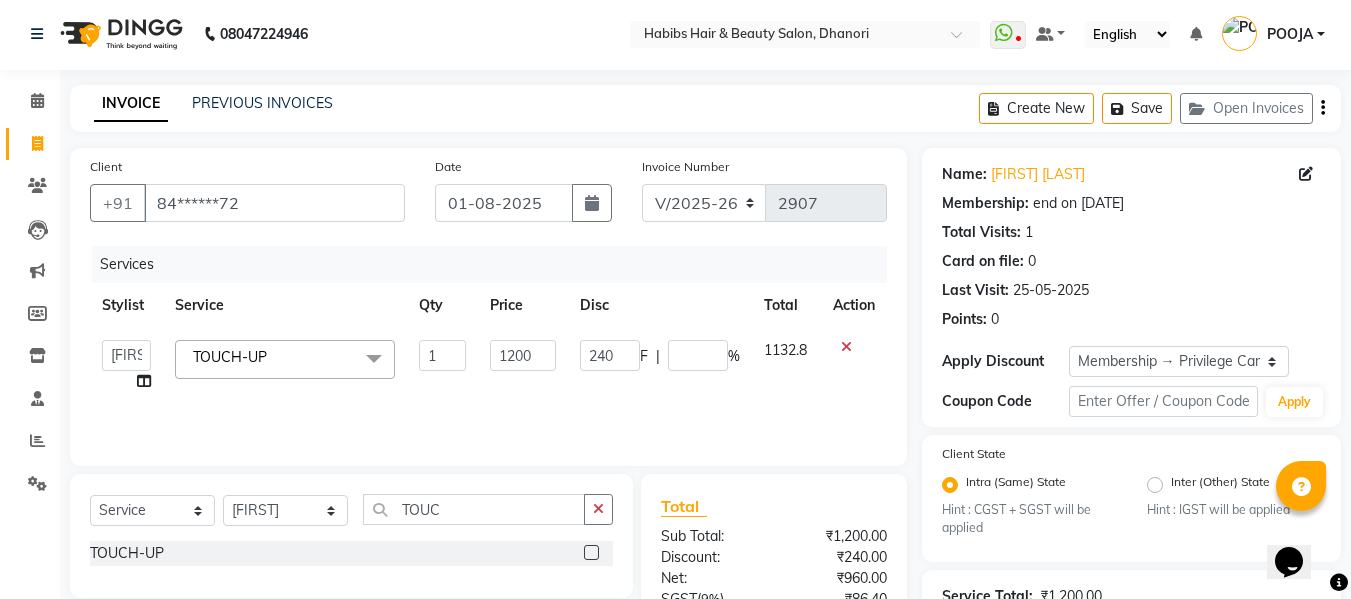 click on "Services Stylist Service Qty Price Disc Total Action Admin Alishan ARMAN DIVYA FAIZAN IRFAN MUZAMMIL POOJA POOJA J RAKESH SAHIL SHAKEEL SONAL TOUCH-UP x B Wax Upperlips (Brazilian) Botox Pixi Hair Cut D-Tan o3 Clean UP Basic Clean Up NANO Treatment HAIR CUT & B.Triming NAIL POLISH APPLICATION EYEBROW UPPERLIPS EYEBROWS CHIN UPPERLIPS FOOT MASSAGE HYDRA FACIAL O3+ ADVANCE PEDICURE Back Massage Basic Manicure Basic Pedicure Spa Manicure Spa Pedicure Beard Colour Beard Colour(Ammonia Free) Beard Trimming Head Shave Blow Dry Boy Hair Cut Dry Haircut Female Dry Haircut Male Girl Hair Cut Hair-Set Shaving Wash Haircut Female Wash Haircut Male Hair Wash & Blow Dry F HAIR CUT WASH BLOW DRY M HAIR CUT WASH BEARD BEARD BLOWDRY F HAIRCUT & BLOW DRY Bridal Makeup Engagement Makeup Party Makeup(Sider Makeup) Reception Makeup Bwax Rica - Full Body(Without Bikini) Rica - Full Hands Rica - Full Legs Half Legs Ubderarms (Rica) Cheryals Luxuzry Facial O3+ Facial Chin Eyebrow Forehead 1" 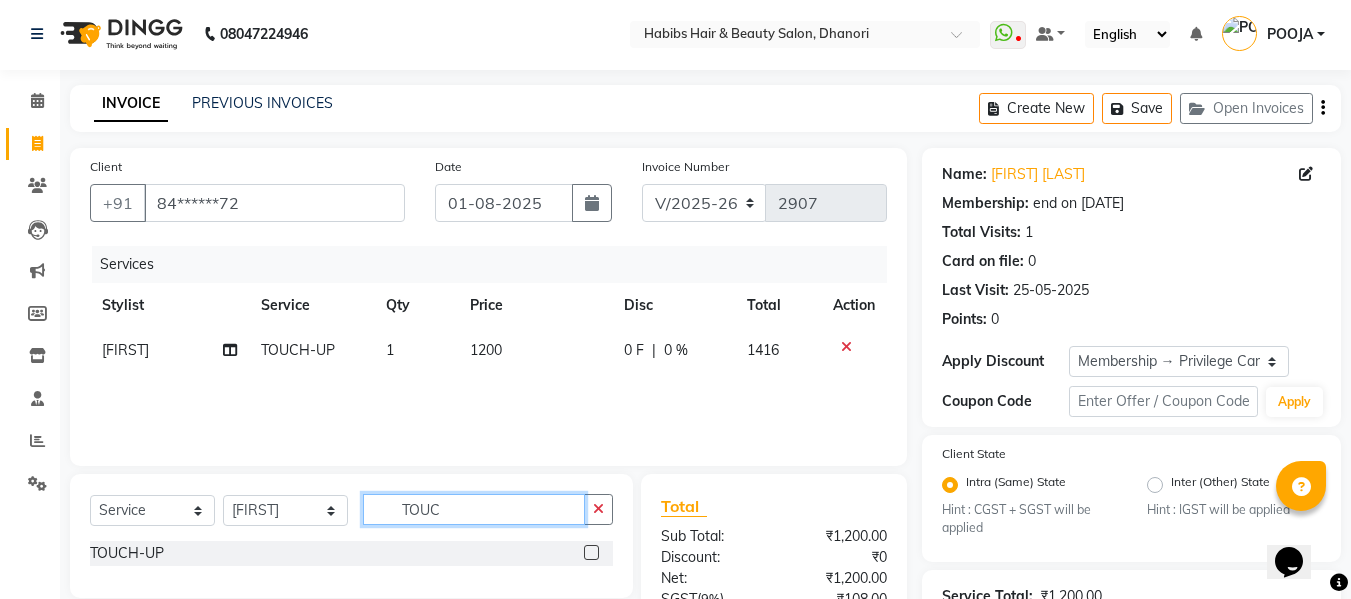 click on "TOUC" 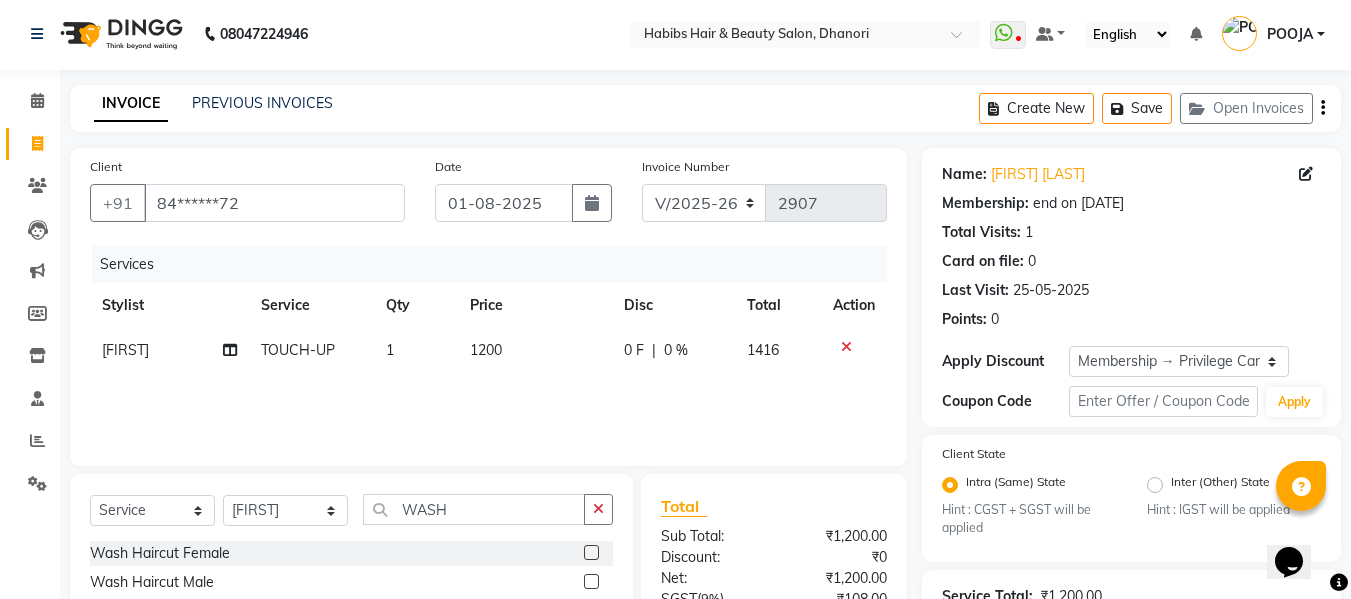 click 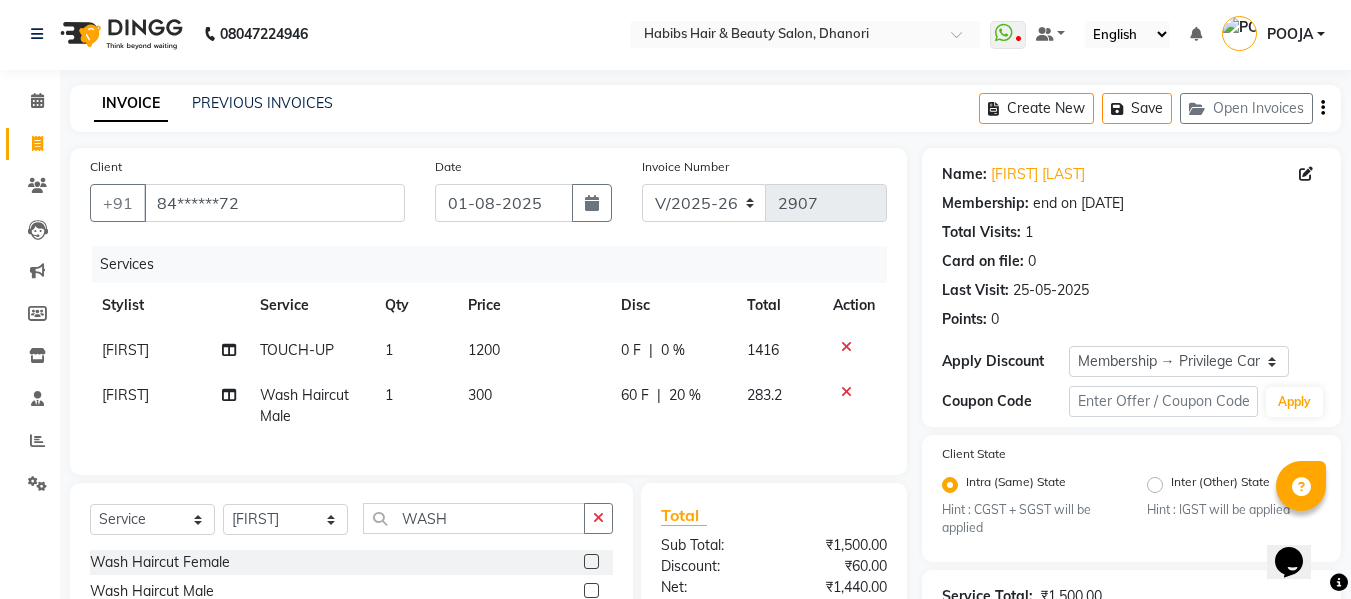 click on "300" 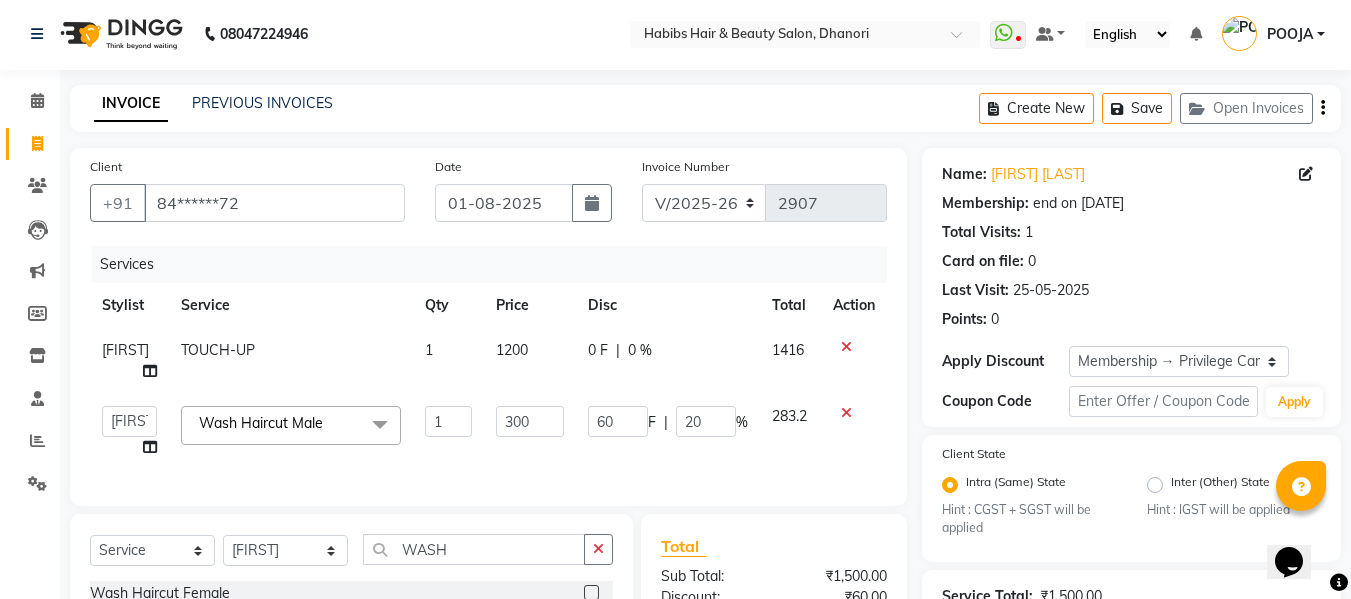 click on "300" 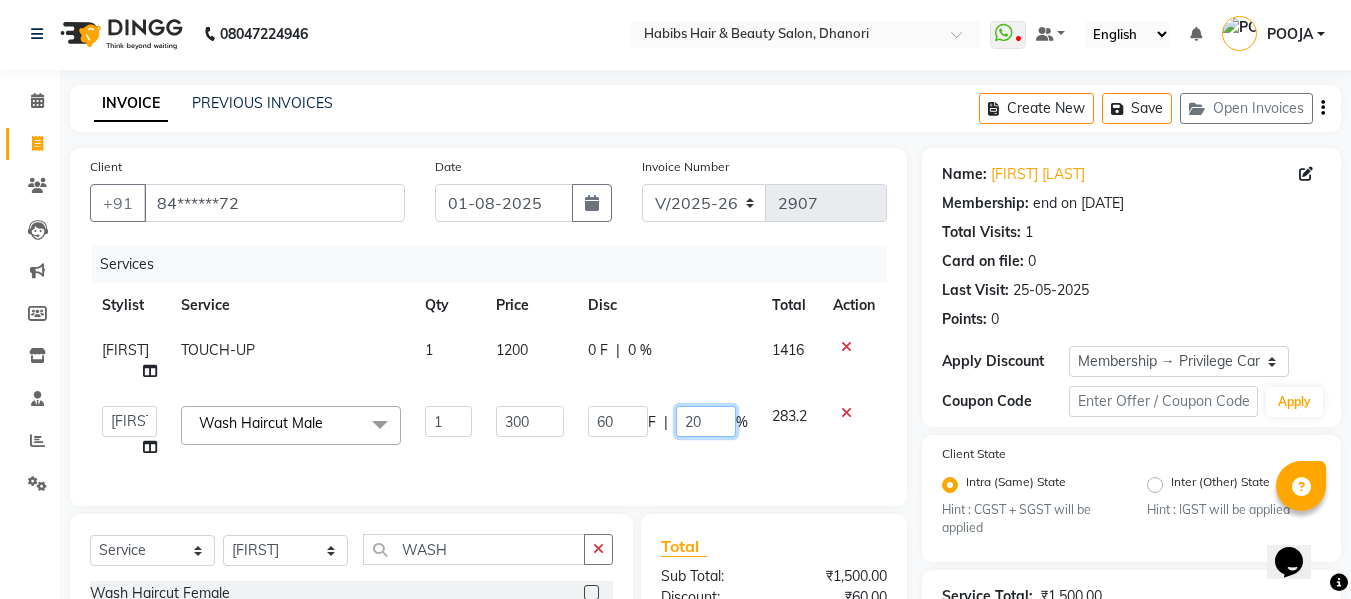 click on "20" 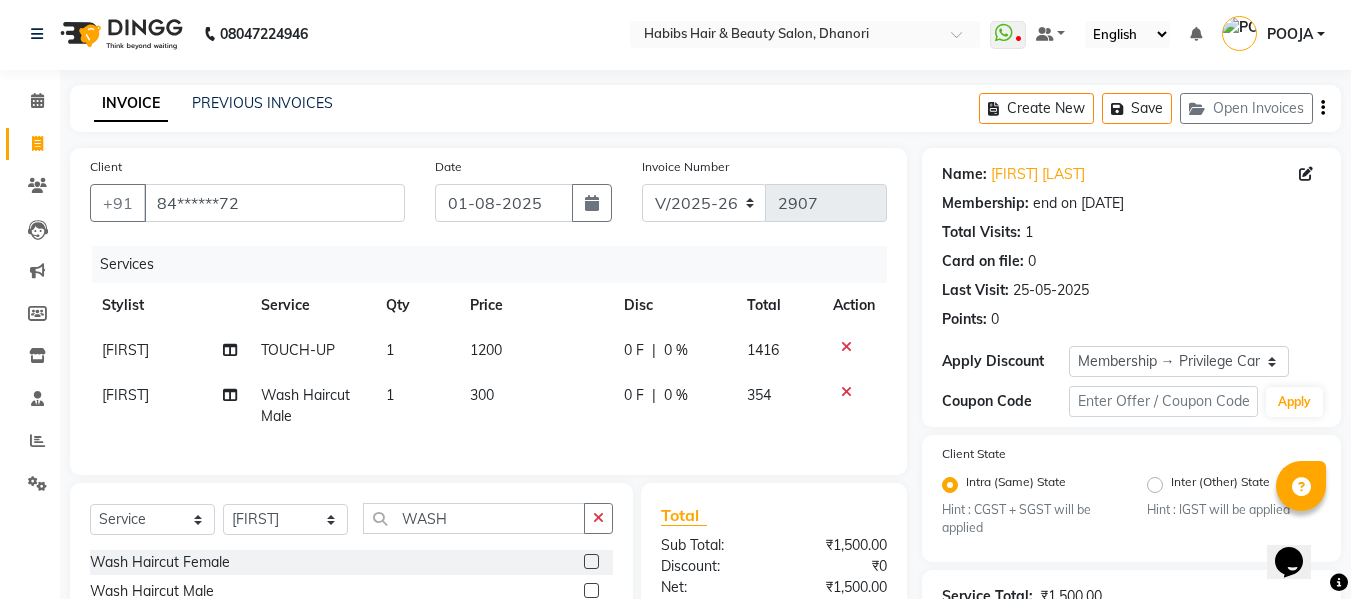 click on "300" 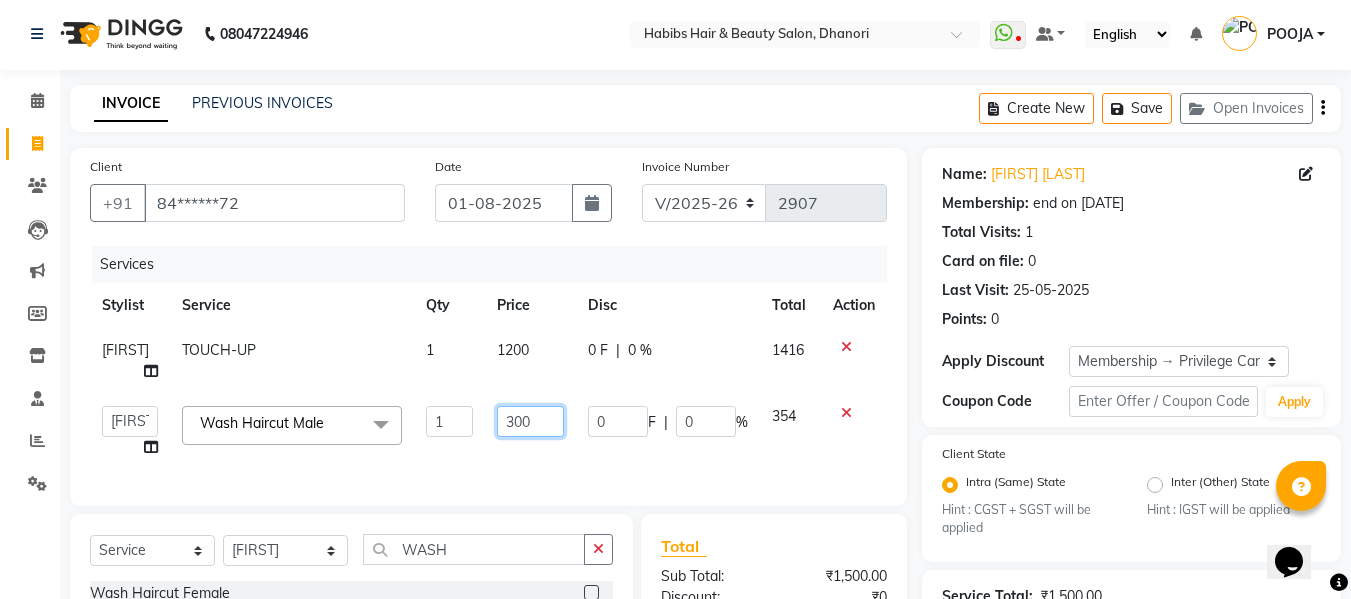click on "300" 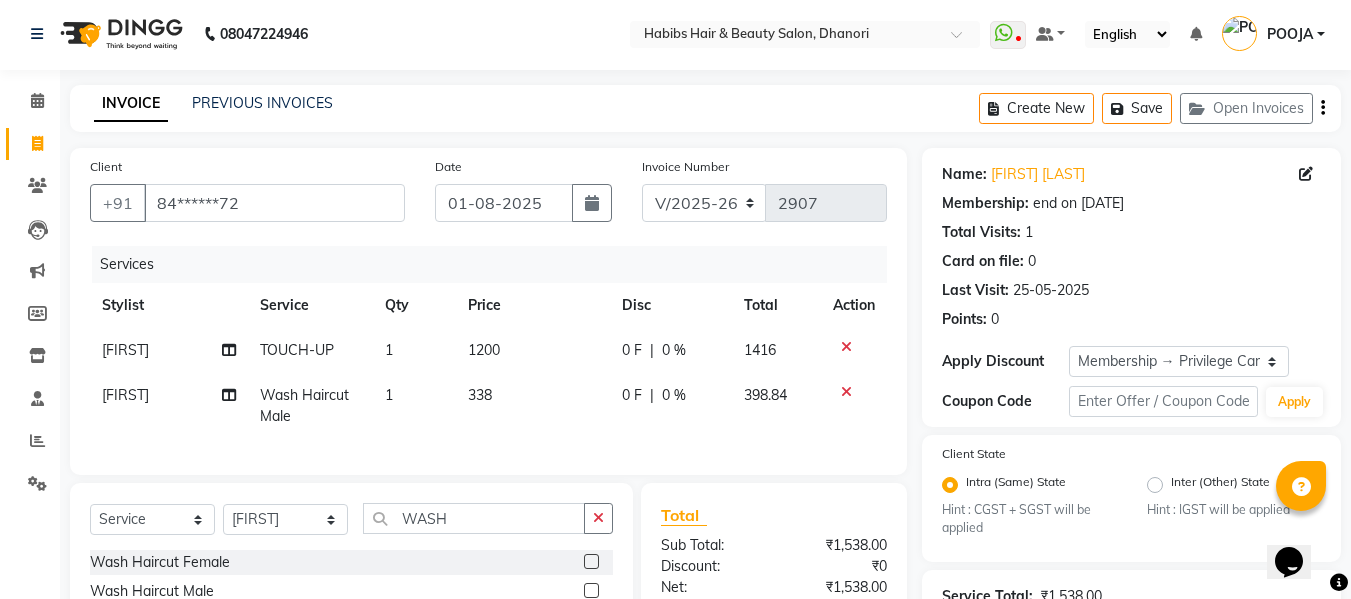 click on "Services Stylist Service Qty Price Disc Total Action IRFAN TOUCH-UP 1 1200 0 F | 0 % 1416 IRFAN Wash Haircut Male 1 338 0 F | 0 % 398.84" 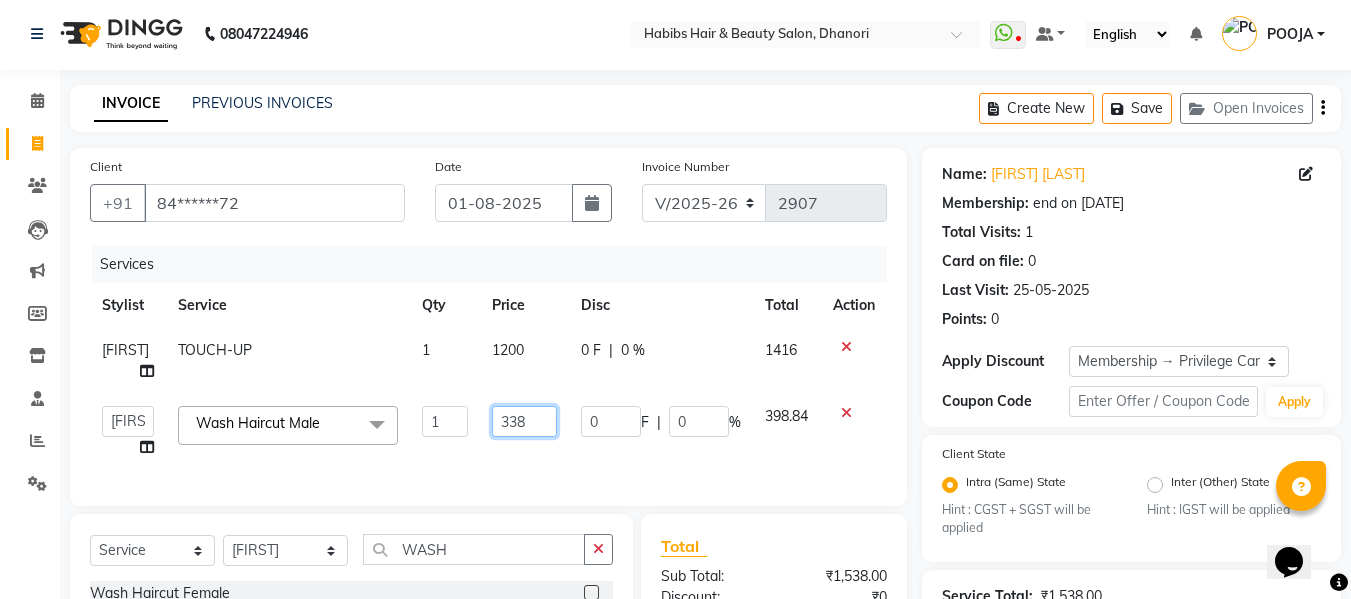 click on "338" 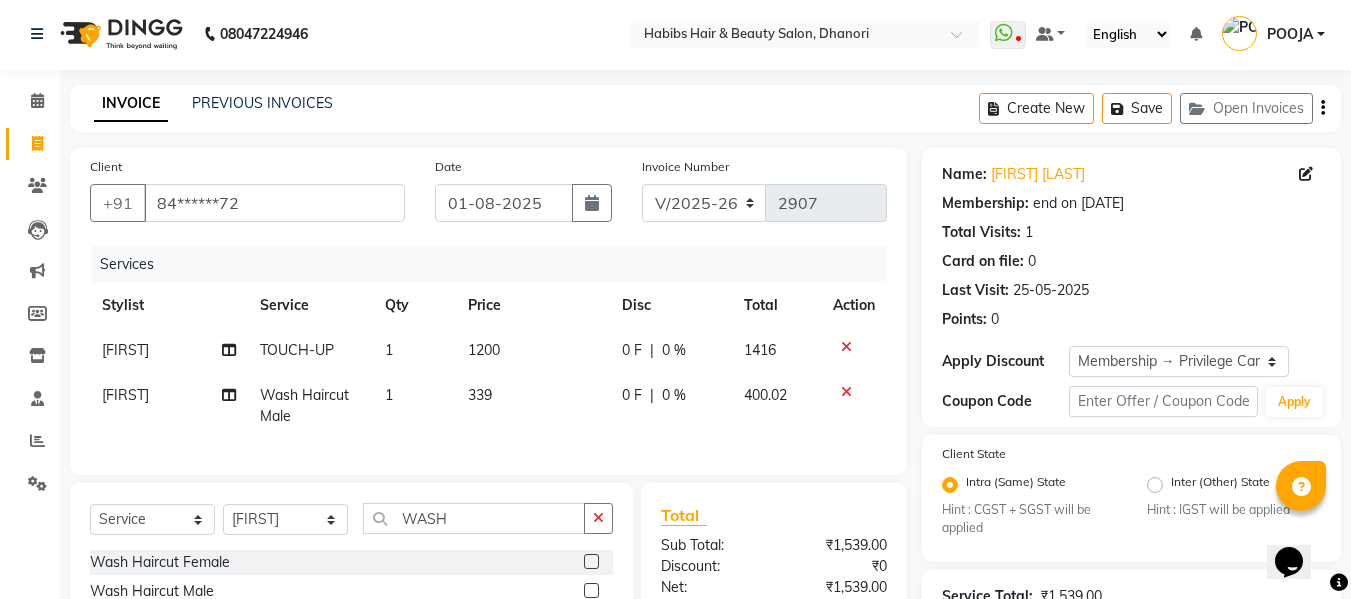 click on "Services Stylist Service Qty Price Disc Total Action IRFAN TOUCH-UP 1 1200 0 F | 0 % 1416 IRFAN Wash Haircut Male 1 339 0 F | 0 % 400.02" 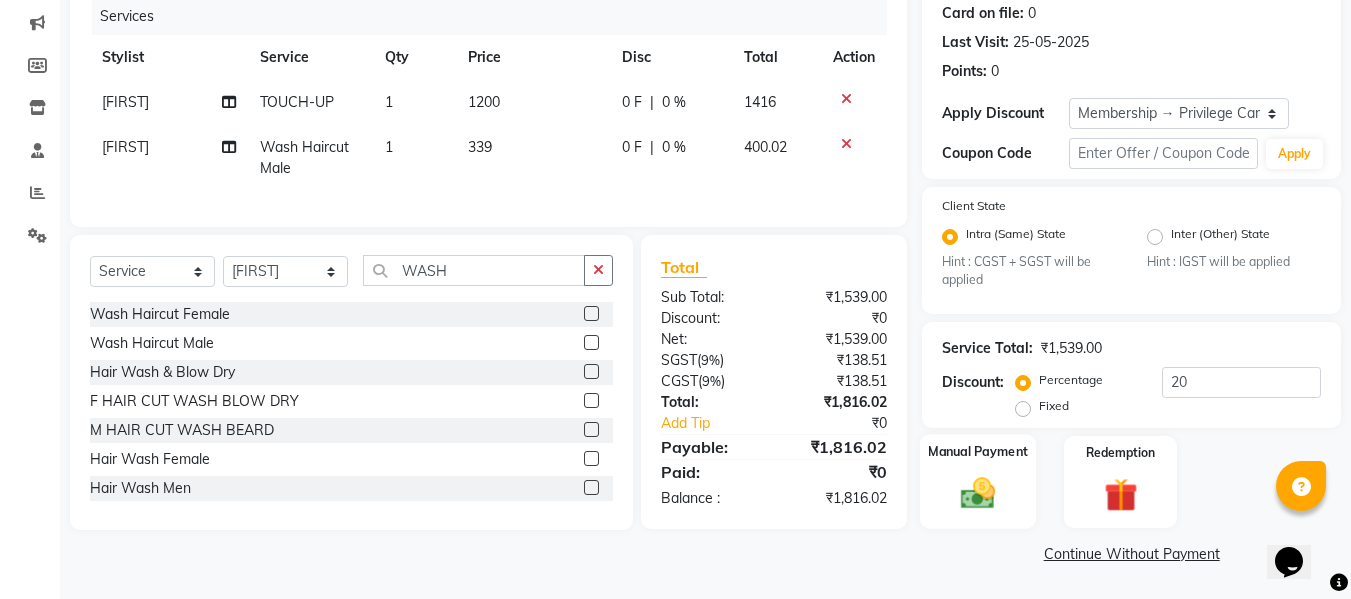 click 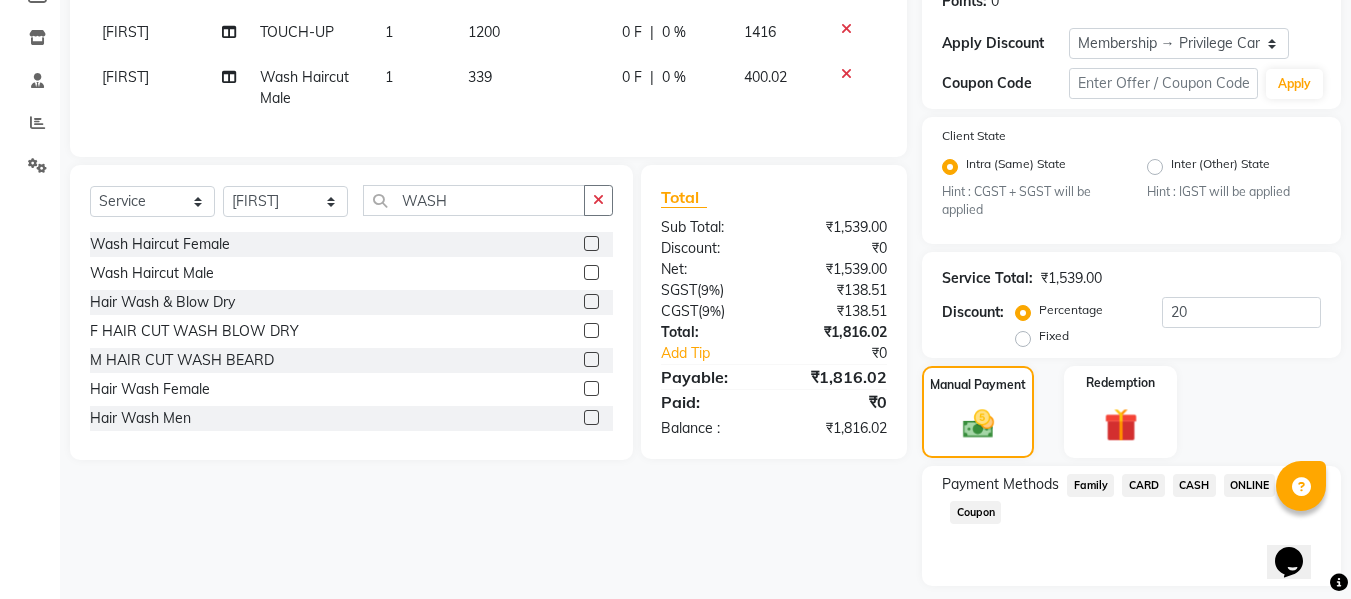 scroll, scrollTop: 378, scrollLeft: 0, axis: vertical 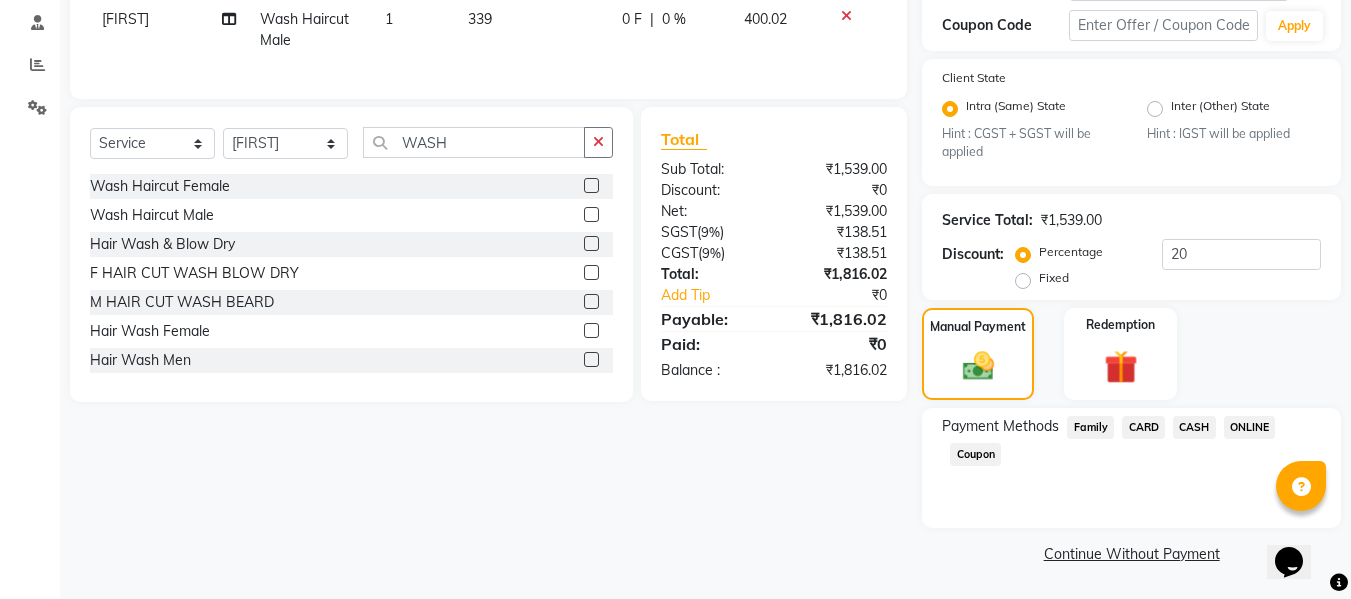 click on "ONLINE" 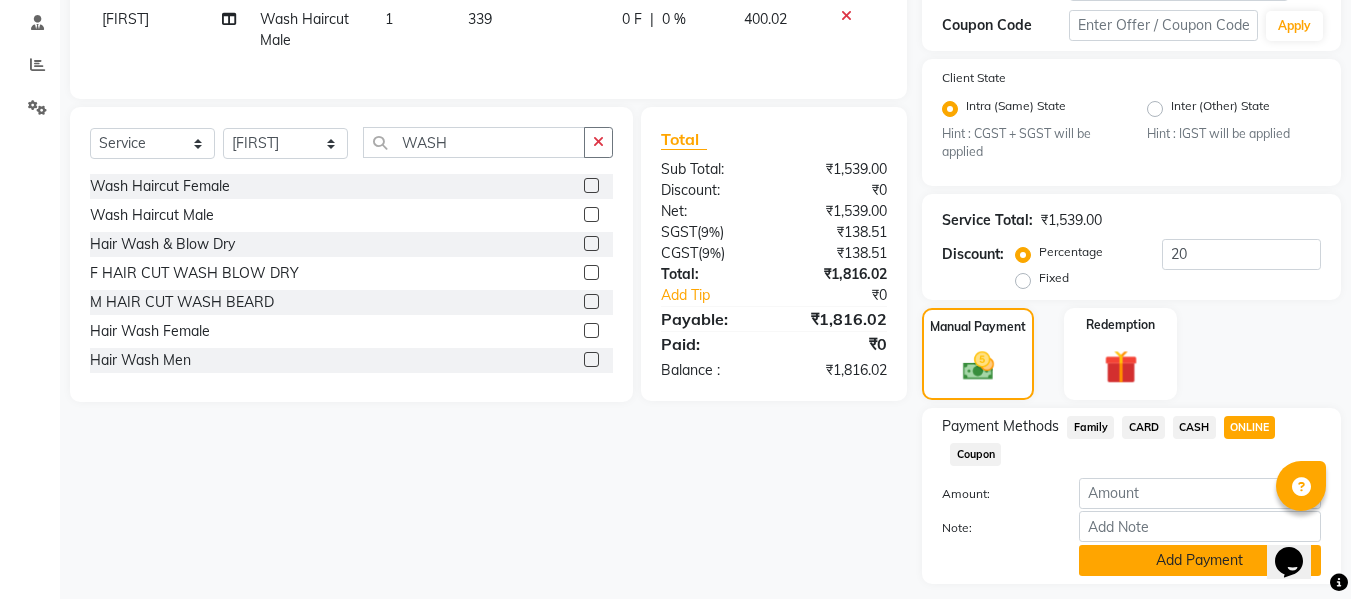 click on "Add Payment" 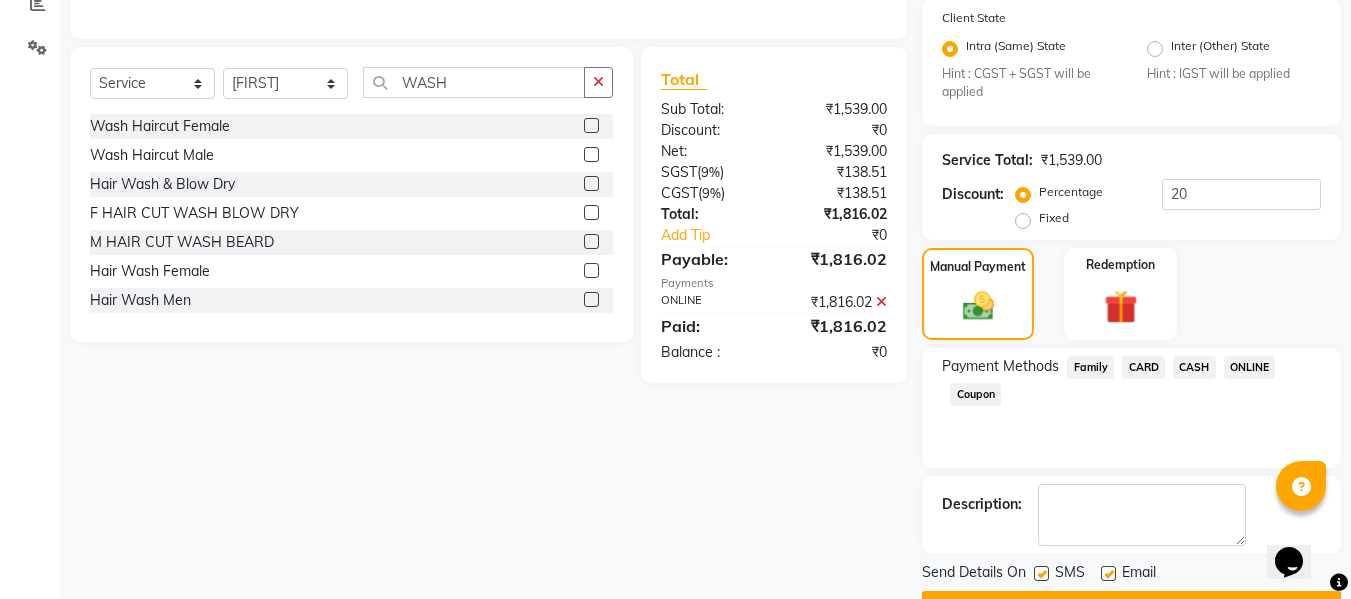 scroll, scrollTop: 491, scrollLeft: 0, axis: vertical 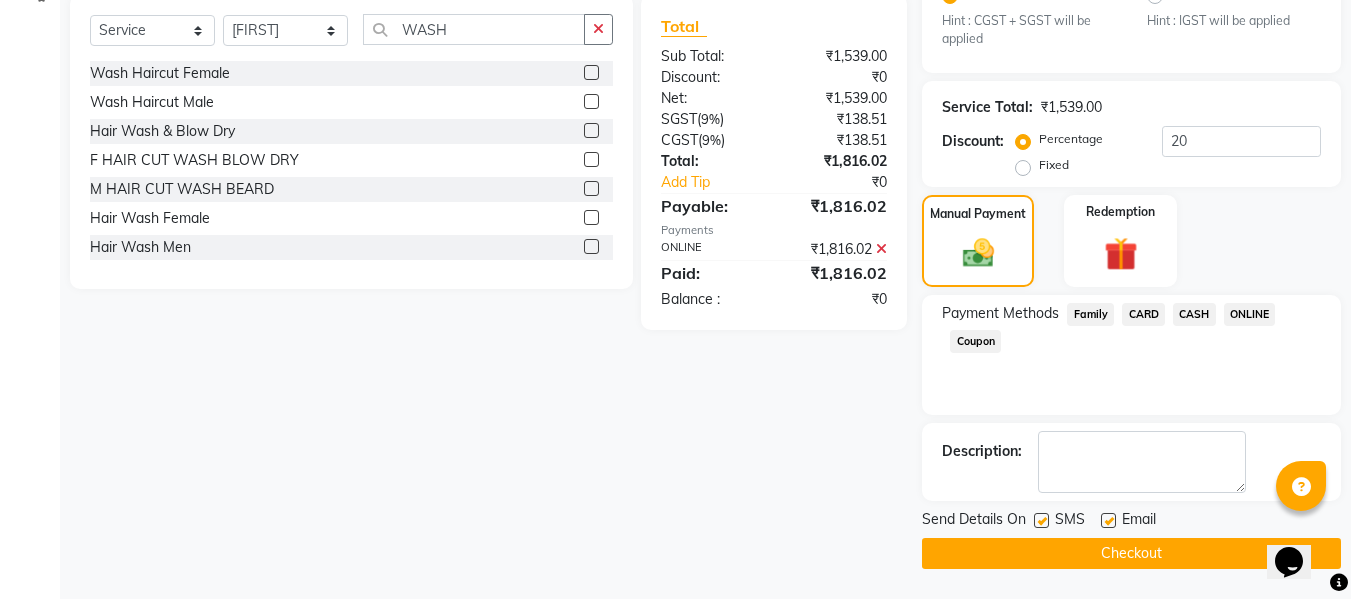 click on "Checkout" 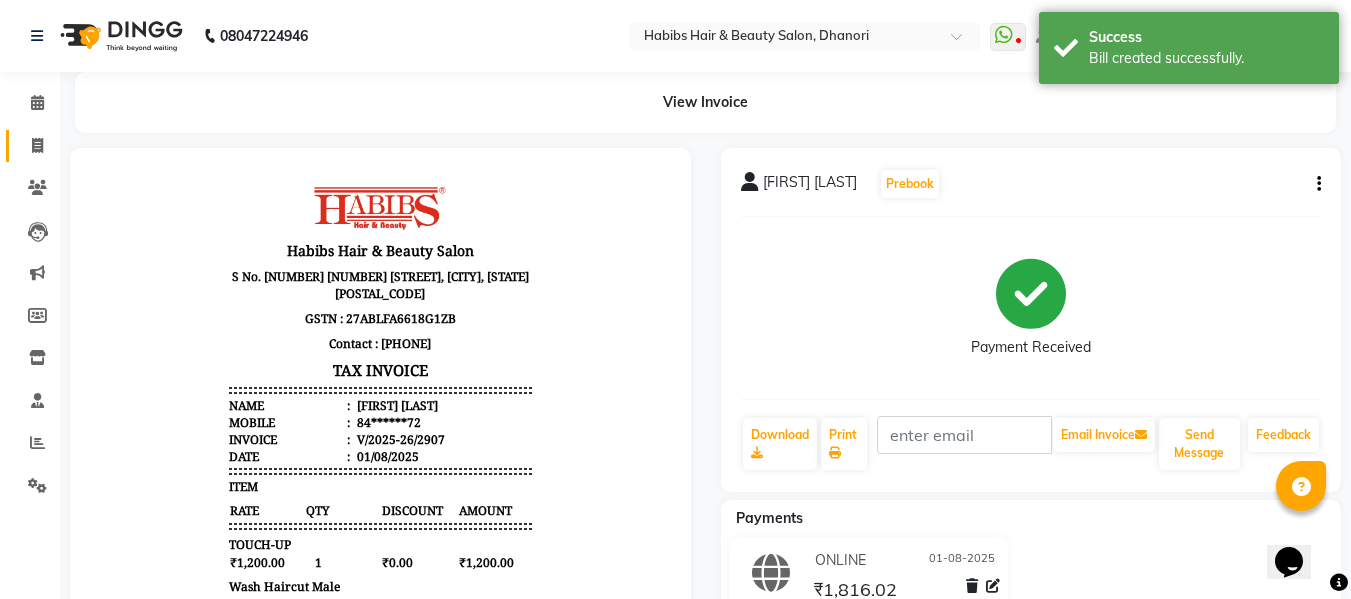 scroll, scrollTop: 0, scrollLeft: 0, axis: both 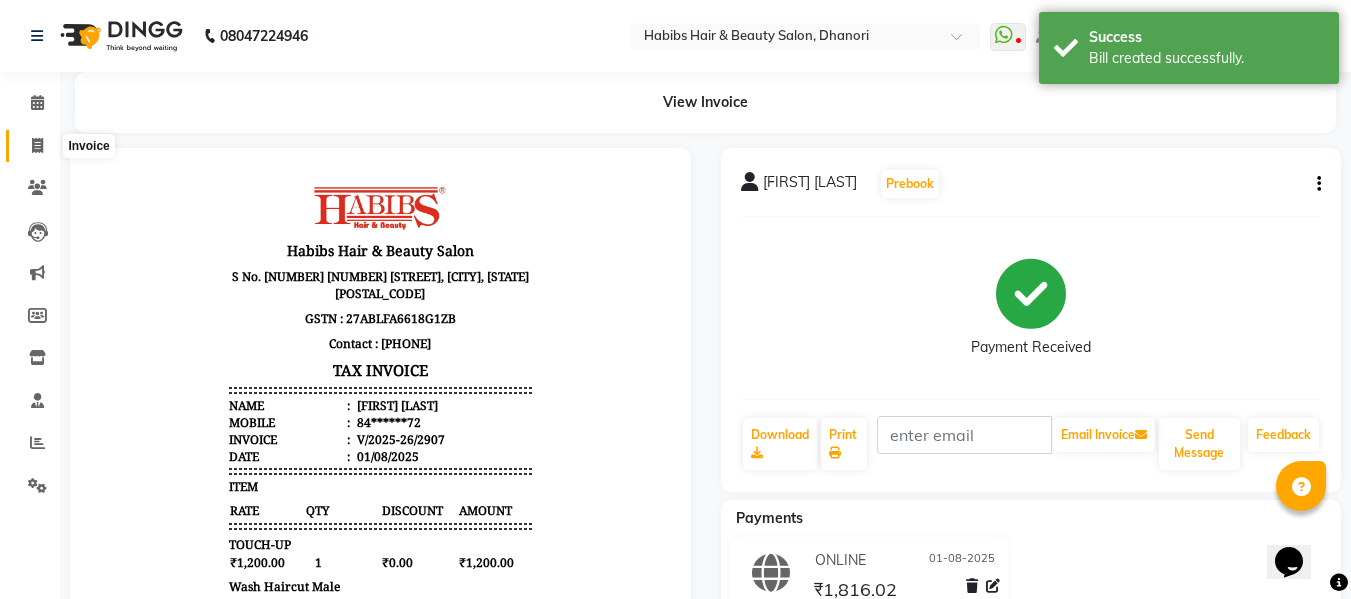 click 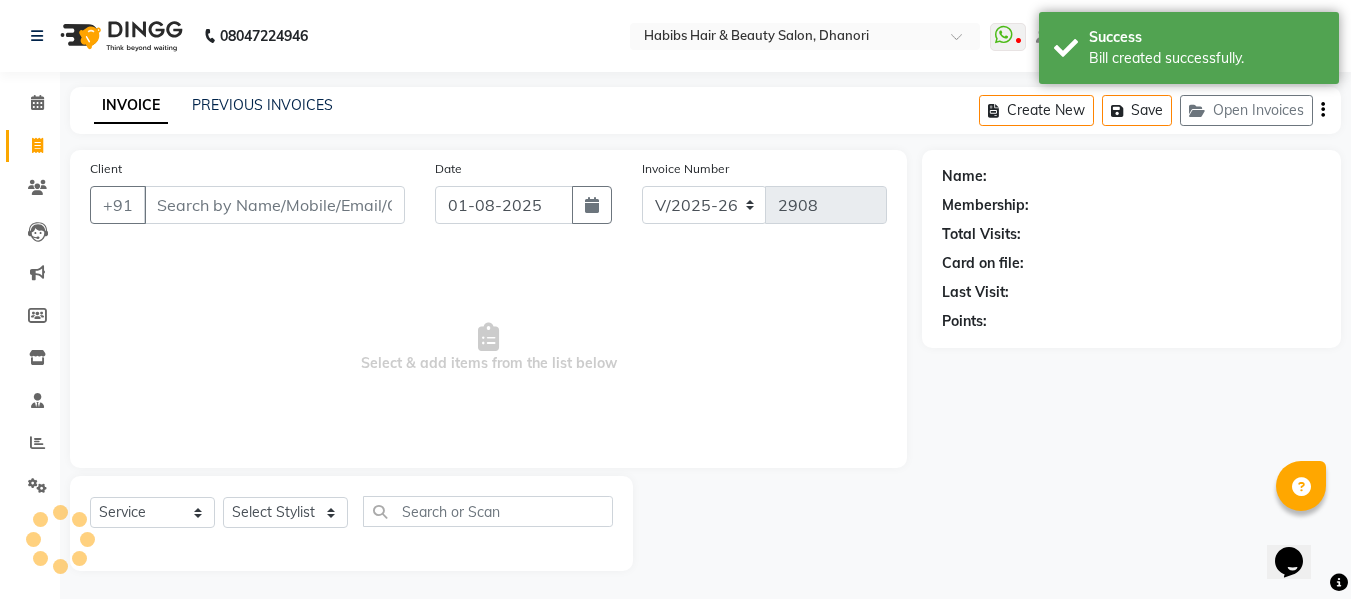 scroll, scrollTop: 2, scrollLeft: 0, axis: vertical 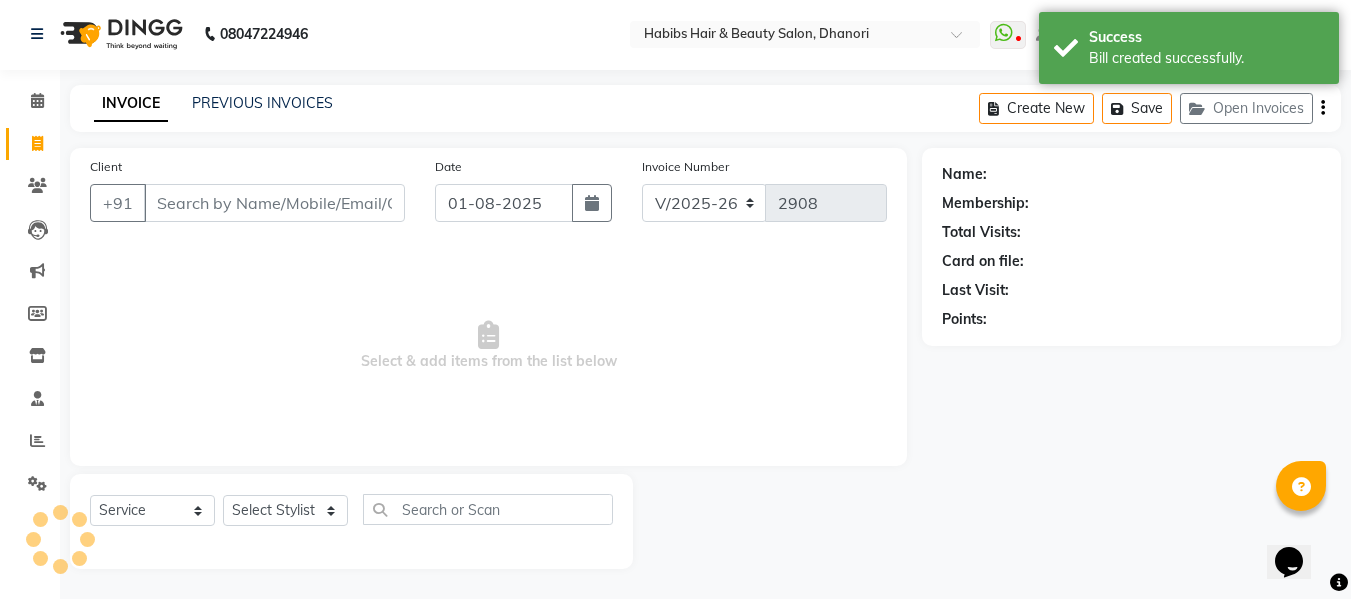 click on "Client" at bounding box center (274, 203) 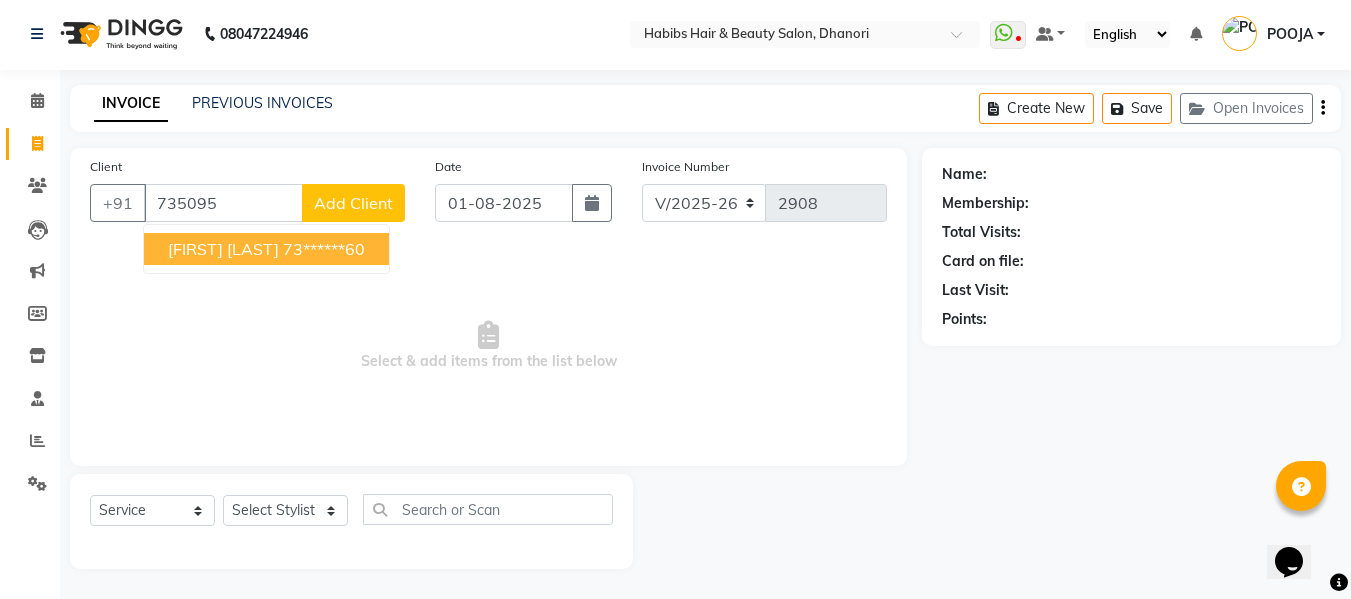click on "[FIRST] [LAST]" at bounding box center [223, 249] 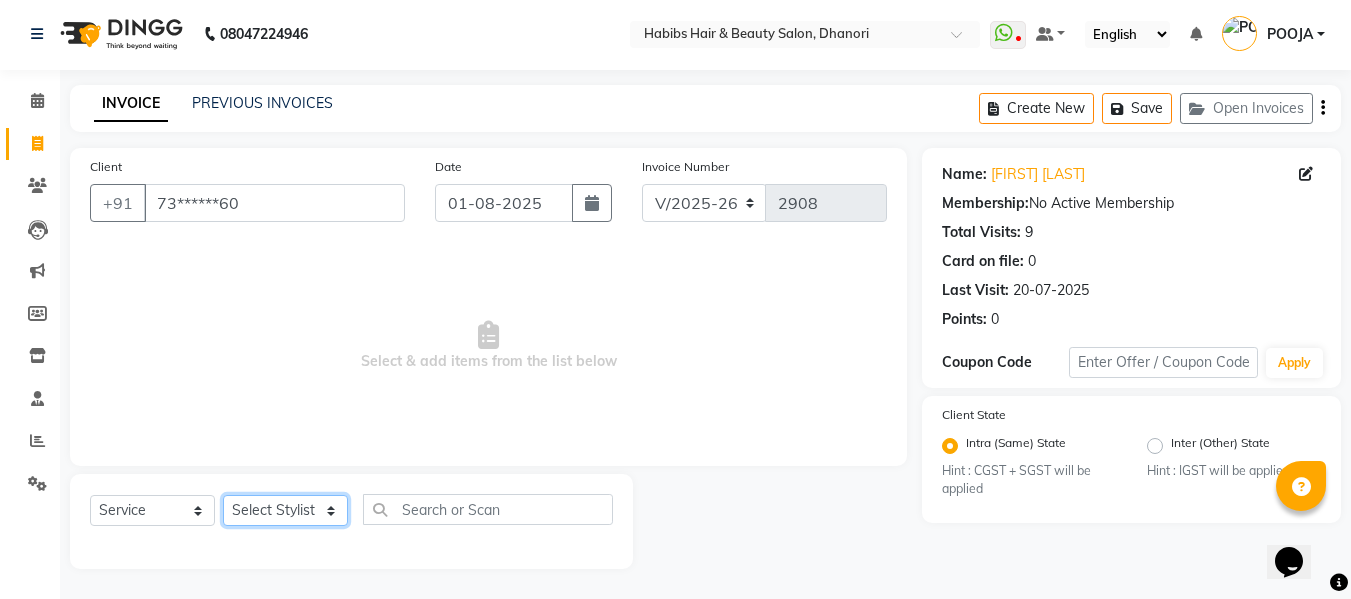 click on "Select Stylist Admin Alishan ARMAN DIVYA FAIZAN IRFAN MUZAMMIL POOJA POOJA J RAKESH SAHIL SHAKEEL SONAL" 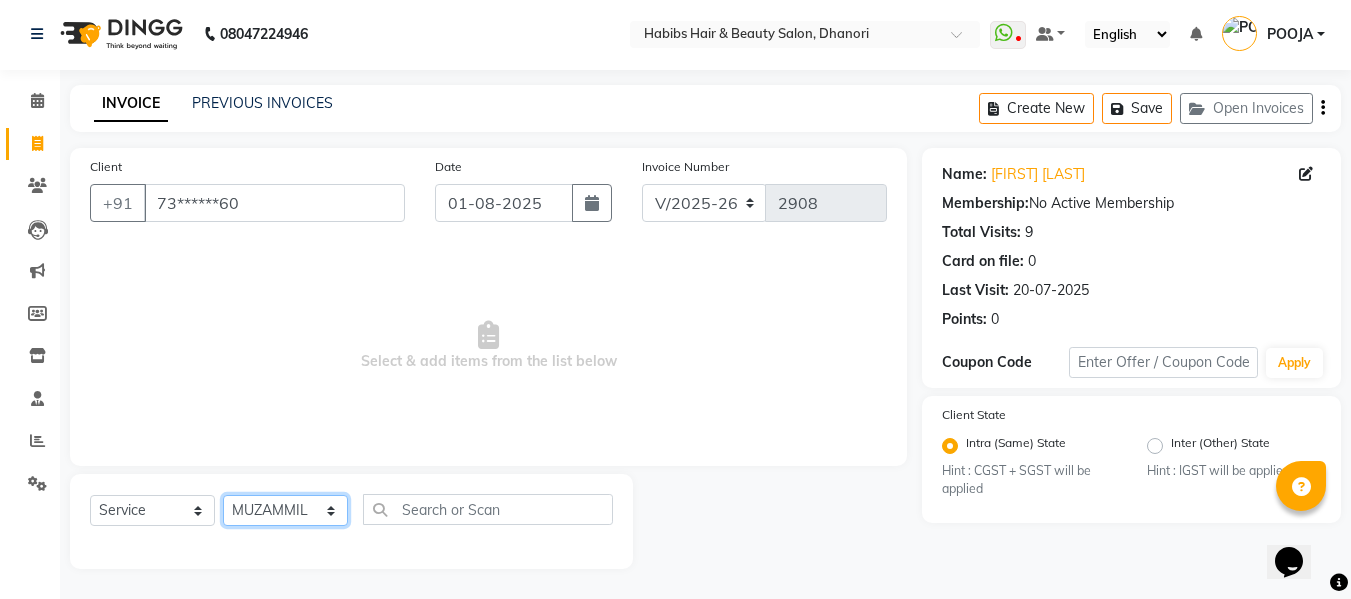 click on "Select Stylist Admin Alishan ARMAN DIVYA FAIZAN IRFAN MUZAMMIL POOJA POOJA J RAKESH SAHIL SHAKEEL SONAL" 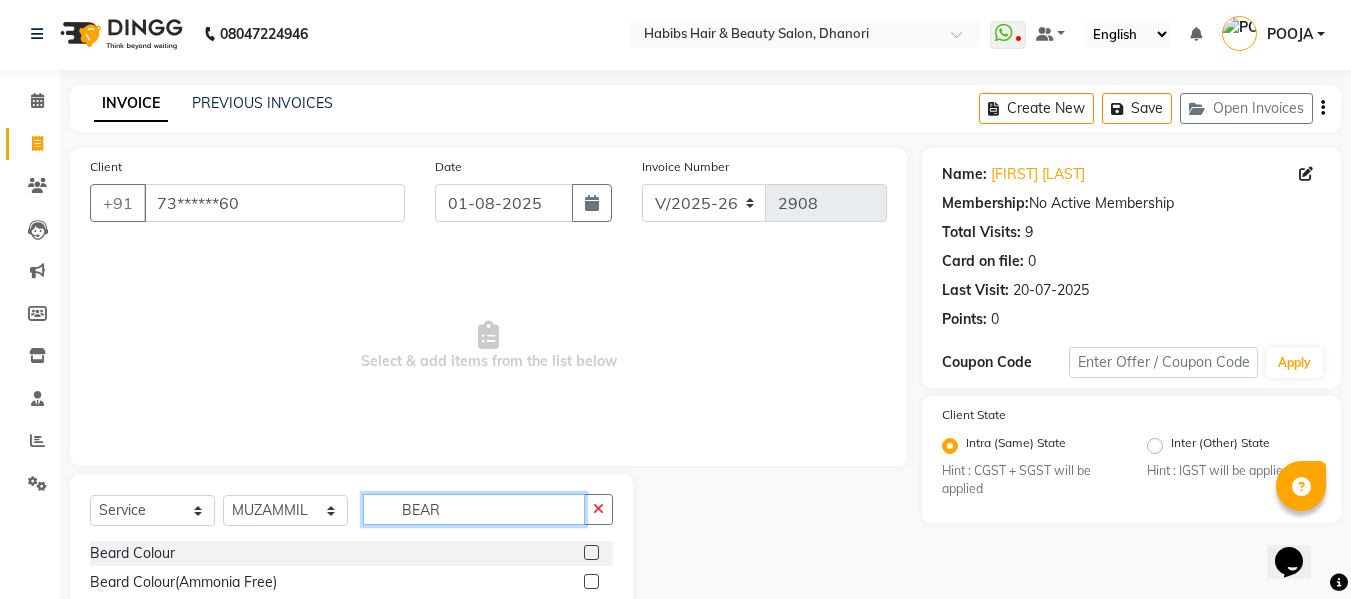 scroll, scrollTop: 147, scrollLeft: 0, axis: vertical 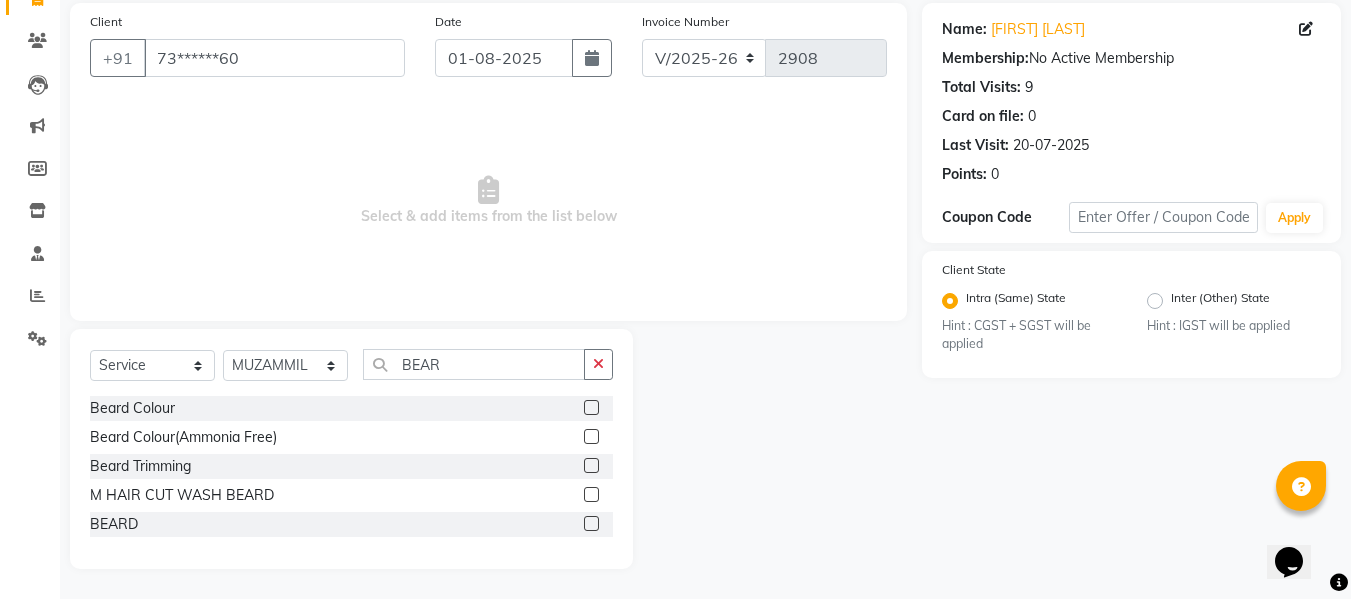 click 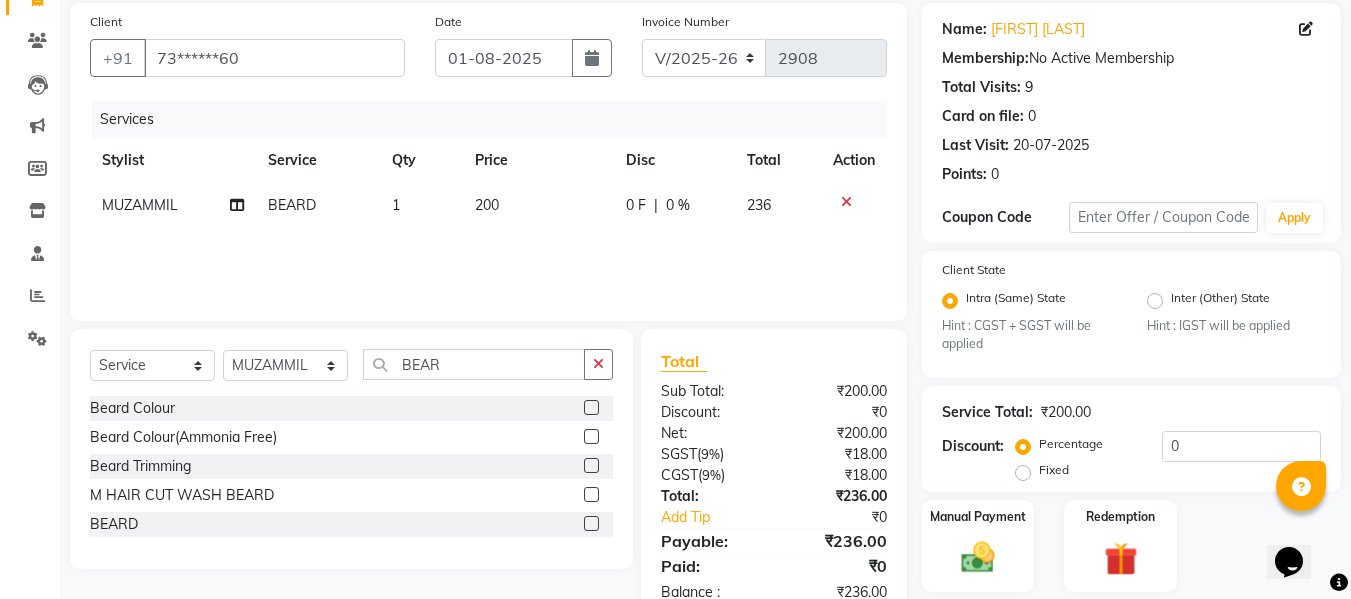 scroll, scrollTop: 211, scrollLeft: 0, axis: vertical 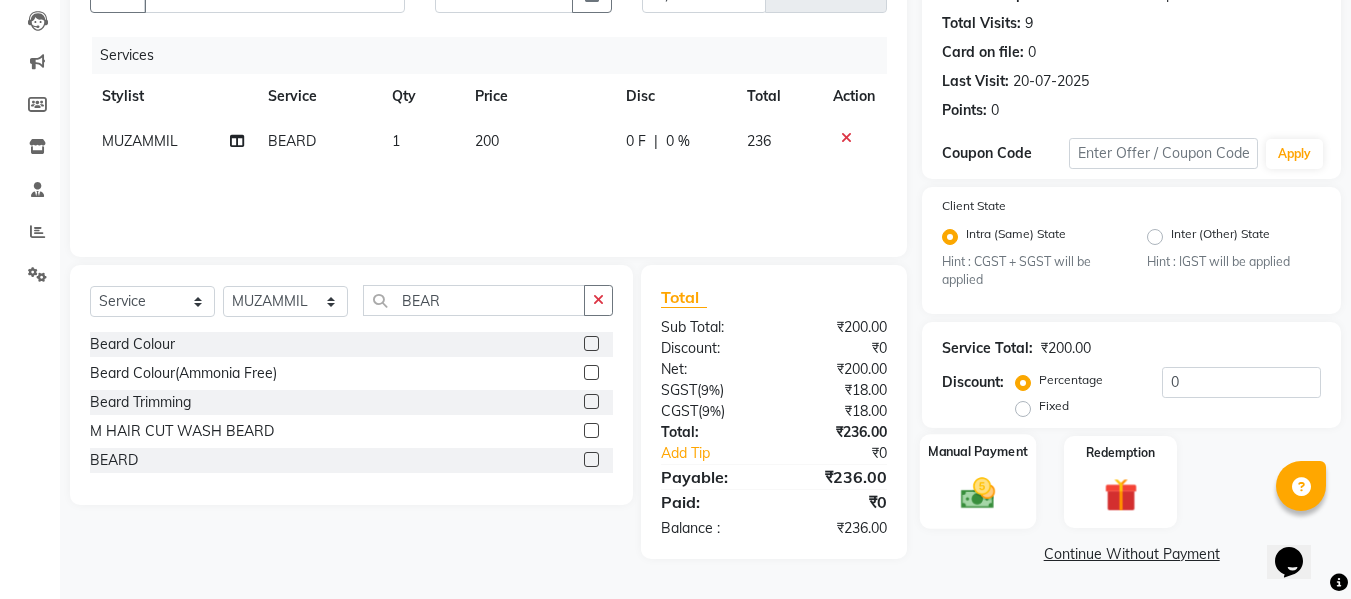 click 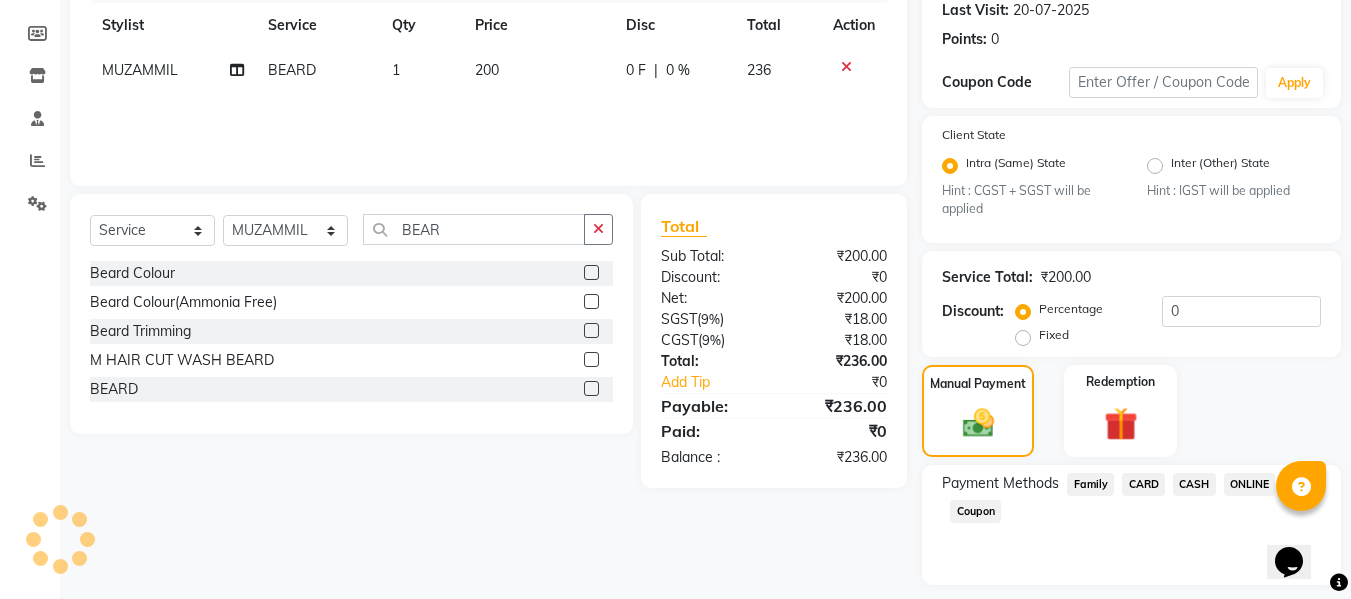 scroll, scrollTop: 339, scrollLeft: 0, axis: vertical 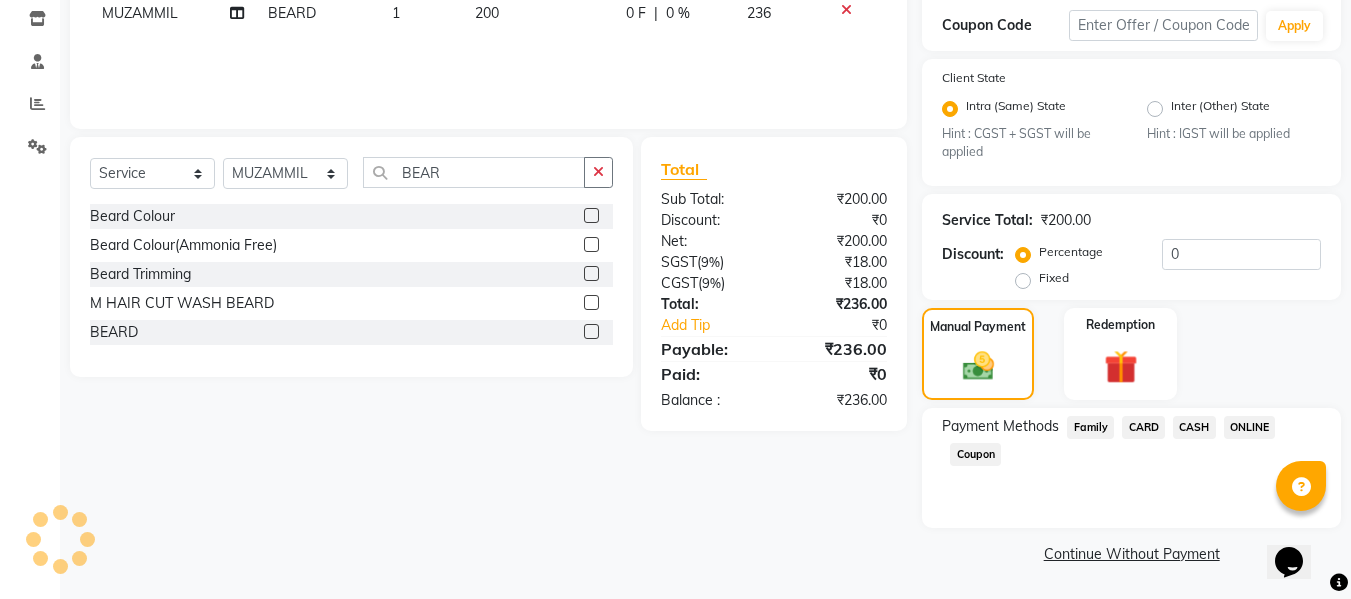 click on "ONLINE" 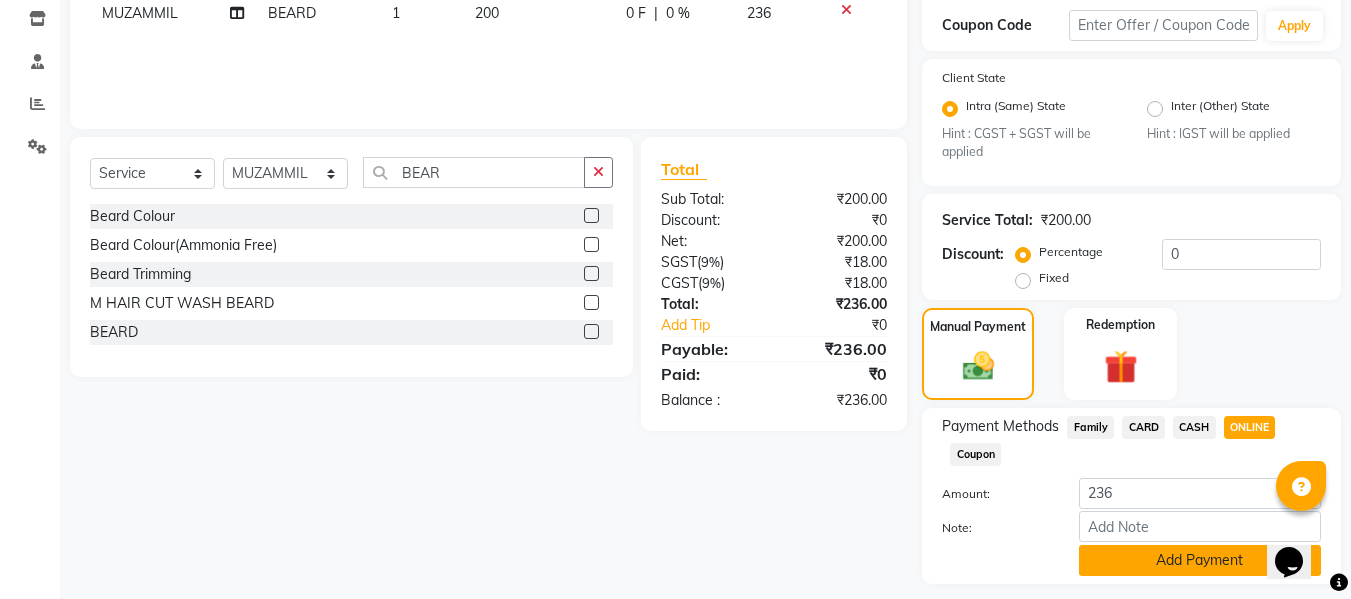 click on "Add Payment" 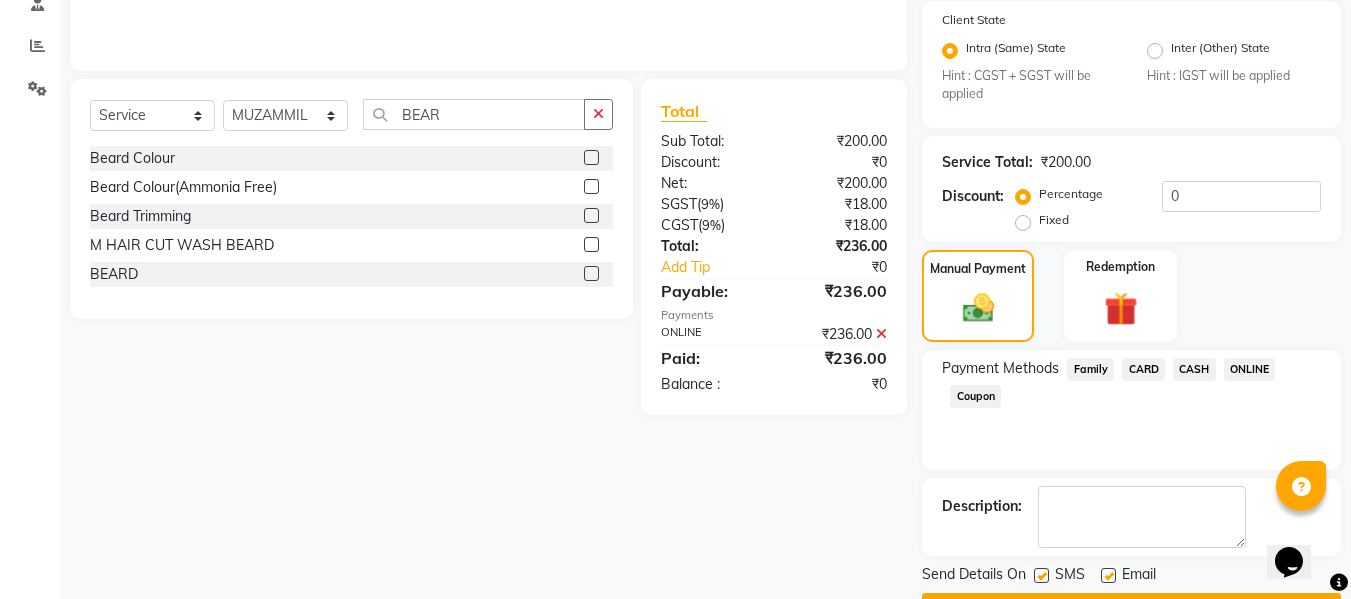 scroll, scrollTop: 452, scrollLeft: 0, axis: vertical 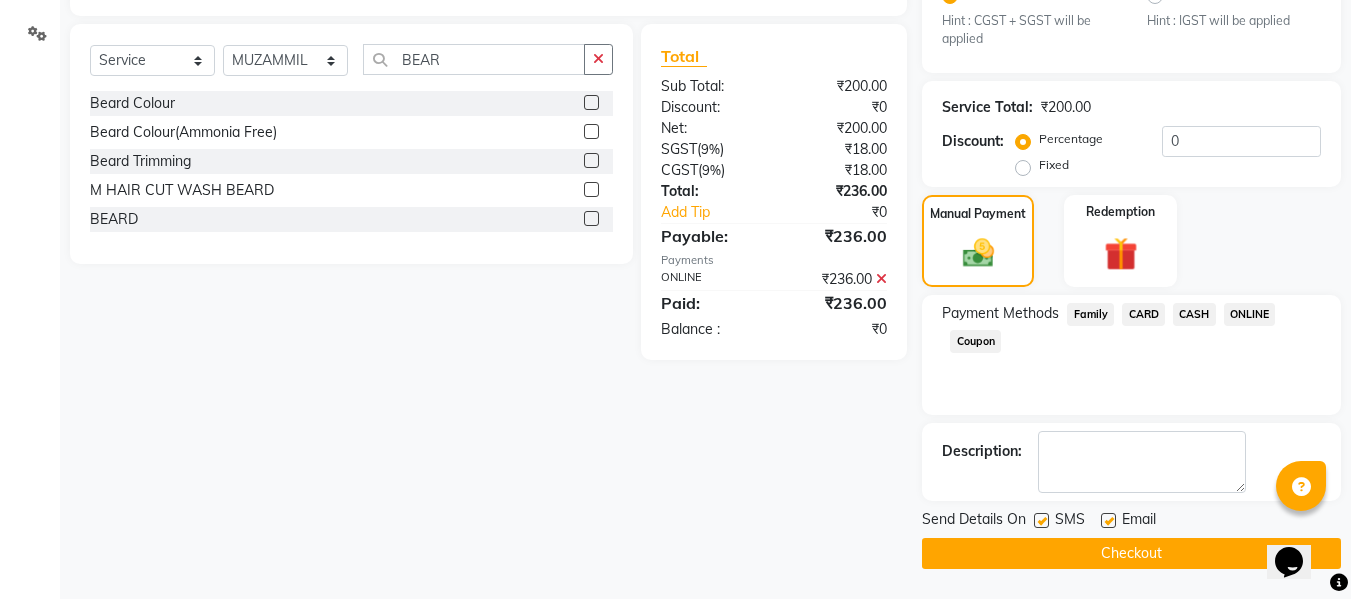 click on "Checkout" 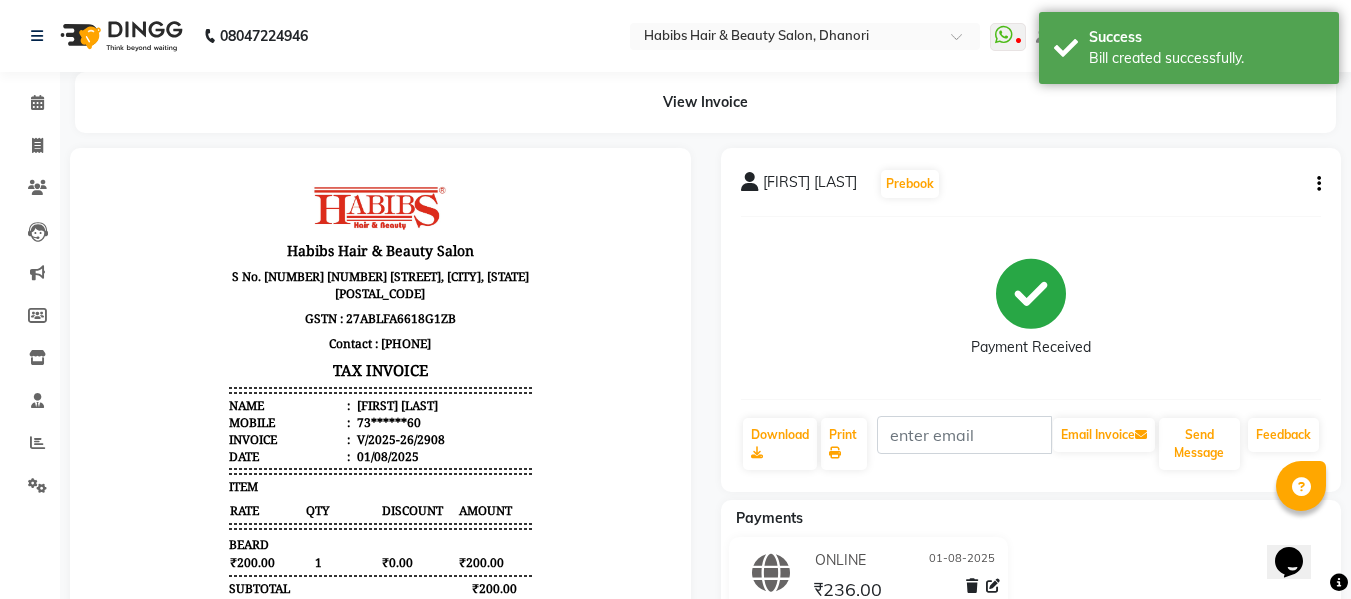 scroll, scrollTop: 0, scrollLeft: 0, axis: both 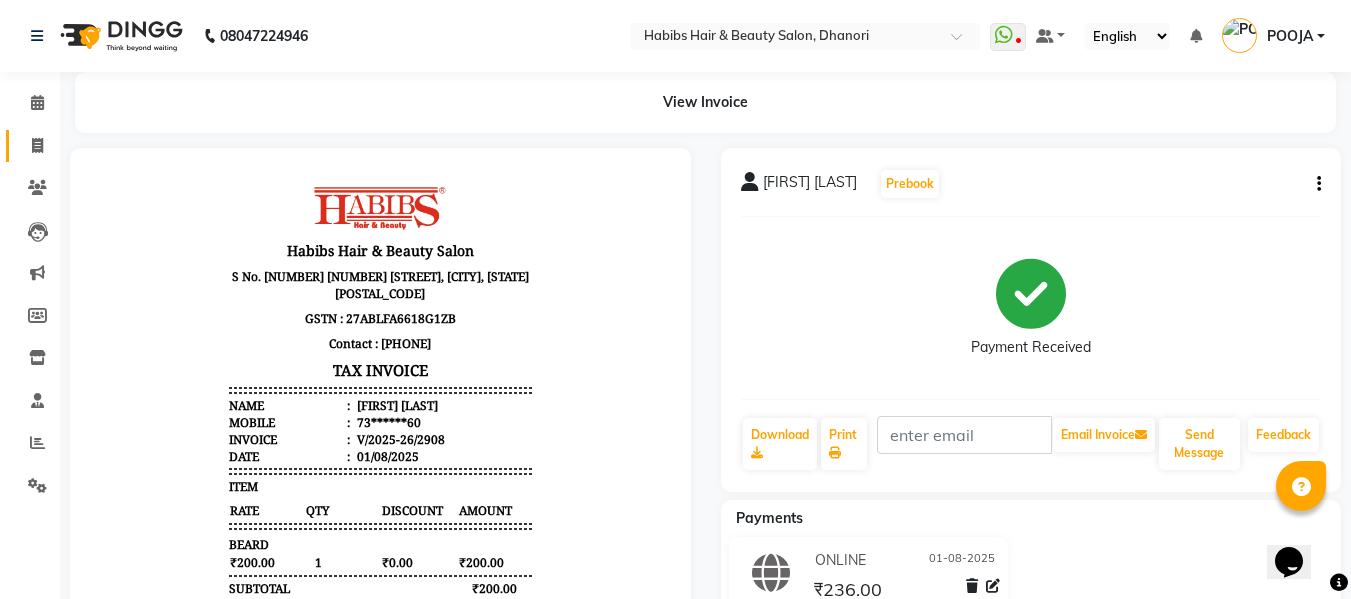 click on "Invoice" 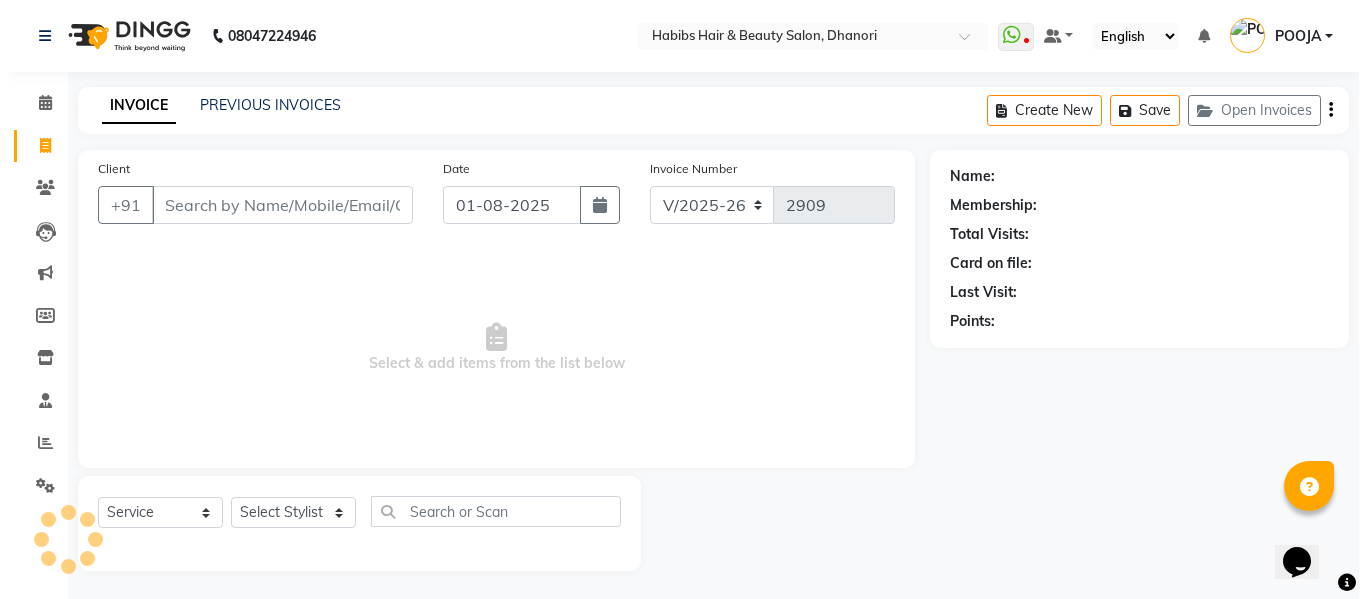 scroll, scrollTop: 2, scrollLeft: 0, axis: vertical 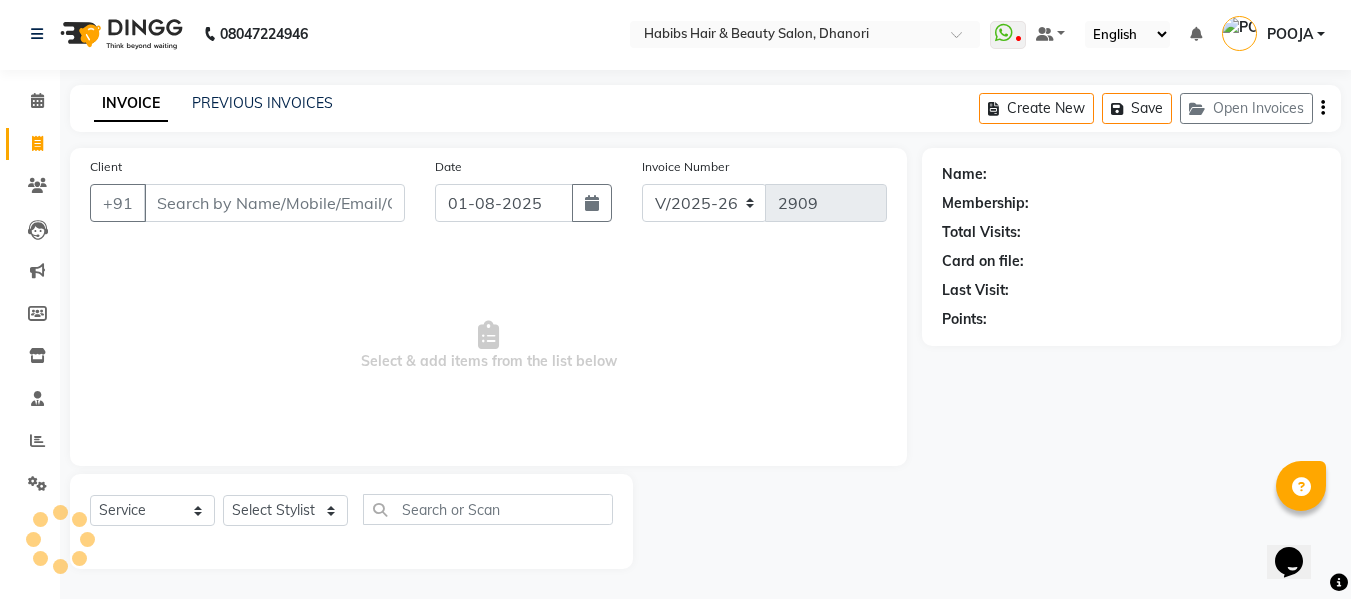 click on "Client" at bounding box center [274, 203] 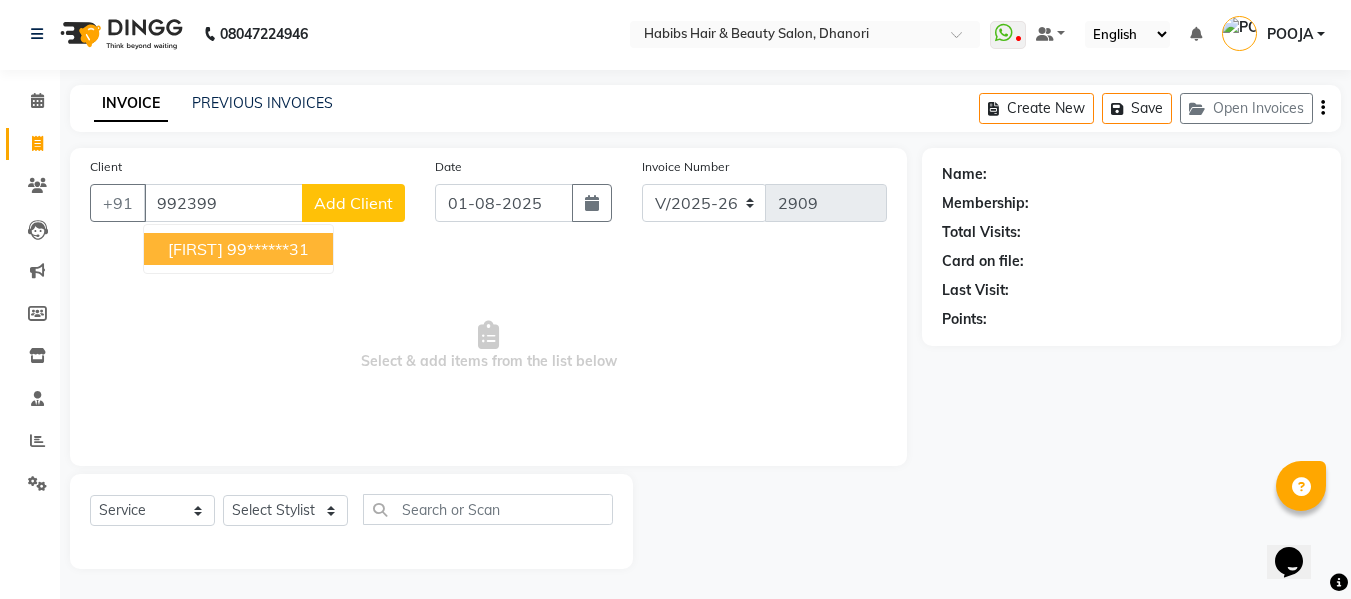 click on "99******31" at bounding box center [268, 249] 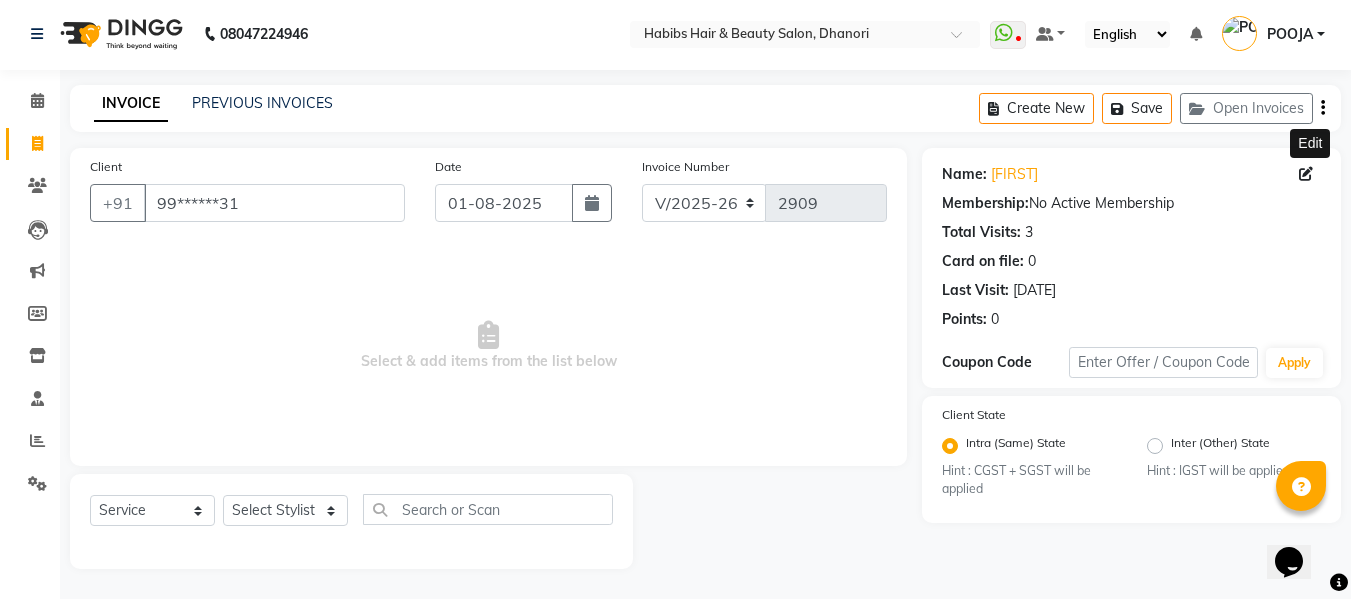 click 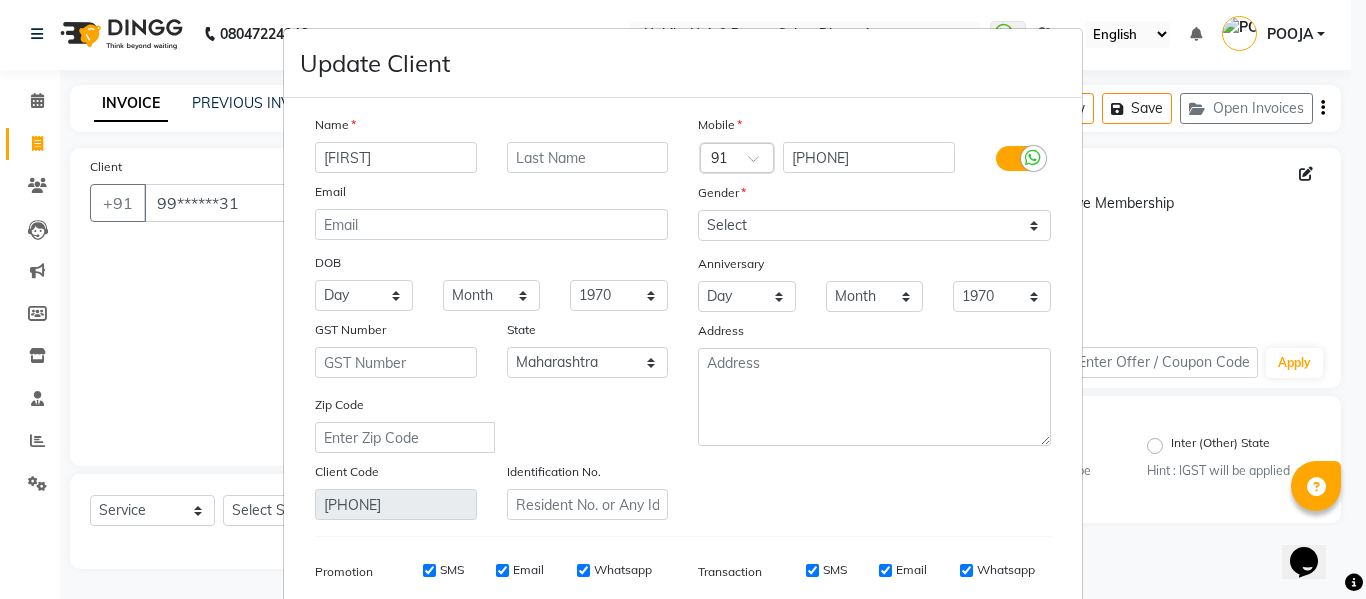 click on "[FIRST]" at bounding box center (396, 157) 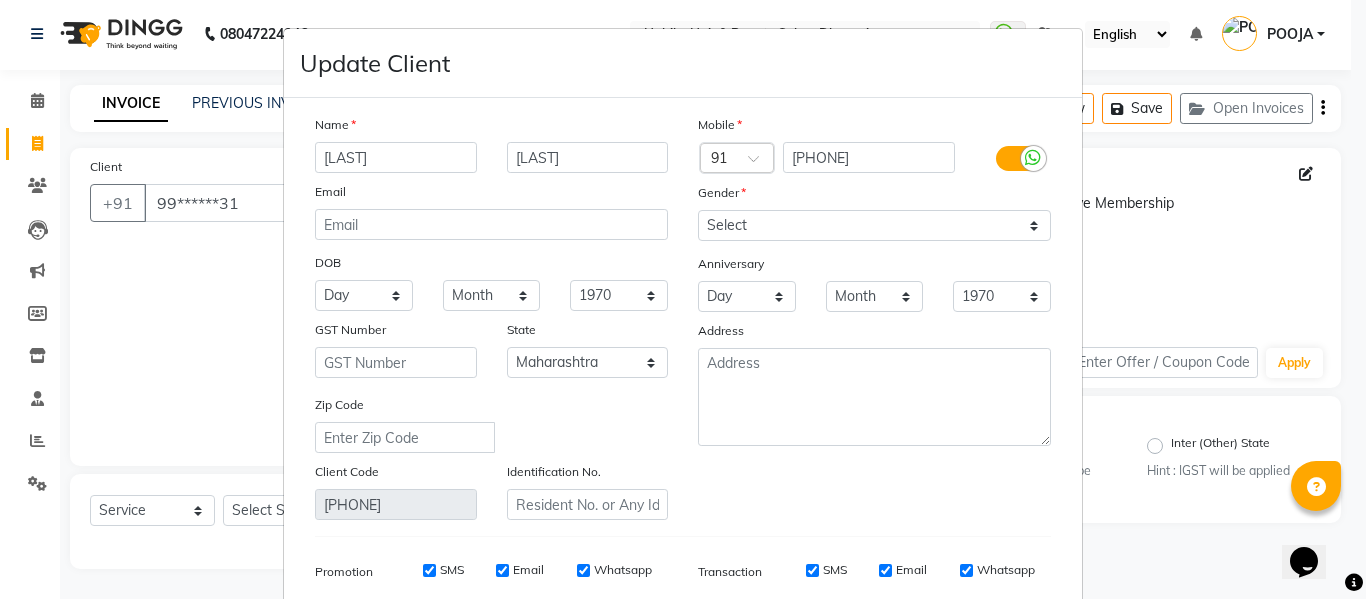 click on "Mobile Country Code × 91 [PHONE] Gender Select Male Female Other Prefer Not To Say Anniversary Day 01 02 03 04 05 06 07 08 09 10 11 12 13 14 15 16 17 18 19 20 21 22 23 24 25 26 27 28 29 30 31 Month January February March April May June July August September October November December 1970 1971 1972 1973 1974 1975 1976 1977 1978 1979 1980 1981 1982 1983 1984 1985 1986 1987 1988 1989 1990 1991 1992 1993 1994 1995 1996 1997 1998 1999 2000 2001 2002 2003 2004 2005 2006 2007 2008 2009 2010 2011 2012 2013 2014 2015 2016 2017 2018 2019 2020 2021 2022 2023 2024 2025 Address" at bounding box center [874, 317] 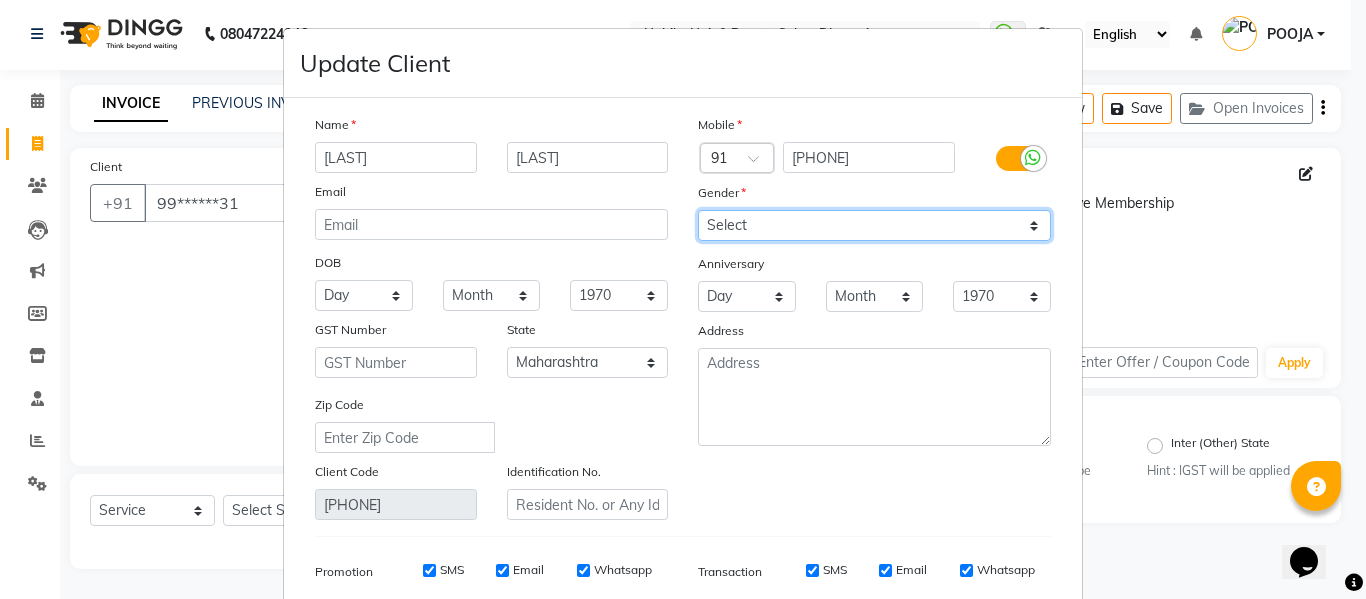 click on "Select Male Female Other Prefer Not To Say" at bounding box center (874, 225) 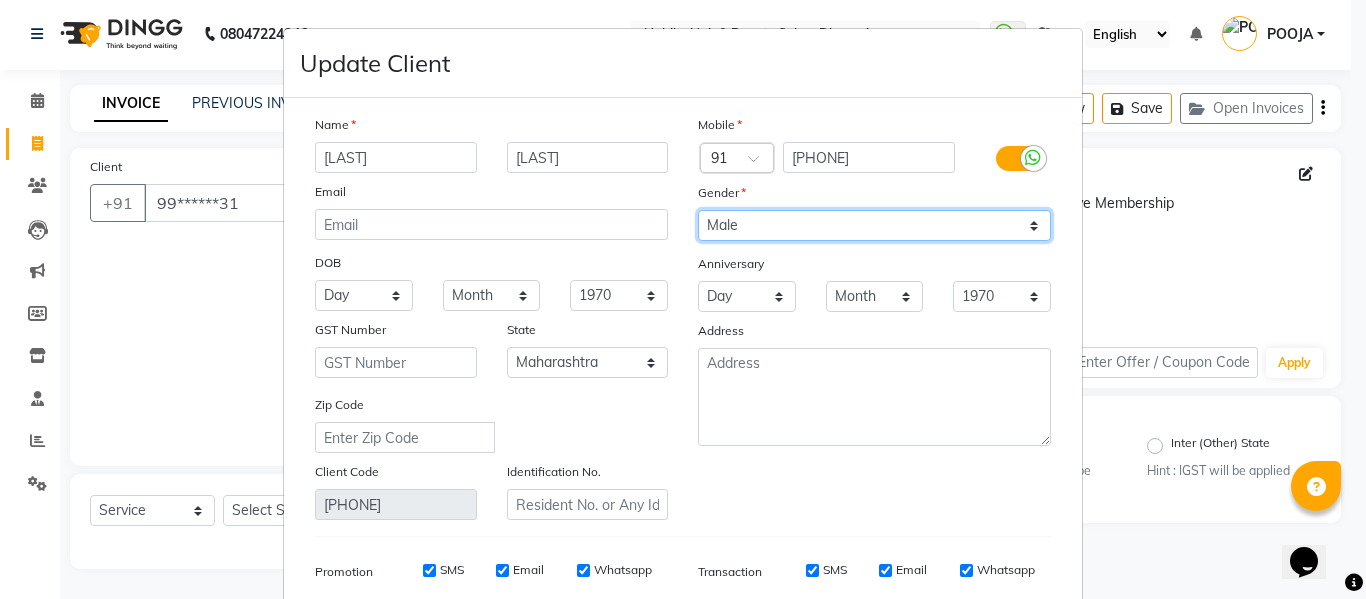 click on "Select Male Female Other Prefer Not To Say" at bounding box center (874, 225) 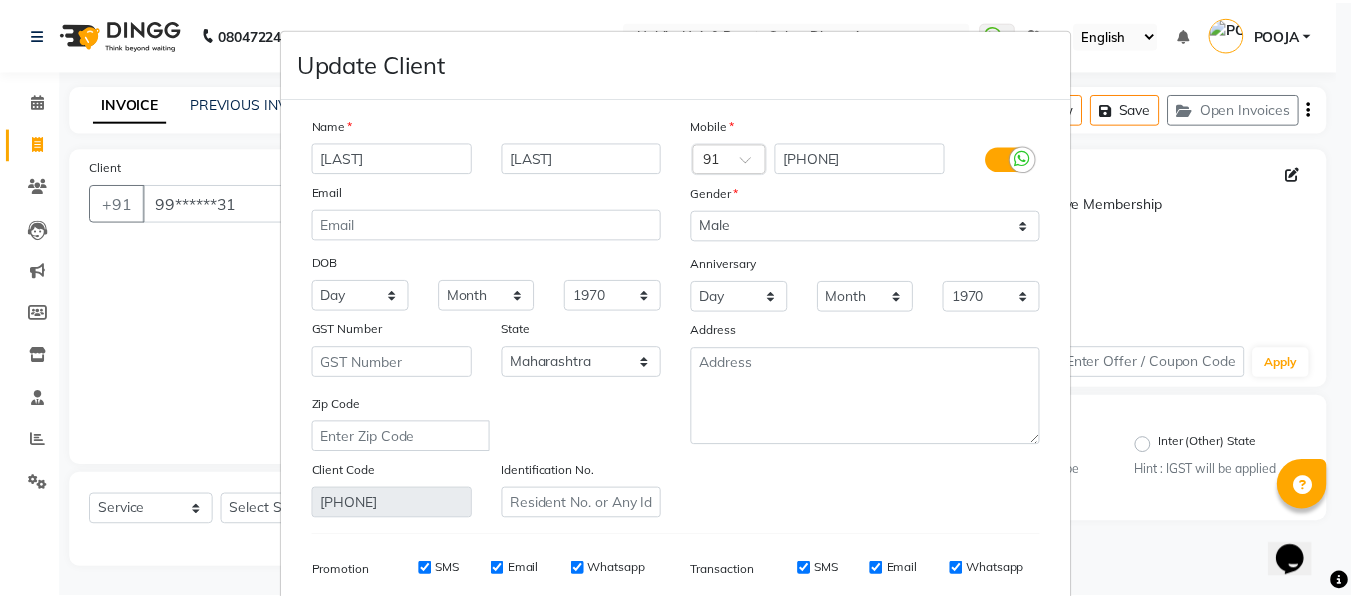 scroll, scrollTop: 288, scrollLeft: 0, axis: vertical 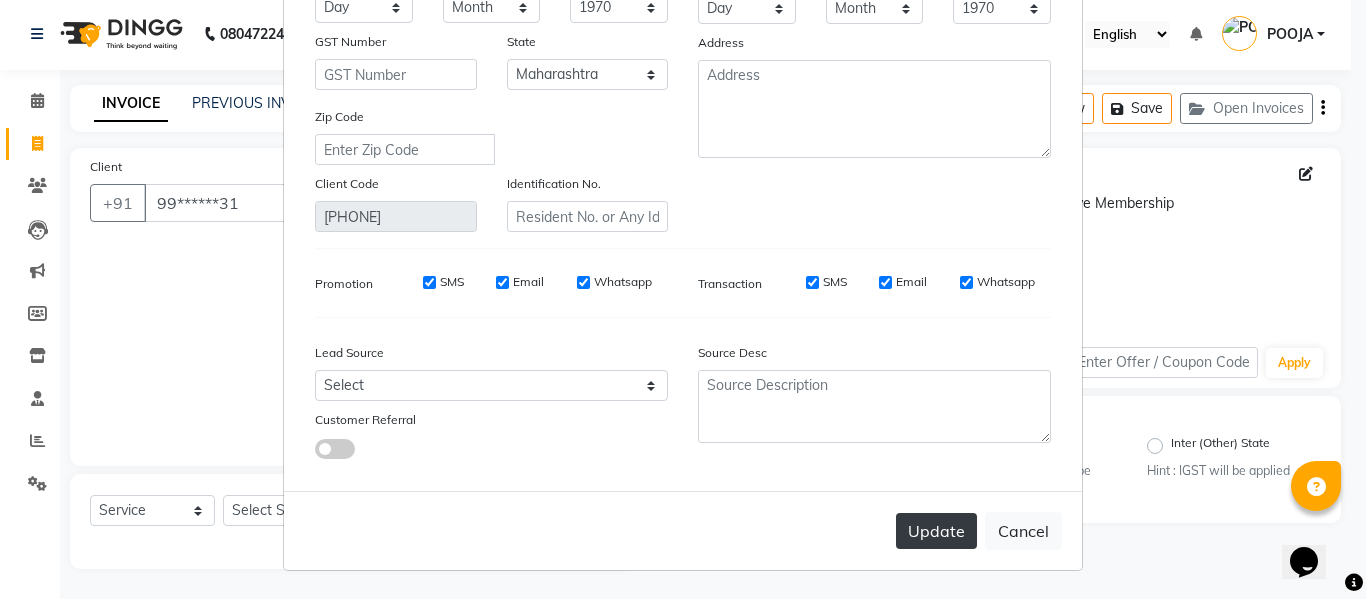 click on "Update" at bounding box center [936, 531] 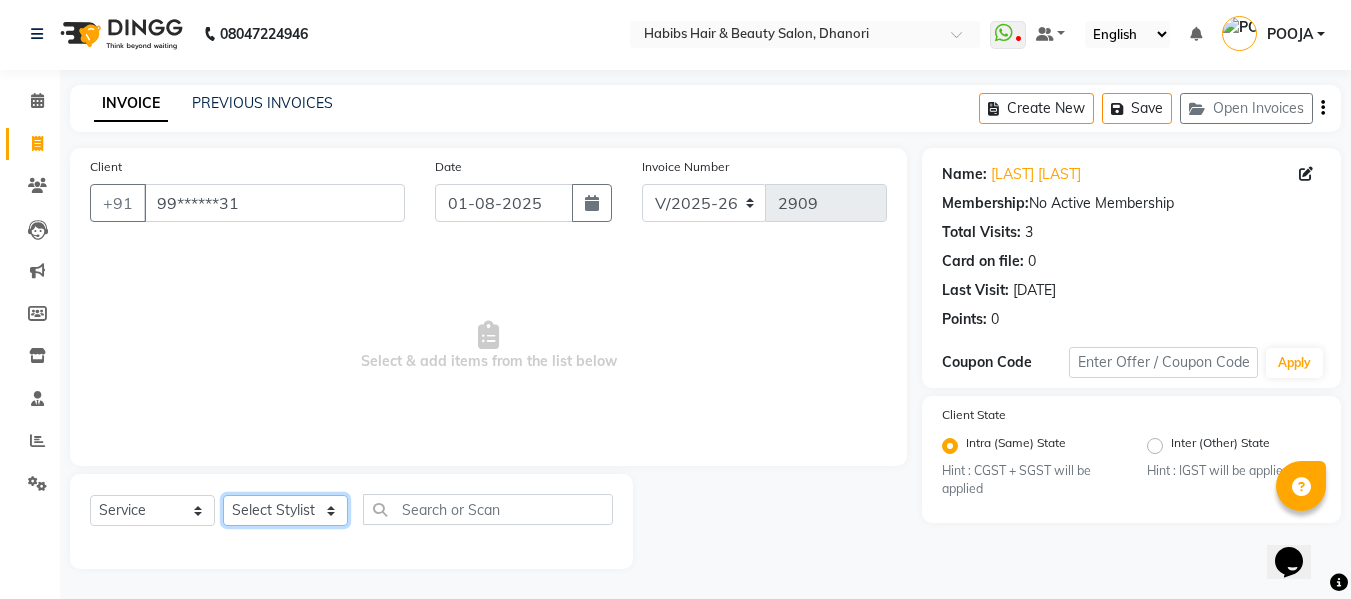 click on "Select Stylist Admin Alishan ARMAN DIVYA FAIZAN IRFAN MUZAMMIL POOJA POOJA J RAKESH SAHIL SHAKEEL SONAL" 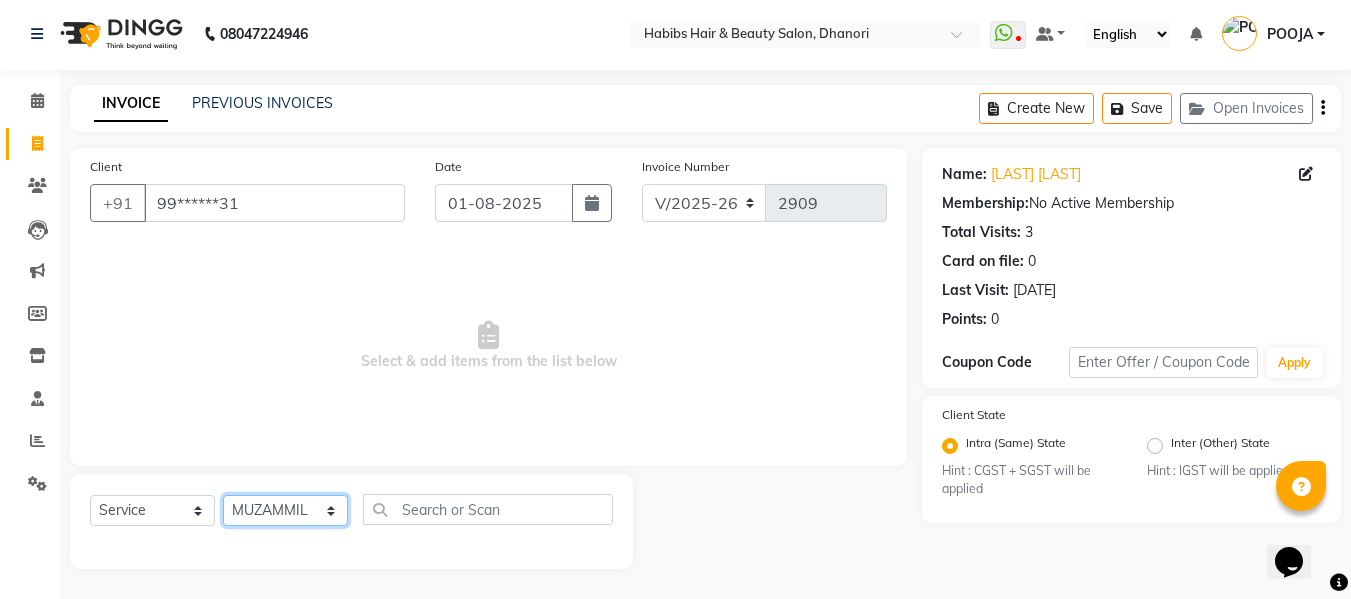 click on "Select Stylist Admin Alishan ARMAN DIVYA FAIZAN IRFAN MUZAMMIL POOJA POOJA J RAKESH SAHIL SHAKEEL SONAL" 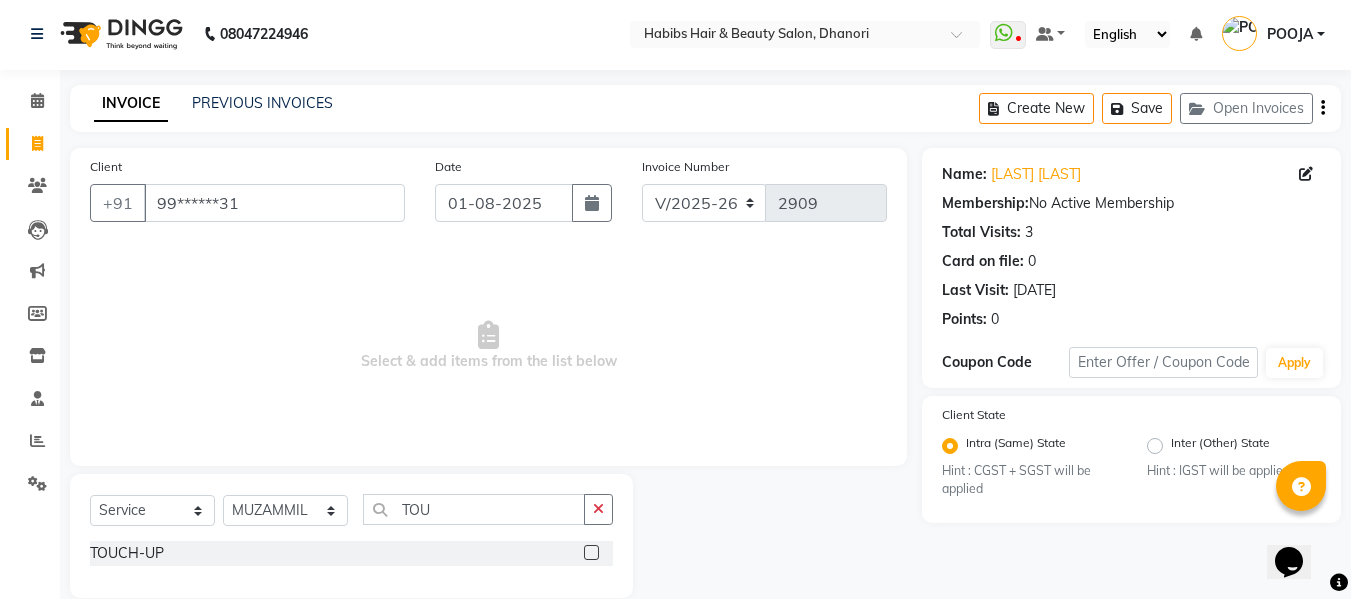 click 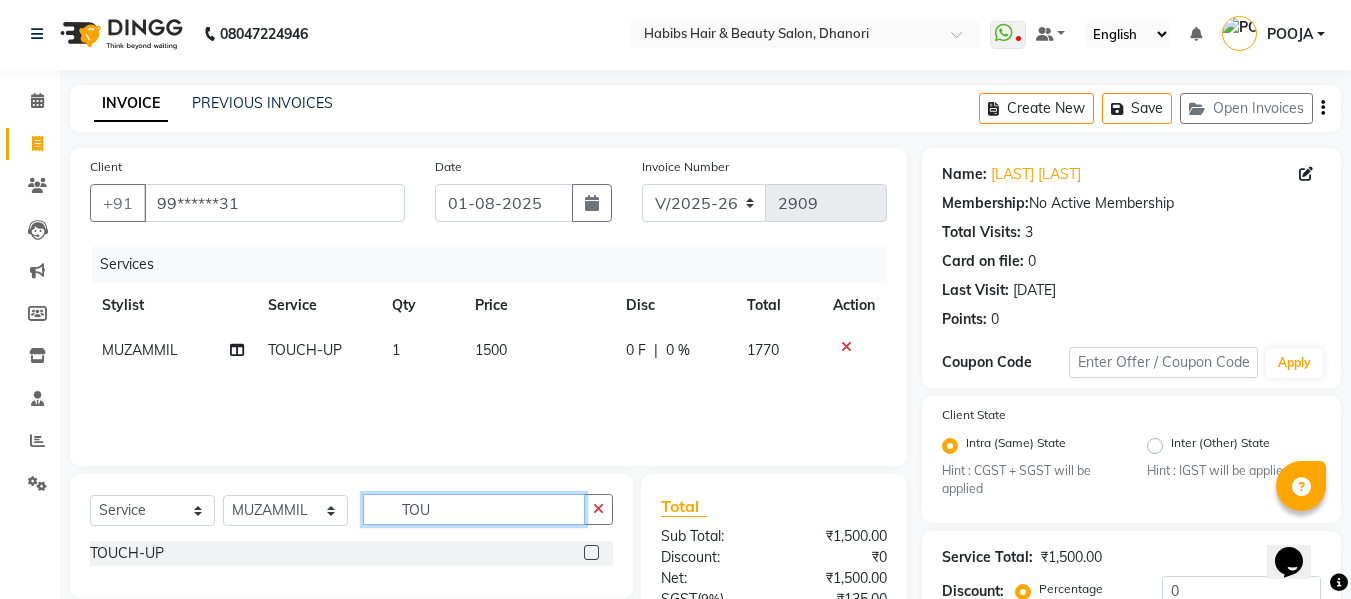 click on "TOU" 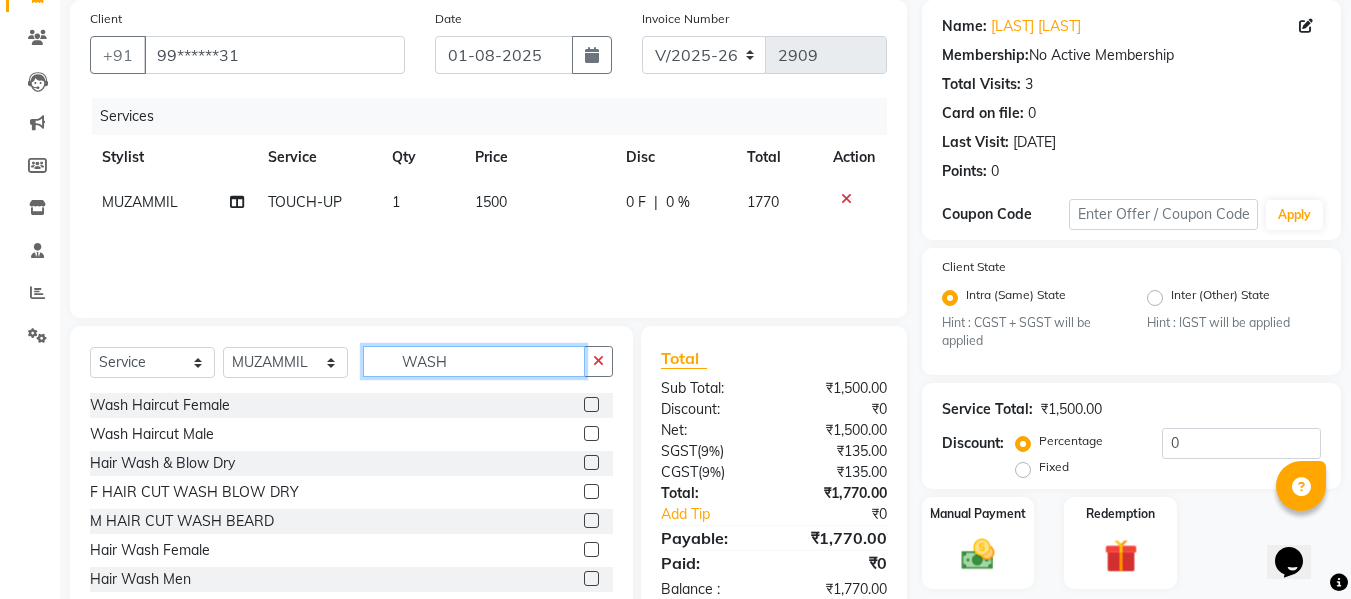 scroll, scrollTop: 211, scrollLeft: 0, axis: vertical 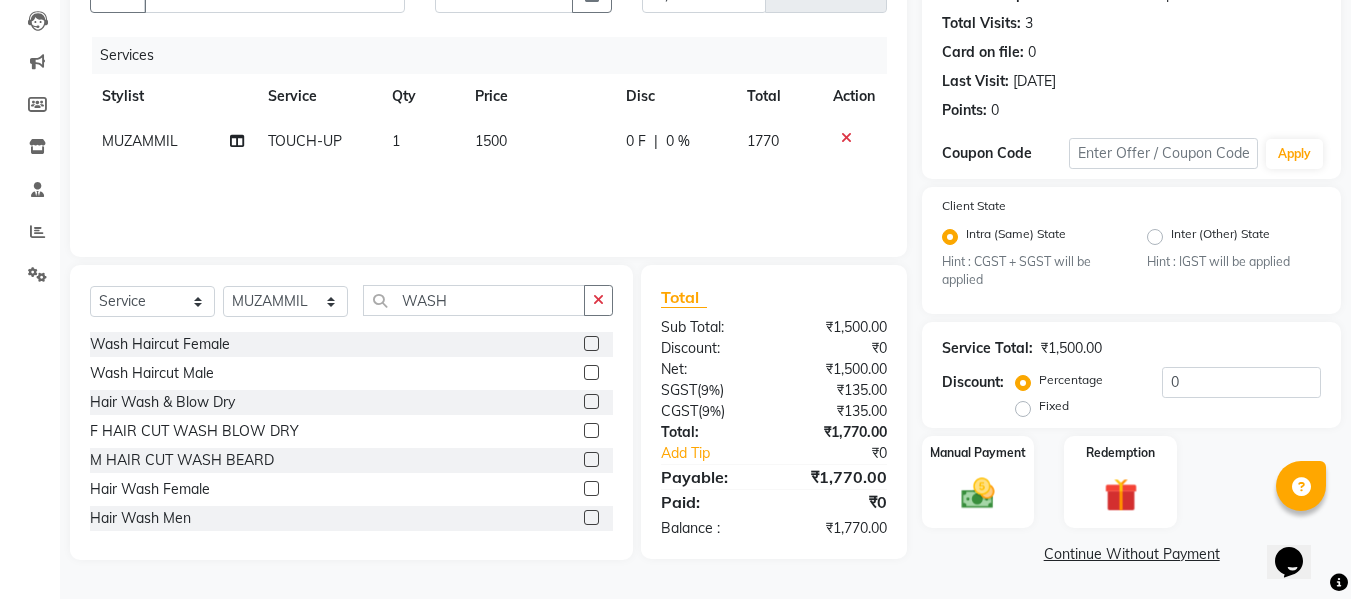 click 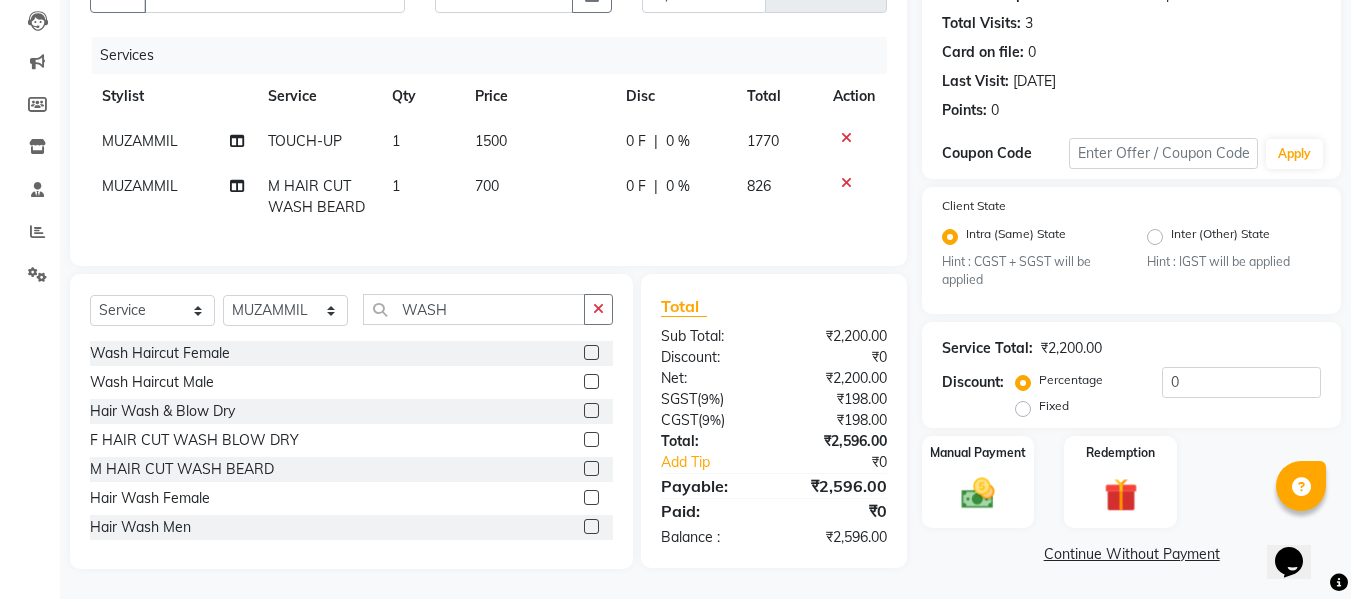 click on "700" 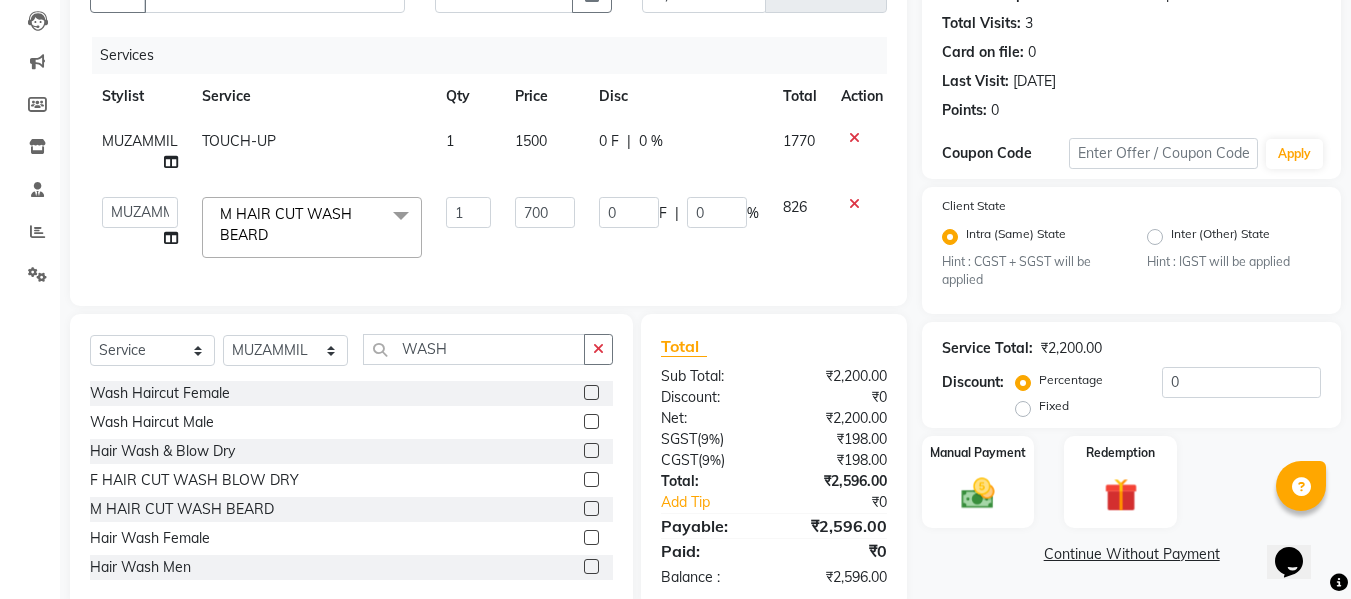 click on "700" 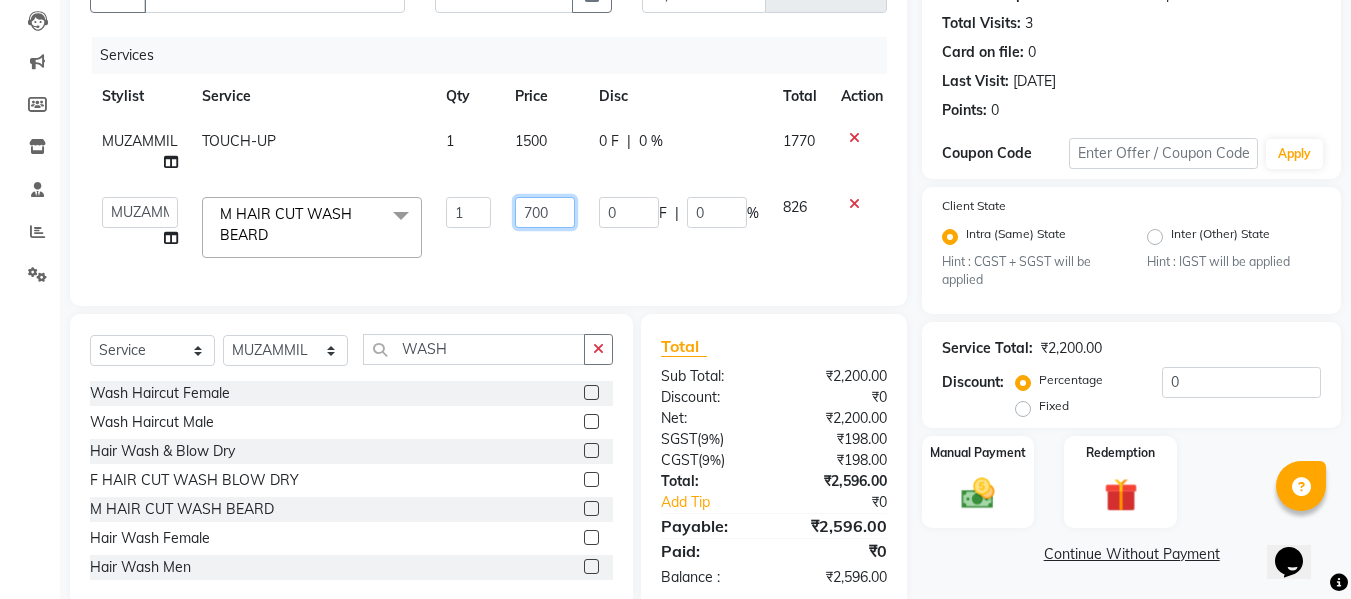 click on "700" 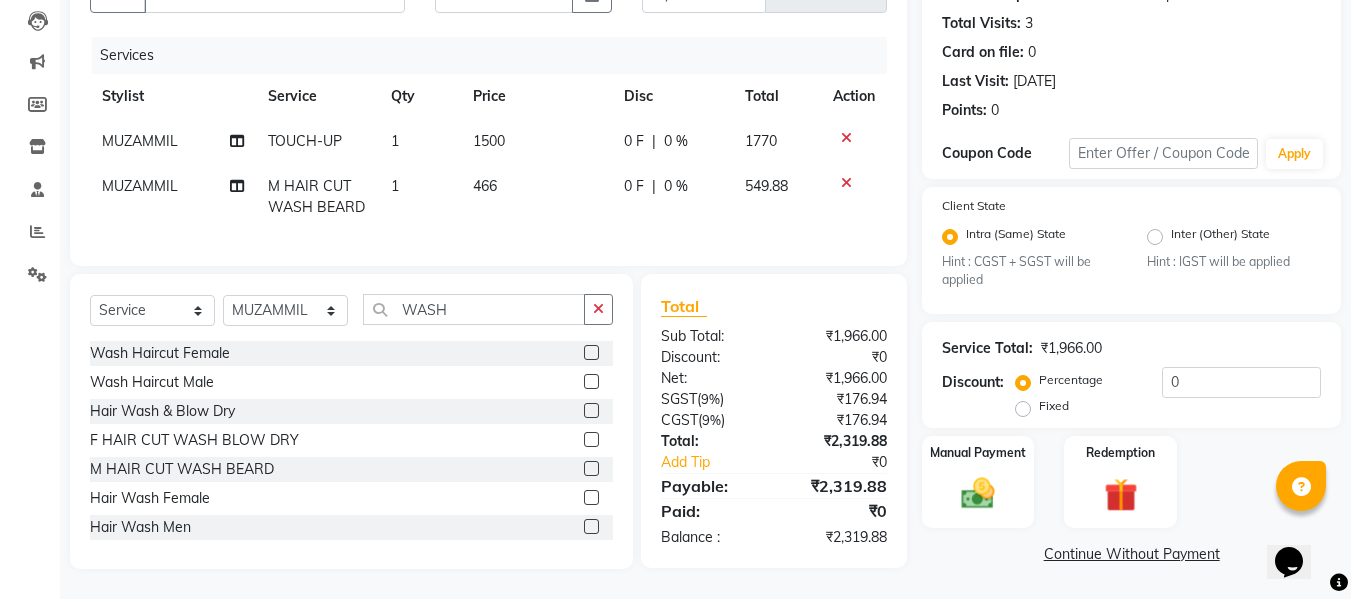 click on "1500" 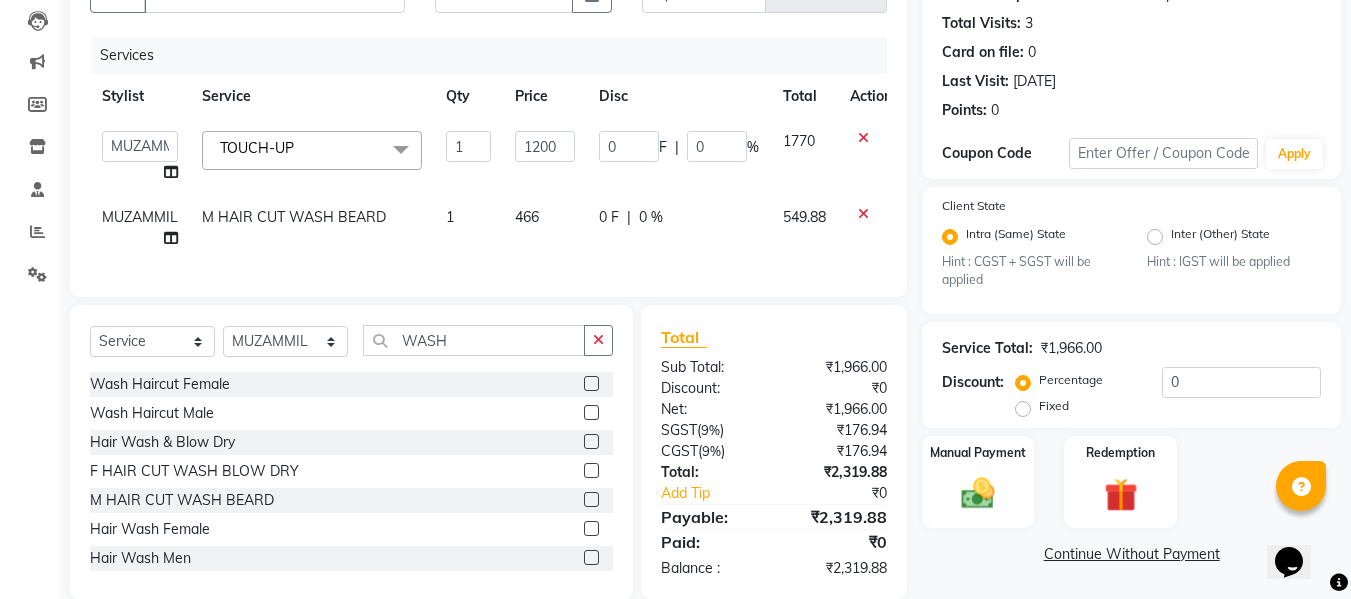 click on "1200" 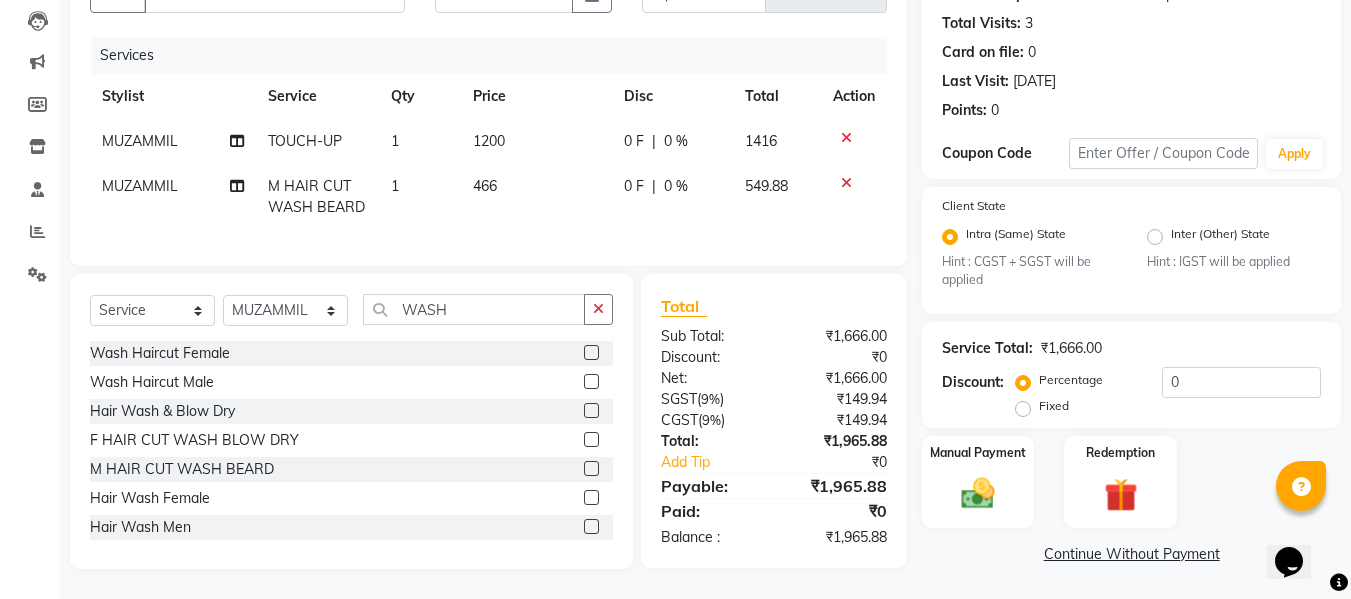 click on "[FIRST] [LAST] HAIR CUT WASH BEARD 1 466 0 F | 0 % 549.88" 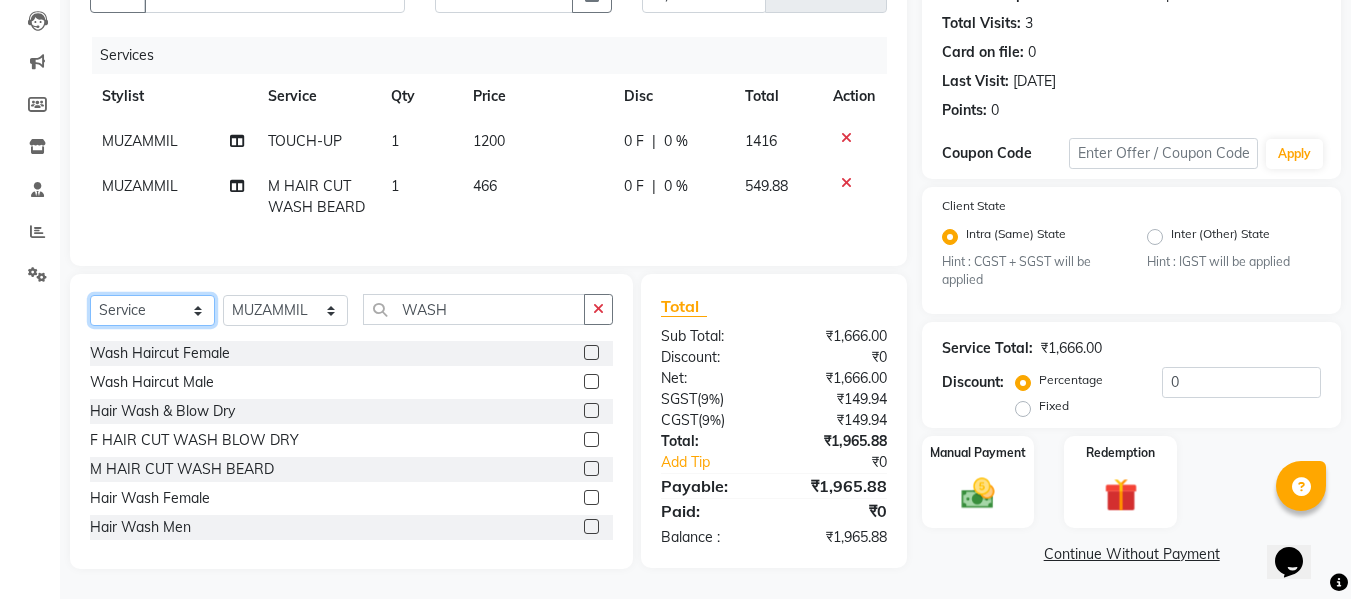 click on "Select  Service  Product  Membership  Package Voucher Prepaid Gift Card" 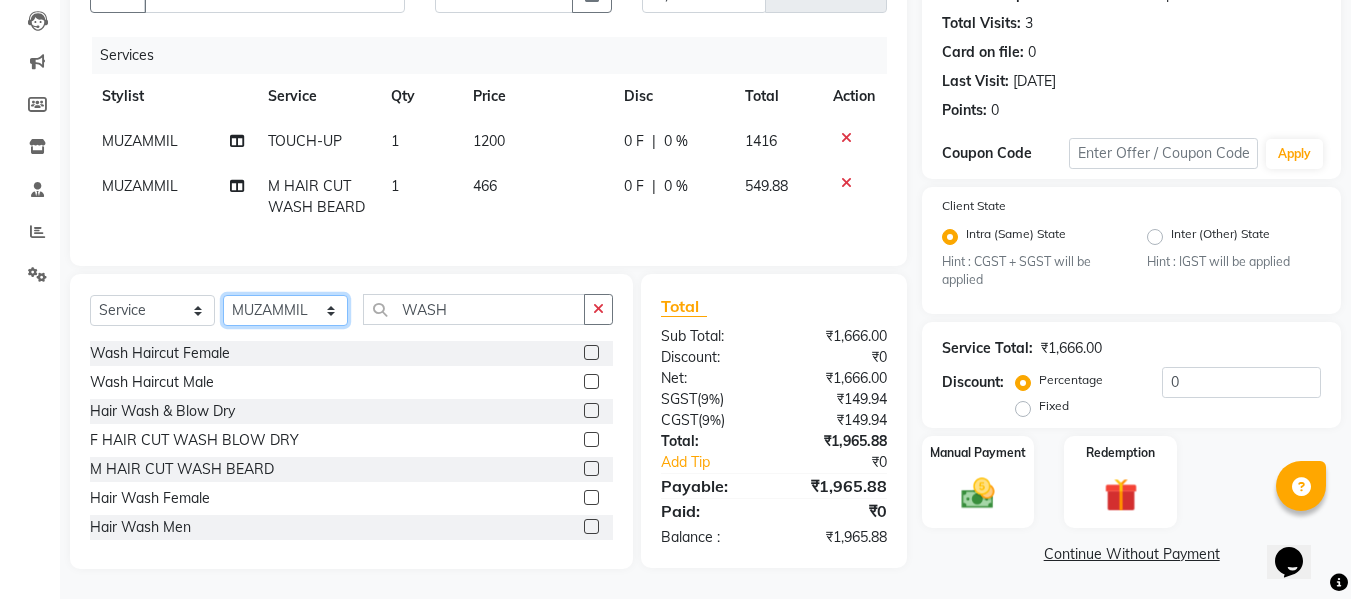 click on "Select Stylist Admin Alishan ARMAN DIVYA FAIZAN IRFAN MUZAMMIL POOJA POOJA J RAKESH SAHIL SHAKEEL SONAL" 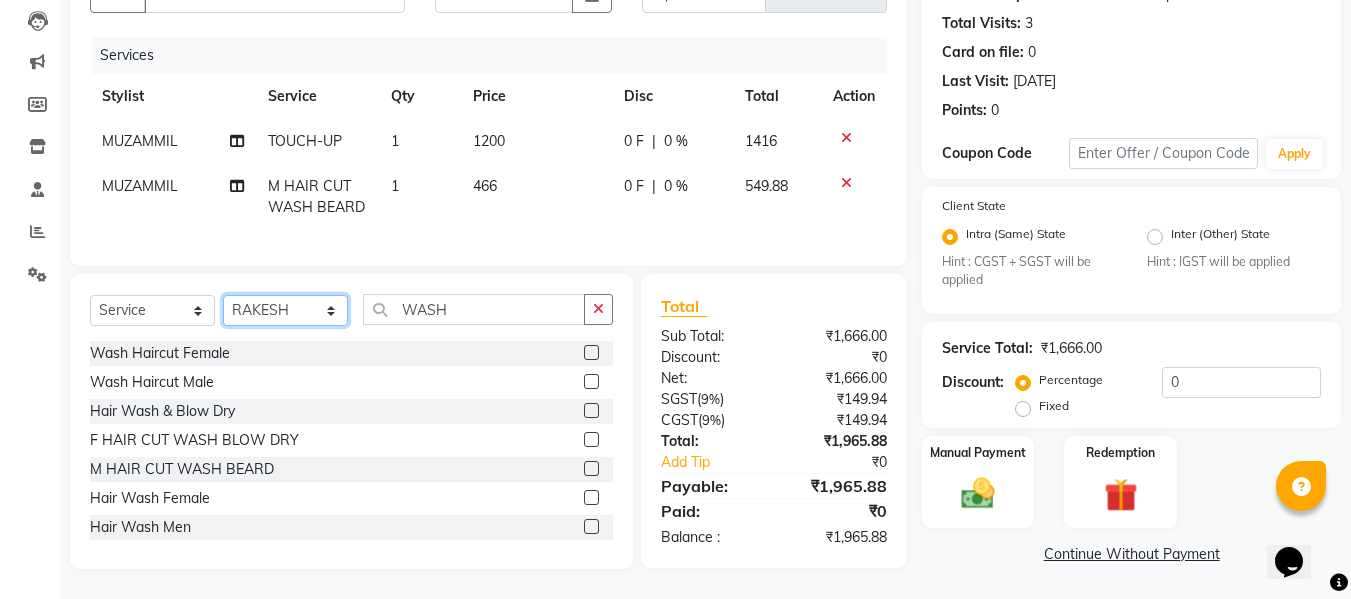 click on "Select Stylist Admin Alishan ARMAN DIVYA FAIZAN IRFAN MUZAMMIL POOJA POOJA J RAKESH SAHIL SHAKEEL SONAL" 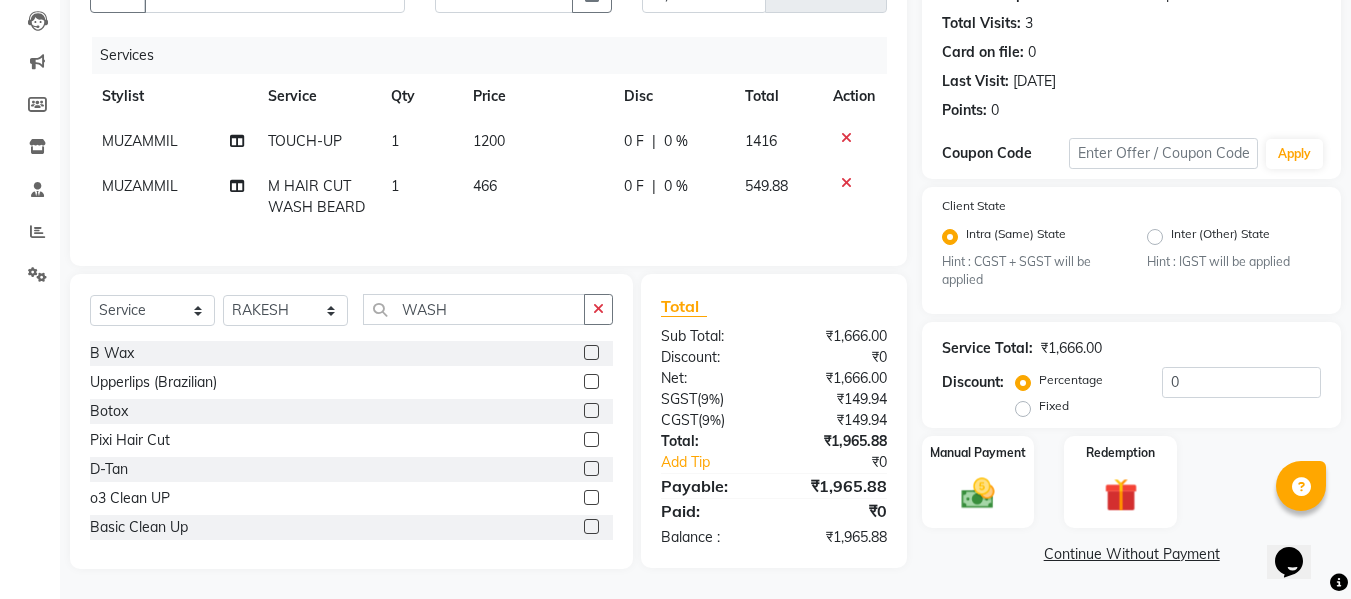 click on "Select Service Product Membership Package Voucher Prepaid Gift Card Select Stylist Admin Alishan ARMAN DIVYA FAIZAN IRFAN MUZAMMIL POOJA POOJA J RAKESH SAHIL SHAKEEL SONAL WASH" 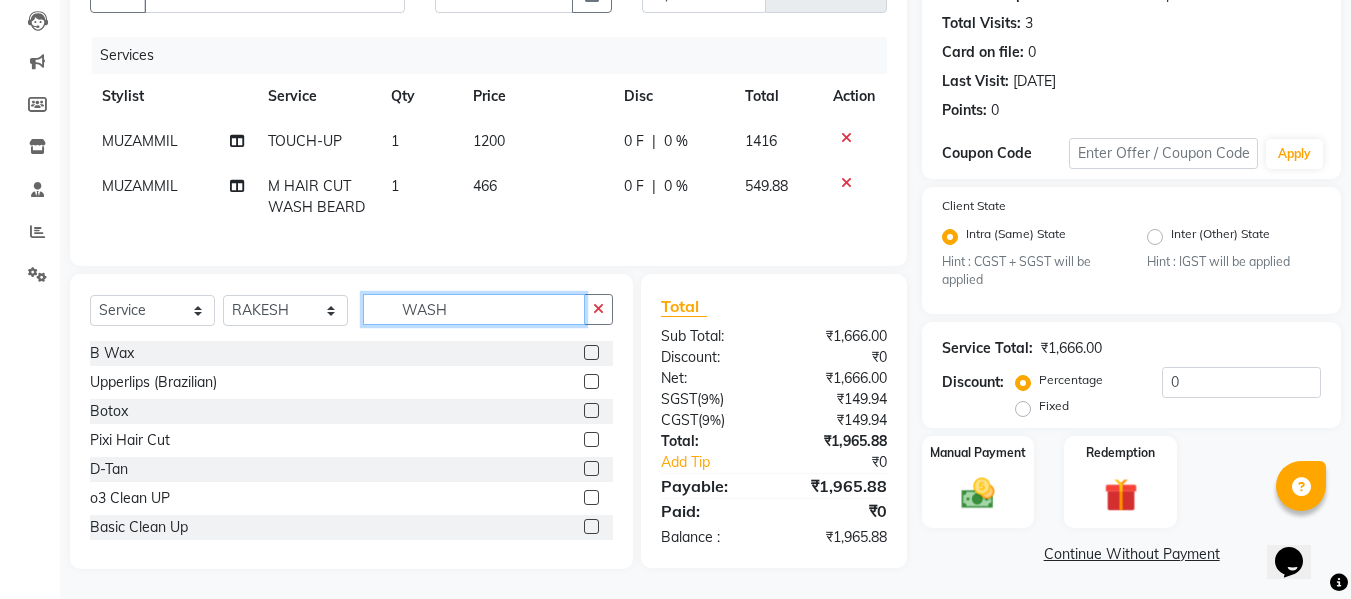 click on "WASH" 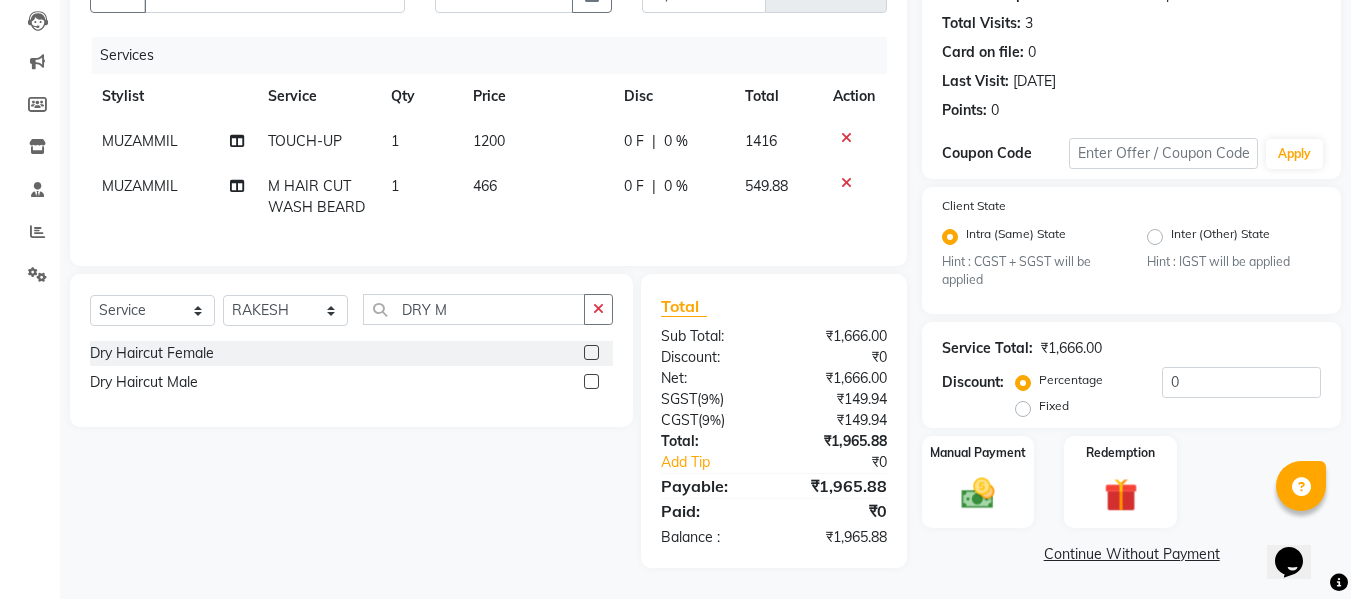 click 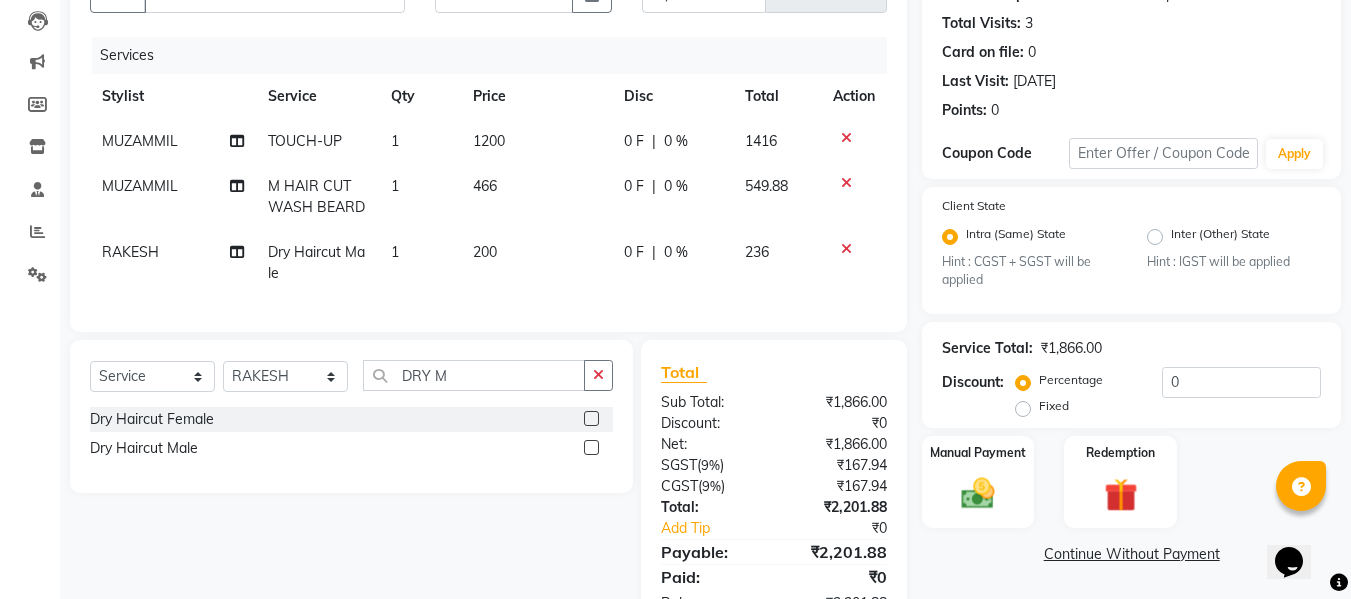 click on "200" 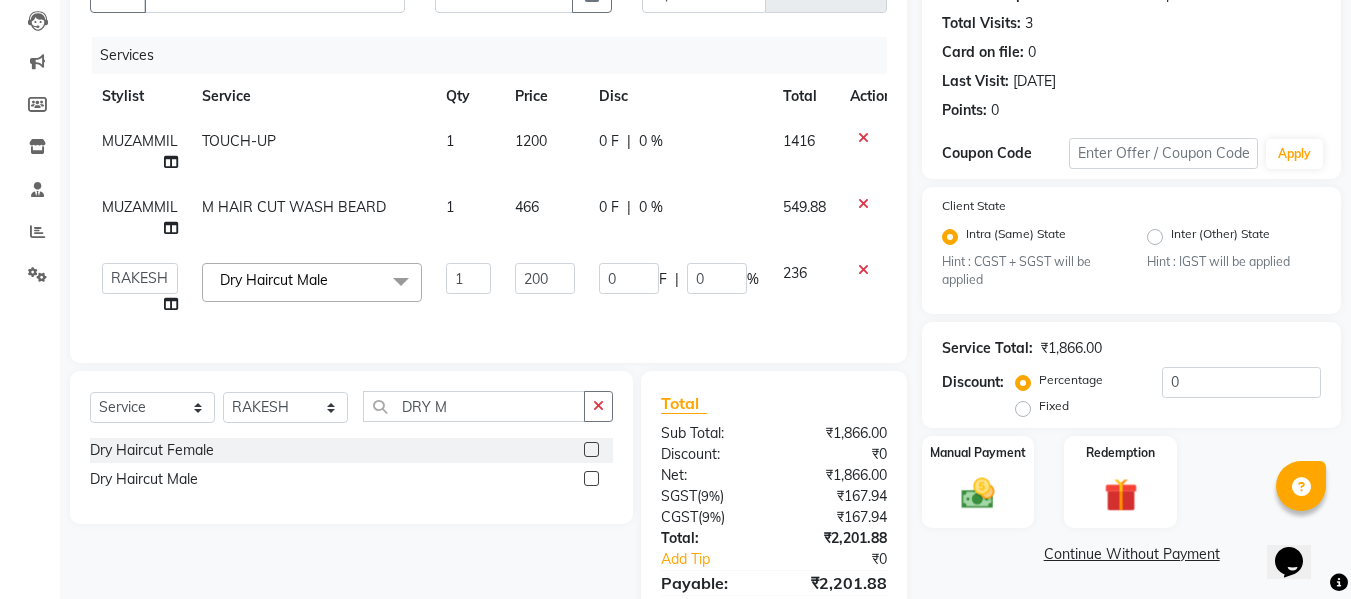 click on "200" 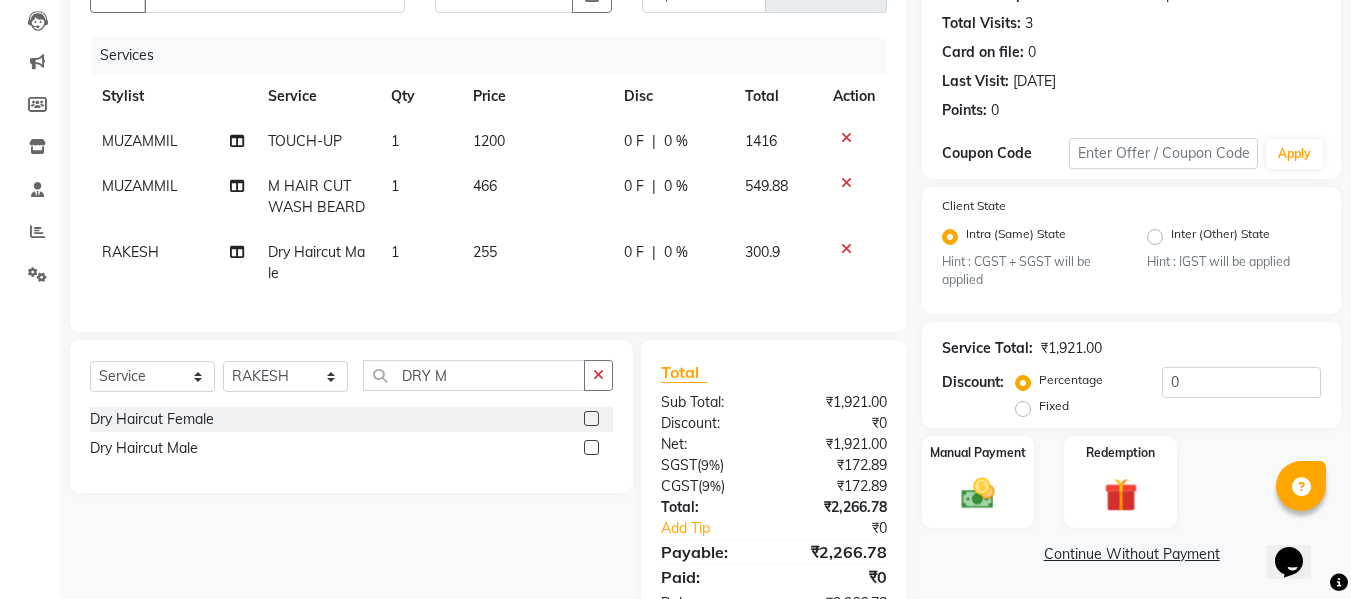 click on "Services Stylist Service Qty Price Disc Total Action MUZAMMIL TOUCH-UP 1 1200 0 F | 0 % 1416 MUZAMMIL M HAIR CUT WASH BEARD 1 466 0 F | 0 % 549.88 RAKESH Dry Haircut Male 1 255 0 F | 0 % 300.9" 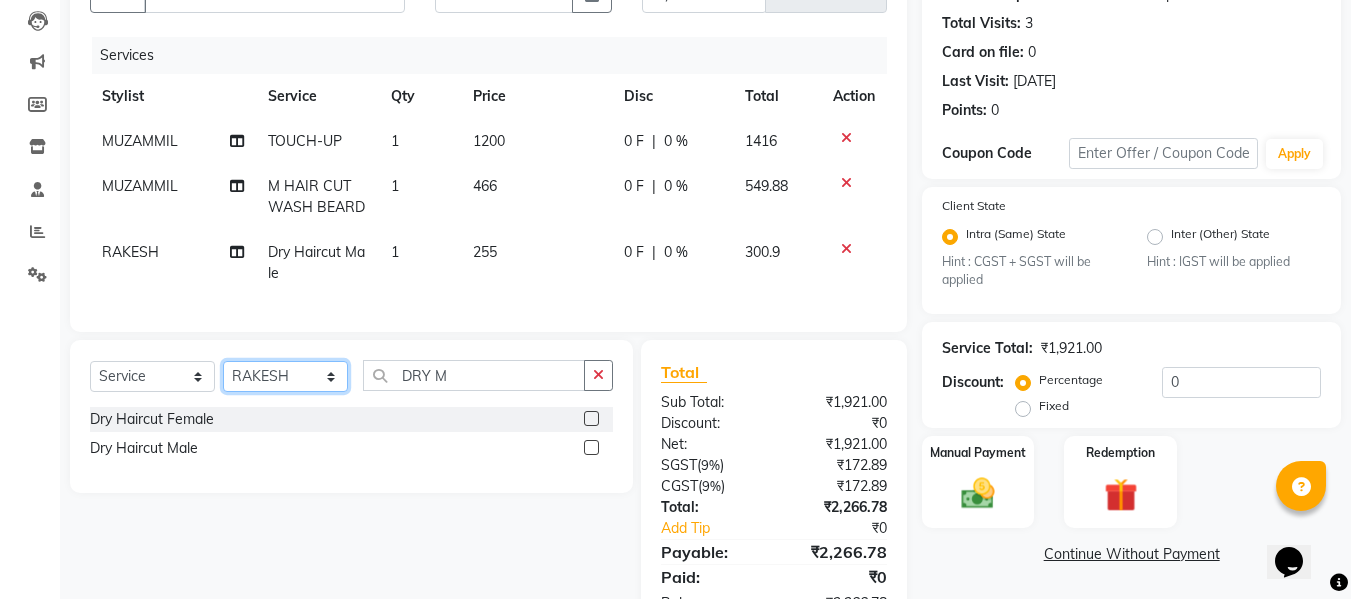 click on "Select Stylist Admin Alishan ARMAN DIVYA FAIZAN IRFAN MUZAMMIL POOJA POOJA J RAKESH SAHIL SHAKEEL SONAL" 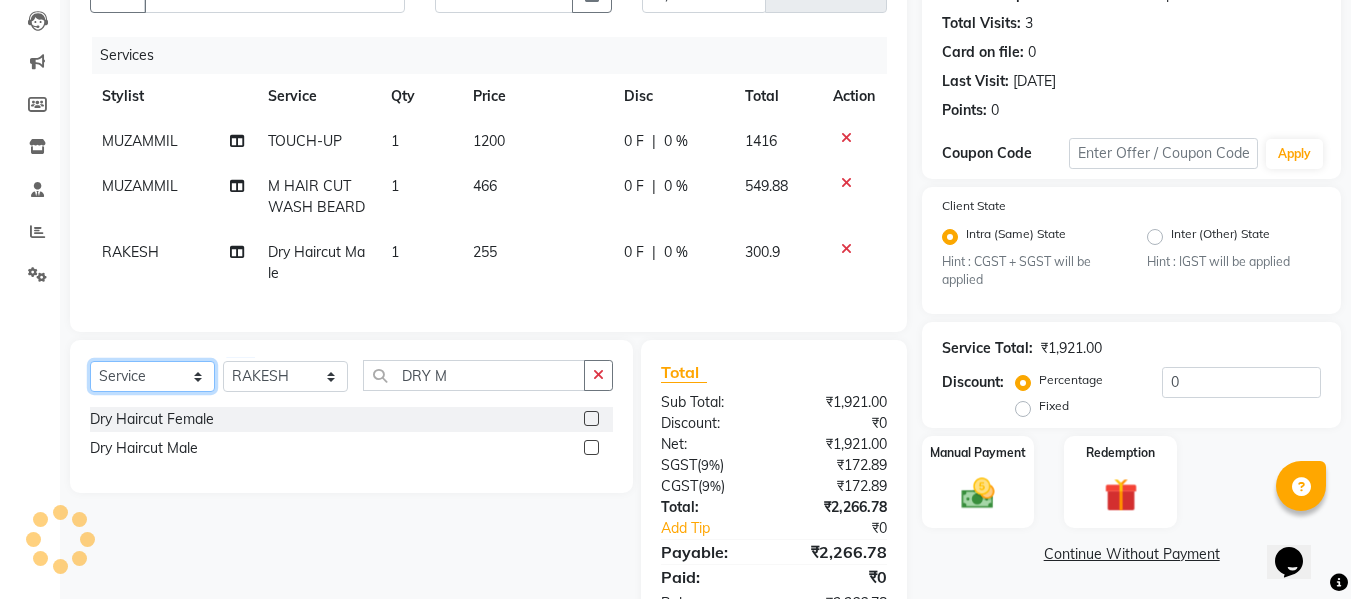 click on "Select  Service  Product  Membership  Package Voucher Prepaid Gift Card" 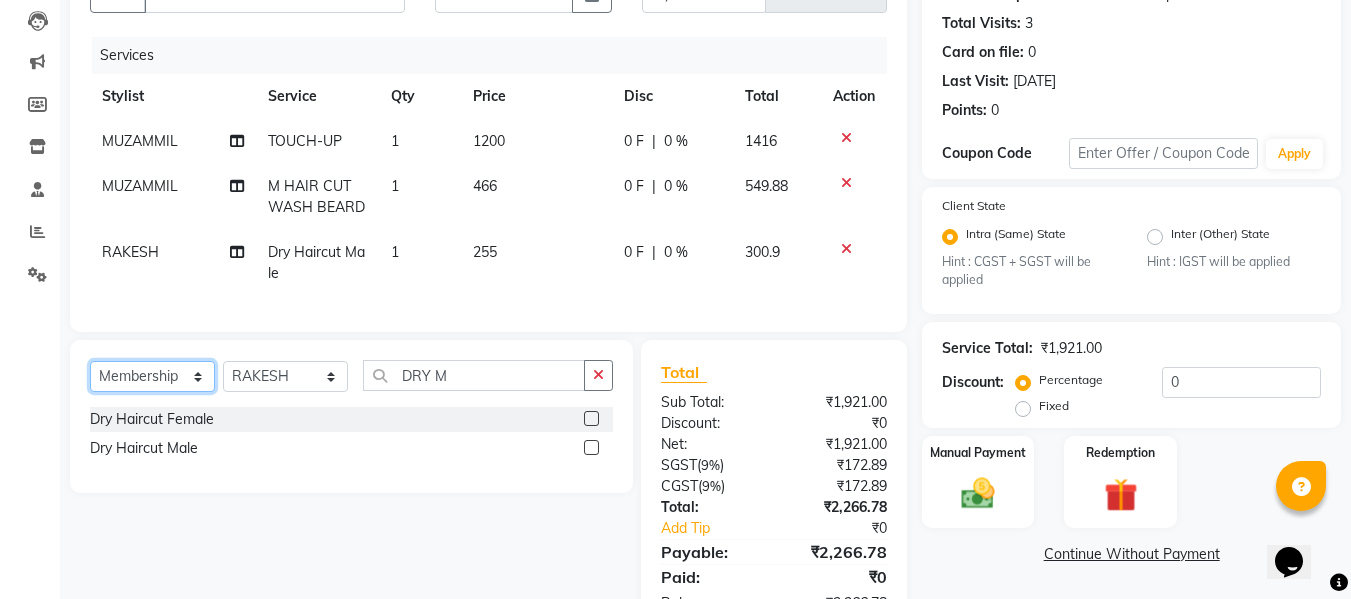 click on "Select  Service  Product  Membership  Package Voucher Prepaid Gift Card" 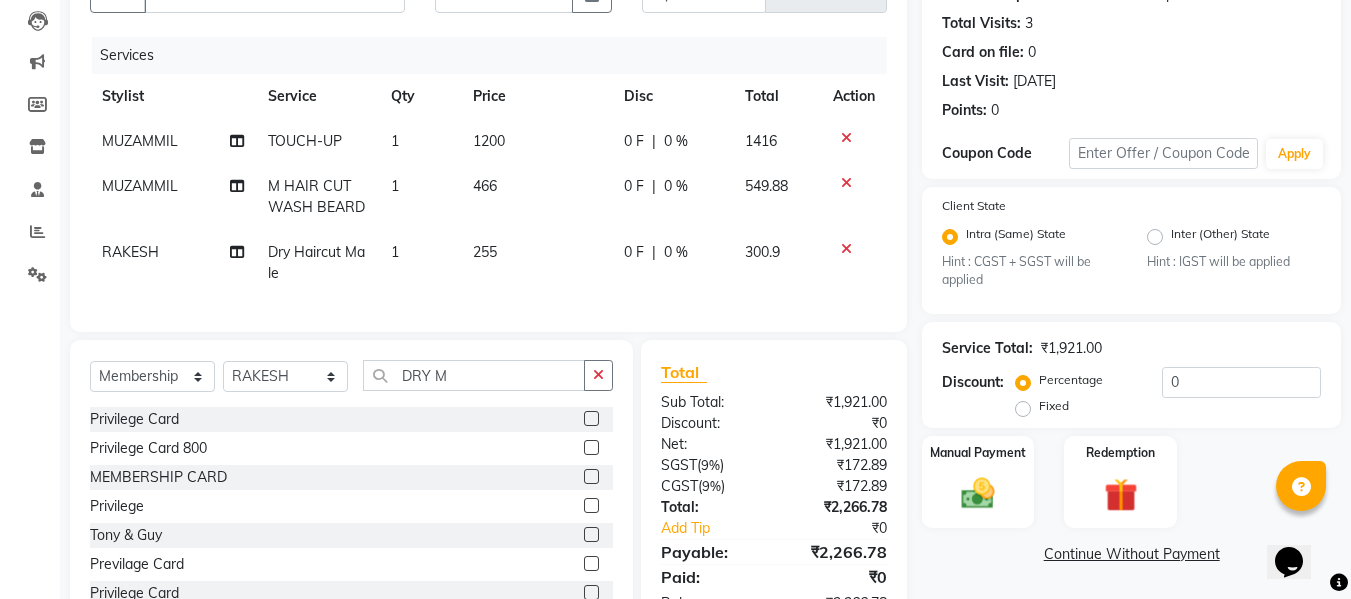 click 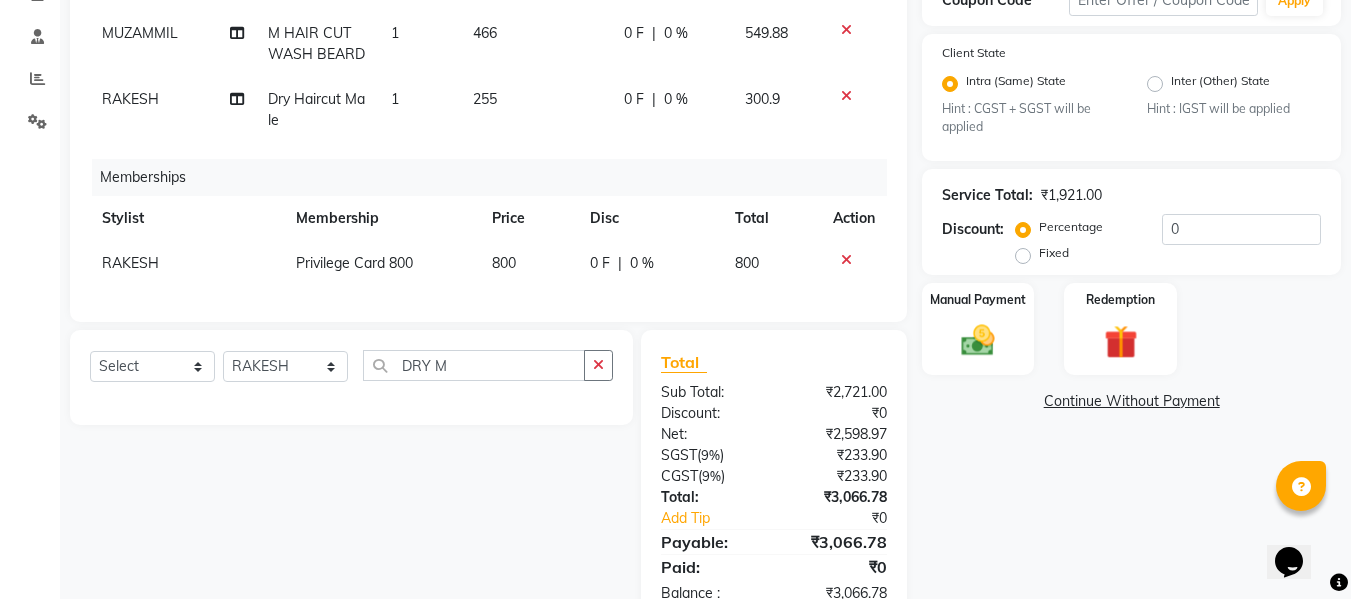 scroll, scrollTop: 434, scrollLeft: 0, axis: vertical 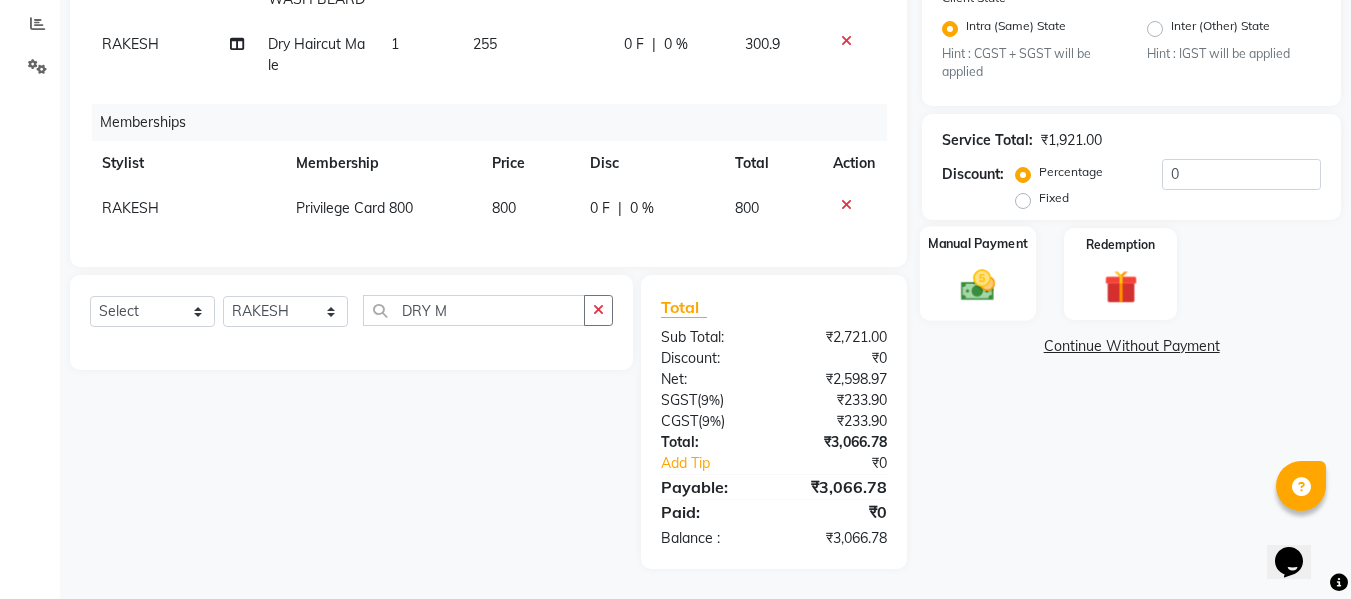 click 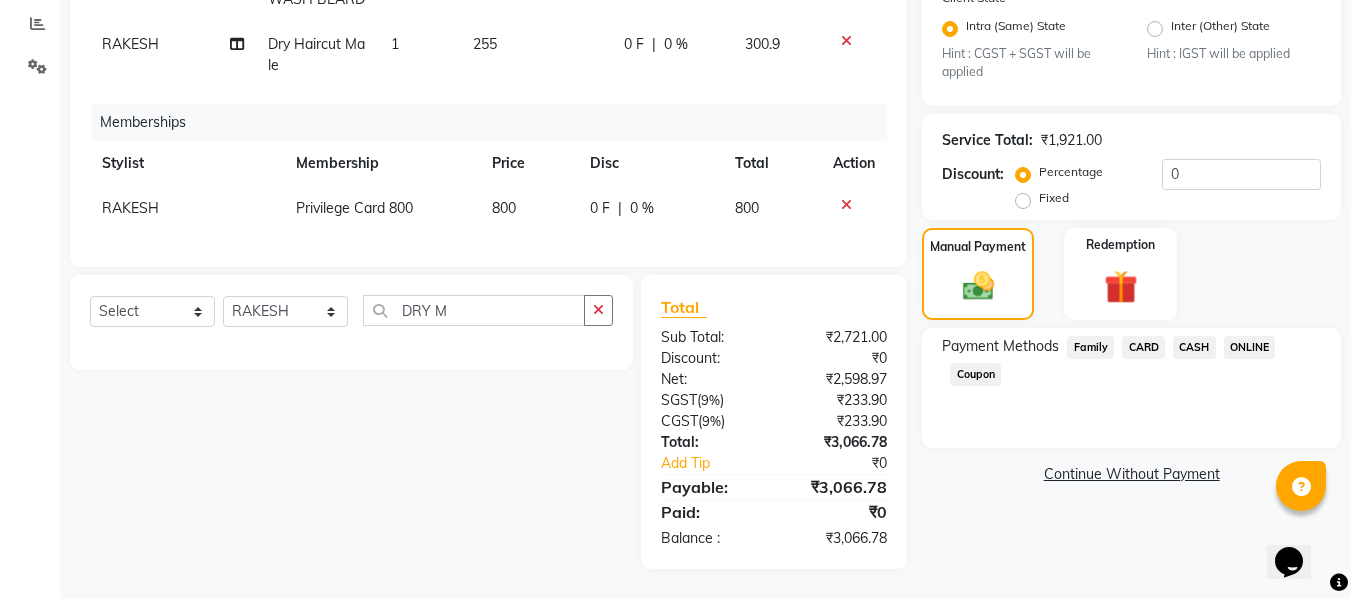 click on "ONLINE" 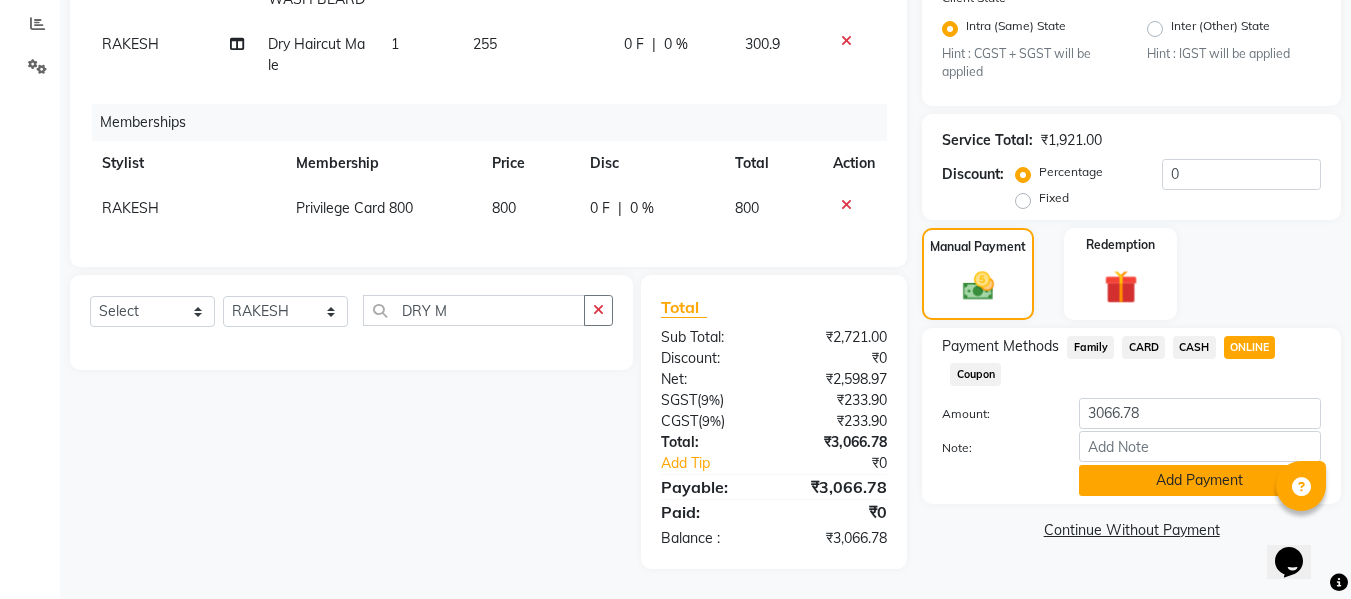 click on "Add Payment" 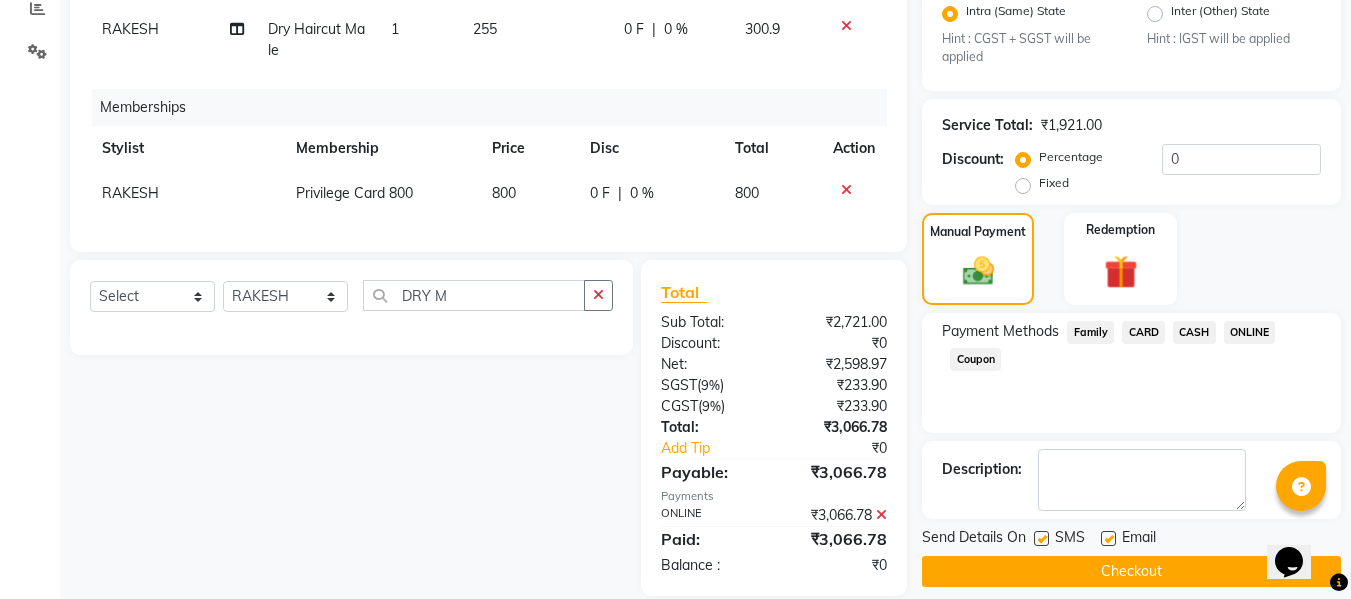 click on "Checkout" 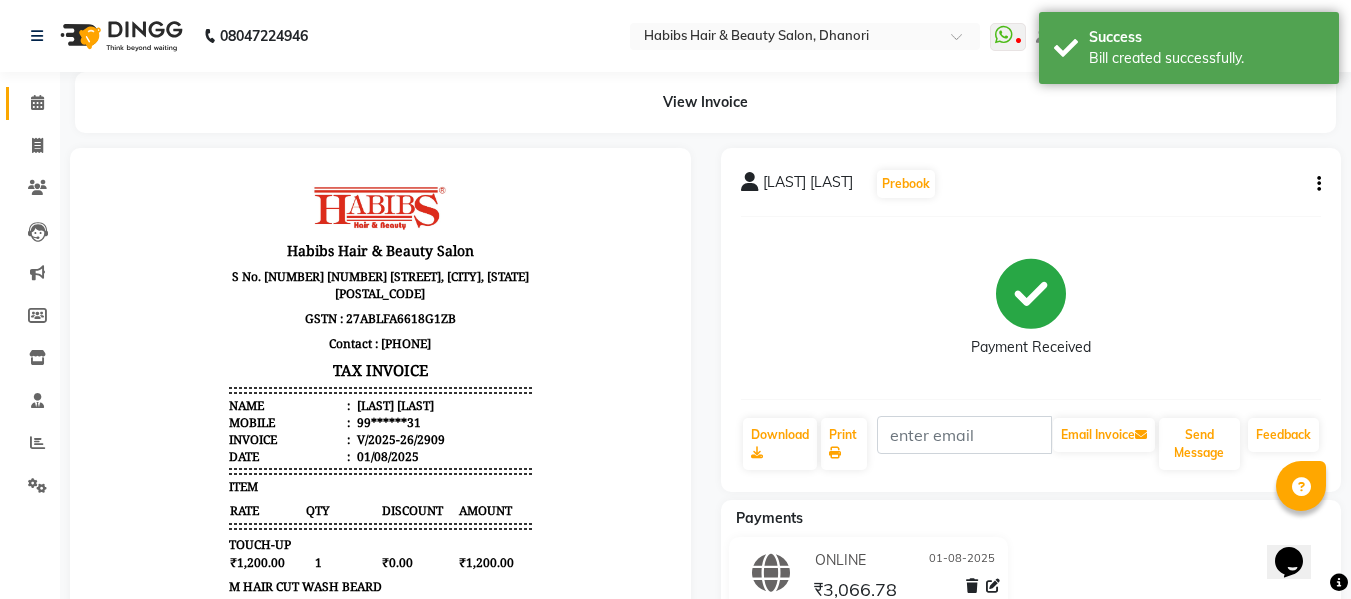 scroll, scrollTop: 0, scrollLeft: 0, axis: both 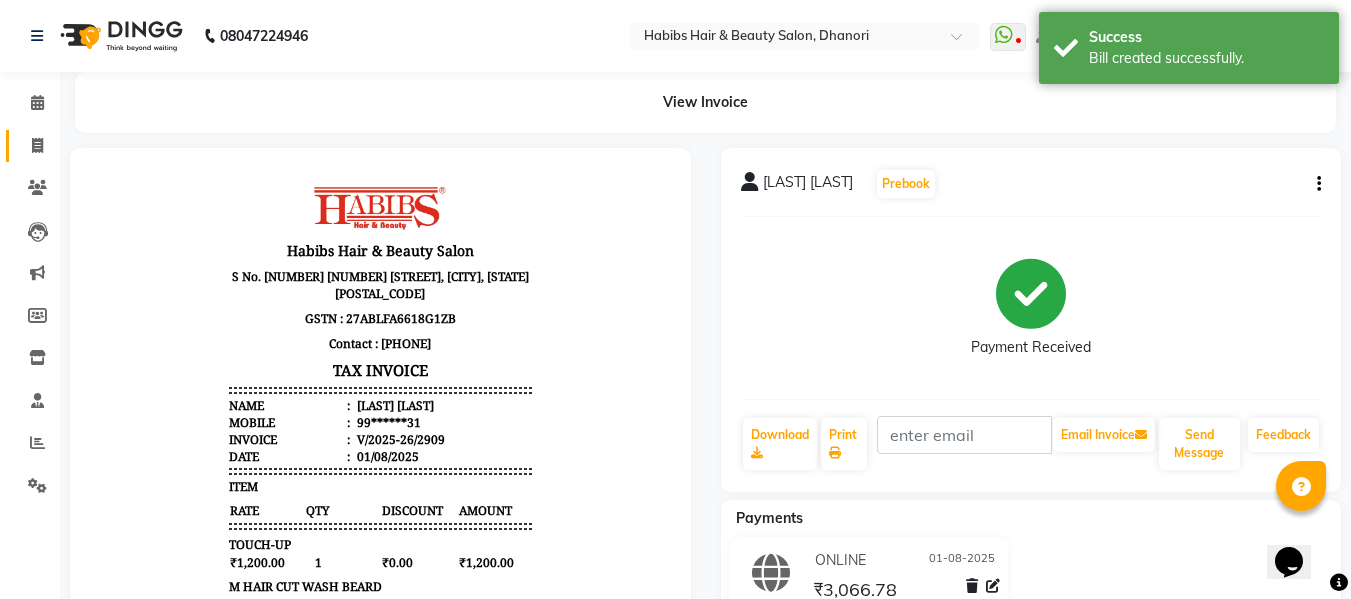click on "Invoice" 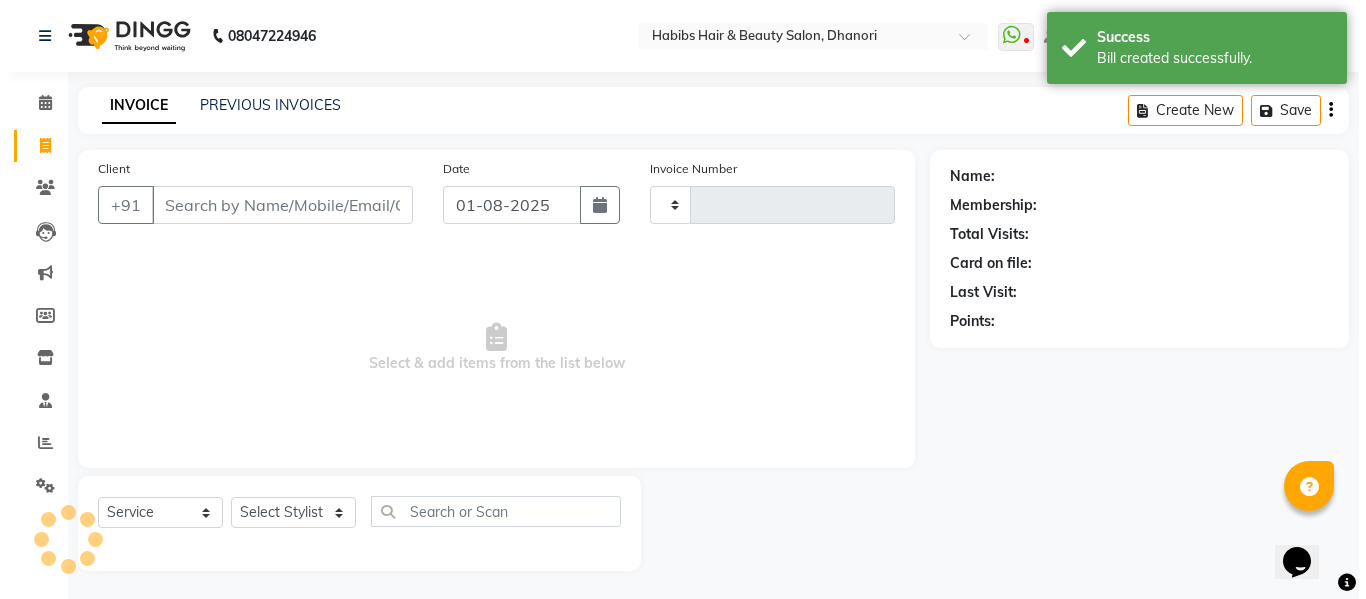 scroll, scrollTop: 2, scrollLeft: 0, axis: vertical 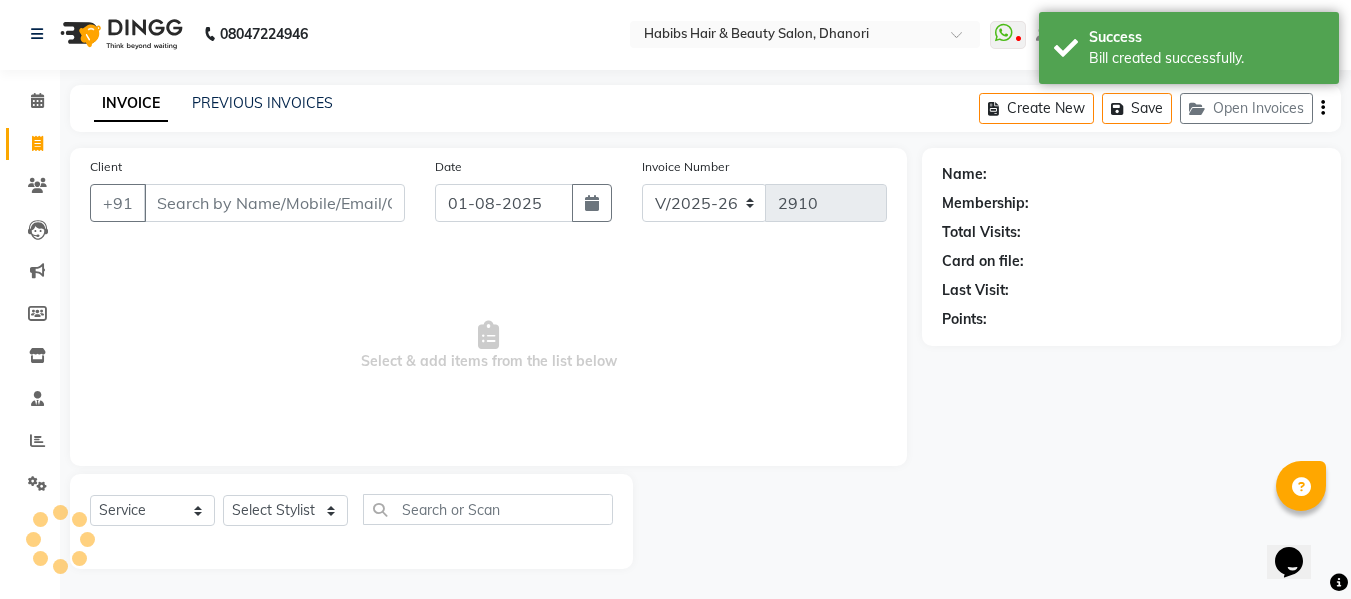 click on "Client" at bounding box center [274, 203] 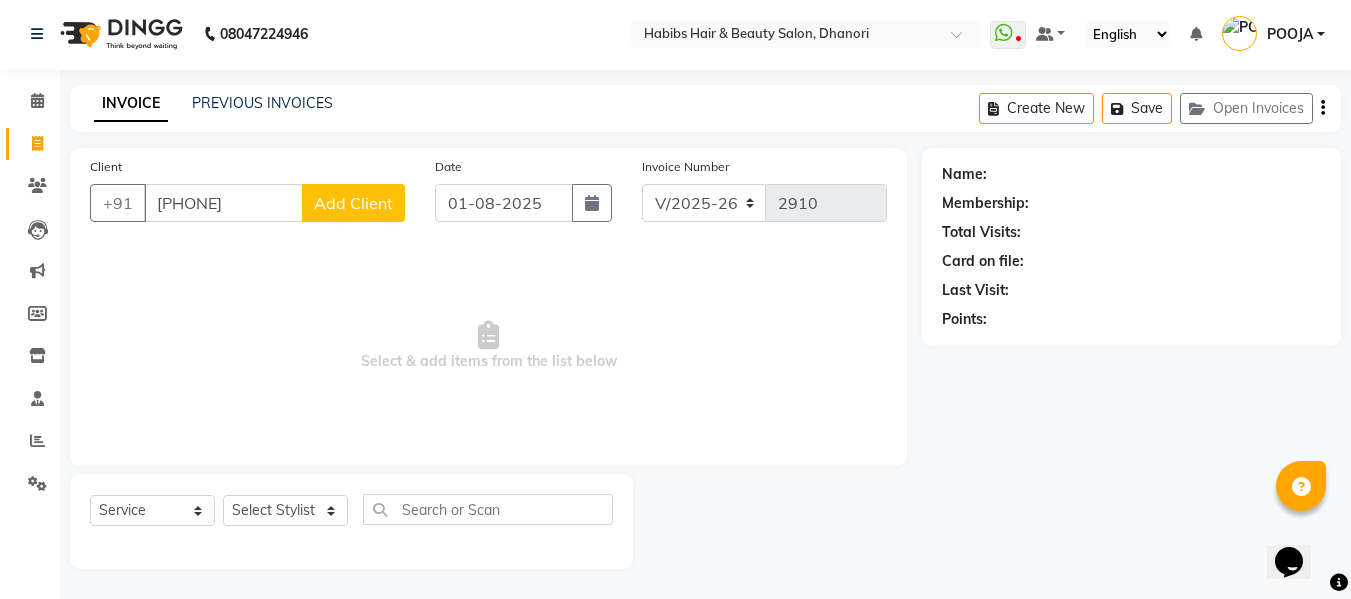 click on "Add Client" 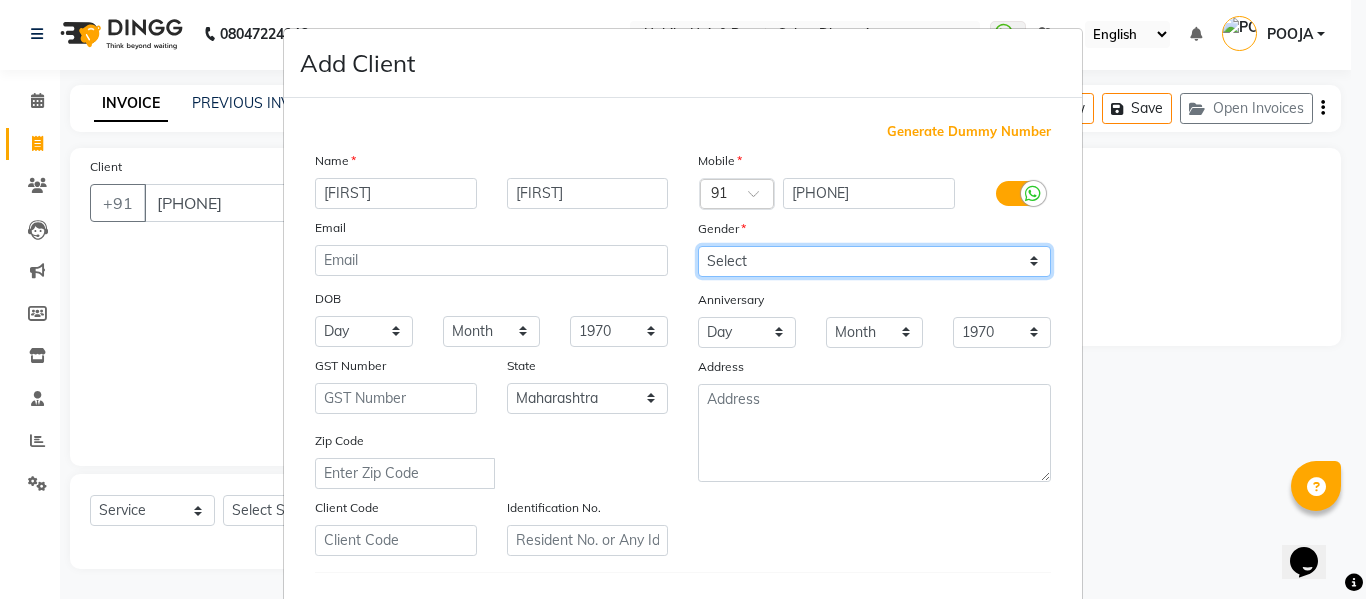 click on "Select Male Female Other Prefer Not To Say" at bounding box center [874, 261] 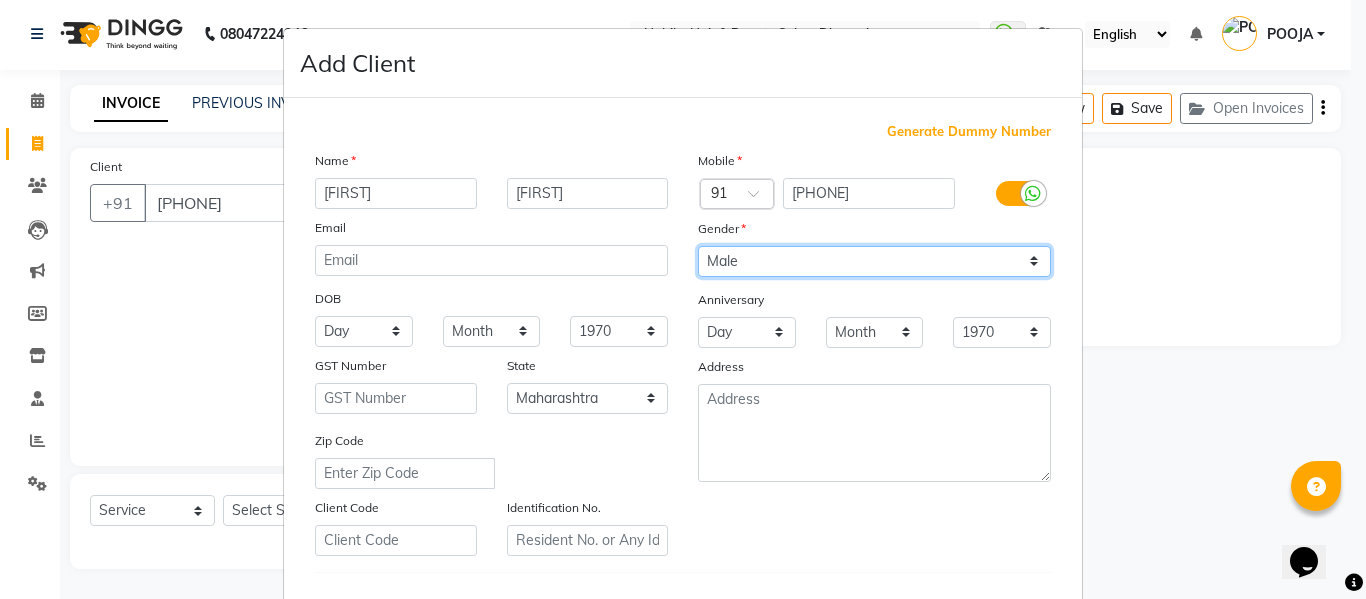 click on "Select Male Female Other Prefer Not To Say" at bounding box center [874, 261] 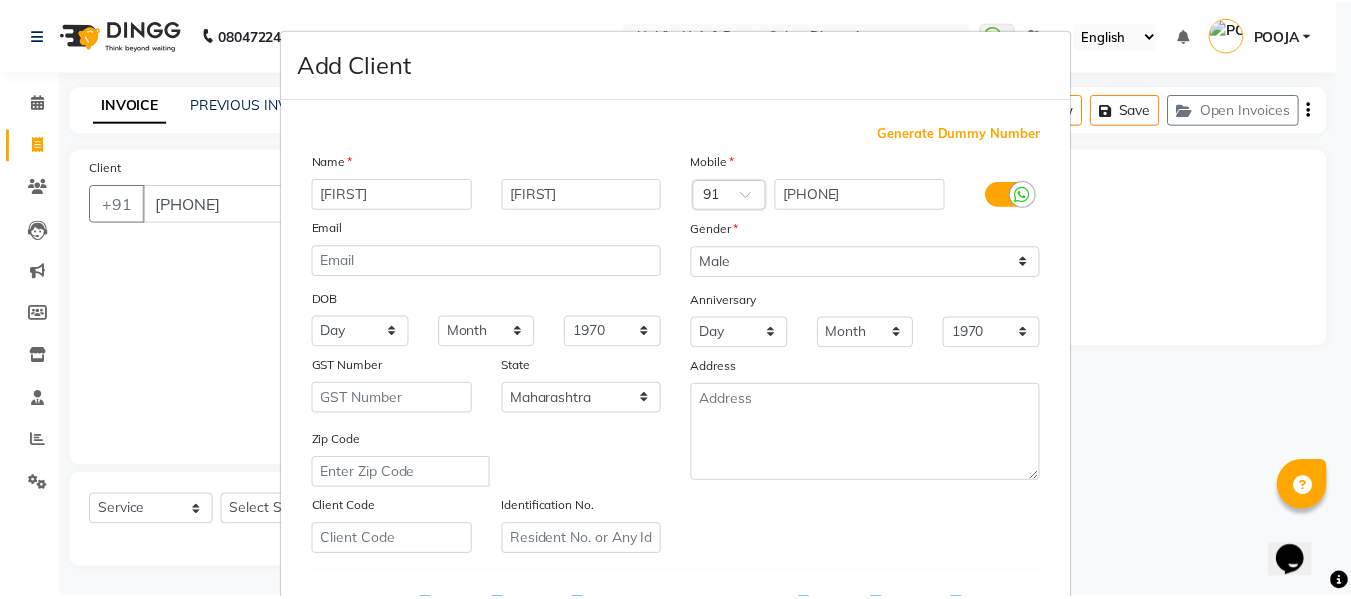scroll, scrollTop: 324, scrollLeft: 0, axis: vertical 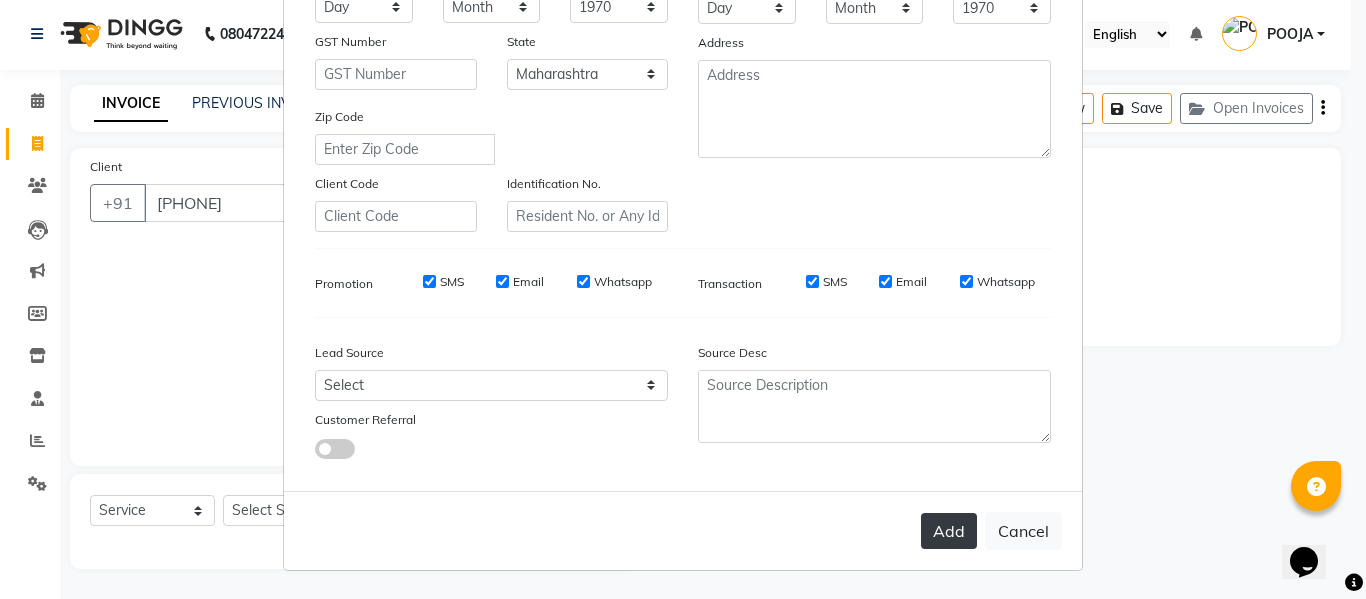 click on "Add" at bounding box center (949, 531) 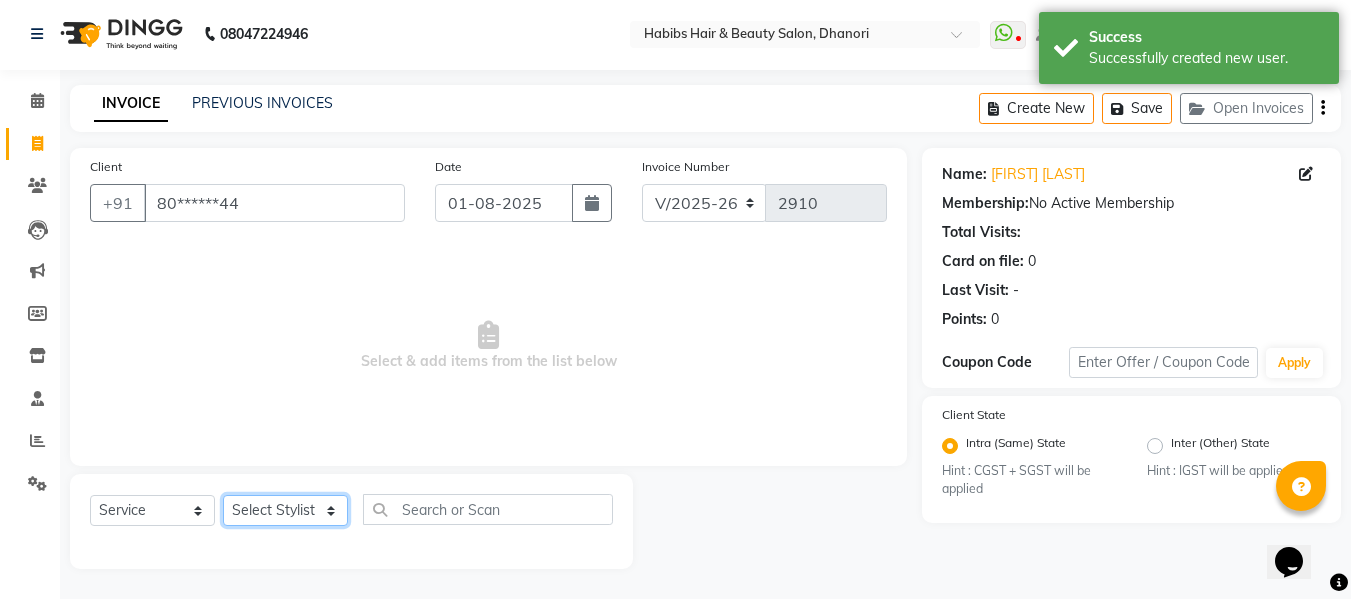 click on "Select Stylist Admin Alishan ARMAN DIVYA FAIZAN IRFAN MUZAMMIL POOJA POOJA J RAKESH SAHIL SHAKEEL SONAL" 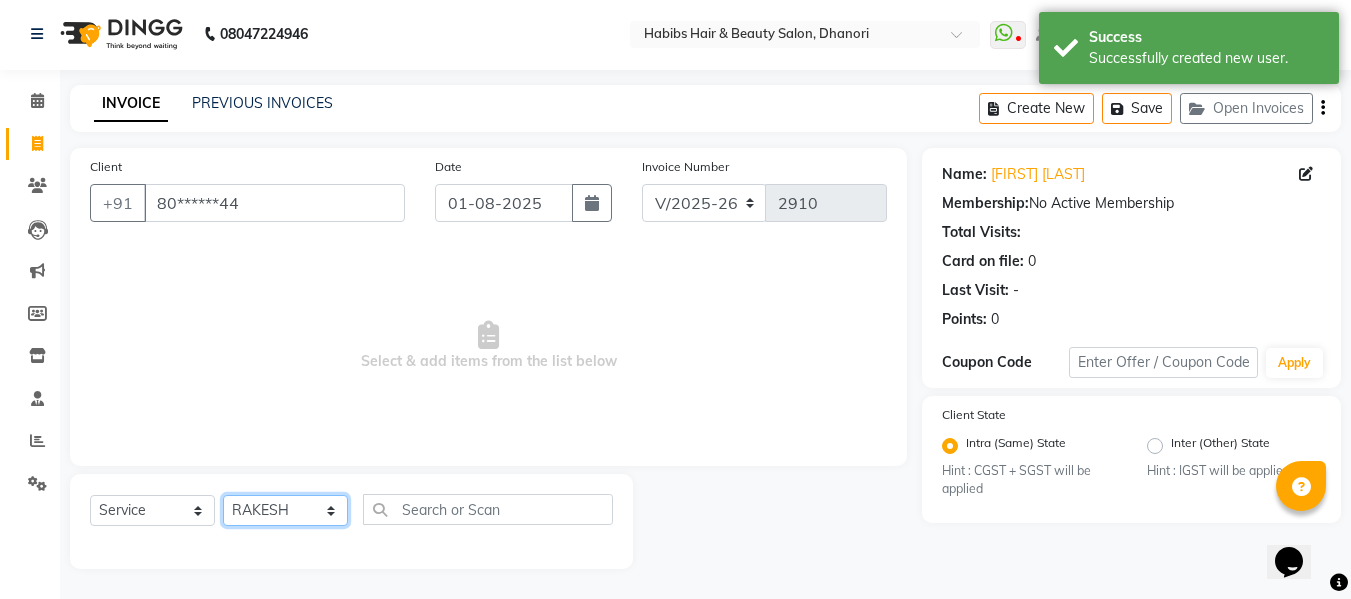 click on "Select Stylist Admin Alishan ARMAN DIVYA FAIZAN IRFAN MUZAMMIL POOJA POOJA J RAKESH SAHIL SHAKEEL SONAL" 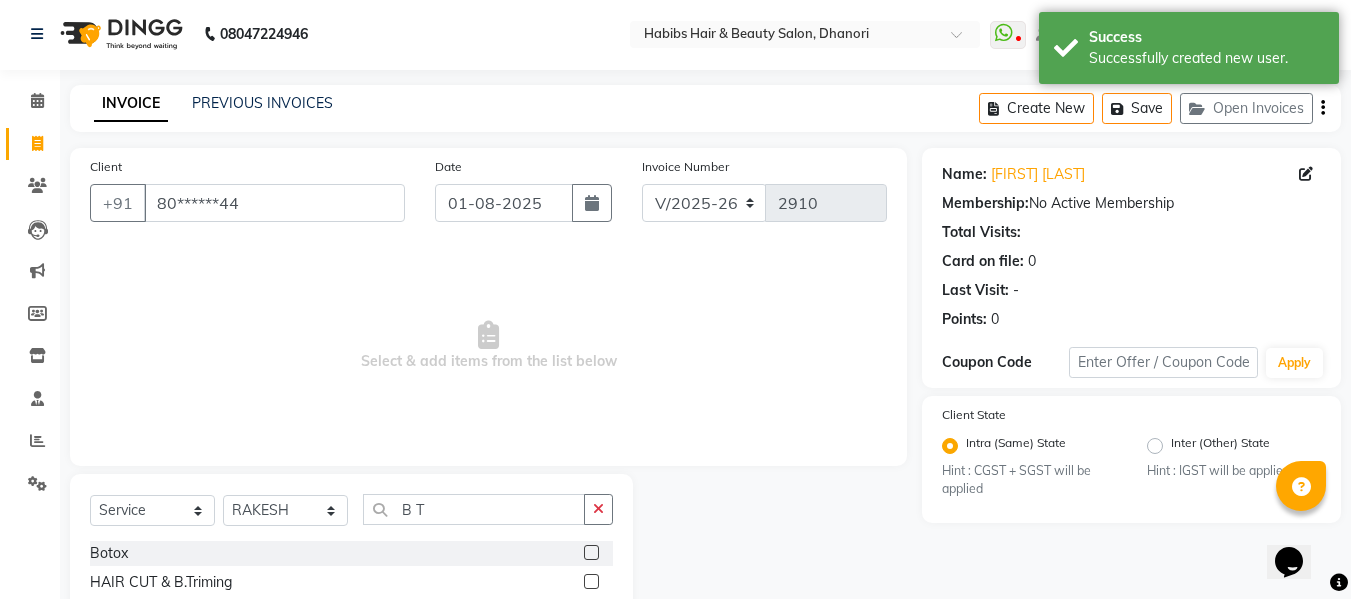 click 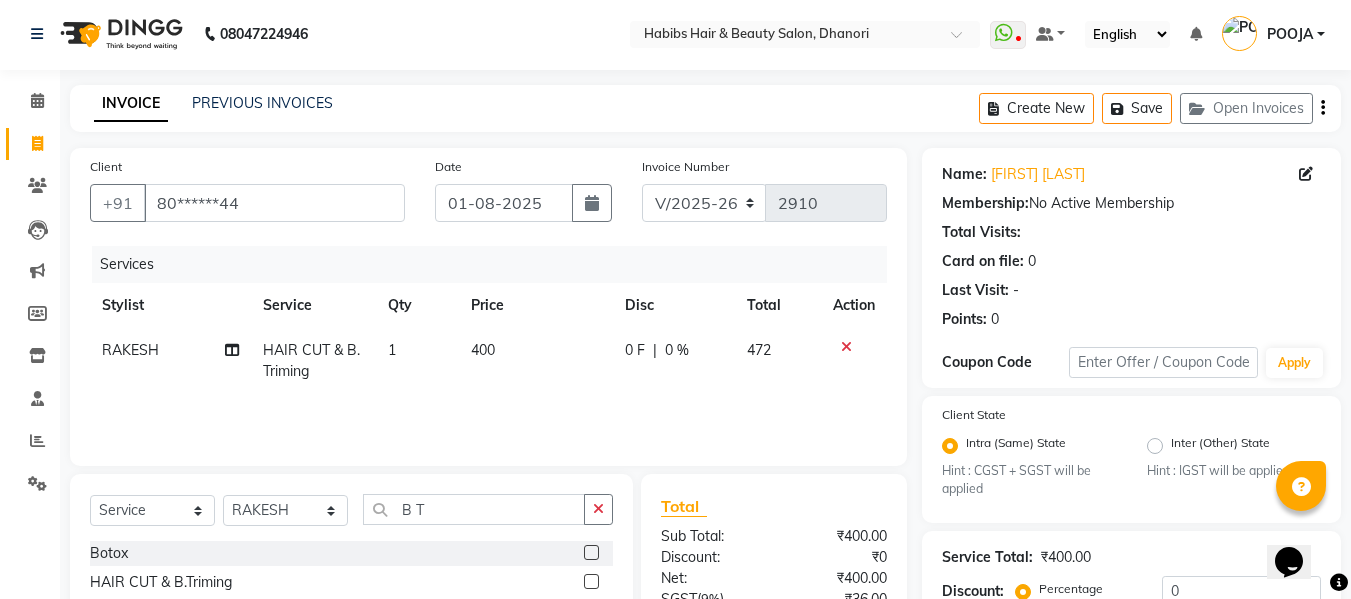 click on "400" 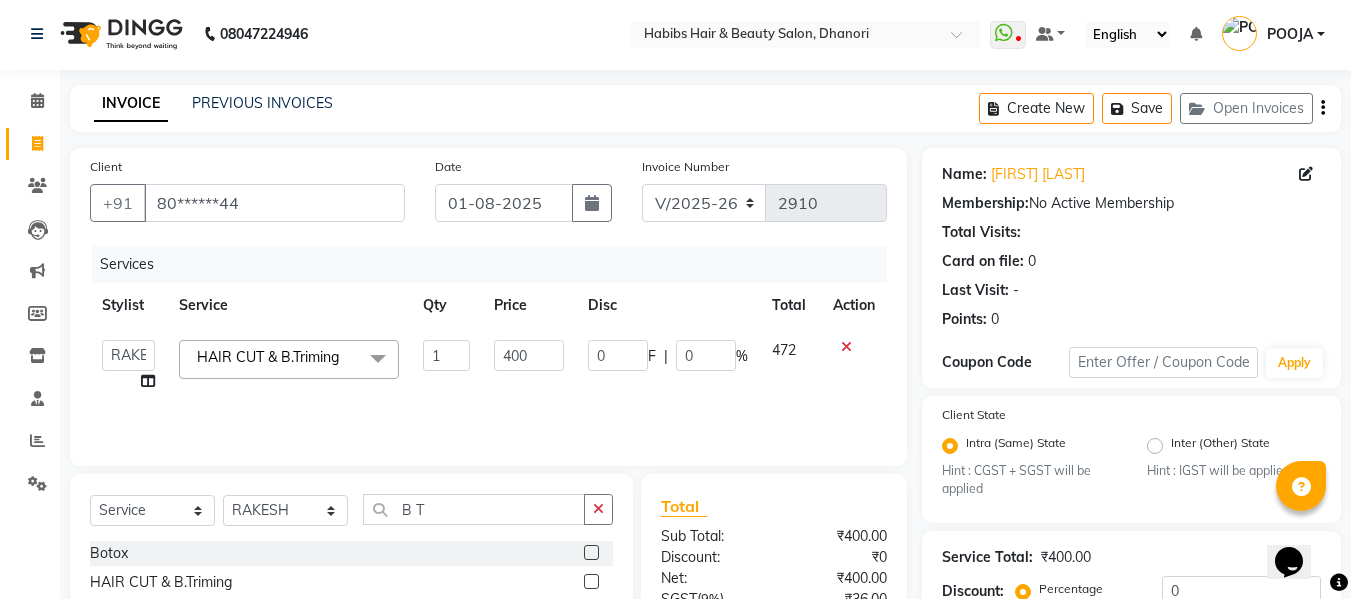 click on "400" 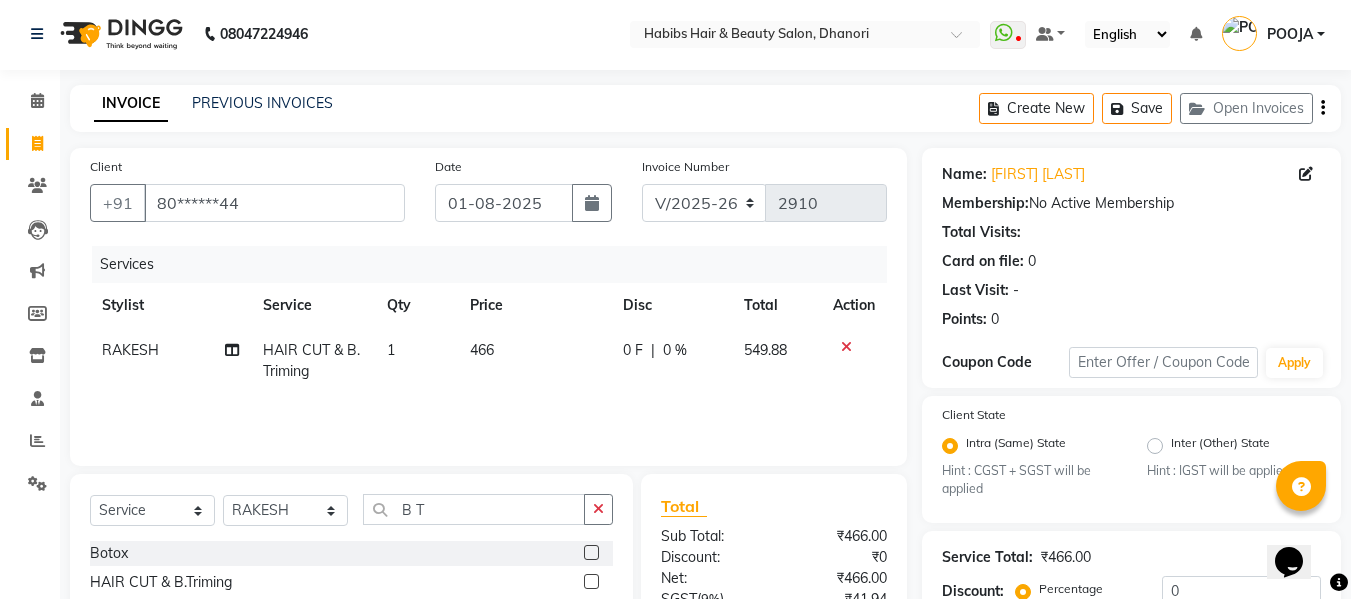 click on "Services Stylist Service Qty Price Disc Total Action RAKESH HAIR CUT & B.Triming 1 466 0 F | 0 % 549.88" 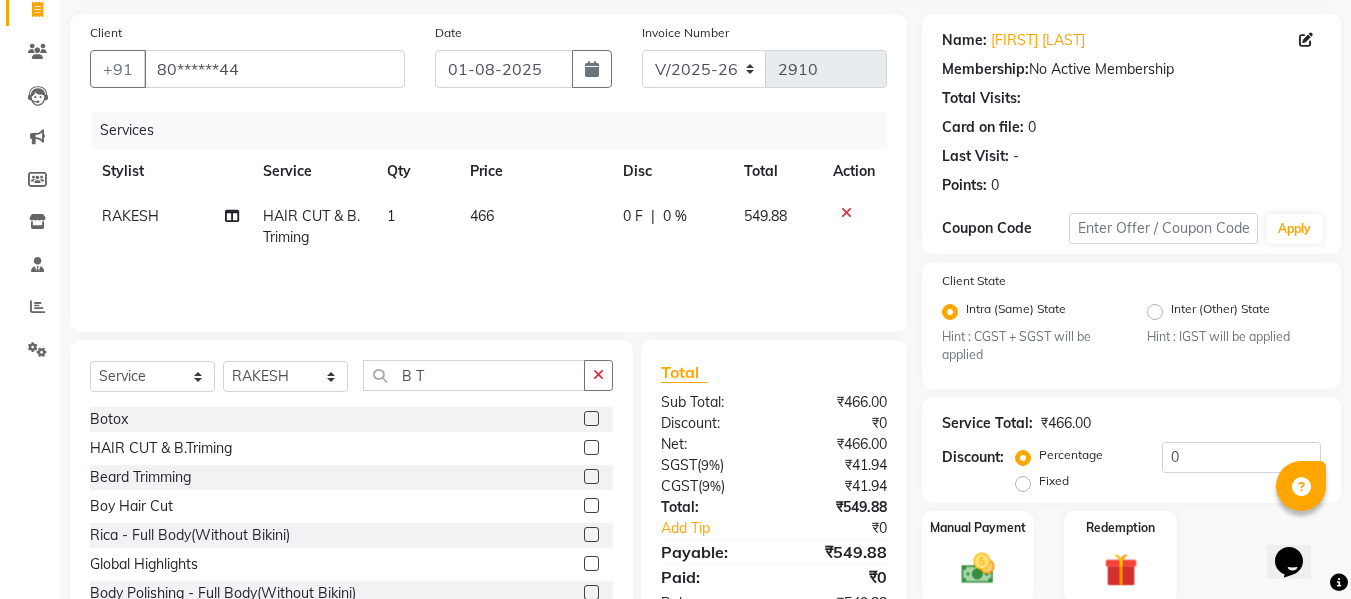 scroll, scrollTop: 211, scrollLeft: 0, axis: vertical 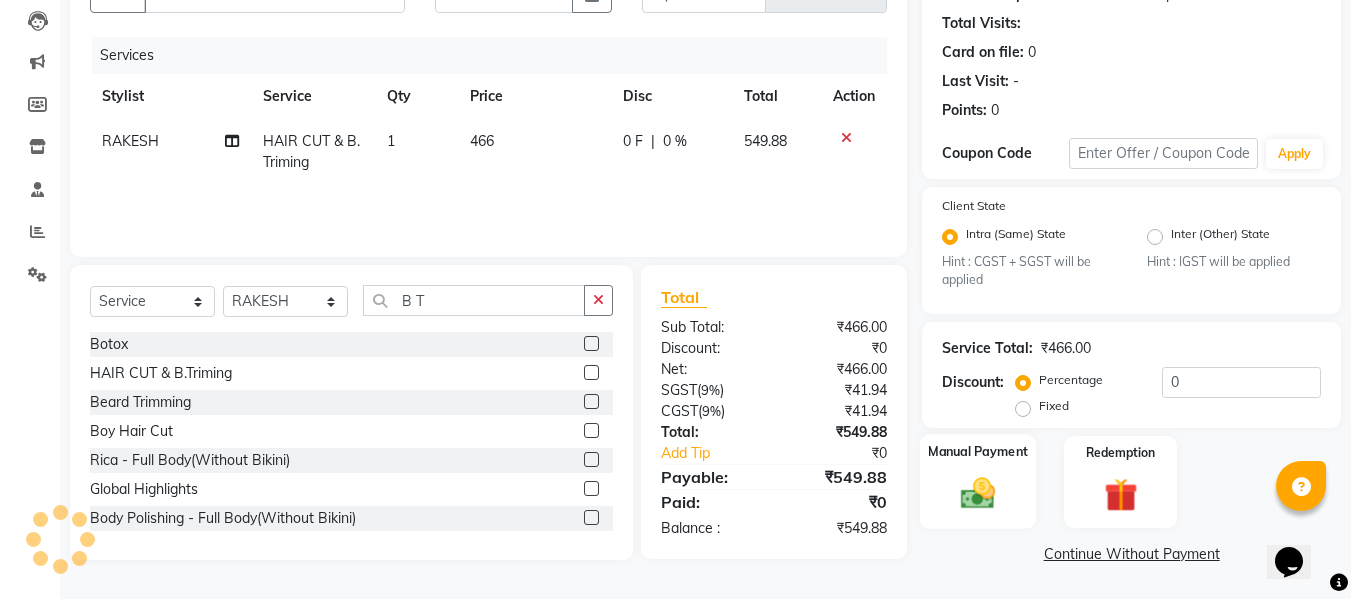 click on "Manual Payment" 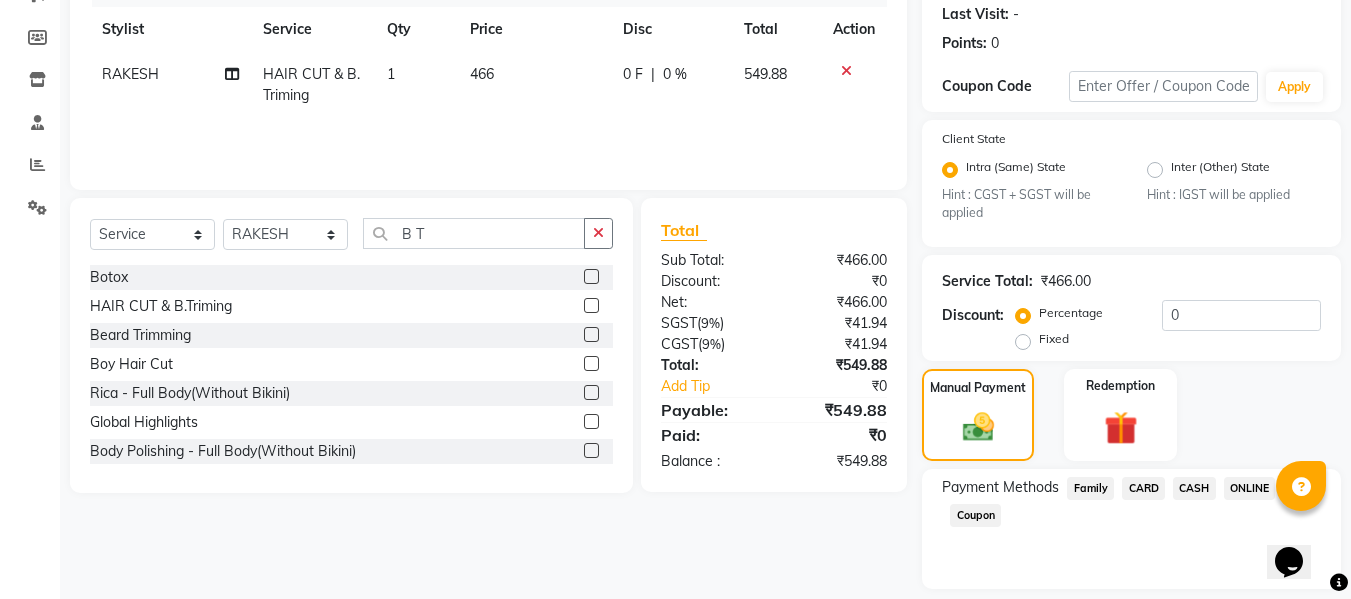 scroll, scrollTop: 339, scrollLeft: 0, axis: vertical 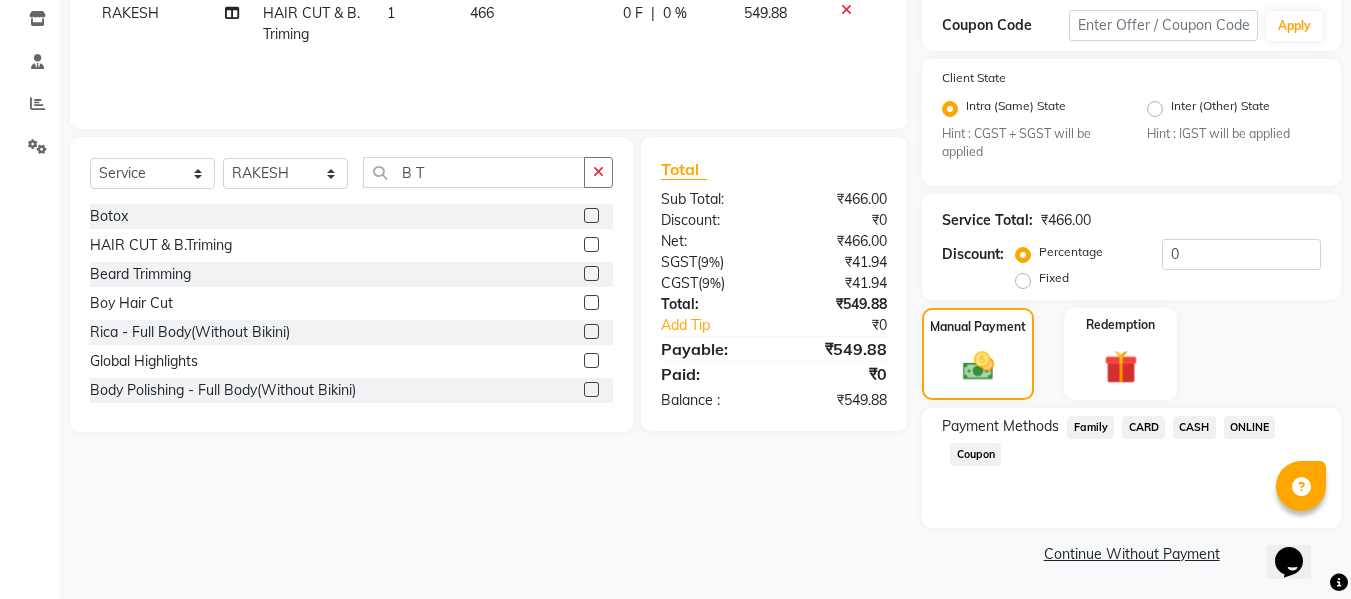 click on "ONLINE" 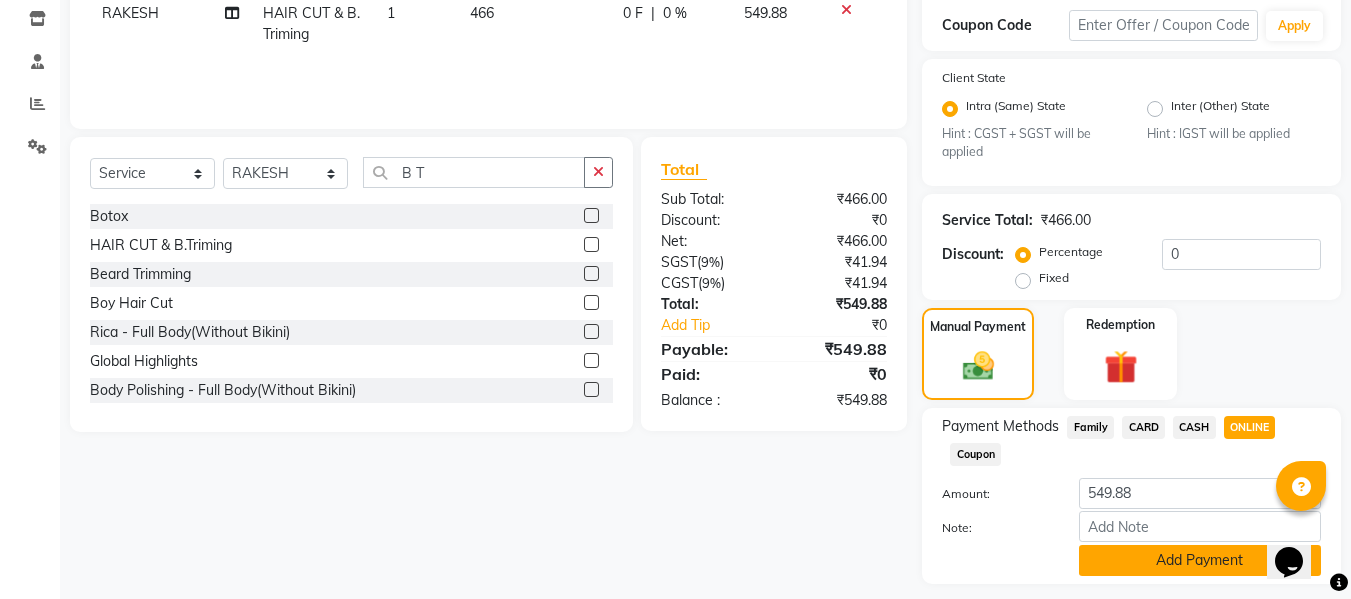 click on "Add Payment" 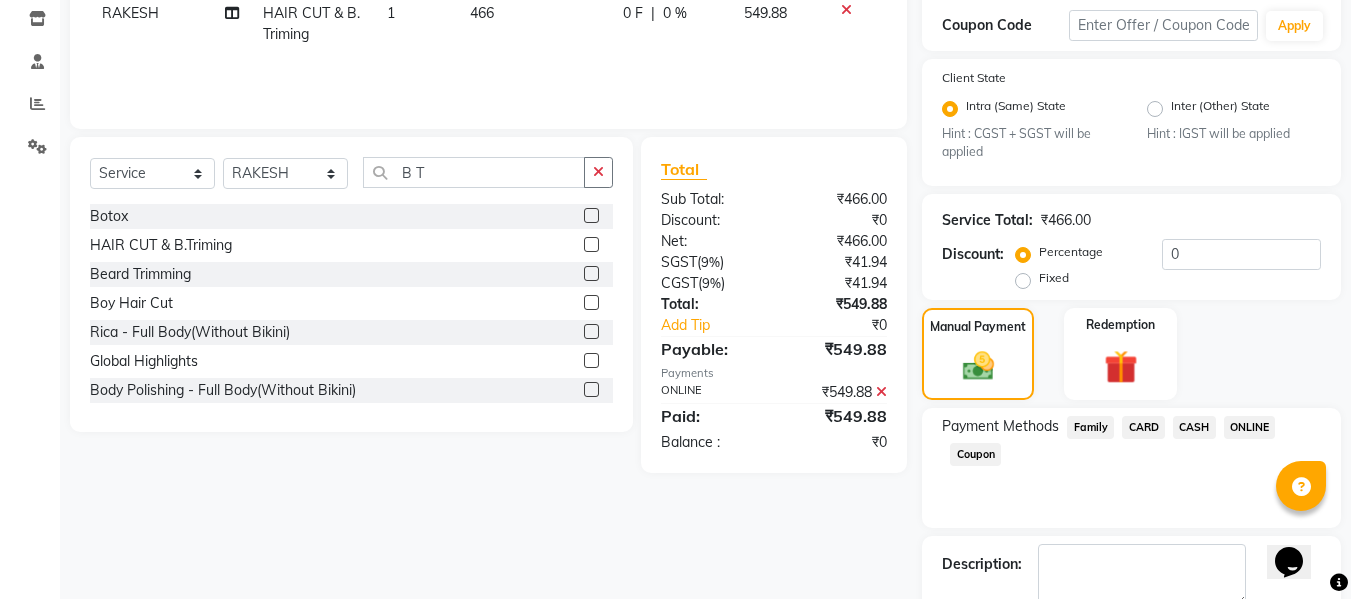 scroll, scrollTop: 452, scrollLeft: 0, axis: vertical 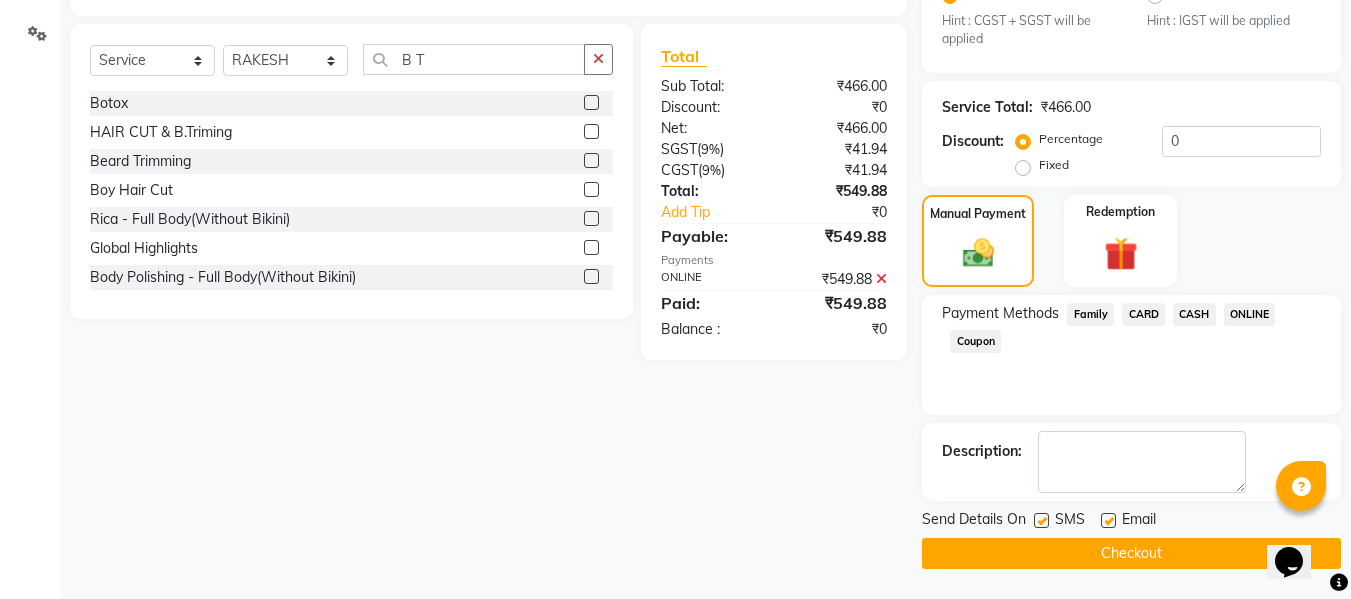 click on "Checkout" 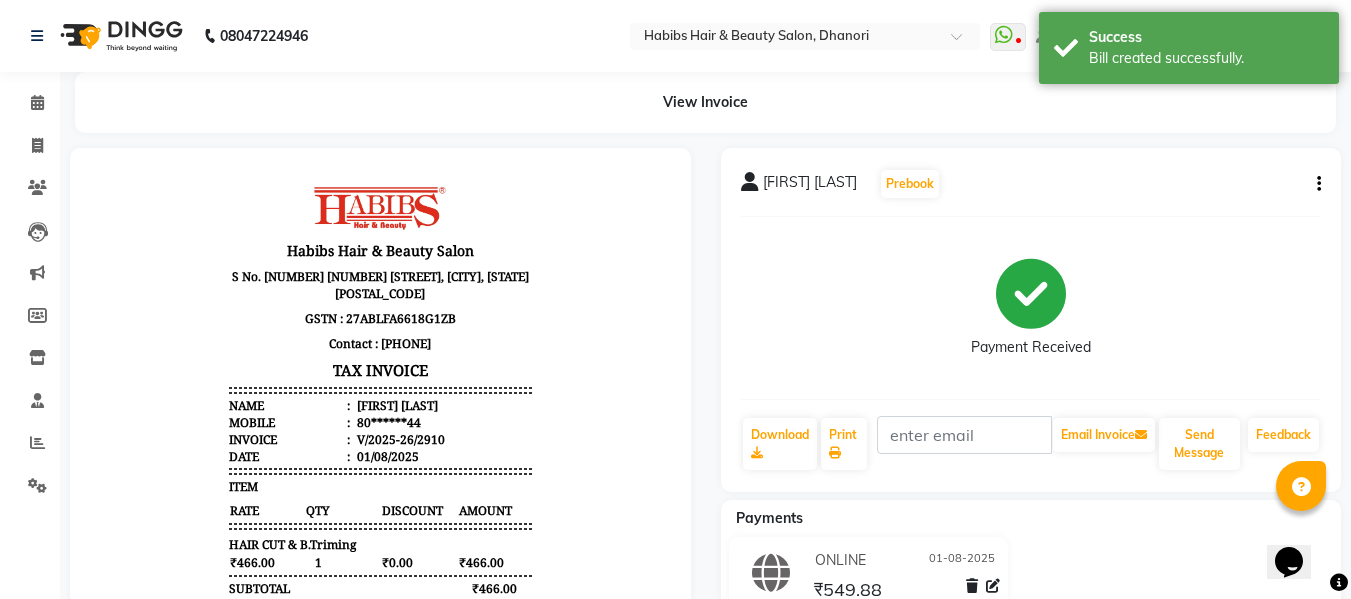 scroll, scrollTop: 0, scrollLeft: 0, axis: both 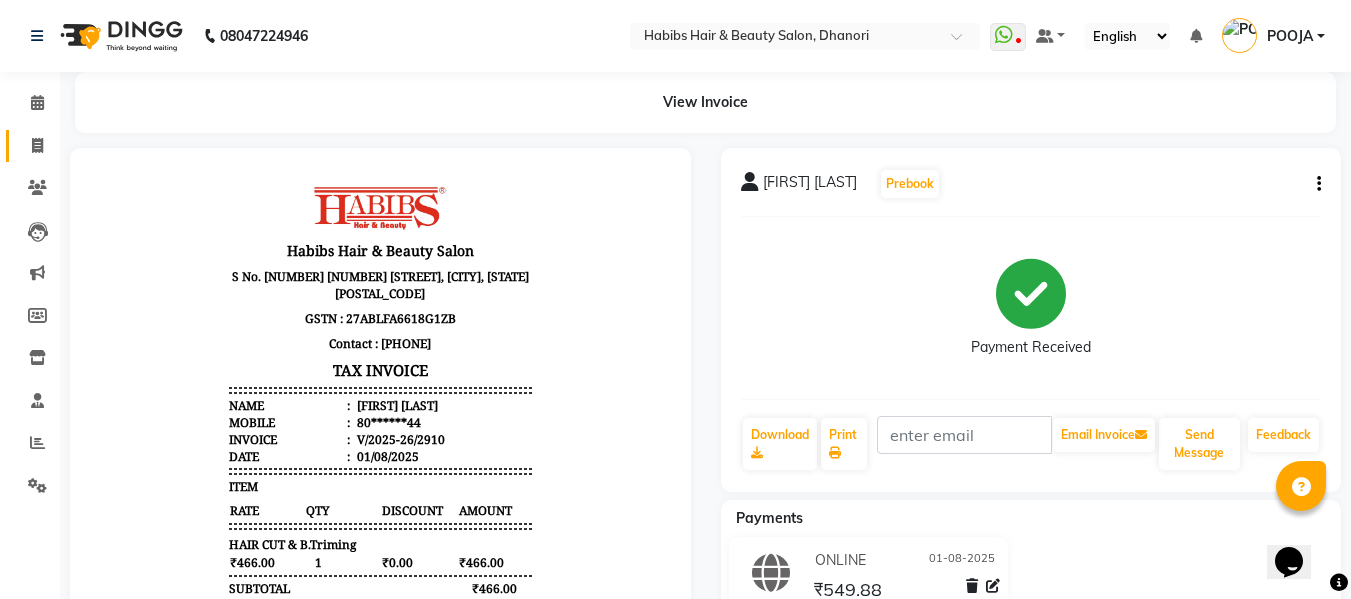 click on "Invoice" 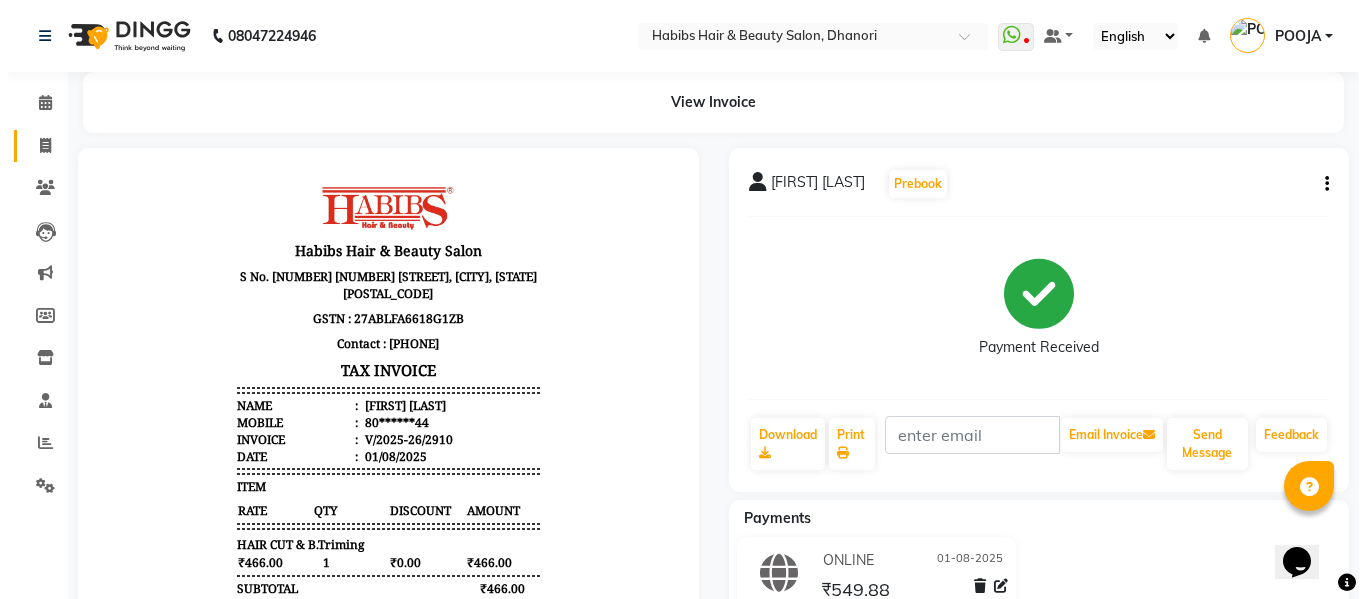 scroll, scrollTop: 2, scrollLeft: 0, axis: vertical 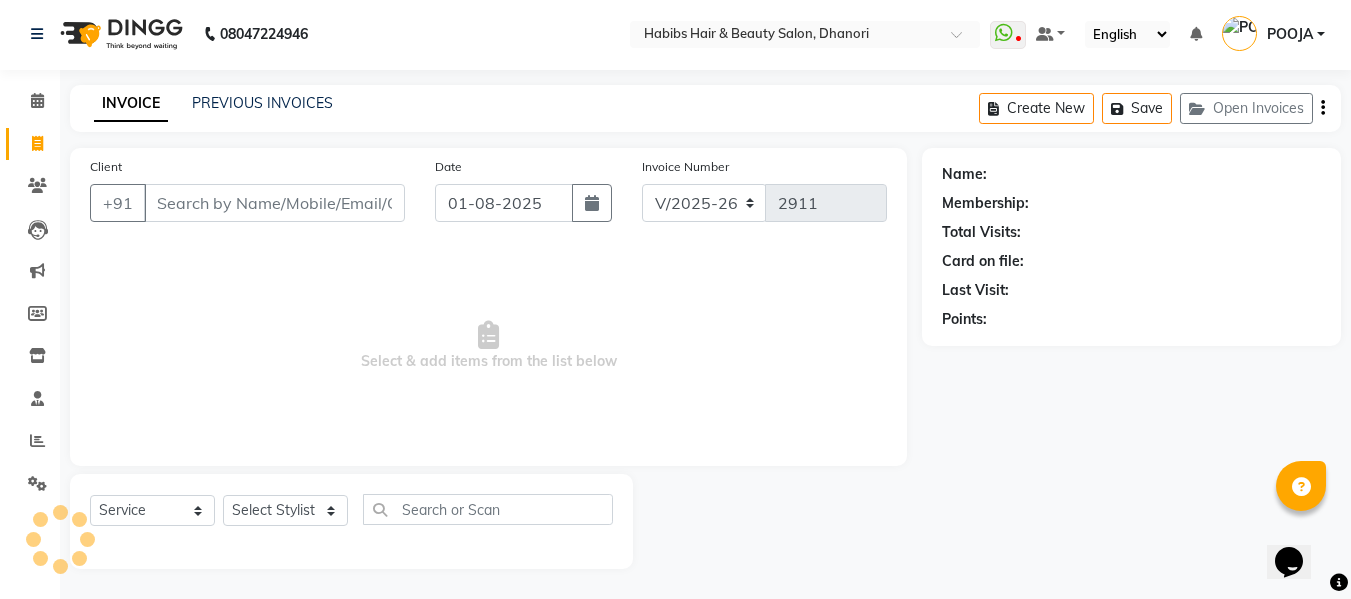 click on "Client" at bounding box center (274, 203) 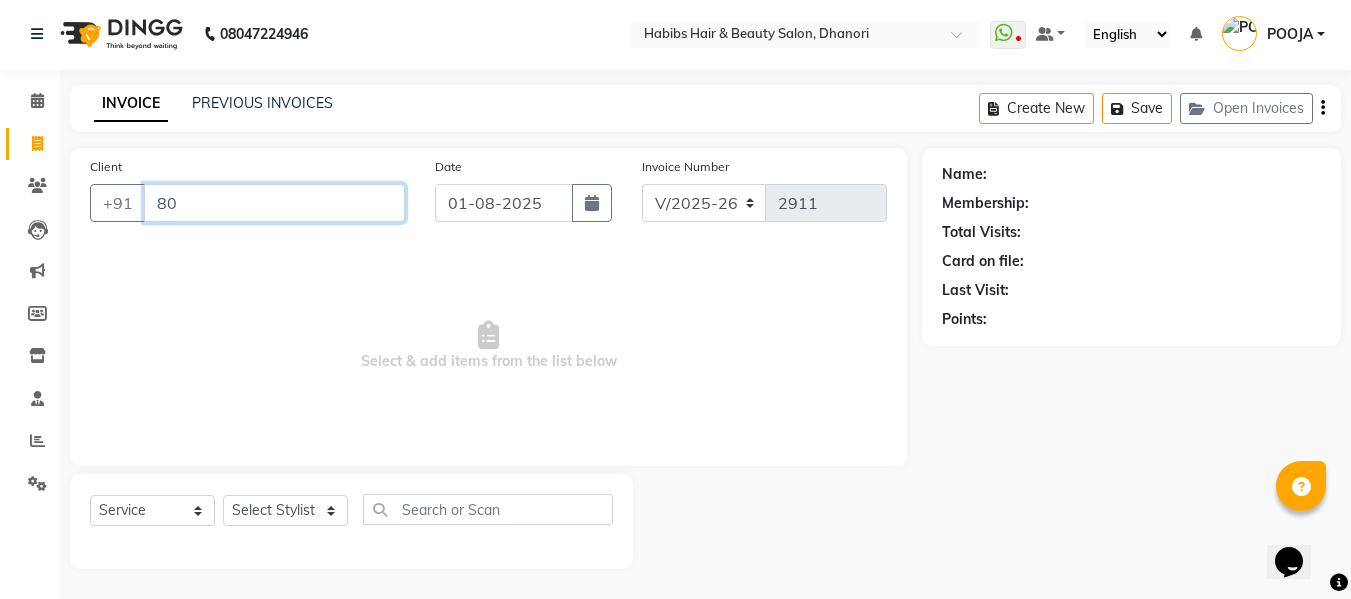 click on "80" at bounding box center (274, 203) 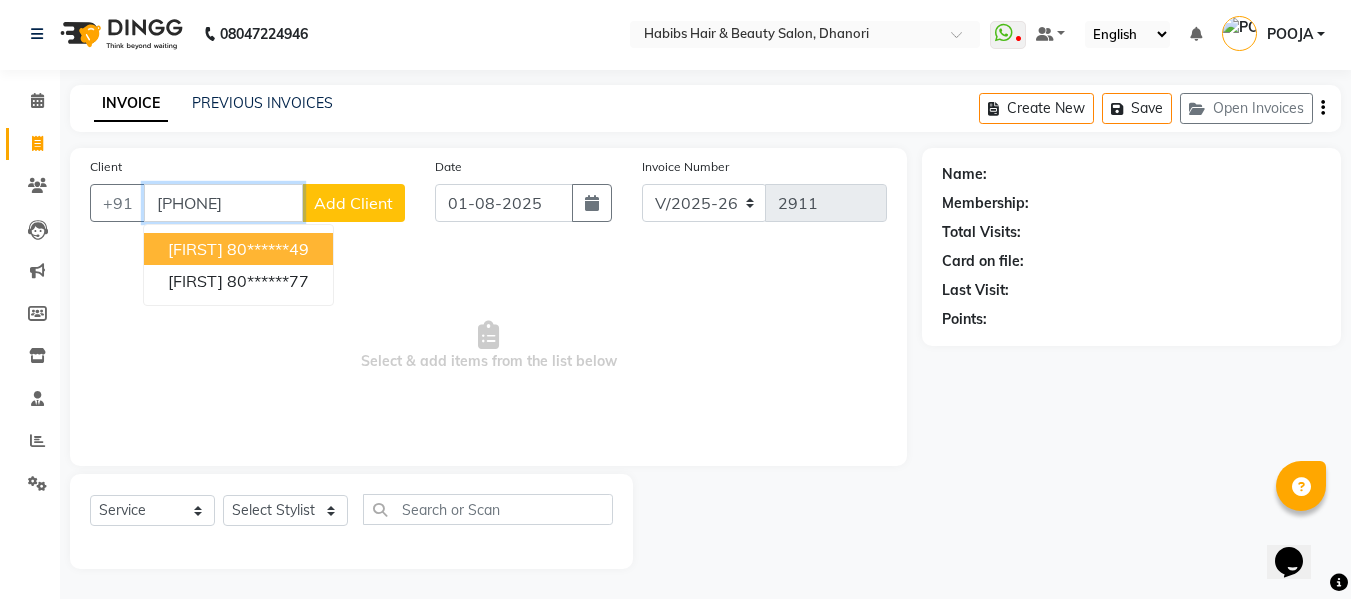 click on "[FIRST]" at bounding box center [195, 249] 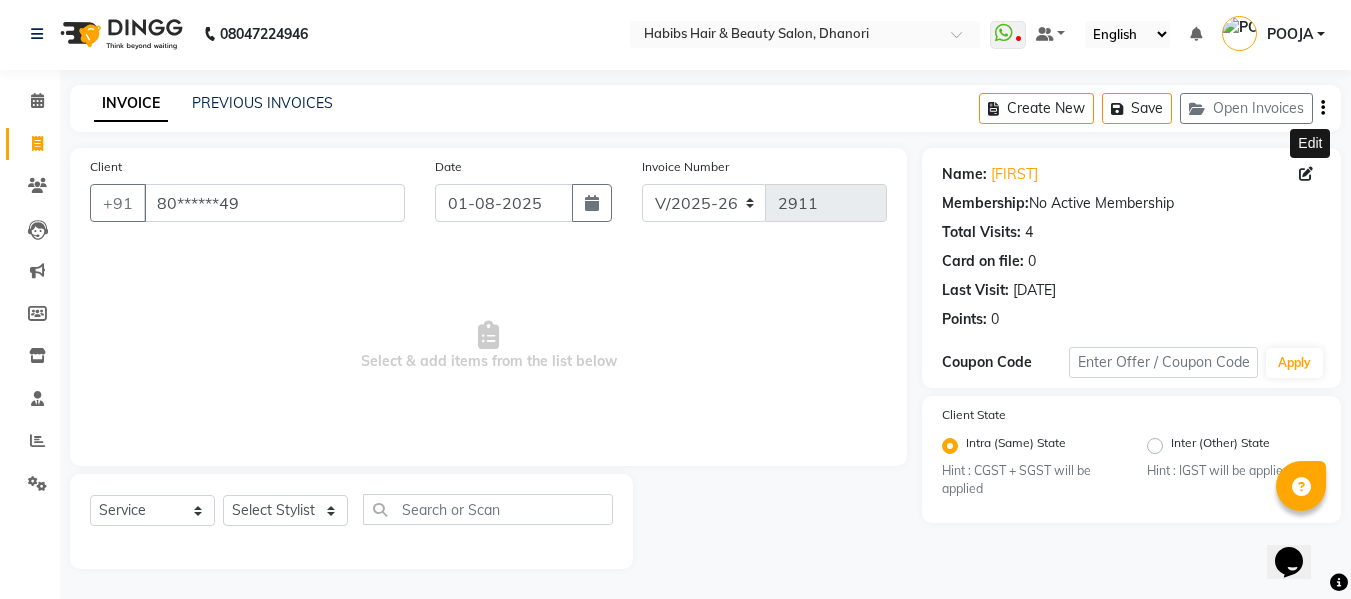 click 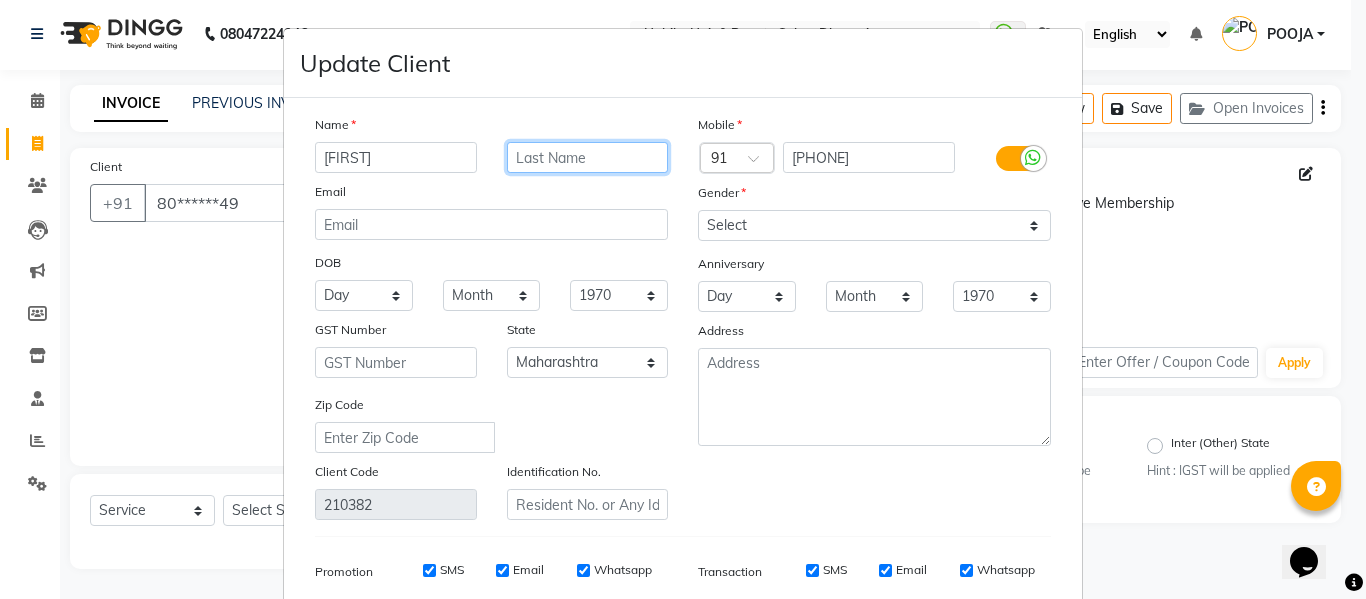 click at bounding box center [588, 157] 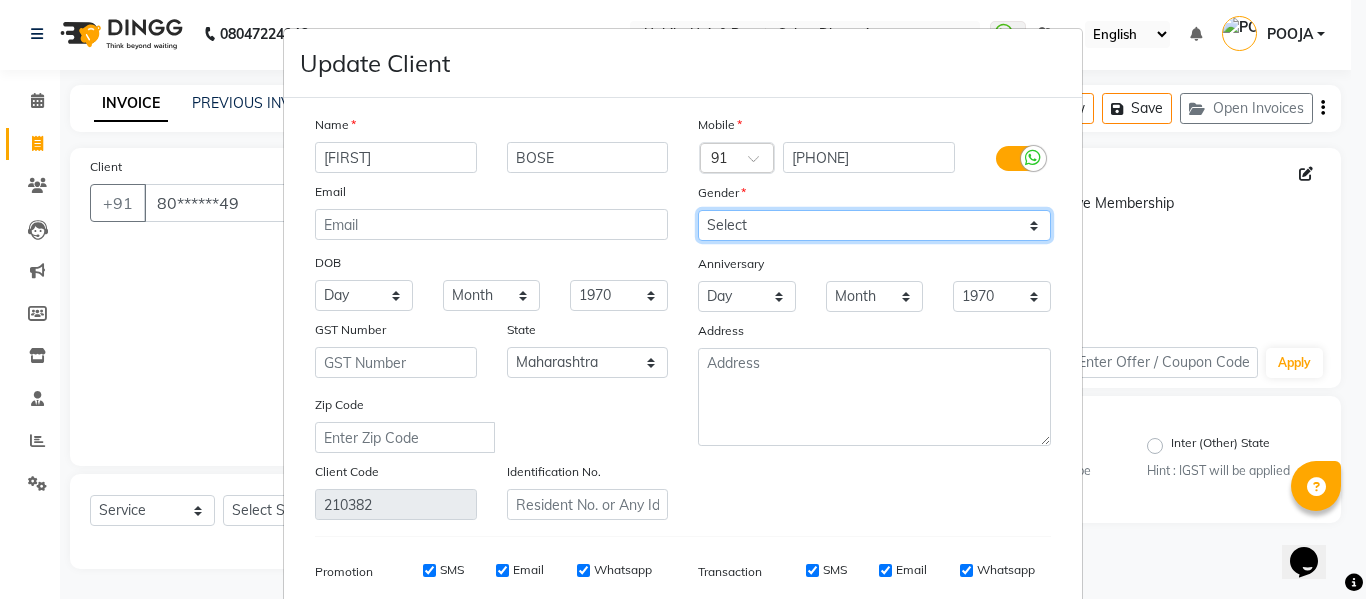 click on "Select Male Female Other Prefer Not To Say" at bounding box center [874, 225] 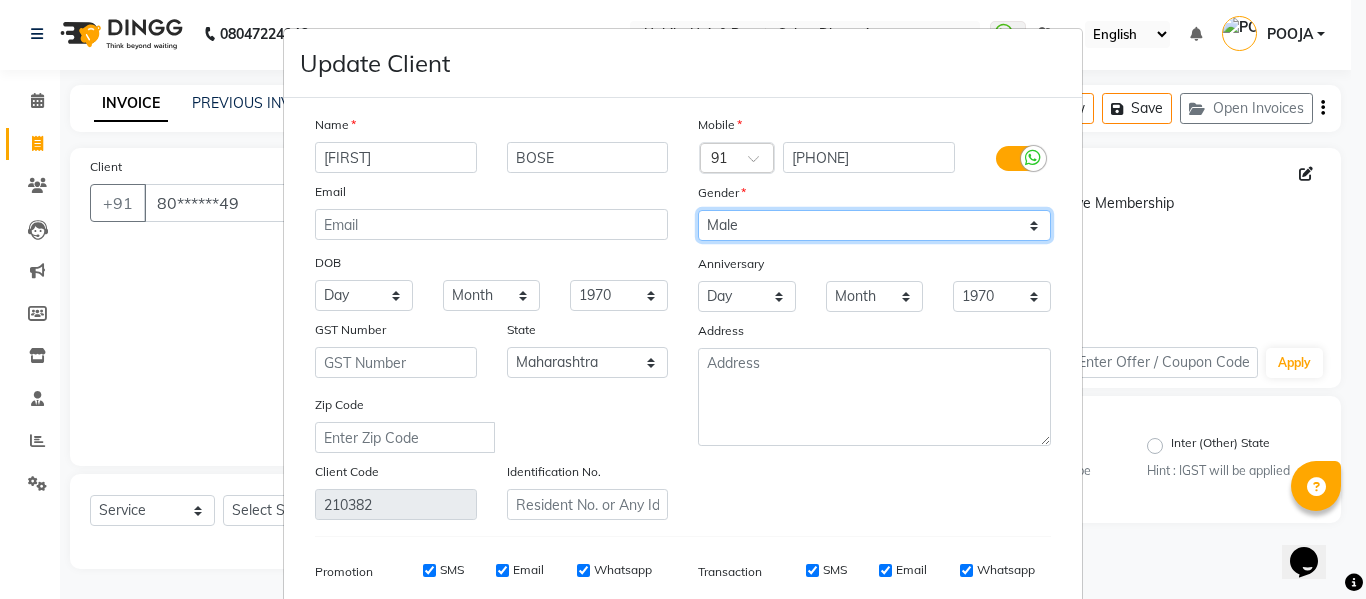 click on "Select Male Female Other Prefer Not To Say" at bounding box center [874, 225] 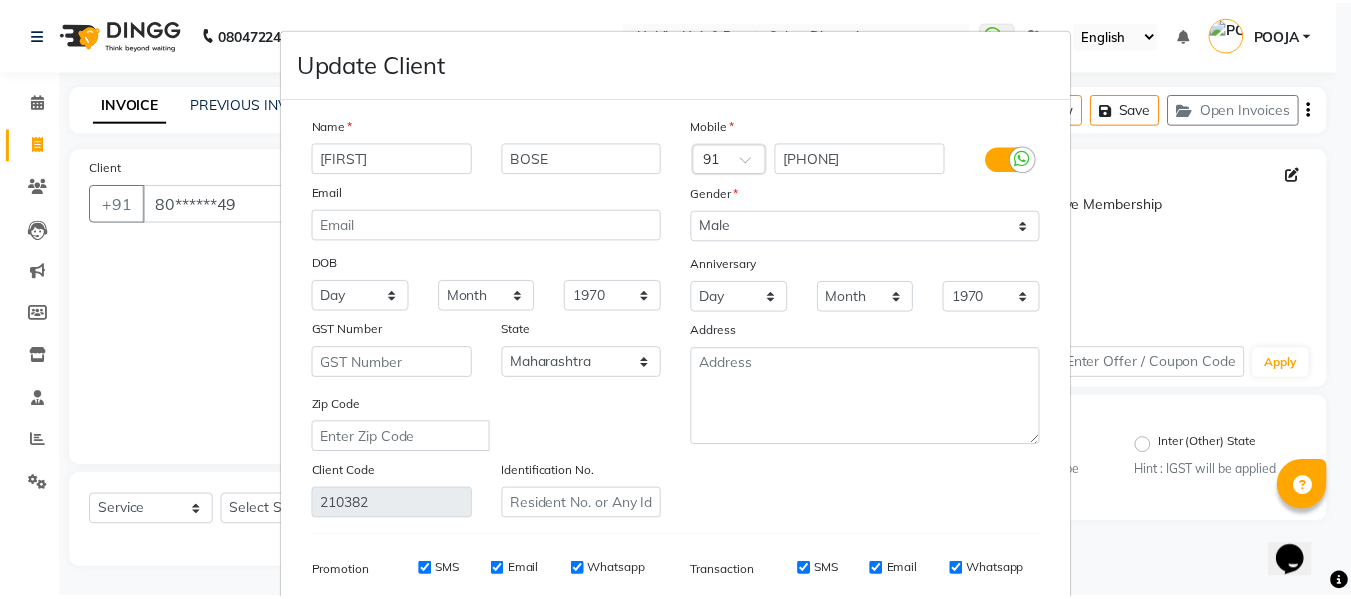 scroll, scrollTop: 288, scrollLeft: 0, axis: vertical 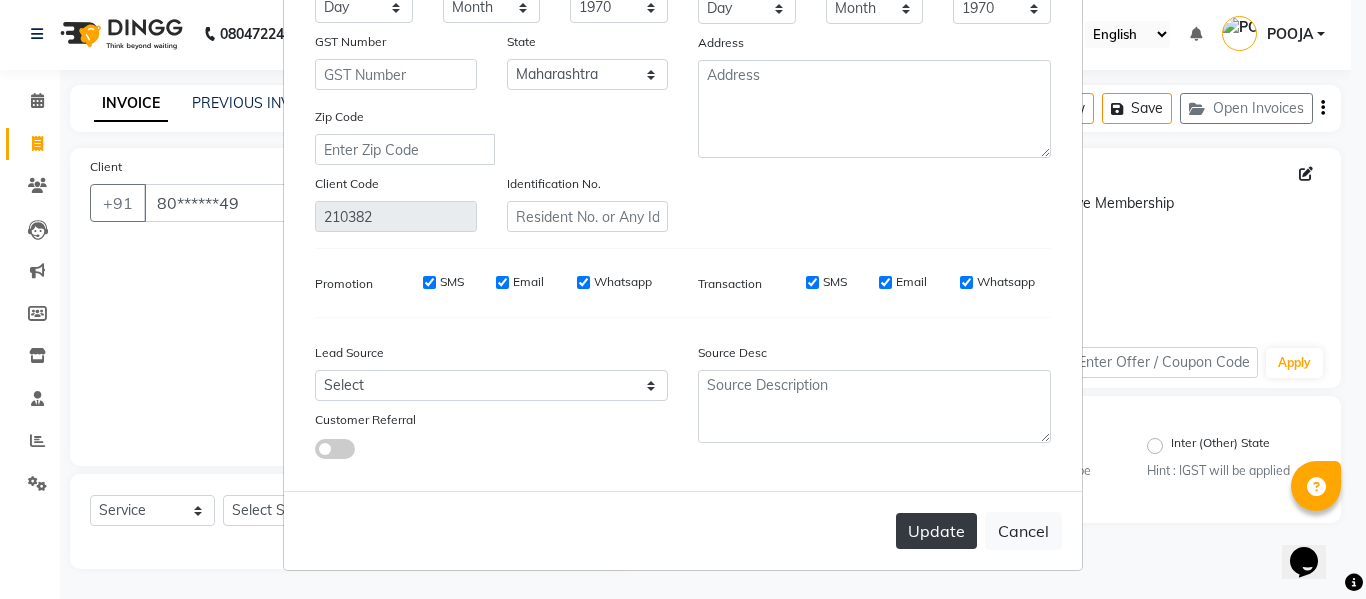 click on "Update" at bounding box center (936, 531) 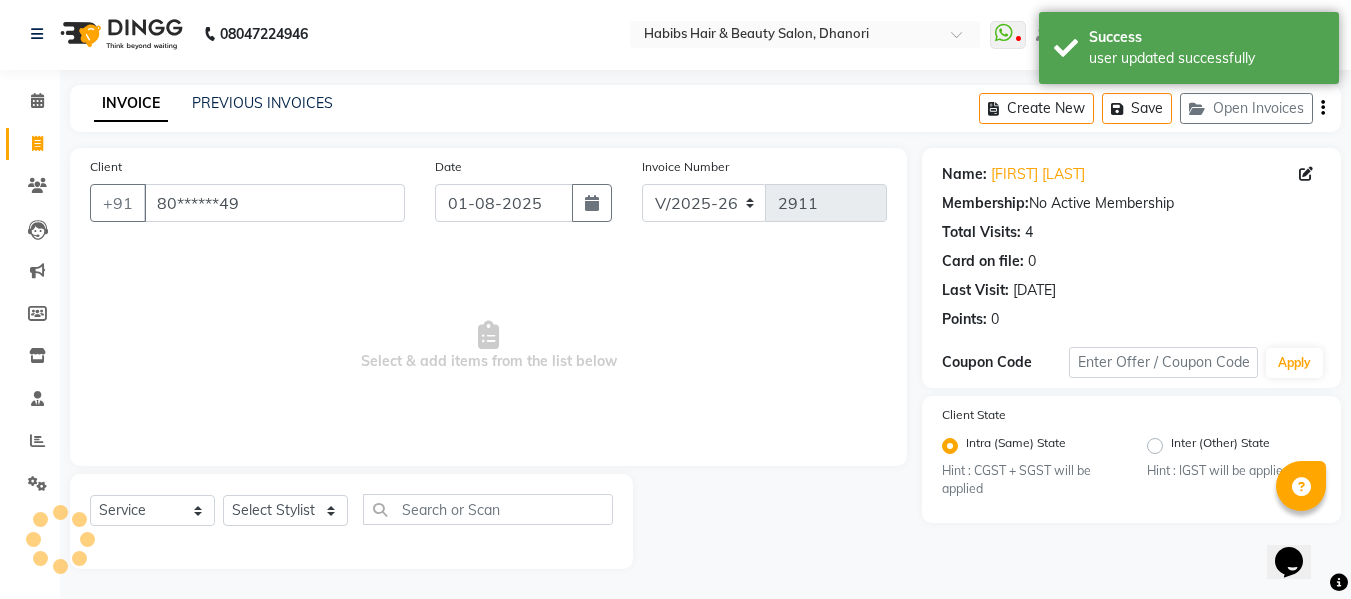 click on "Select  Service  Product  Membership  Package Voucher Prepaid Gift Card  Select Stylist Admin  Alishan  ARMAN DIVYA FAIZAN IRFAN MUZAMMIL POOJA POOJA J RAKESH SAHIL SHAKEEL SONAL" 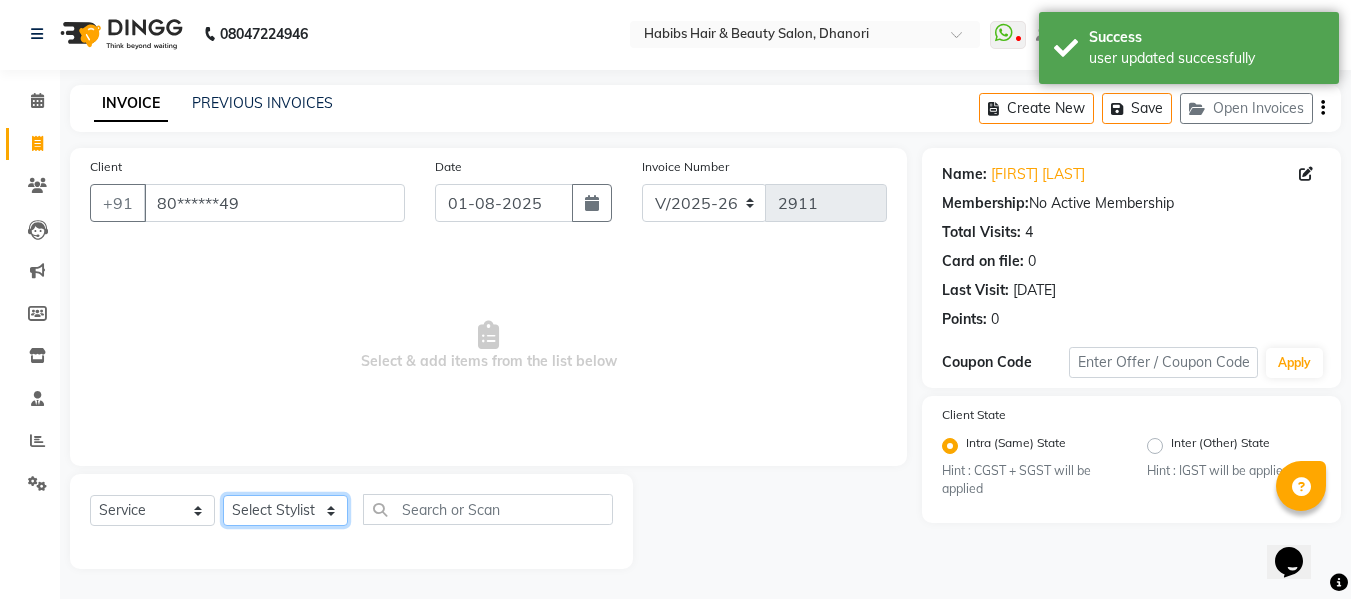 click on "Select Stylist Admin Alishan ARMAN DIVYA FAIZAN IRFAN MUZAMMIL POOJA POOJA J RAKESH SAHIL SHAKEEL SONAL" 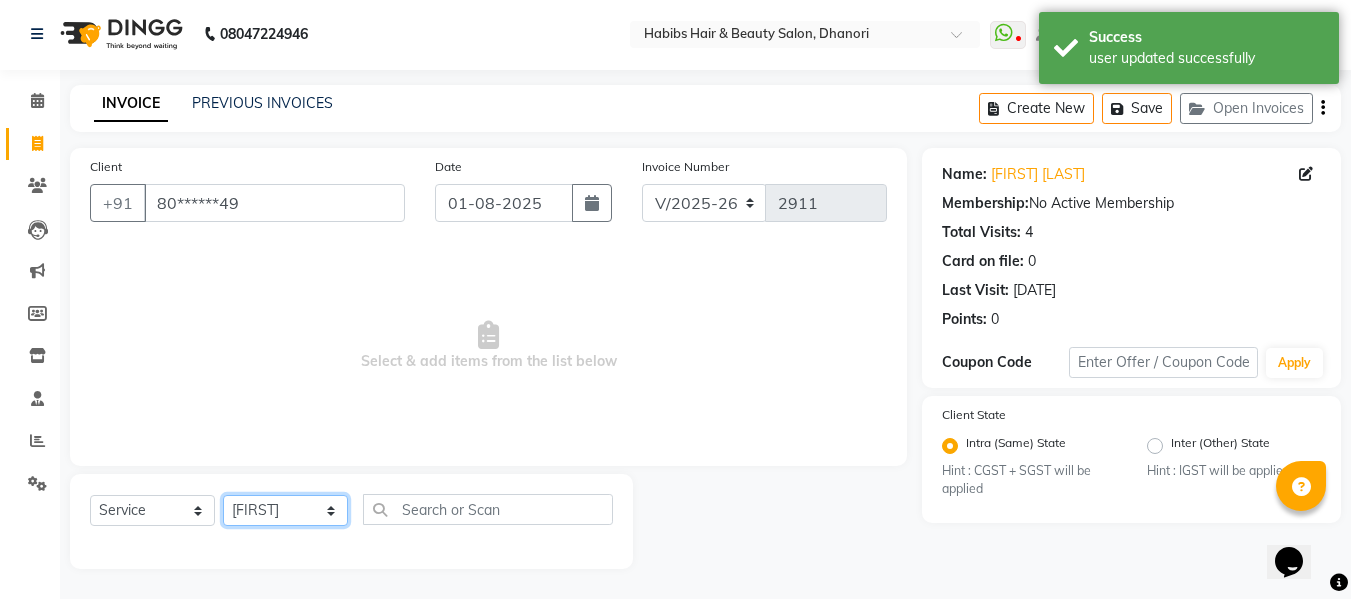 click on "Select Stylist Admin Alishan ARMAN DIVYA FAIZAN IRFAN MUZAMMIL POOJA POOJA J RAKESH SAHIL SHAKEEL SONAL" 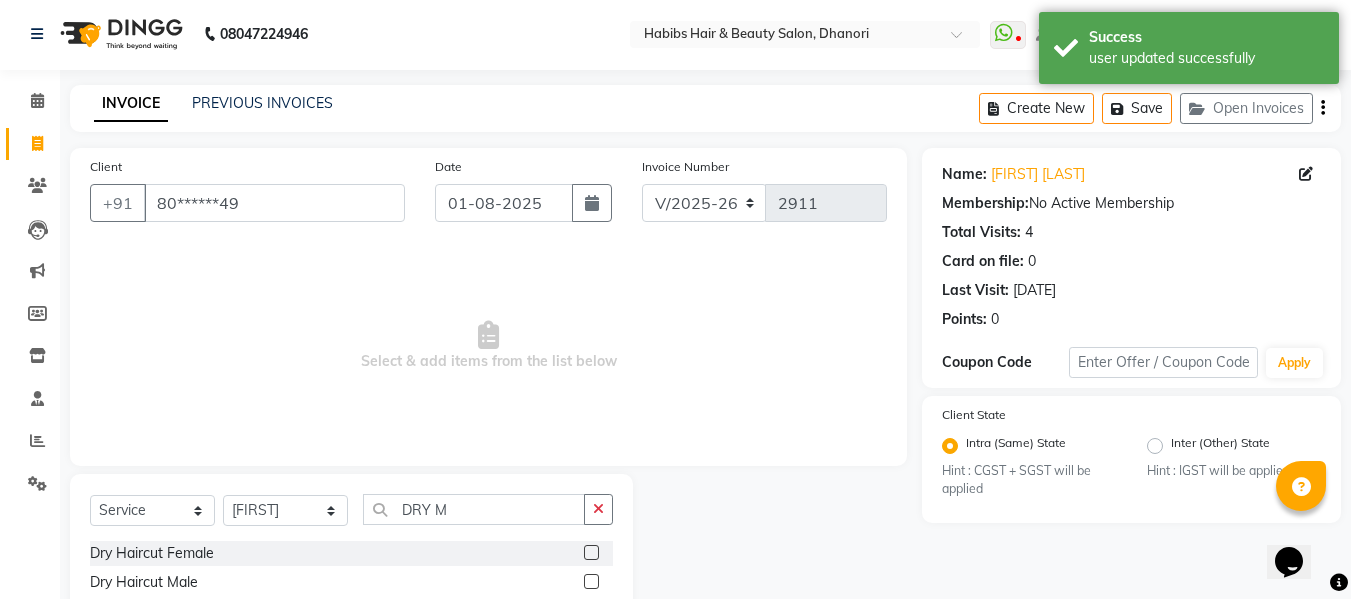 click 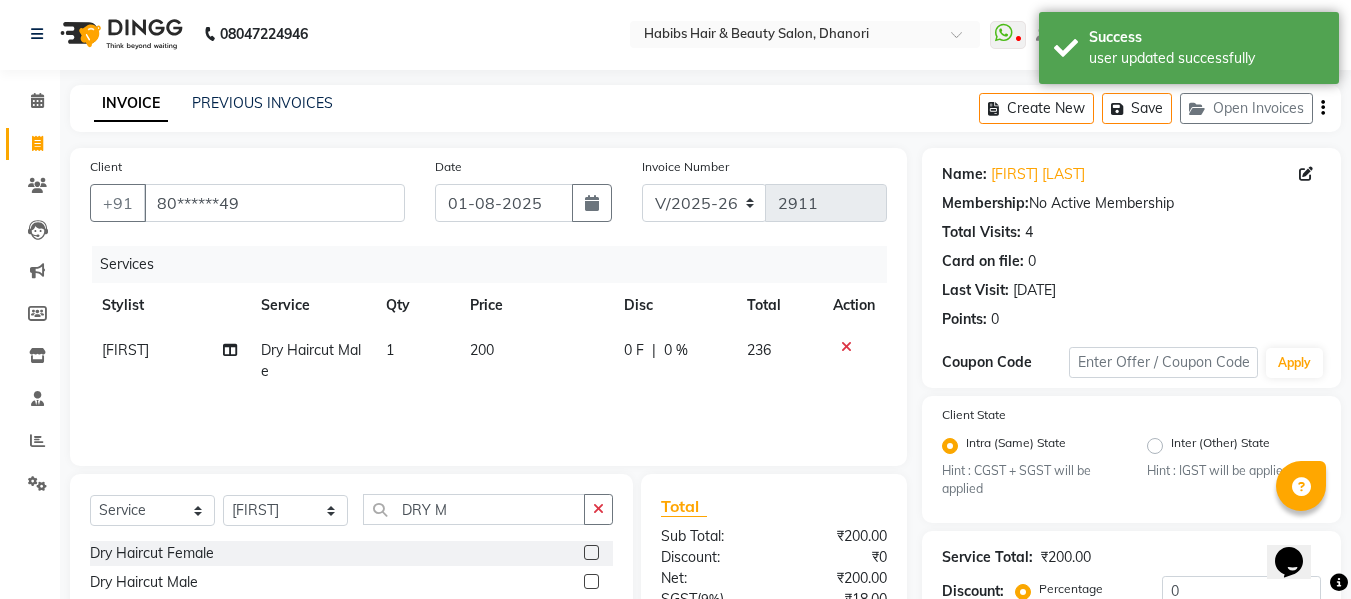 click on "200" 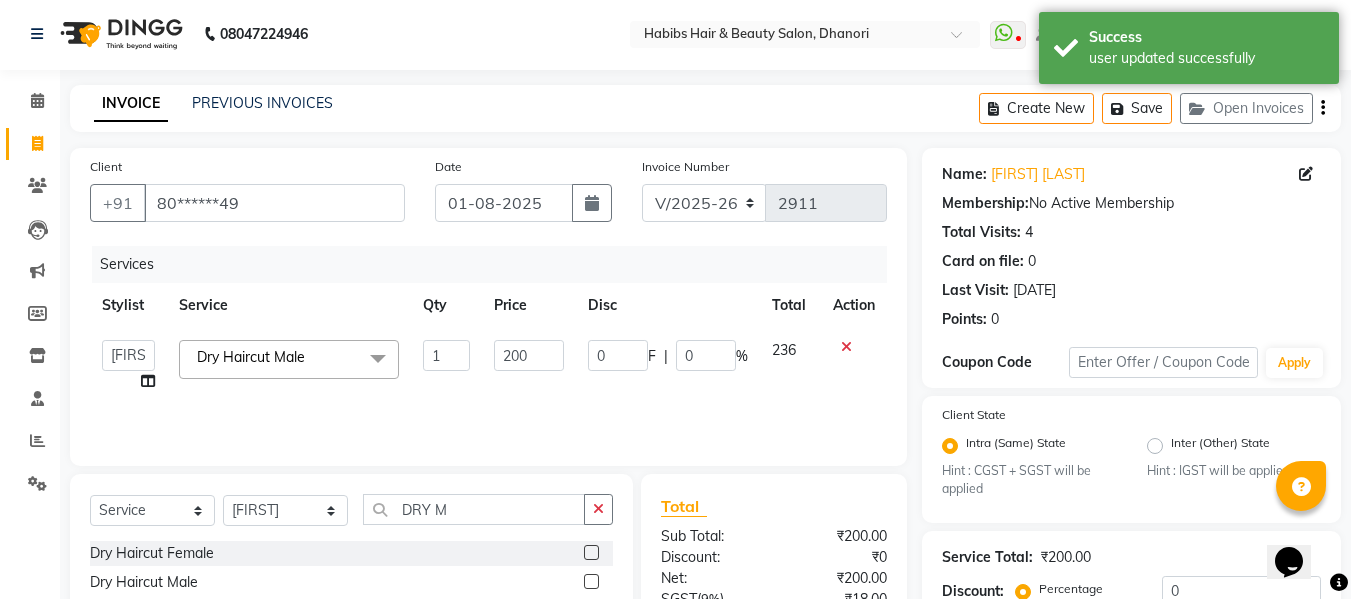 click on "200" 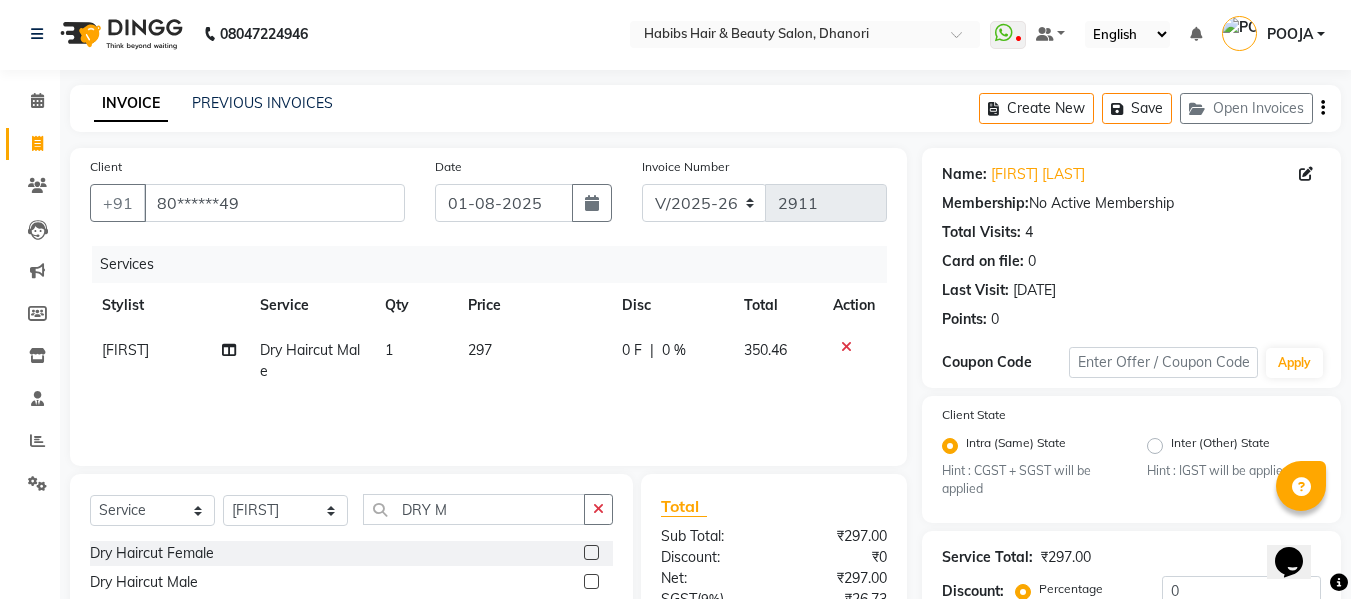 click on "Services Stylist Service Qty Price Disc Total Action IRFAN Dry Haircut Male 1 297 0 F | 0 % 350.46" 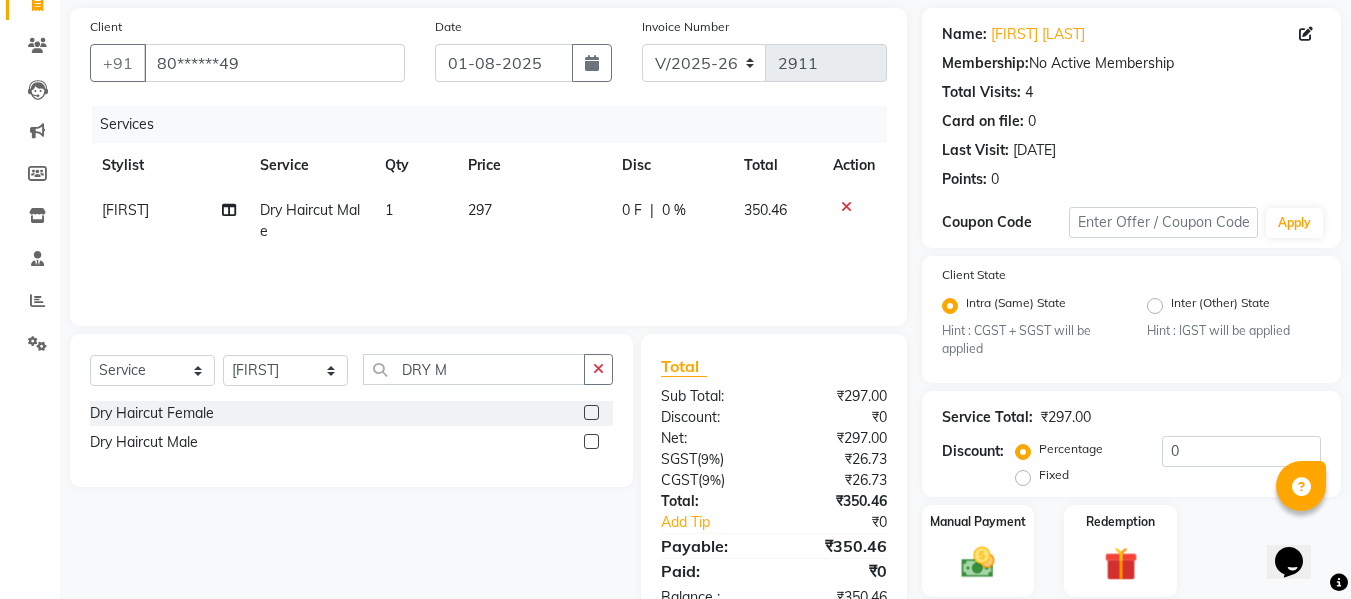 scroll, scrollTop: 211, scrollLeft: 0, axis: vertical 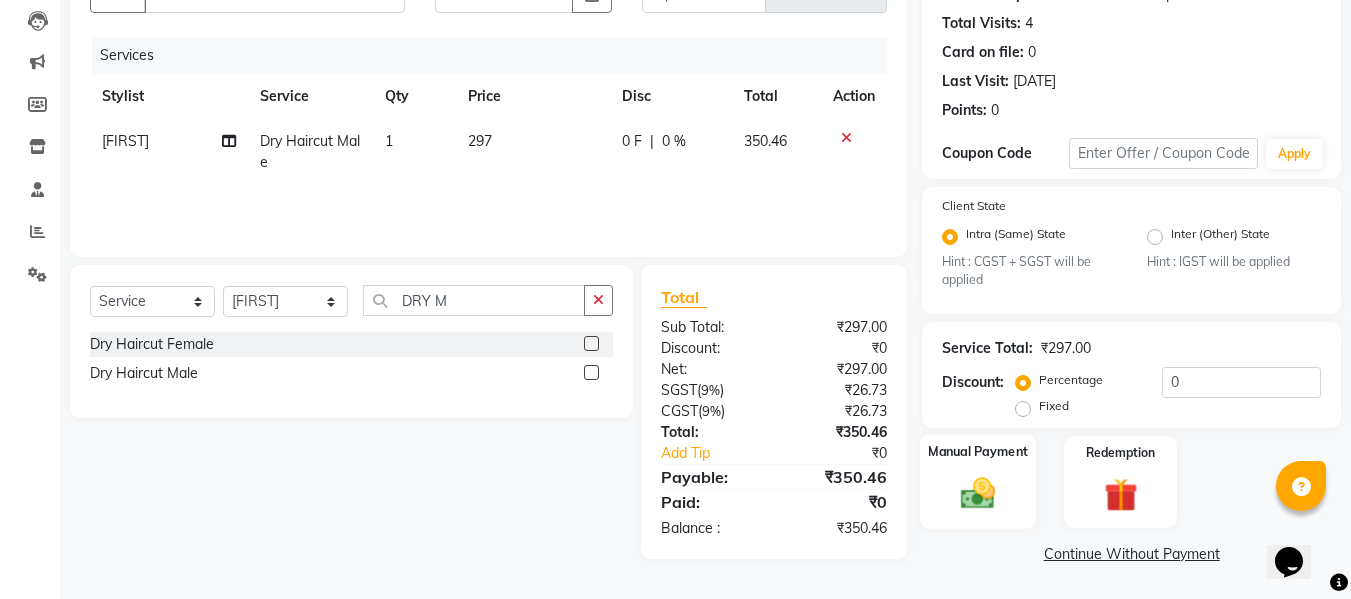 click 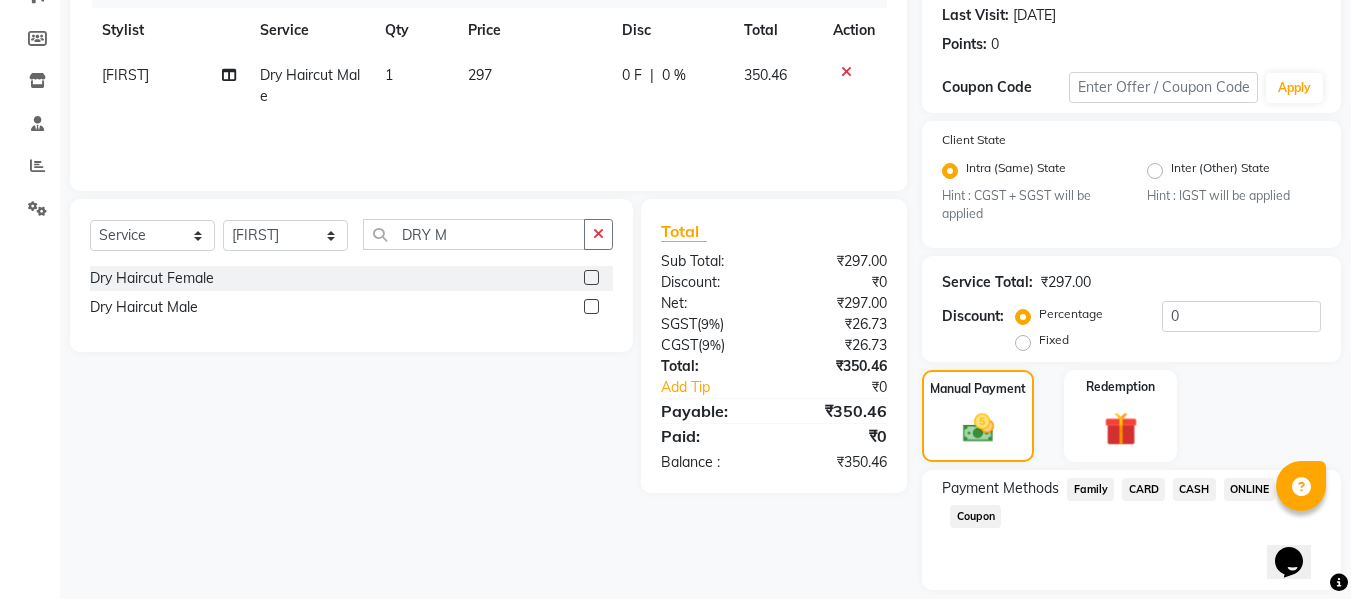 scroll, scrollTop: 339, scrollLeft: 0, axis: vertical 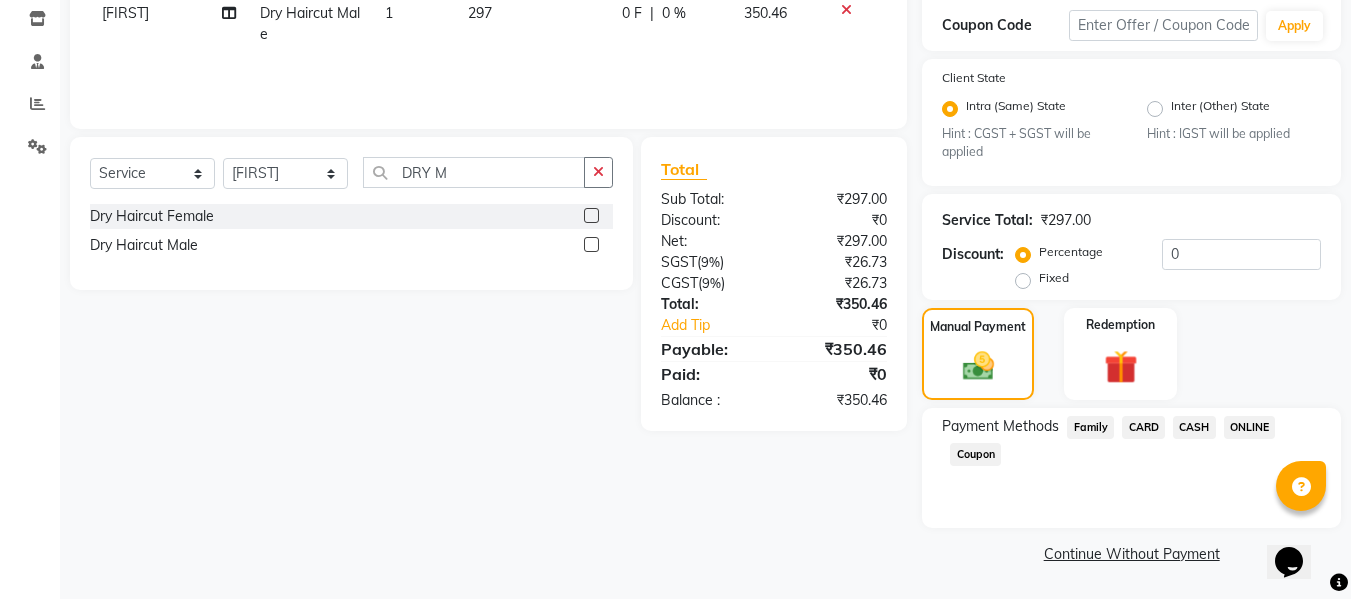 click on "ONLINE" 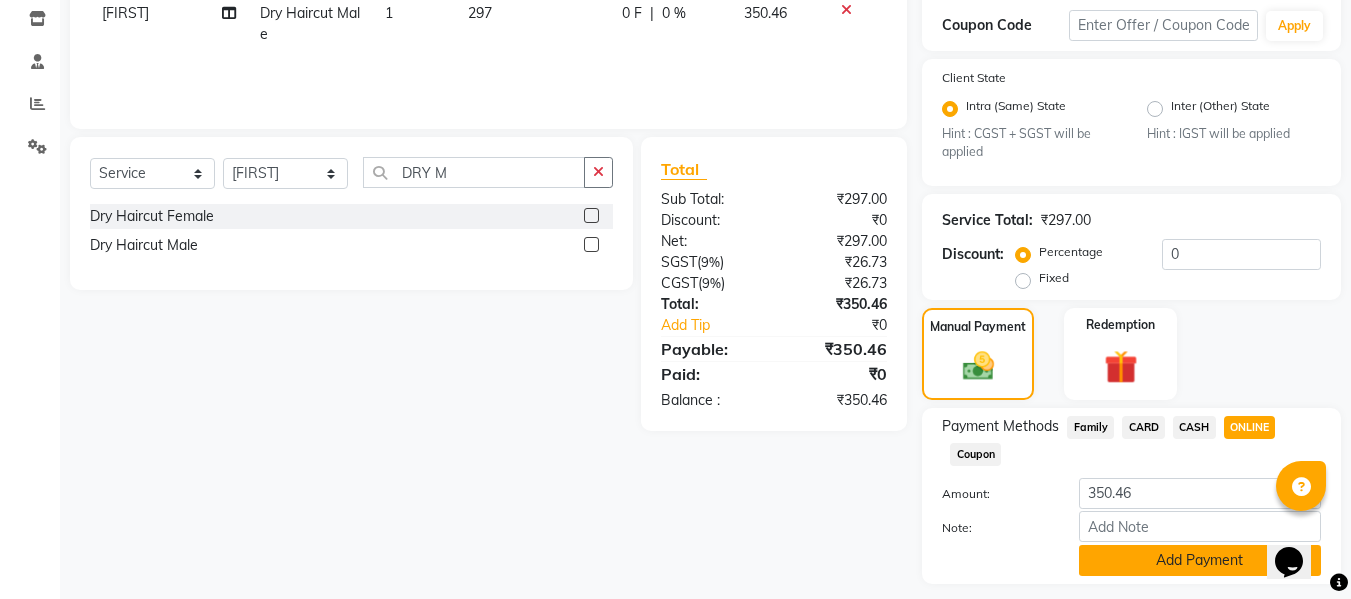 click on "Add Payment" 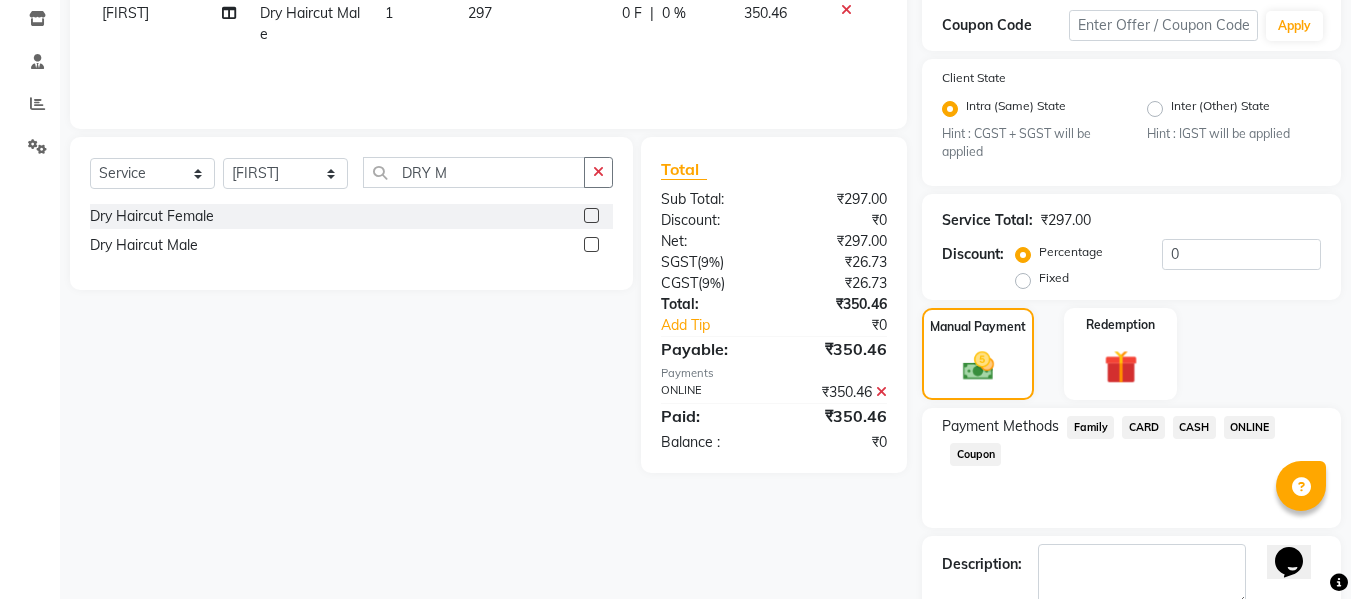 scroll, scrollTop: 452, scrollLeft: 0, axis: vertical 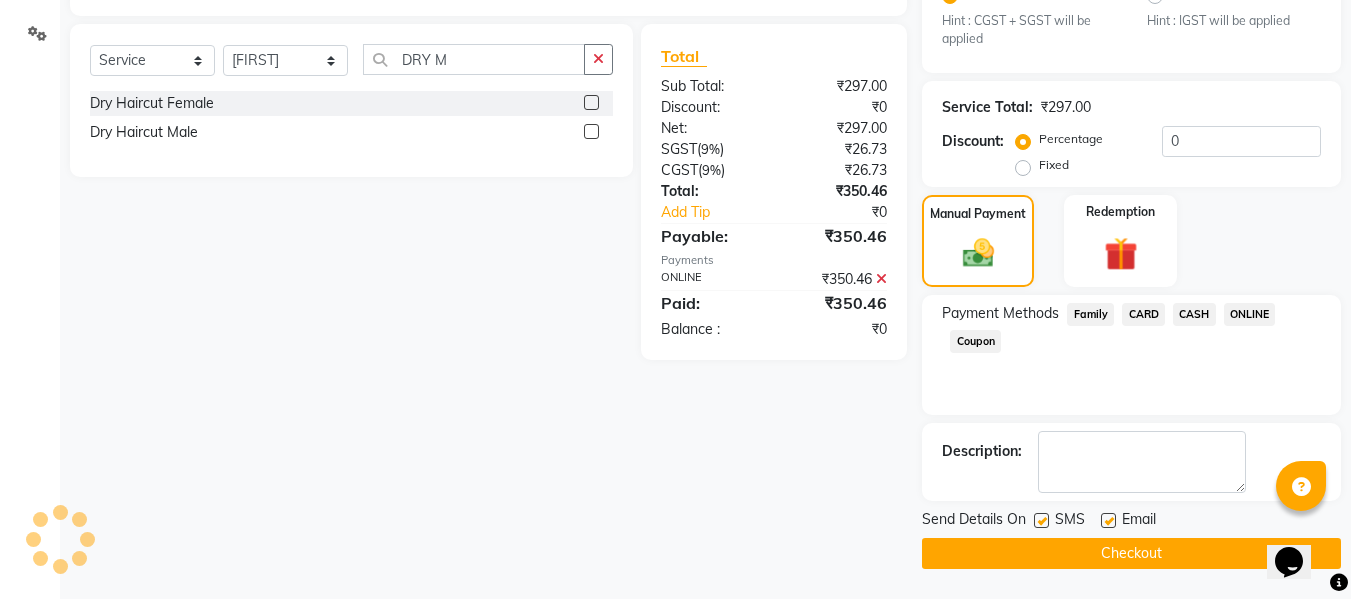 click on "Checkout" 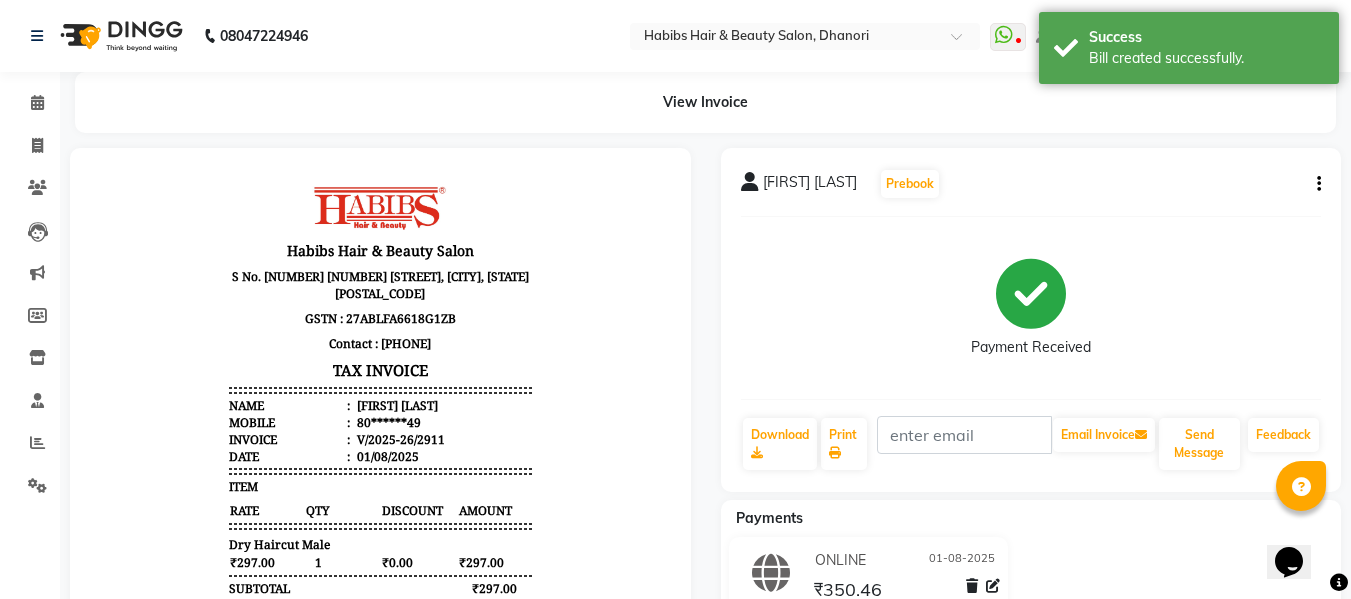 scroll, scrollTop: 0, scrollLeft: 0, axis: both 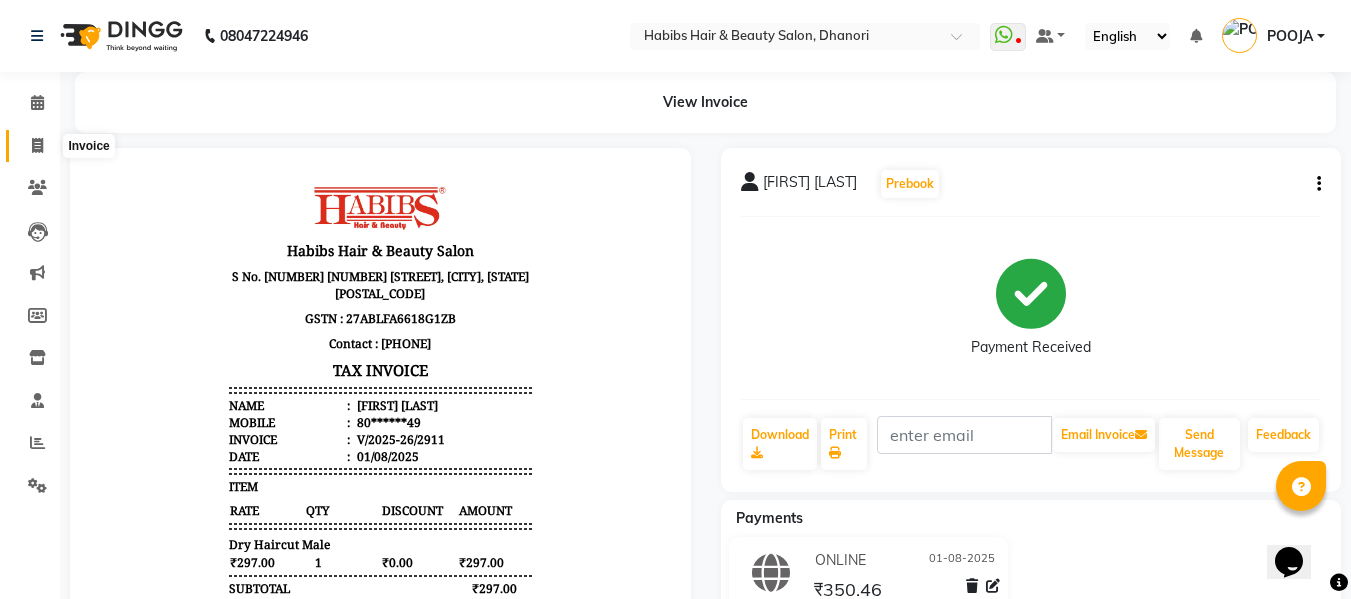 click 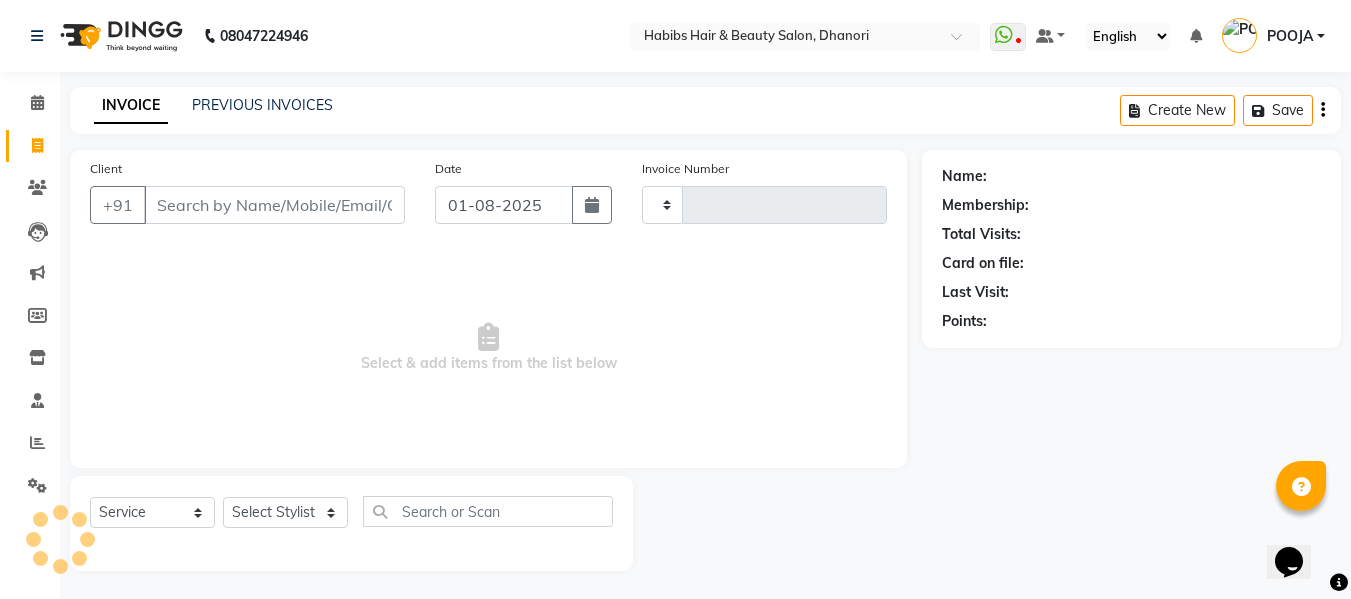 scroll, scrollTop: 2, scrollLeft: 0, axis: vertical 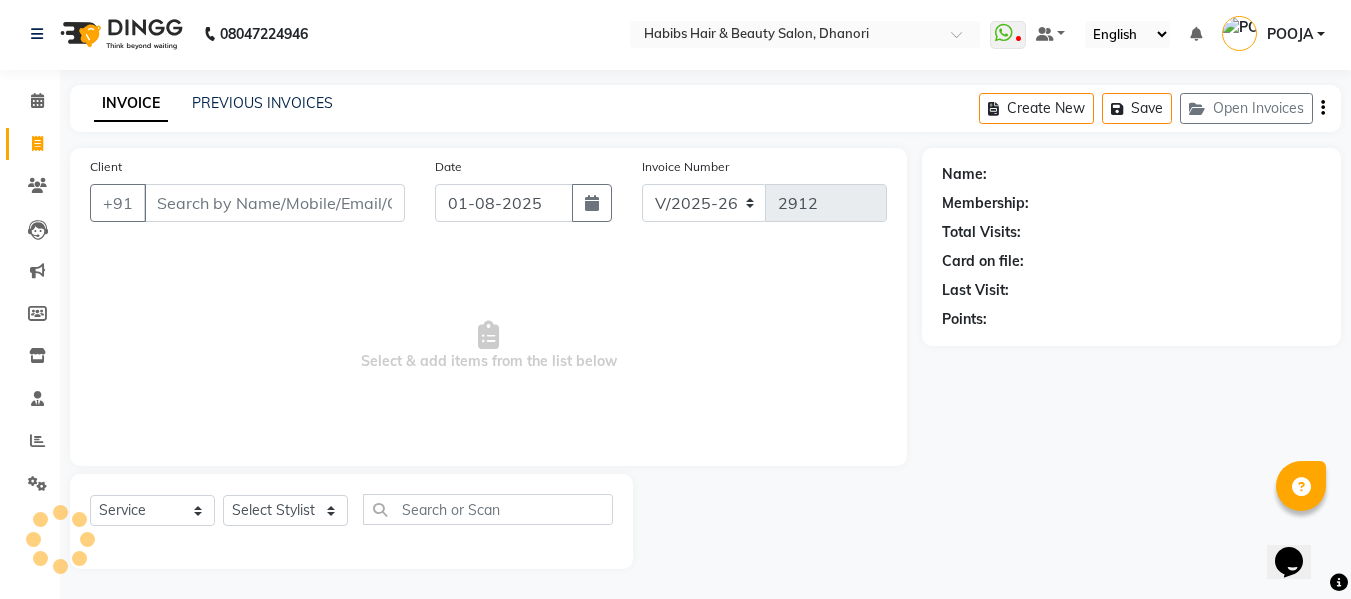 click on "Client" at bounding box center (274, 203) 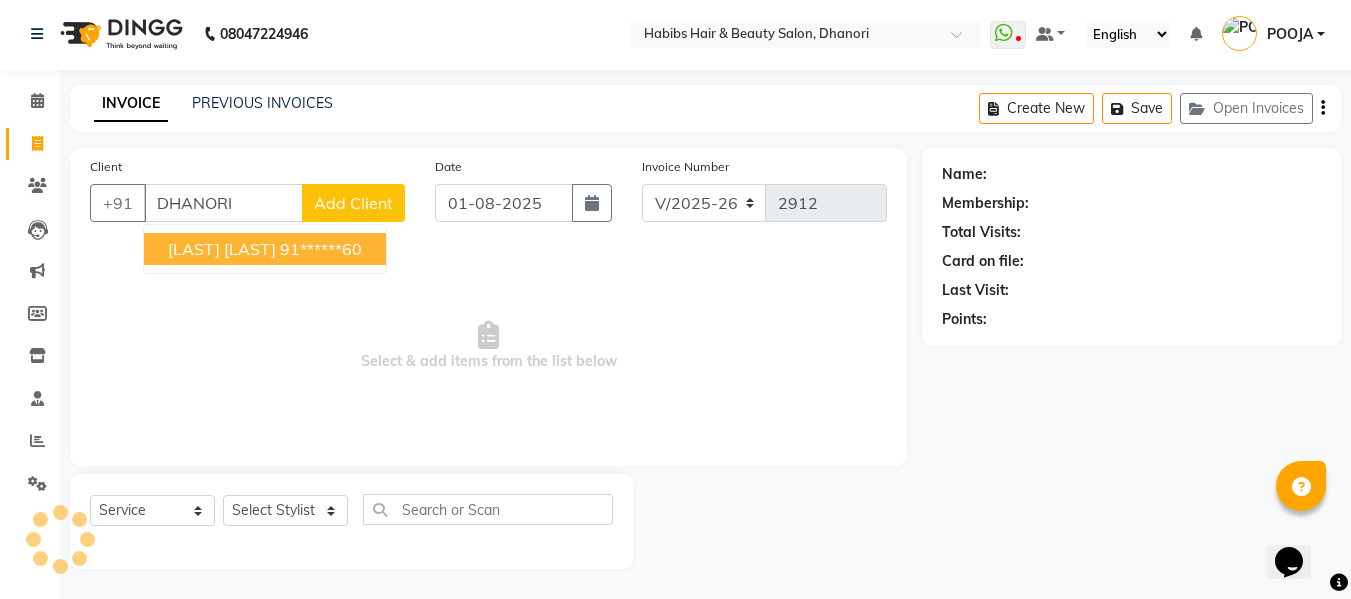 click on "[LAST] [LAST]" at bounding box center [222, 249] 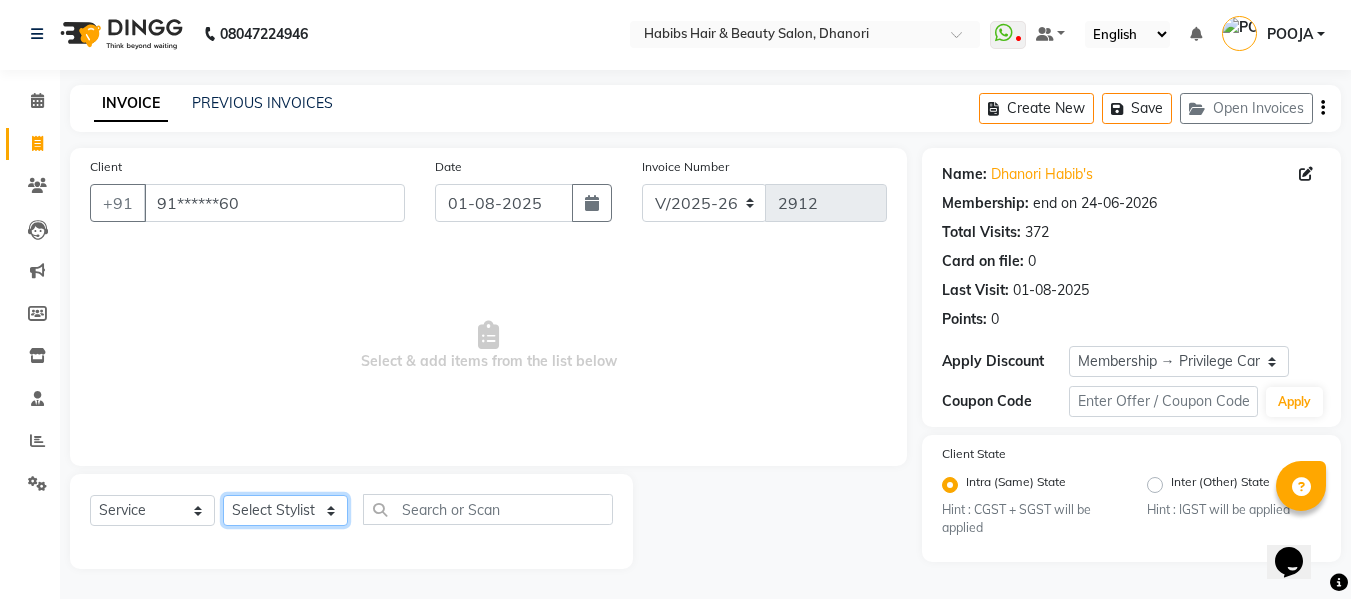 click on "Select Stylist Admin Alishan ARMAN DIVYA FAIZAN IRFAN MUZAMMIL POOJA POOJA J RAKESH SAHIL SHAKEEL SONAL" 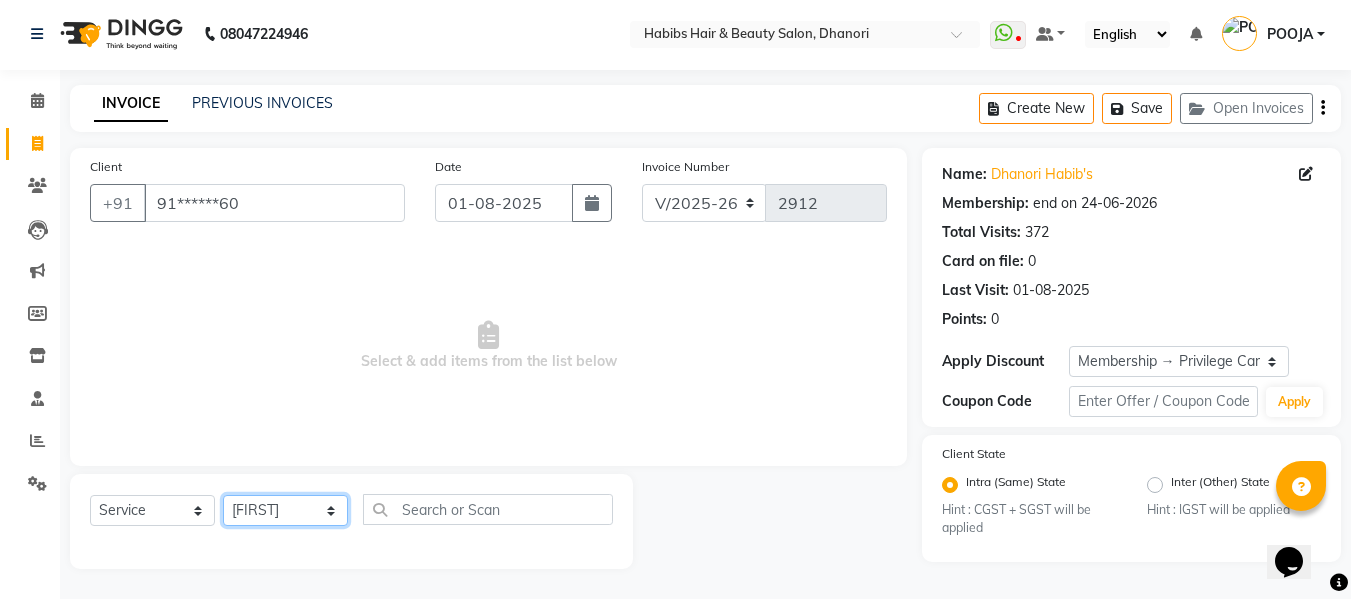 click on "Select Stylist Admin Alishan ARMAN DIVYA FAIZAN IRFAN MUZAMMIL POOJA POOJA J RAKESH SAHIL SHAKEEL SONAL" 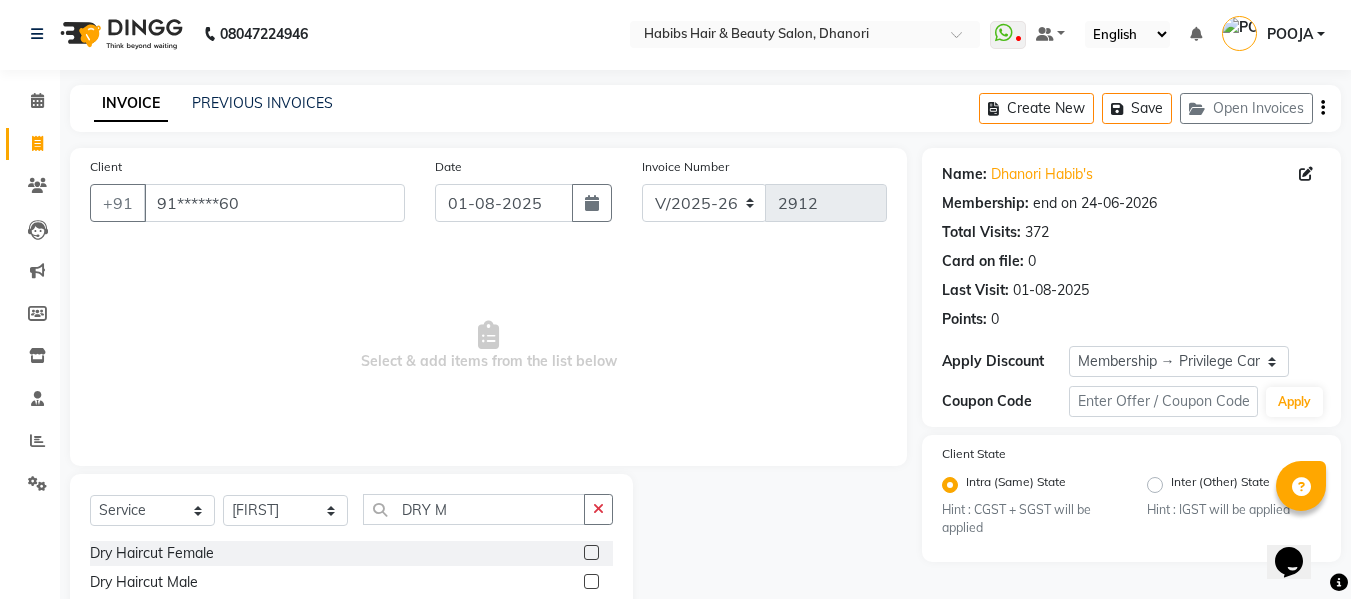 click 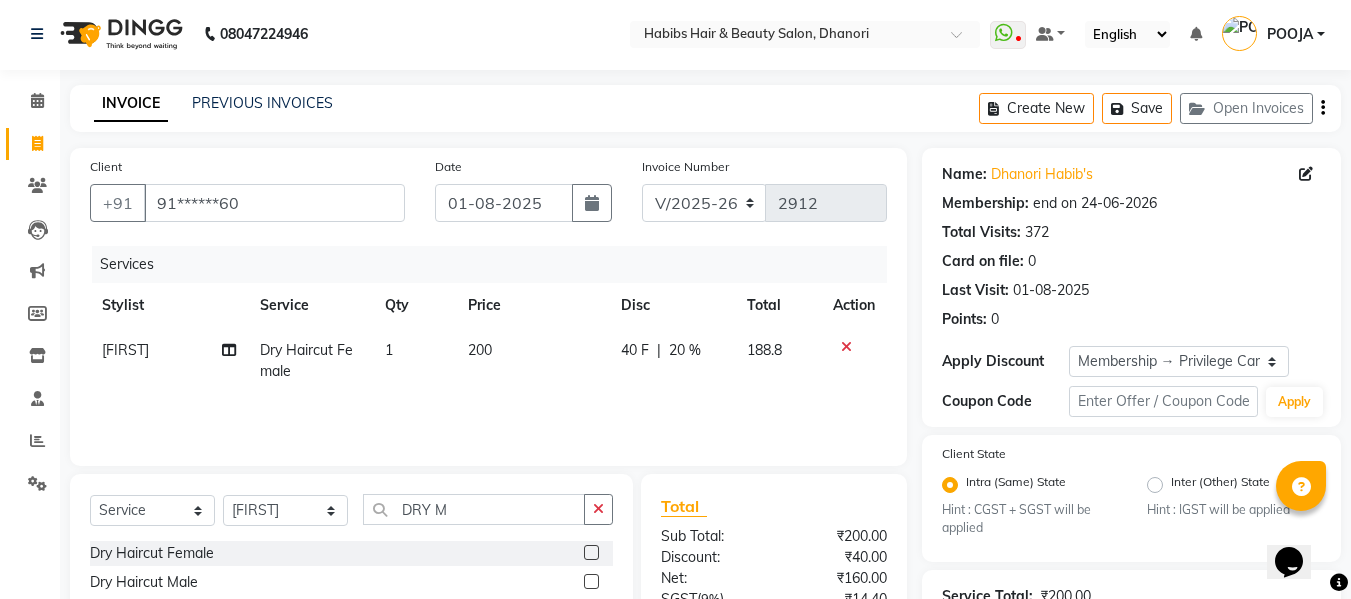 click on "200" 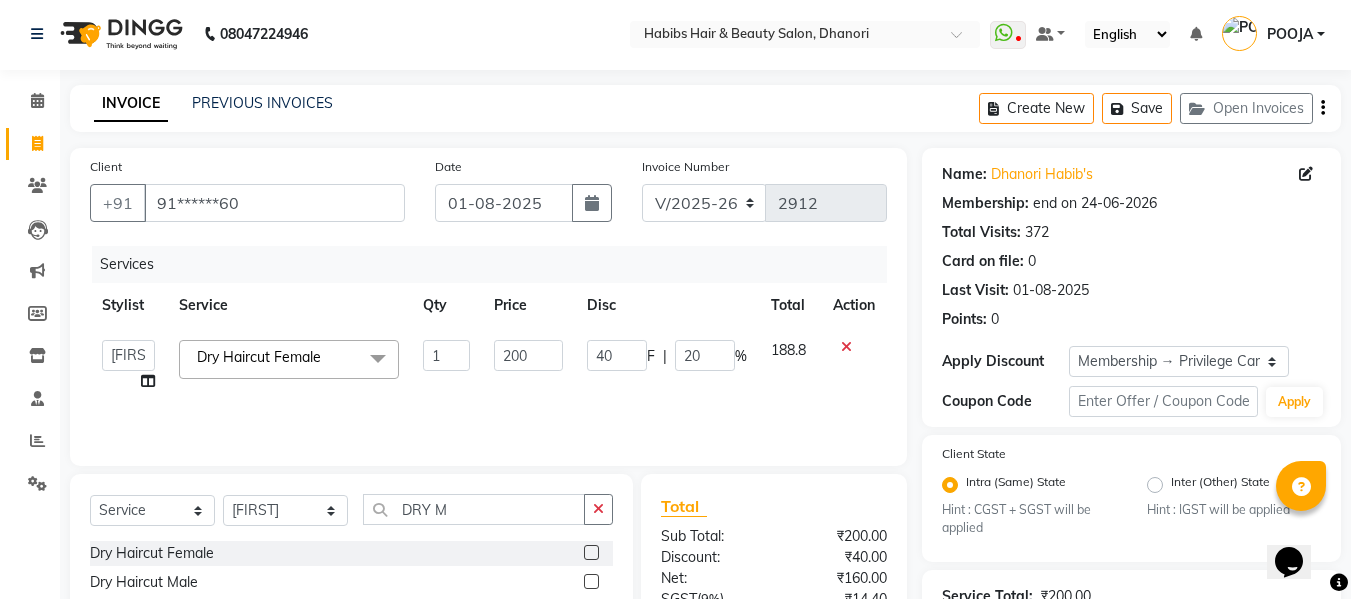 click on "200" 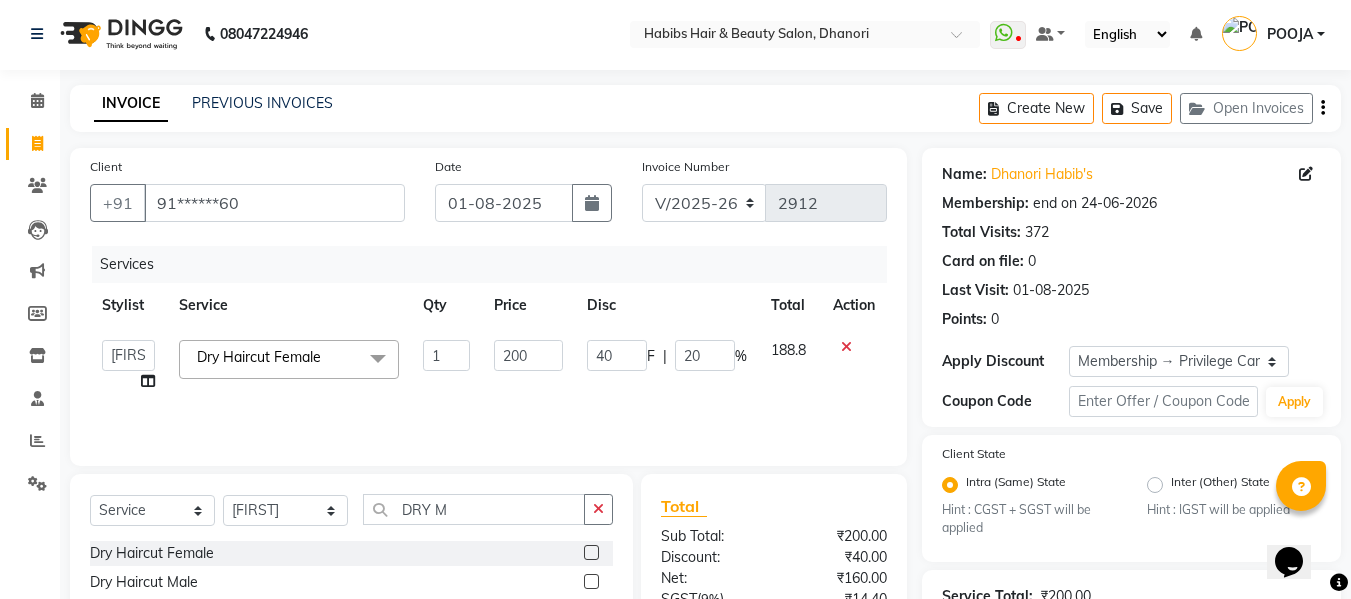 drag, startPoint x: 489, startPoint y: 356, endPoint x: 540, endPoint y: 349, distance: 51.47815 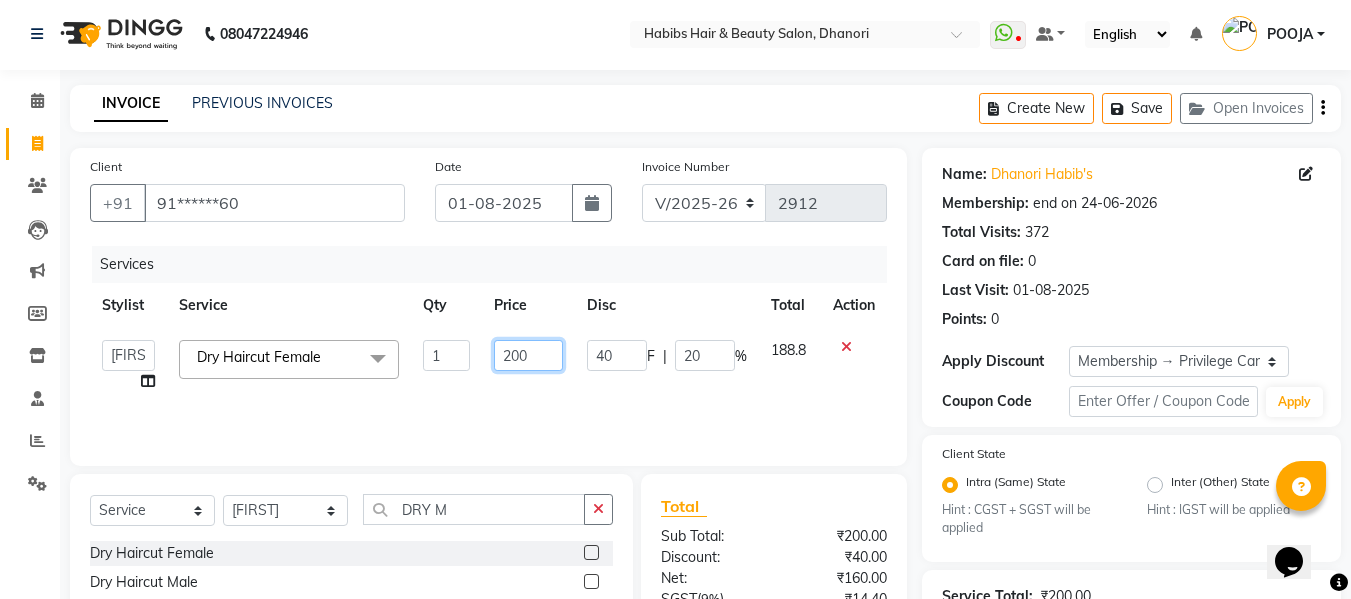 click on "200" 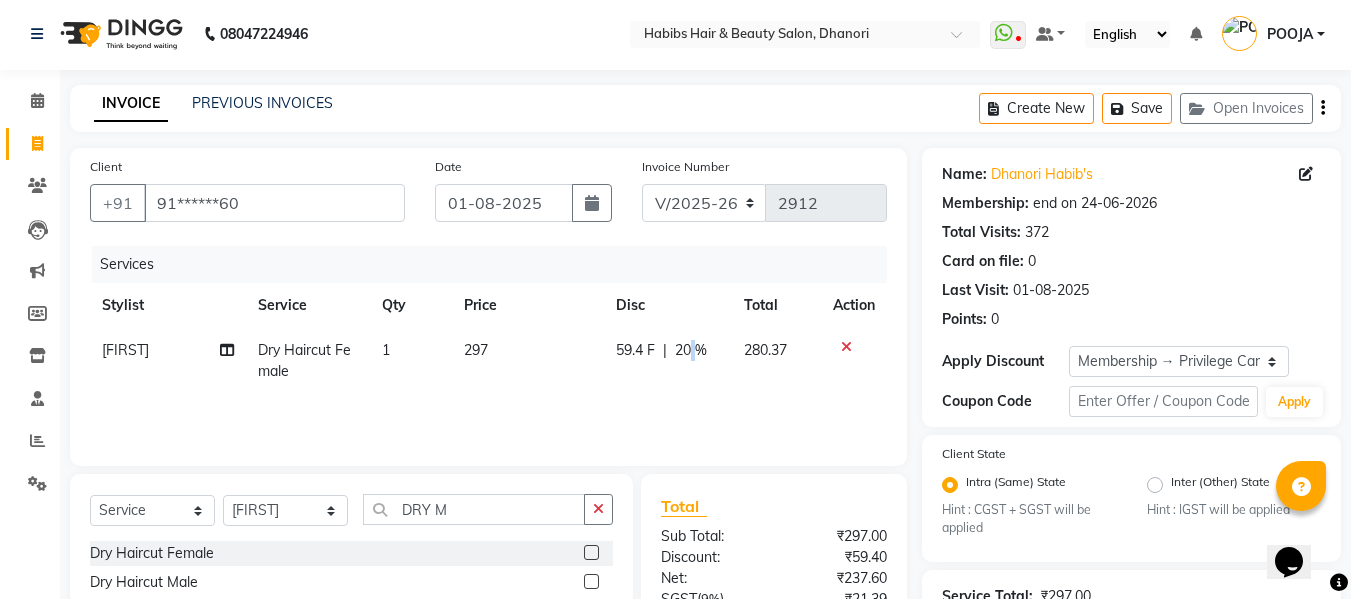 click on "59.4 F | 20 %" 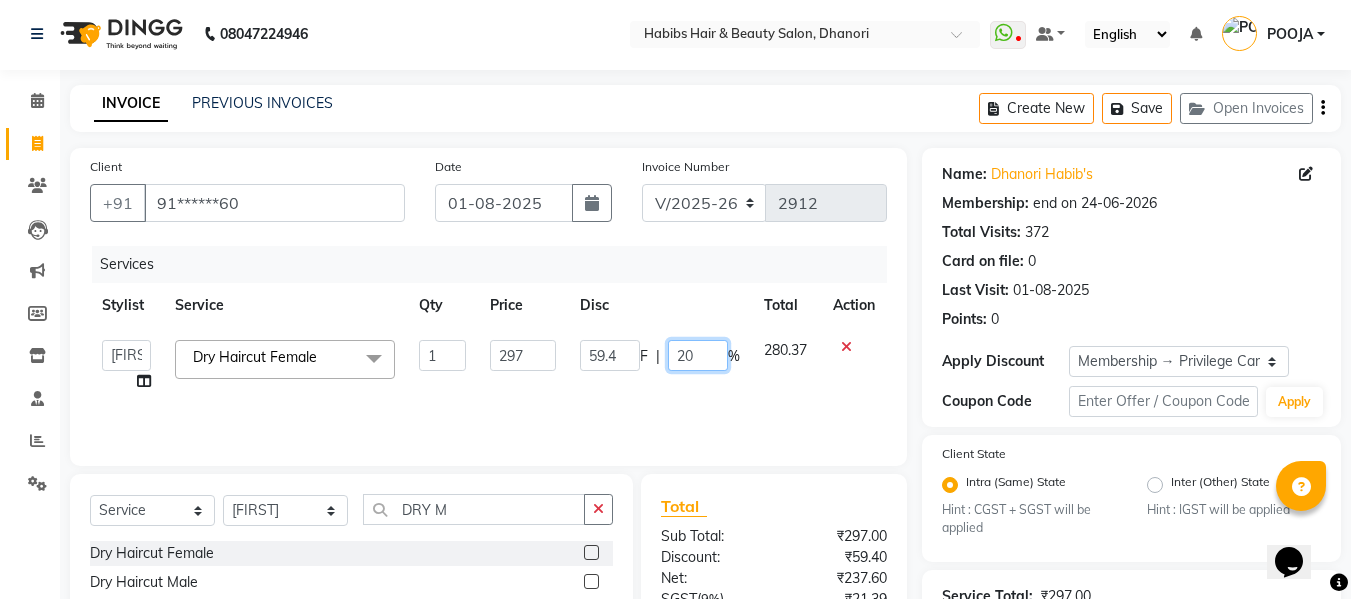 click on "20" 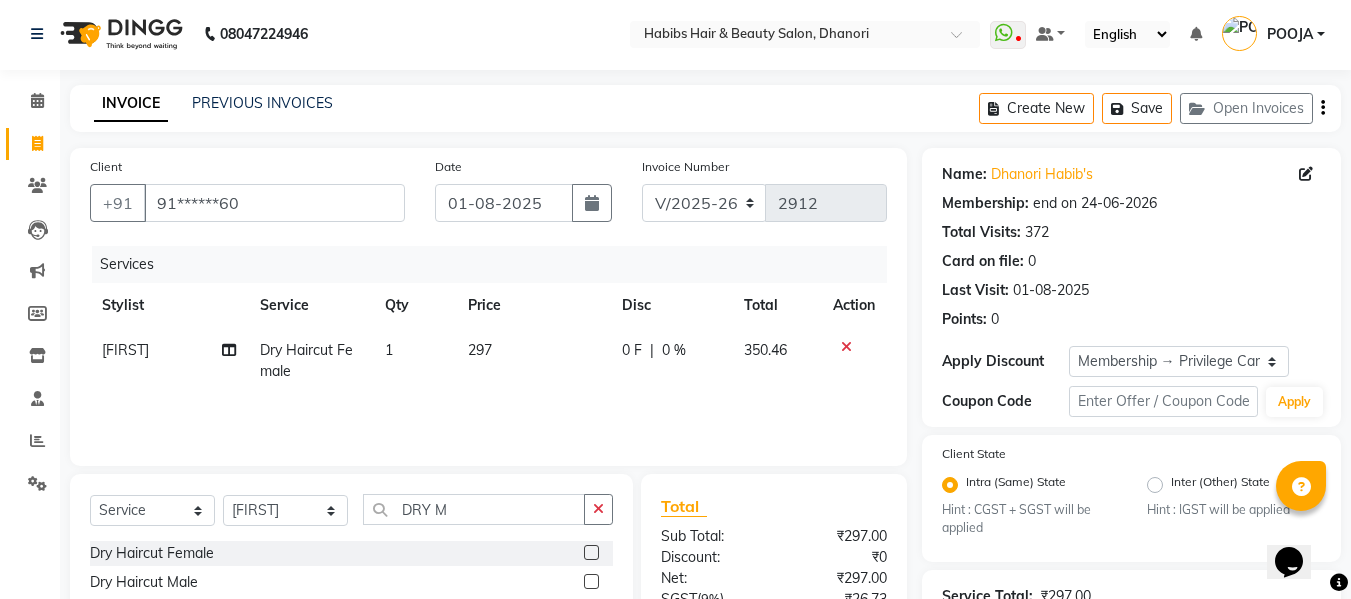 click on "Services Stylist Service Qty Price Disc Total Action IRFAN Dry Haircut Female 1 297 0 F | 0 % 350.46" 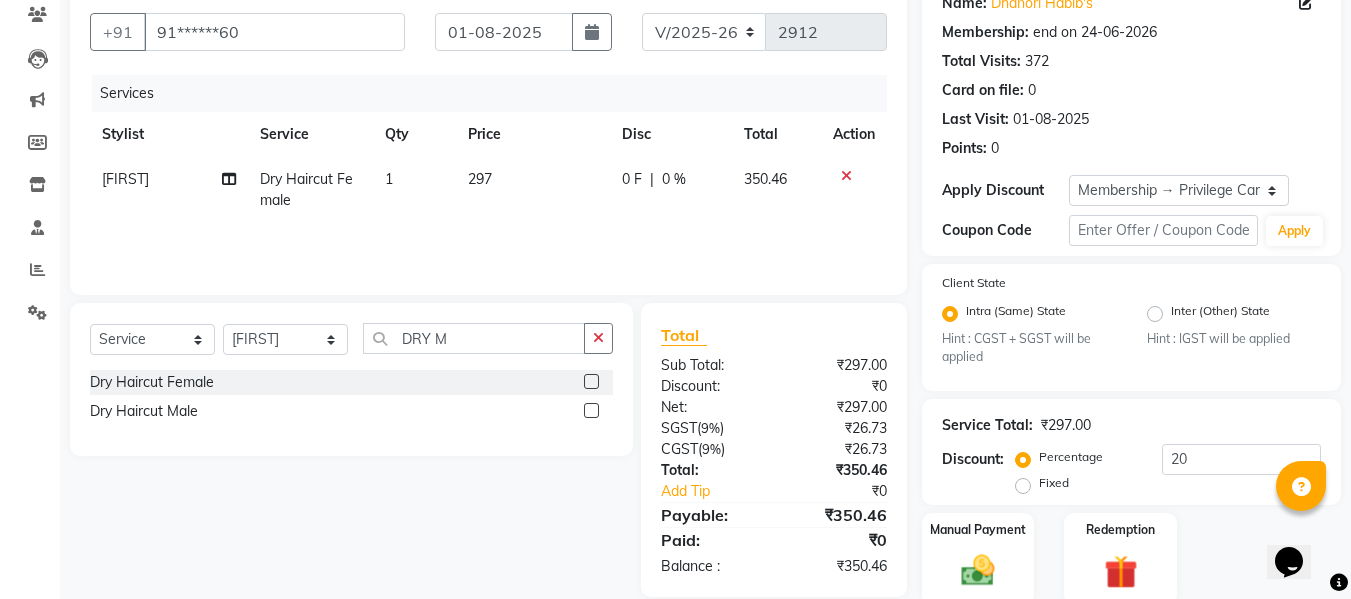 scroll, scrollTop: 250, scrollLeft: 0, axis: vertical 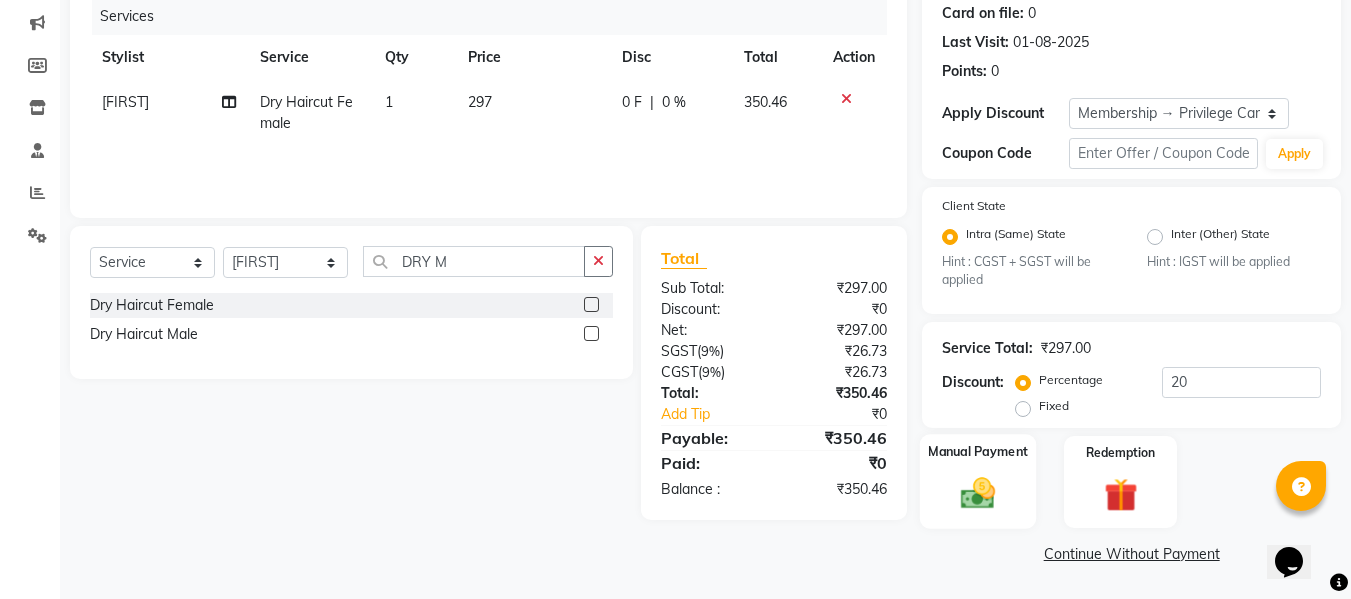 click 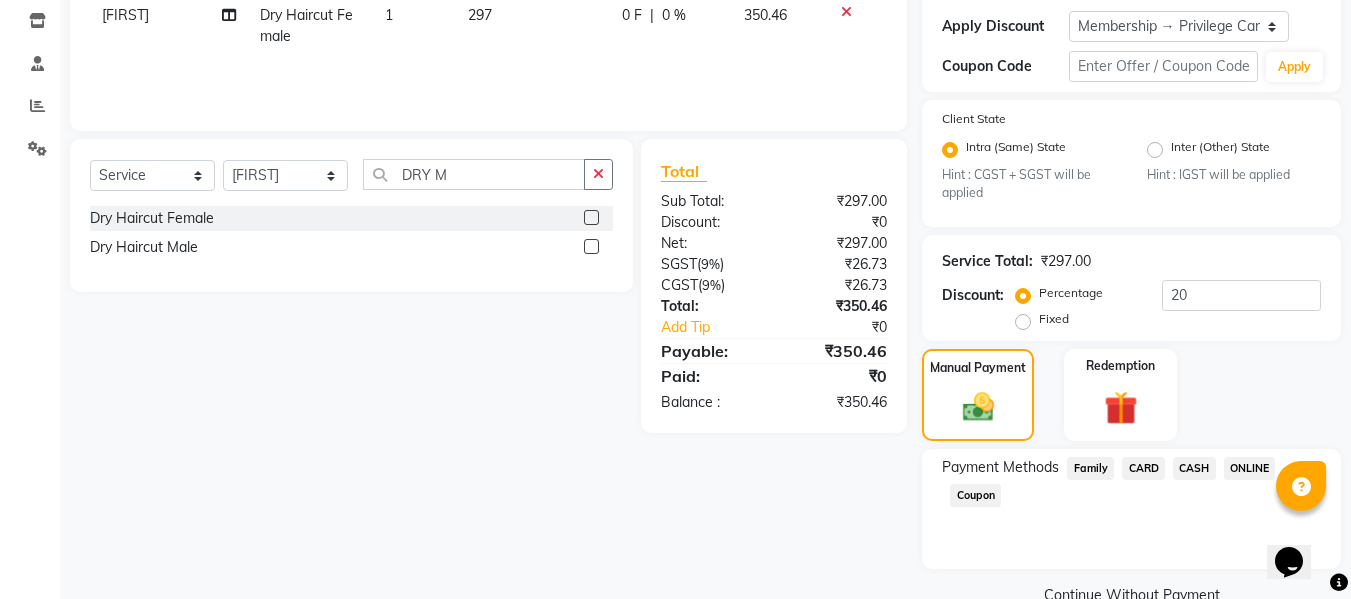 scroll, scrollTop: 378, scrollLeft: 0, axis: vertical 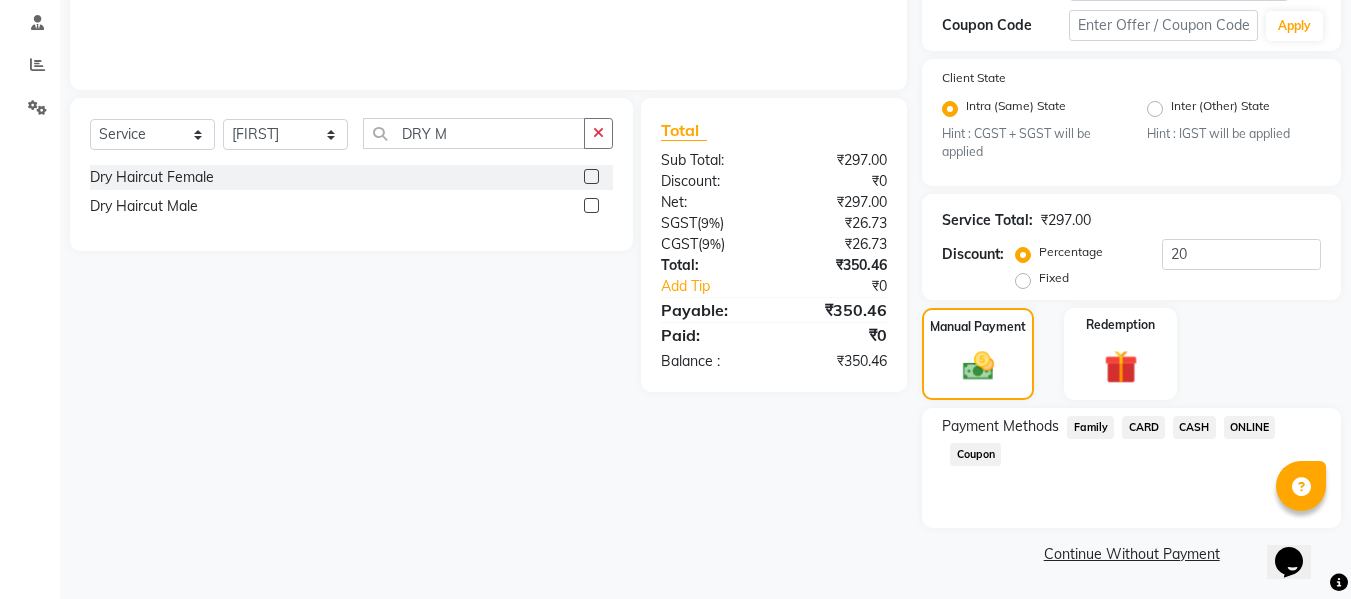 click on "ONLINE" 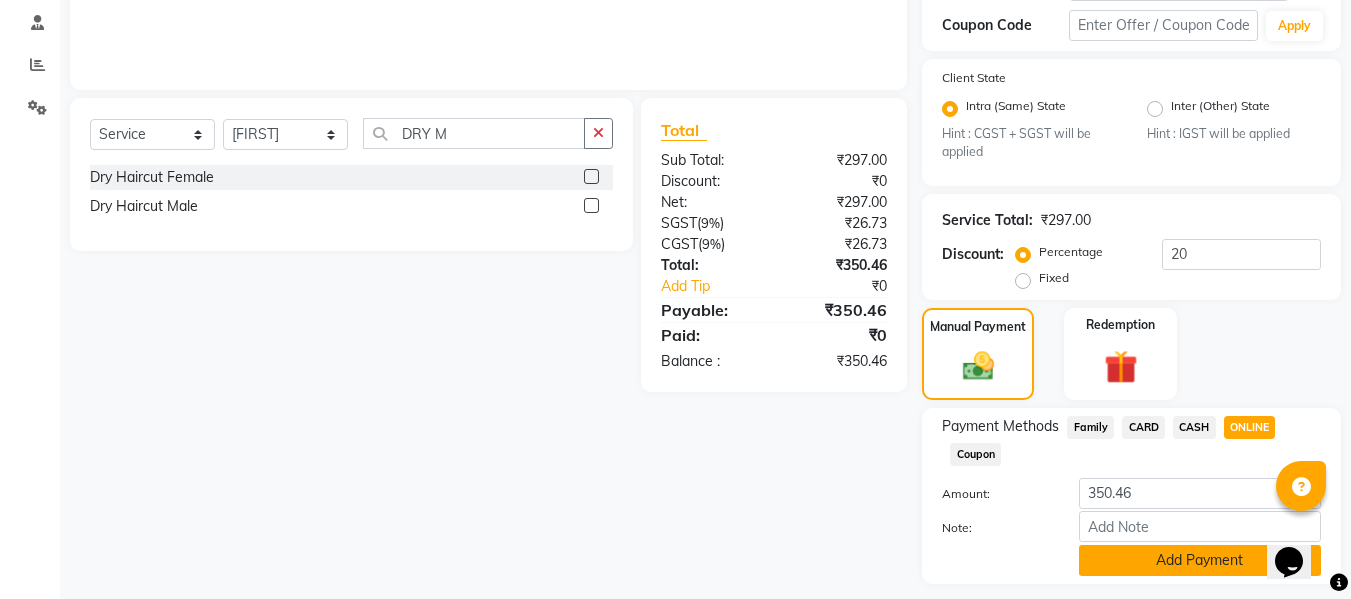 click on "Add Payment" 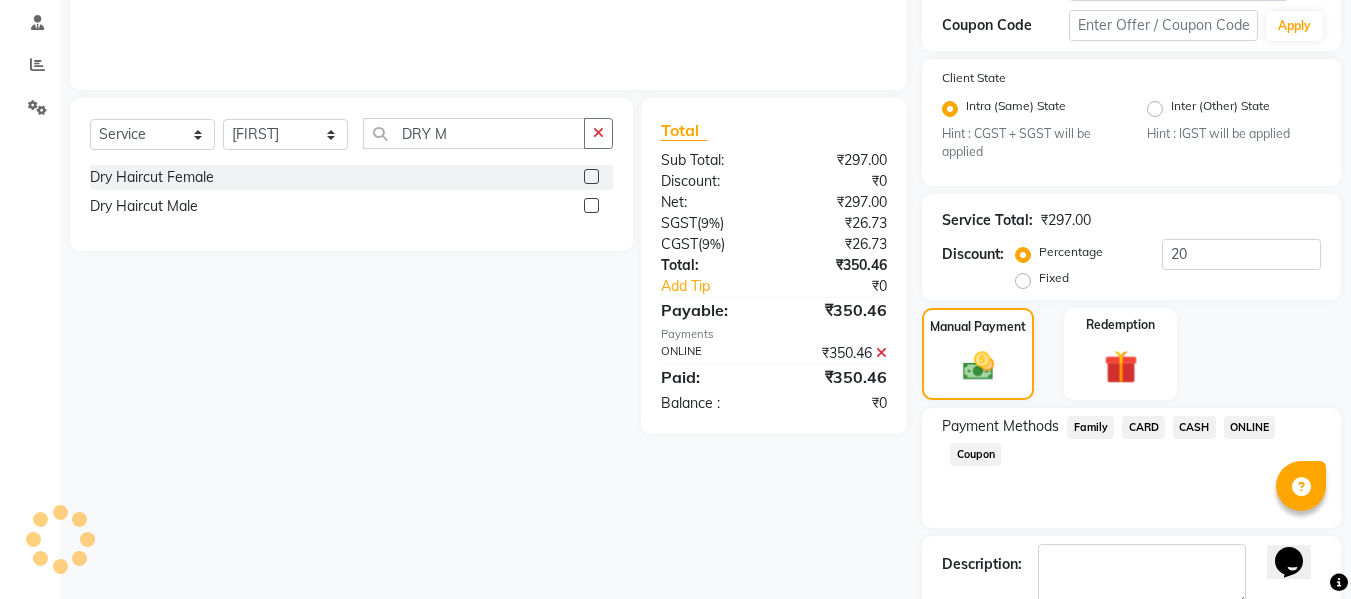 scroll, scrollTop: 491, scrollLeft: 0, axis: vertical 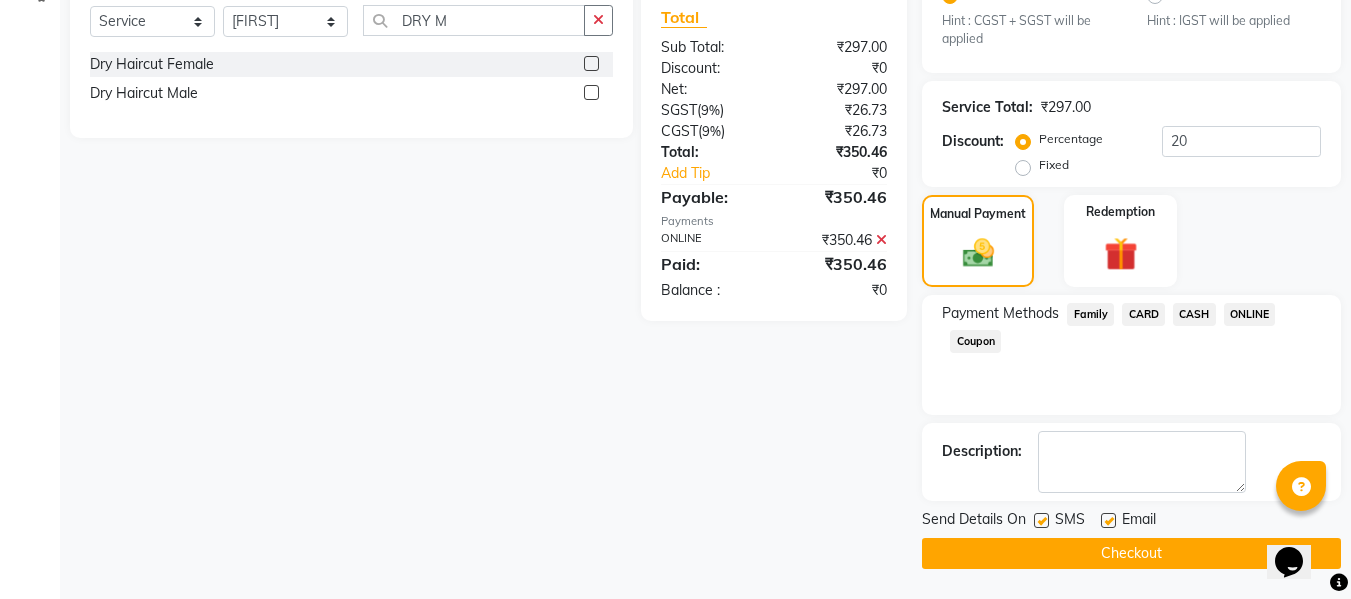 click on "Checkout" 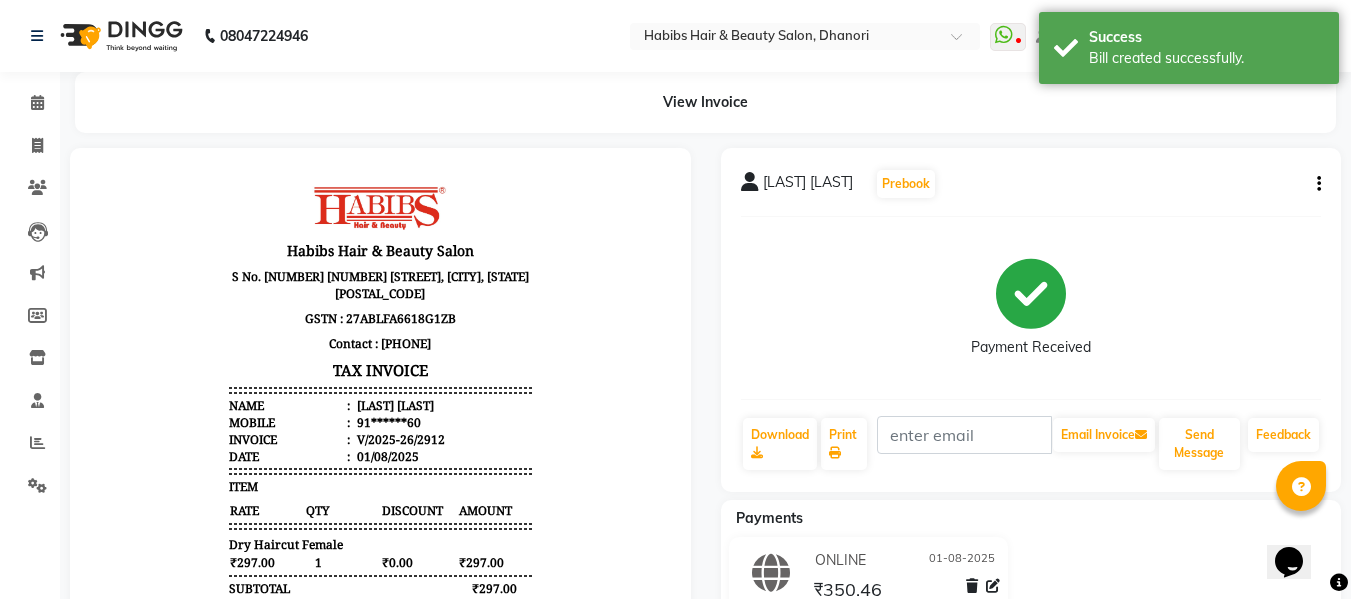 scroll, scrollTop: 0, scrollLeft: 0, axis: both 